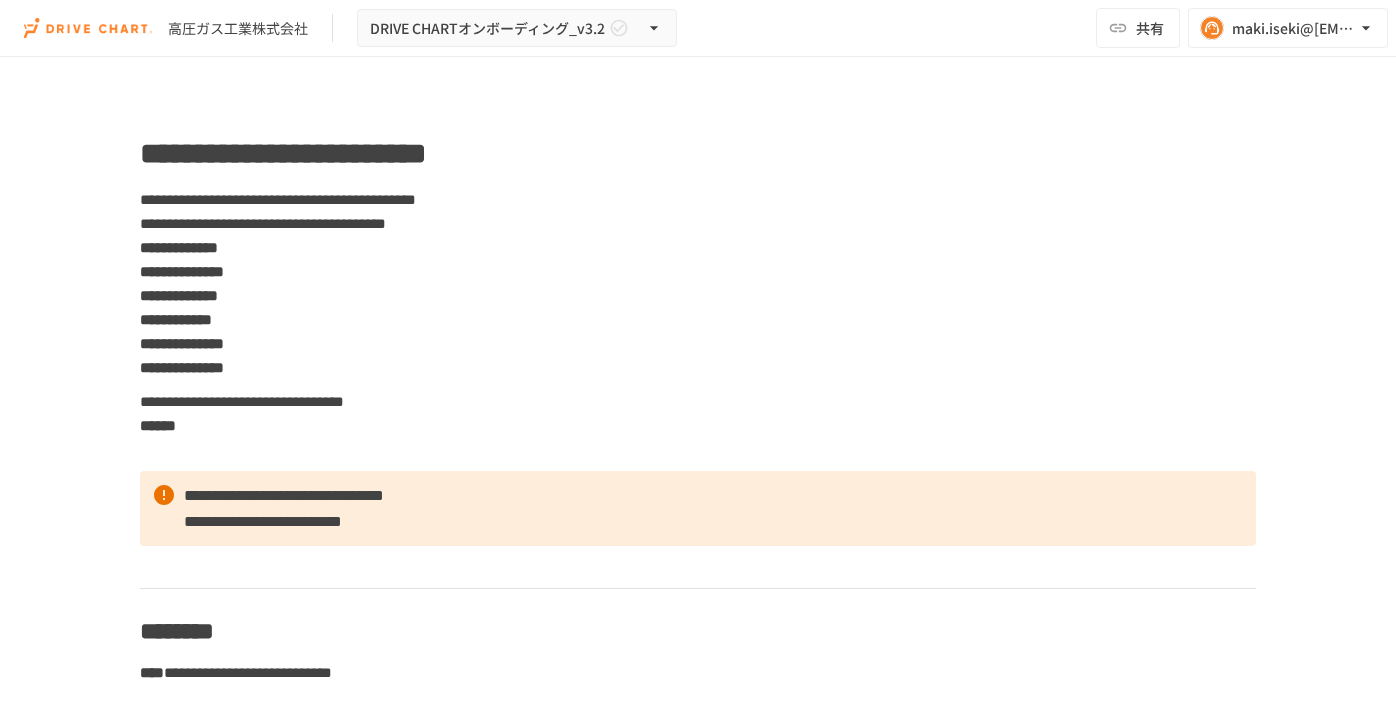 scroll, scrollTop: 0, scrollLeft: 0, axis: both 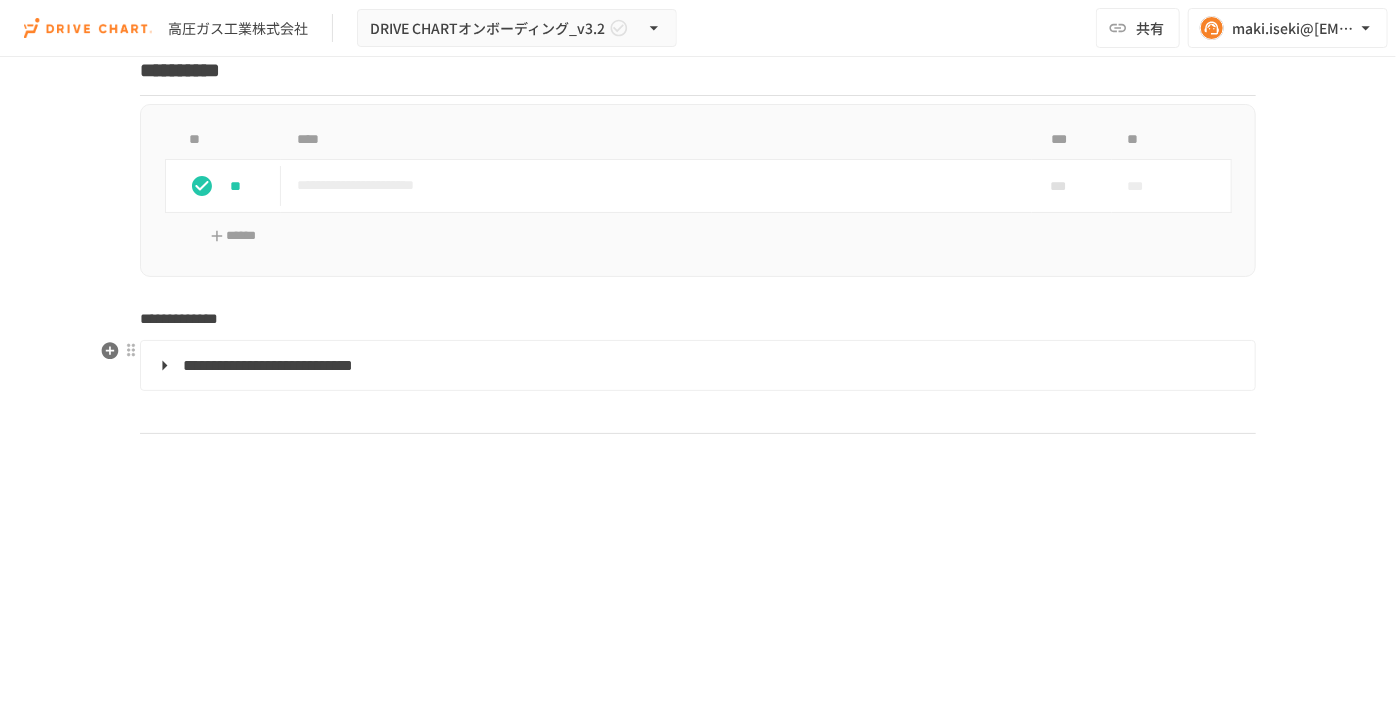 click on "**********" at bounding box center [696, 366] 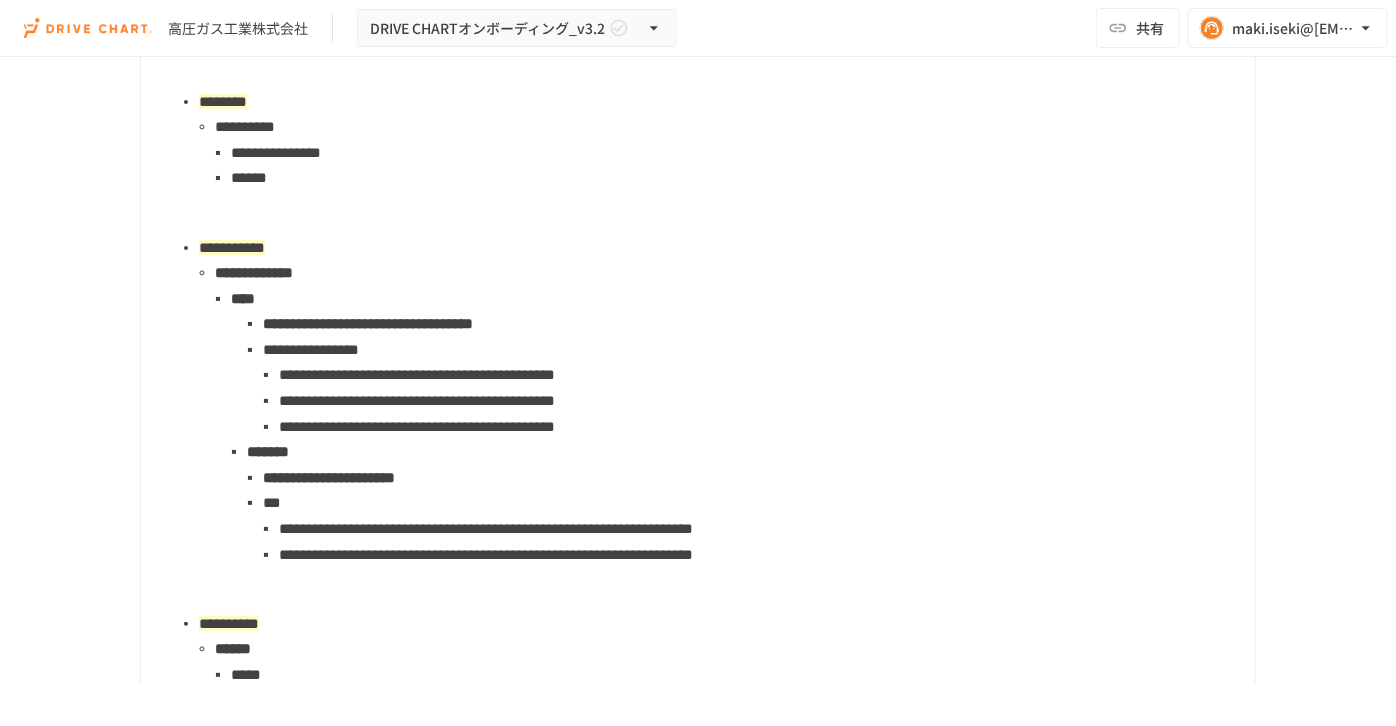 scroll, scrollTop: 1727, scrollLeft: 0, axis: vertical 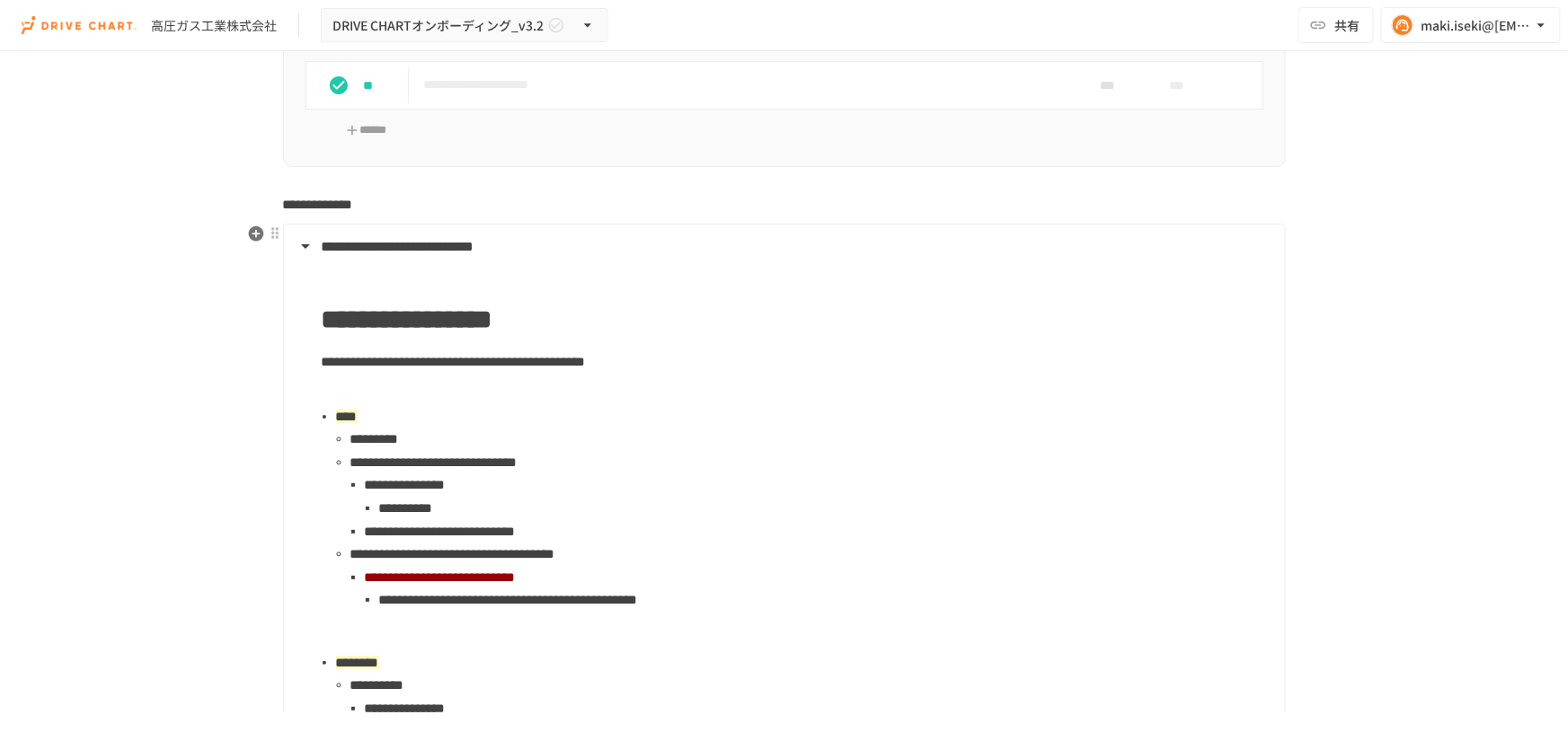 click on "**********" at bounding box center (440, 531) 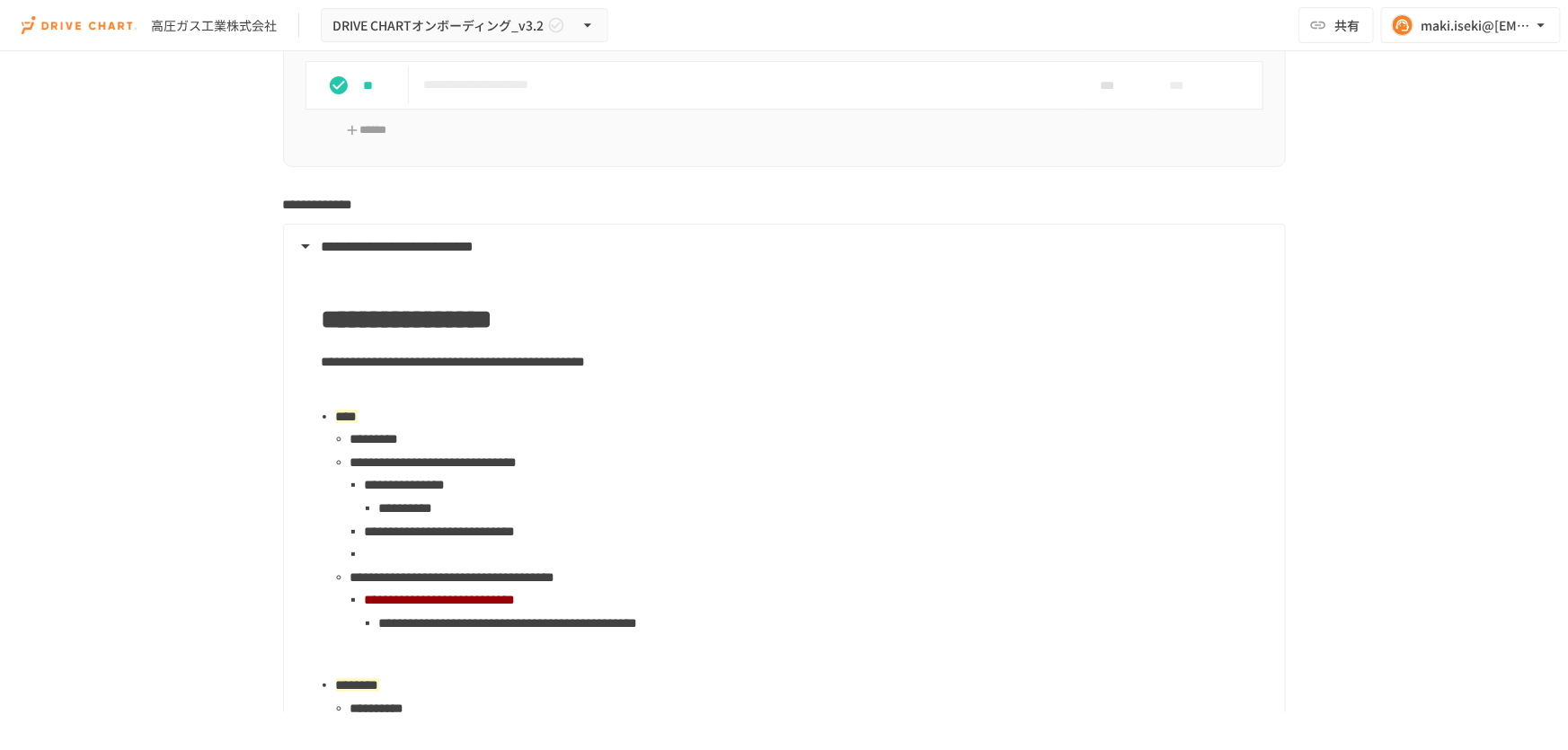 type 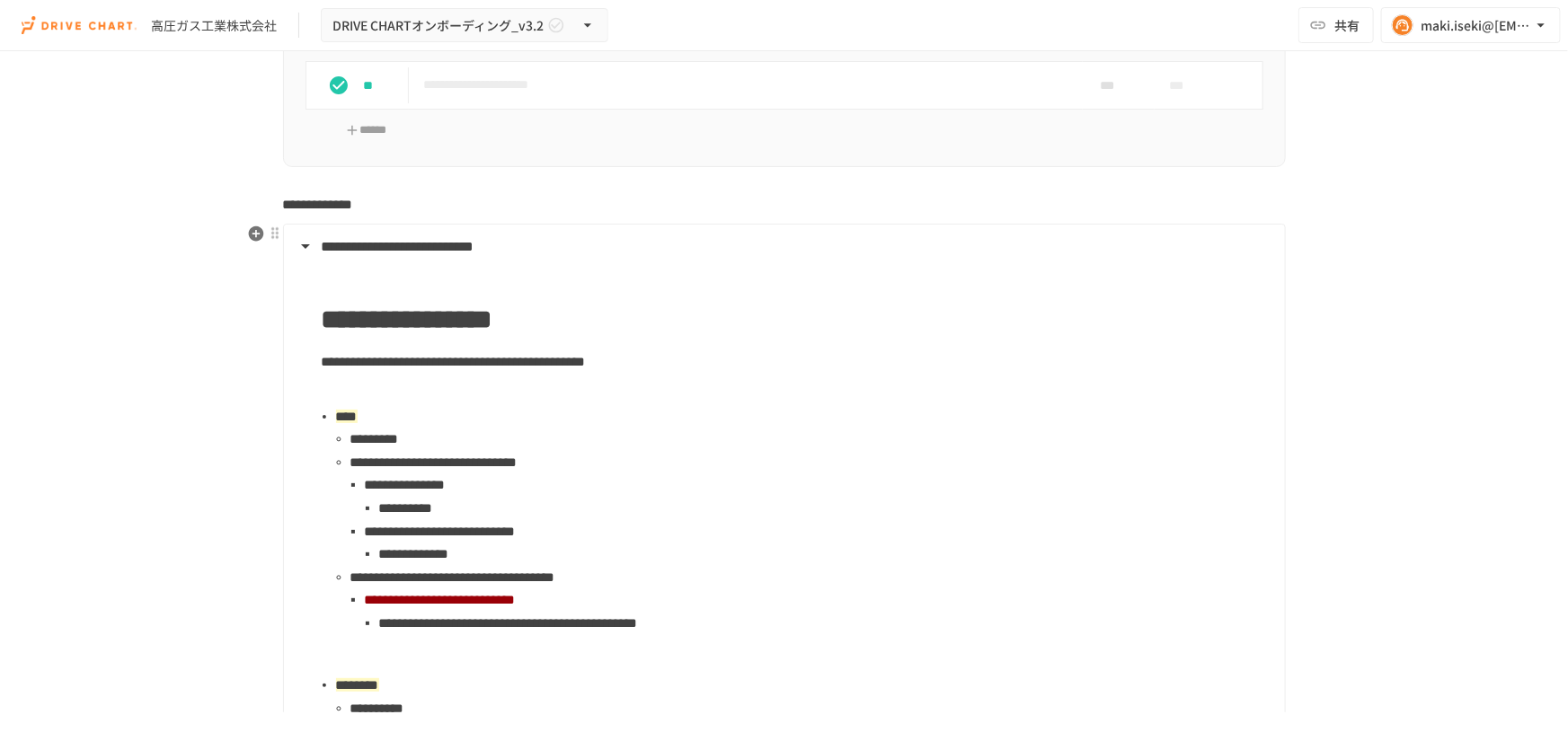 click on "**********" at bounding box center (818, 485) 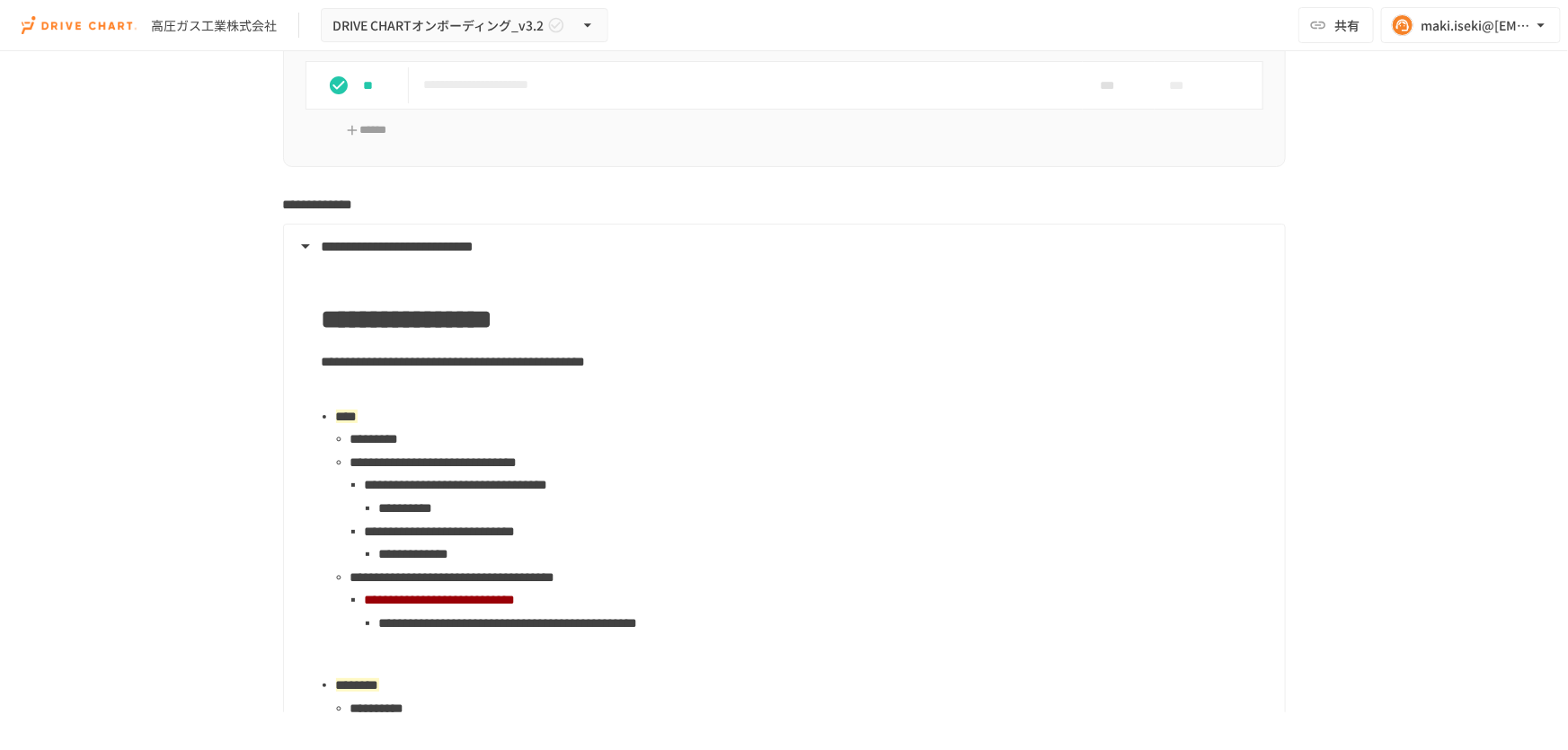 click on "**********" at bounding box center (818, 485) 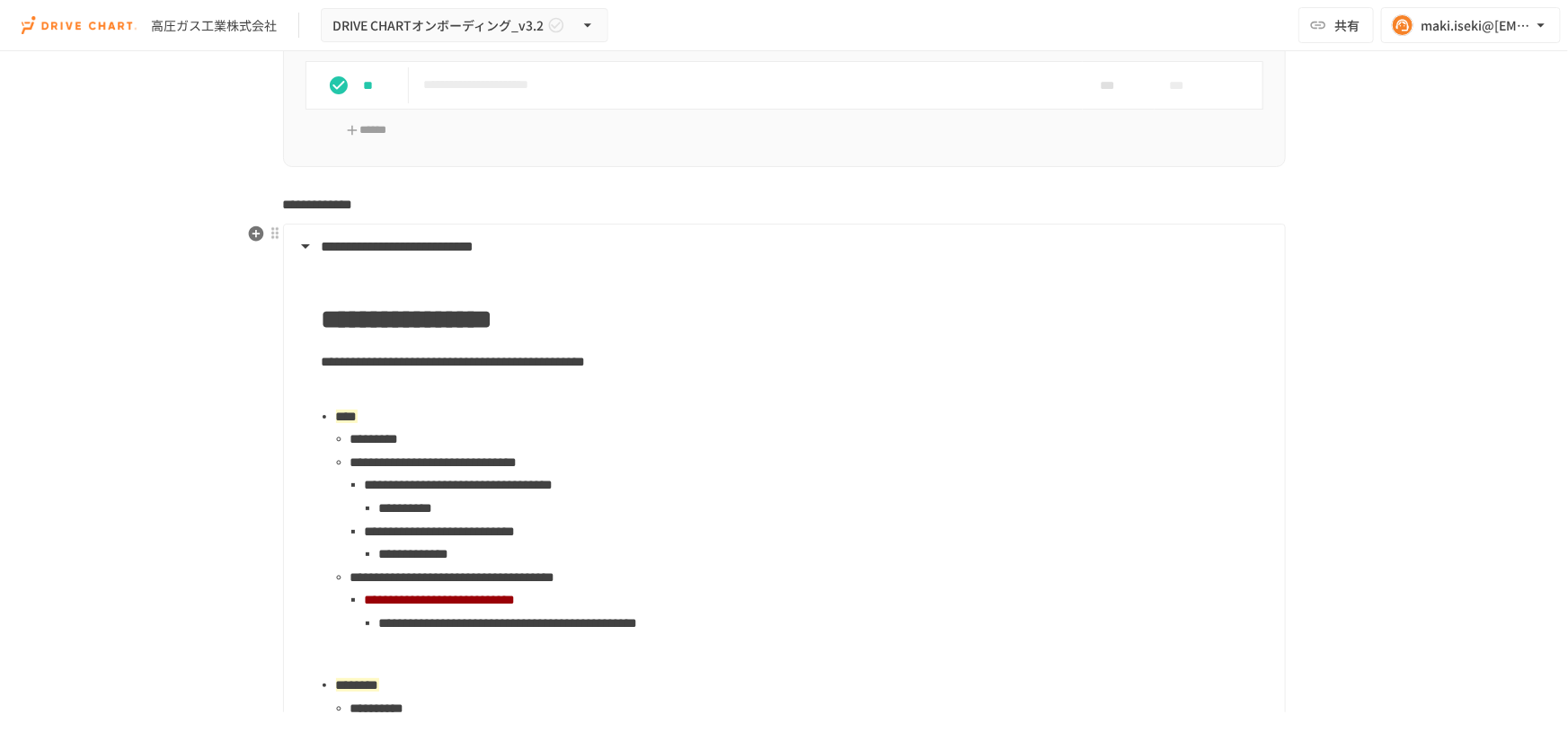 click on "**********" at bounding box center [459, 484] 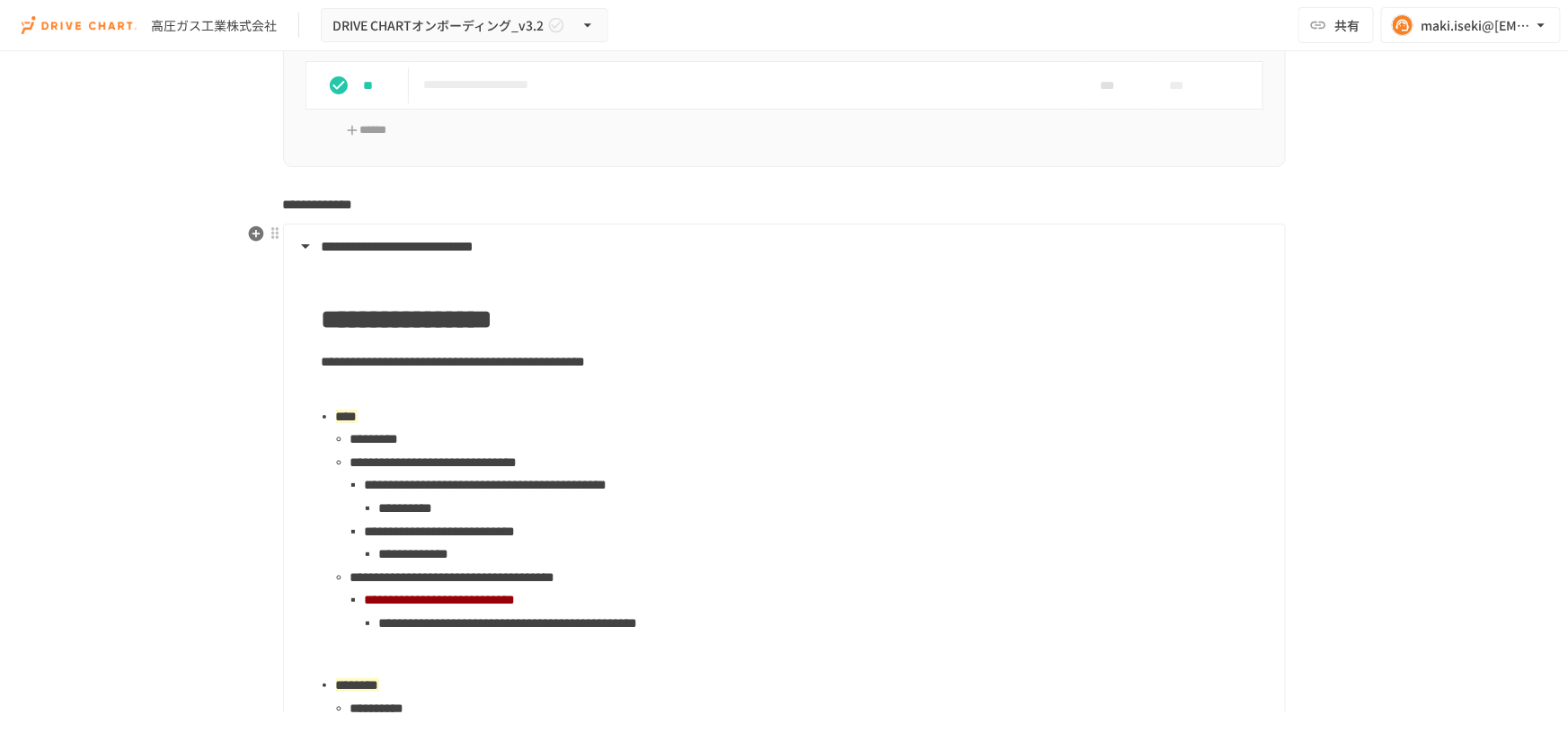 click on "**********" at bounding box center (486, 484) 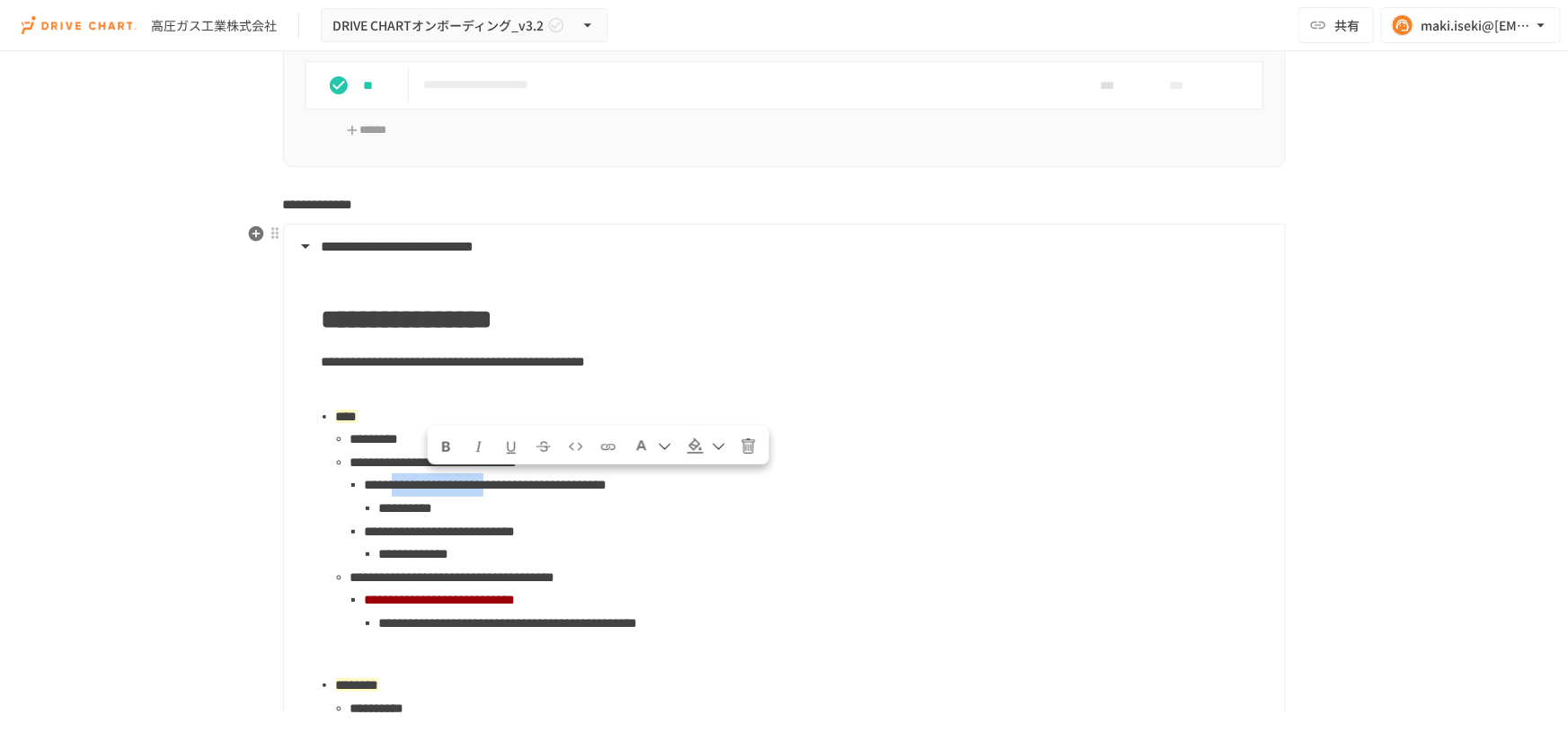 drag, startPoint x: 422, startPoint y: 481, endPoint x: 631, endPoint y: 490, distance: 209.19369 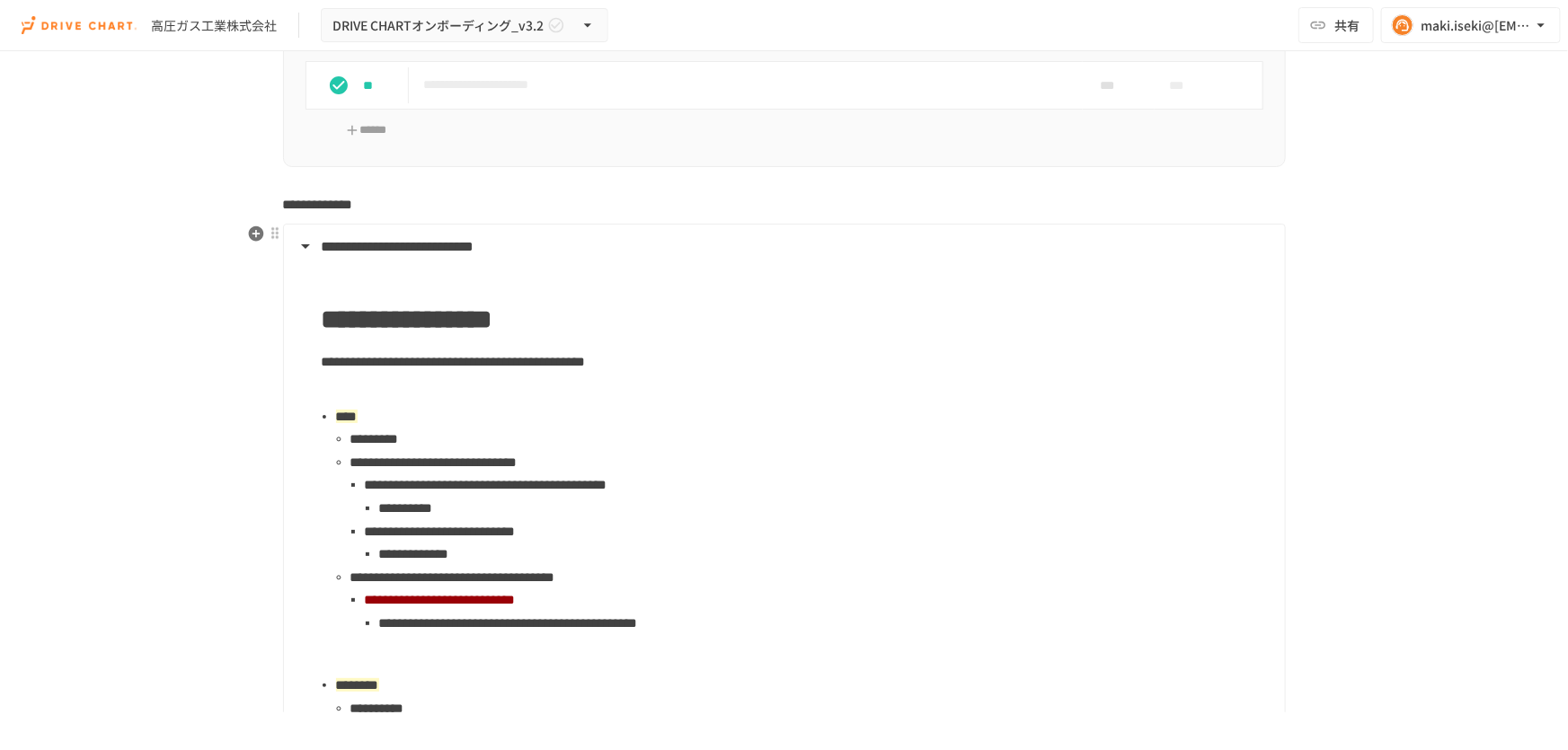 click on "**********" at bounding box center [825, 508] 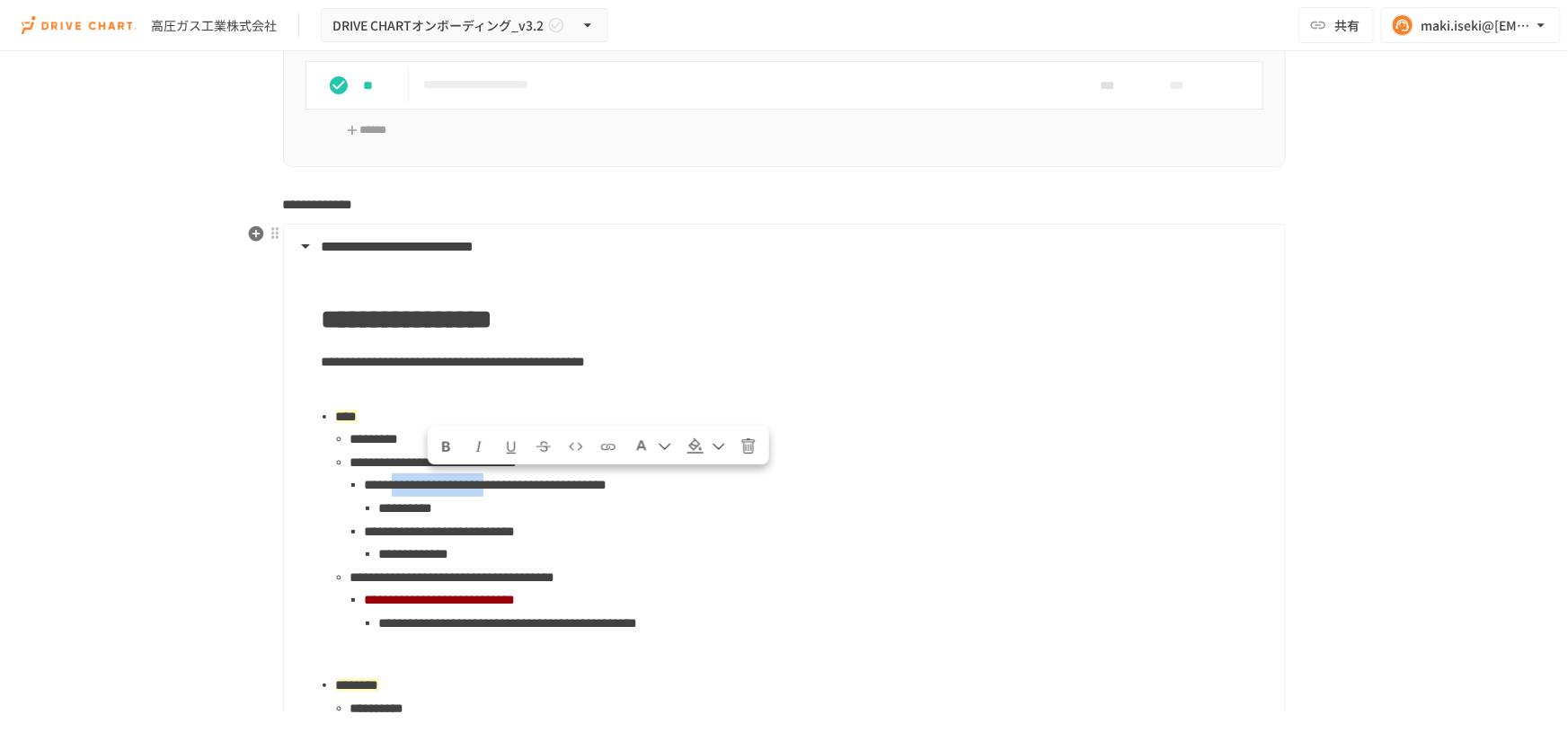 drag, startPoint x: 421, startPoint y: 484, endPoint x: 631, endPoint y: 484, distance: 210 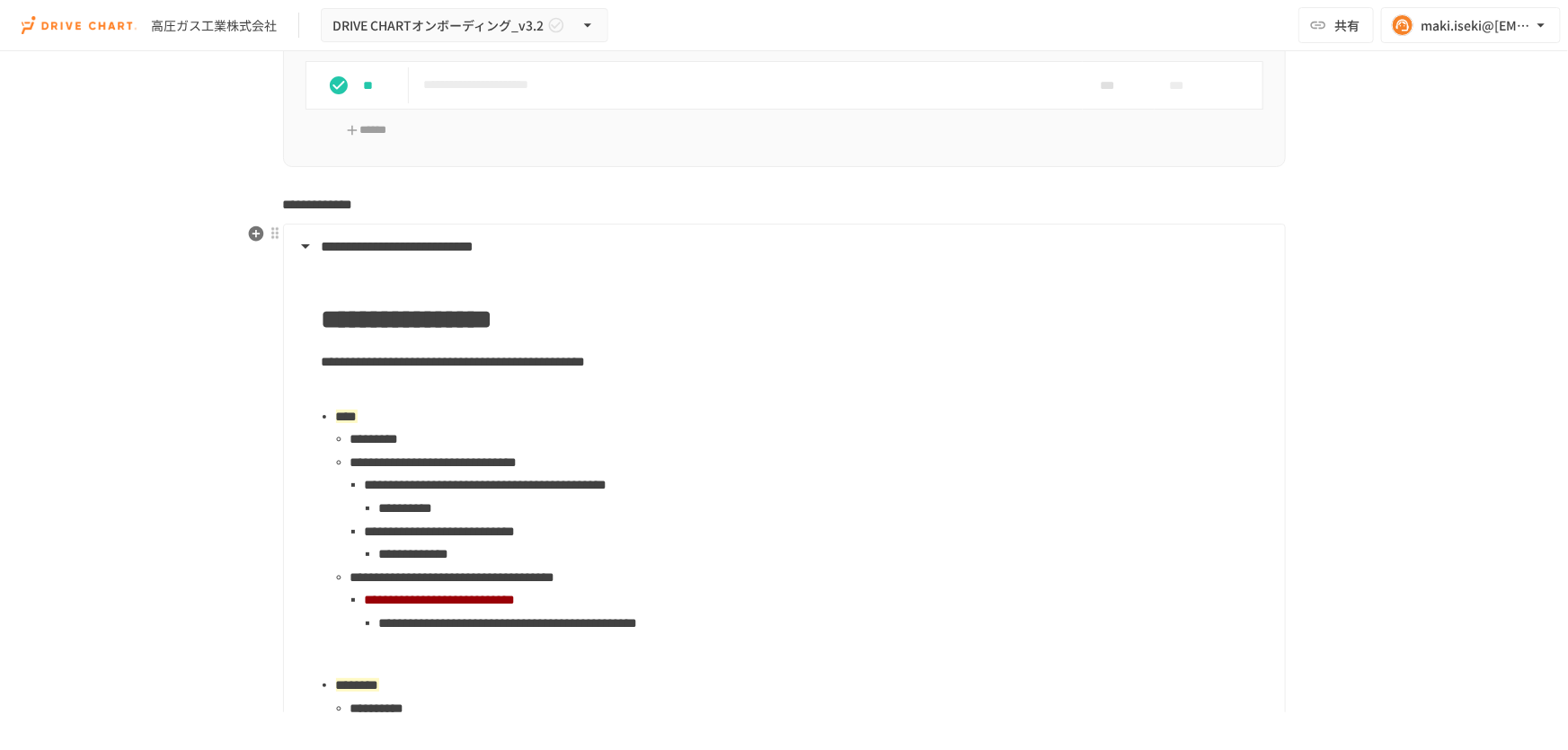 click on "**********" at bounding box center [825, 508] 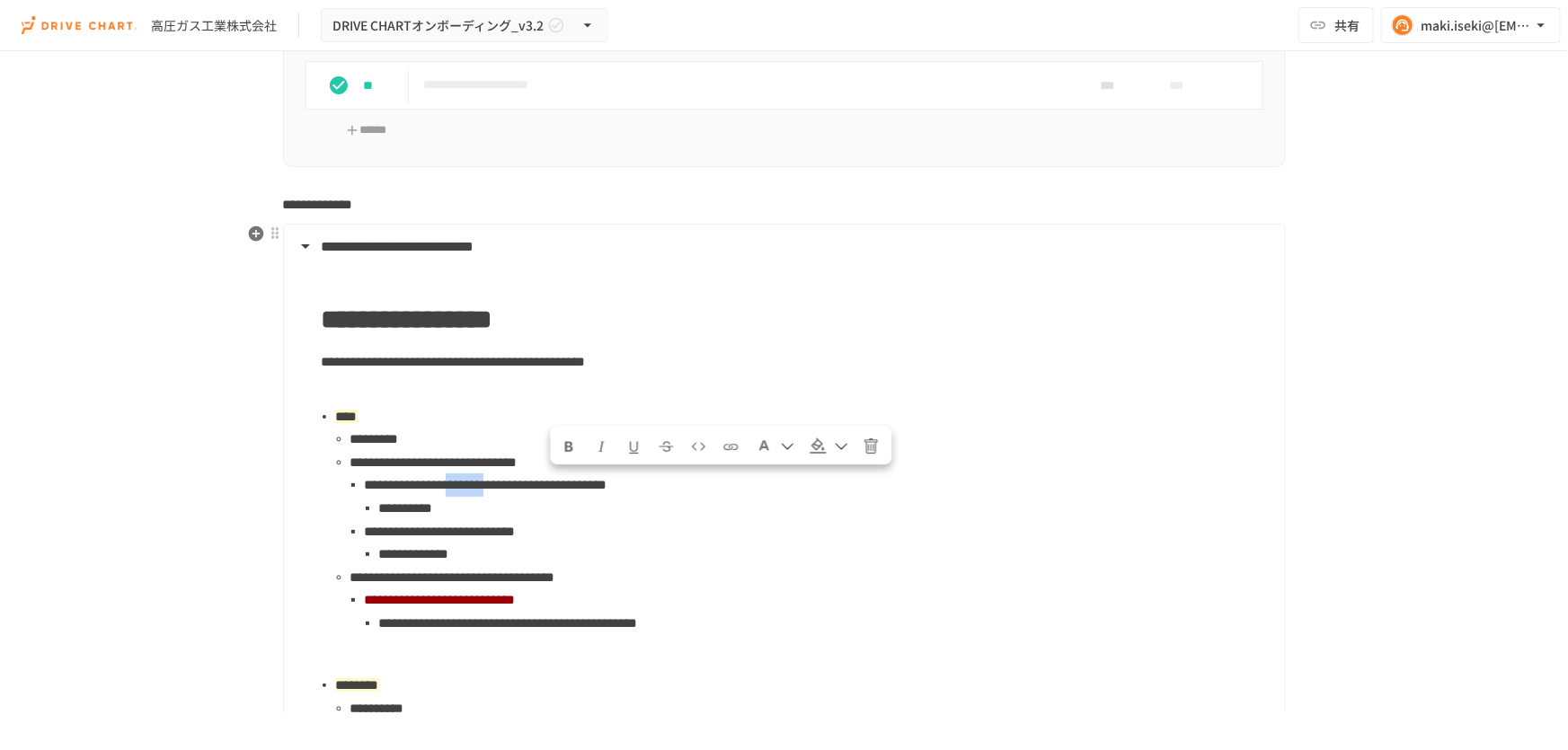 drag, startPoint x: 547, startPoint y: 483, endPoint x: 625, endPoint y: 477, distance: 78.23043 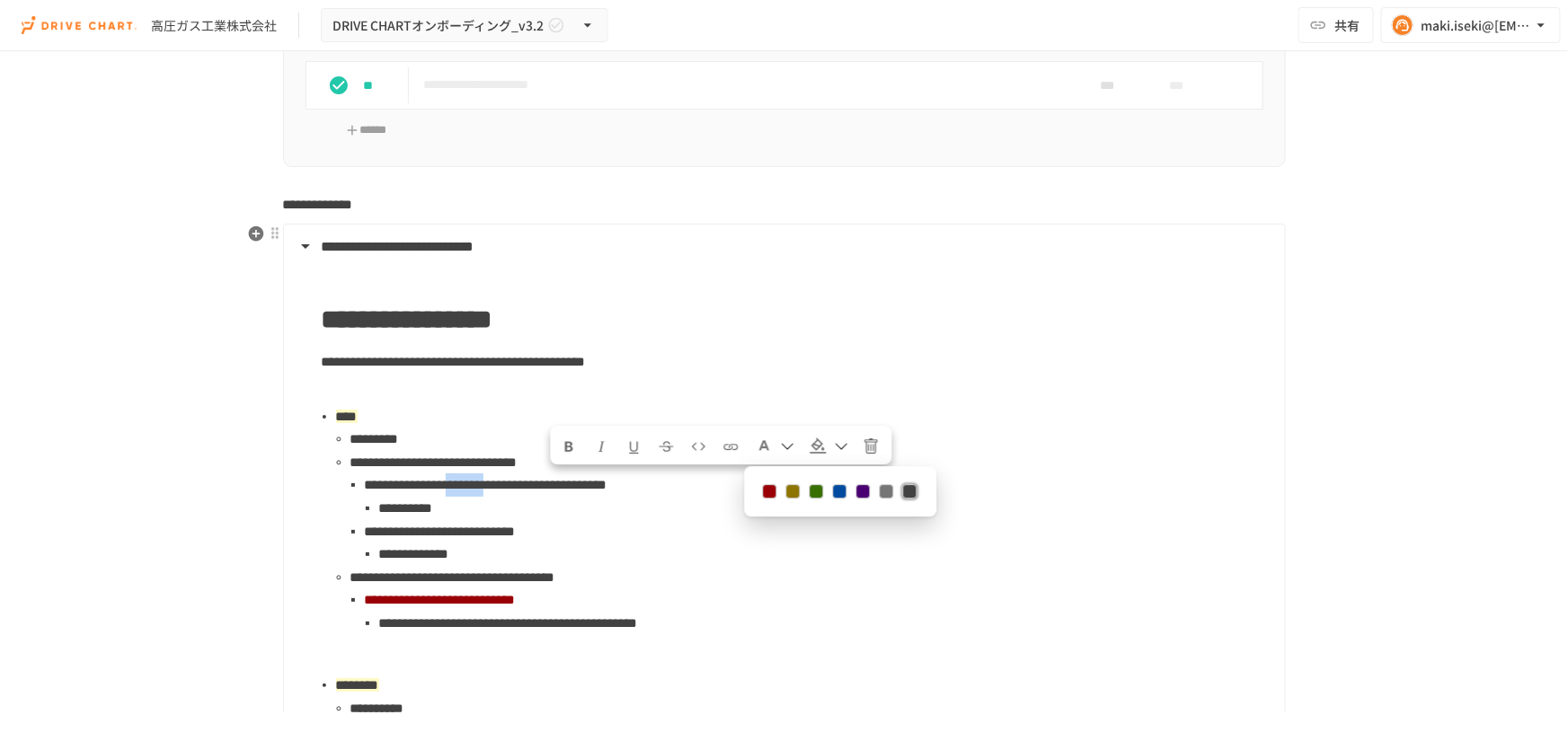 click at bounding box center [769, 492] 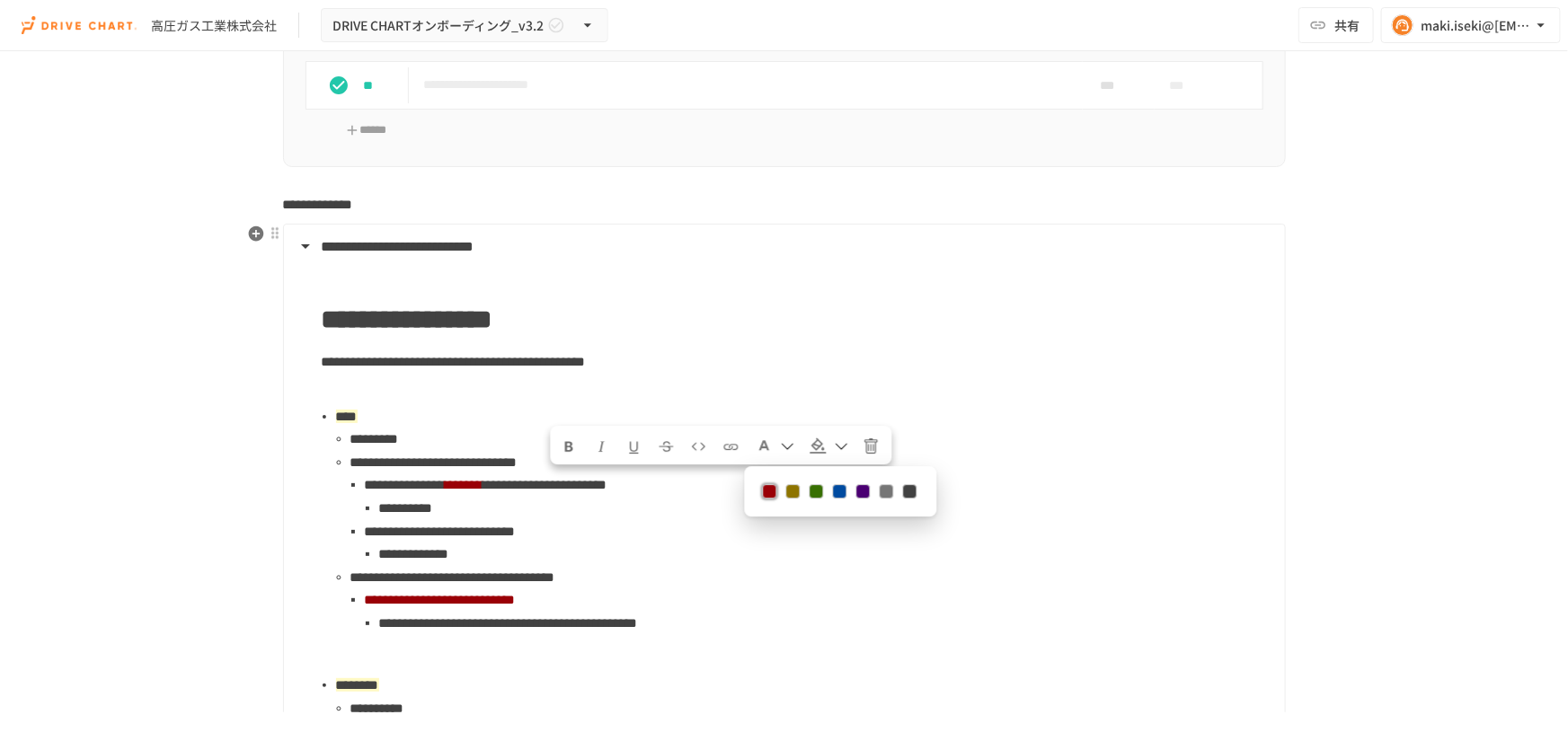 click on "**********" at bounding box center [825, 508] 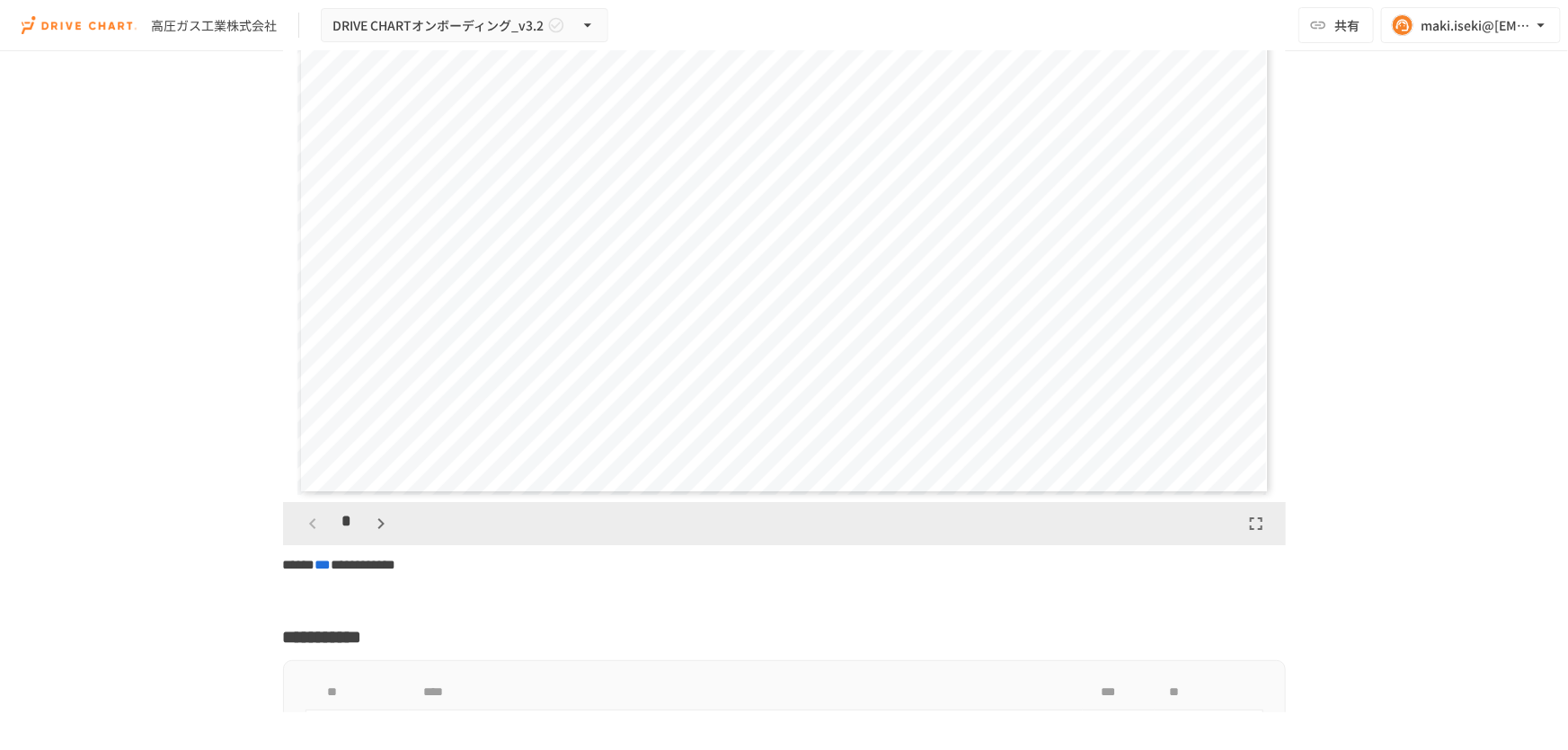 scroll, scrollTop: 3021, scrollLeft: 0, axis: vertical 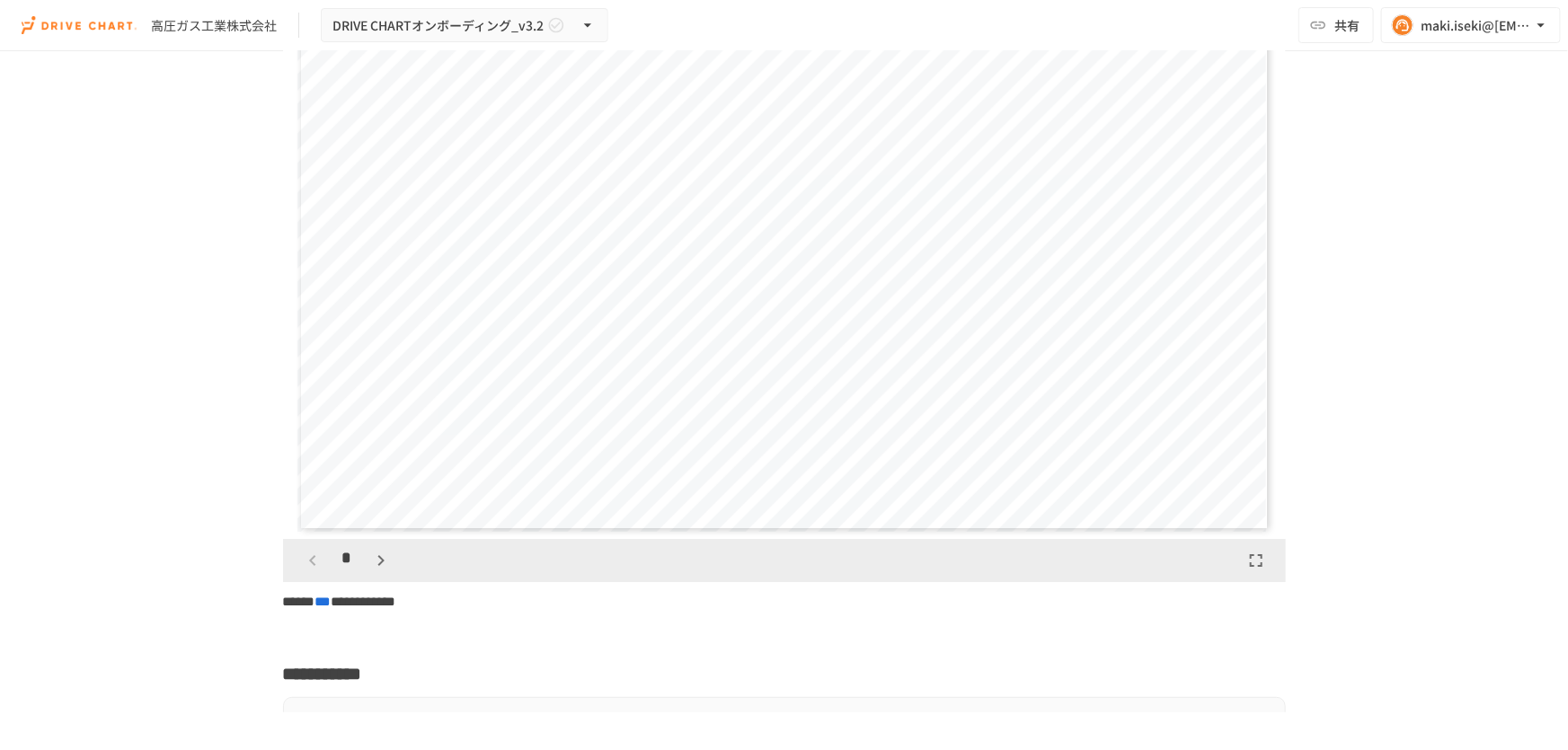 click 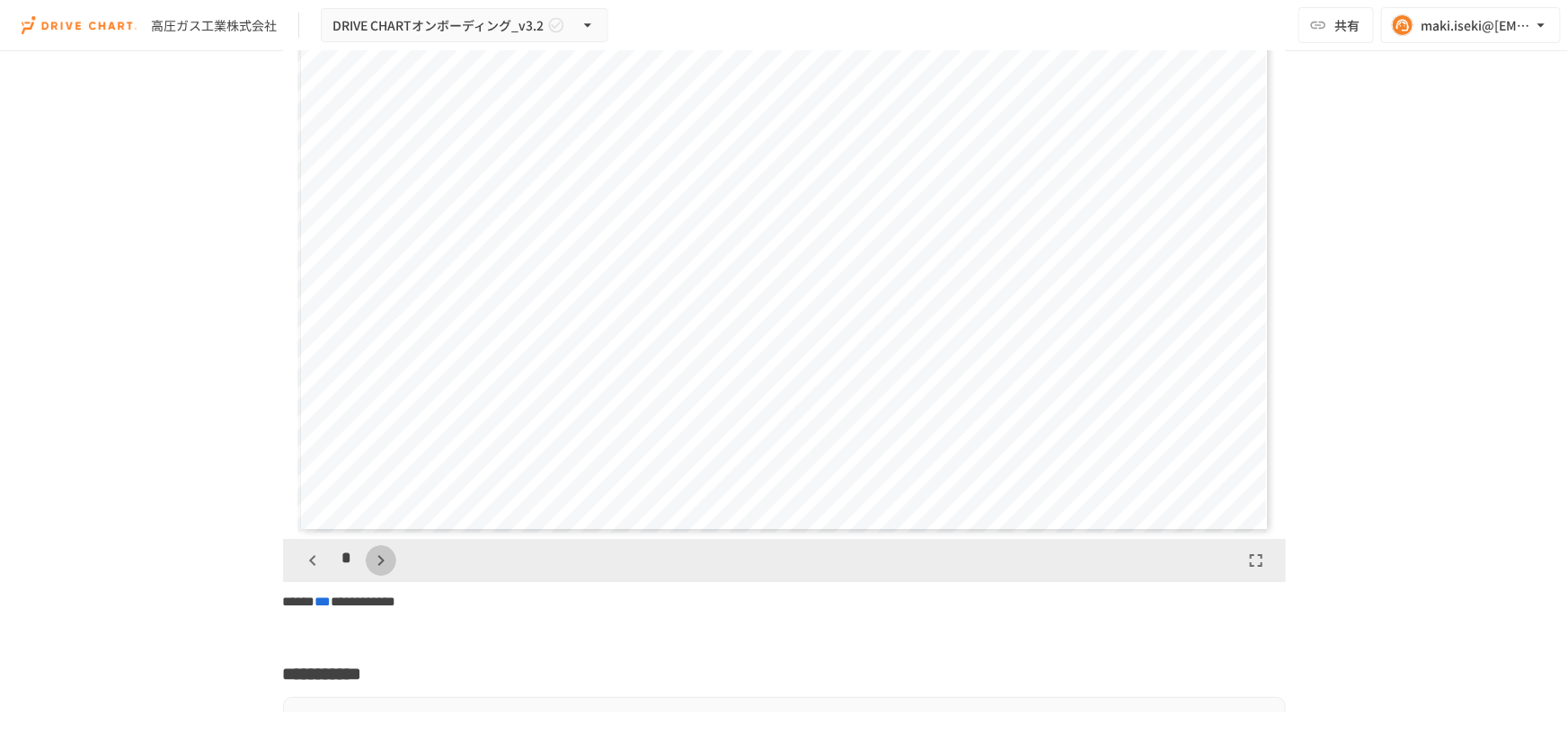 click 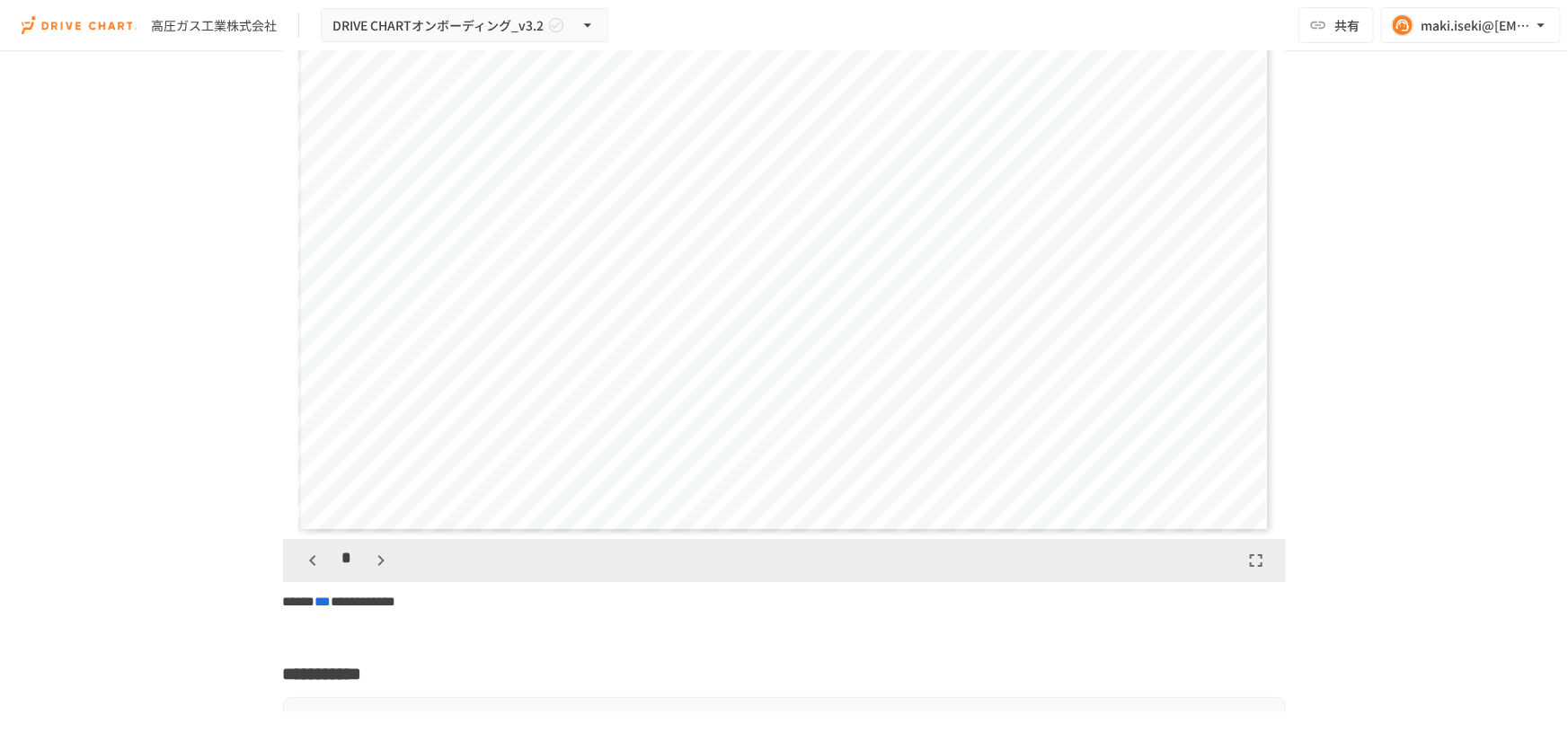 click 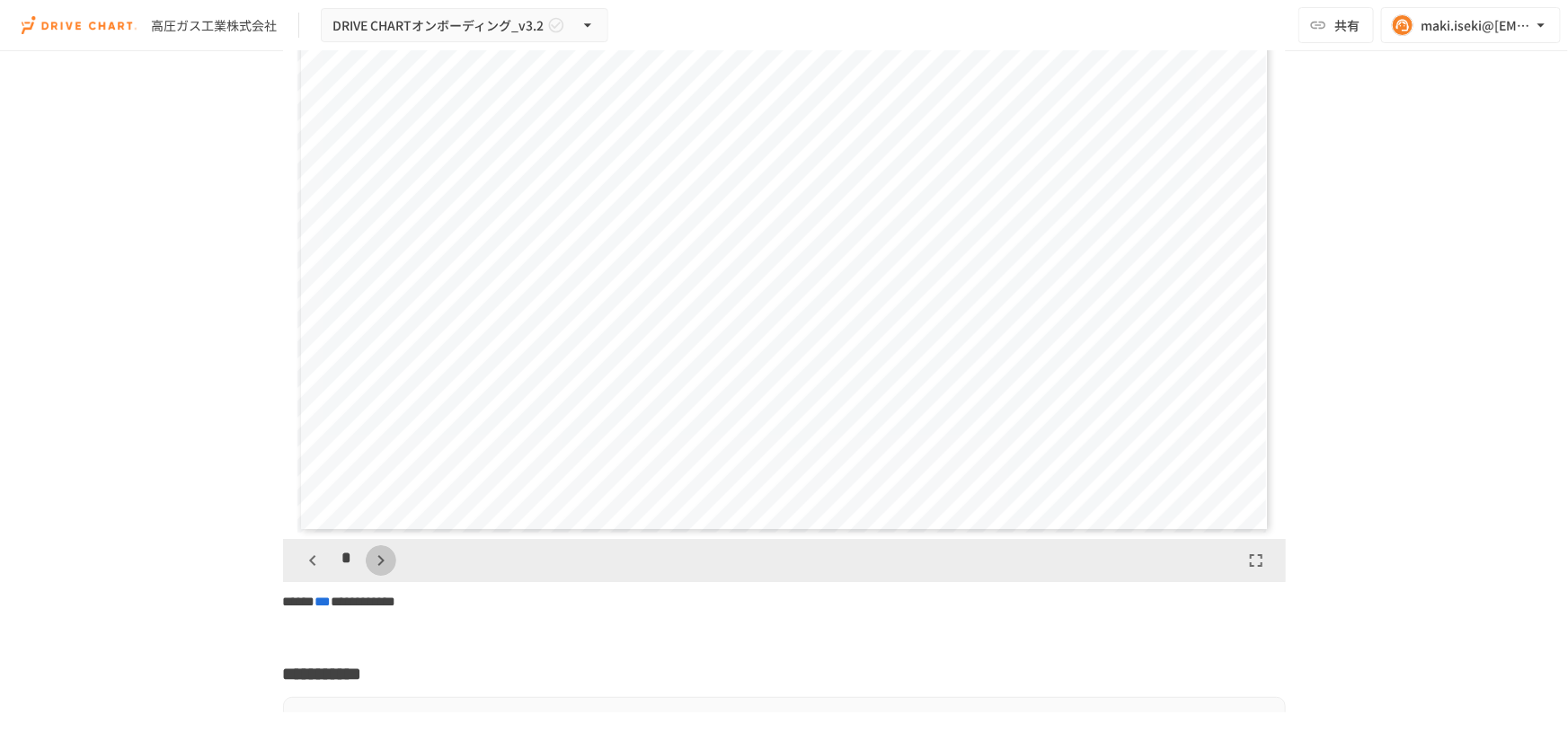 click 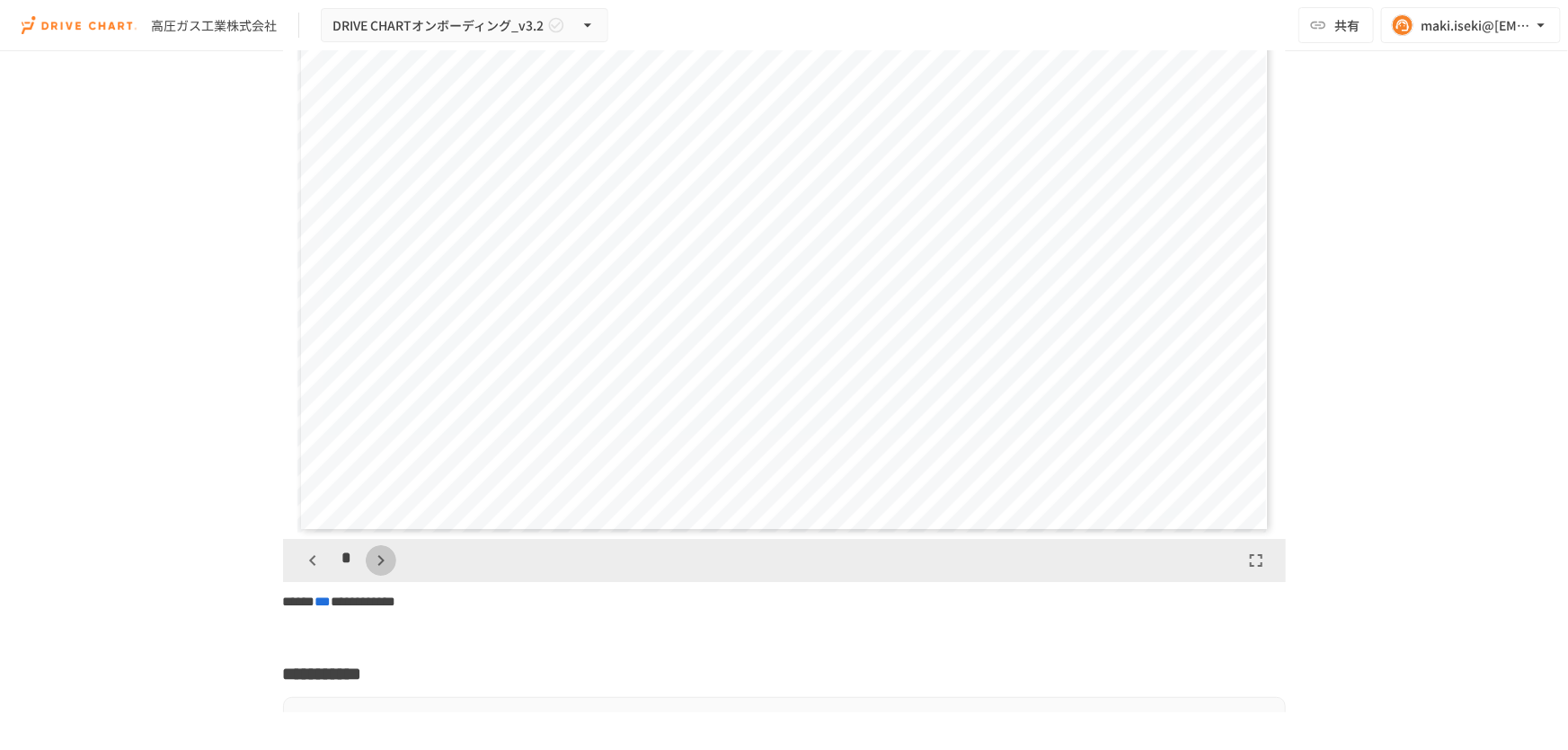 click 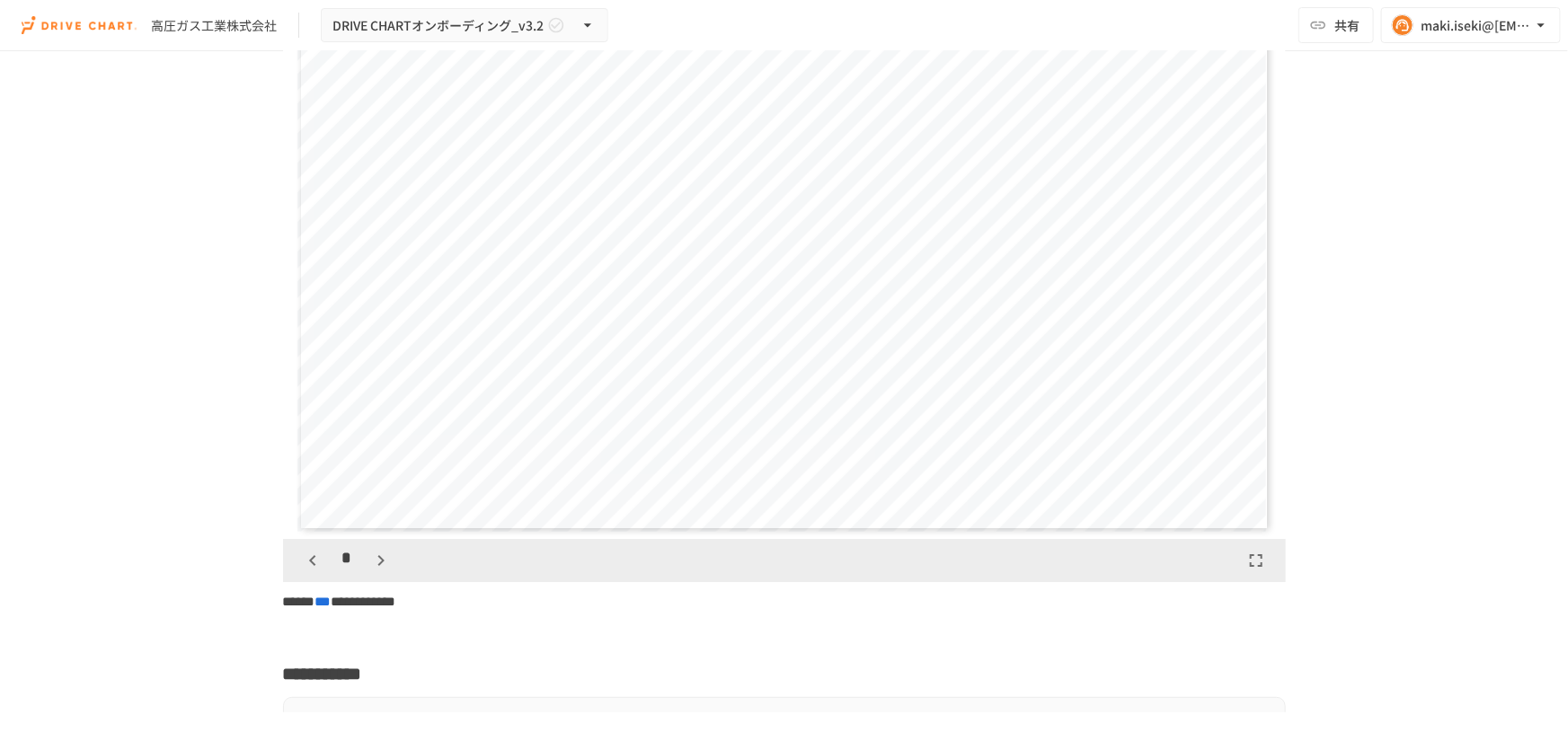 click 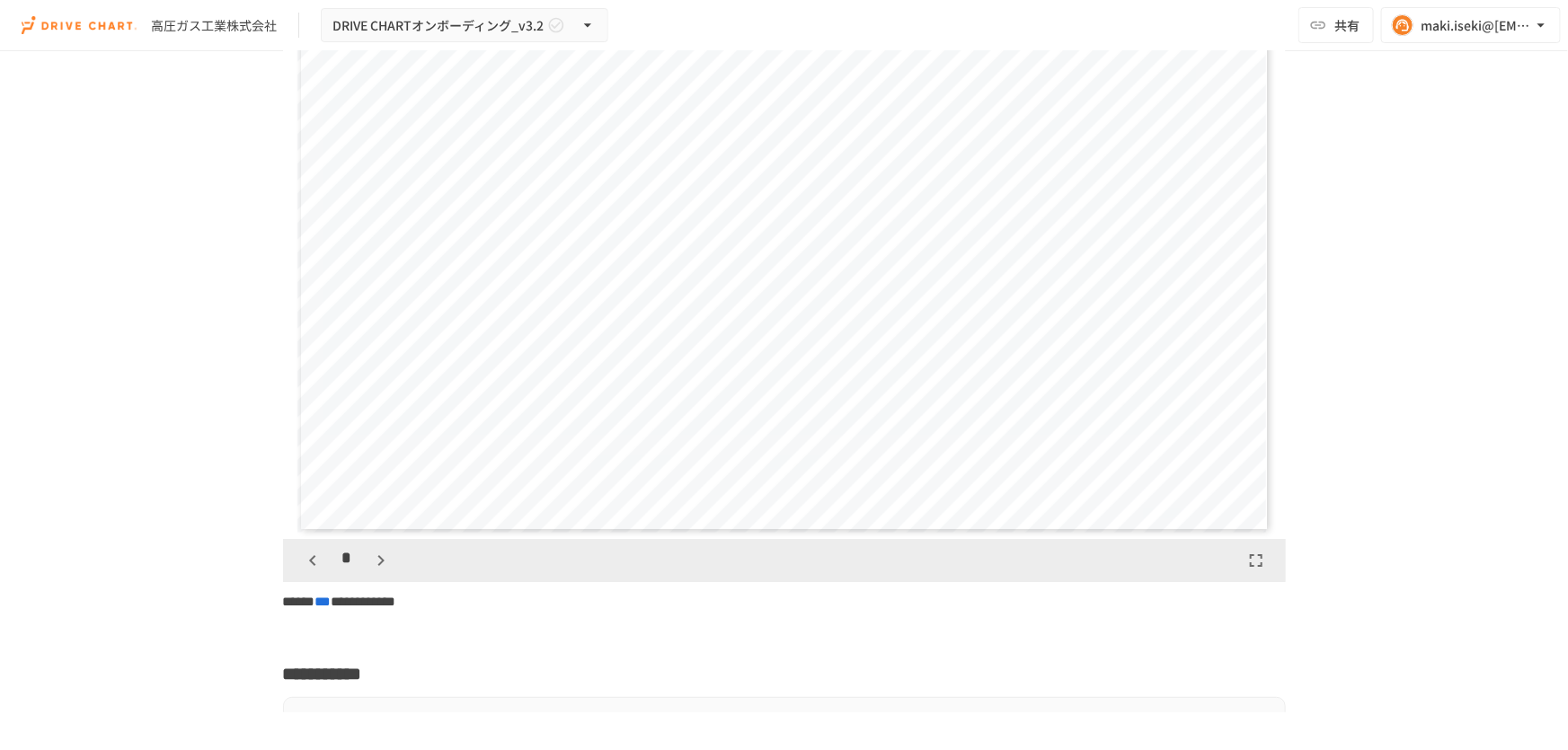 click 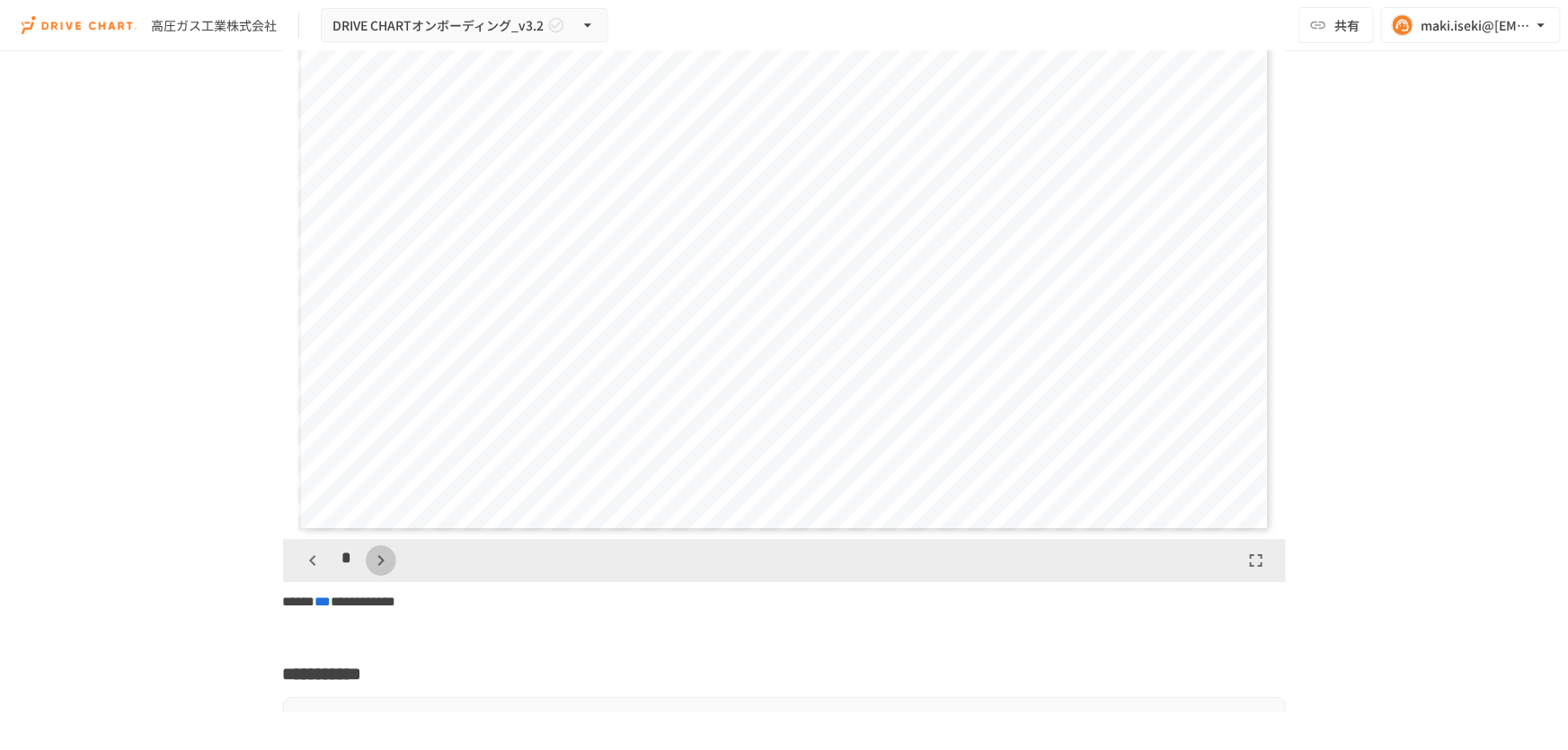 click 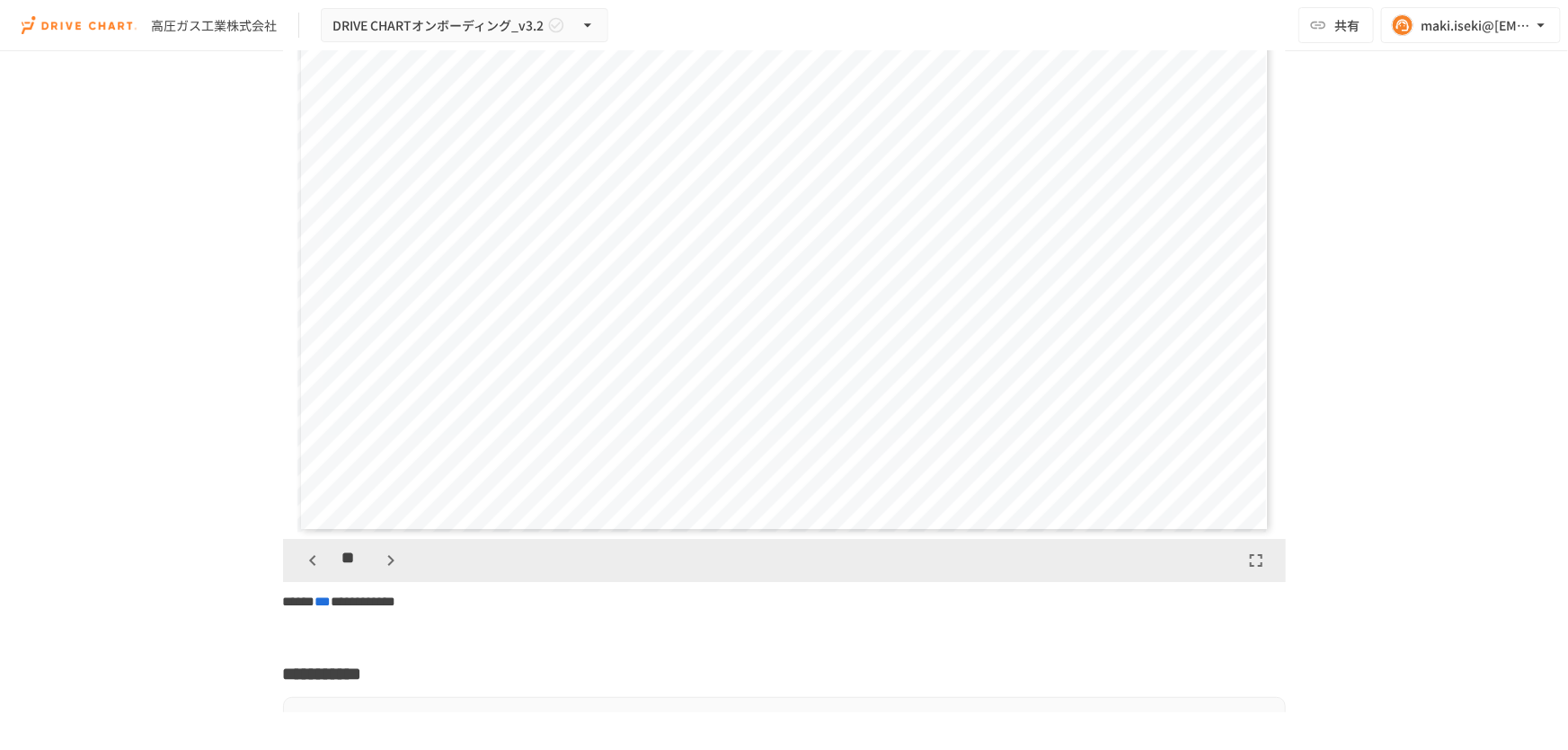 click on "**" at bounding box center [351, 560] 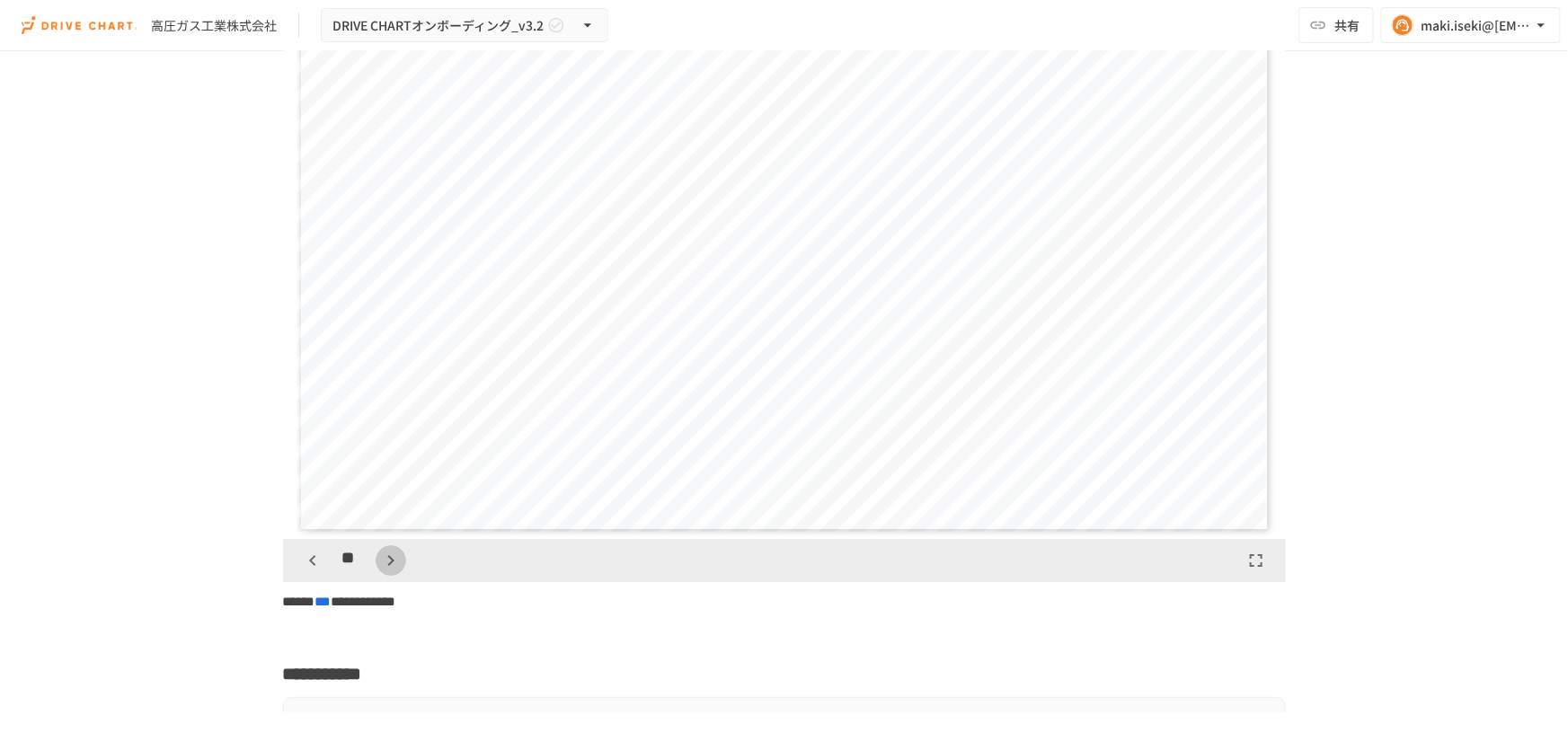 click 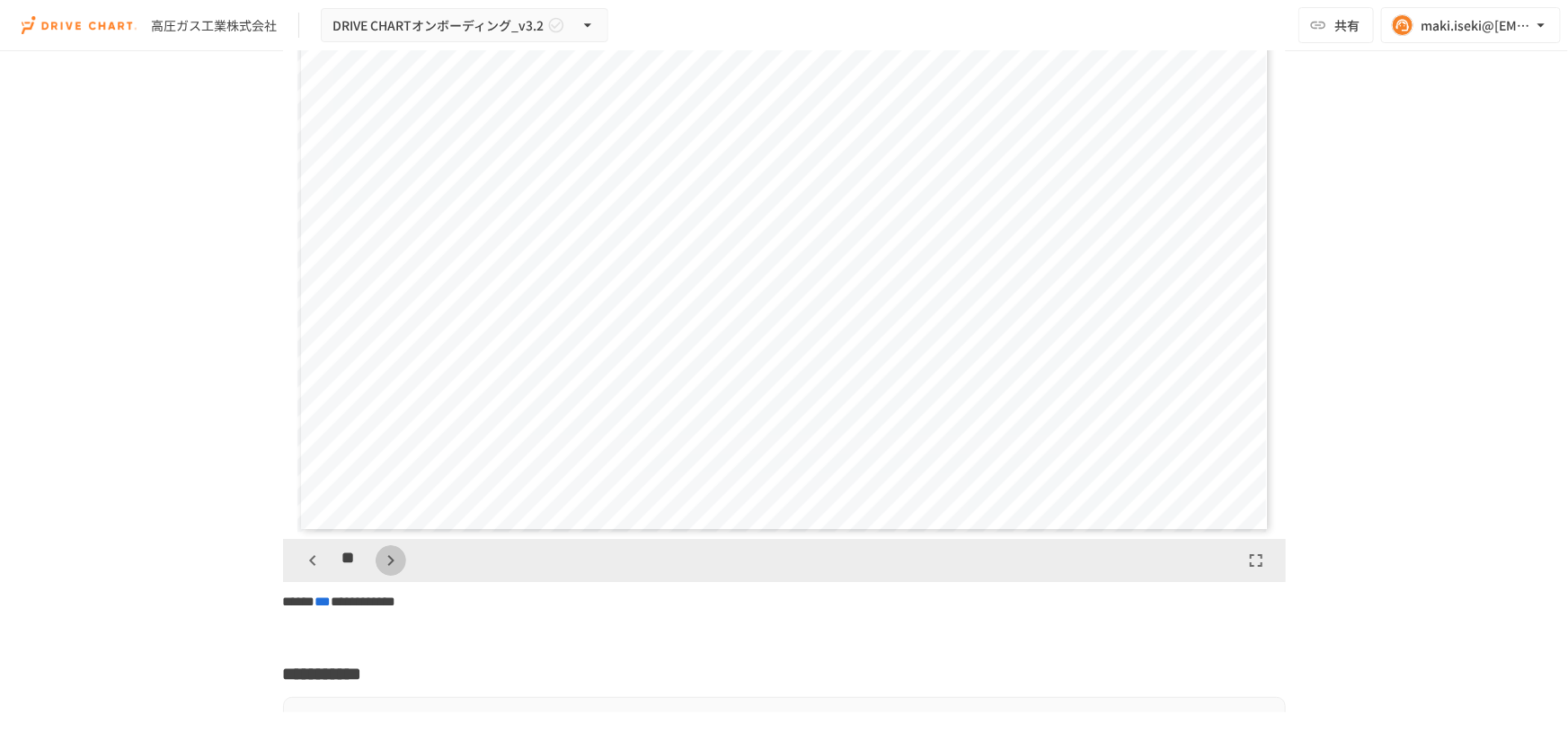 click 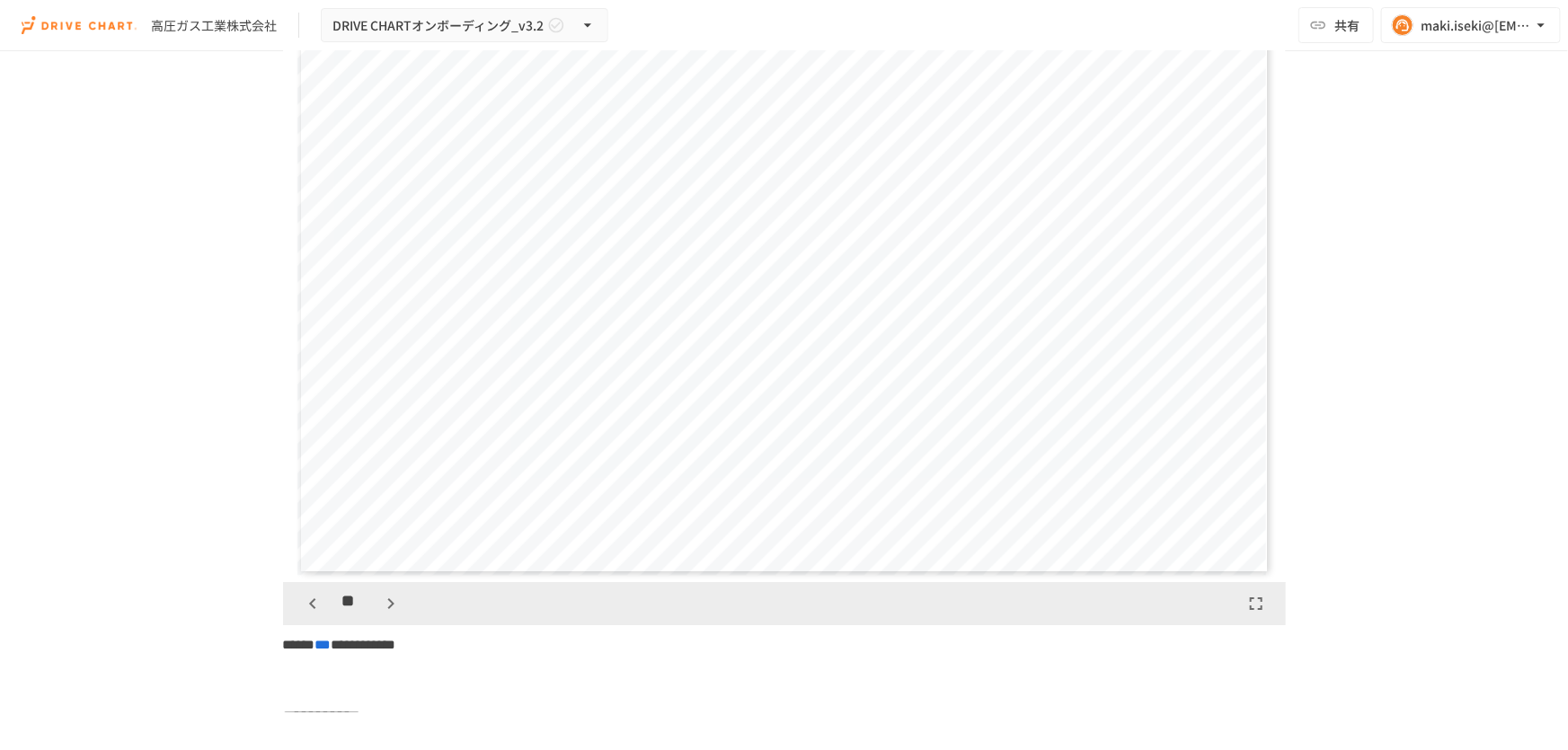 scroll, scrollTop: 2939, scrollLeft: 0, axis: vertical 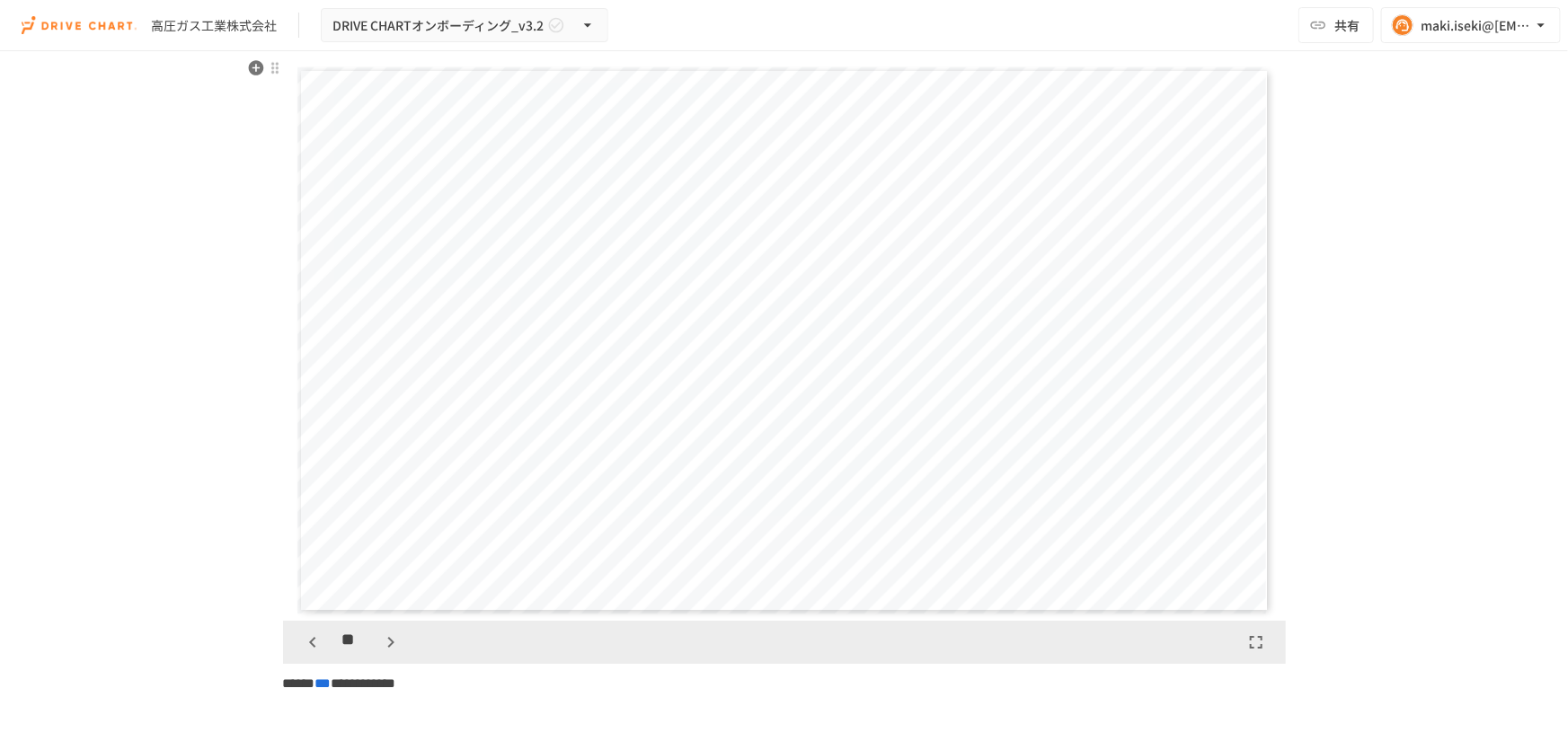 drag, startPoint x: 514, startPoint y: 337, endPoint x: 592, endPoint y: 353, distance: 79.62412 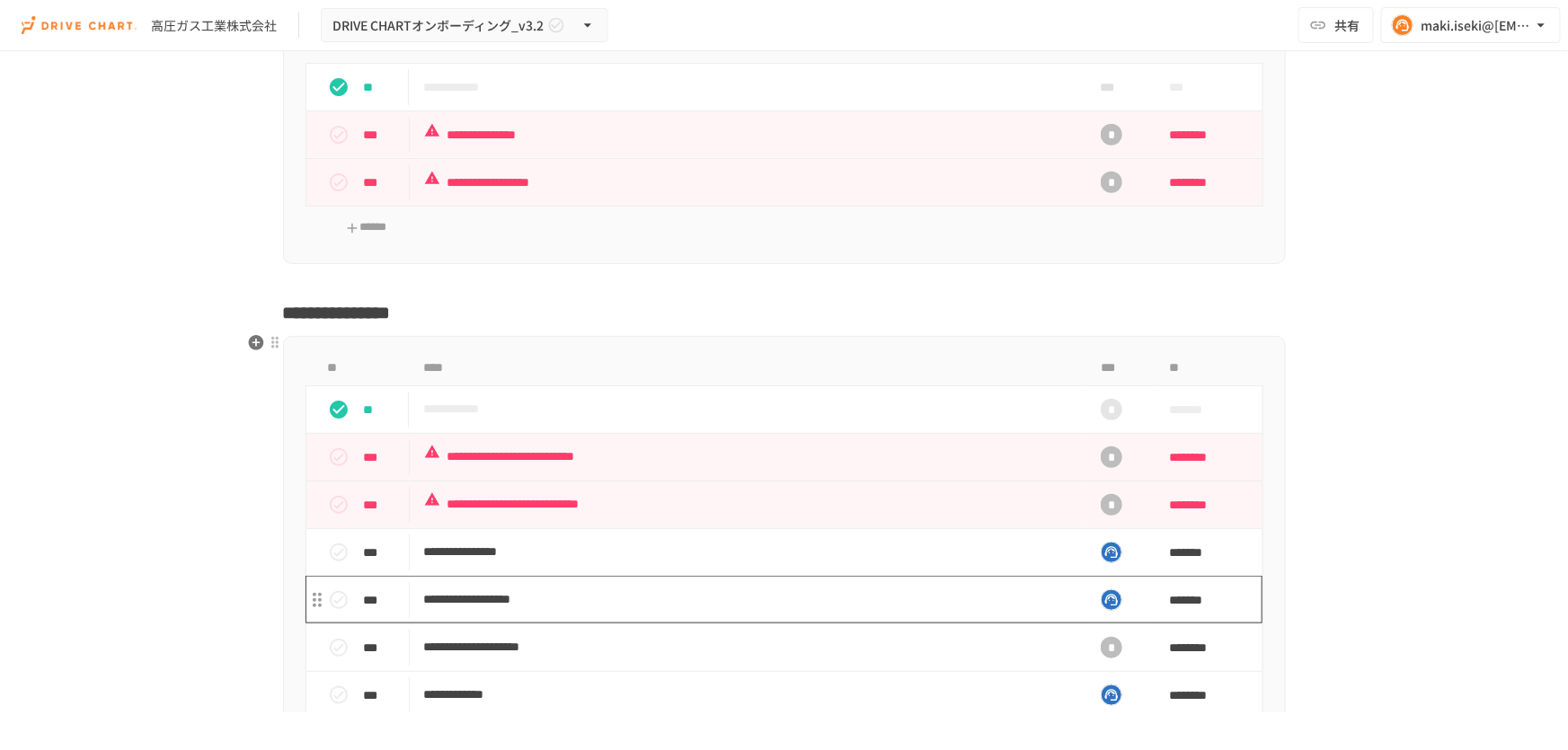 scroll, scrollTop: 4246, scrollLeft: 0, axis: vertical 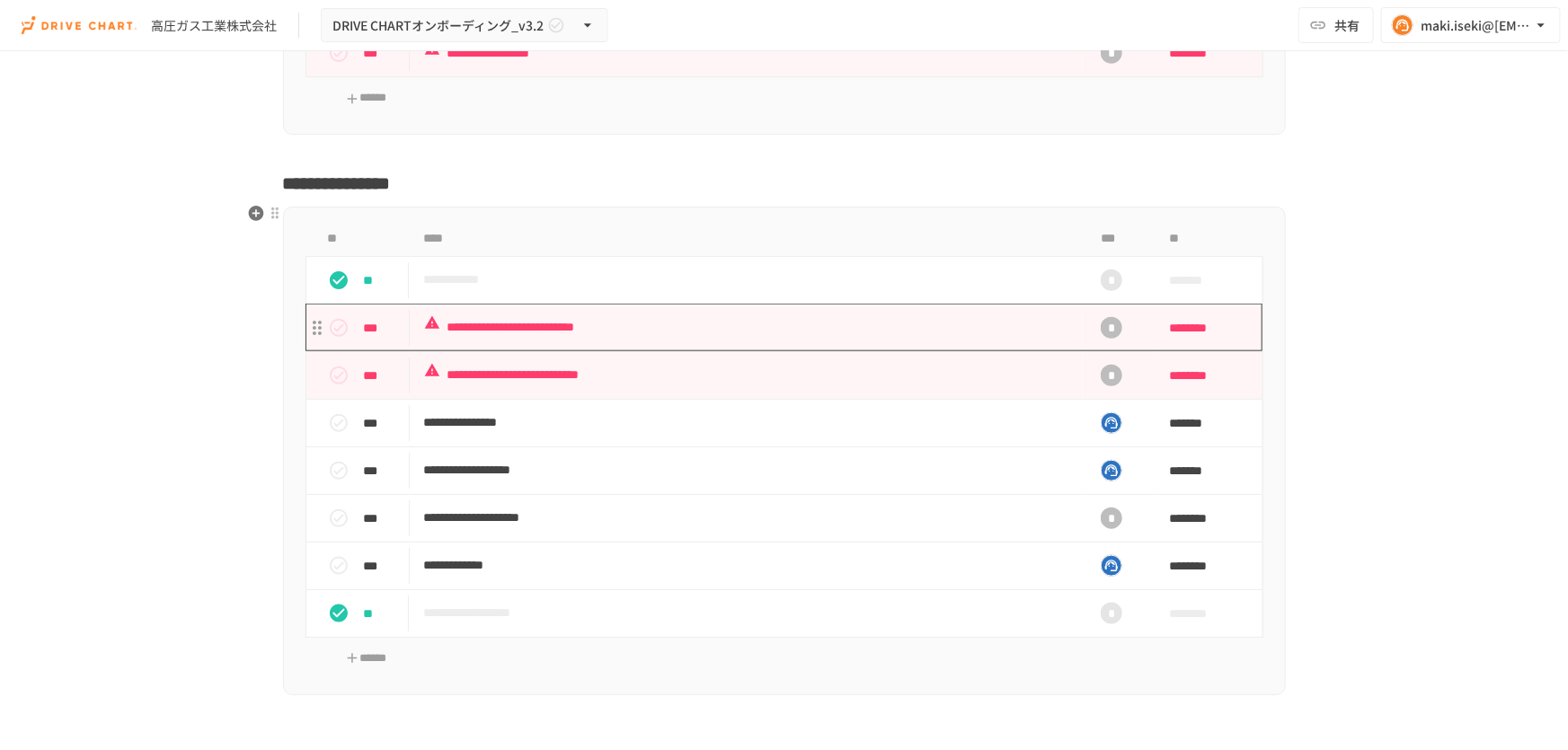 click on "**********" at bounding box center [747, 327] 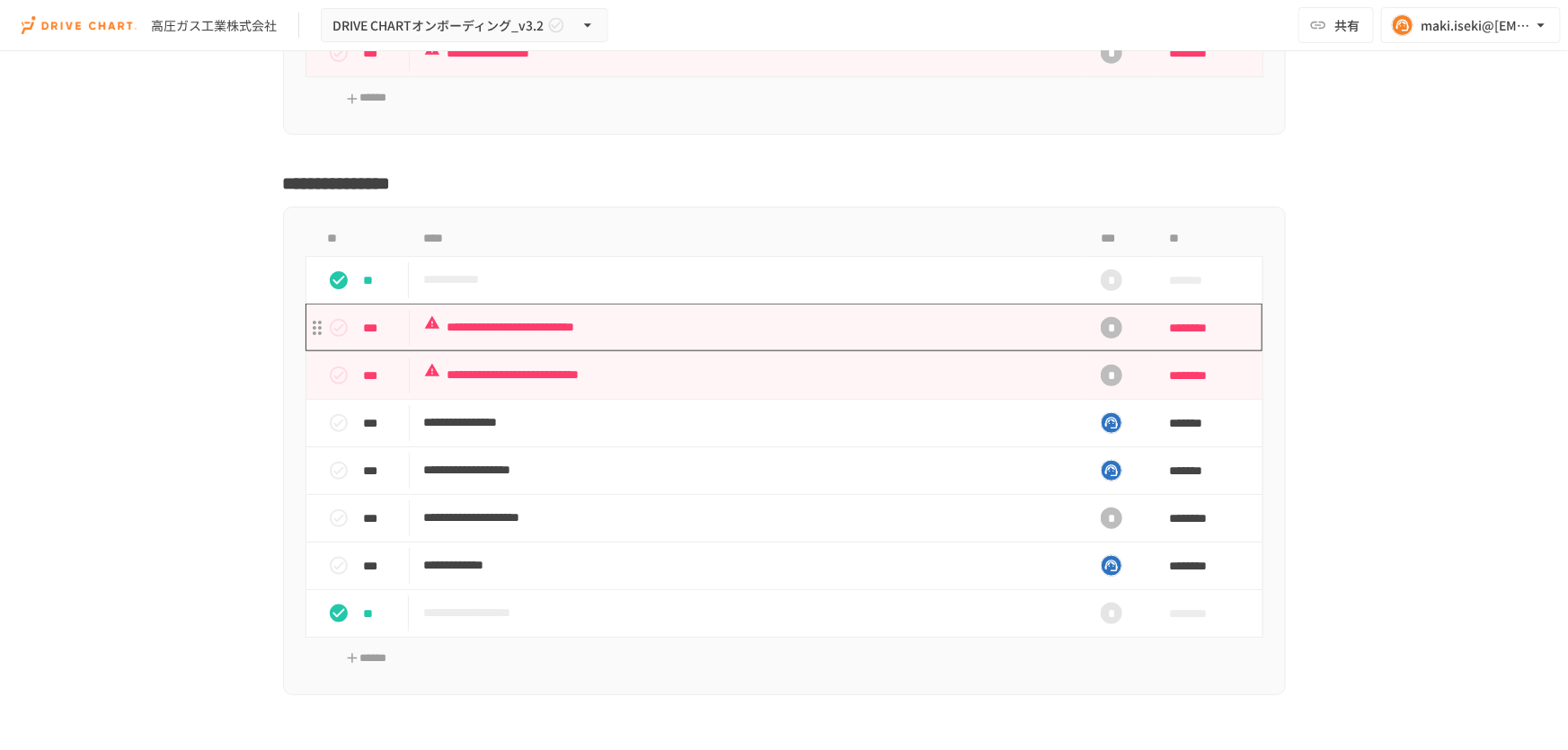 click on "**********" at bounding box center [747, 327] 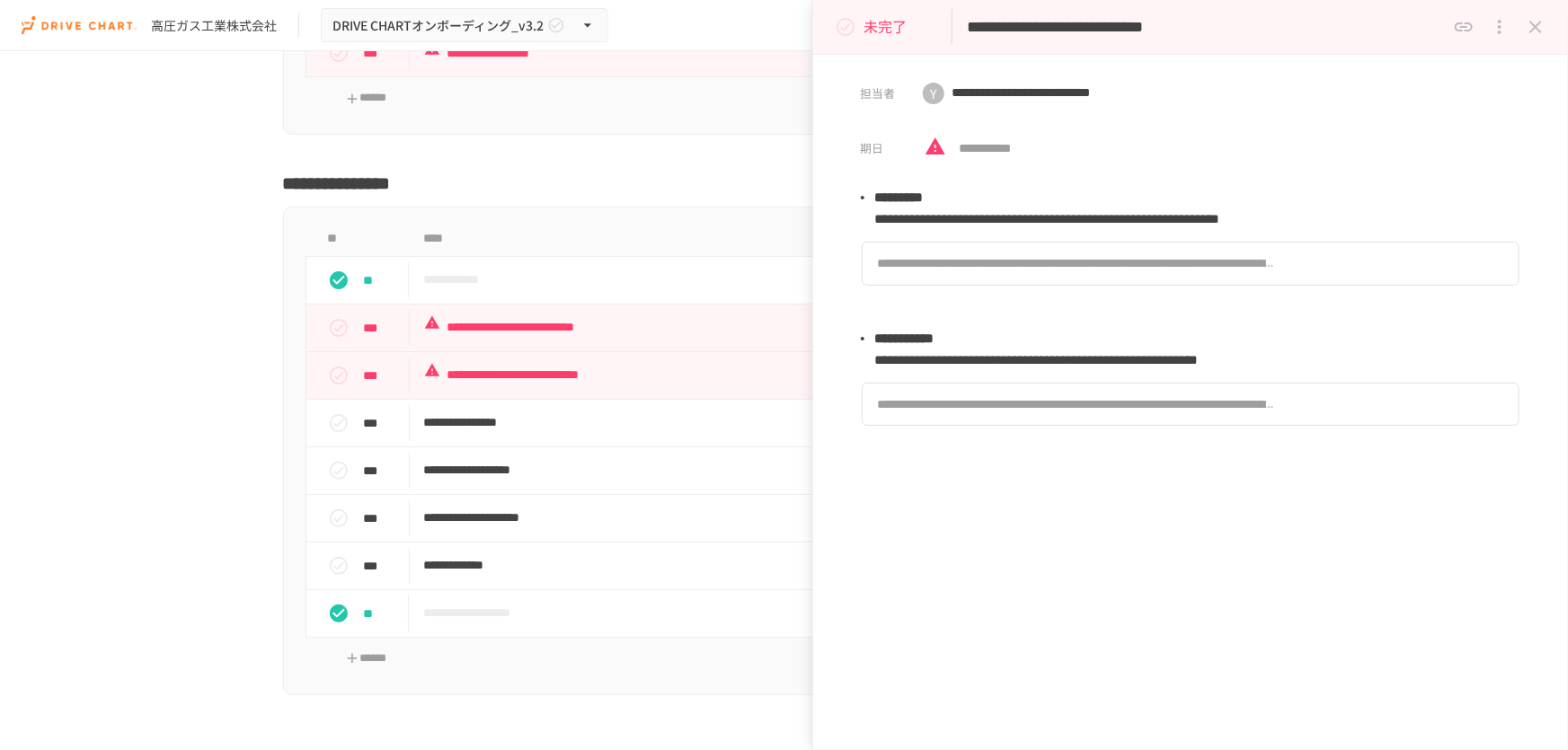 click on "**********" at bounding box center [1206, 27] 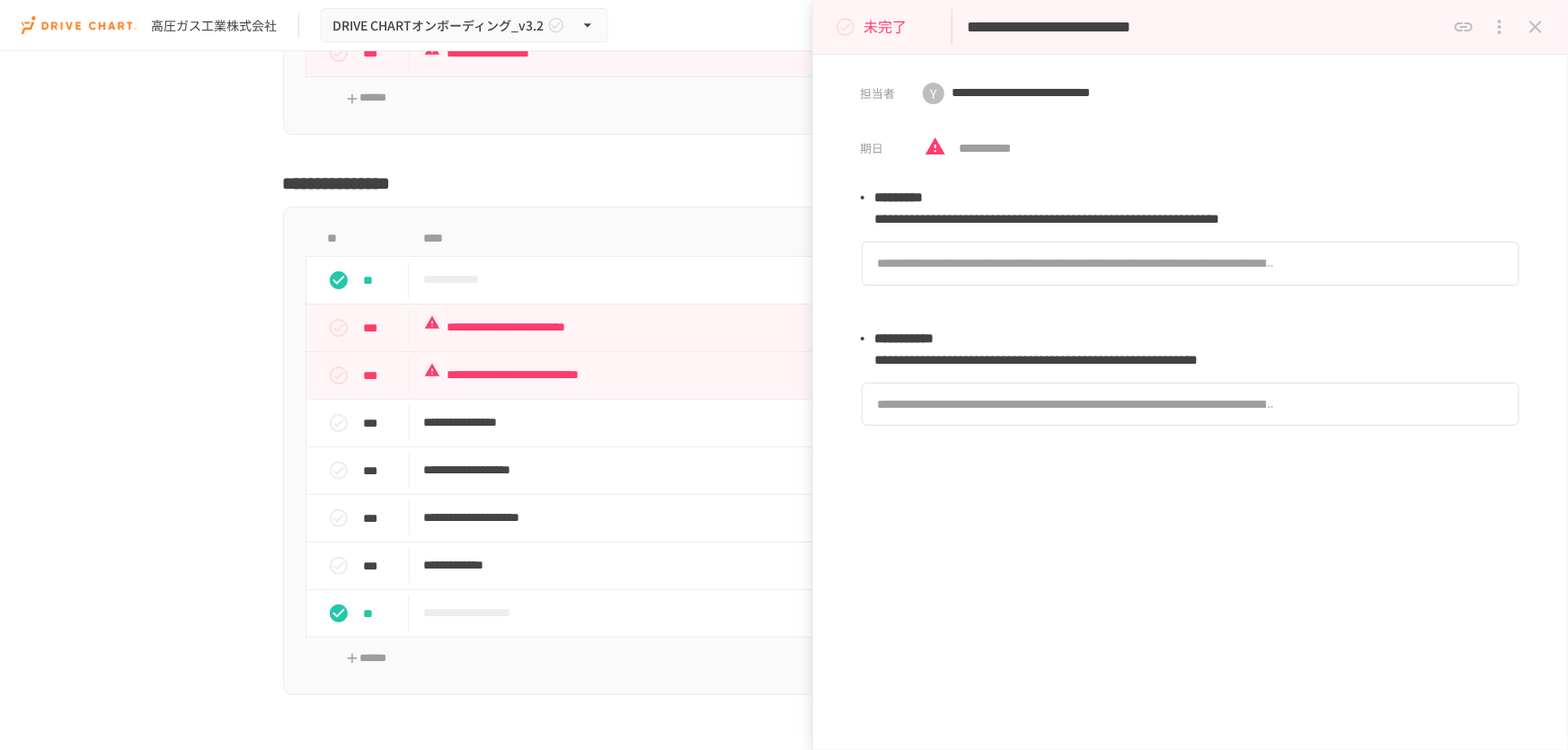 click on "**********" at bounding box center [1206, 27] 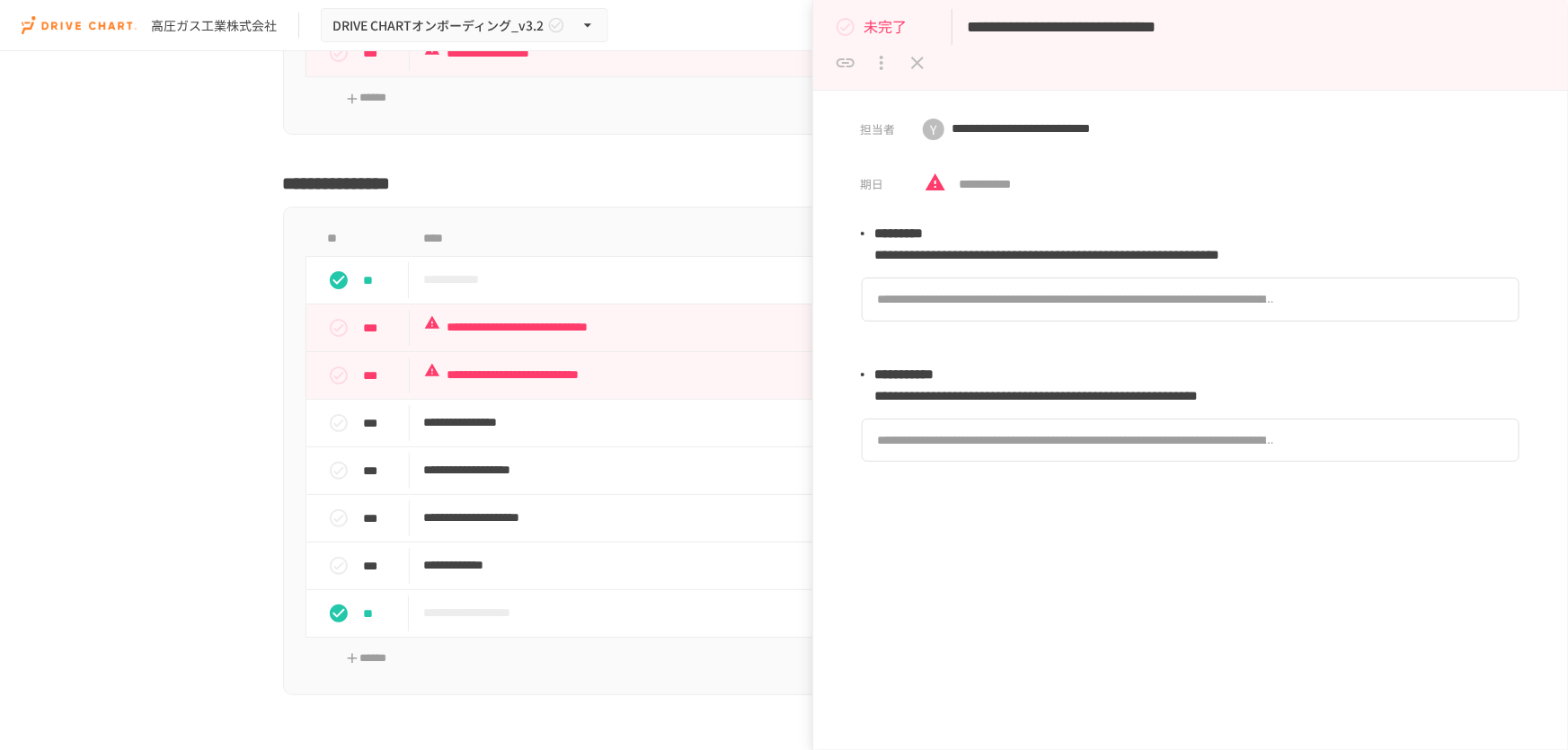 scroll, scrollTop: 0, scrollLeft: 6, axis: horizontal 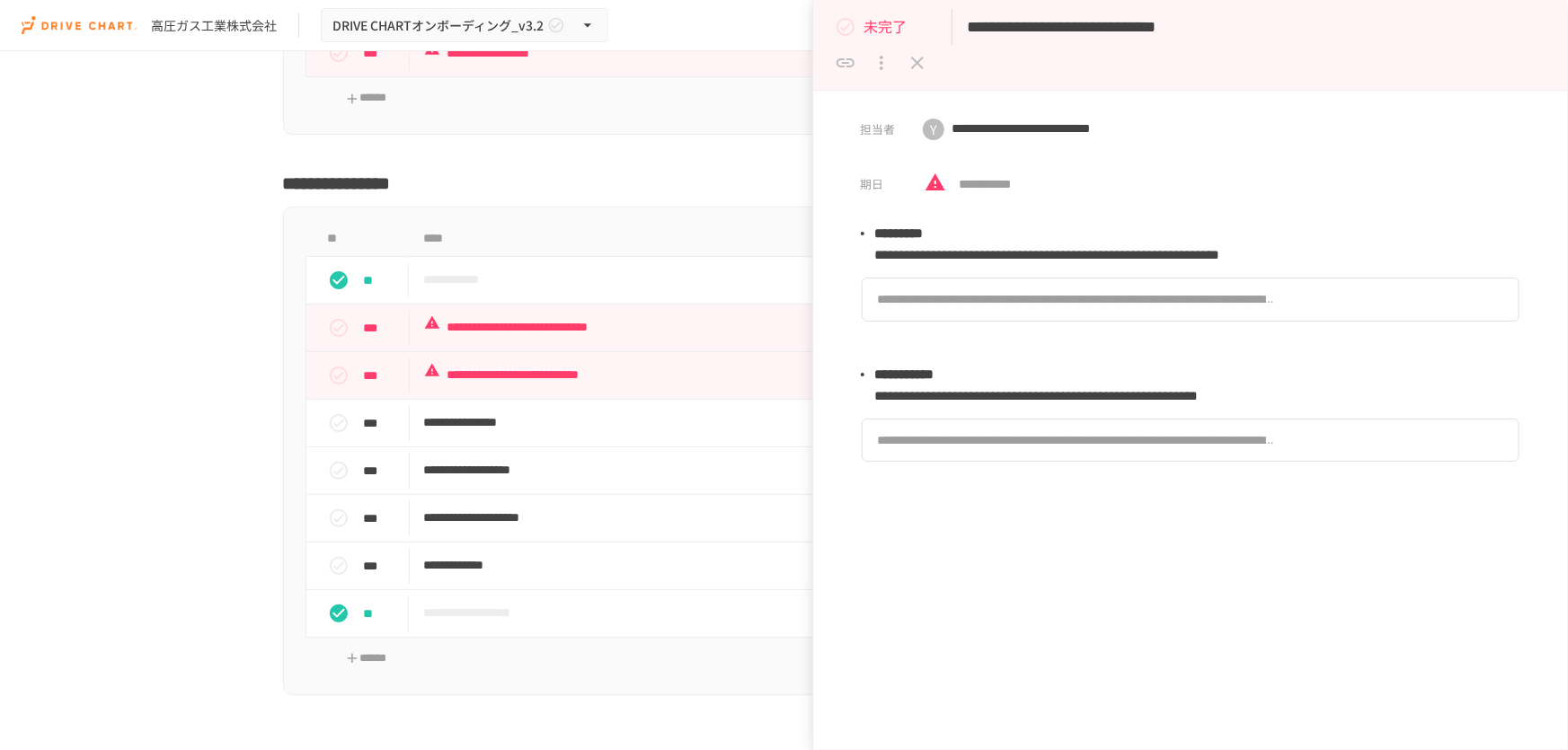 type on "**********" 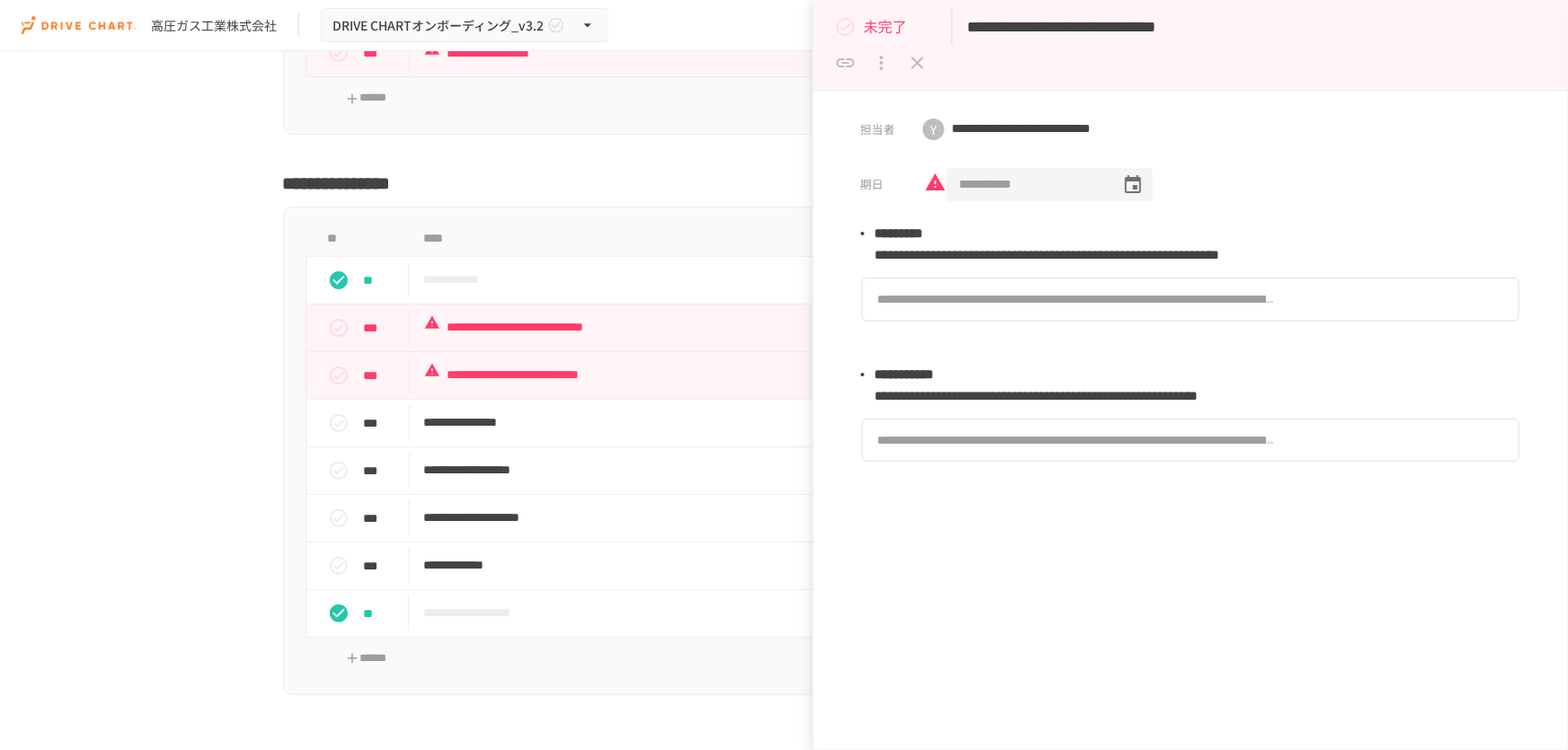 click on "**********" at bounding box center (1027, 185) 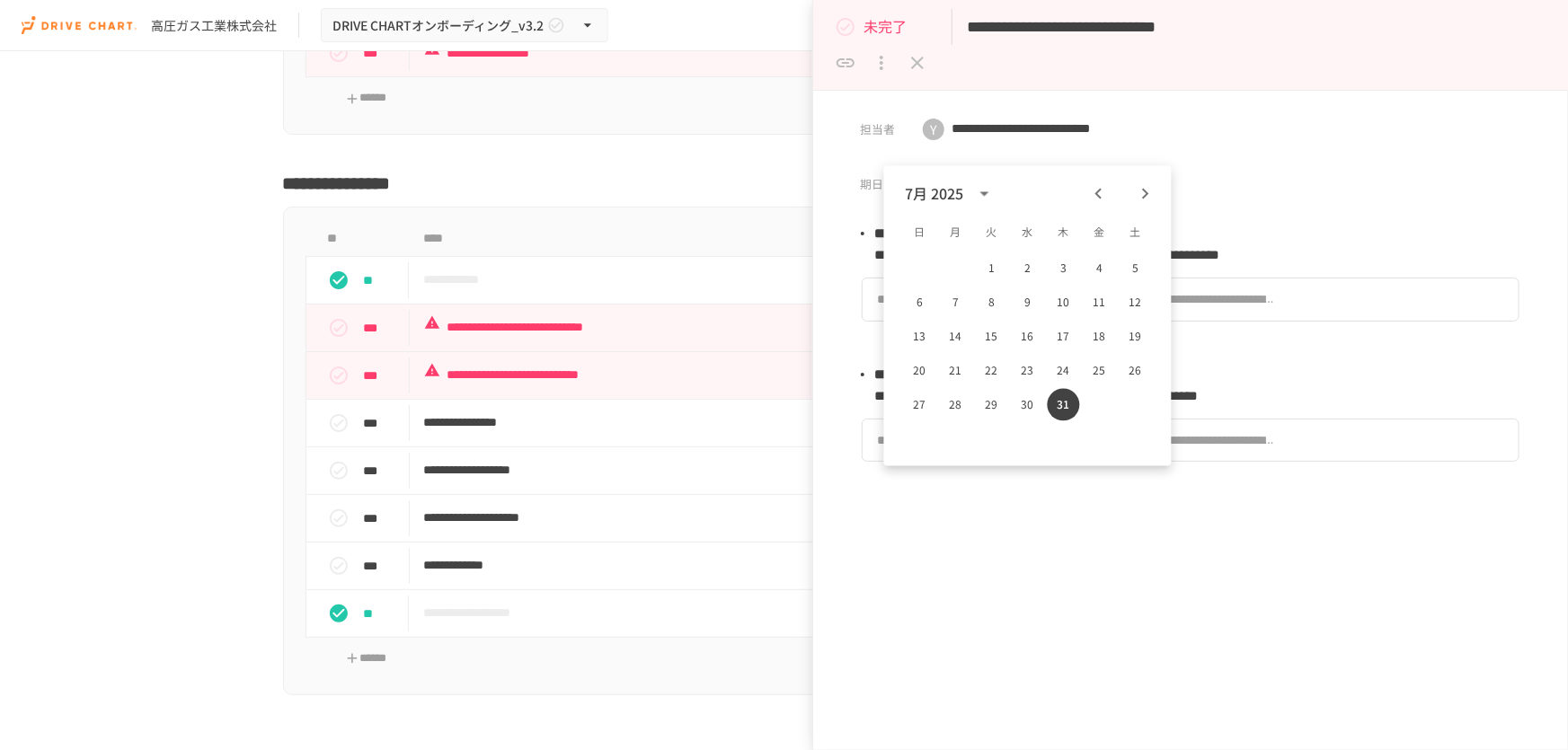 click 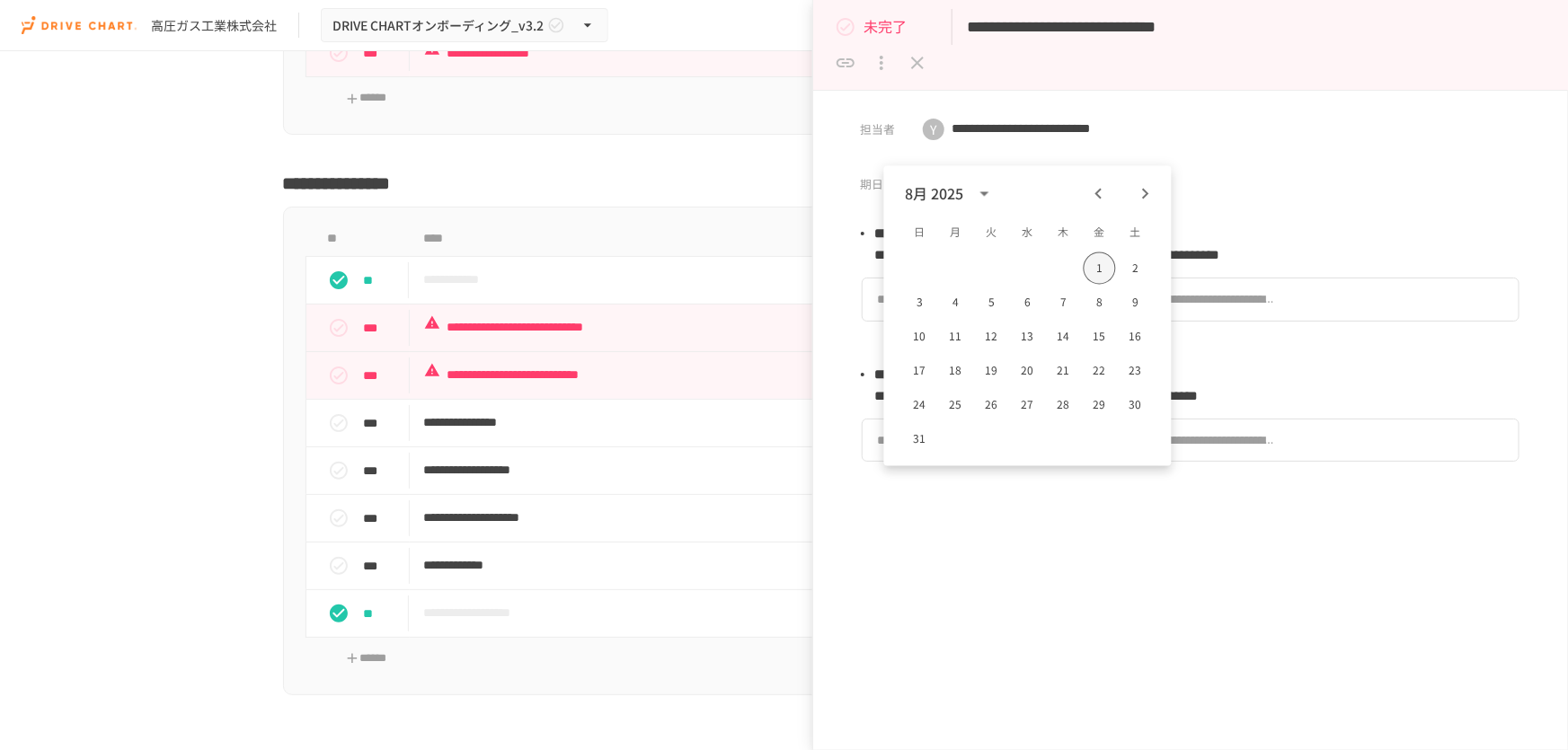 click on "1" at bounding box center [1100, 269] 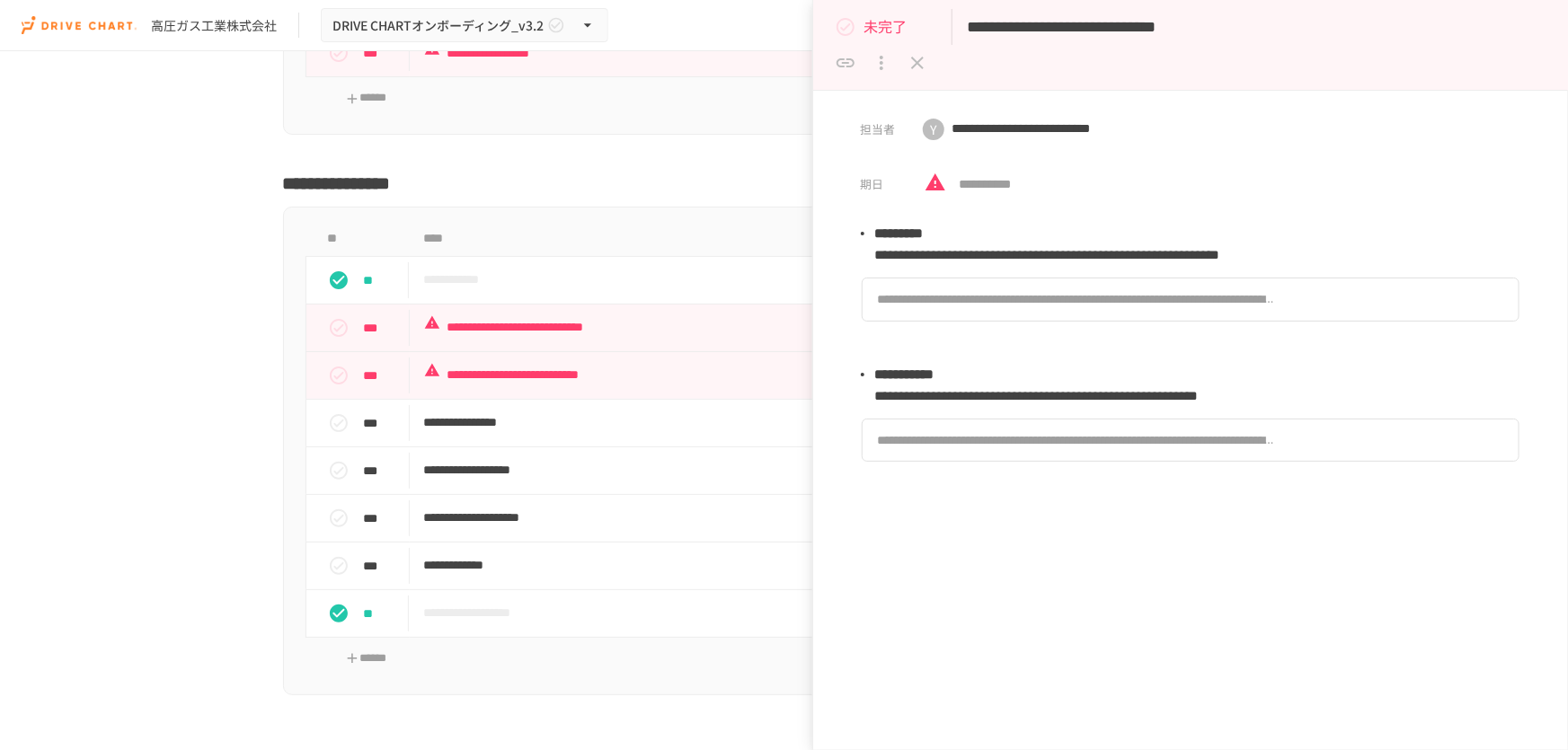 type on "**********" 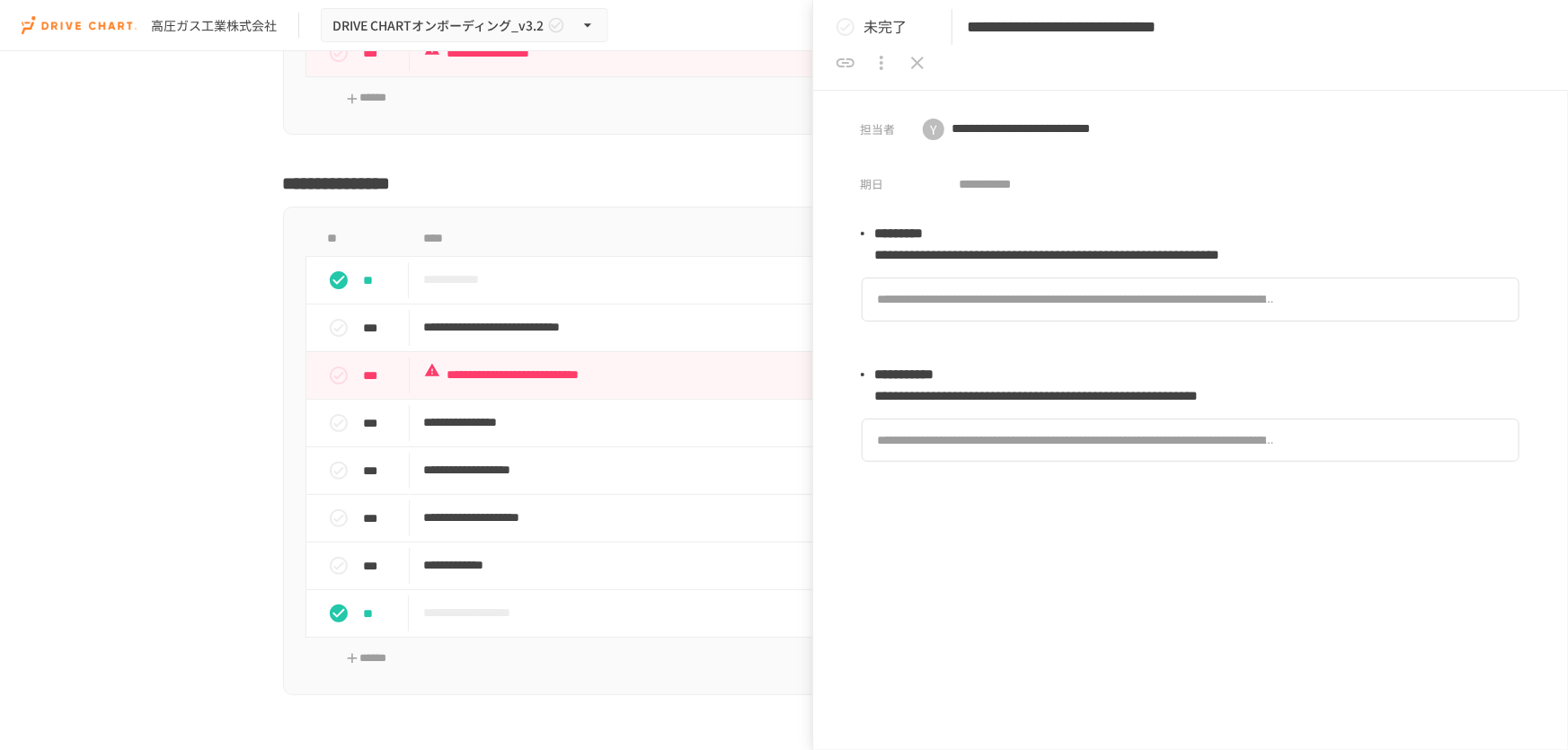 click on "担当者 Y [REDACTED] ​ 期日 [DATE] ​" at bounding box center [1191, 146] 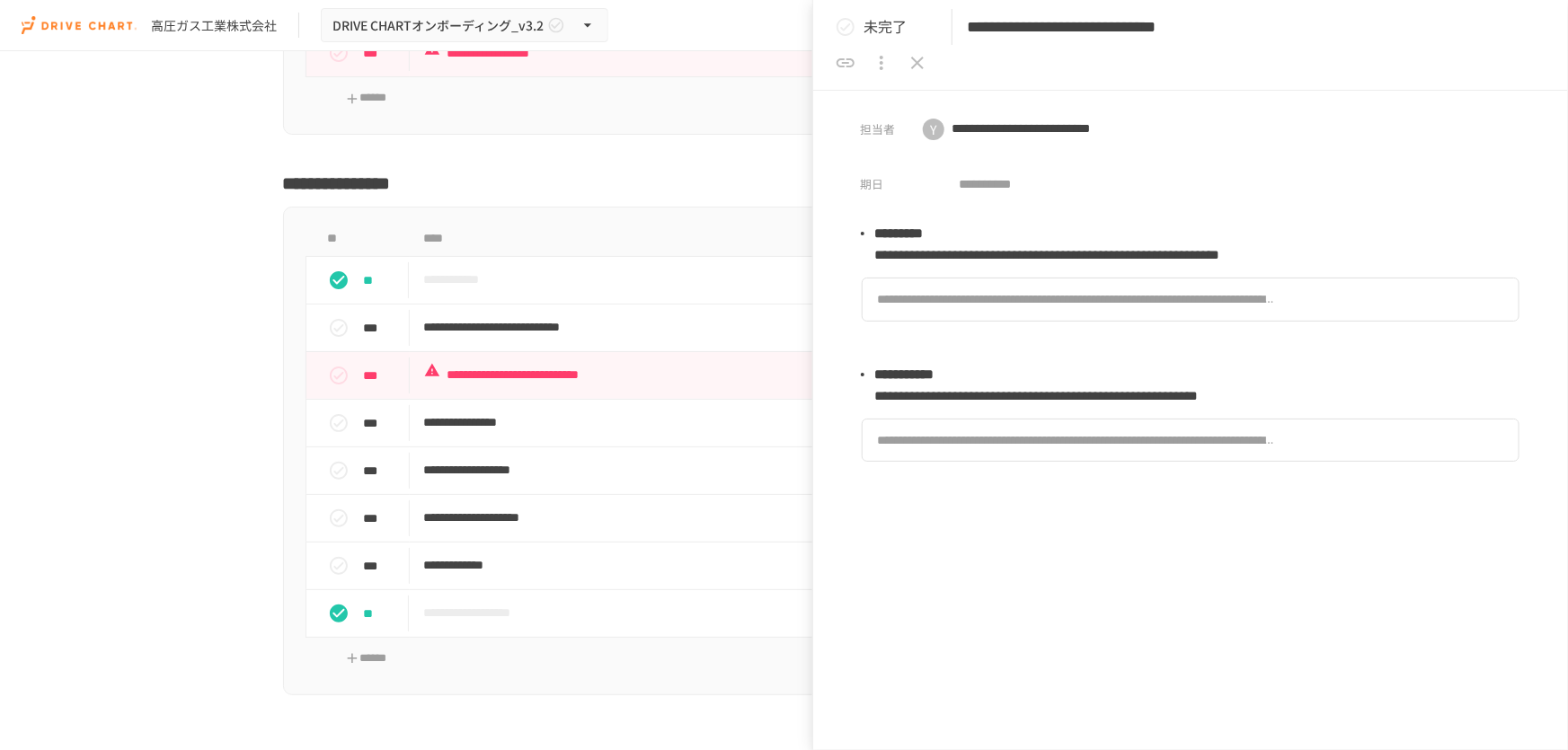 click 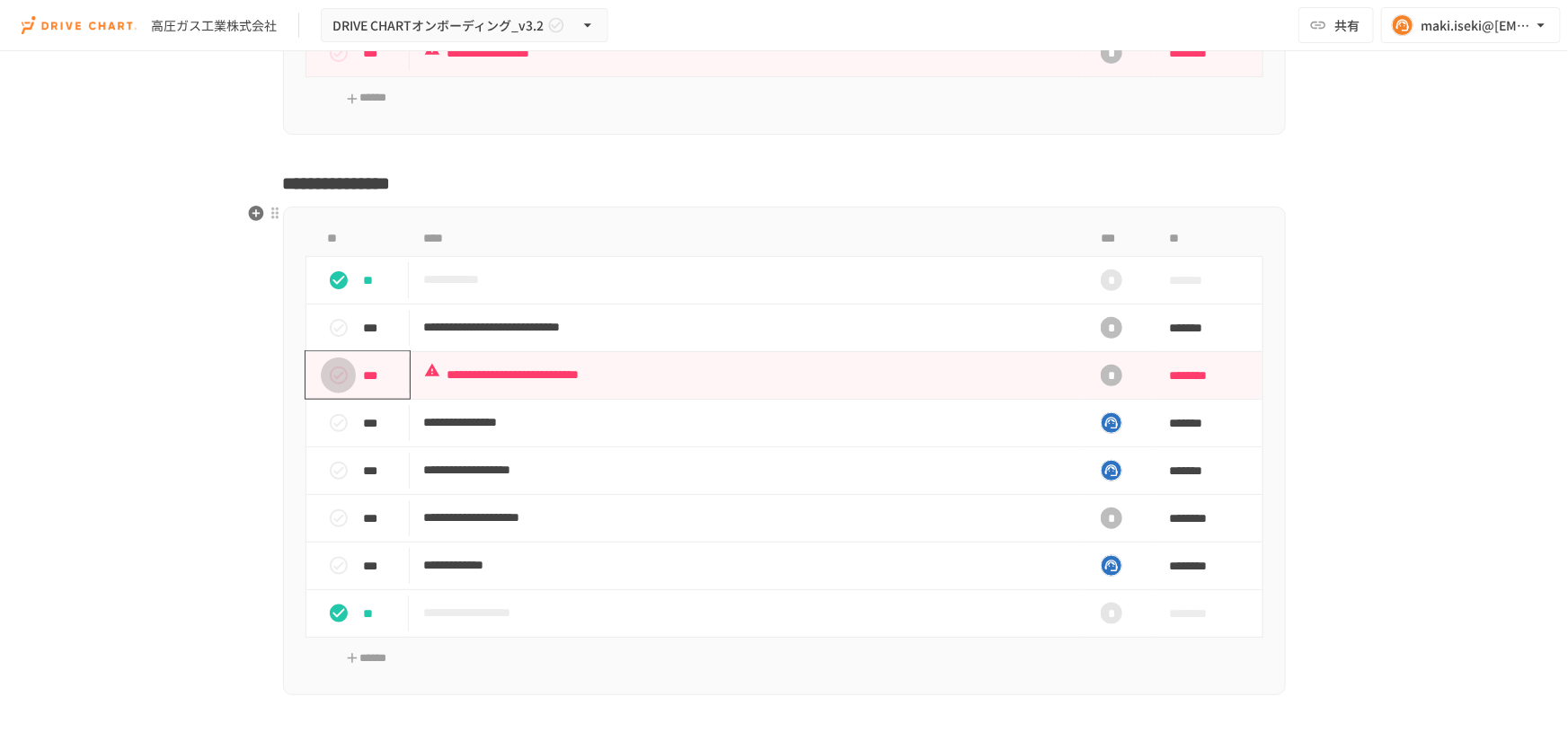 click at bounding box center (339, 375) 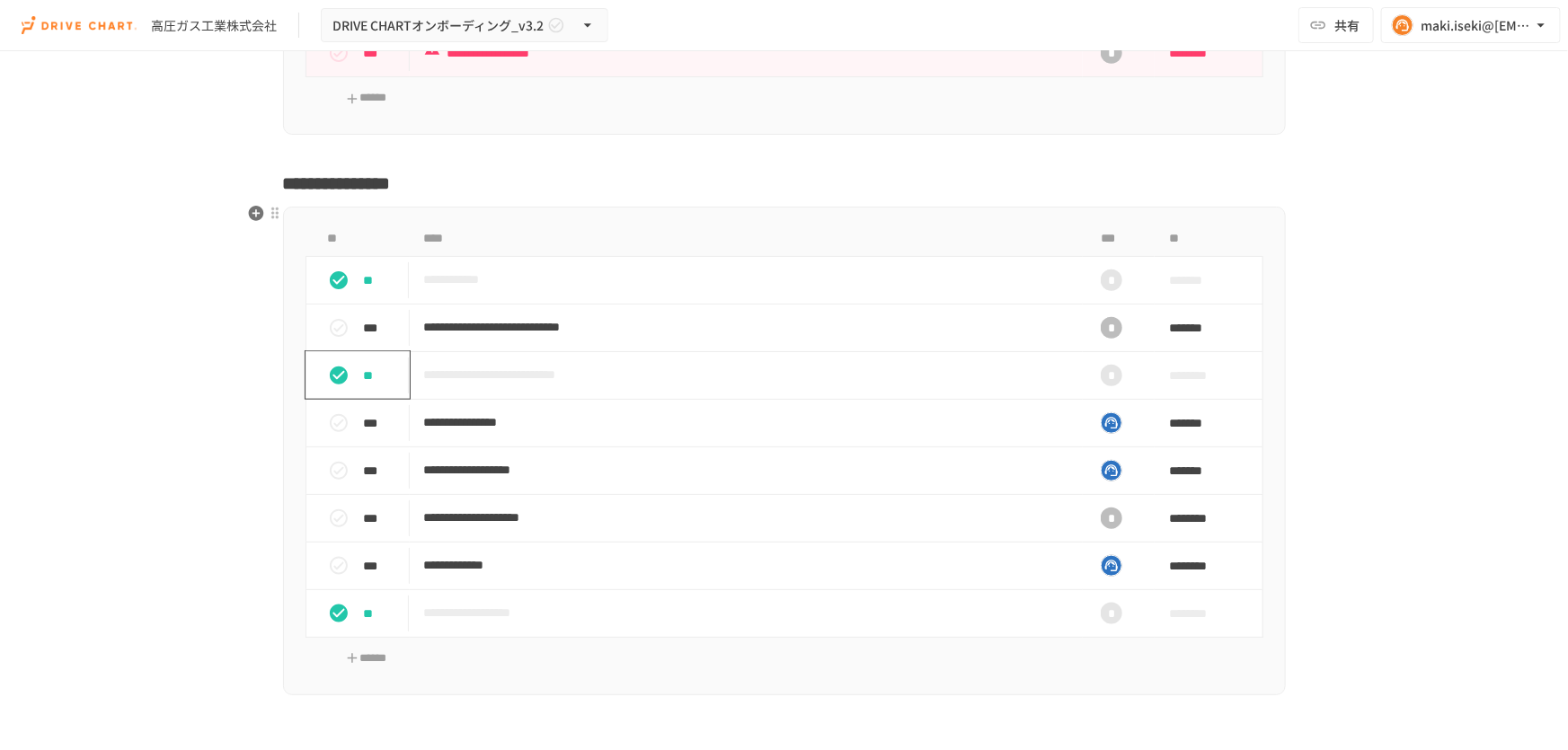 click 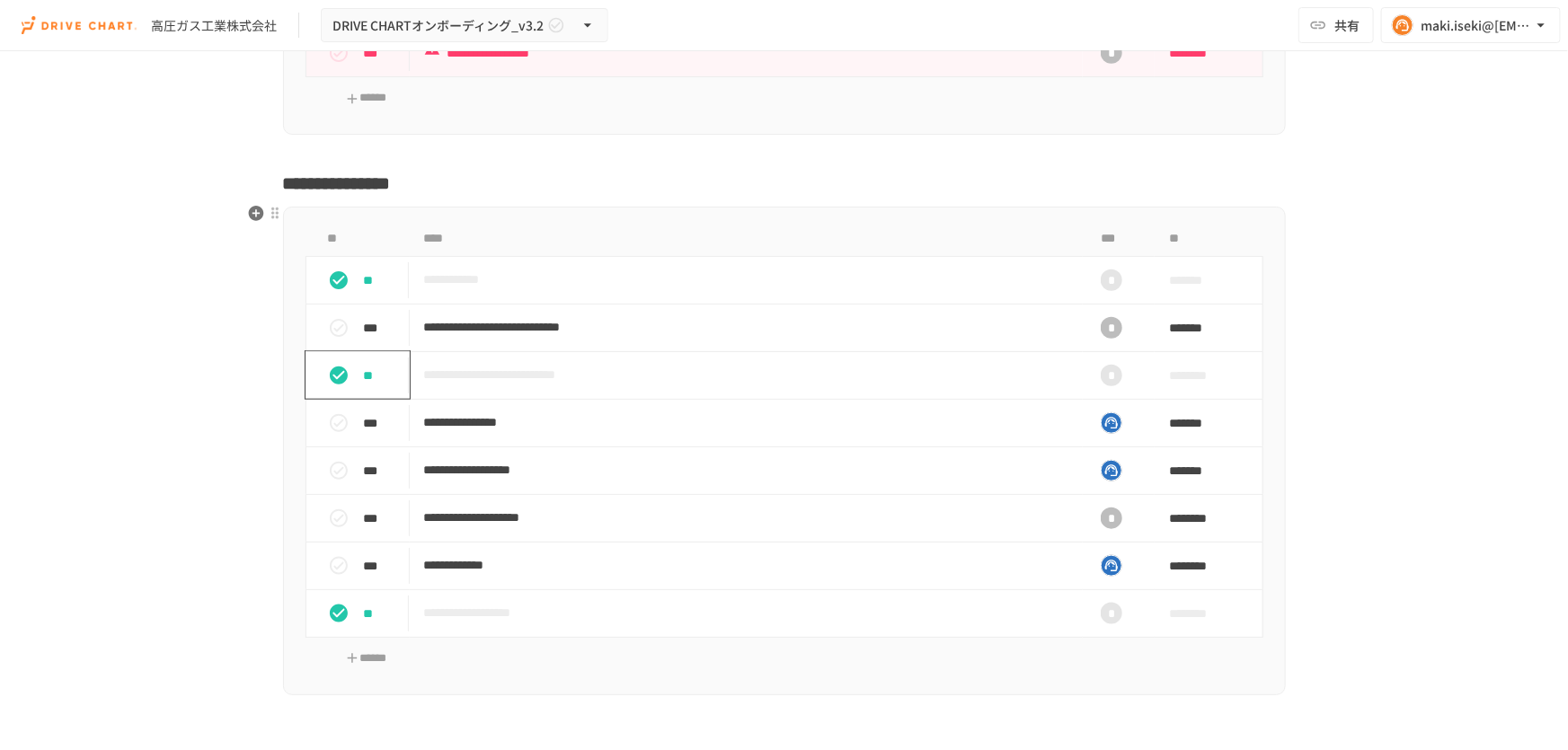 click 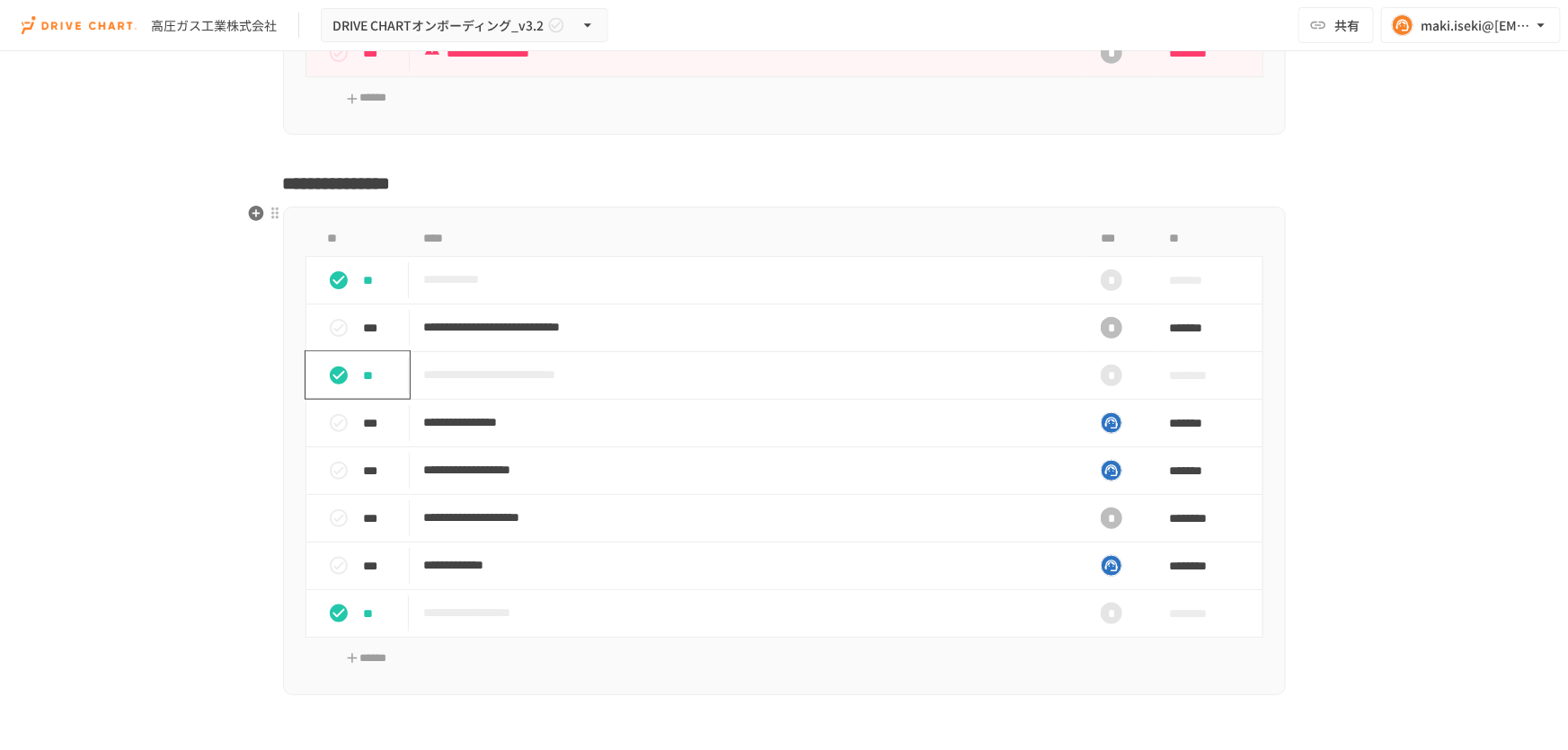 click 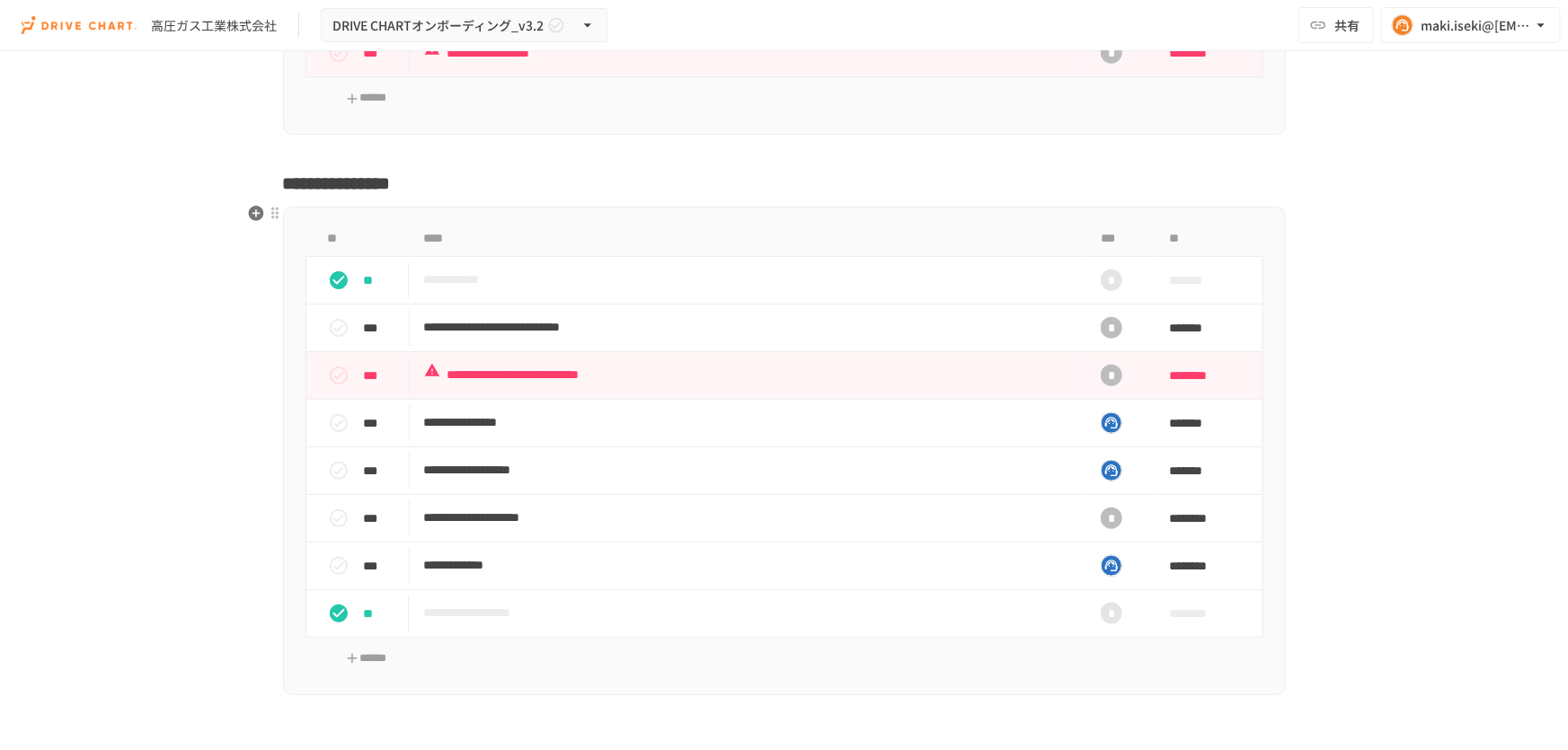 drag, startPoint x: 310, startPoint y: 375, endPoint x: 580, endPoint y: 383, distance: 270.11849 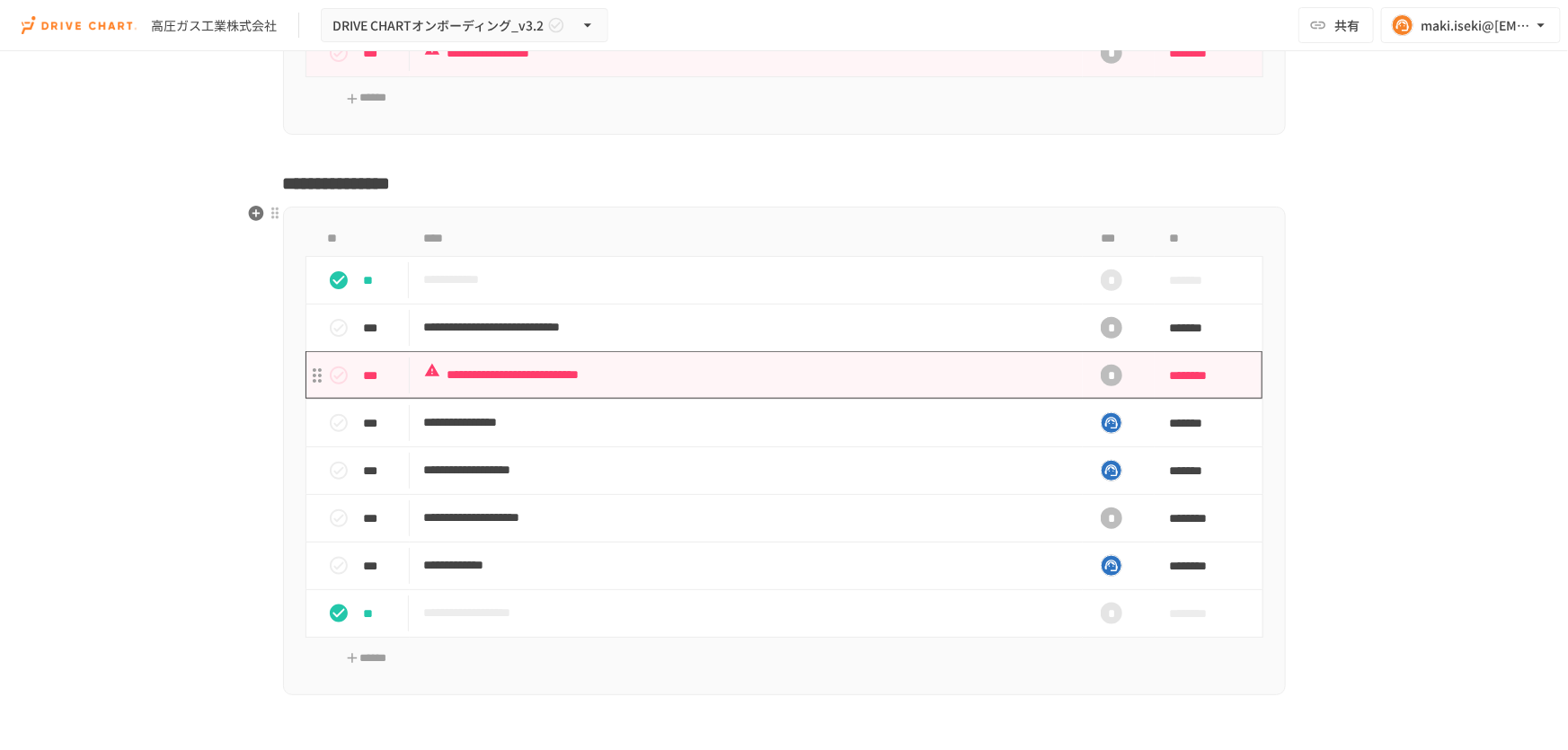 click on "**********" at bounding box center [747, 375] 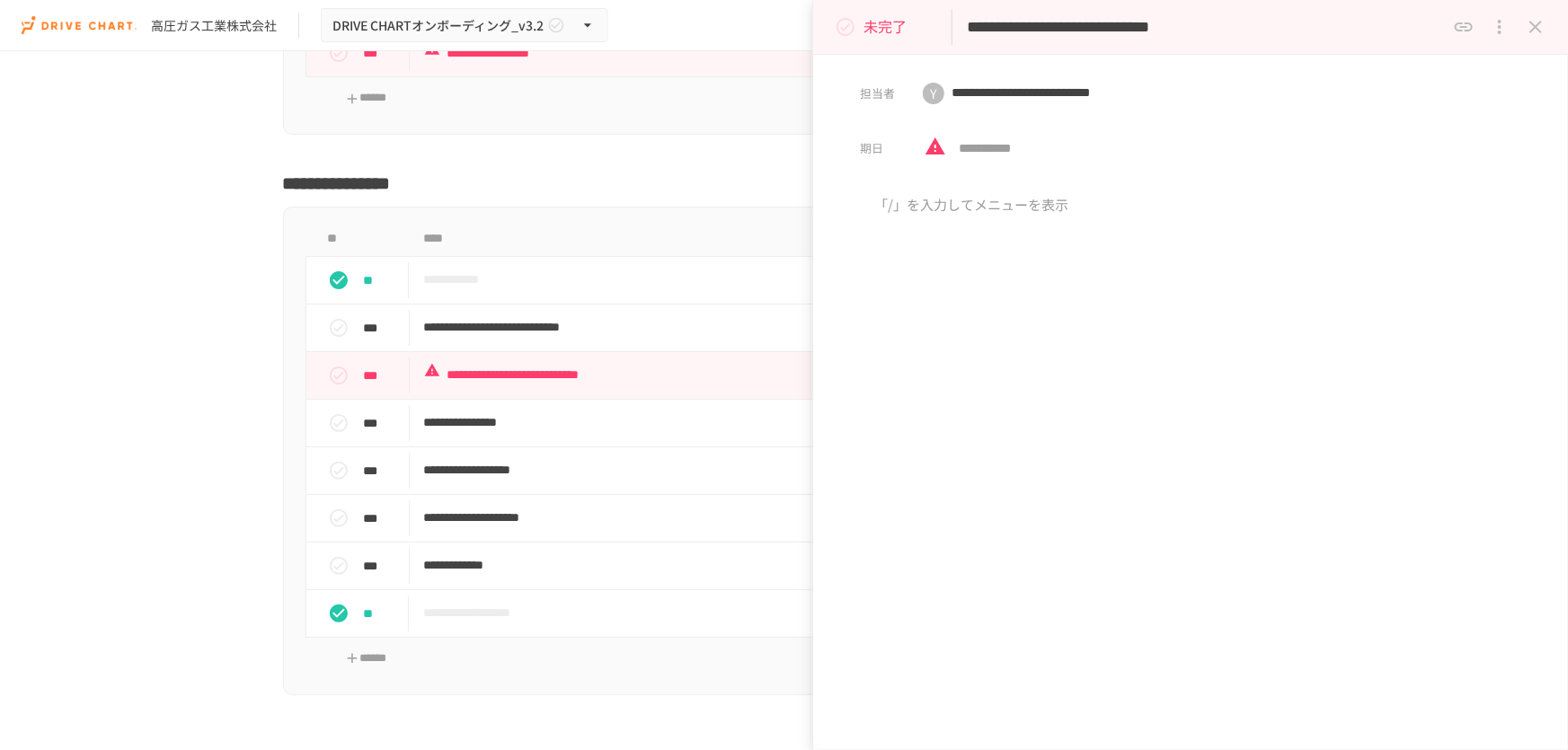 click 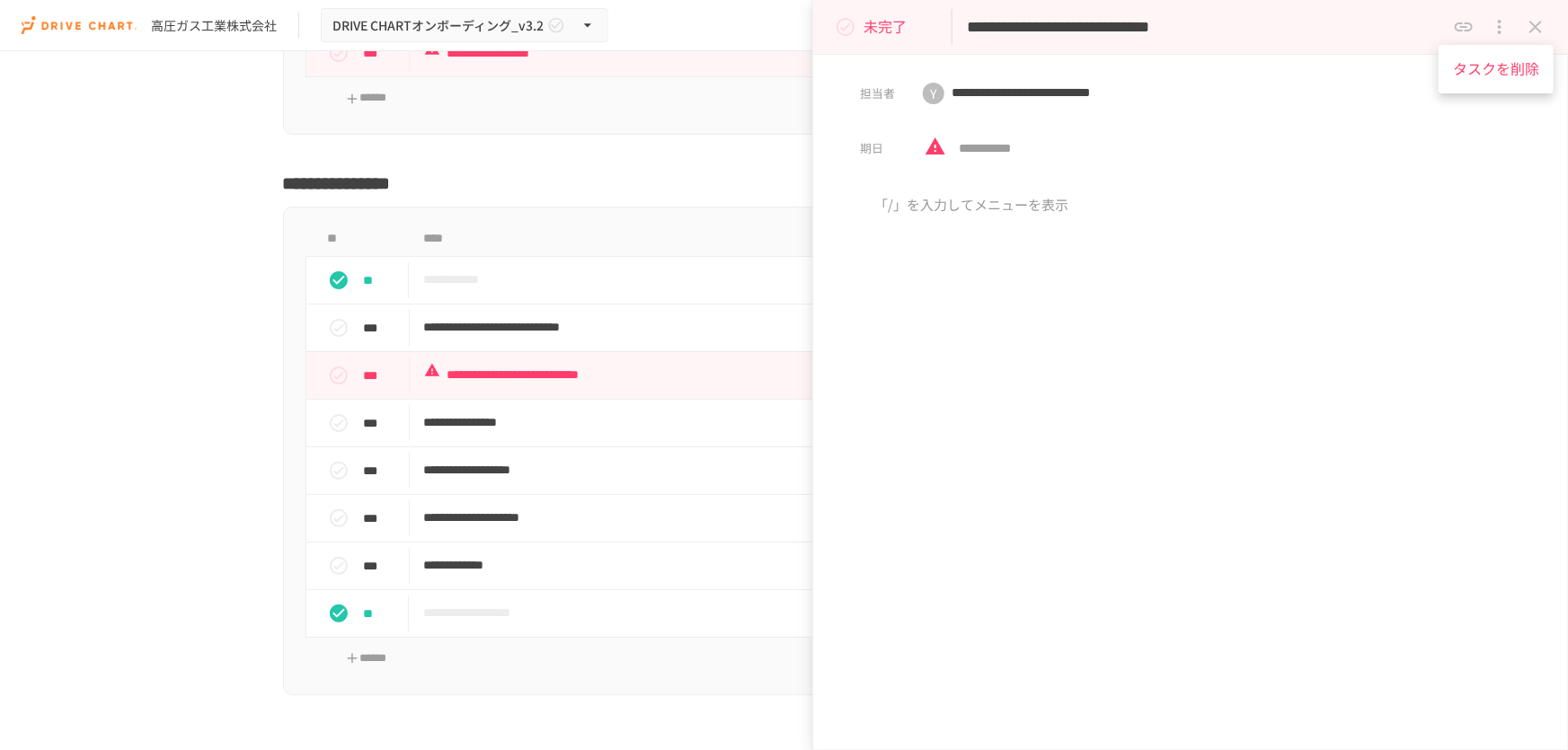 click on "タスクを削除" at bounding box center (1496, 69) 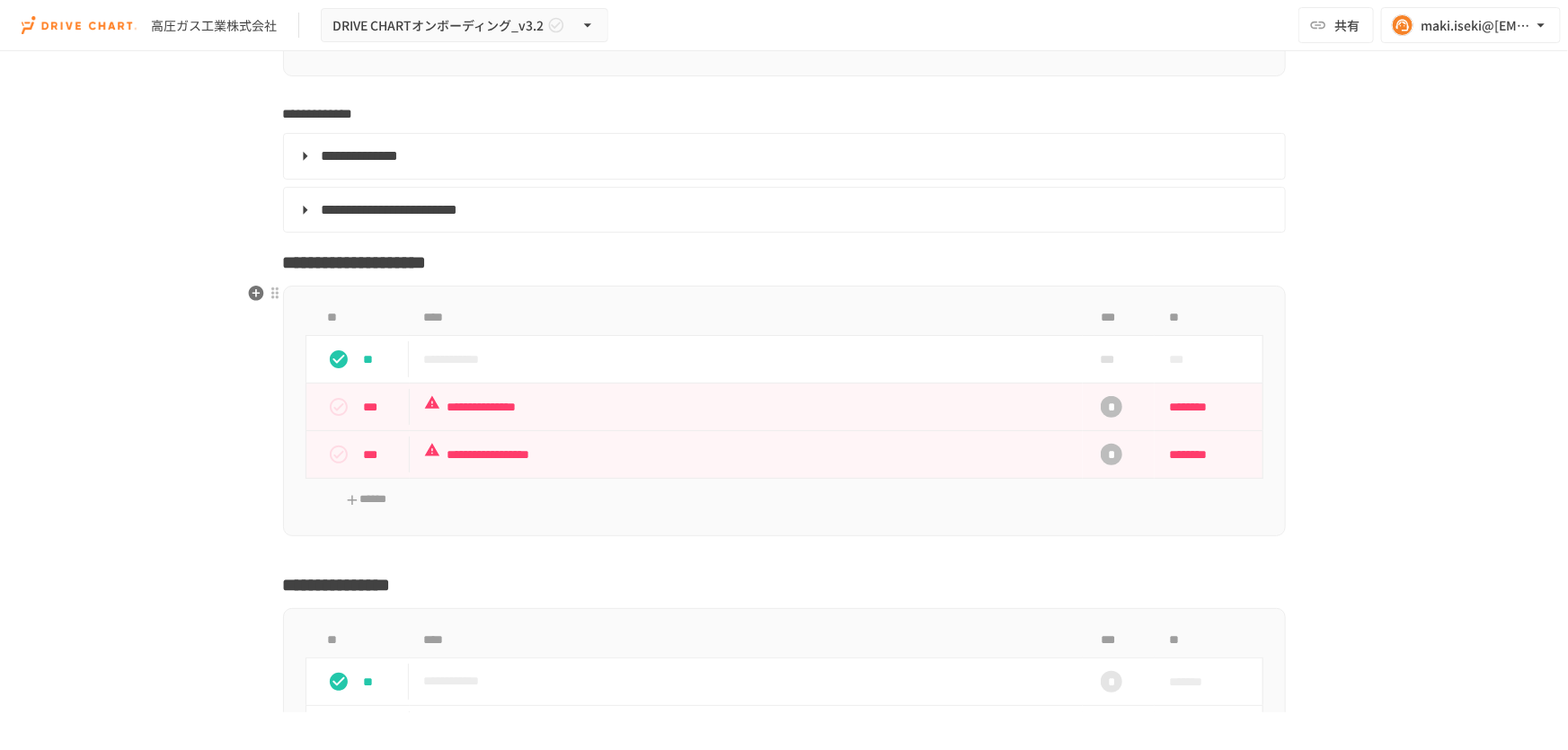 scroll, scrollTop: 3837, scrollLeft: 0, axis: vertical 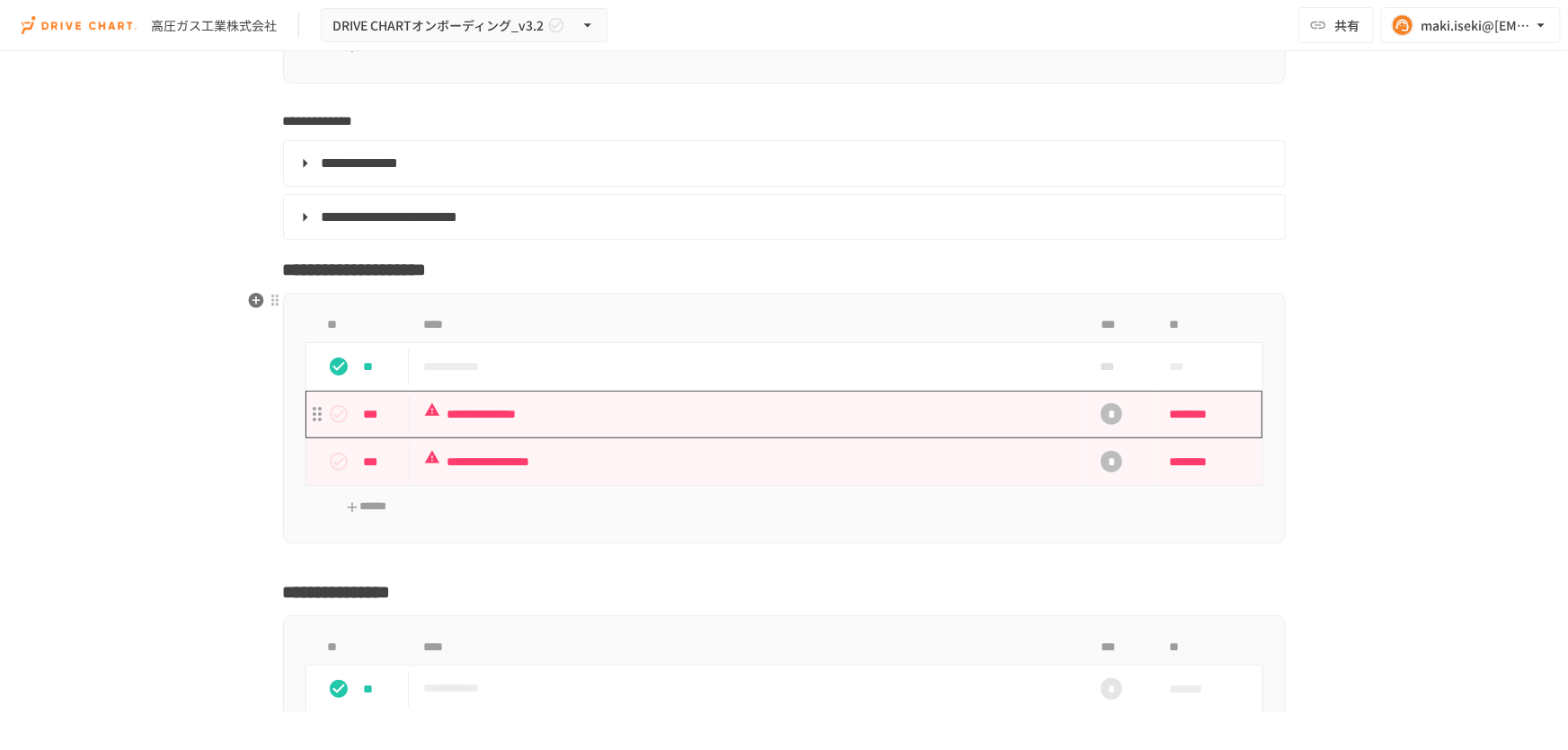 click on "**********" at bounding box center [747, 414] 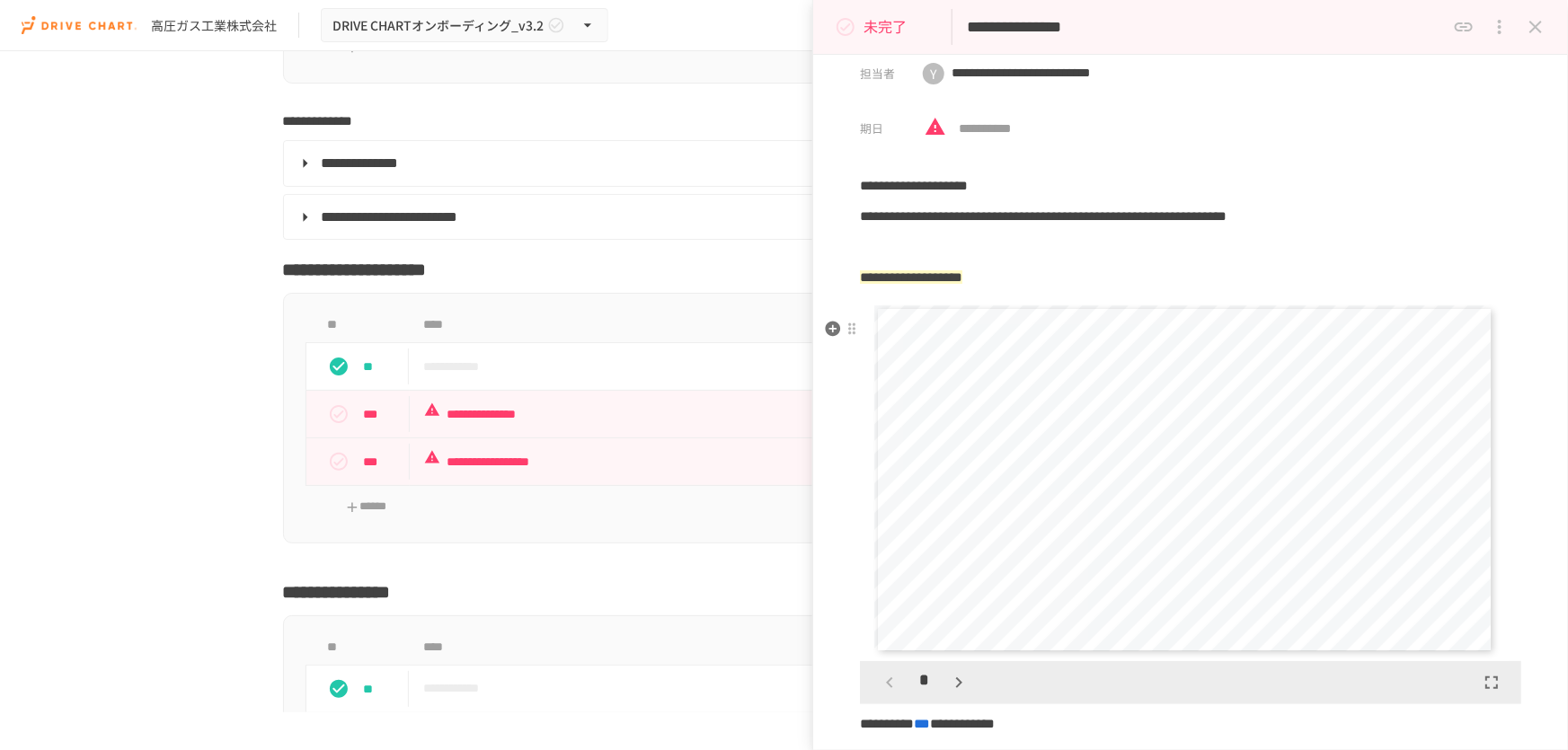 scroll, scrollTop: 81, scrollLeft: 0, axis: vertical 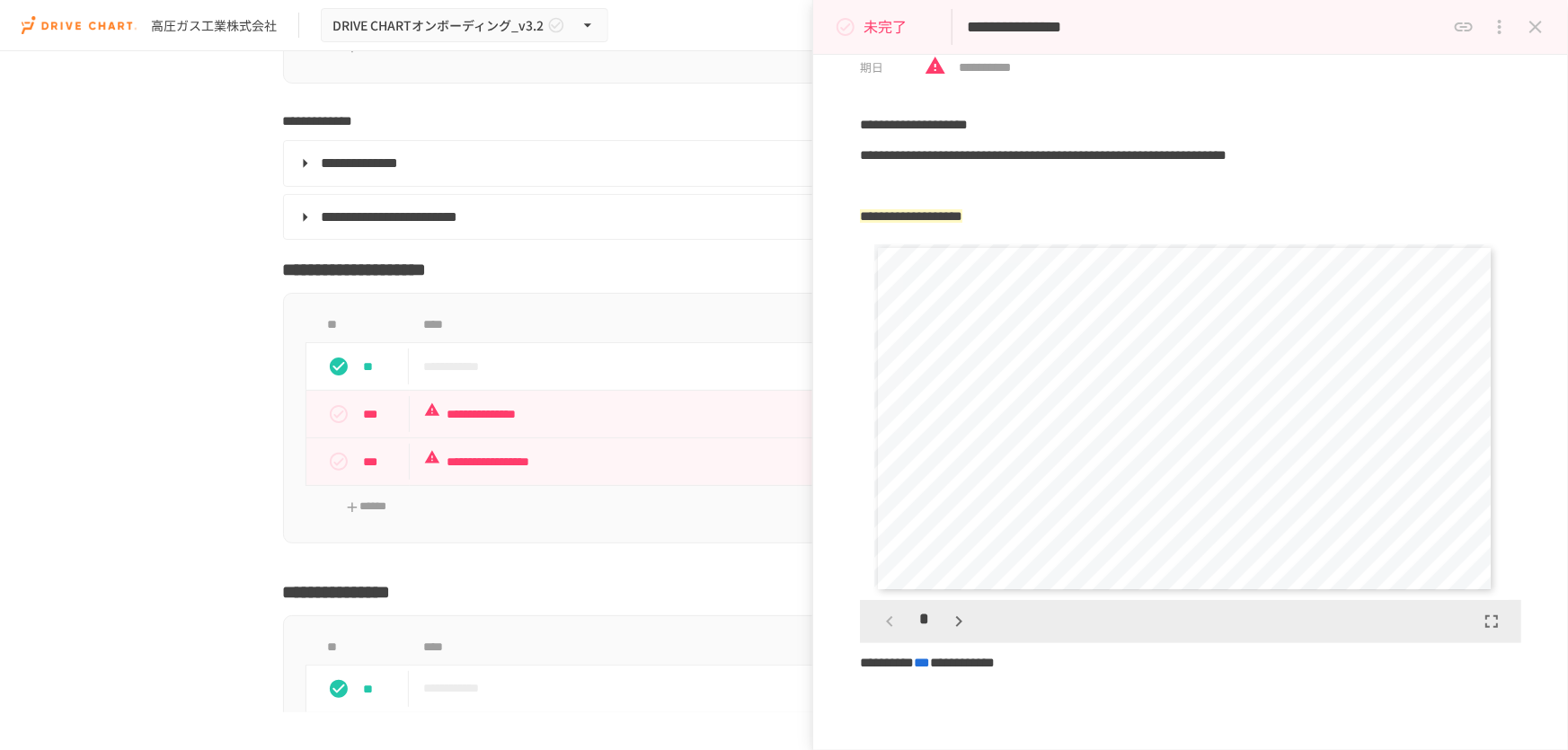 click at bounding box center [1536, 27] 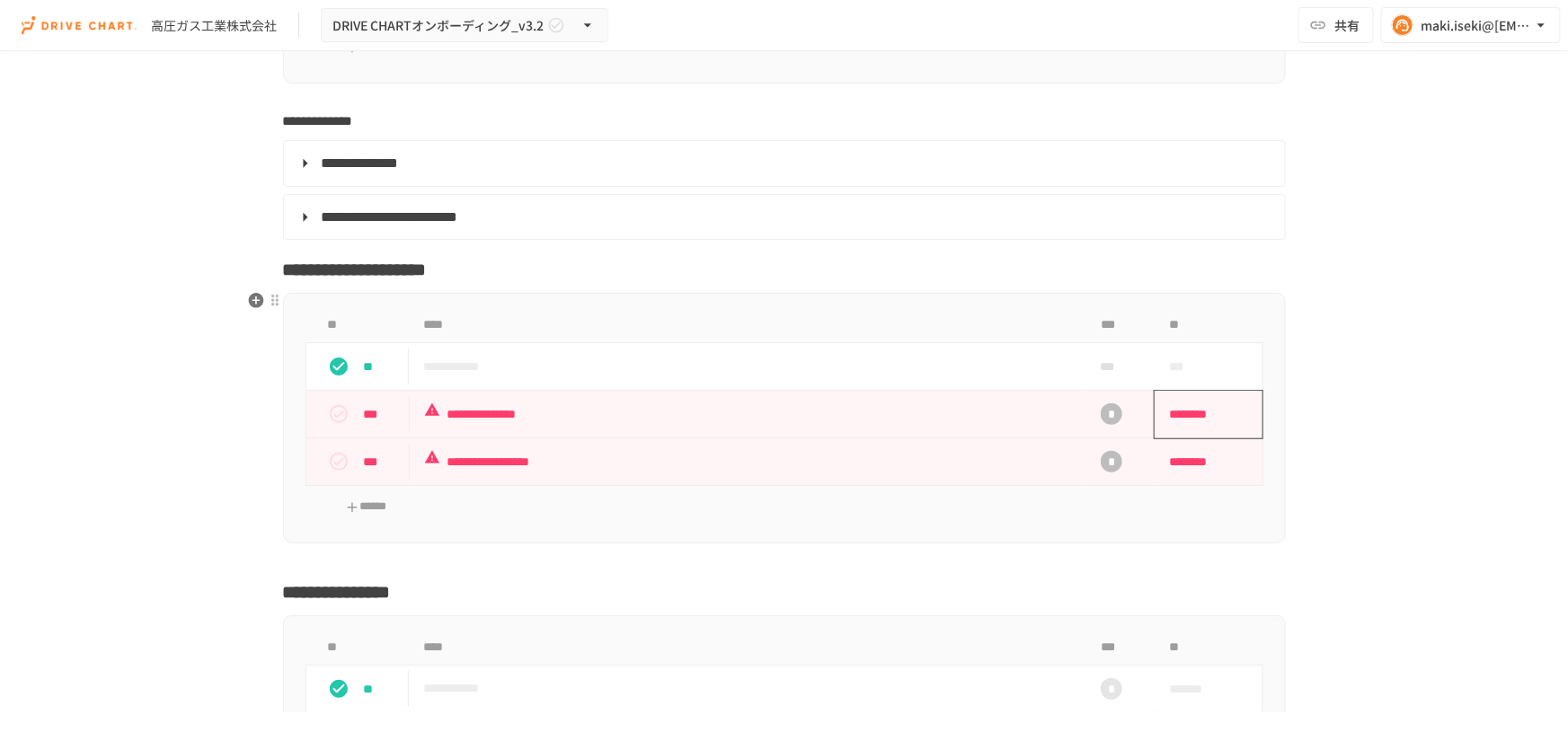 click on "********" at bounding box center [1202, 414] 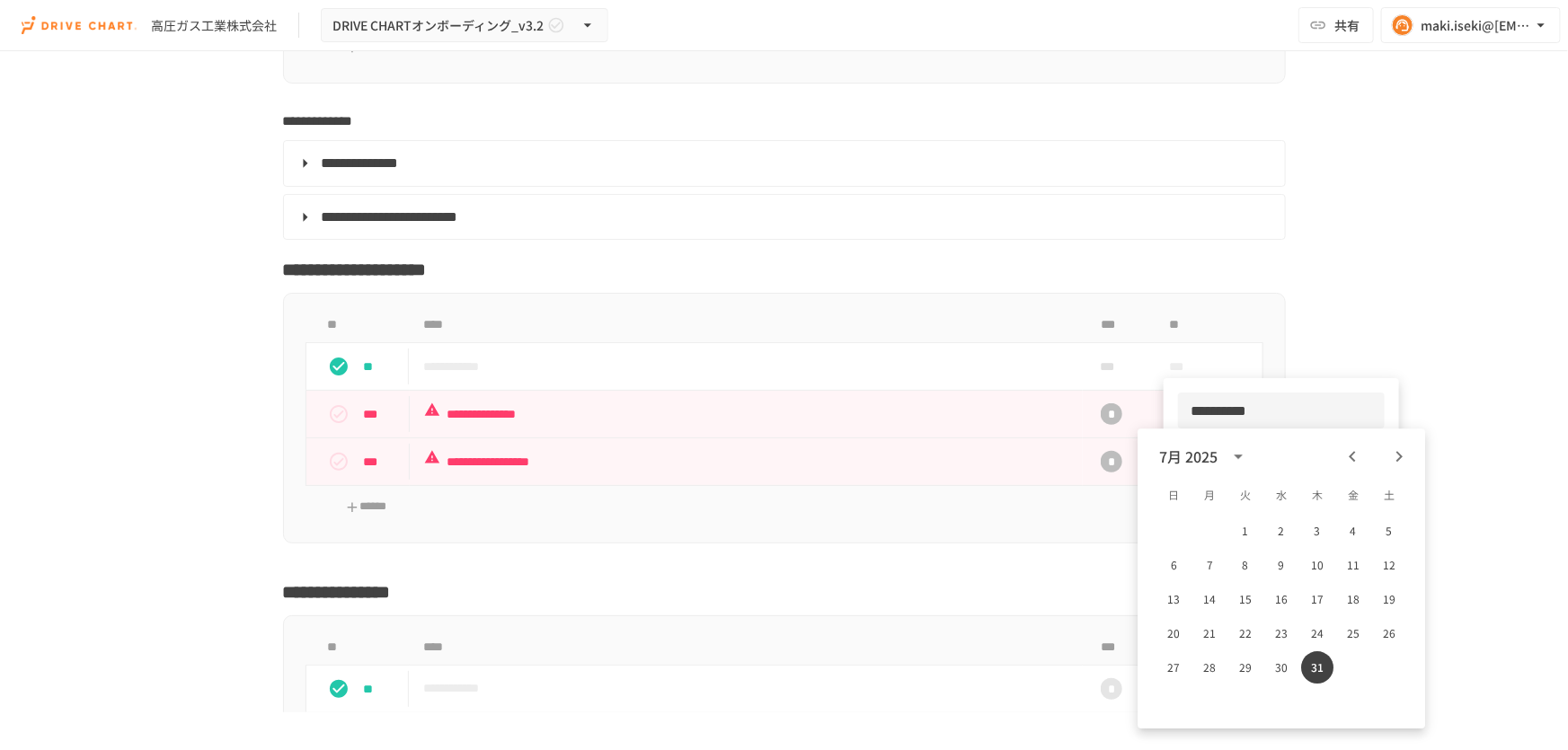 click 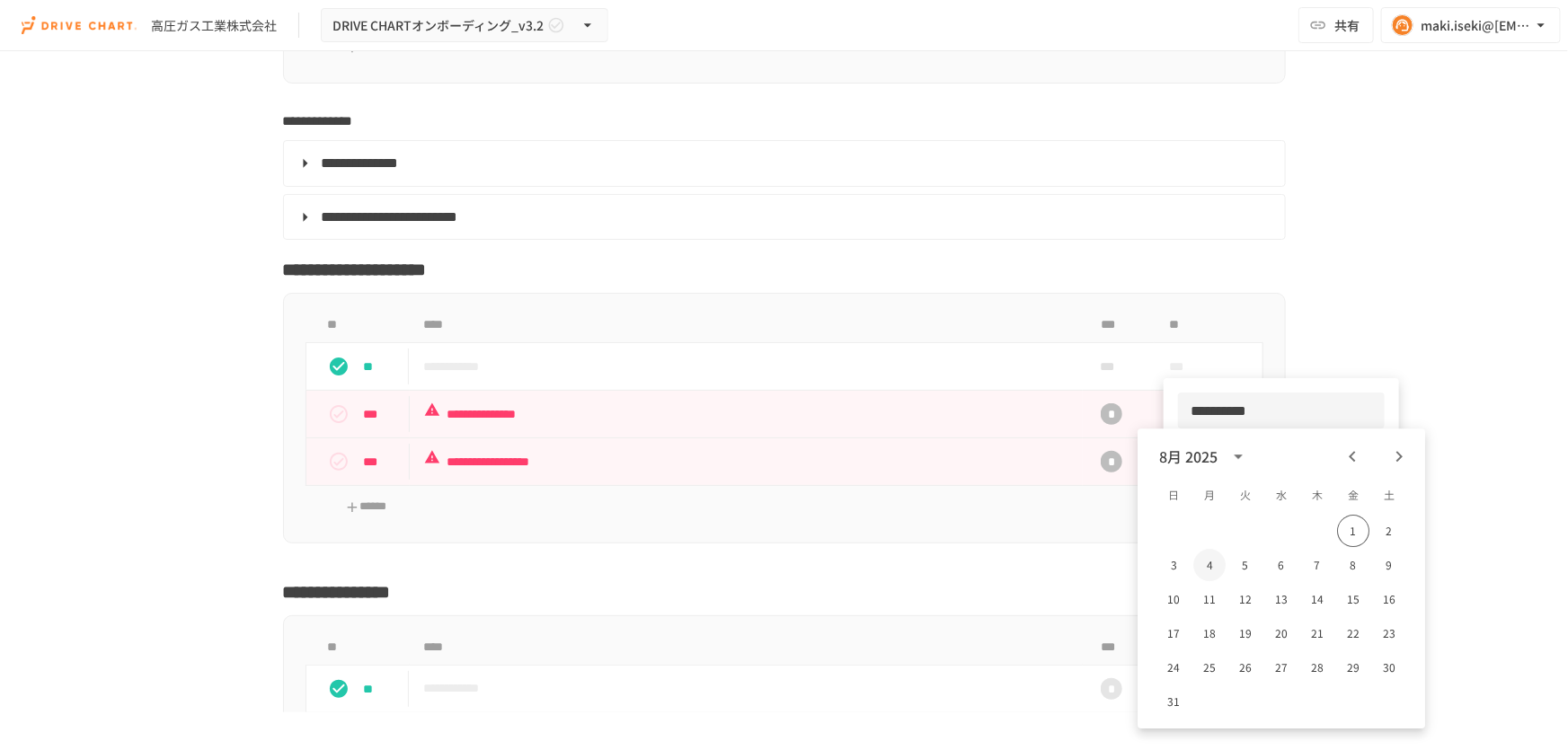 click on "4" at bounding box center (1209, 565) 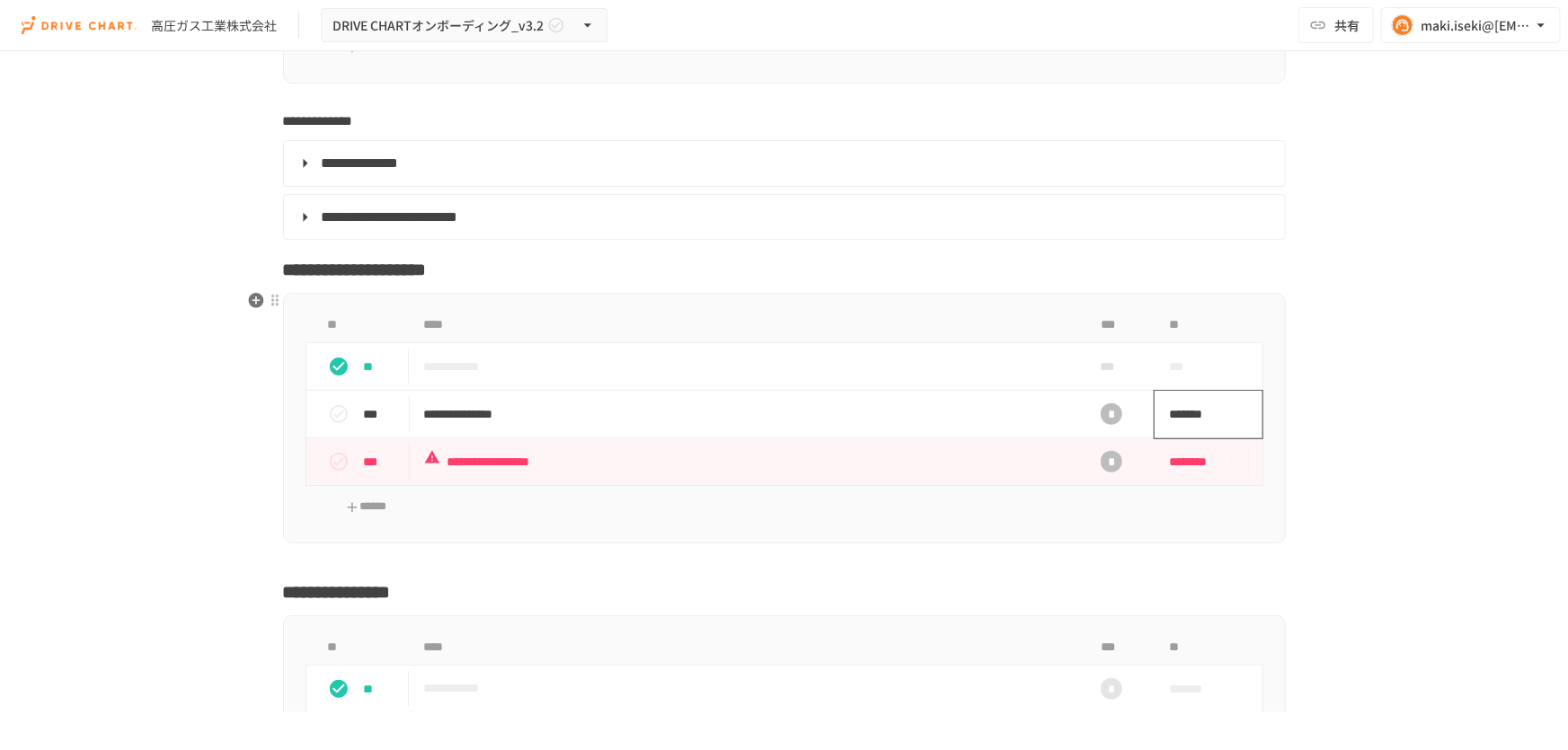 click on "*******" at bounding box center [1199, 414] 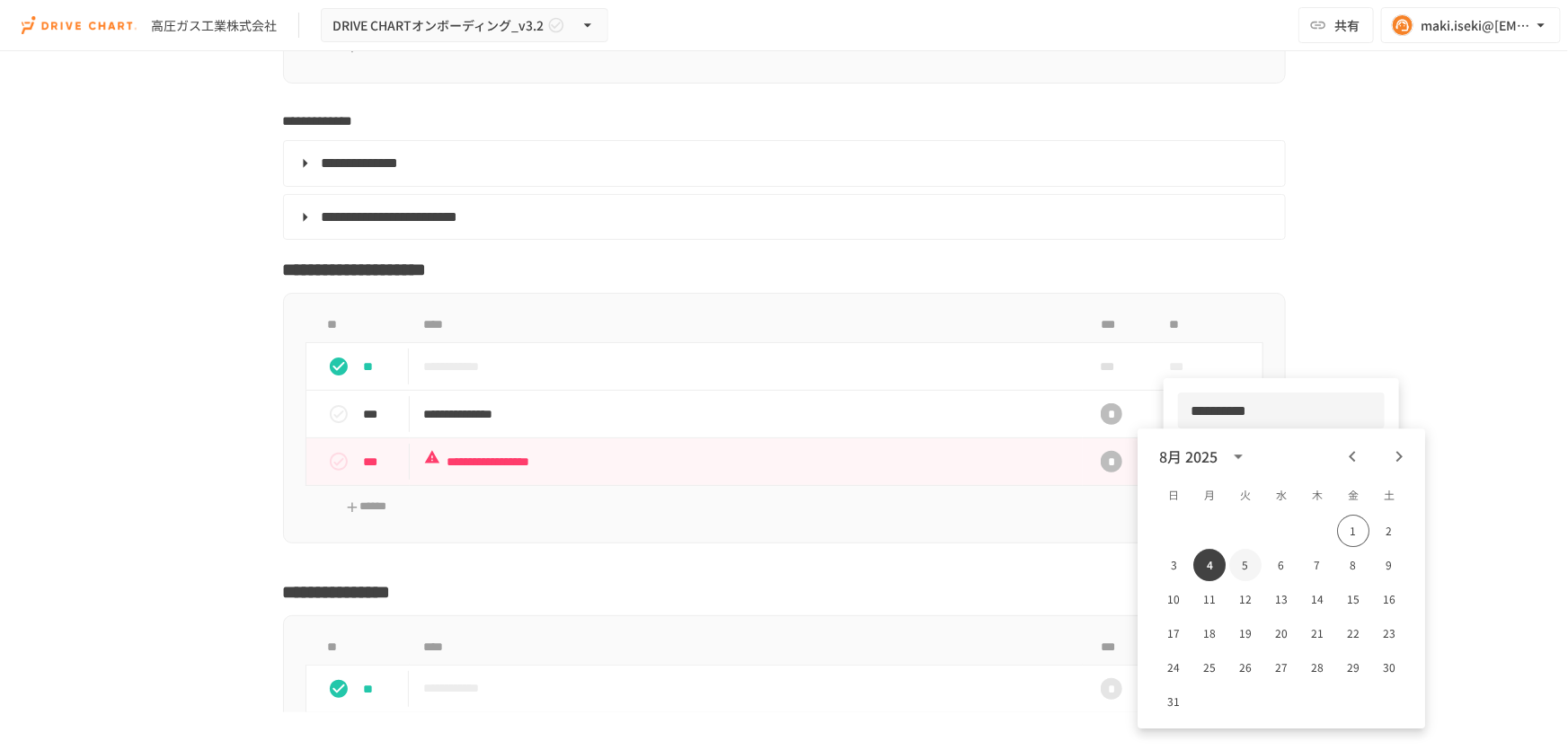 click on "5" at bounding box center [1245, 565] 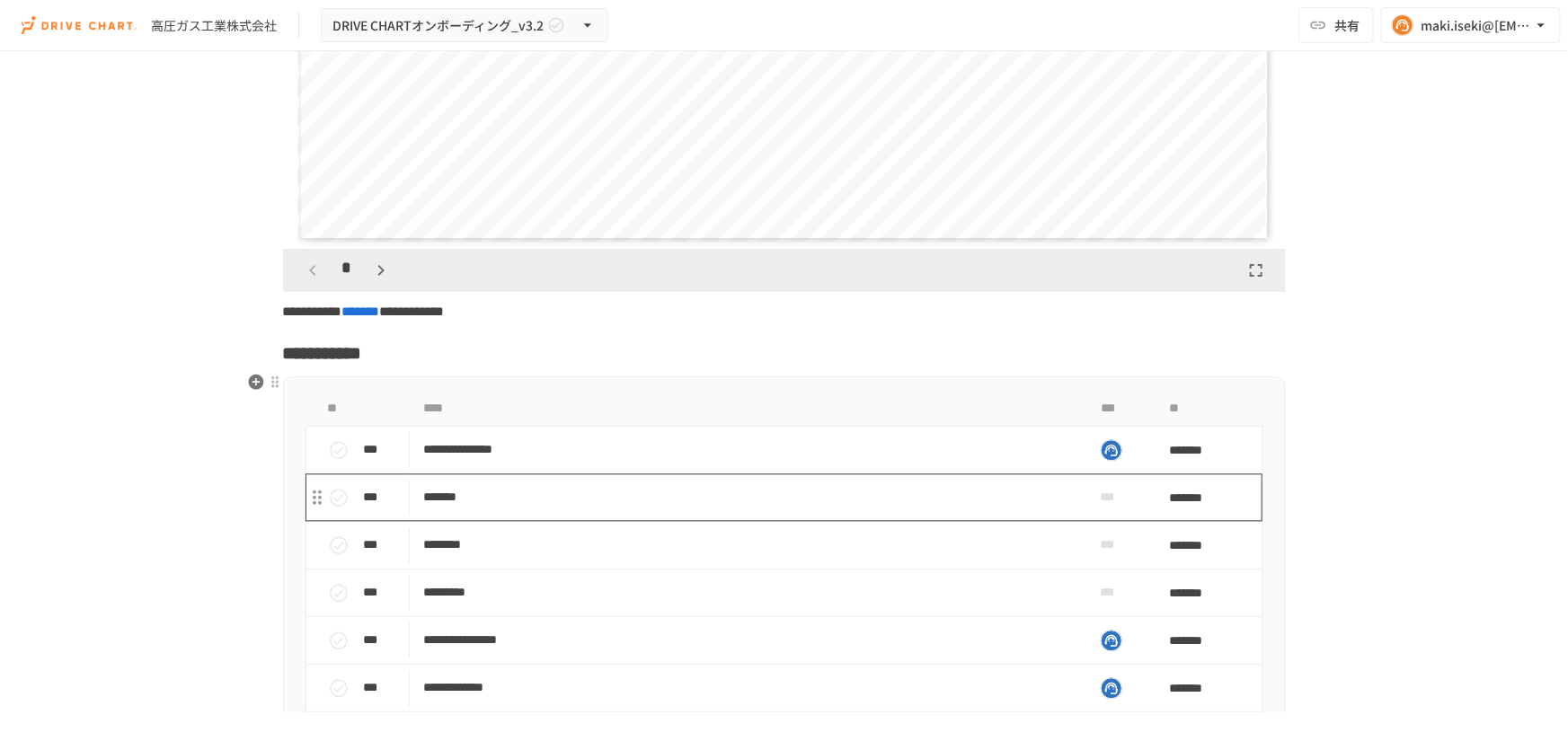 scroll, scrollTop: 5470, scrollLeft: 0, axis: vertical 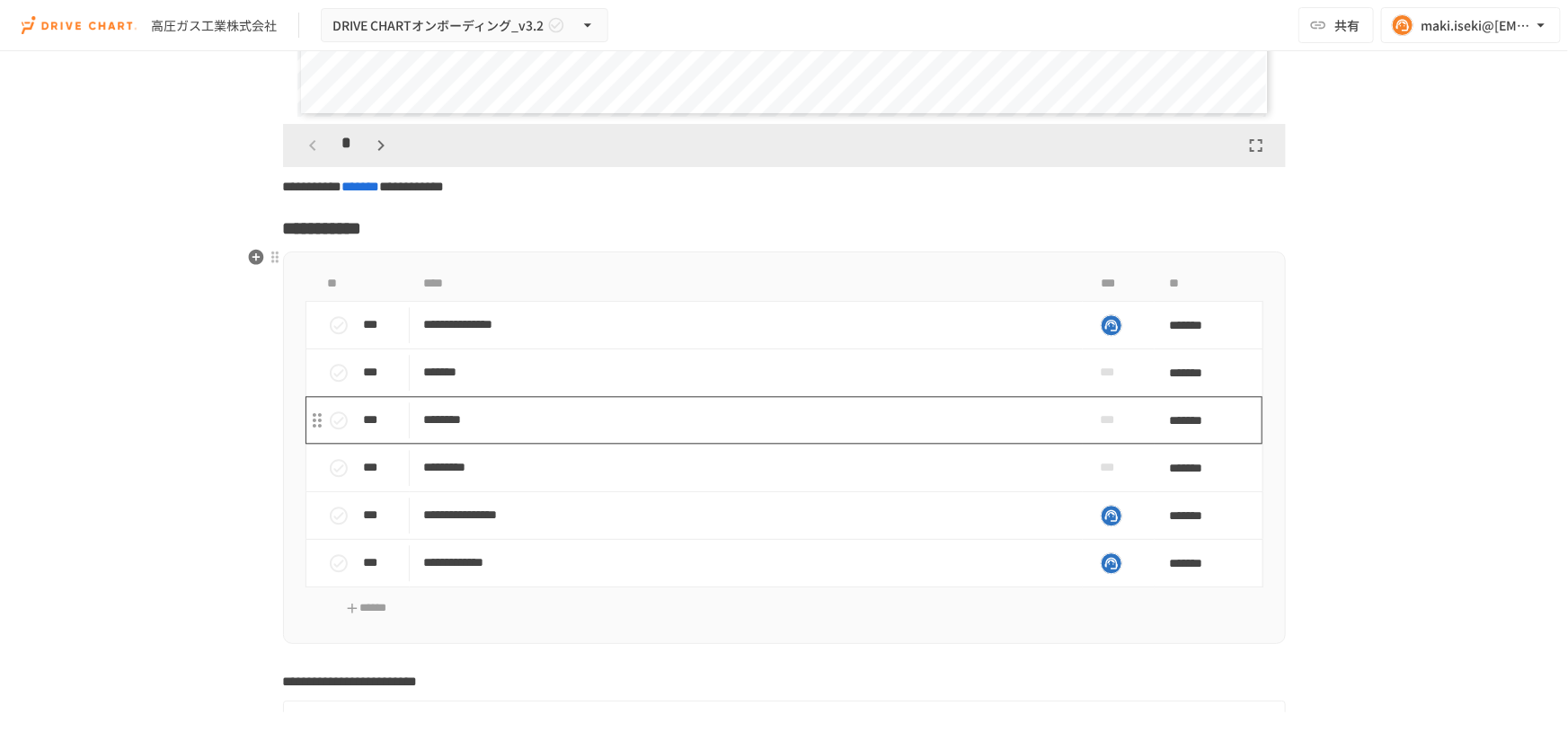 click on "********" at bounding box center [747, 419] 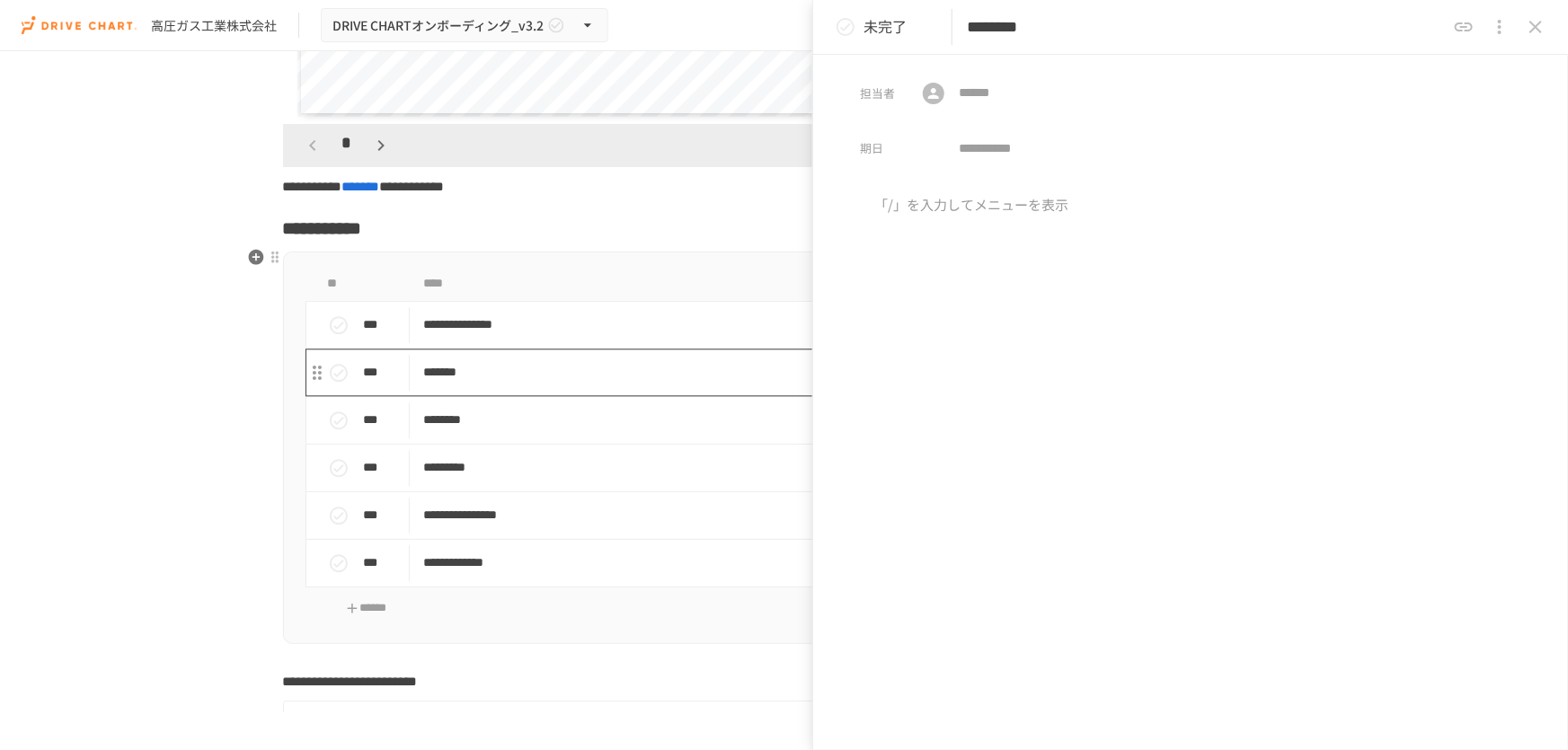 click on "*******" at bounding box center [747, 372] 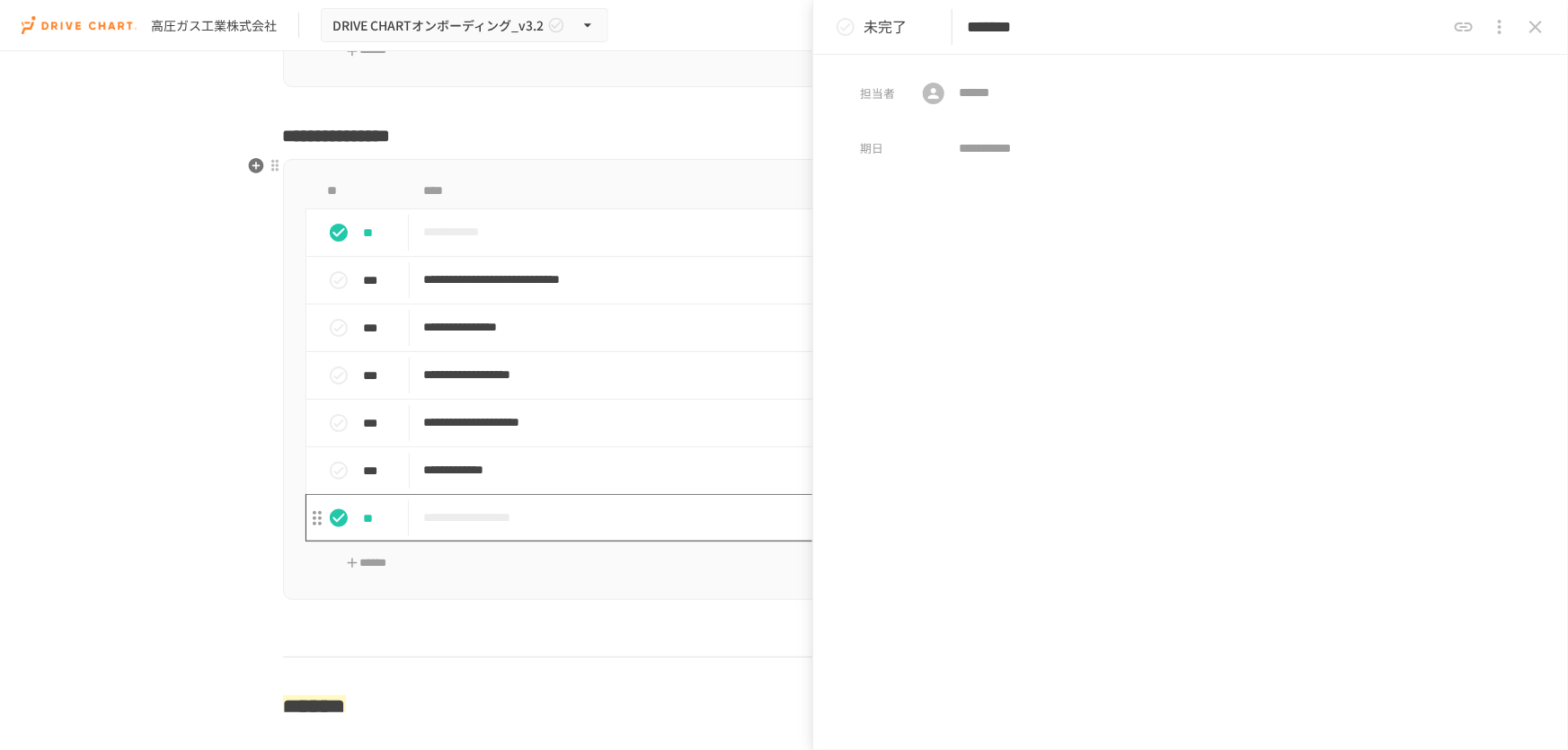 scroll, scrollTop: 4001, scrollLeft: 0, axis: vertical 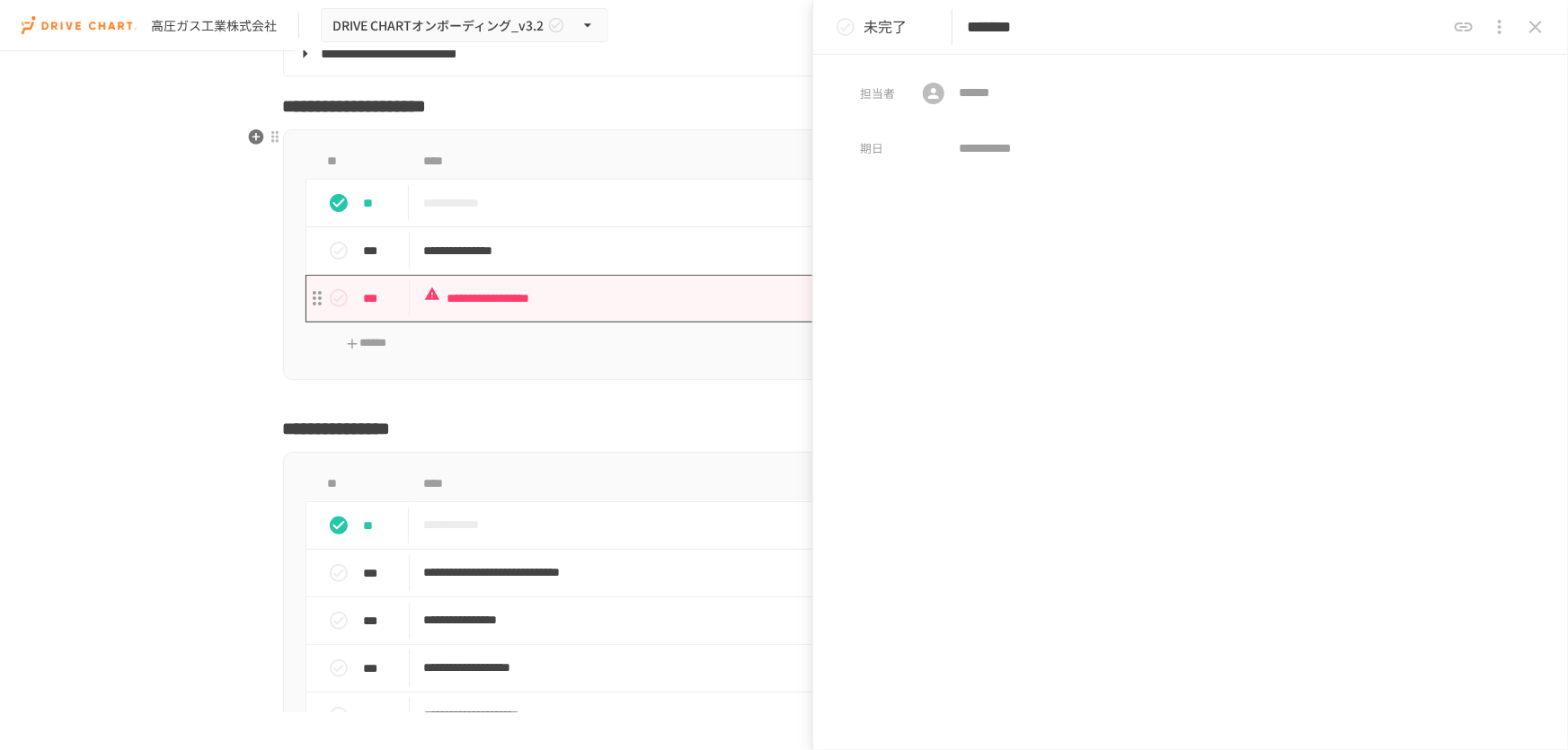 click on "**********" at bounding box center [747, 298] 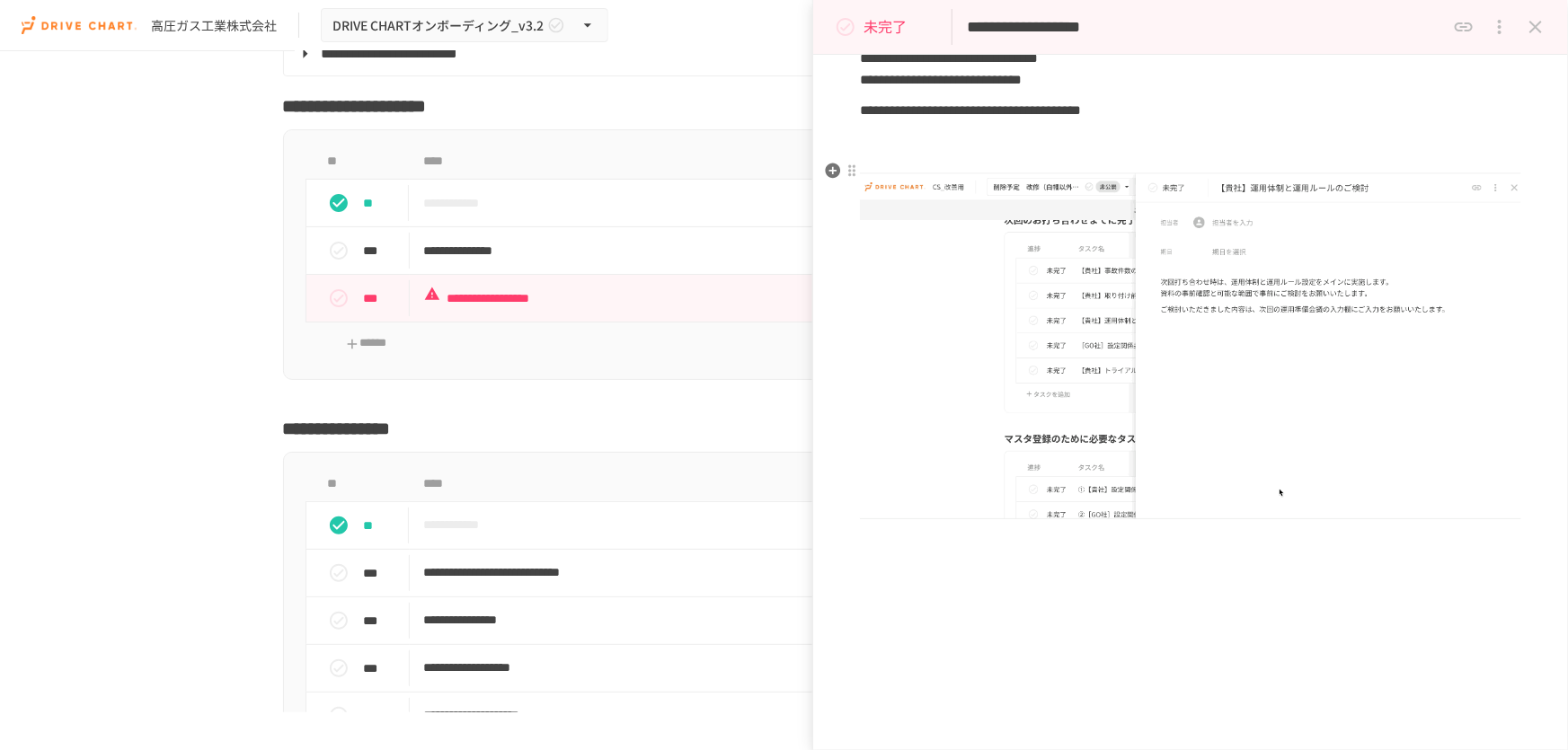 scroll, scrollTop: 0, scrollLeft: 0, axis: both 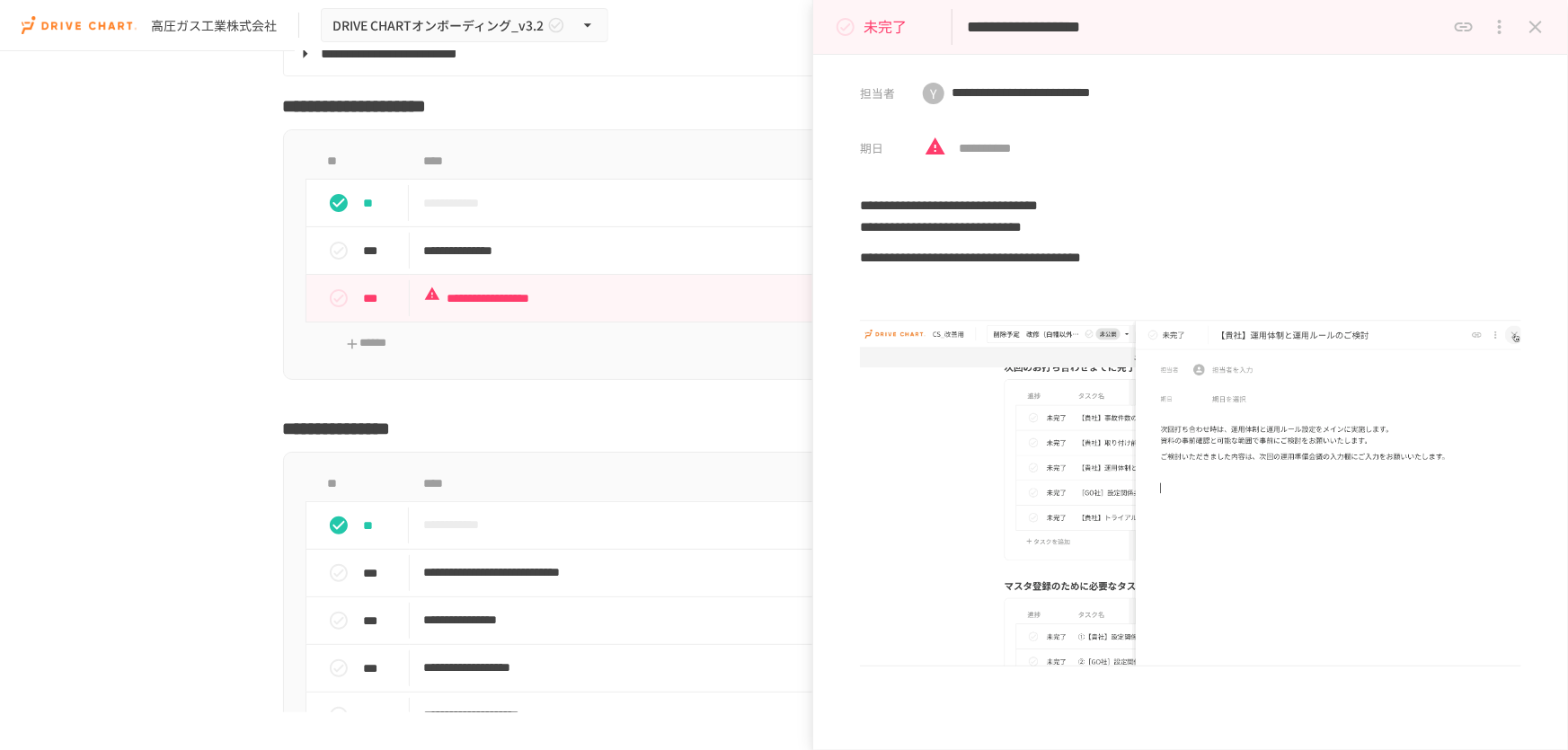 click 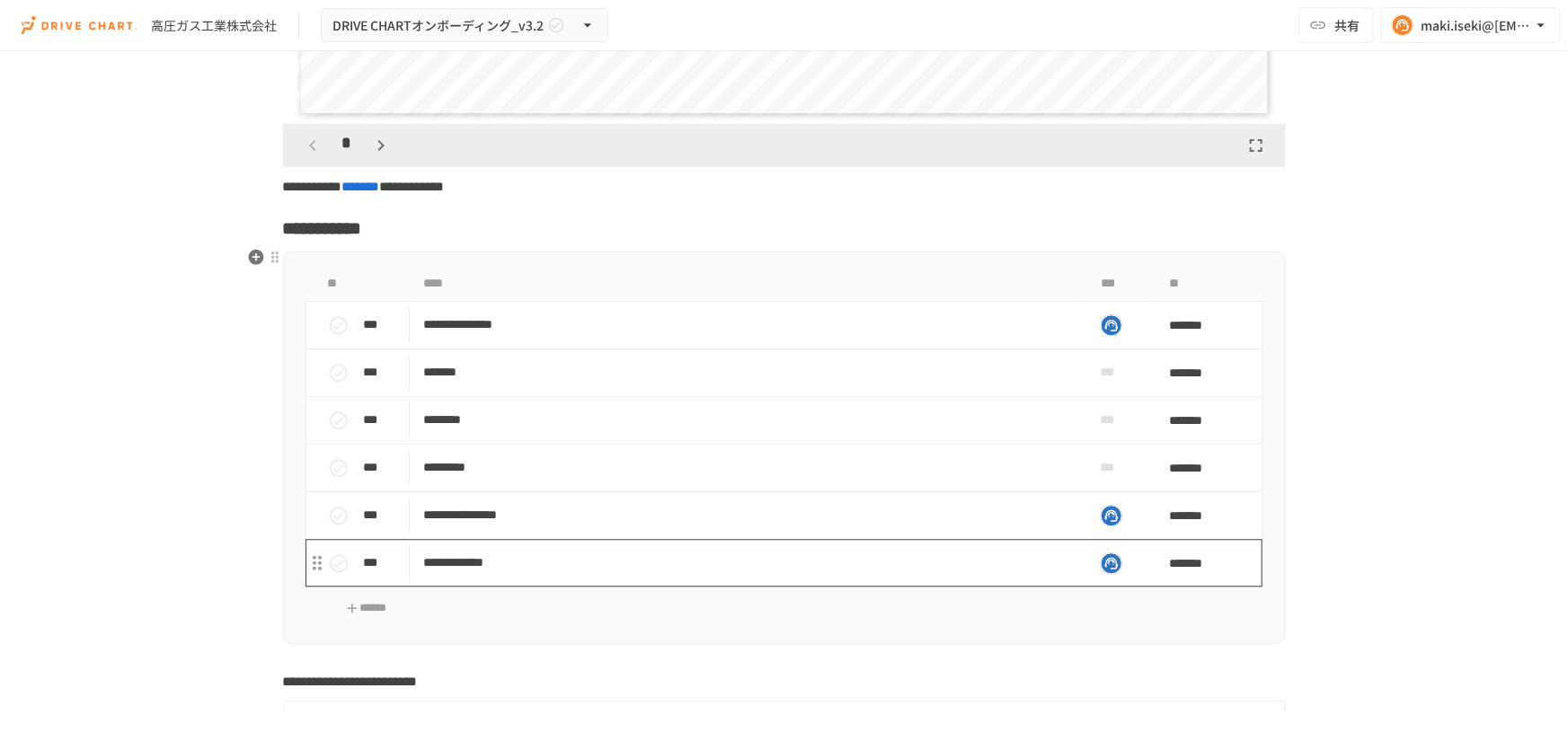 scroll, scrollTop: 5715, scrollLeft: 0, axis: vertical 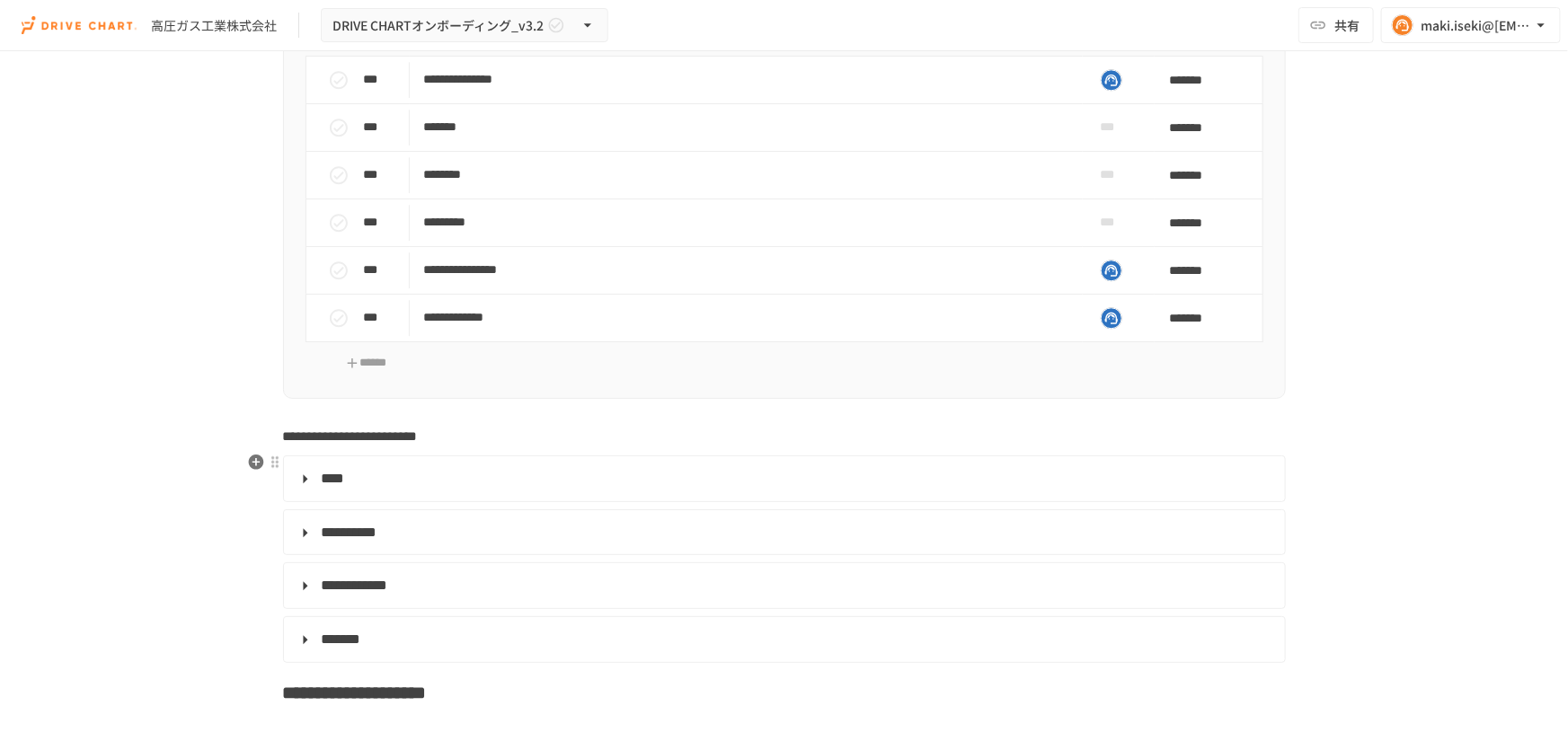 click on "****" at bounding box center [783, 479] 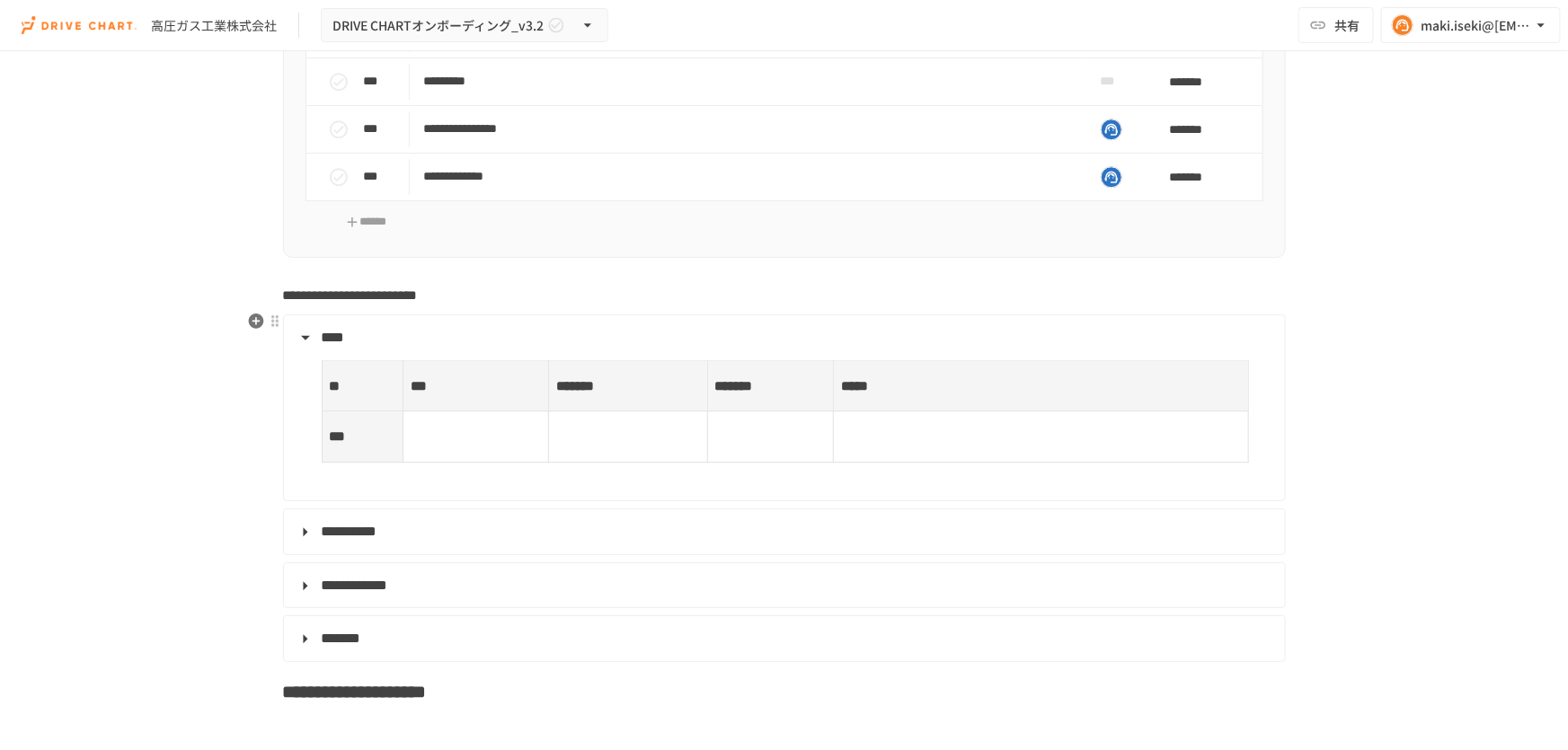 scroll, scrollTop: 5879, scrollLeft: 0, axis: vertical 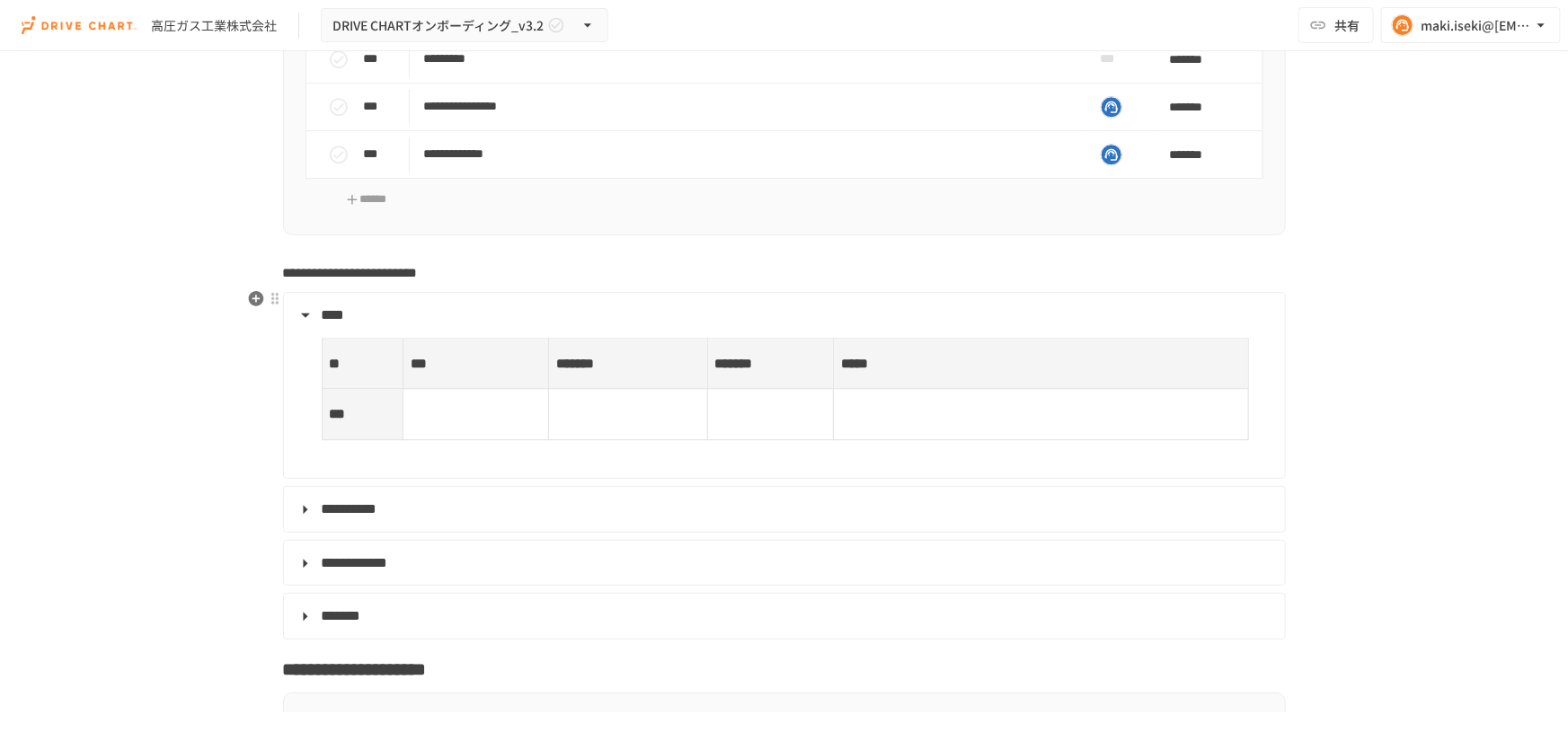 click at bounding box center (475, 414) 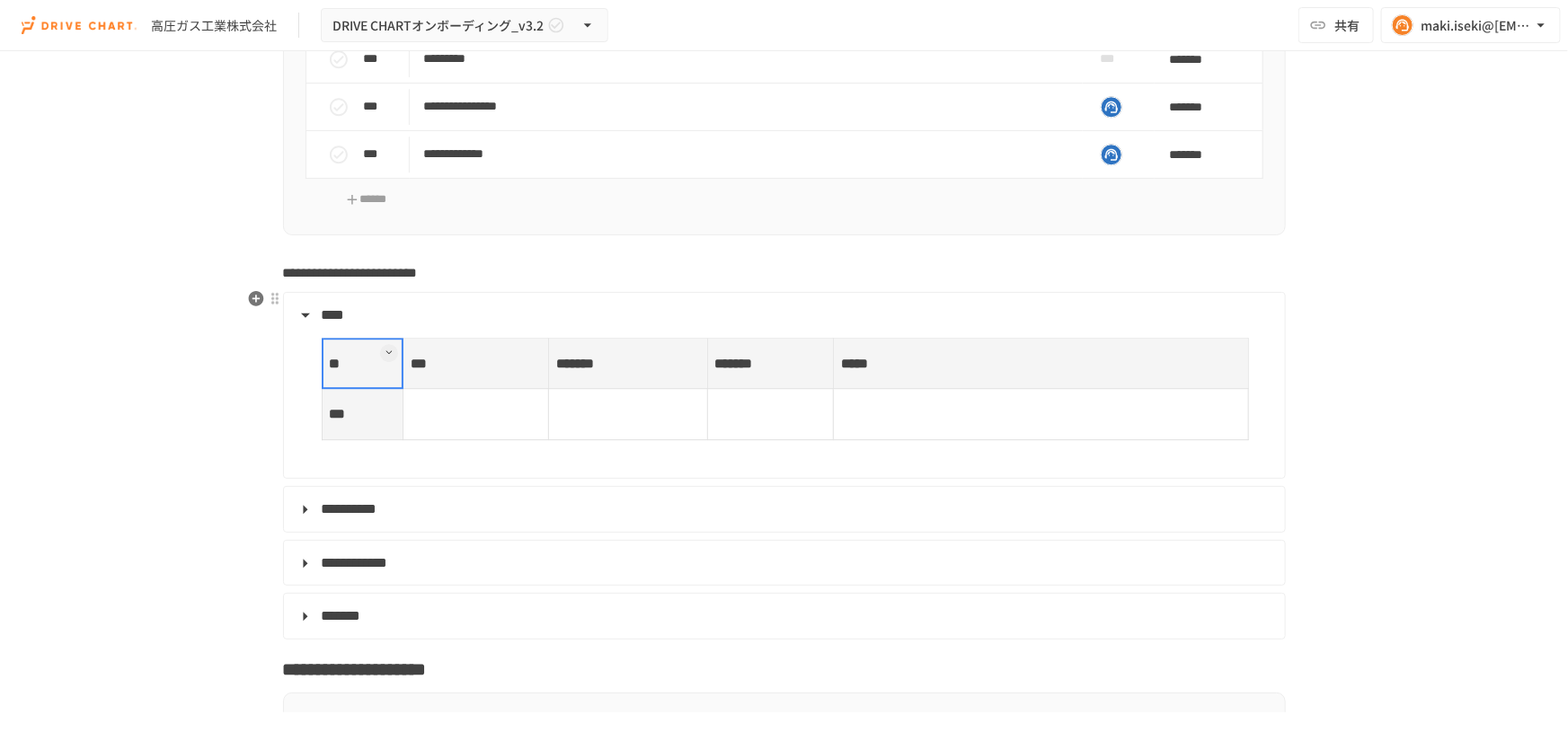 click at bounding box center (475, 414) 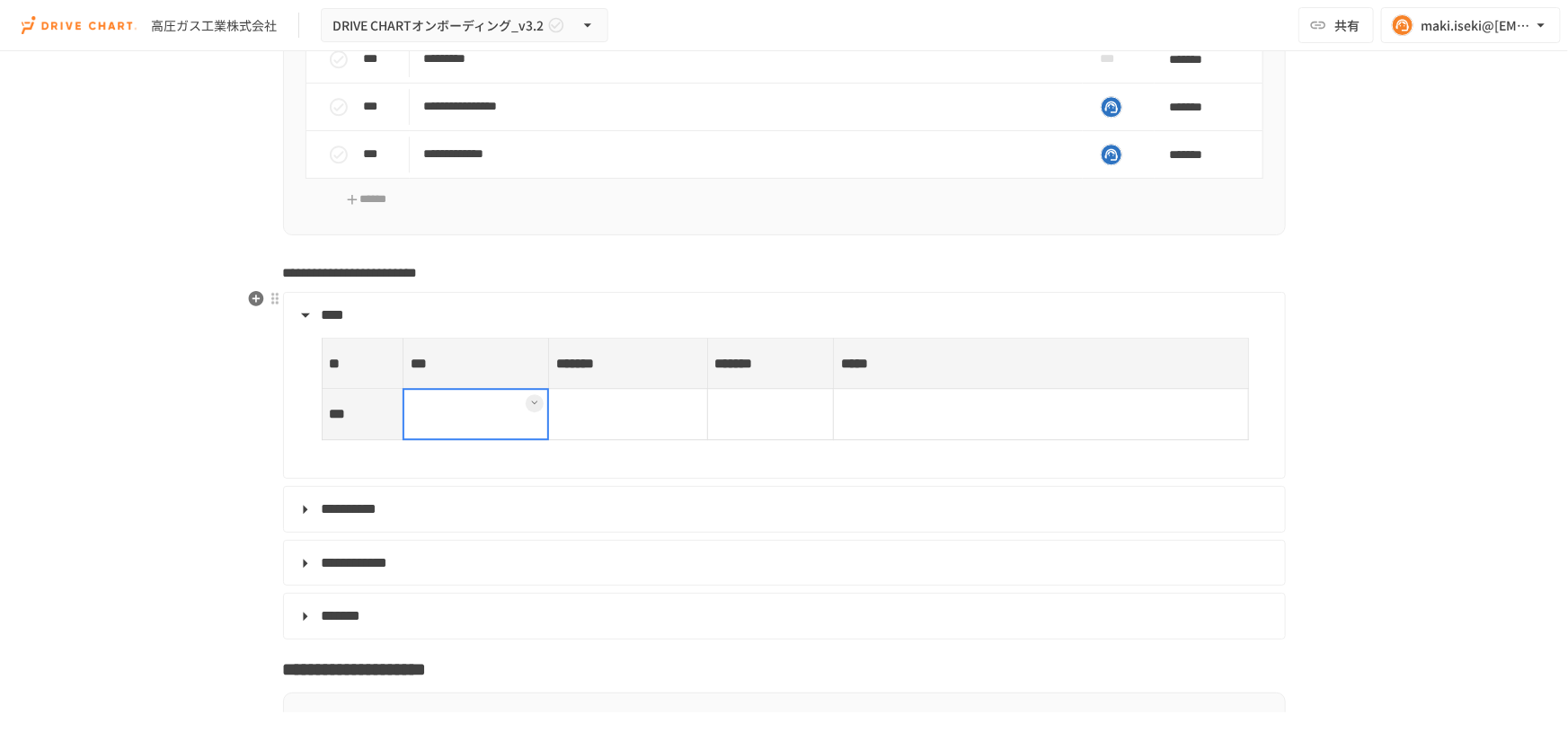 click at bounding box center (475, 414) 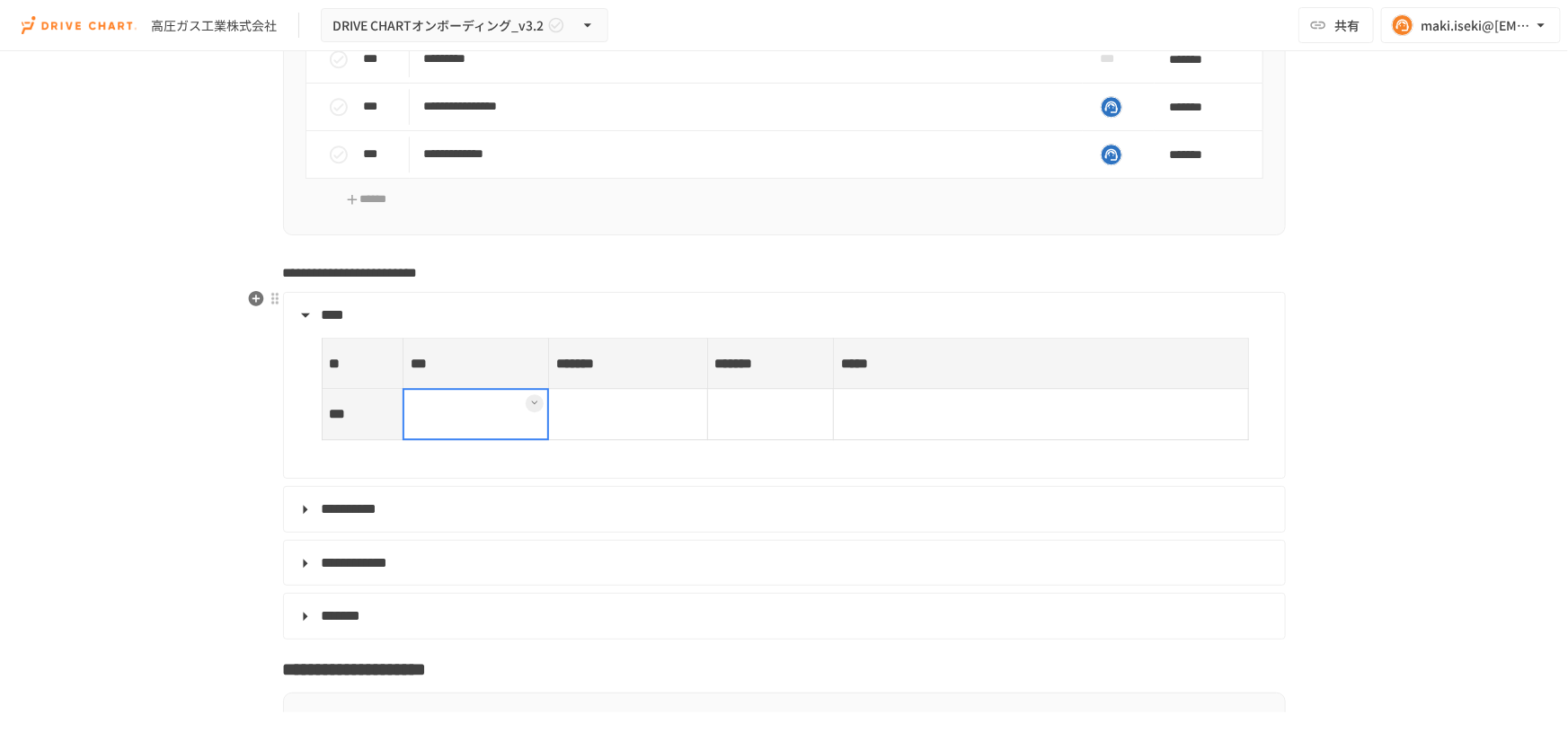 click at bounding box center [475, 414] 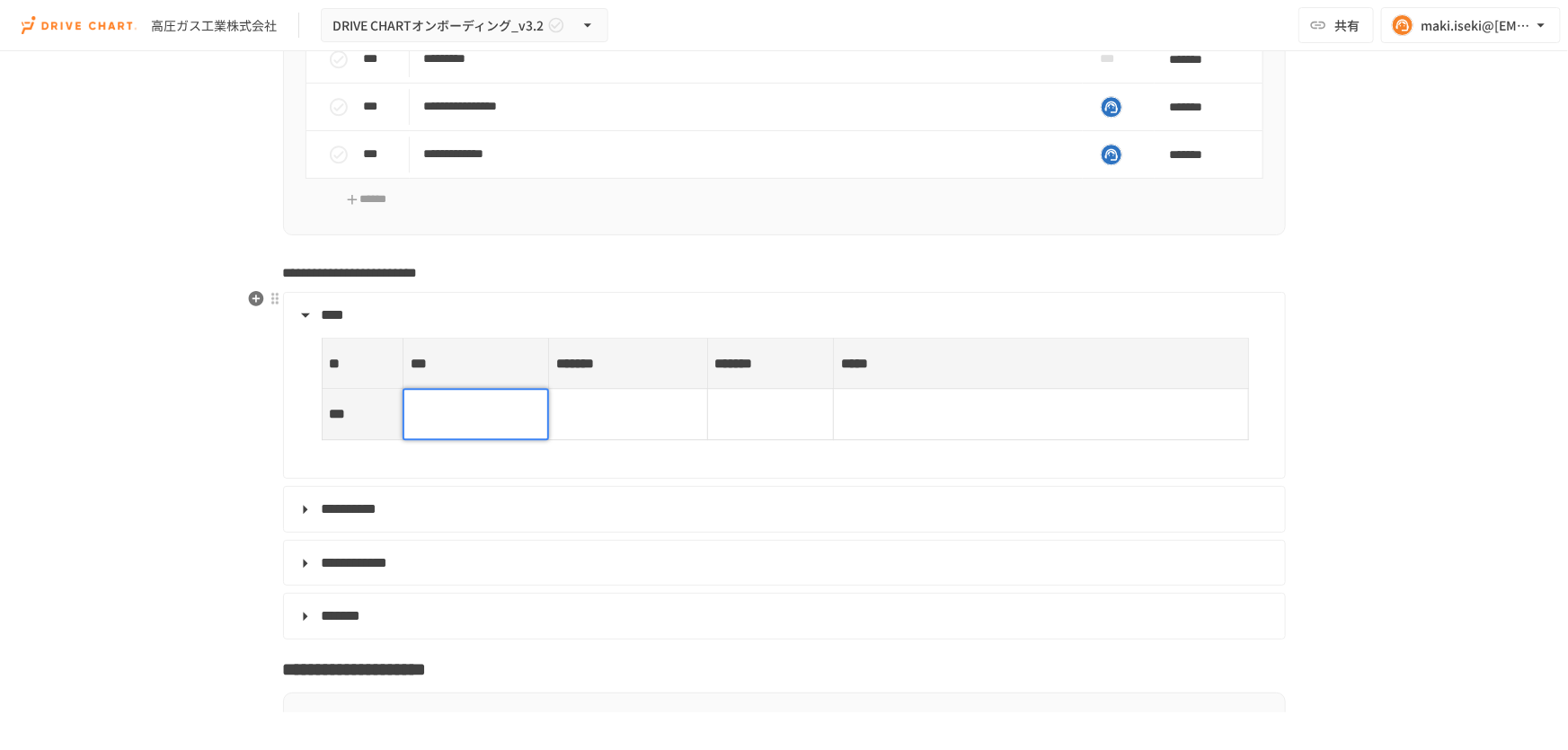 click at bounding box center [475, 414] 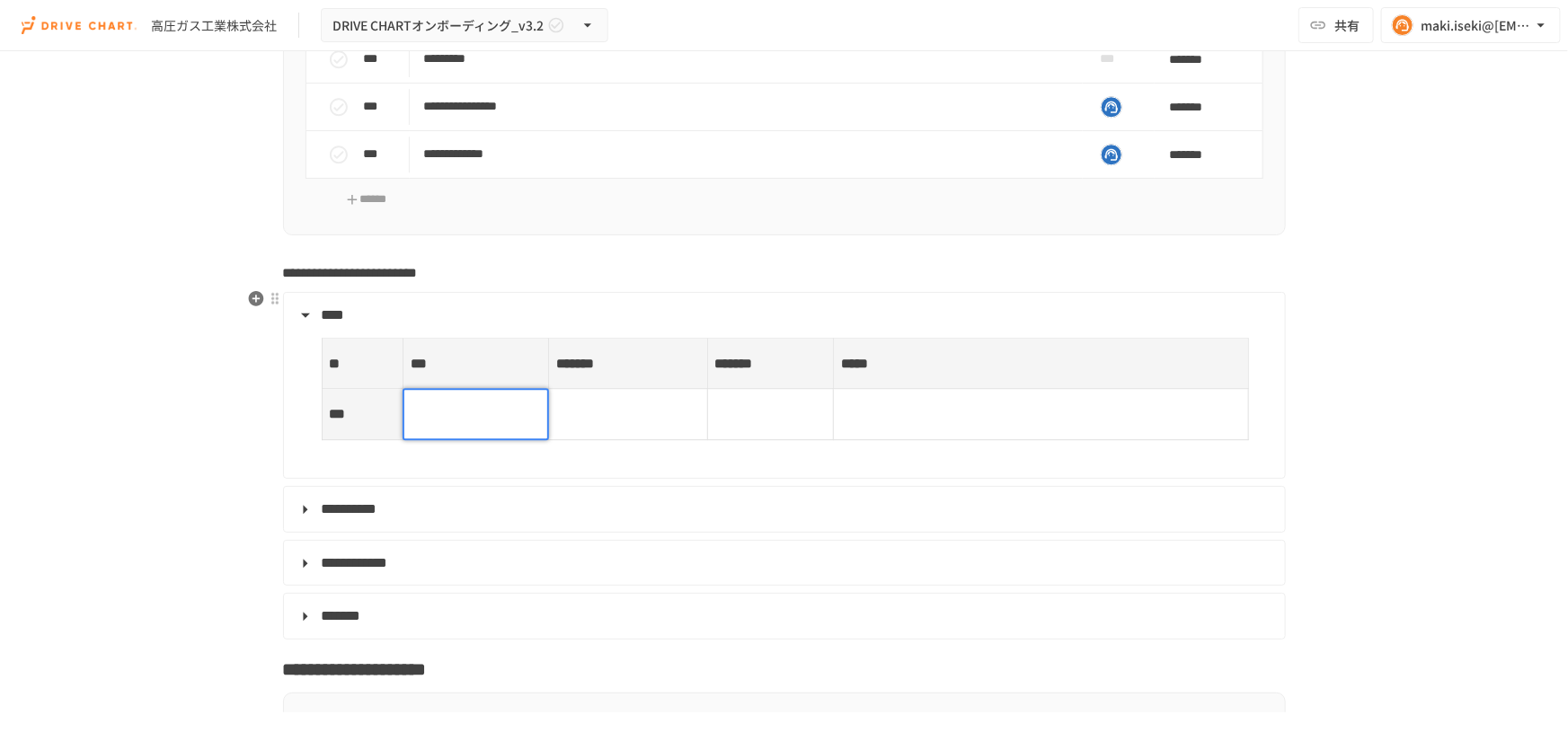type 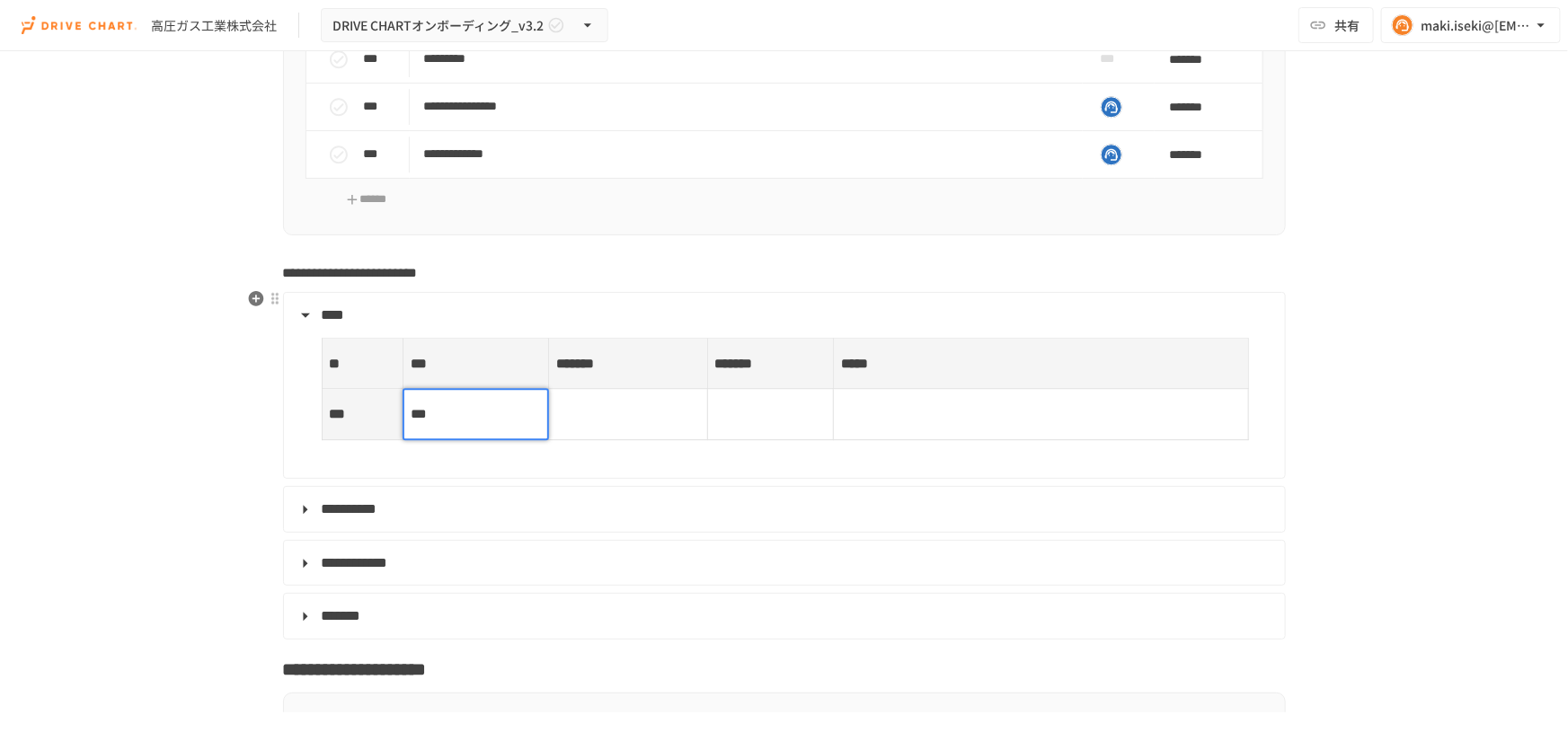 click on "***" at bounding box center (475, 414) 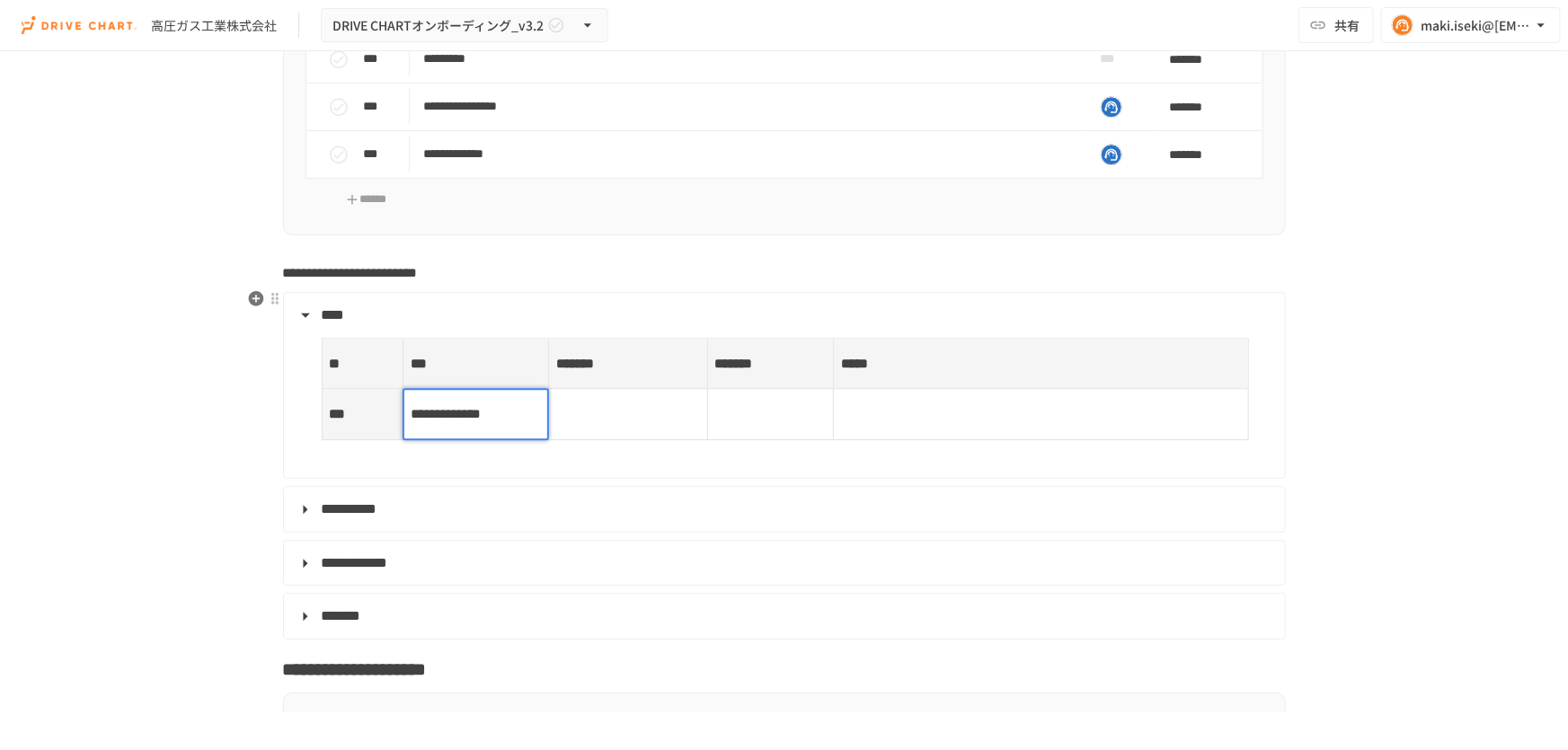 click at bounding box center [628, 414] 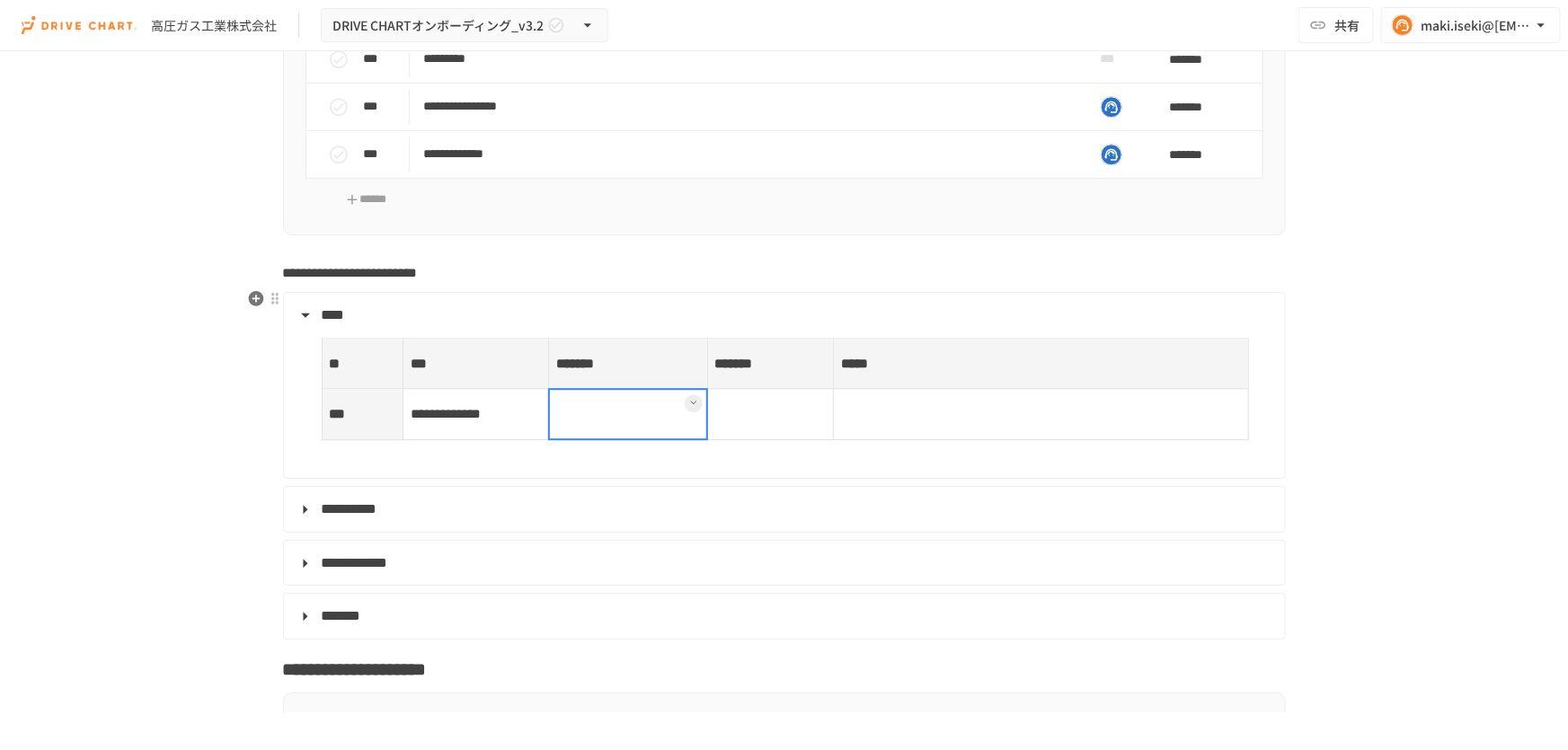 click at bounding box center [628, 414] 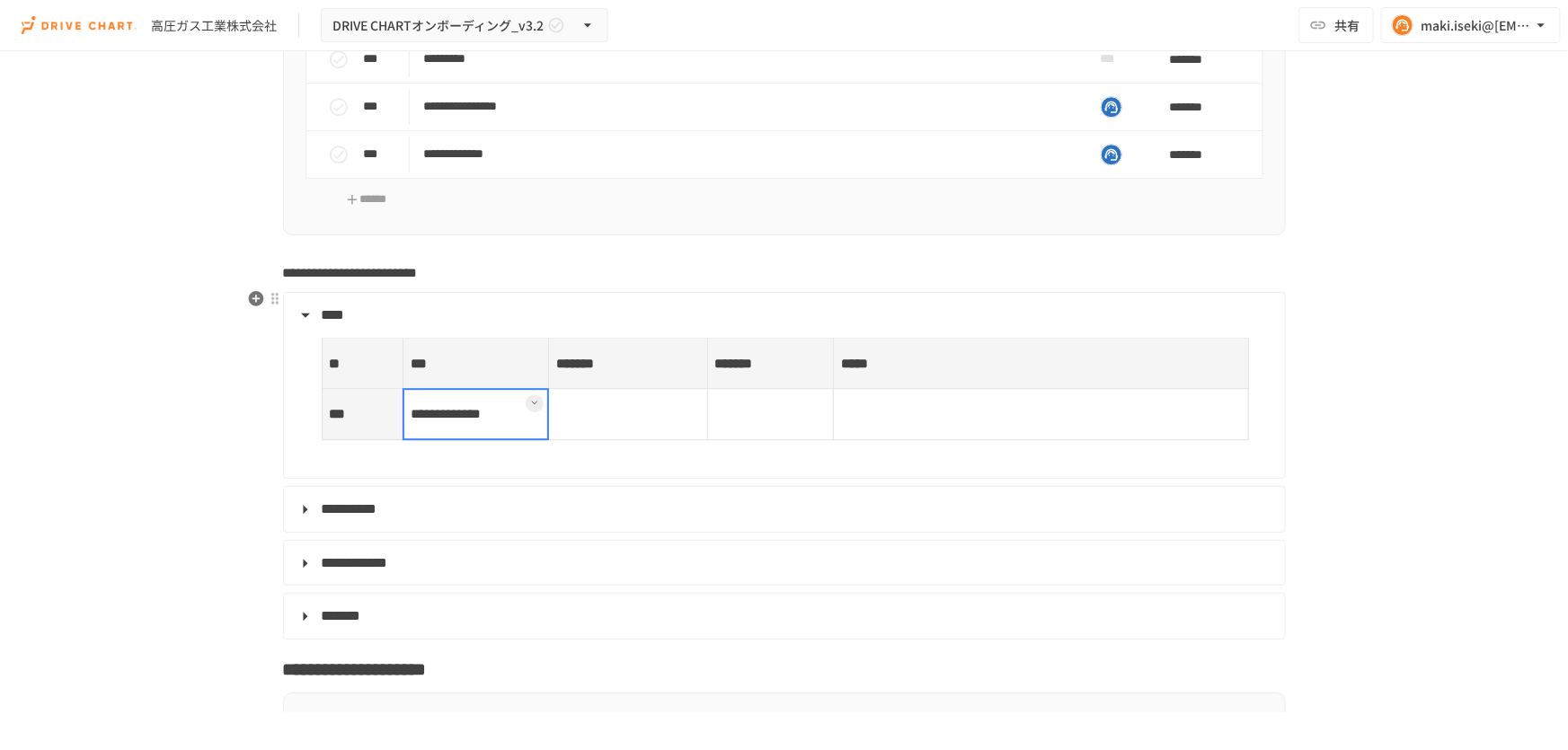 click on "**********" at bounding box center (475, 414) 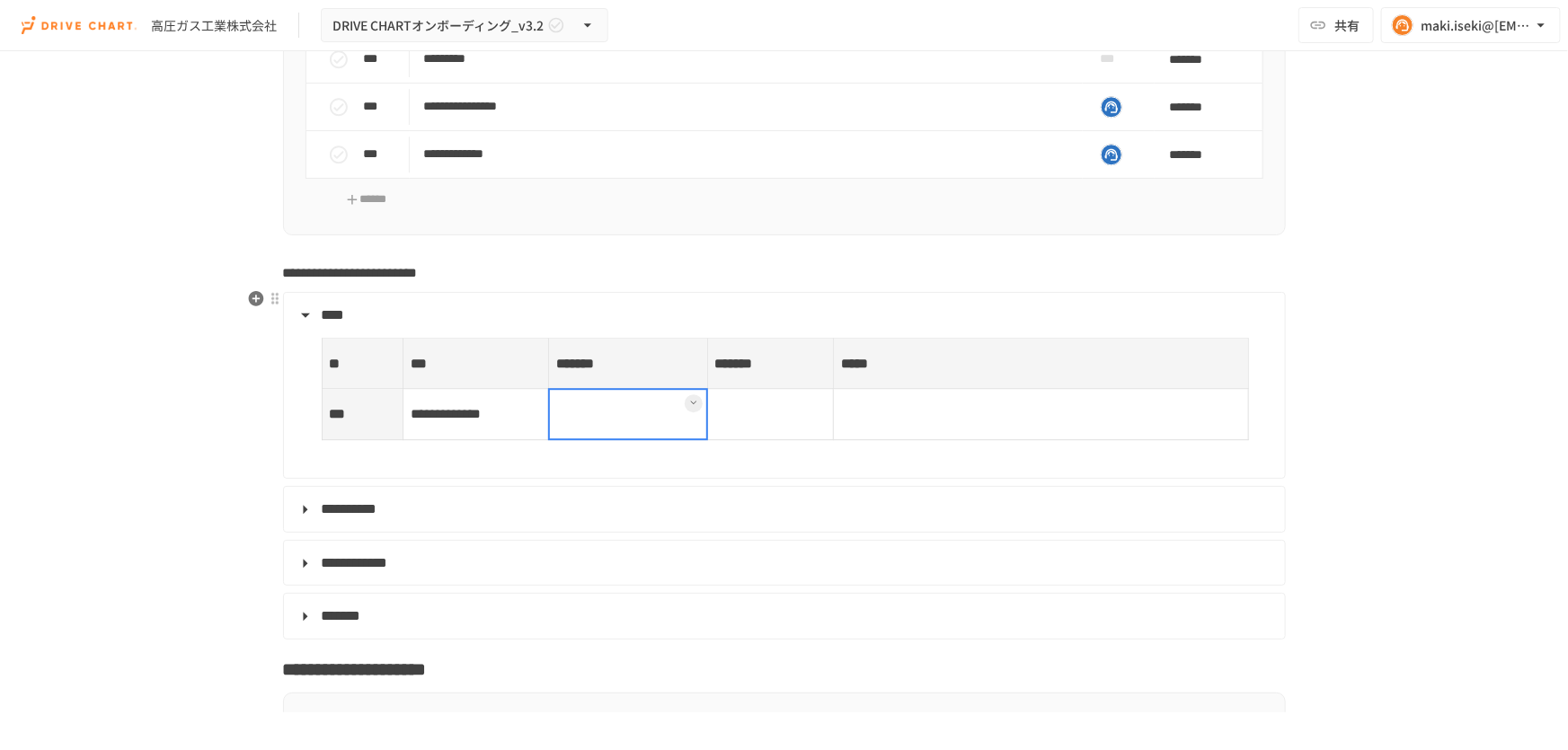 click at bounding box center [628, 414] 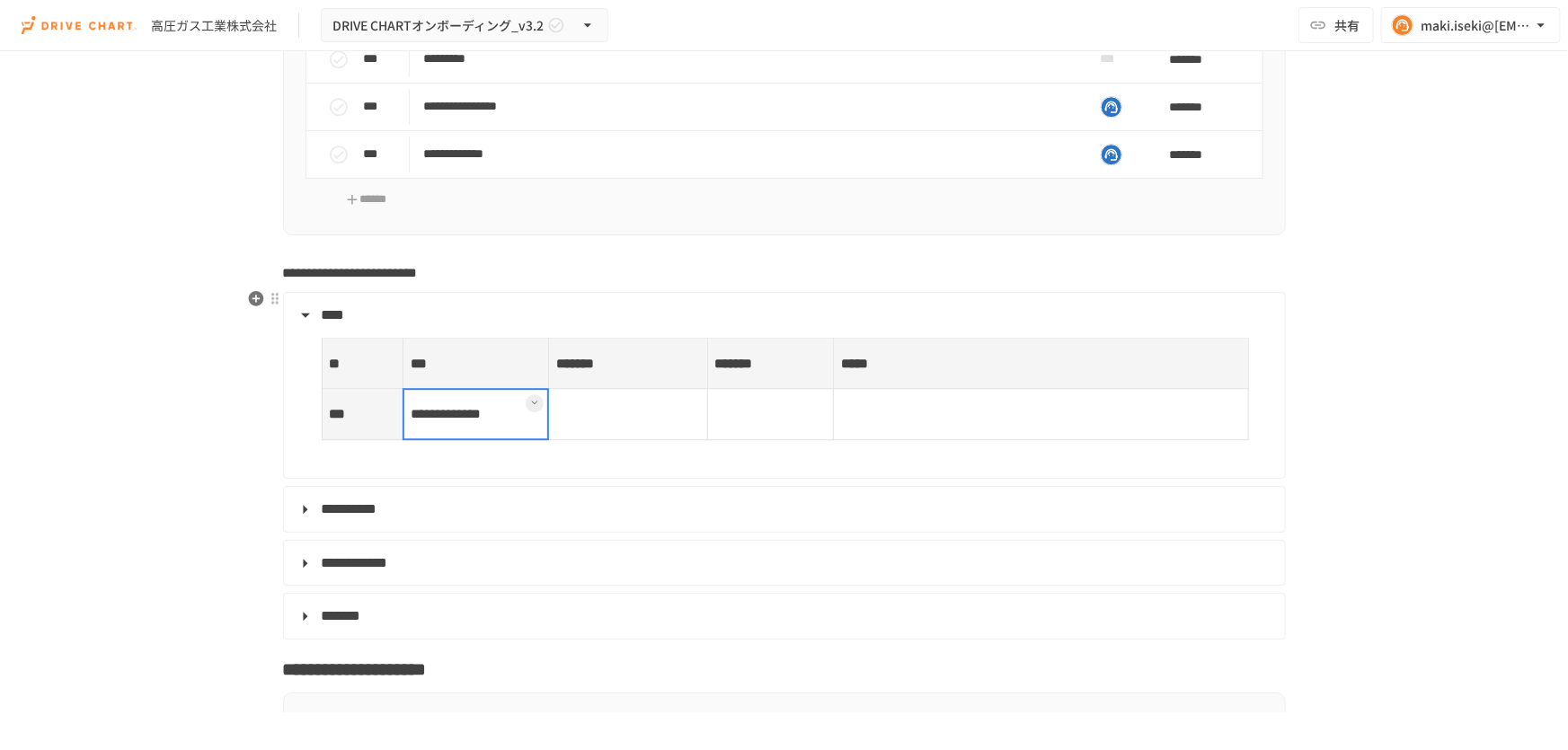 click on "**********" at bounding box center [475, 414] 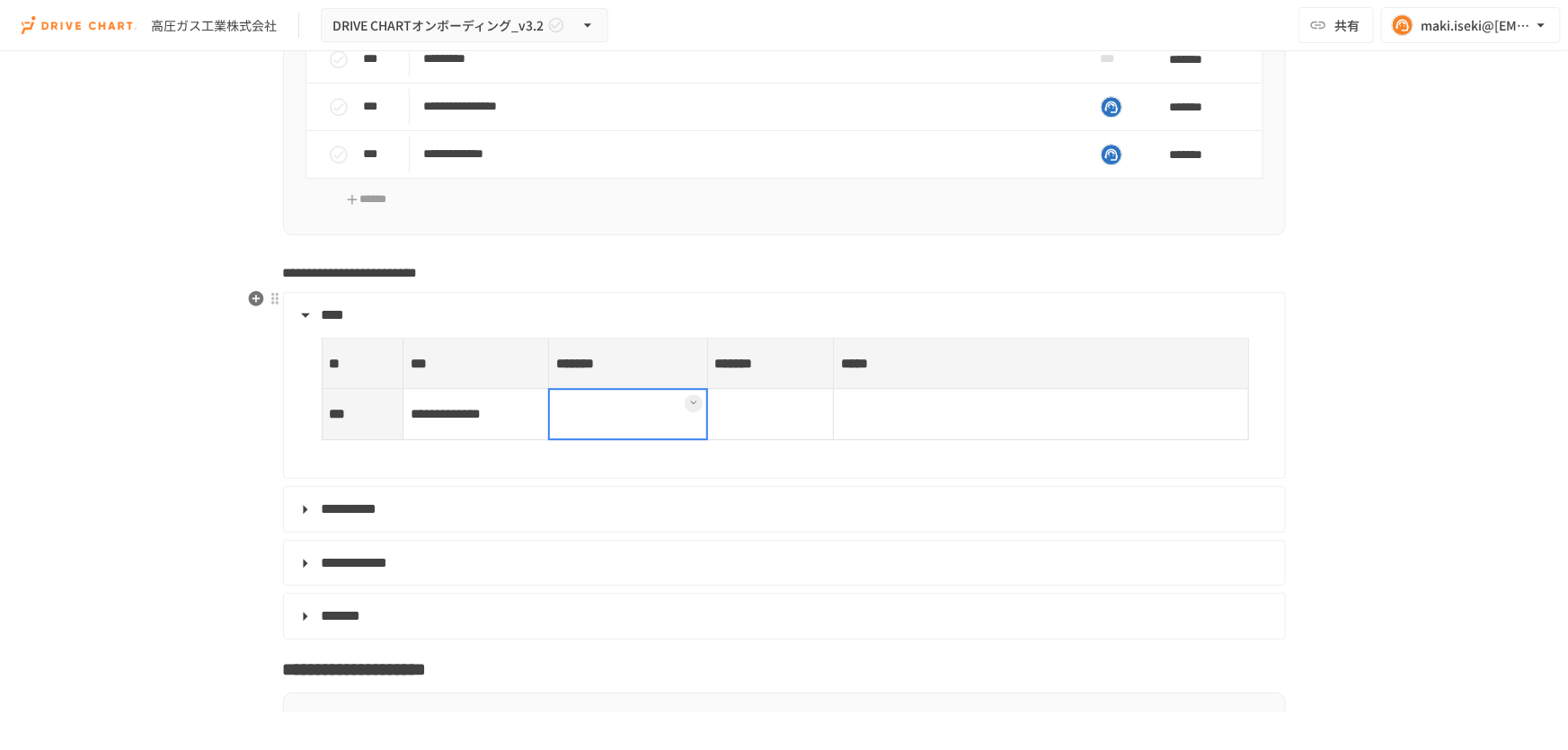 click at bounding box center (628, 414) 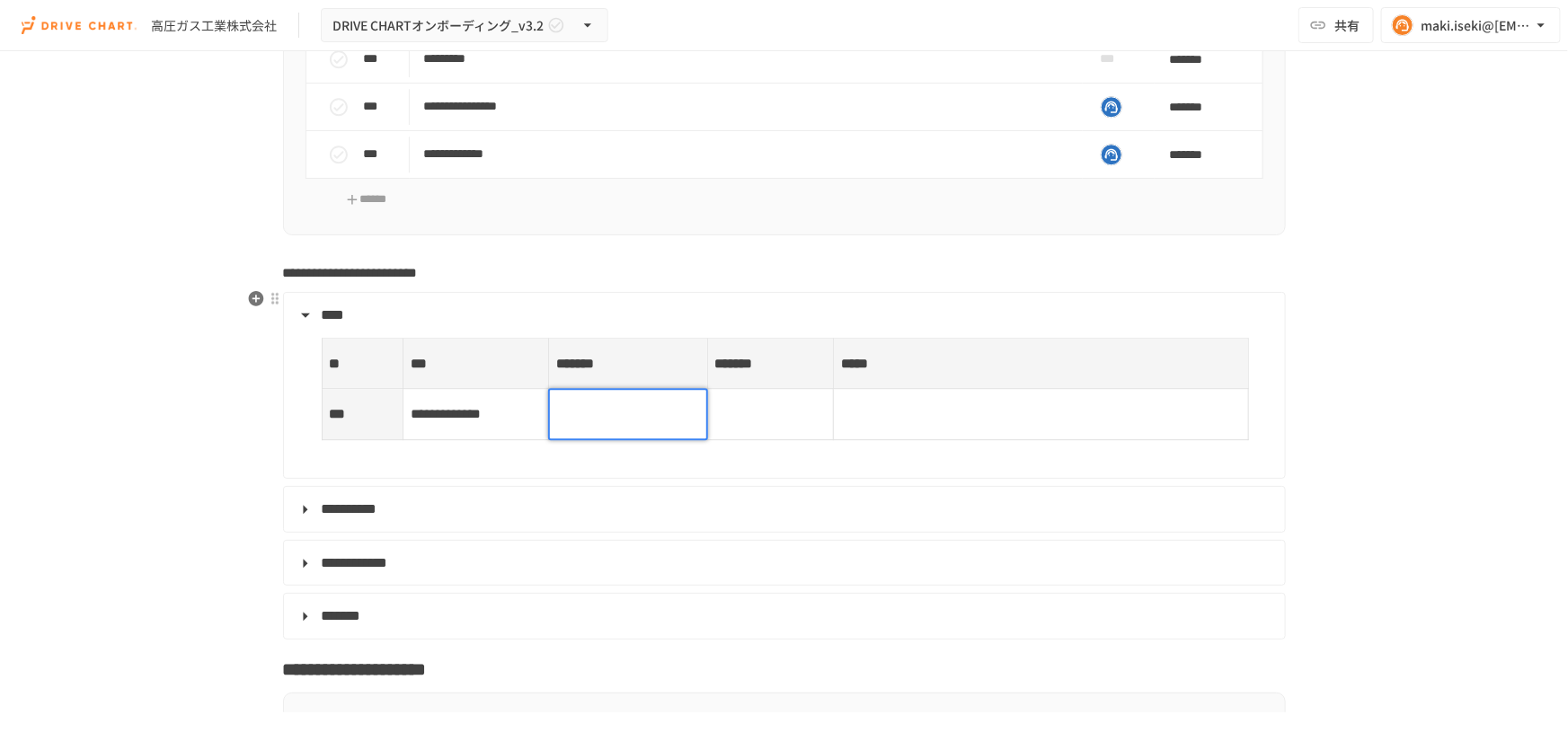 click at bounding box center [770, 414] 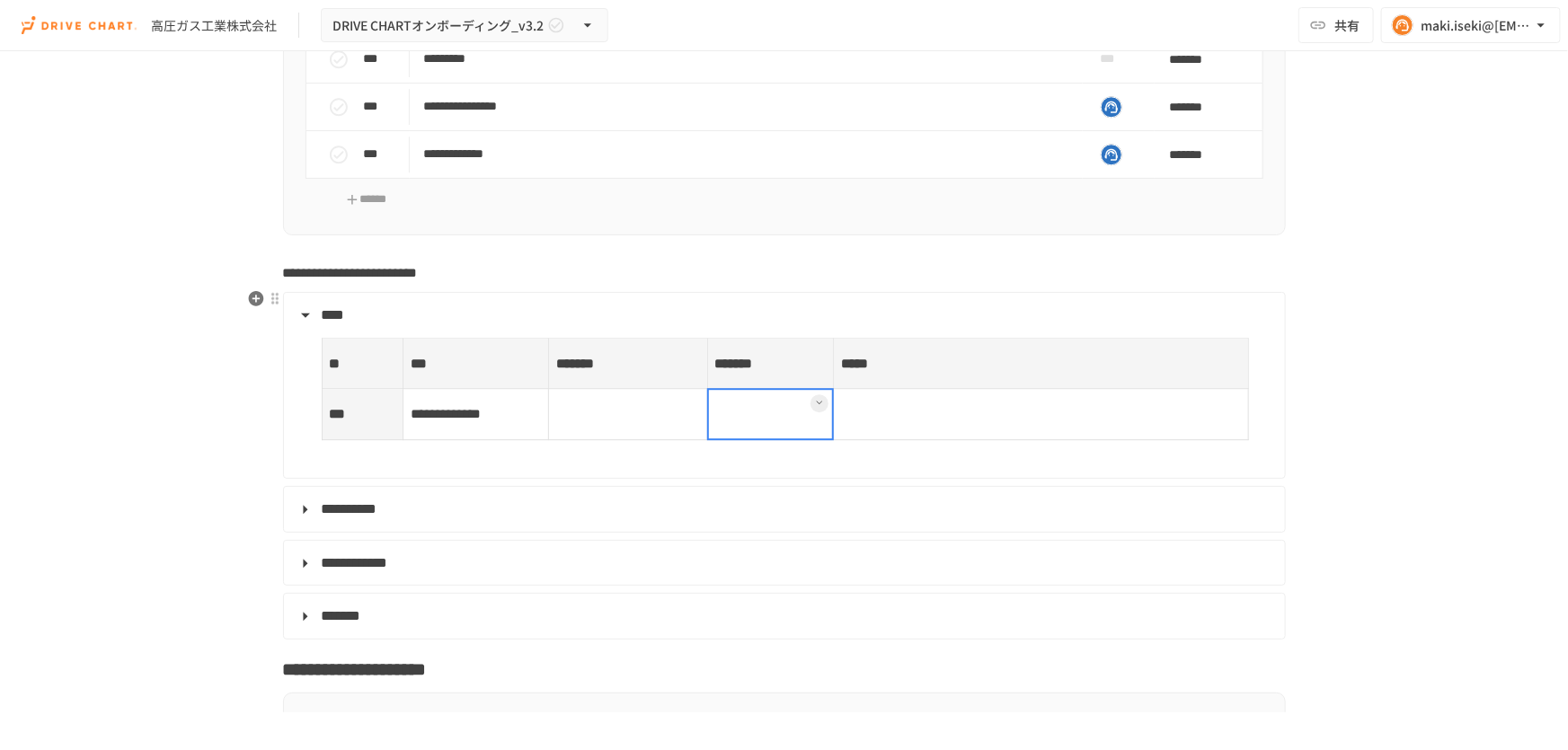 click at bounding box center [628, 414] 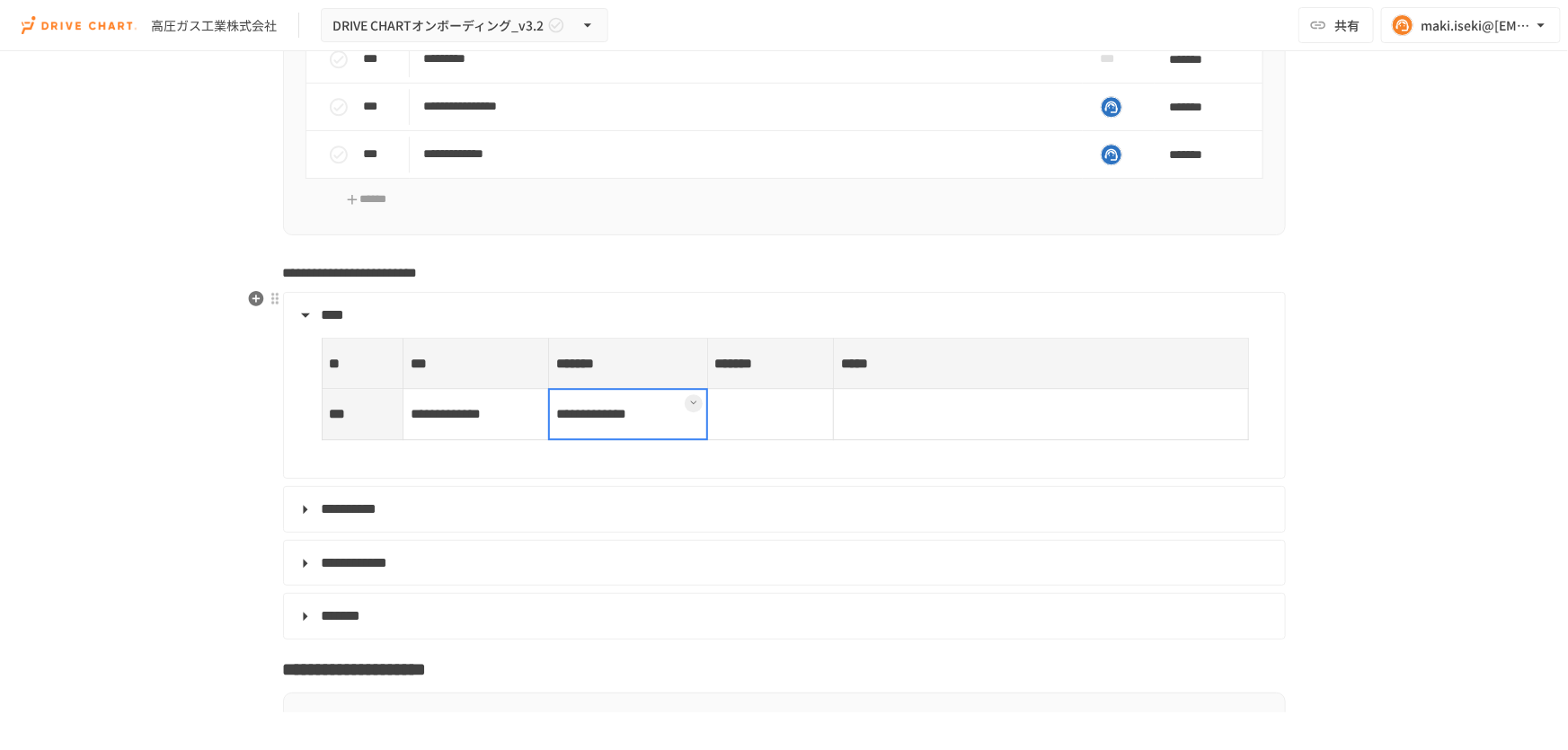 click at bounding box center [628, 414] 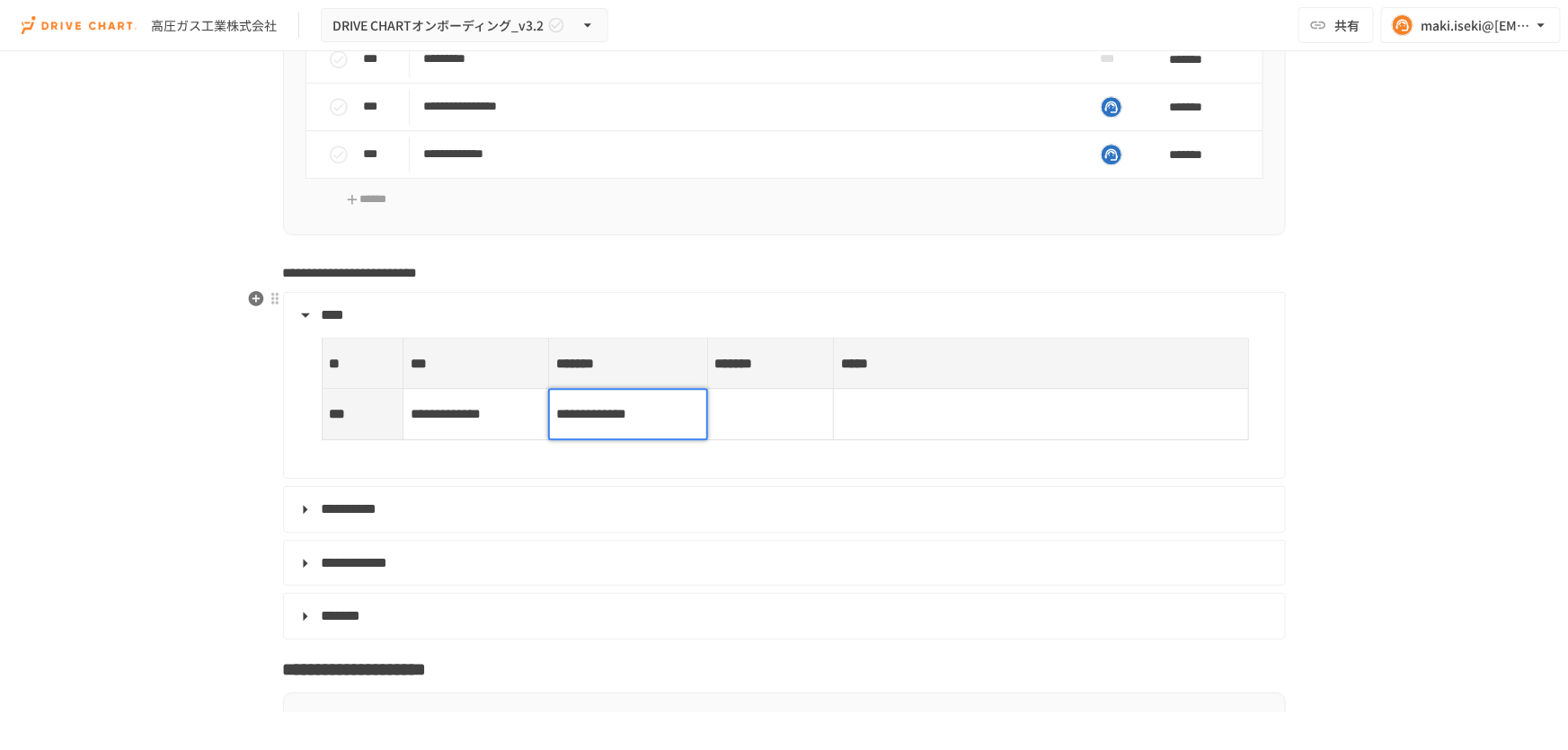 click on "**********" at bounding box center [628, 414] 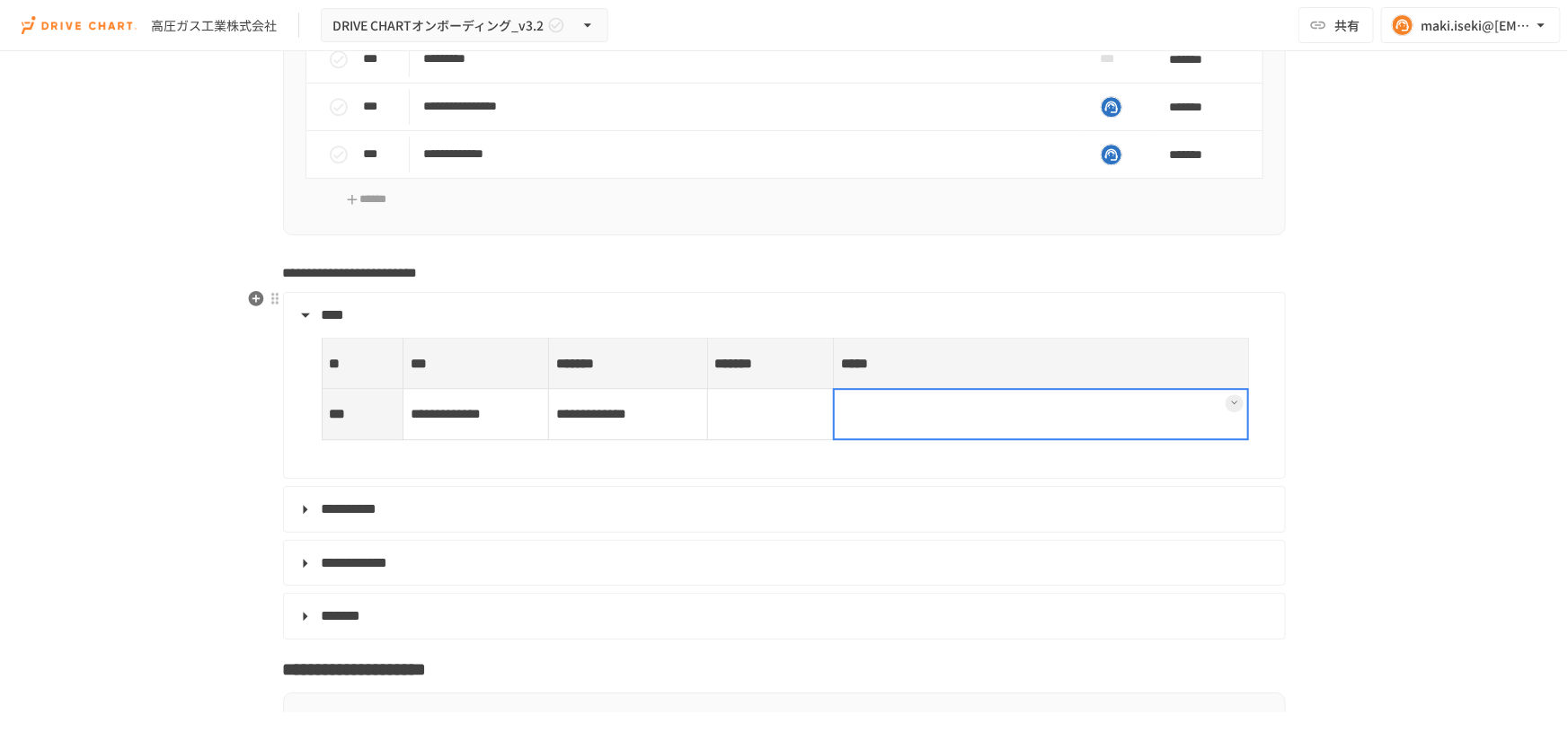 click at bounding box center [770, 414] 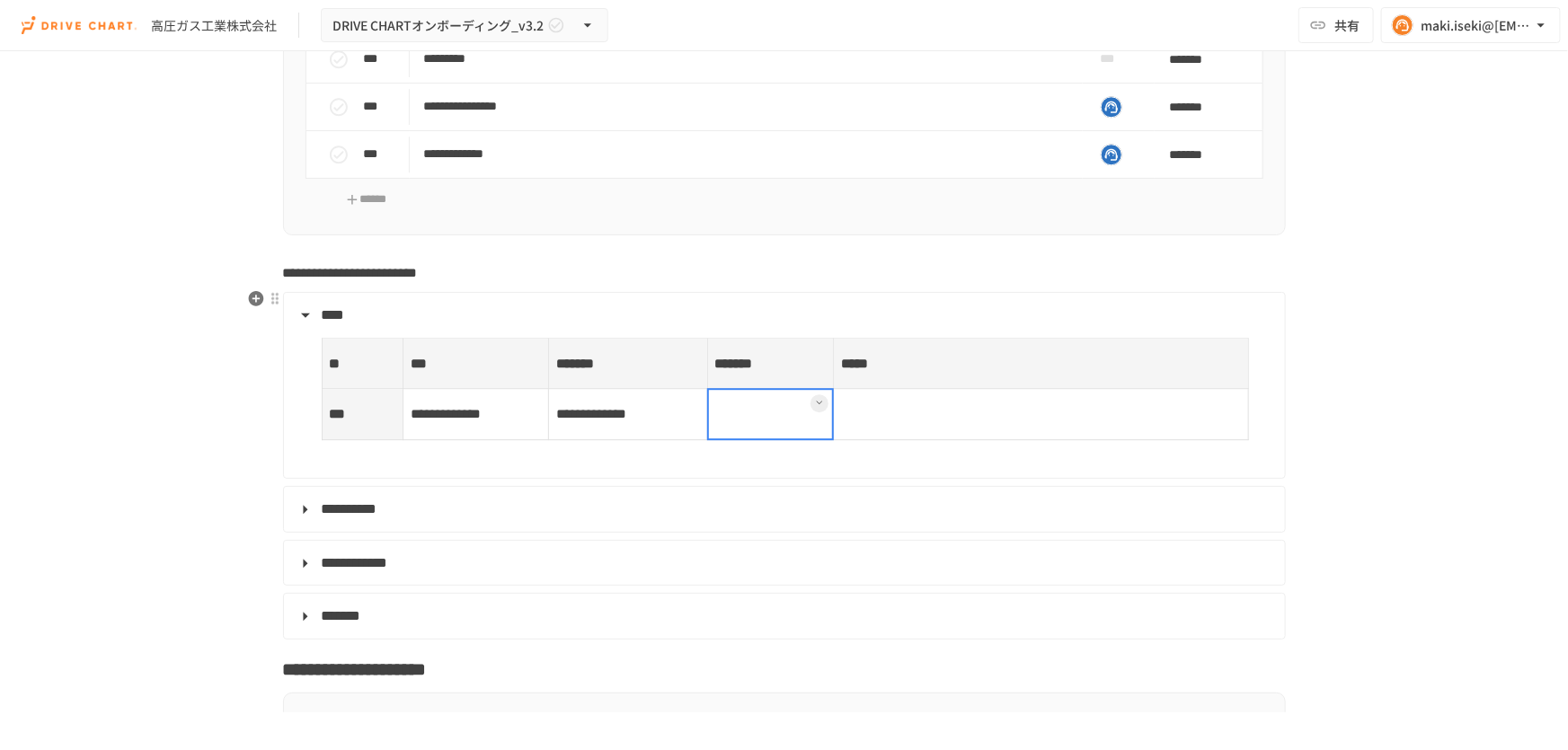 click on "**********" at bounding box center [628, 414] 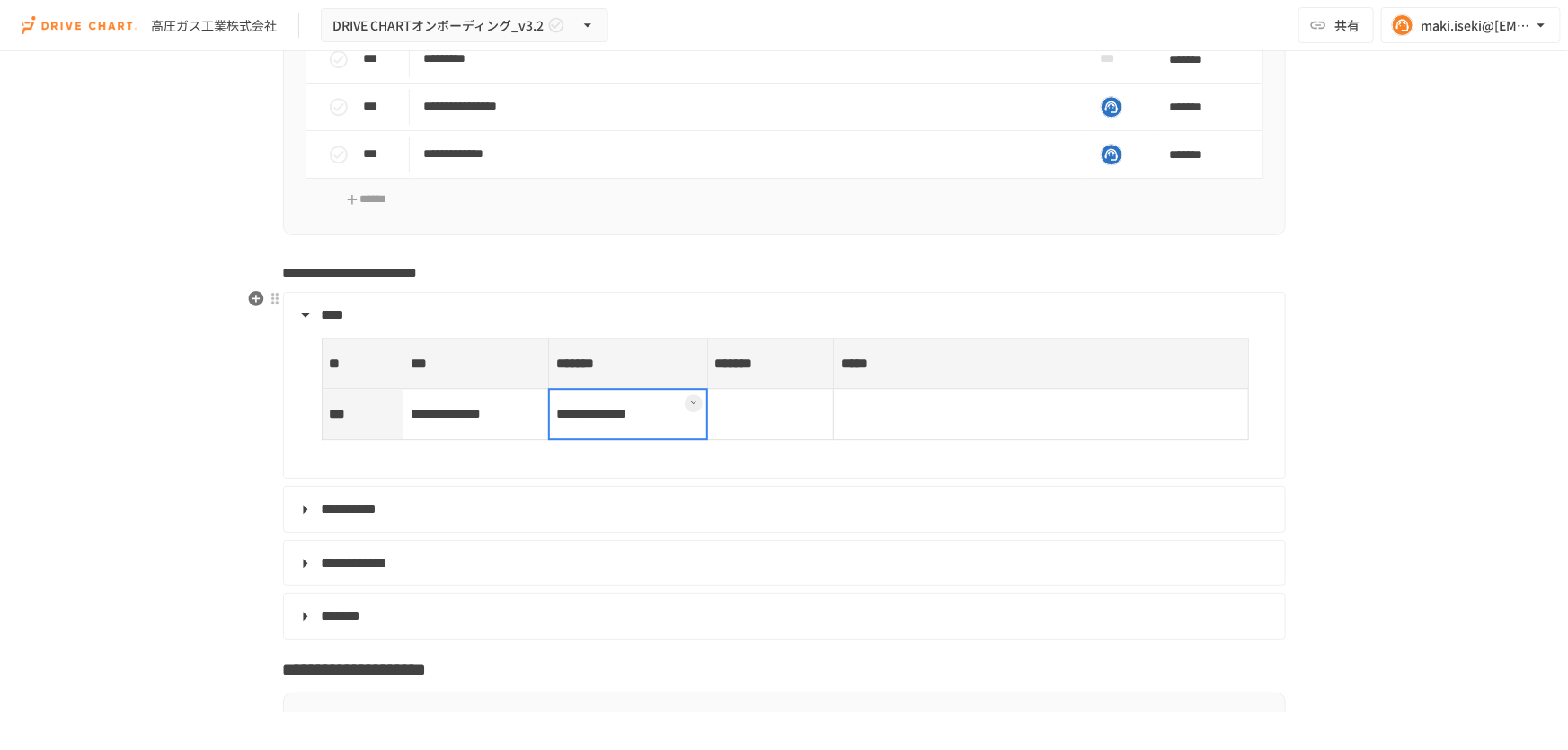 click on "*******" at bounding box center [628, 363] 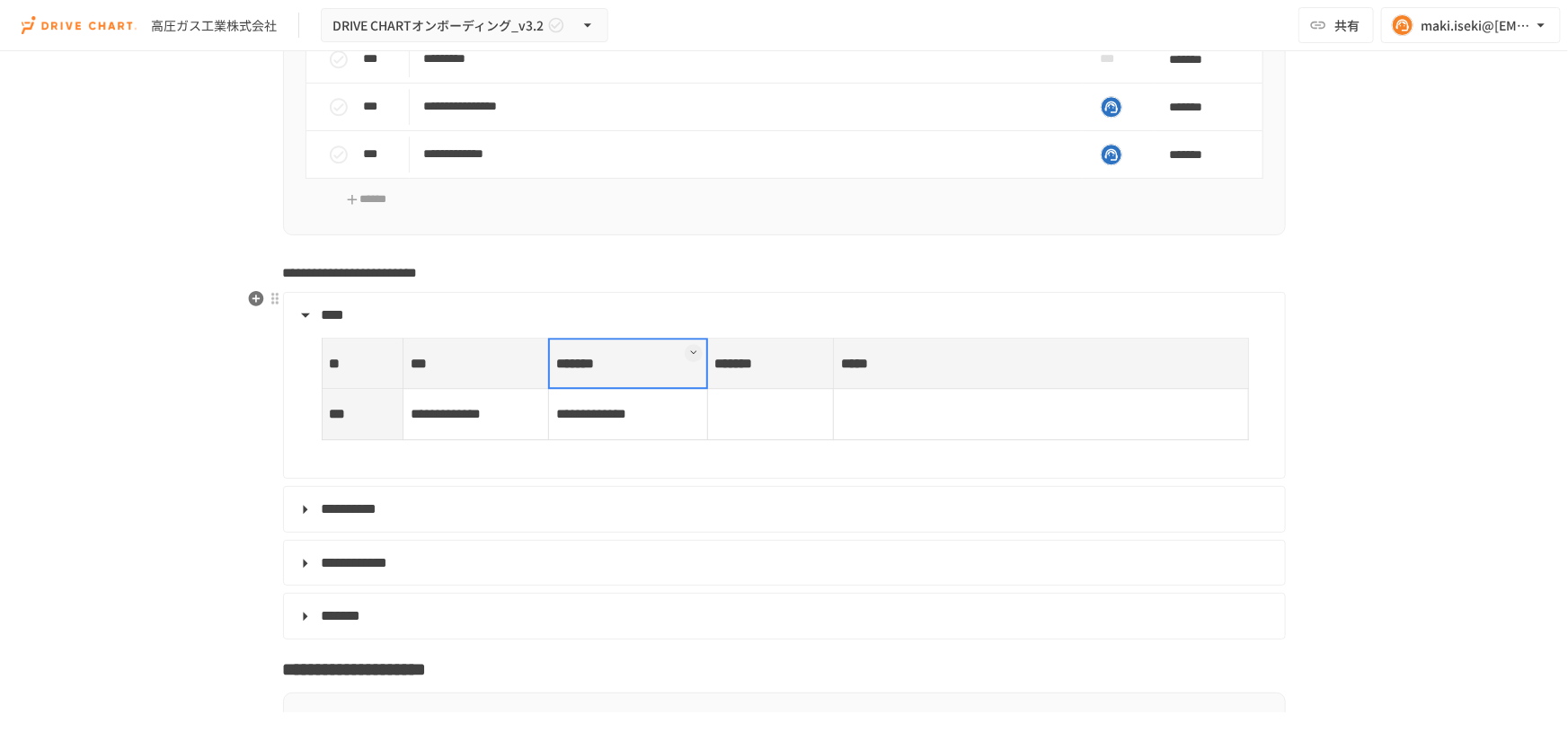 click at bounding box center [628, 364] 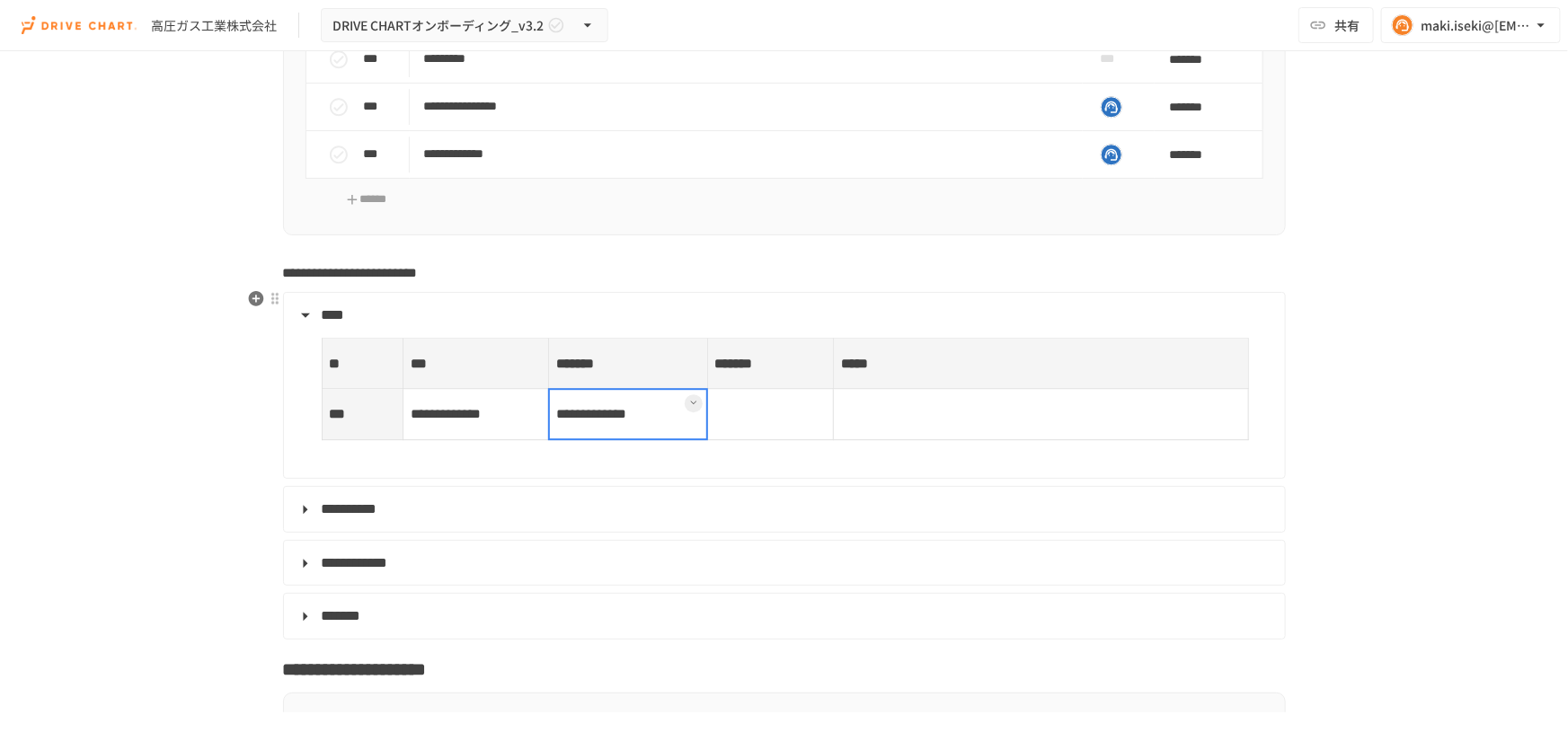 click at bounding box center [628, 414] 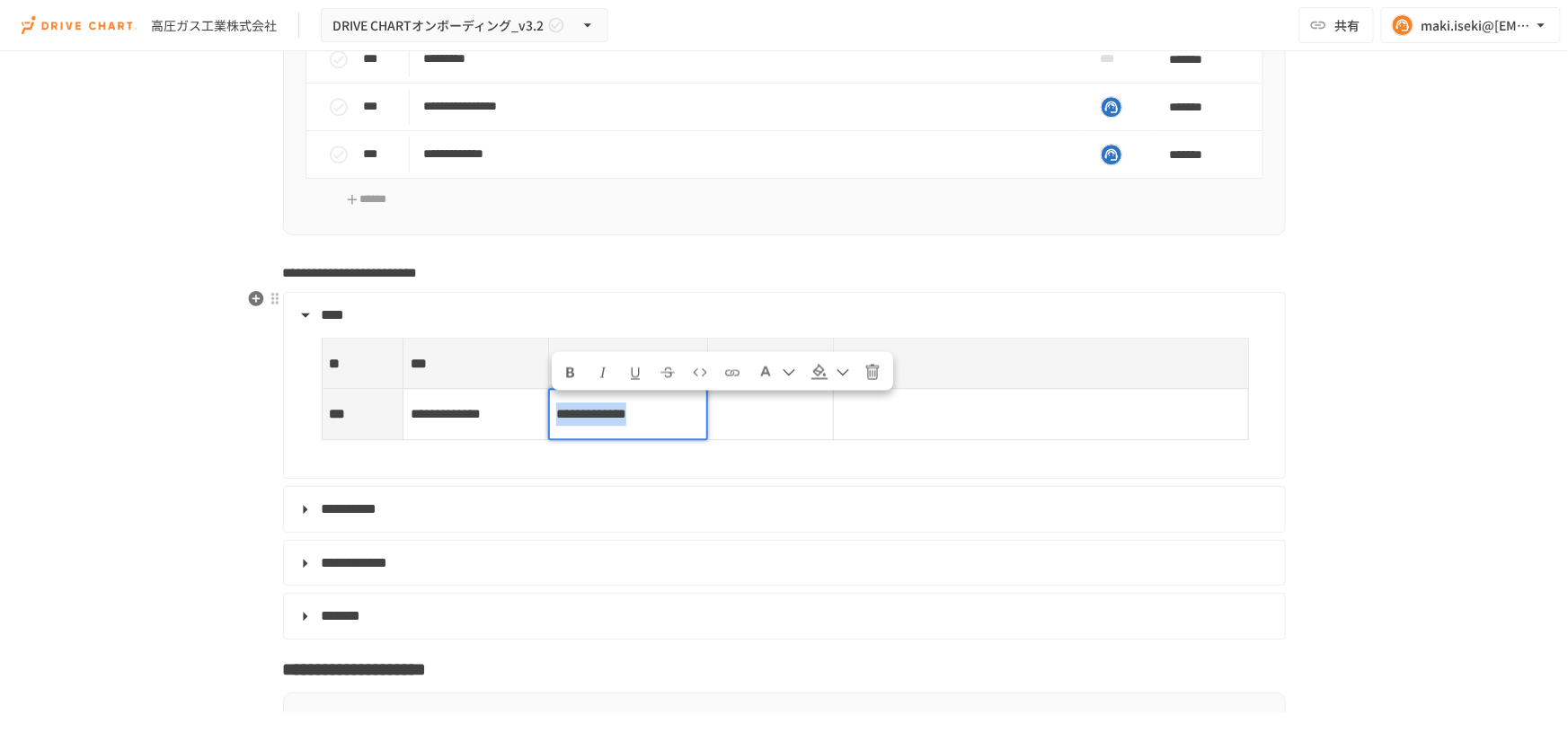 click on "**********" at bounding box center (628, 414) 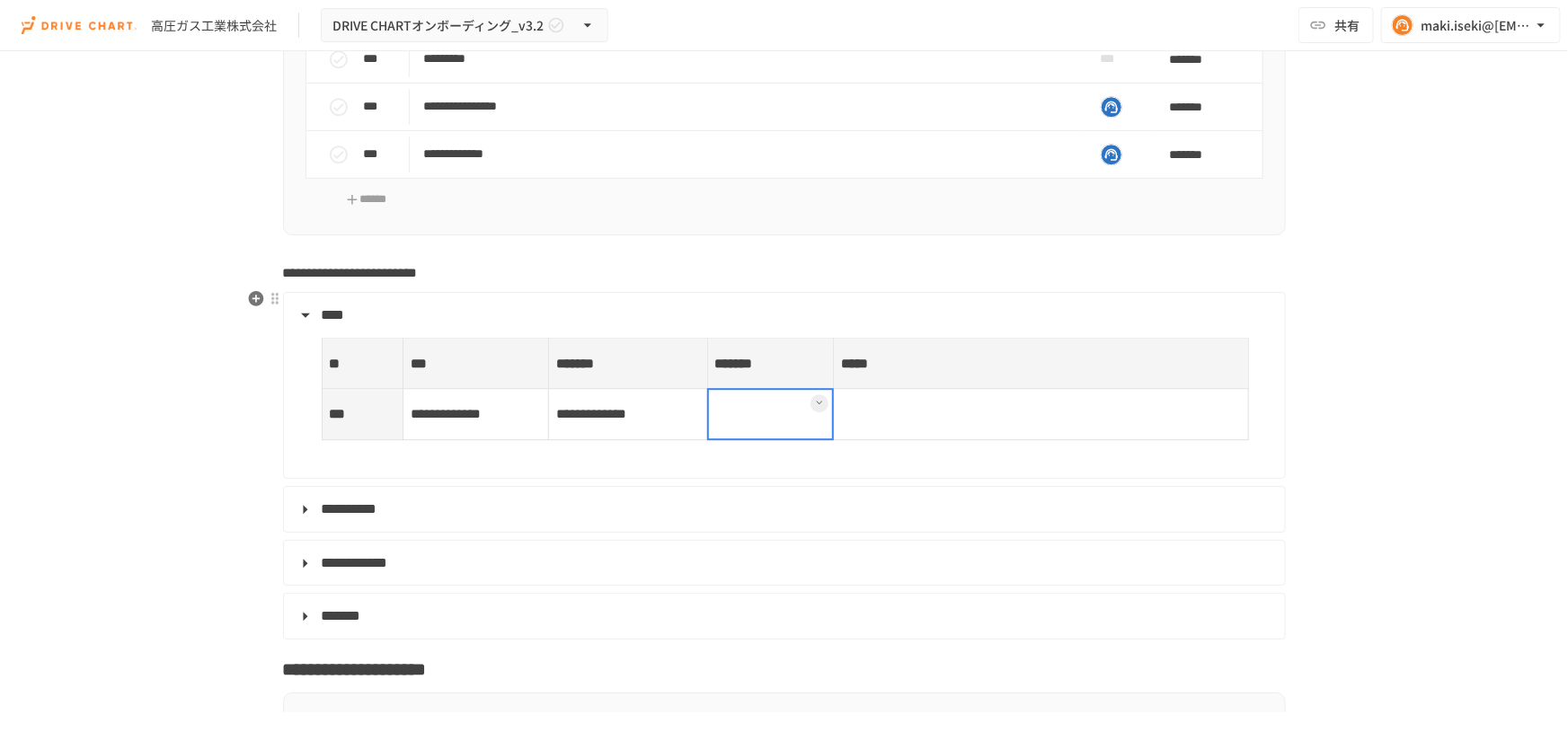 click at bounding box center (770, 414) 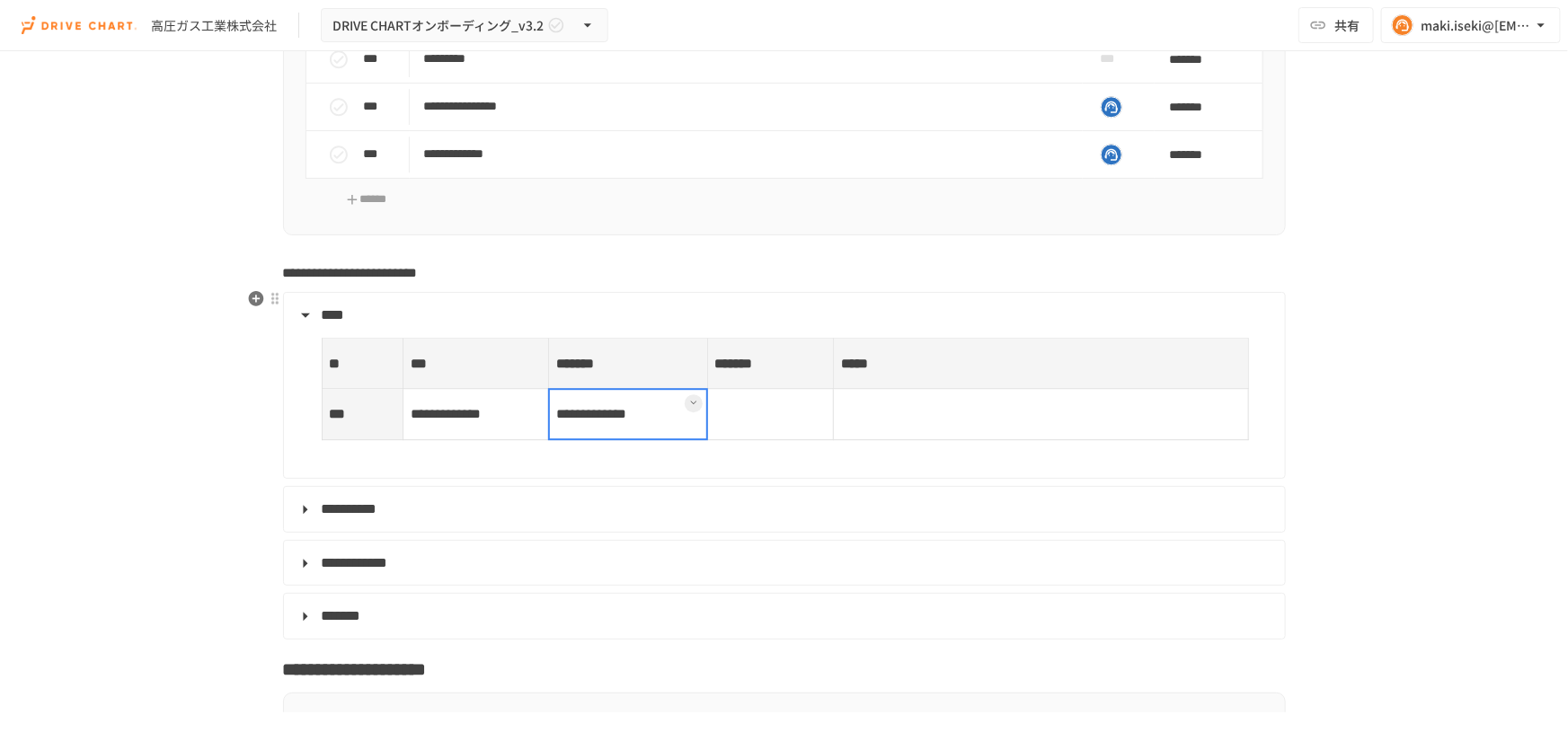 click at bounding box center [770, 414] 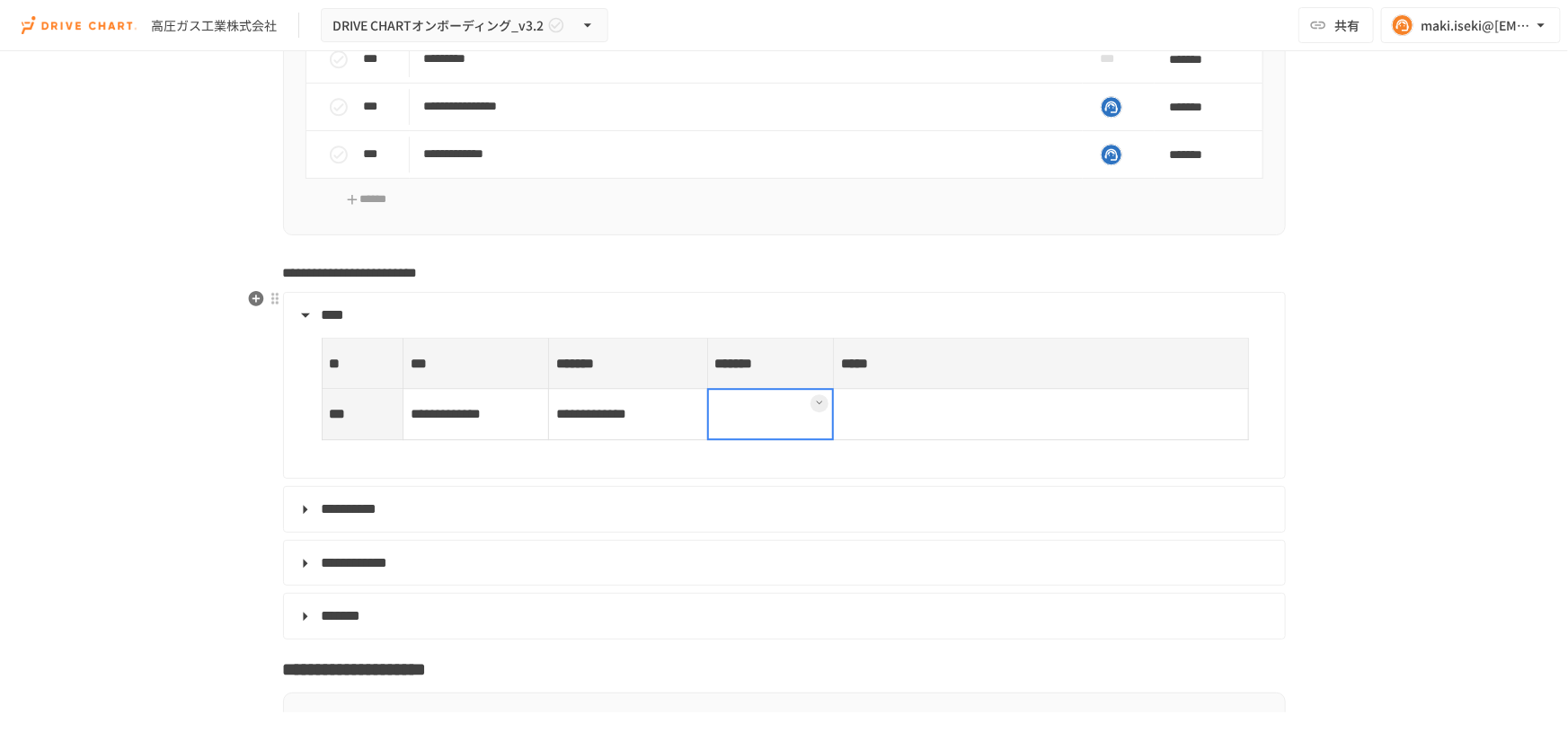 click on "**********" at bounding box center [628, 414] 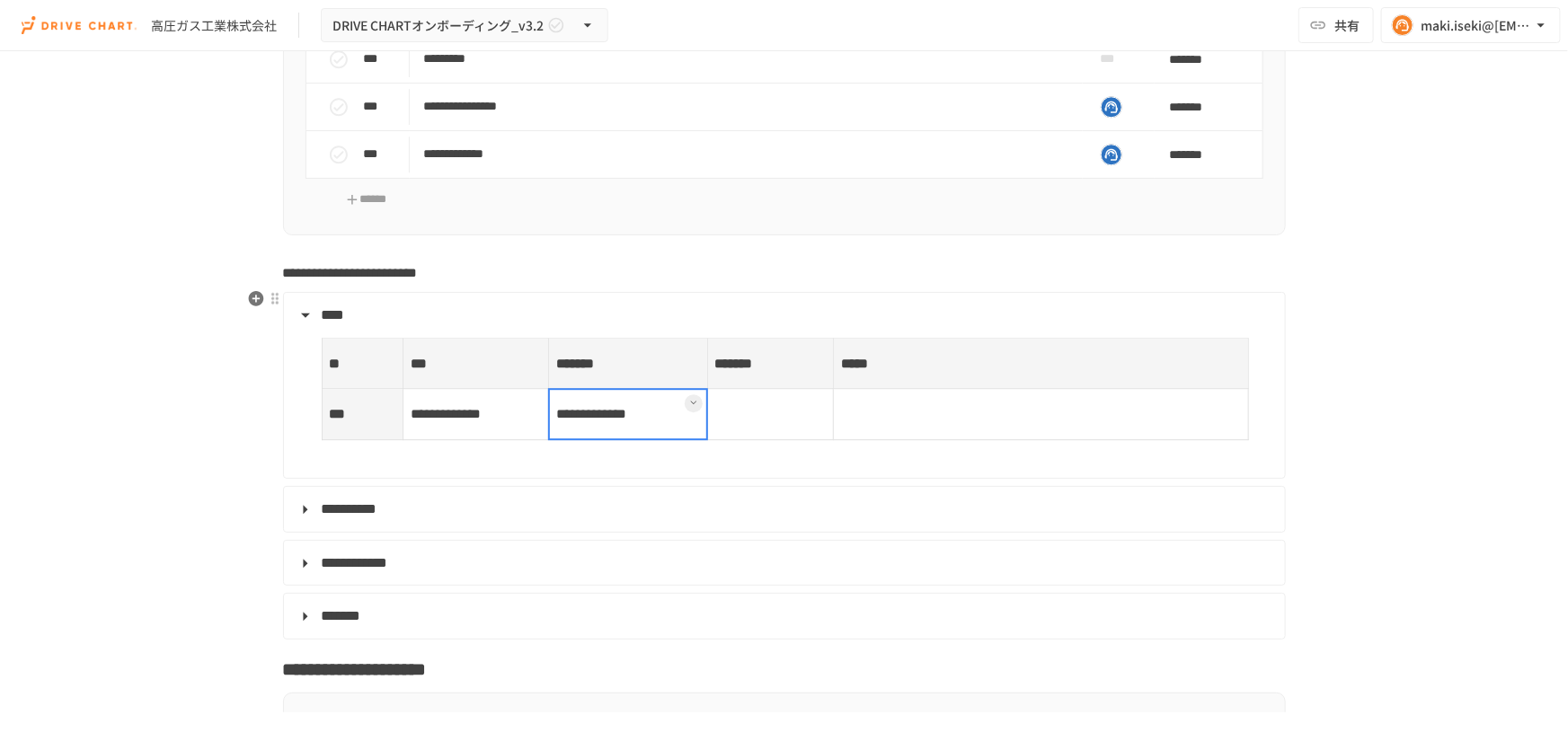 click at bounding box center [770, 414] 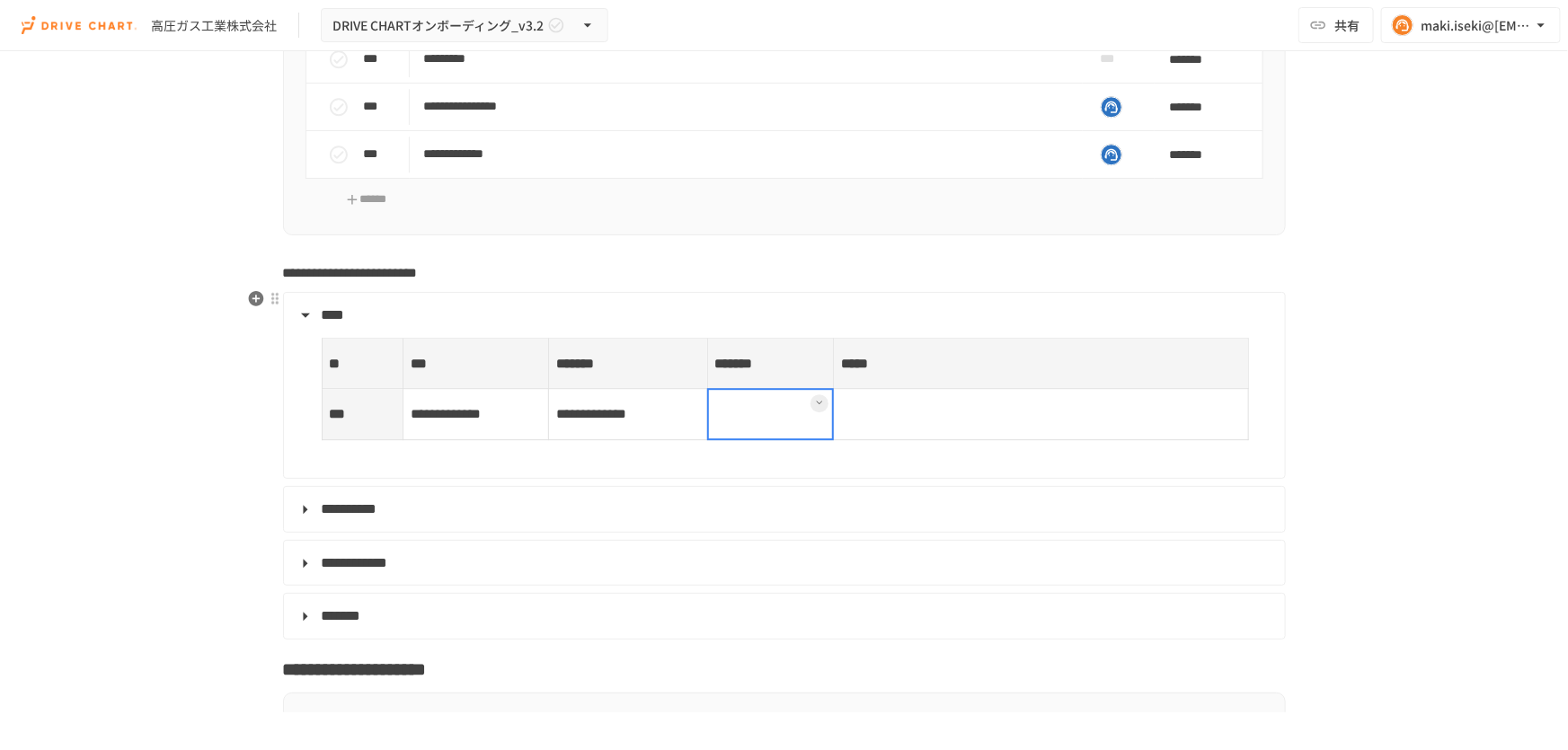 click at bounding box center (770, 414) 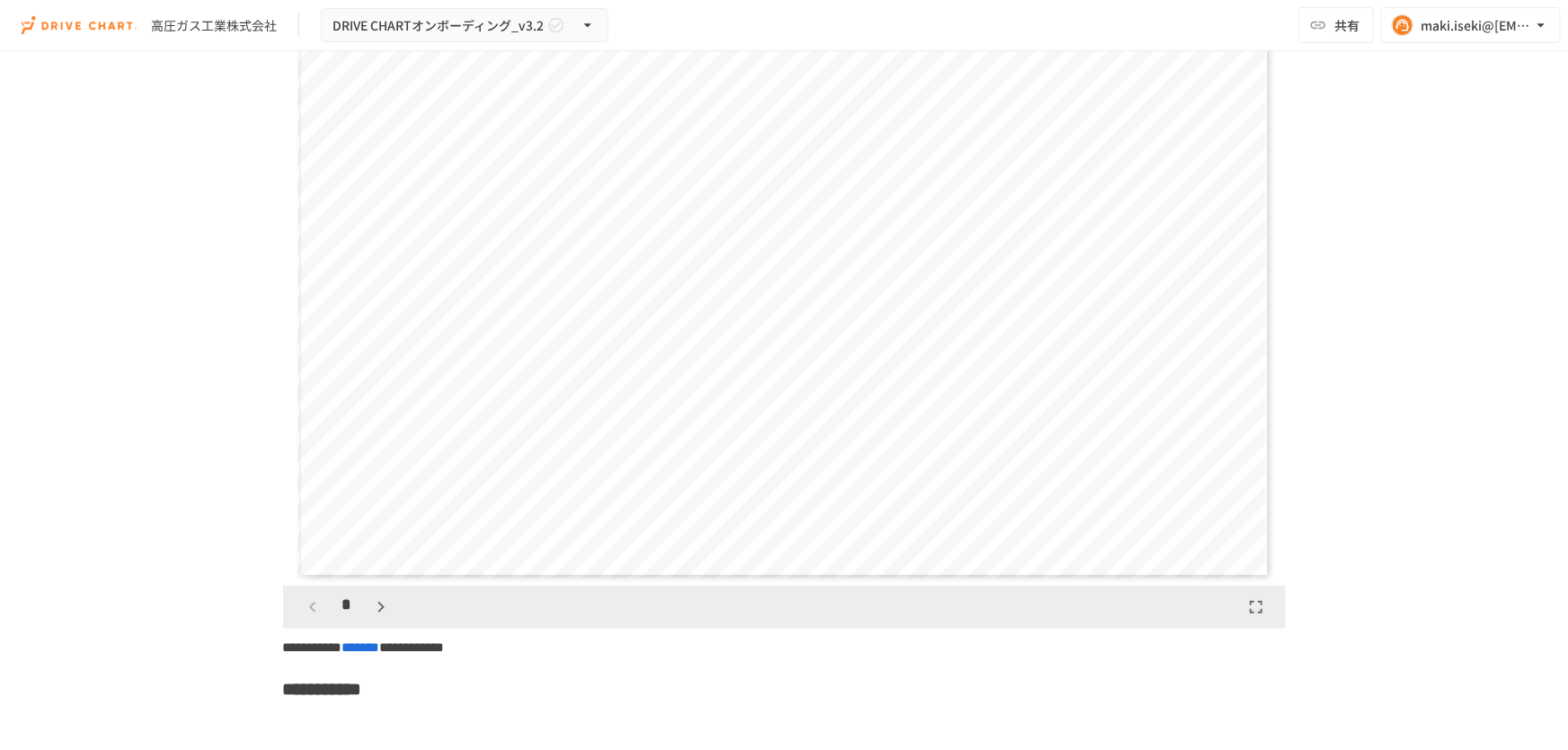 scroll, scrollTop: 5144, scrollLeft: 0, axis: vertical 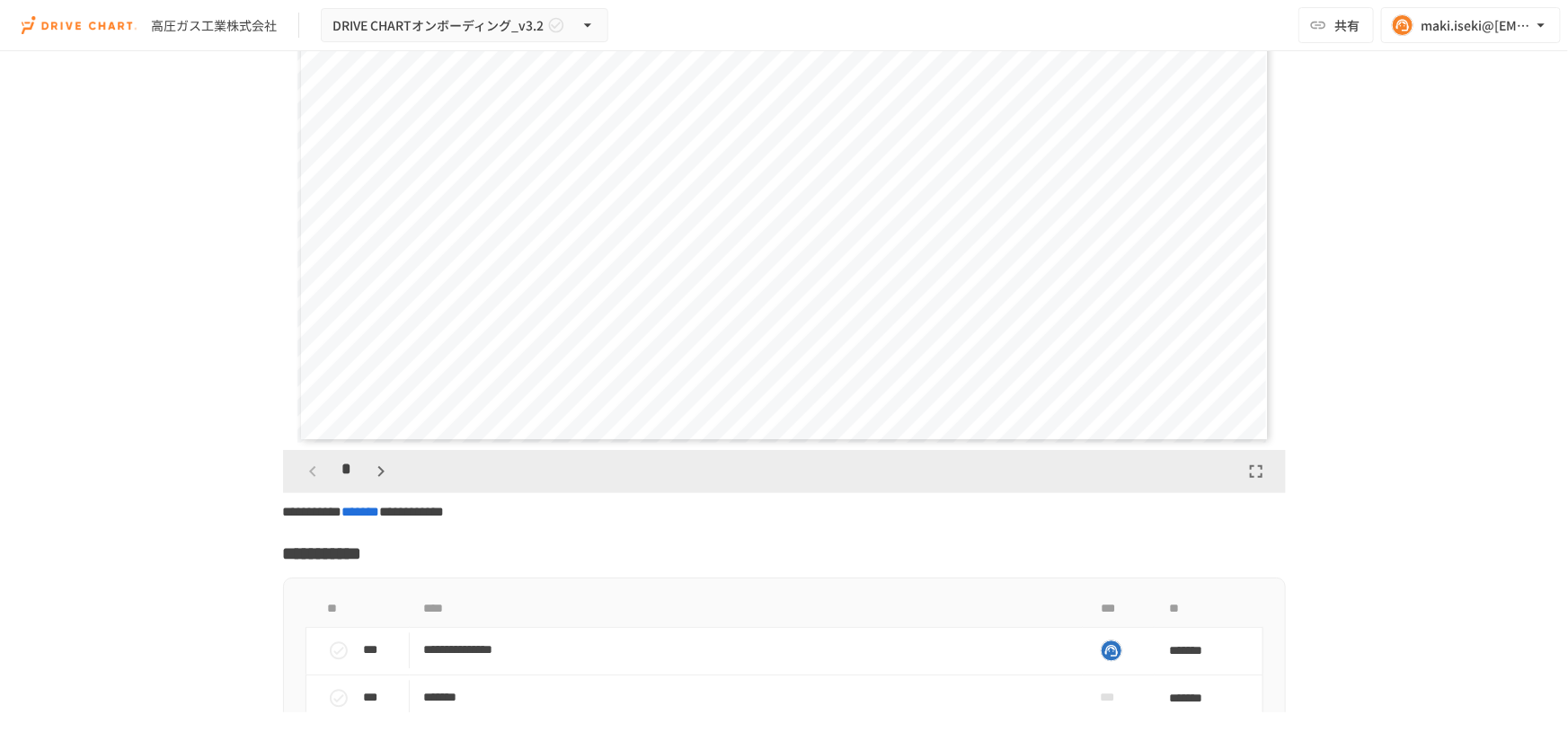 click on "*" at bounding box center [347, 472] 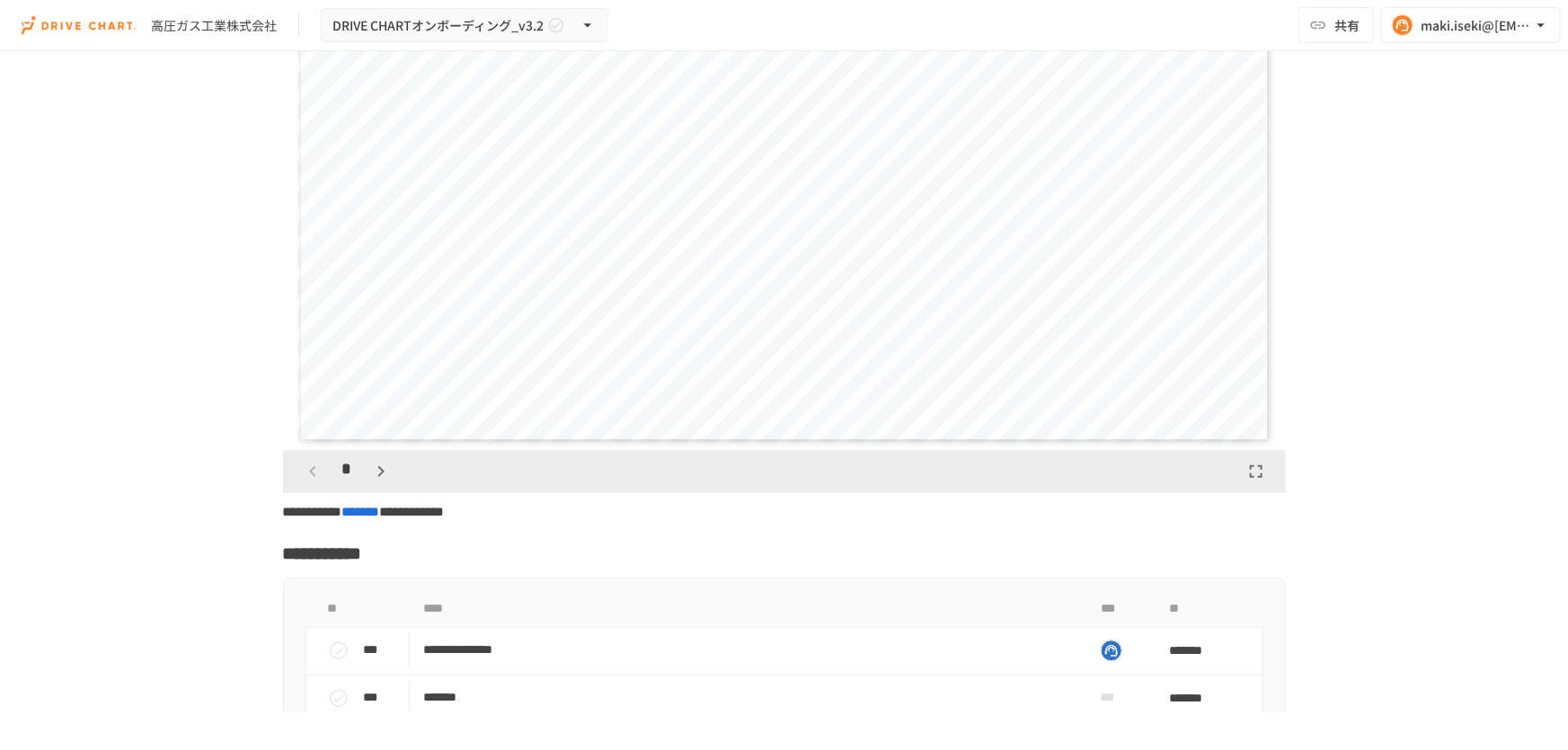 click 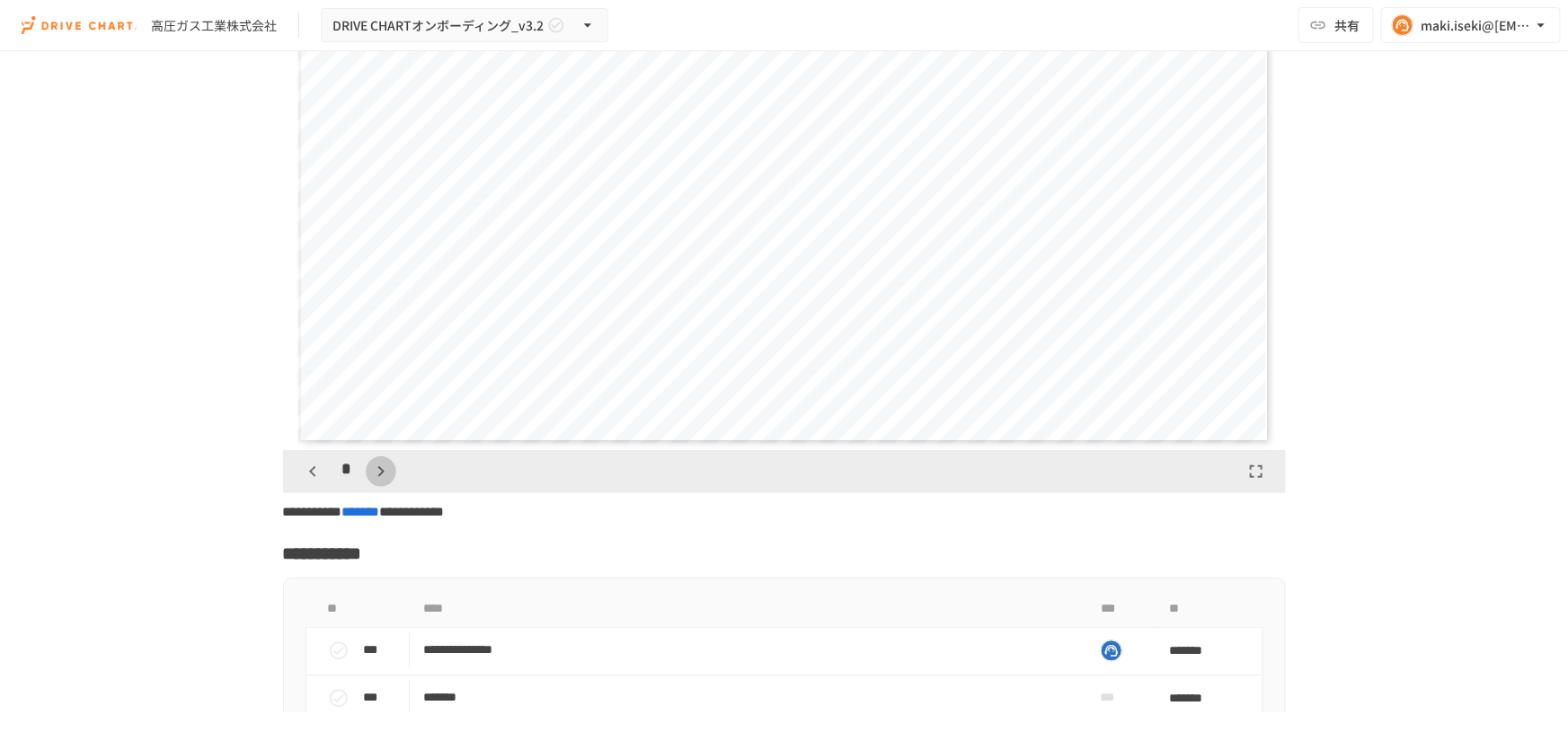 click 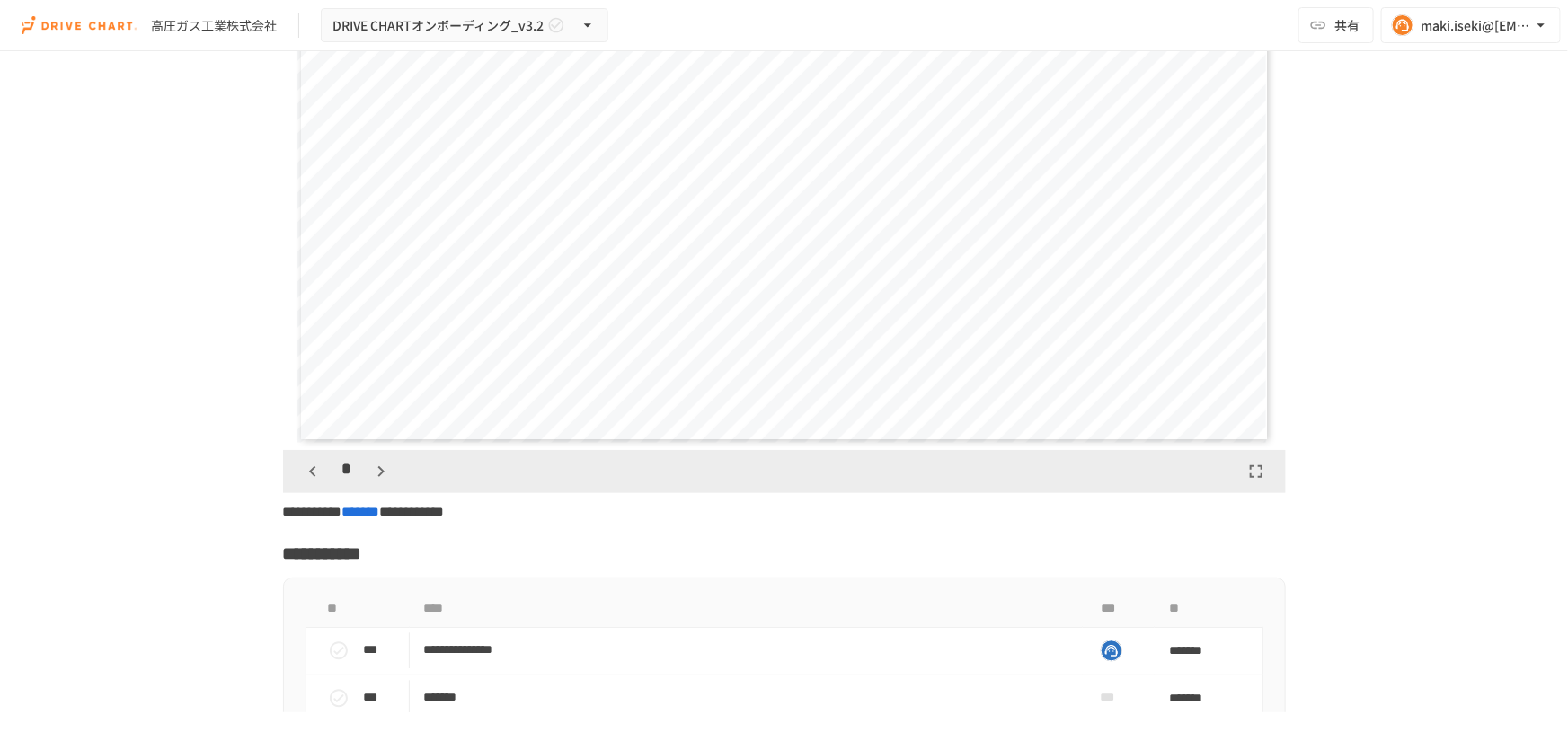 click 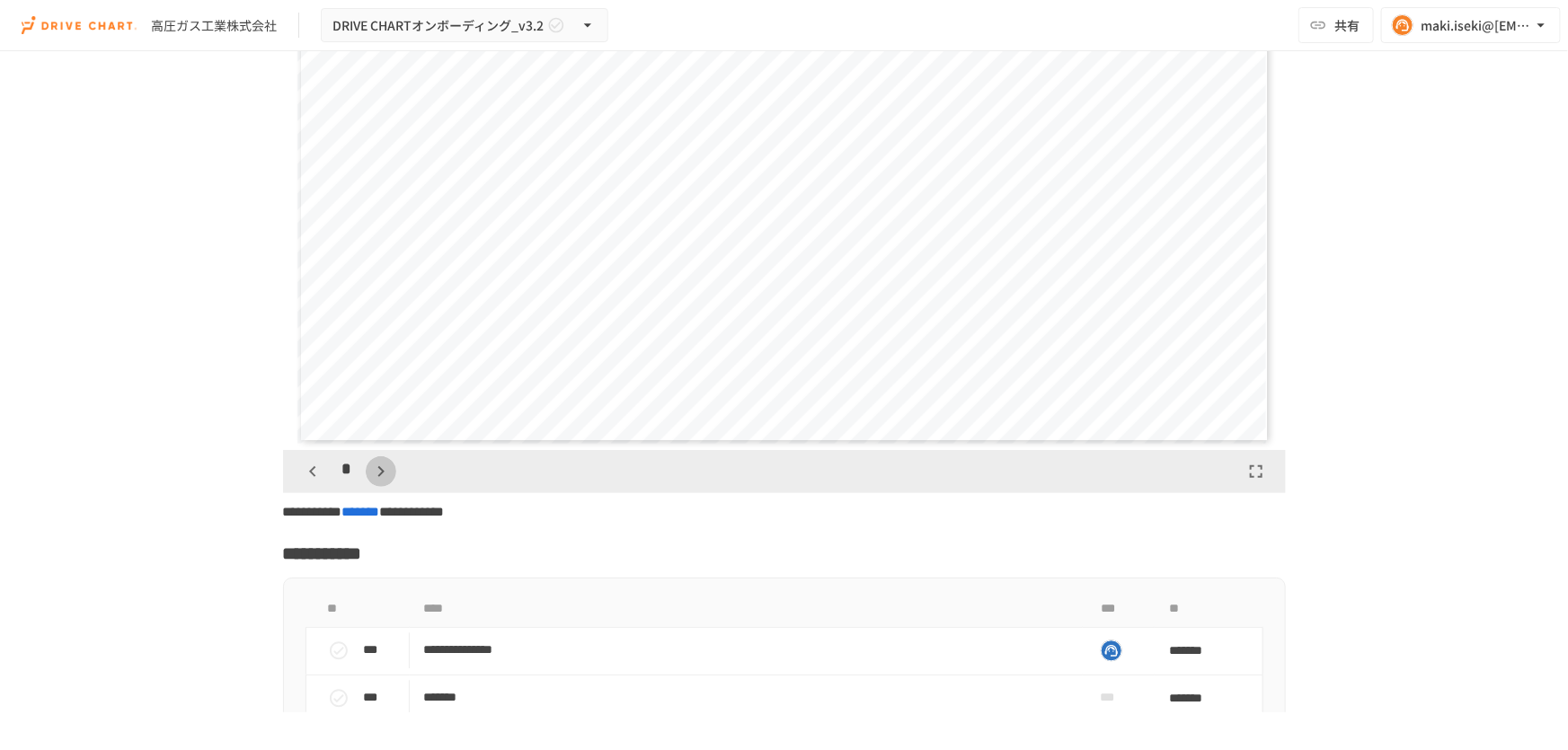 click 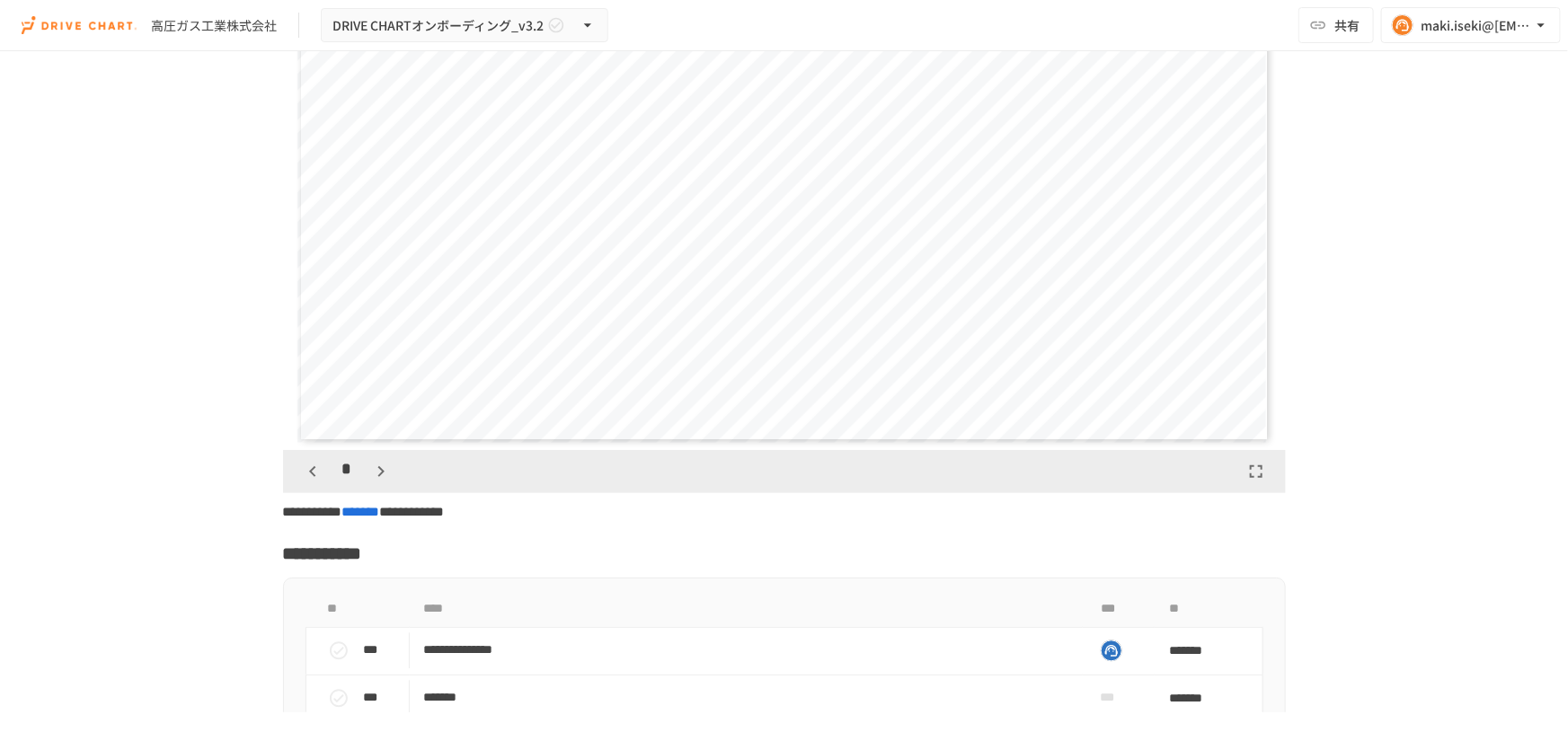 click 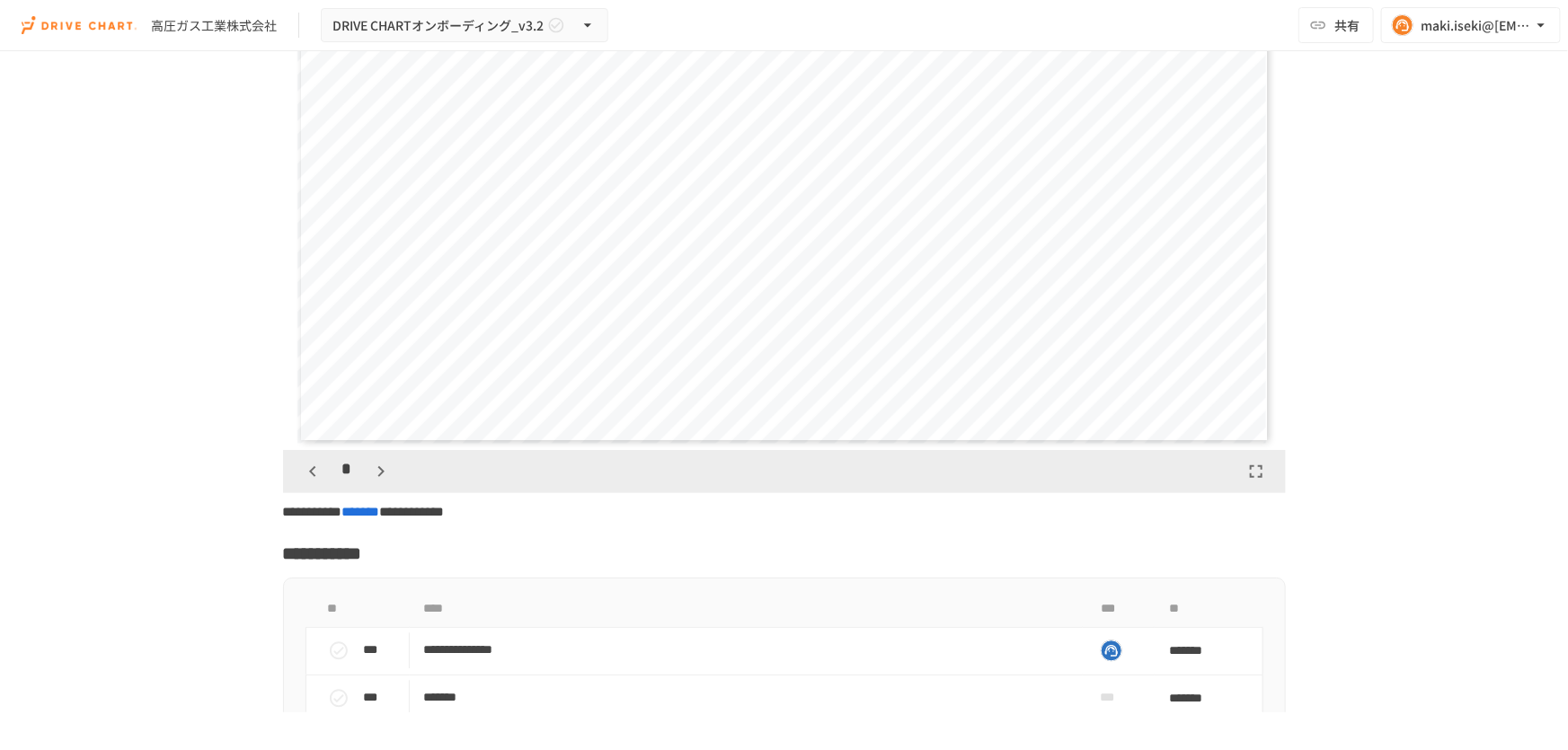 click 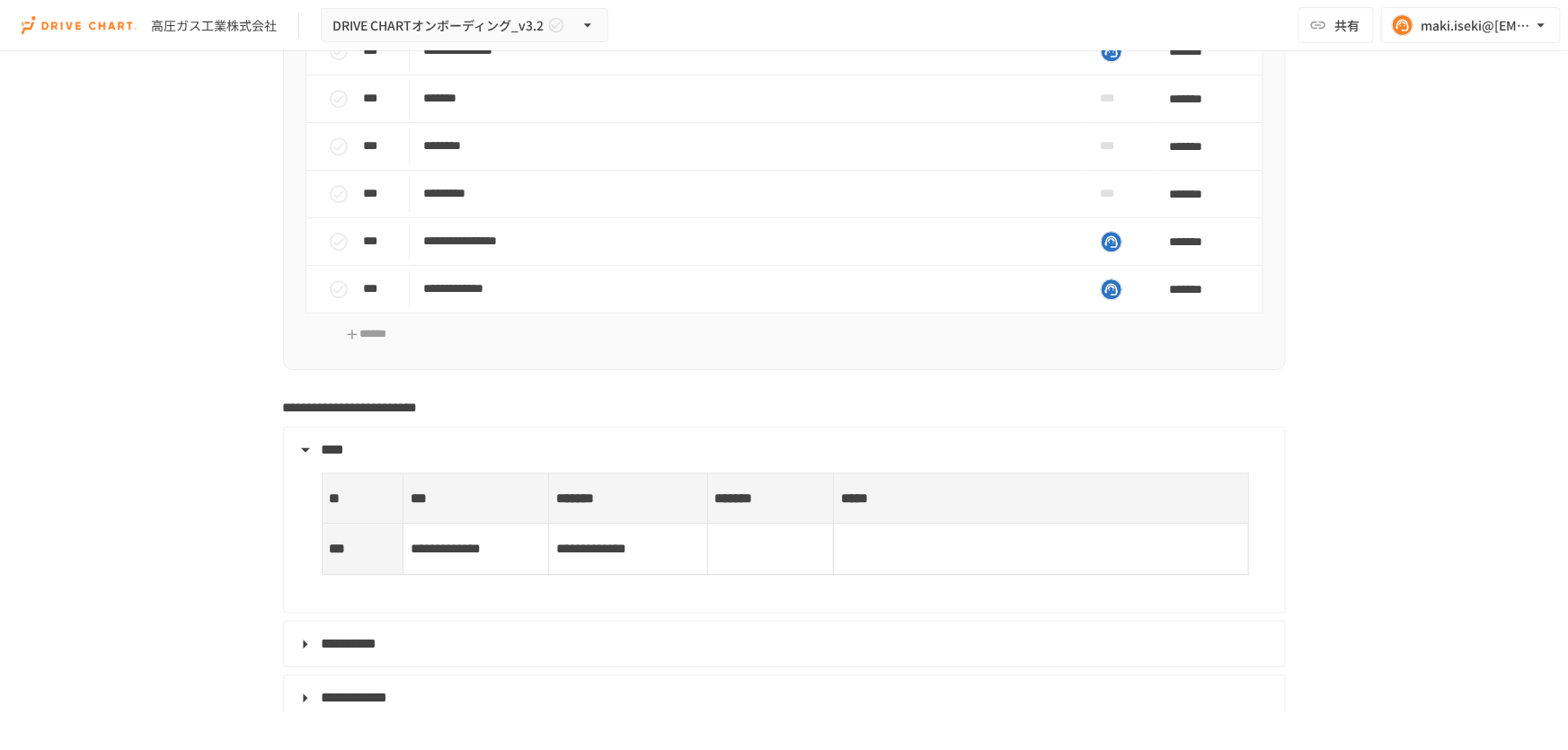 scroll, scrollTop: 5797, scrollLeft: 0, axis: vertical 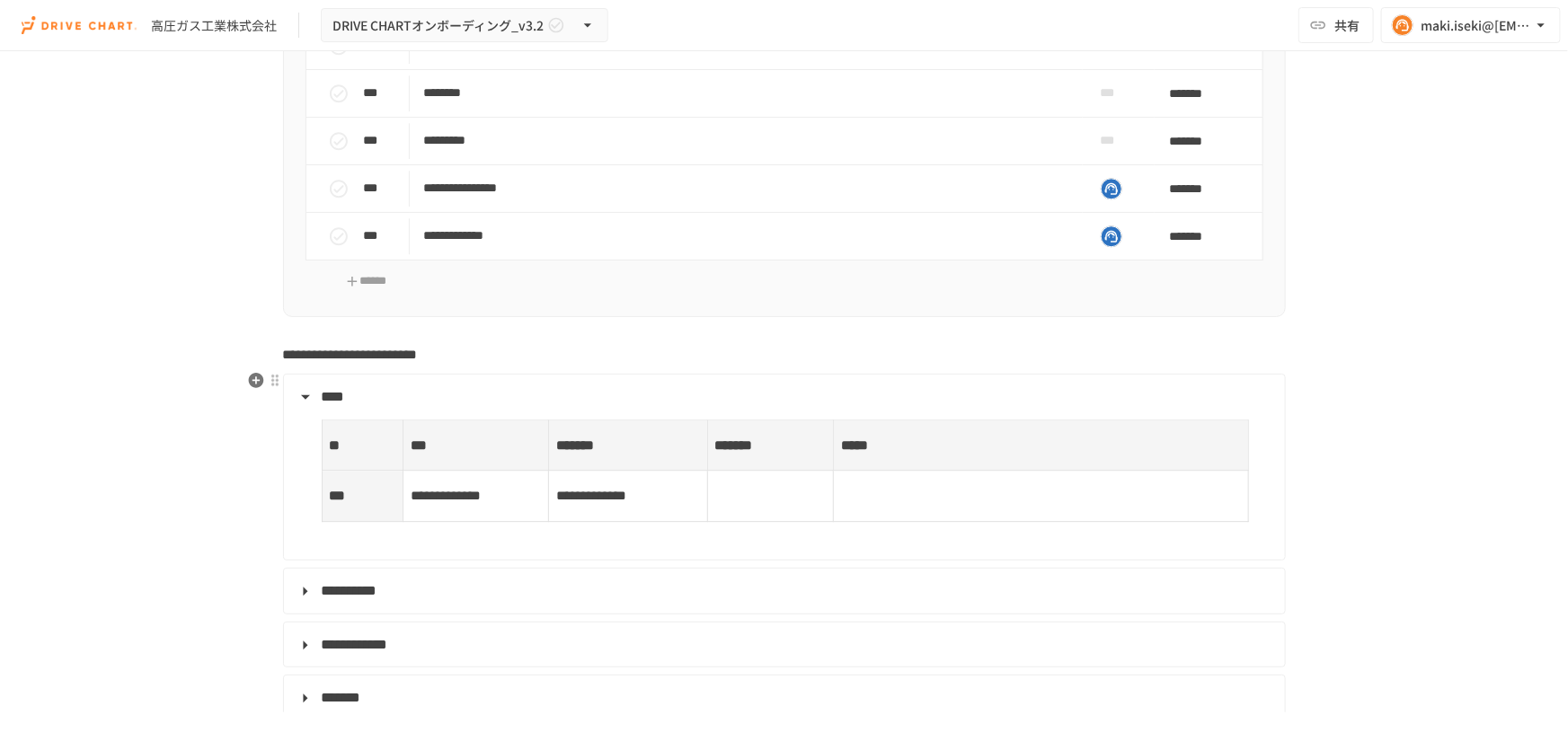 click at bounding box center (770, 496) 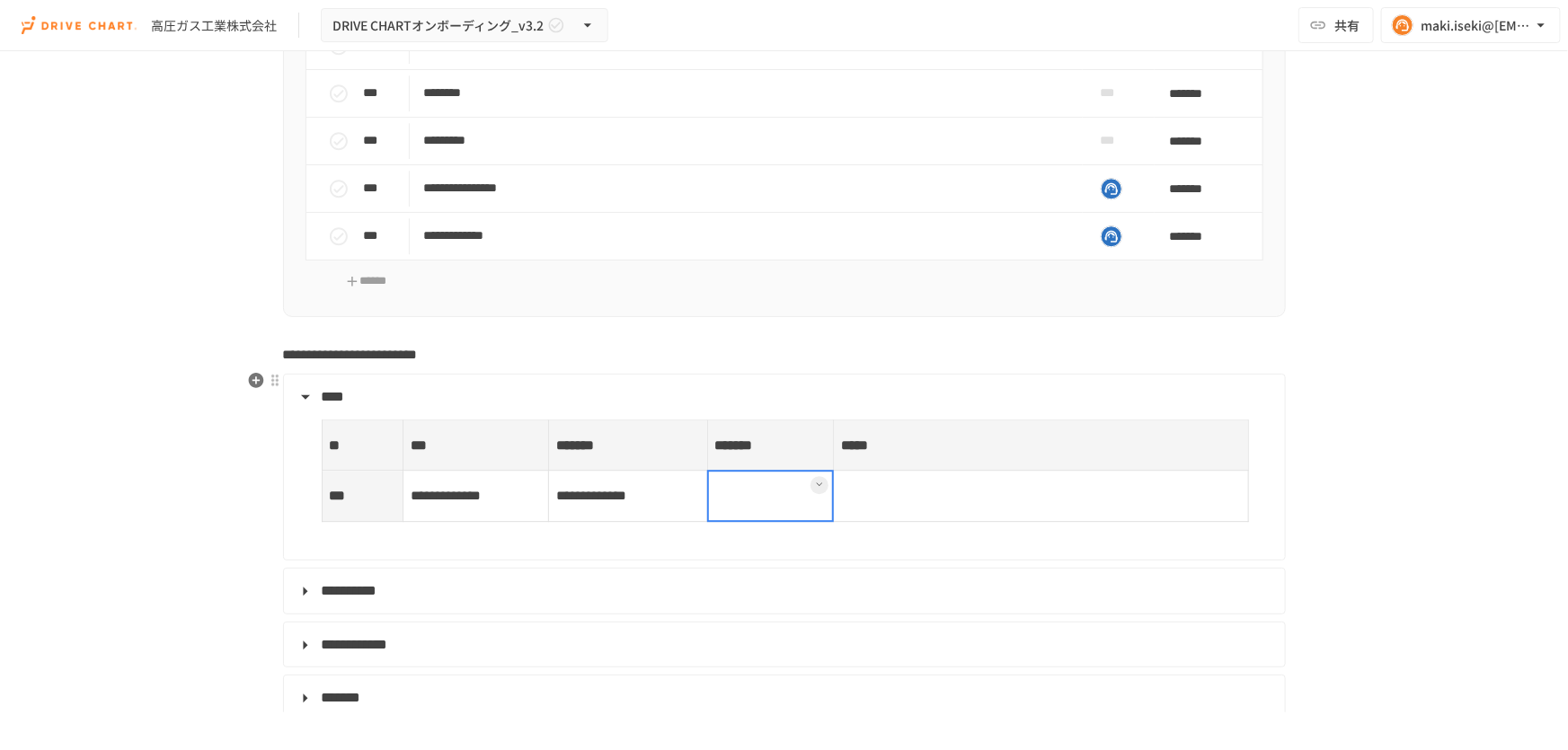 click at bounding box center (770, 496) 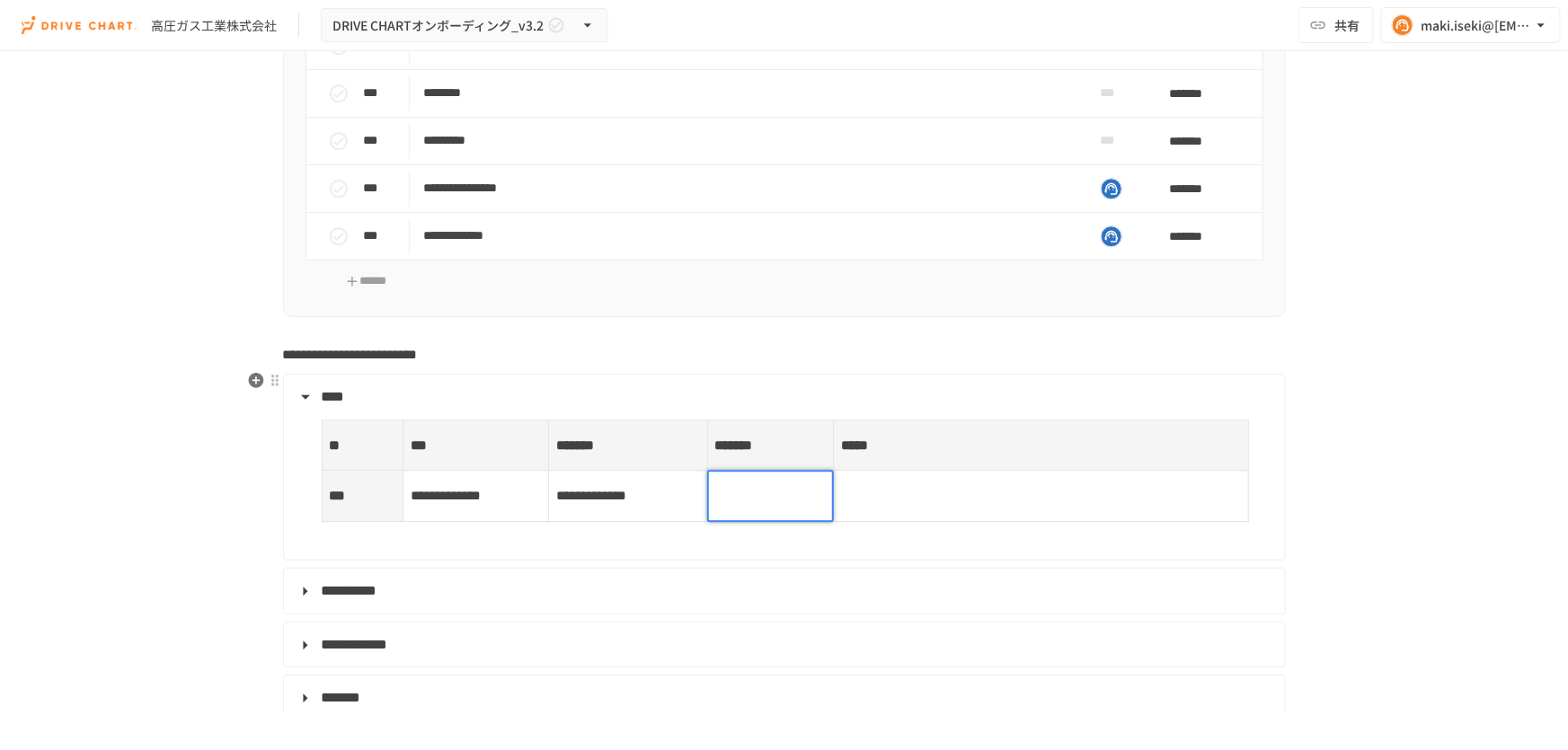 click at bounding box center [770, 496] 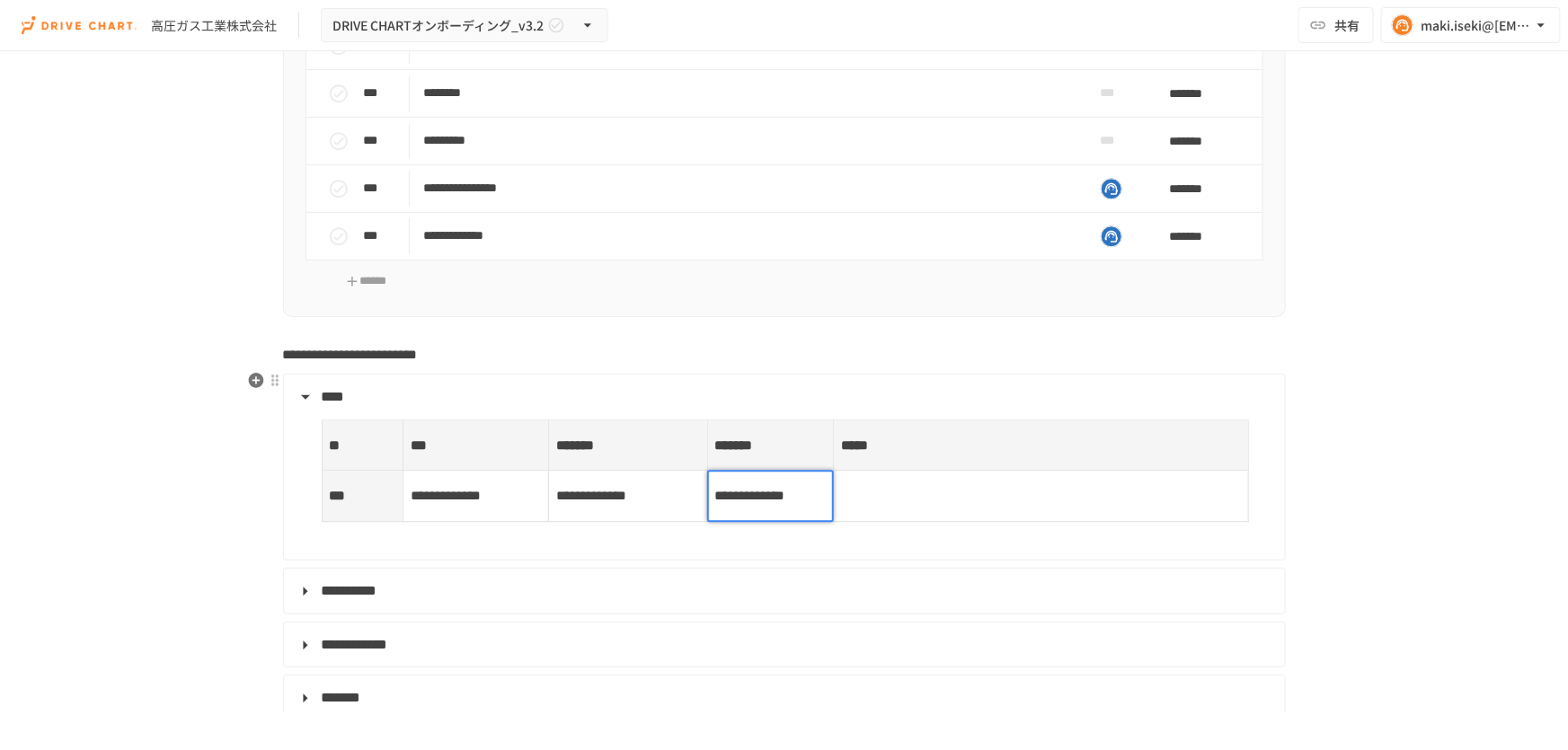 click at bounding box center [770, 496] 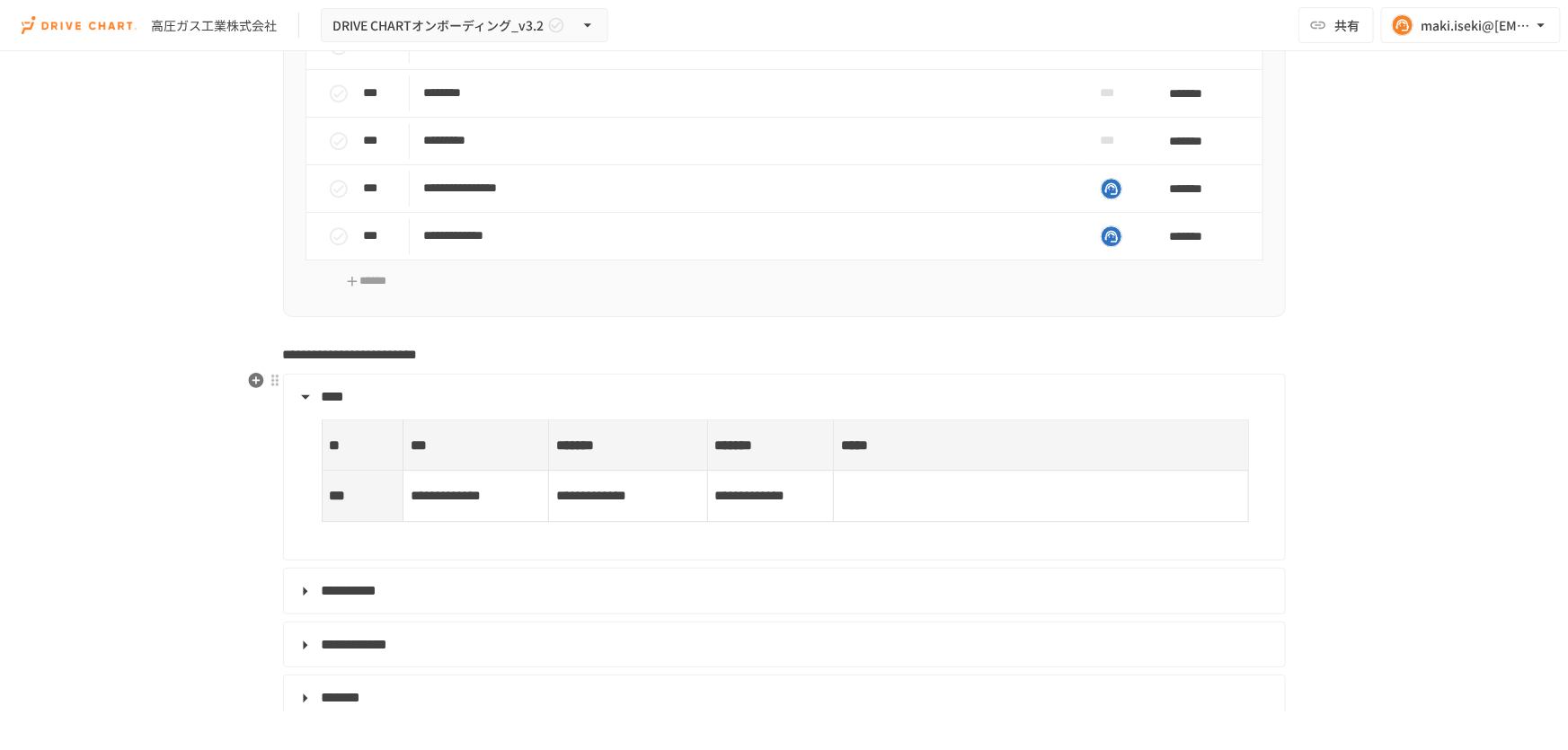 click on "**********" at bounding box center (770, 496) 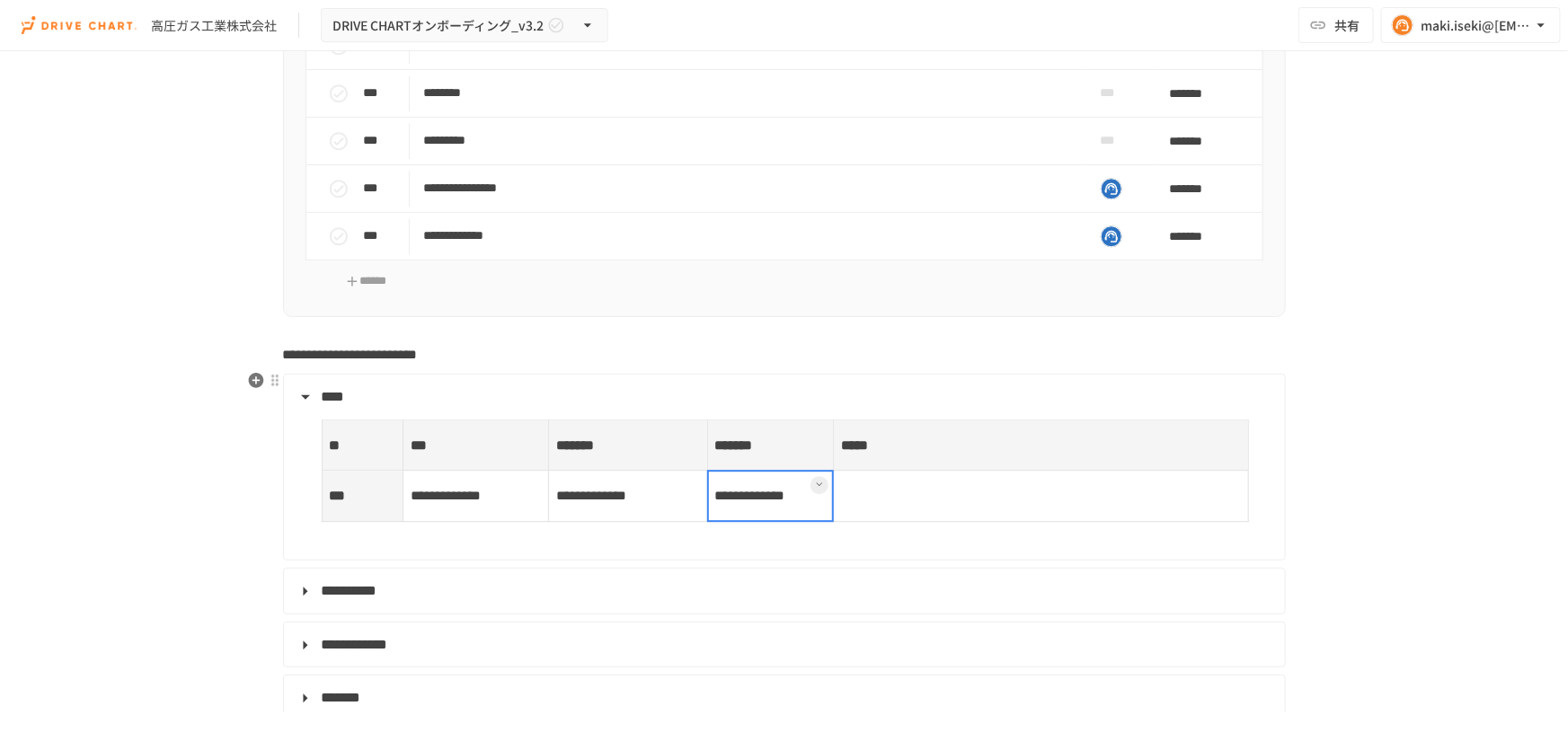 click at bounding box center (770, 496) 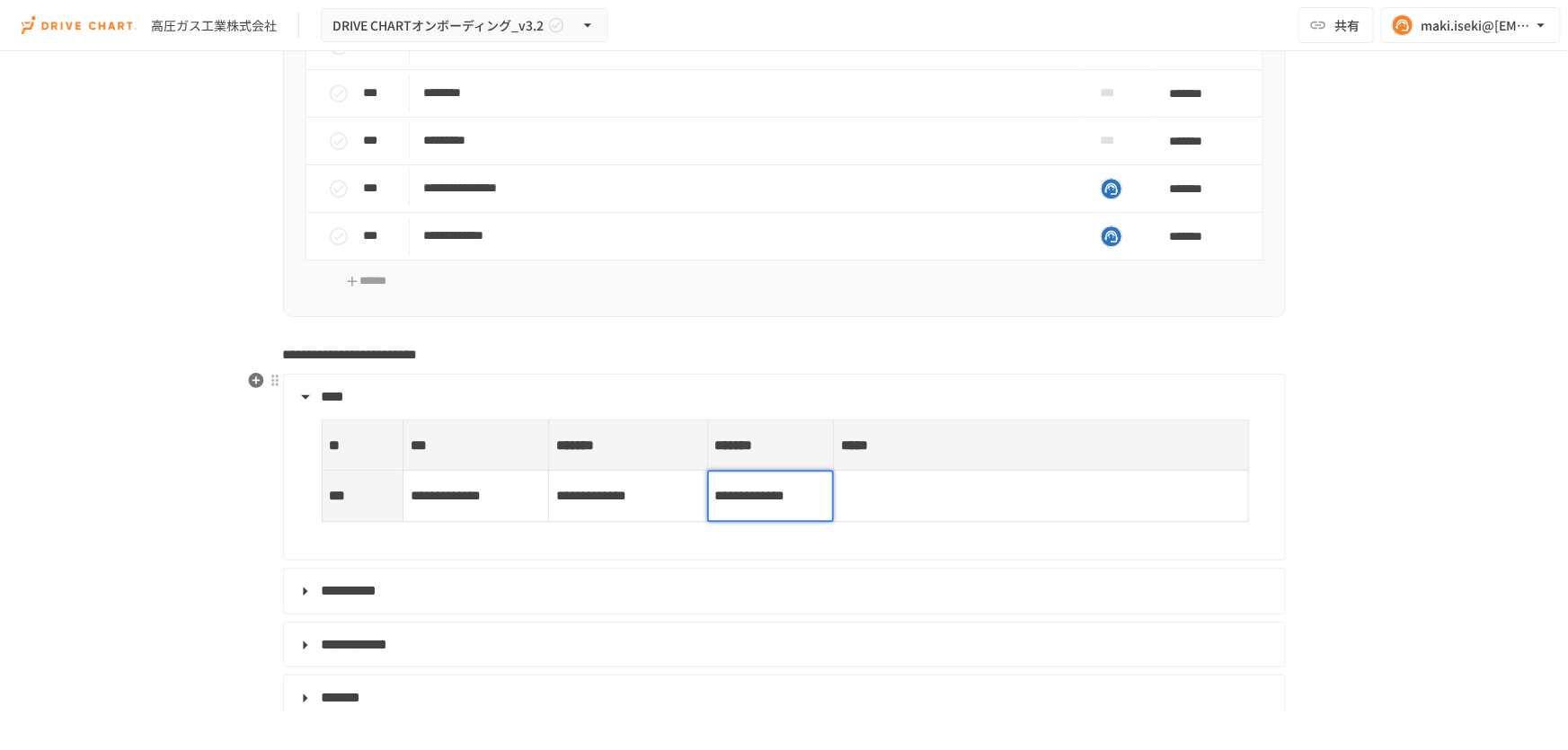 click on "**********" at bounding box center [750, 495] 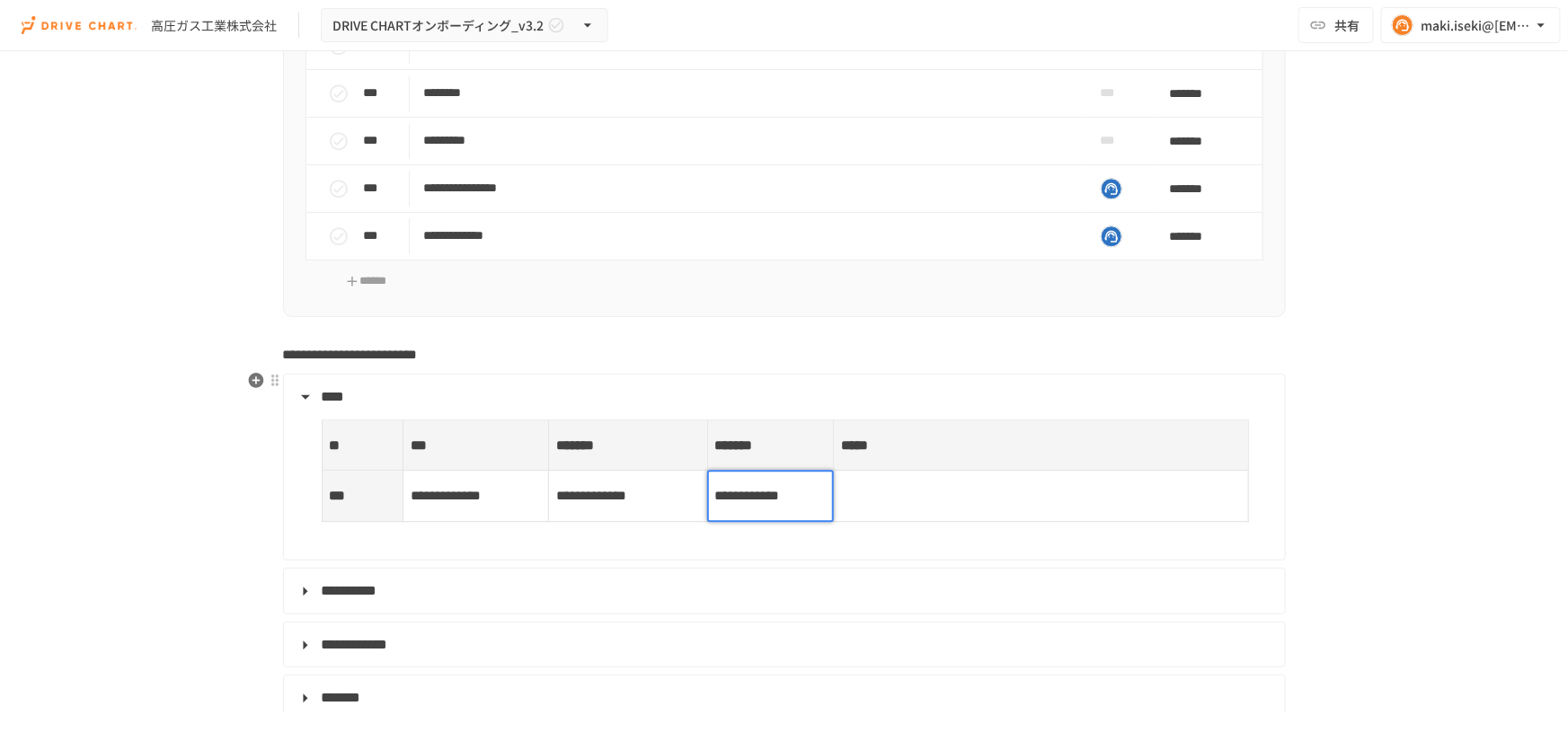 type 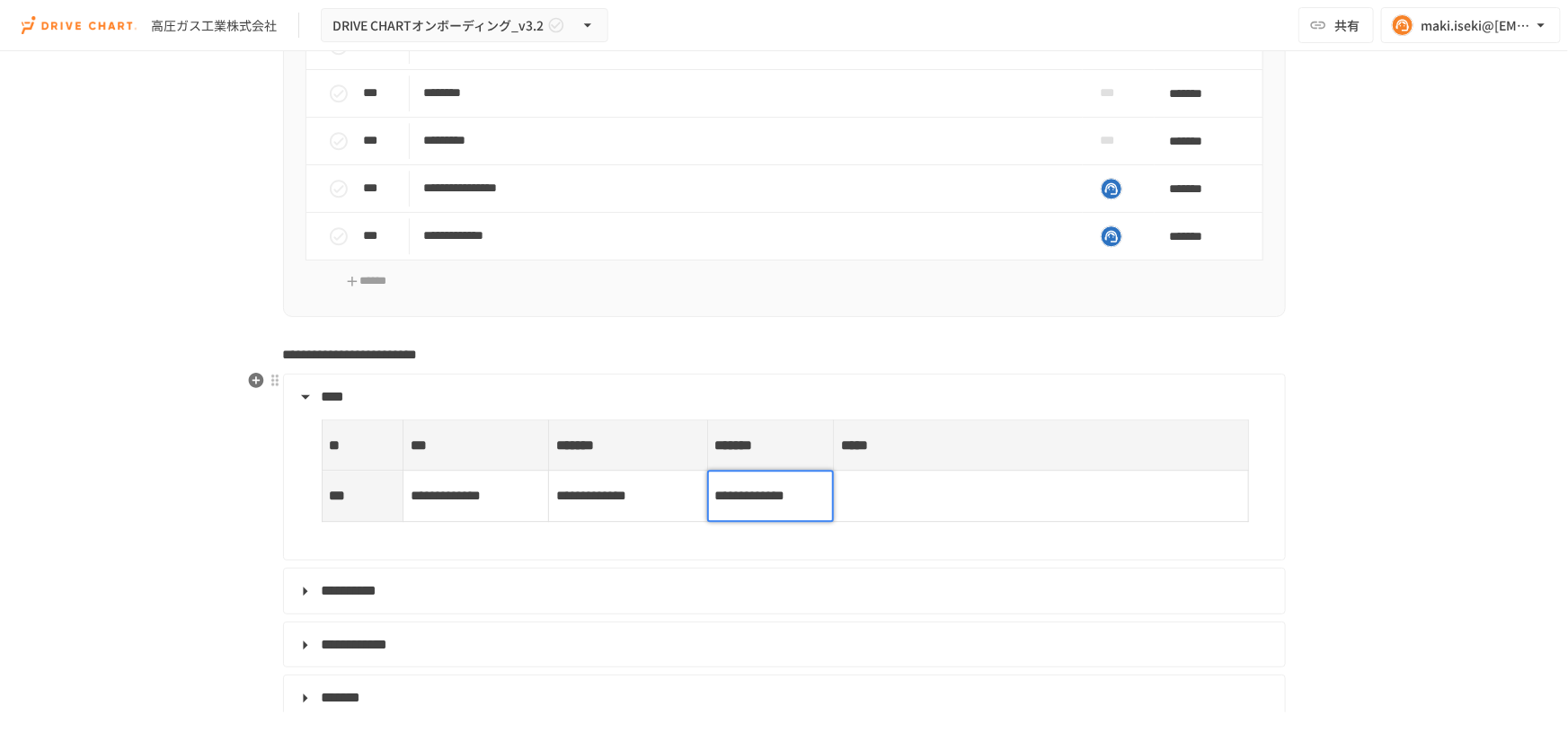 click on "**********" at bounding box center (750, 495) 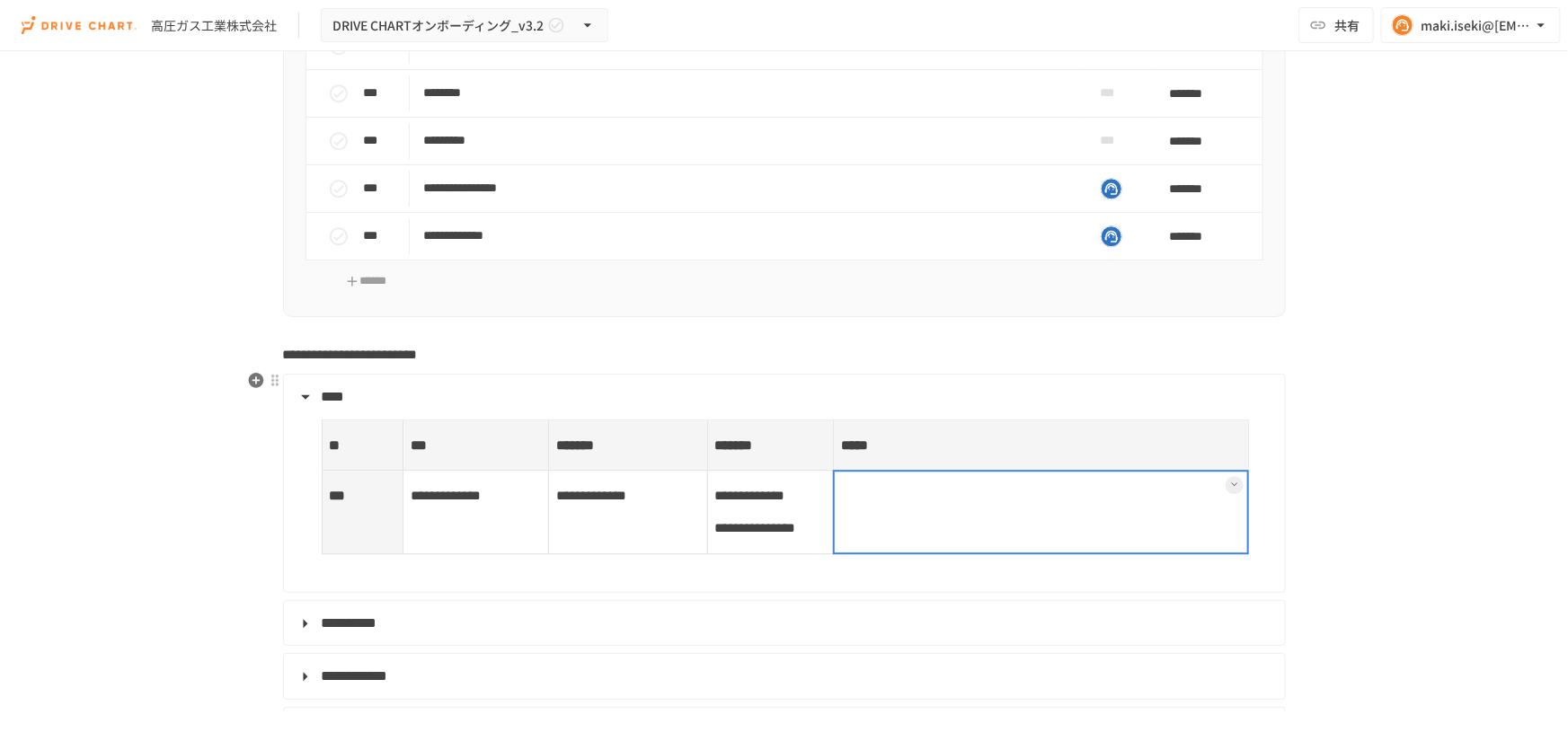 click at bounding box center [1041, 512] 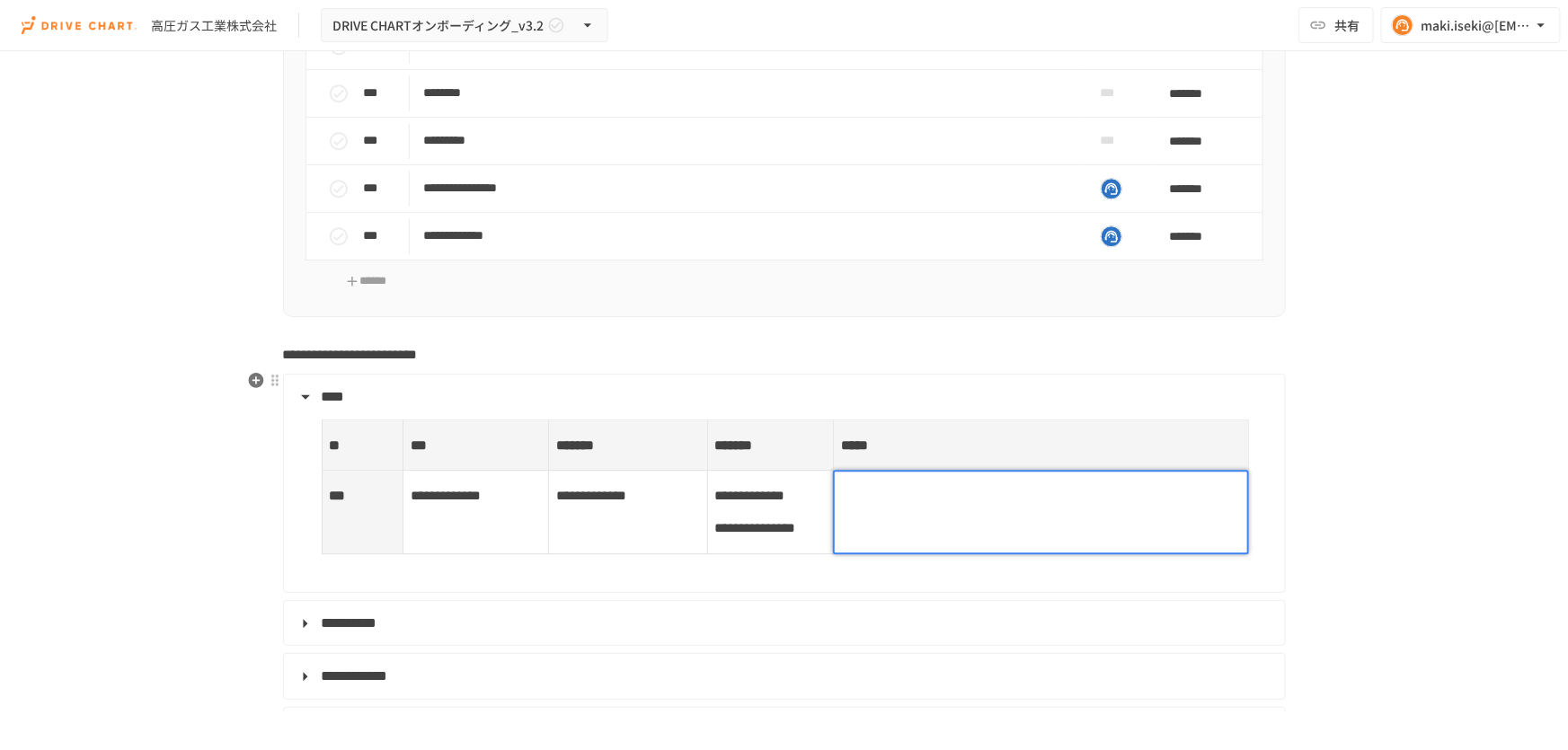 click on "高圧ガス工業株式会社" at bounding box center [770, 512] 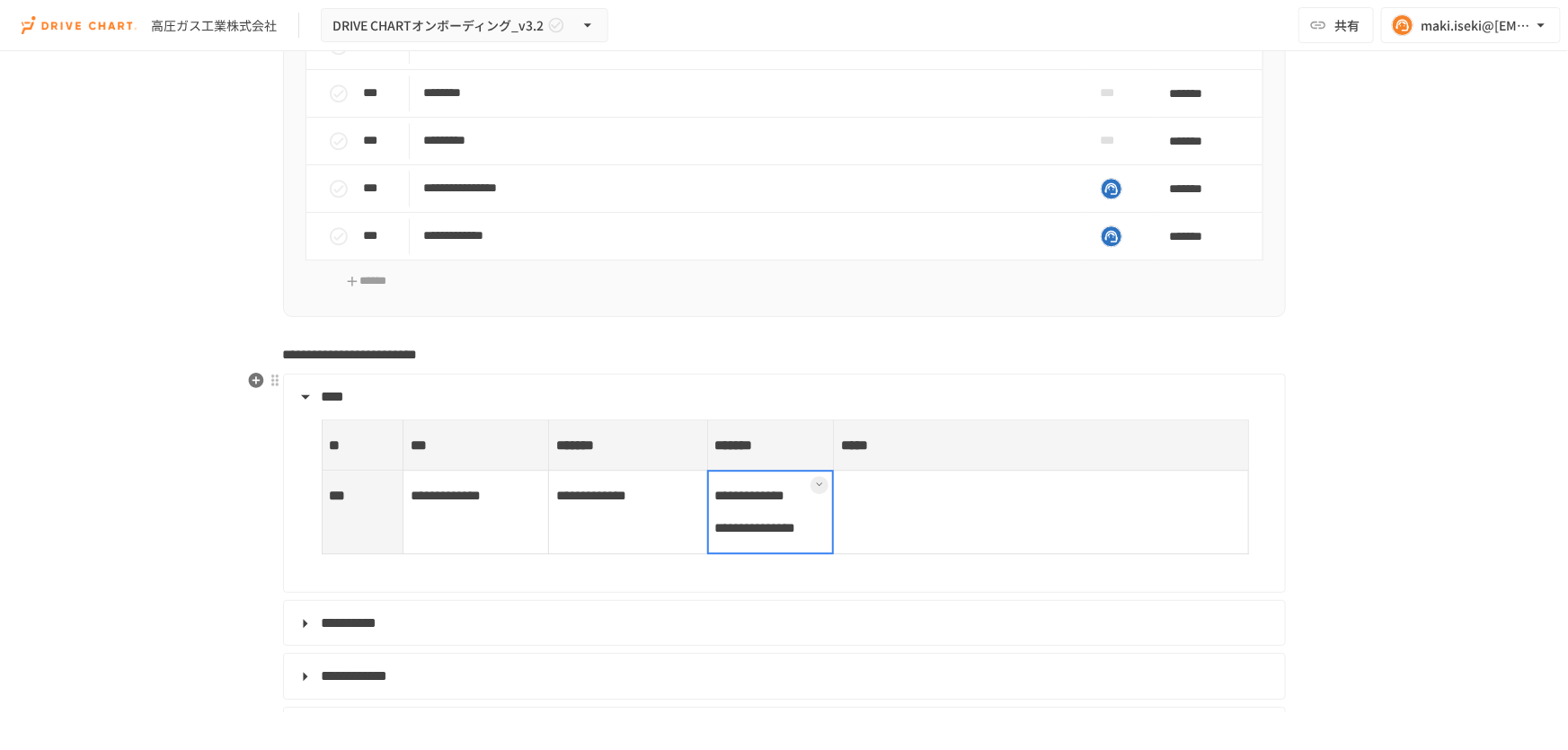 click at bounding box center [1041, 512] 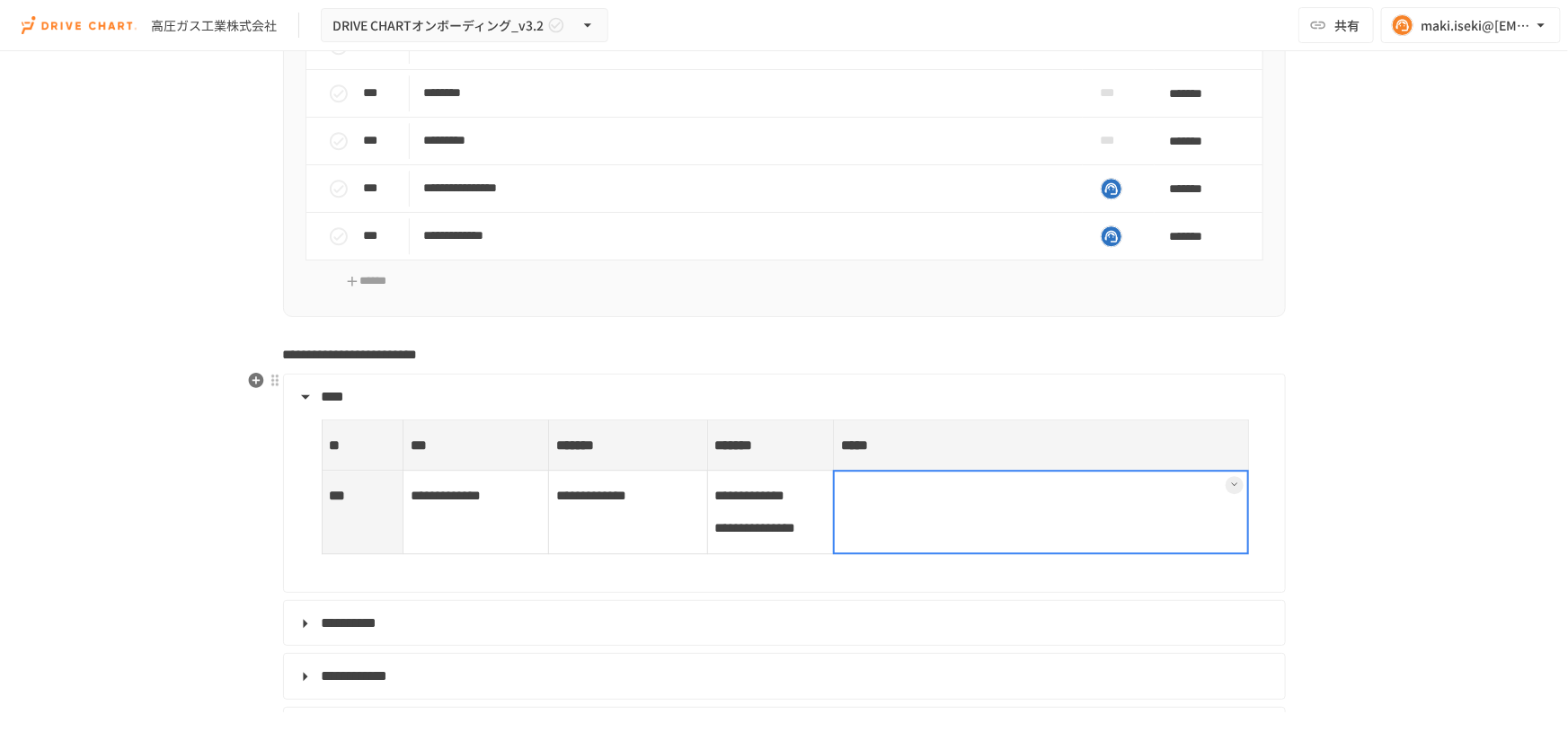 click on "*****" at bounding box center (1041, 445) 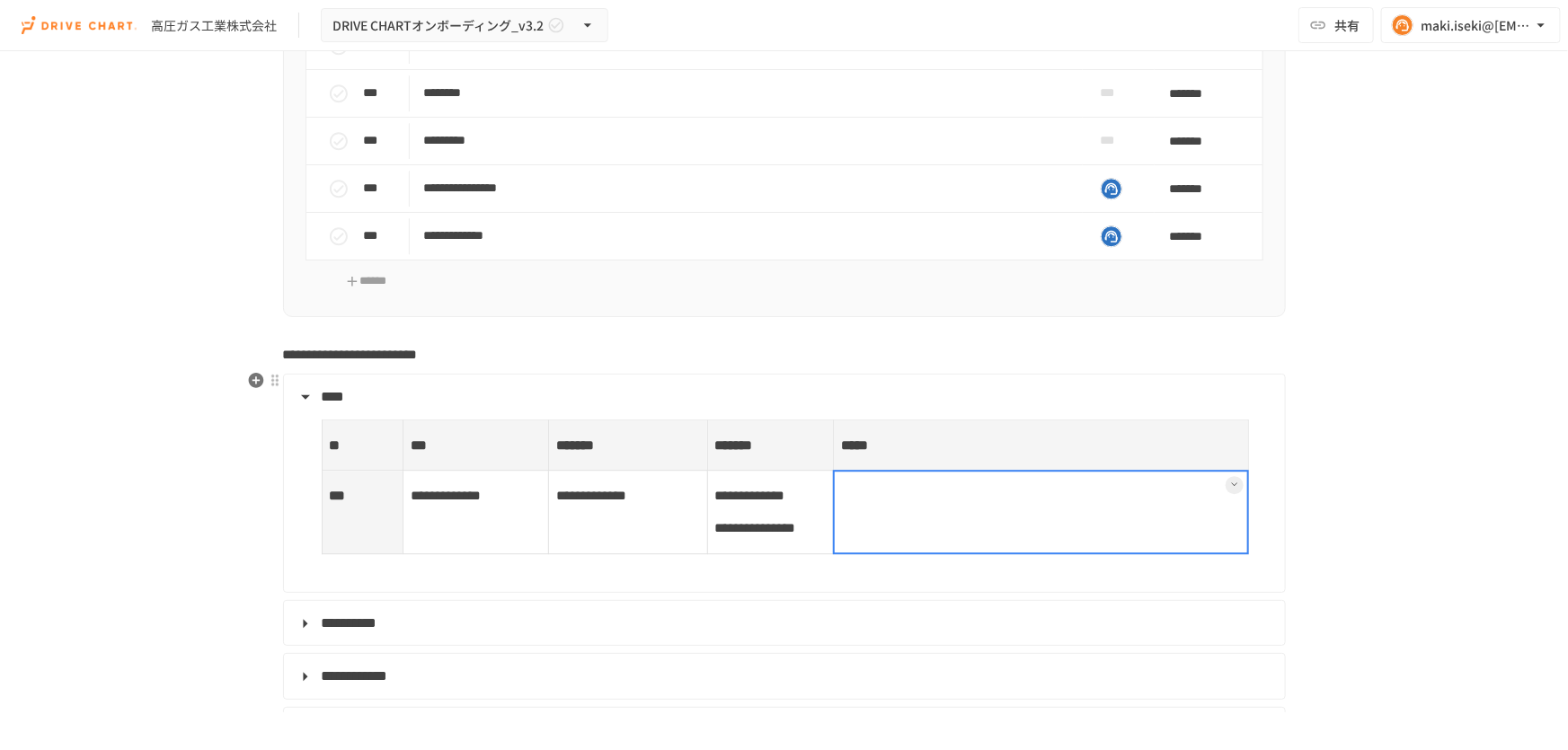click at bounding box center (1041, 512) 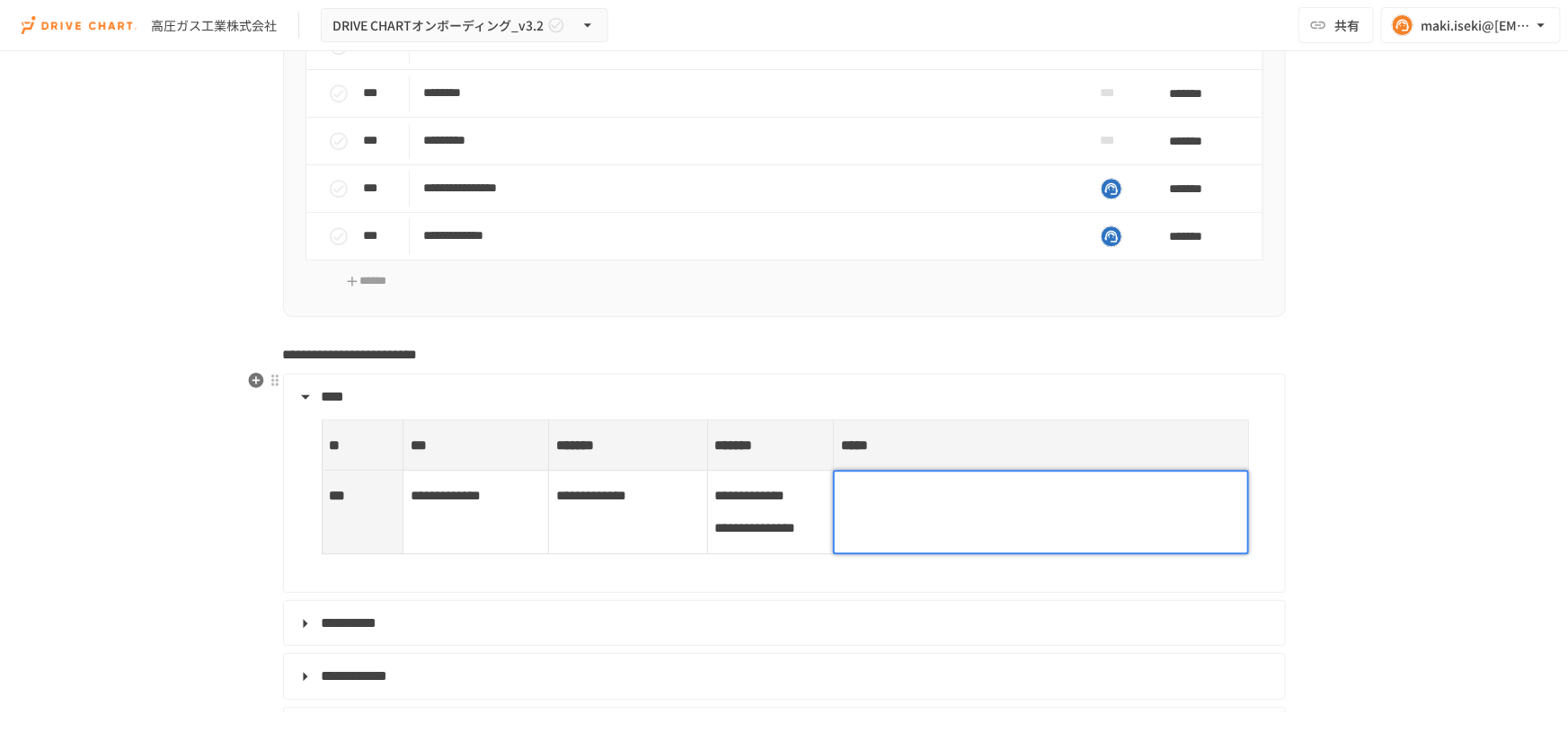 click at bounding box center (1041, 496) 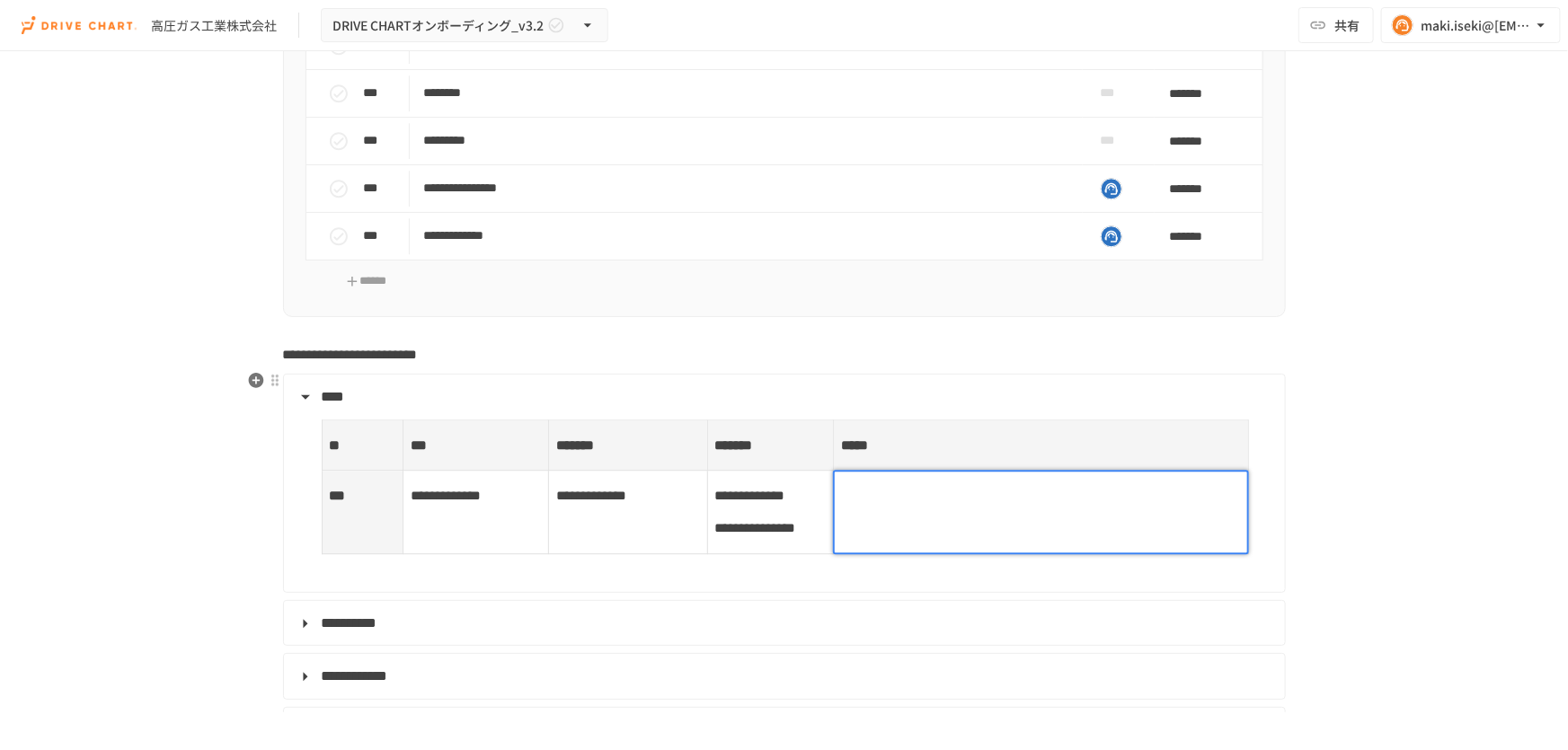 click on "高圧ガス工業株式会社" at bounding box center [770, 512] 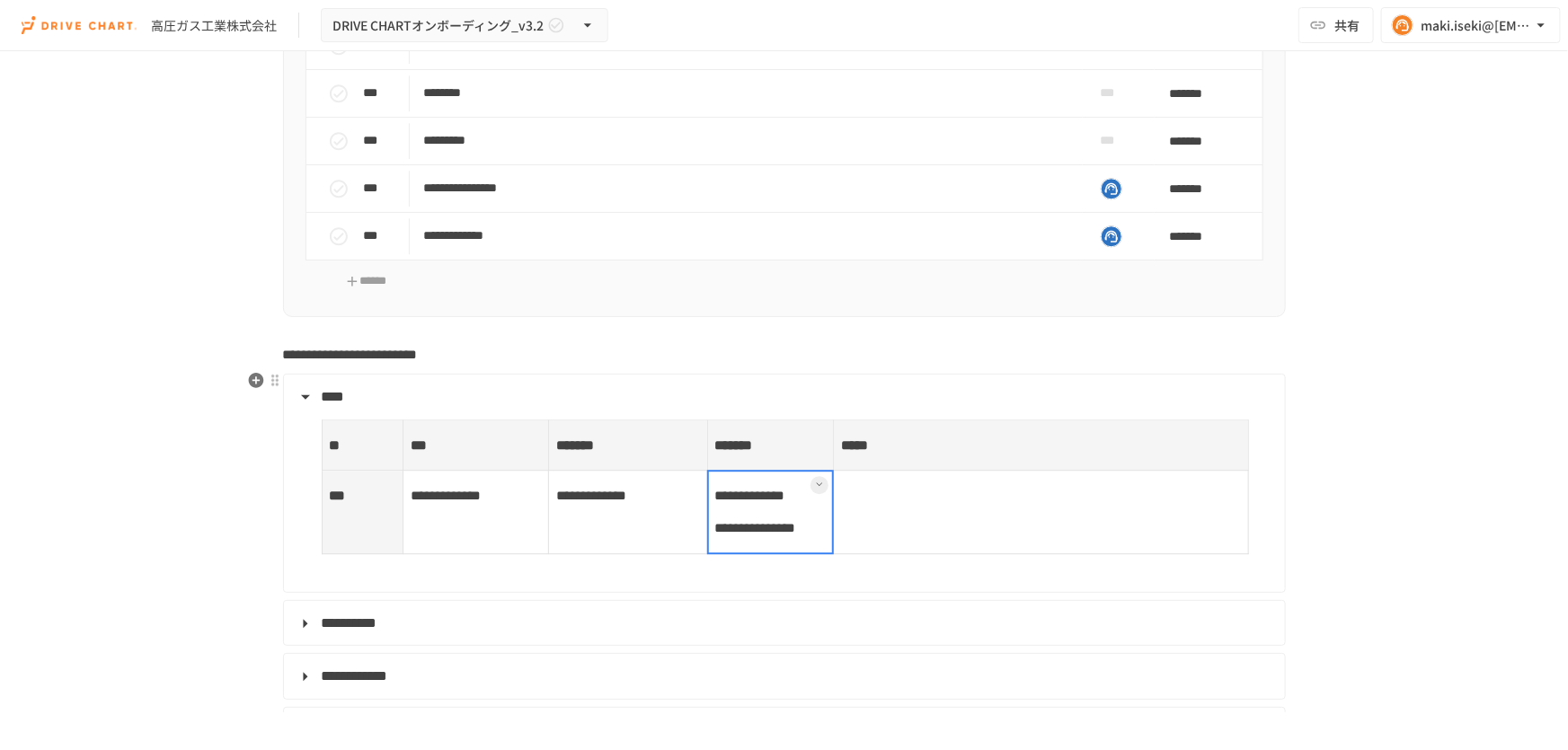 click at bounding box center (770, 511) 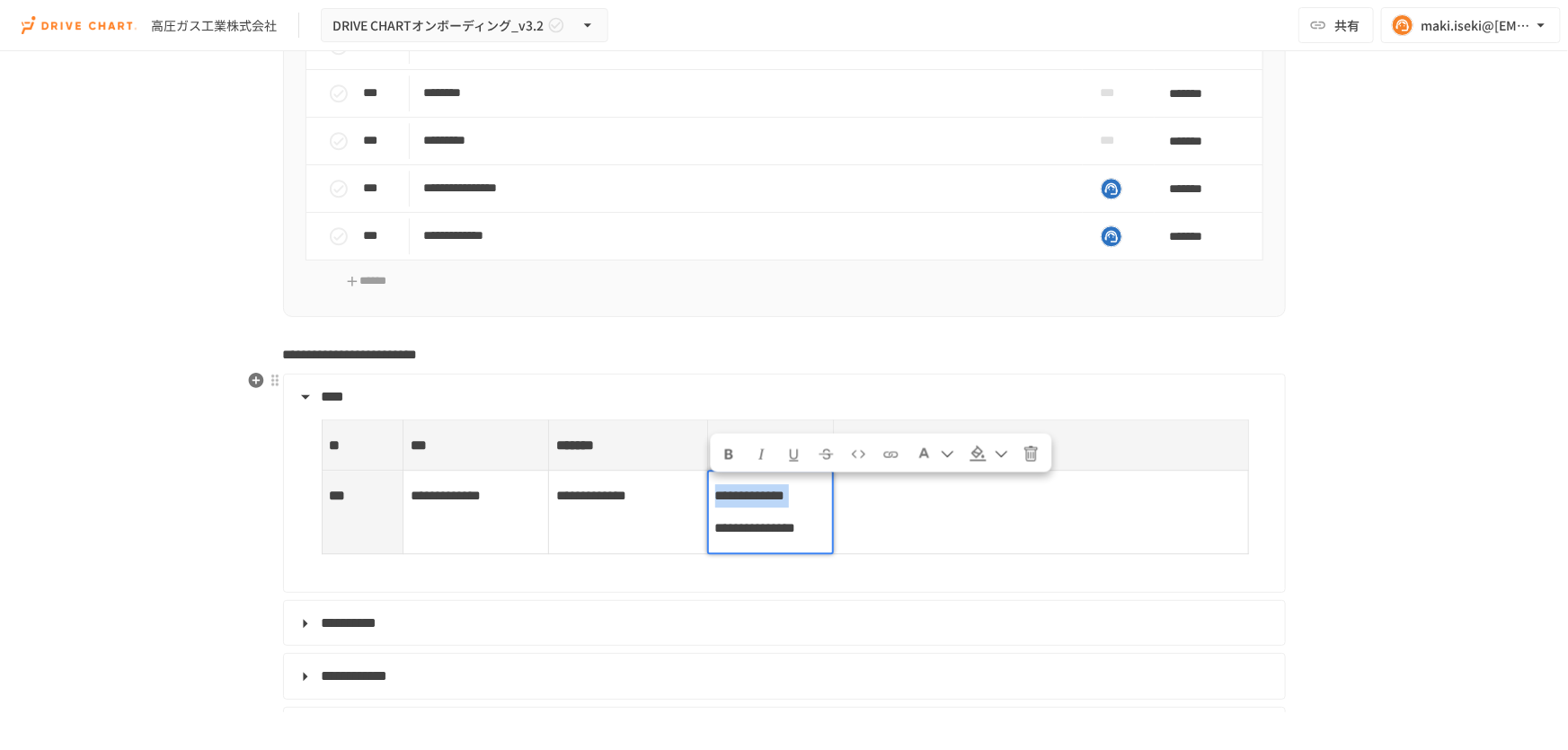 click on "**********" at bounding box center (750, 495) 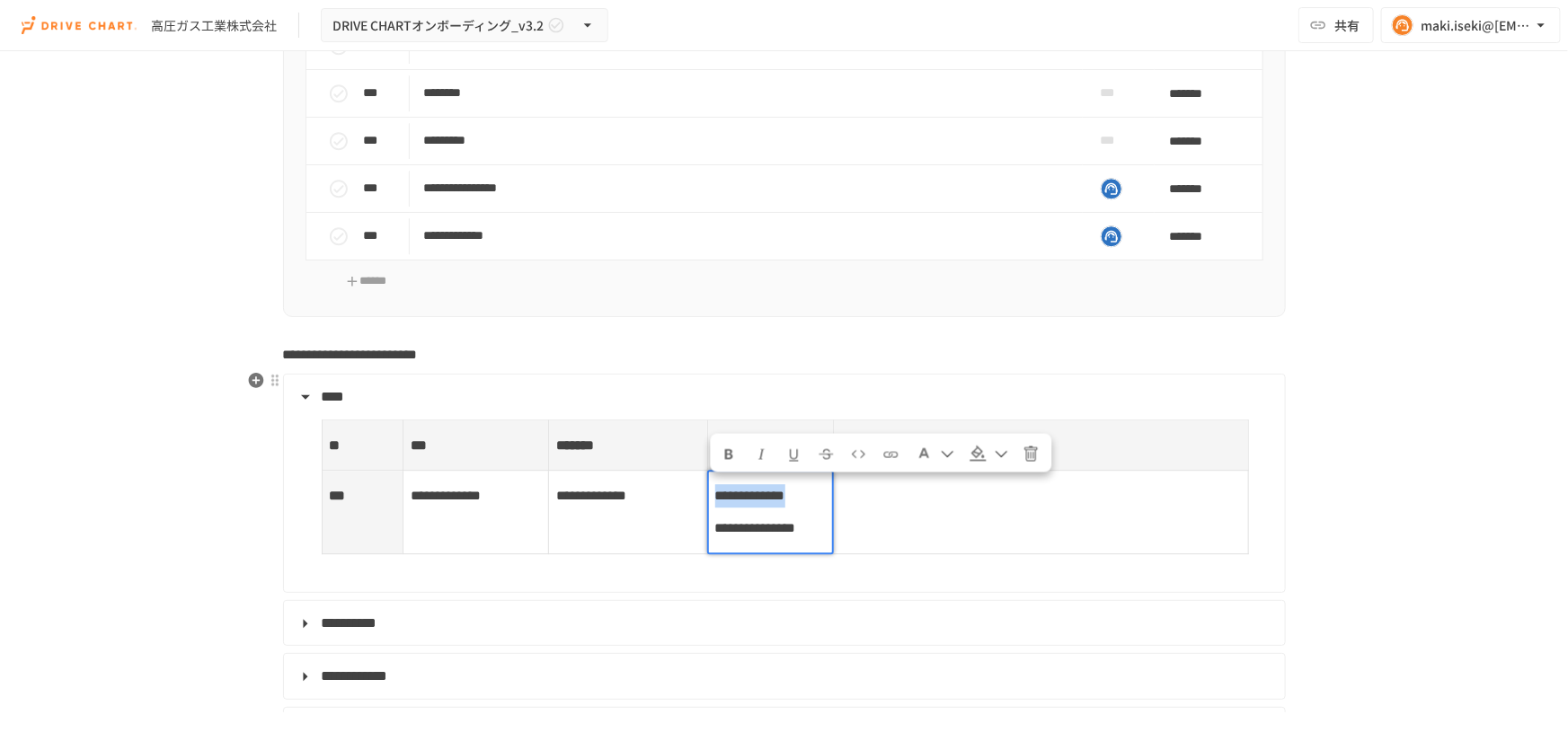 drag, startPoint x: 781, startPoint y: 516, endPoint x: 704, endPoint y: 489, distance: 81.59657 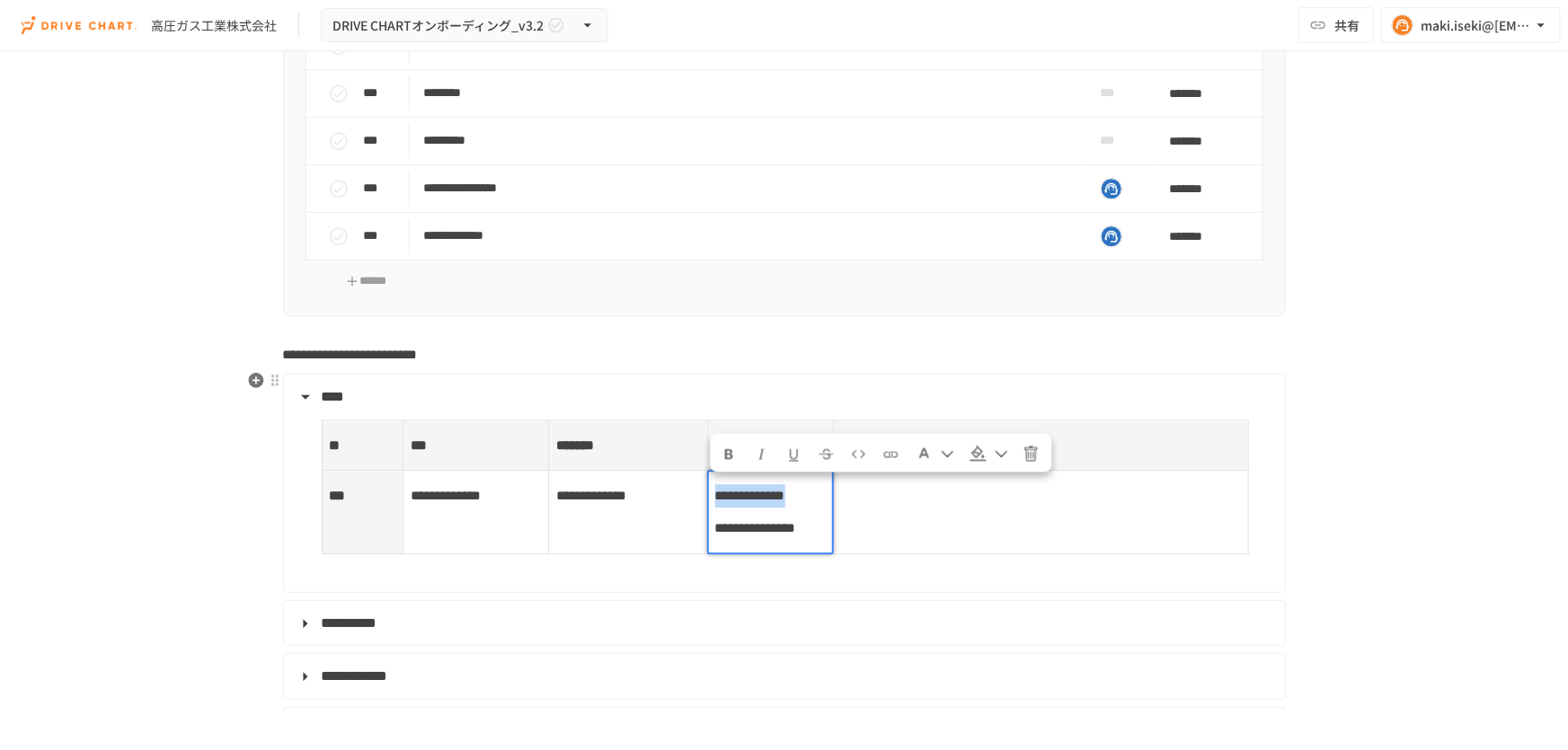 copy on "**********" 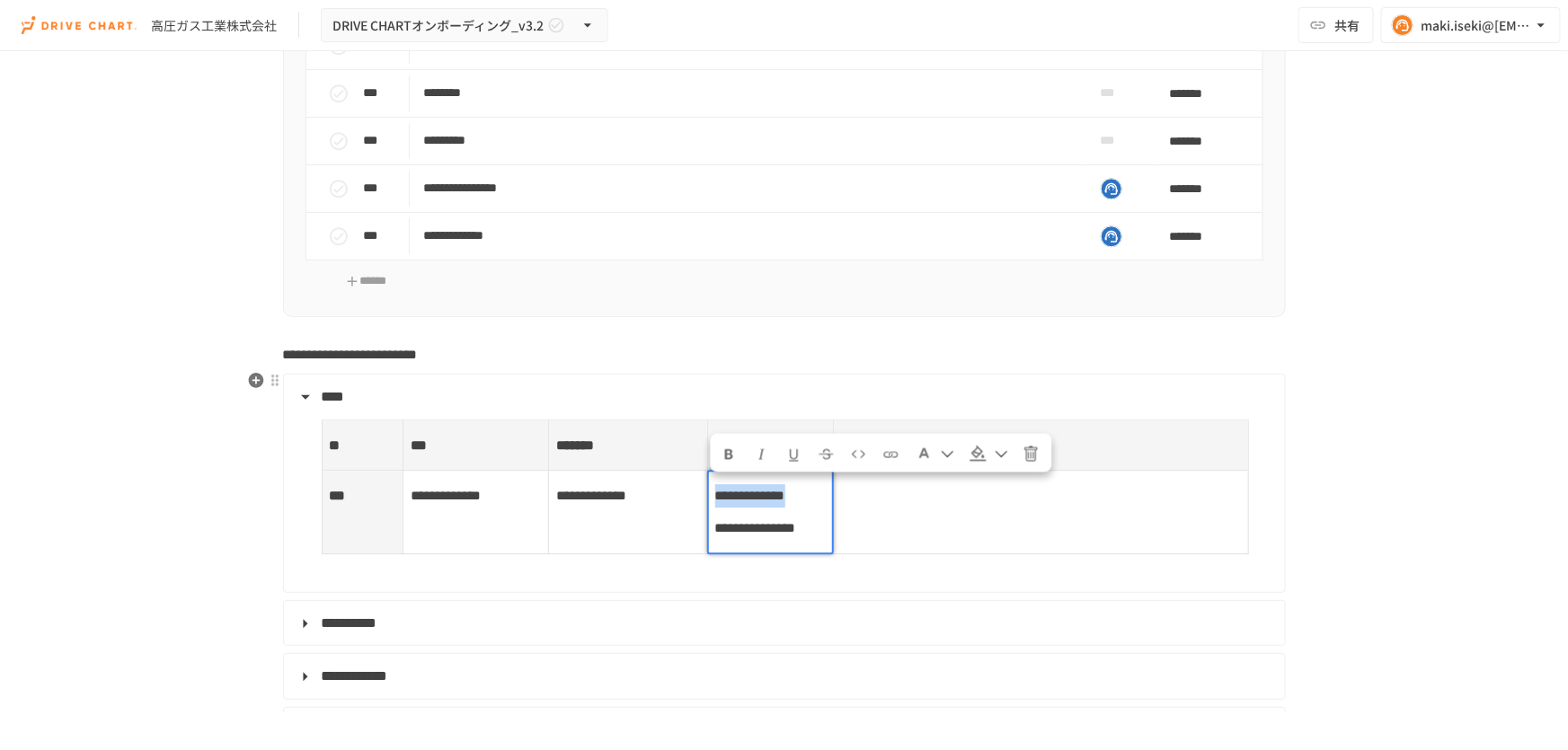 click at bounding box center (1041, 512) 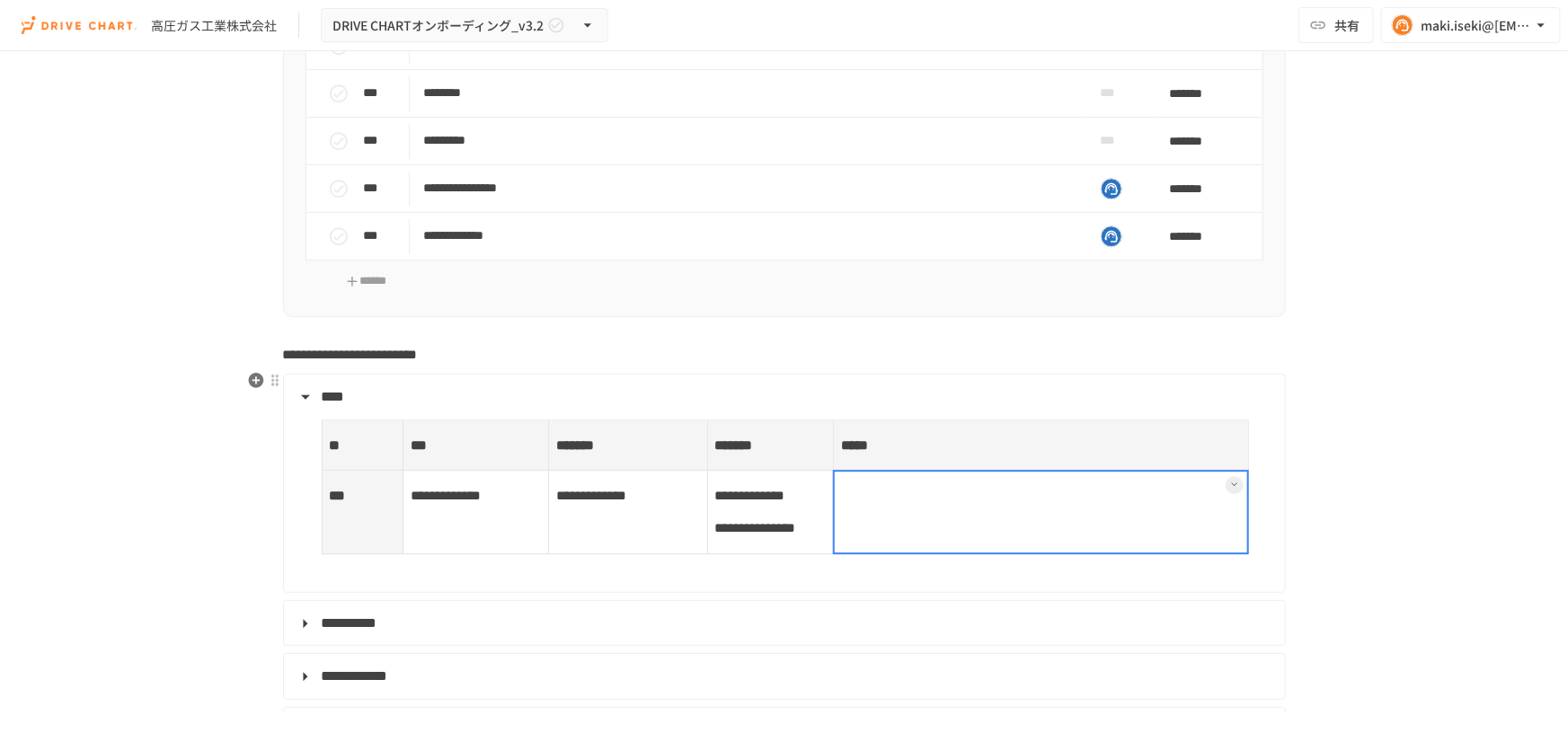 click at bounding box center (1041, 511) 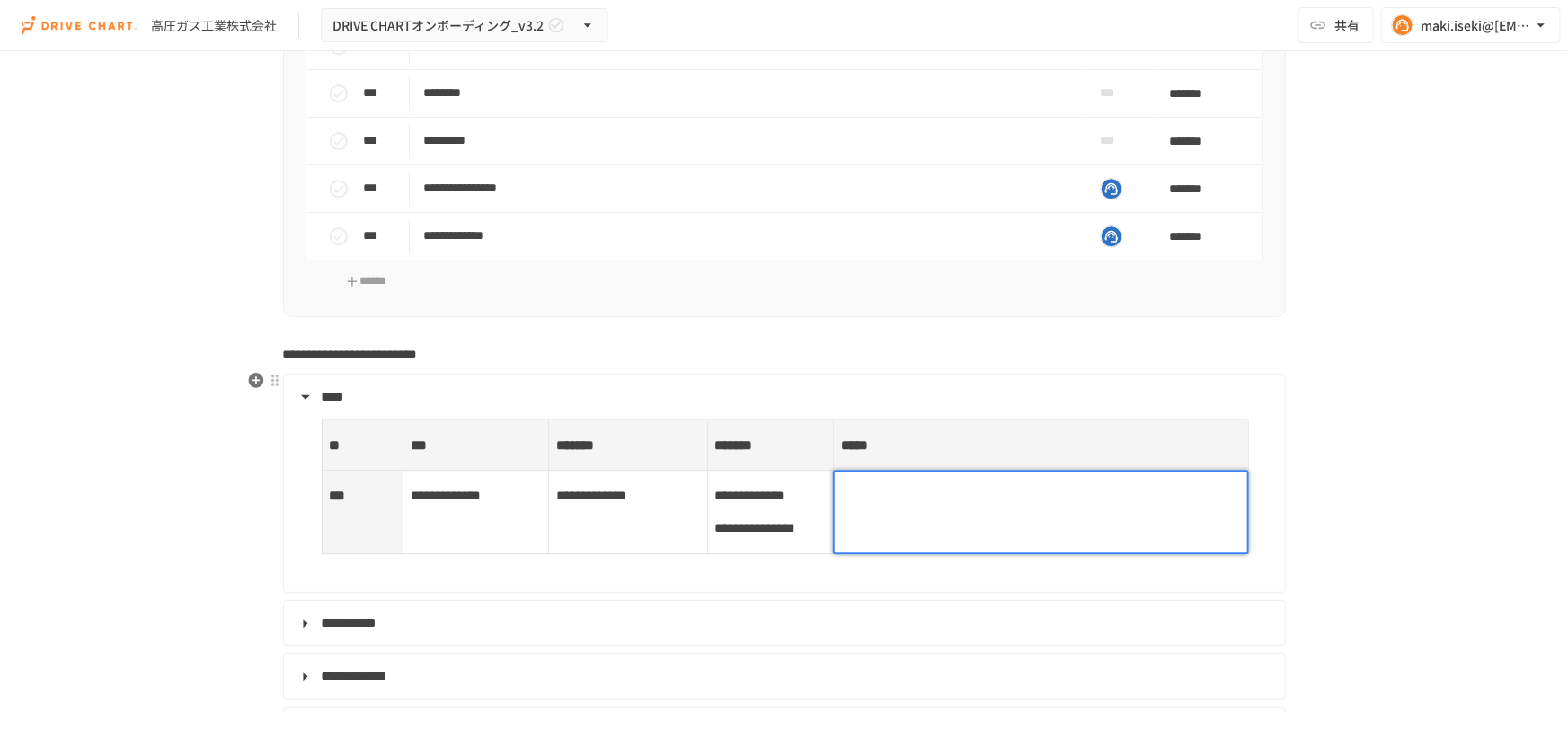 click at bounding box center (1041, 496) 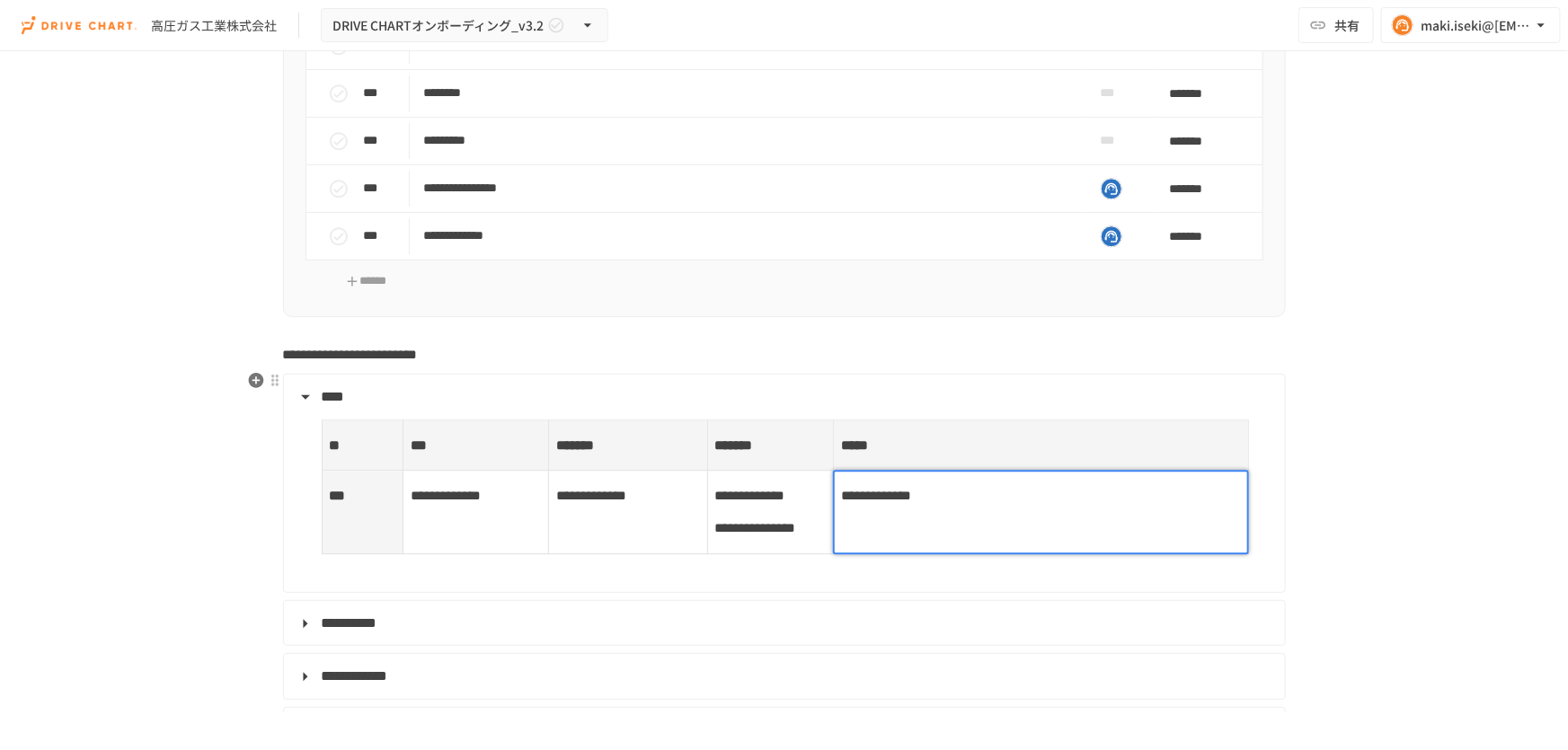 type 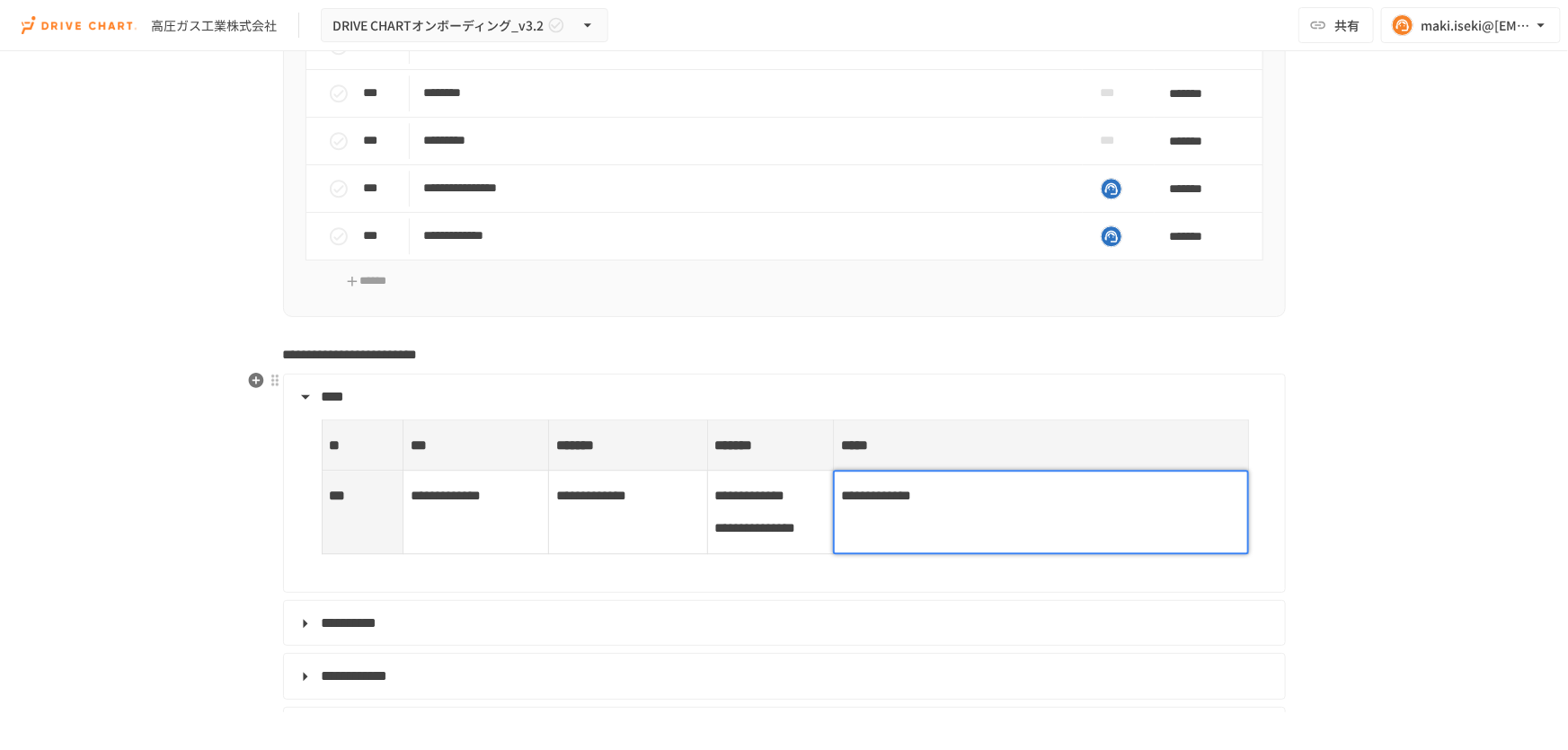 click on "高圧ガス工業株式会社" at bounding box center (770, 512) 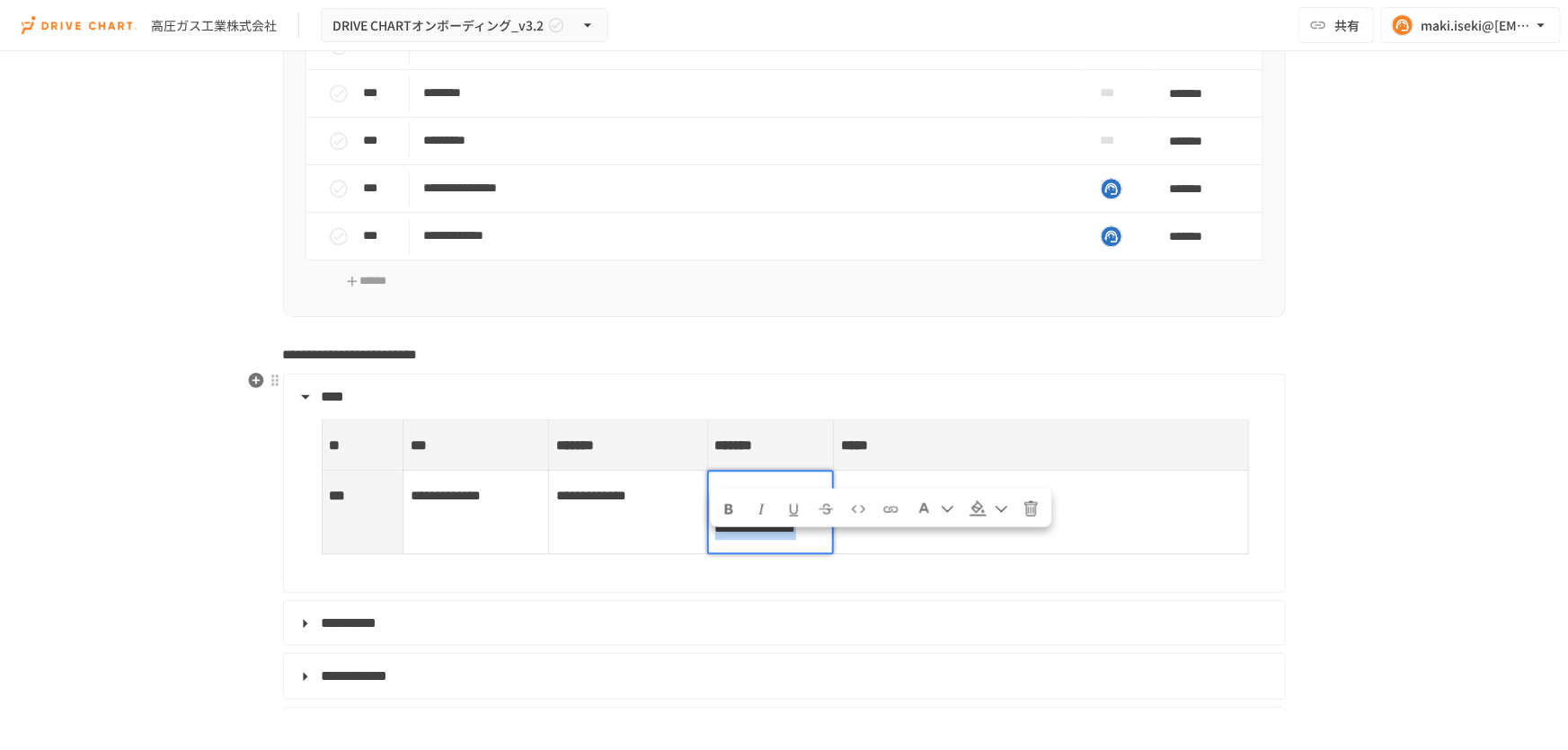 drag, startPoint x: 803, startPoint y: 569, endPoint x: 678, endPoint y: 548, distance: 126.75173 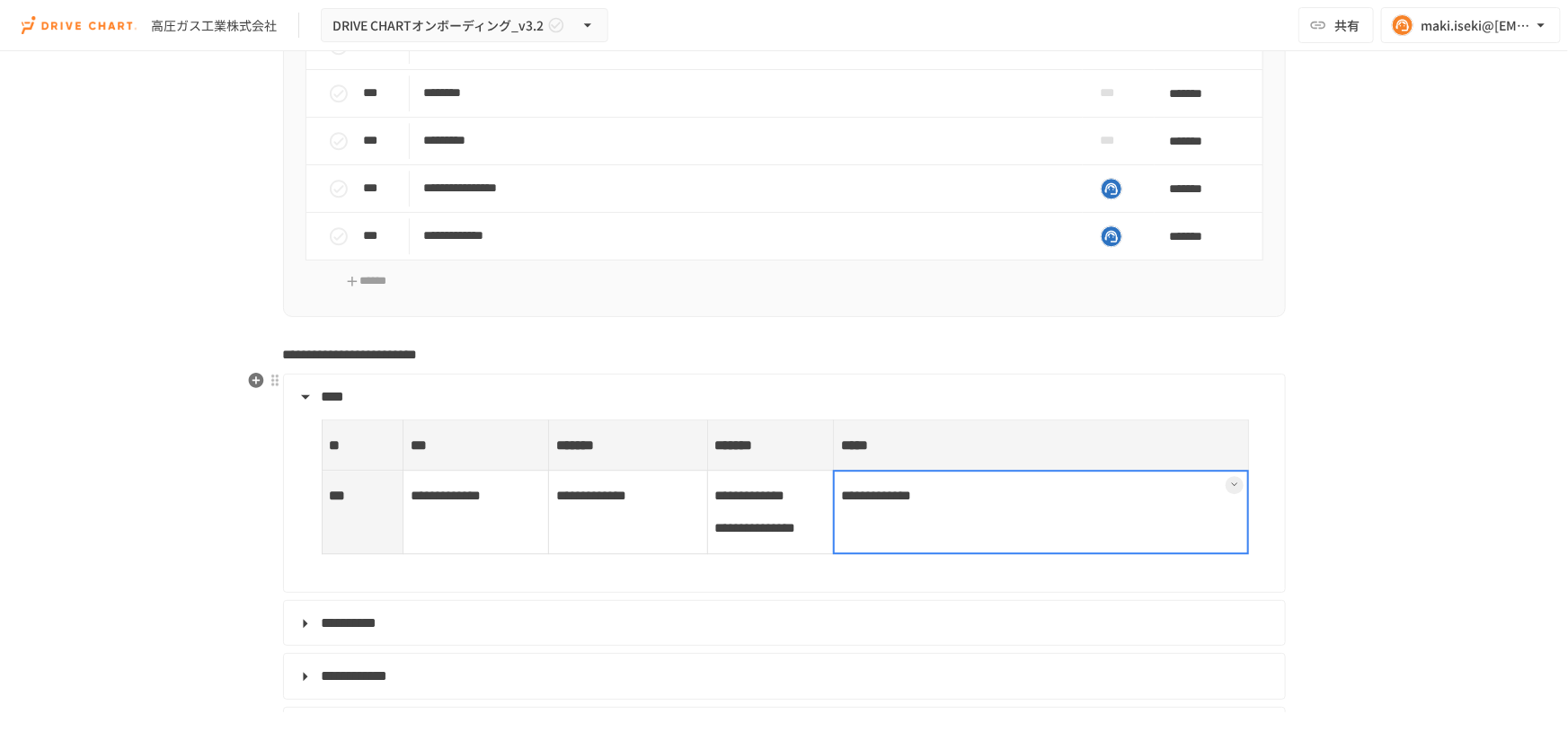 click at bounding box center [1041, 511] 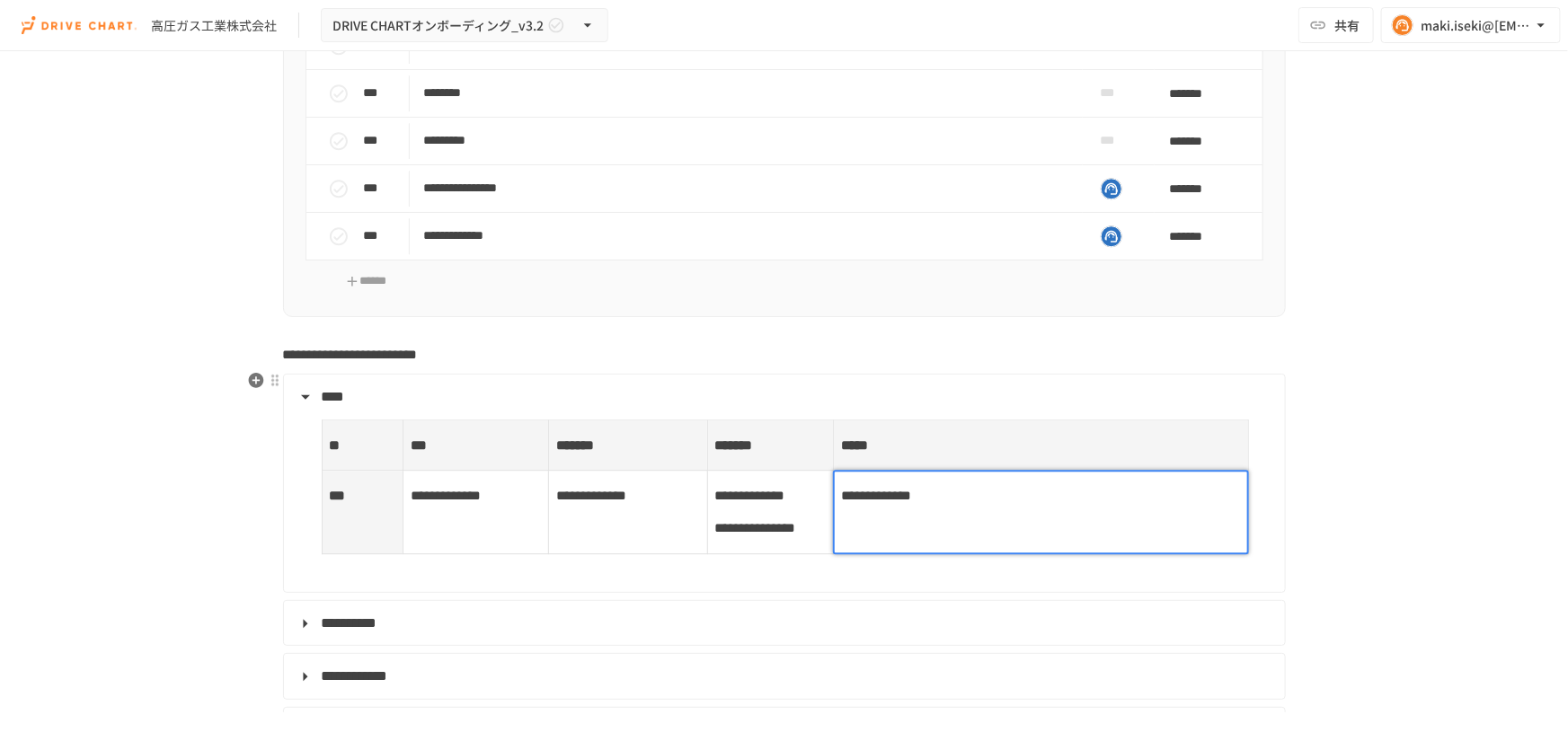 click on "**********" at bounding box center [1041, 496] 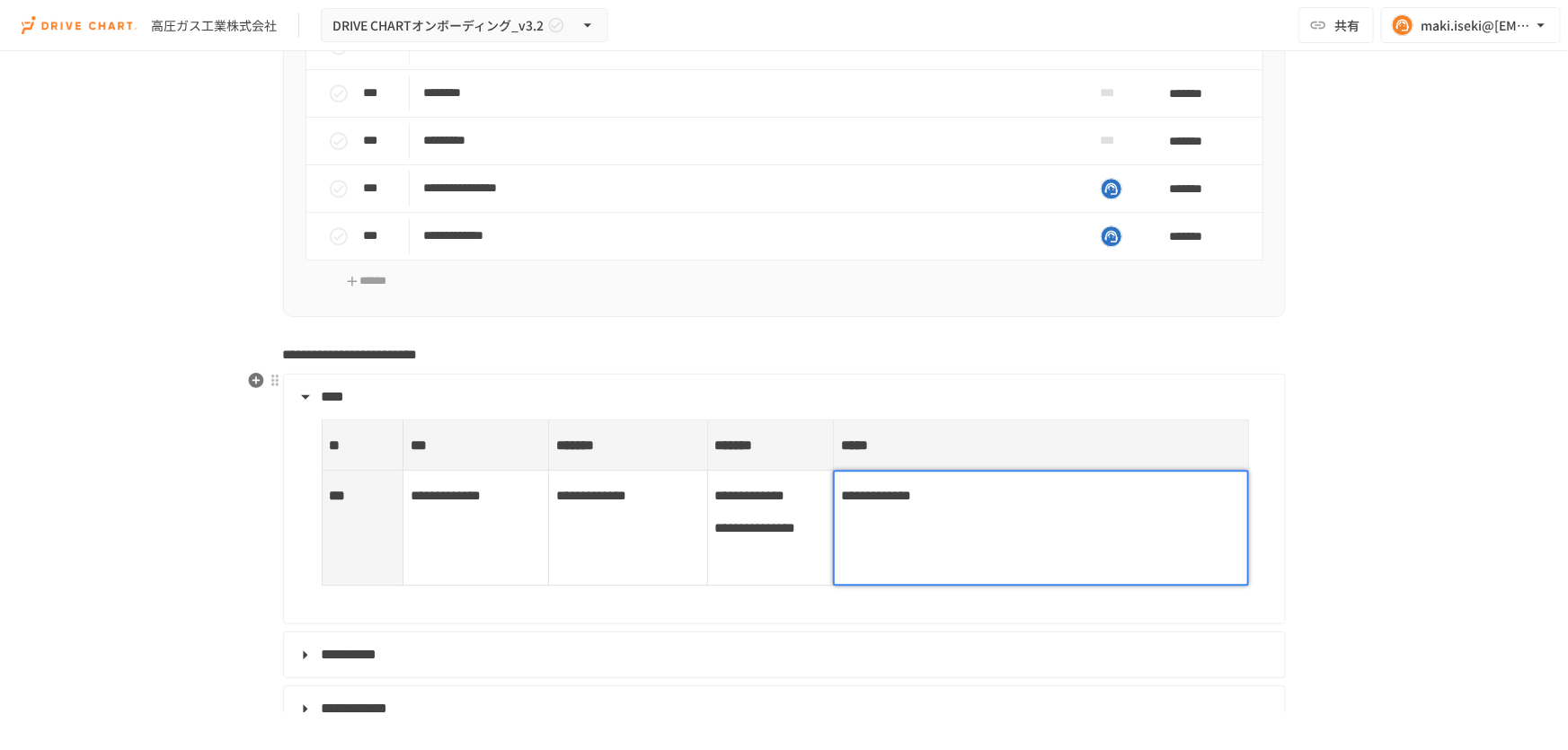 paste 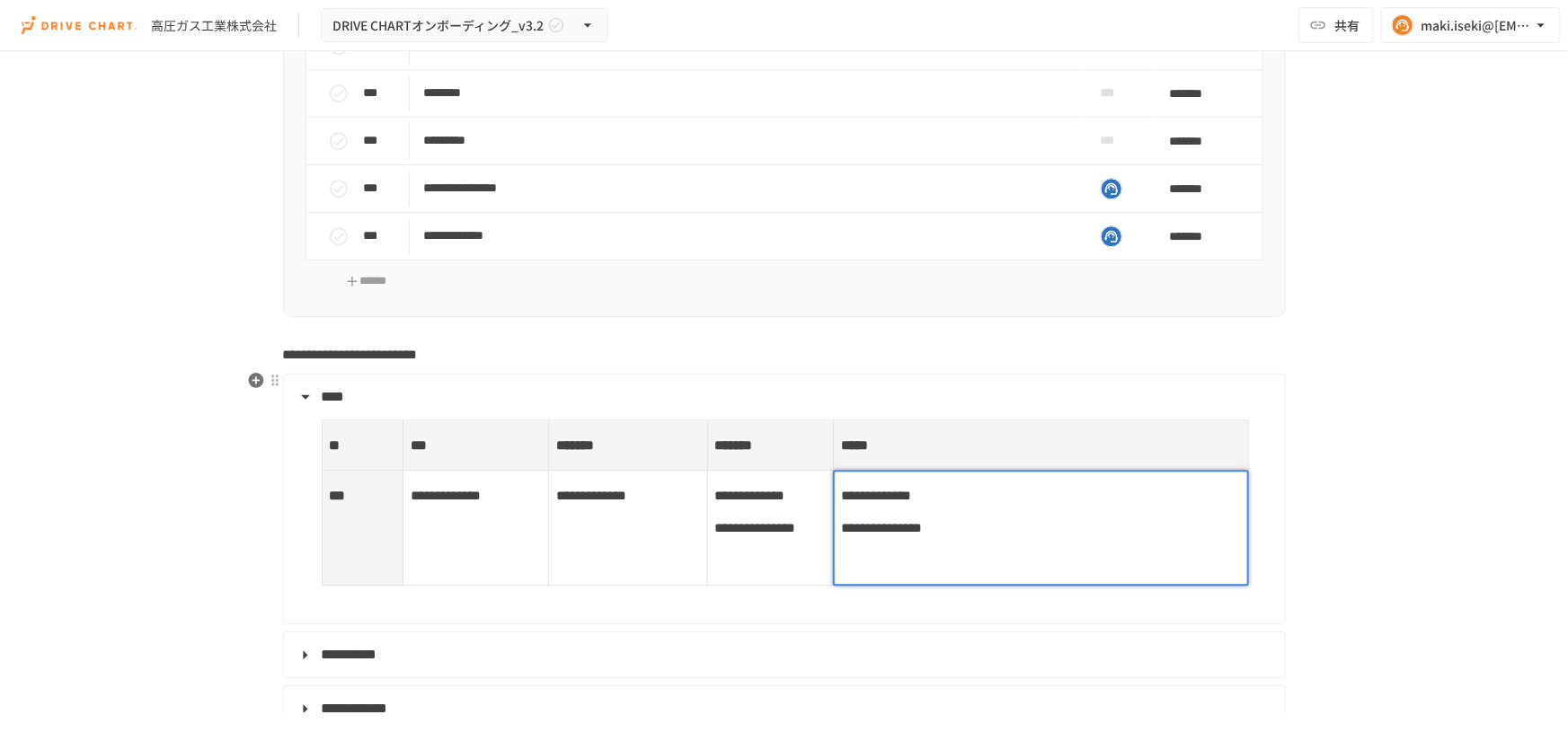 click on "**********" at bounding box center [876, 495] 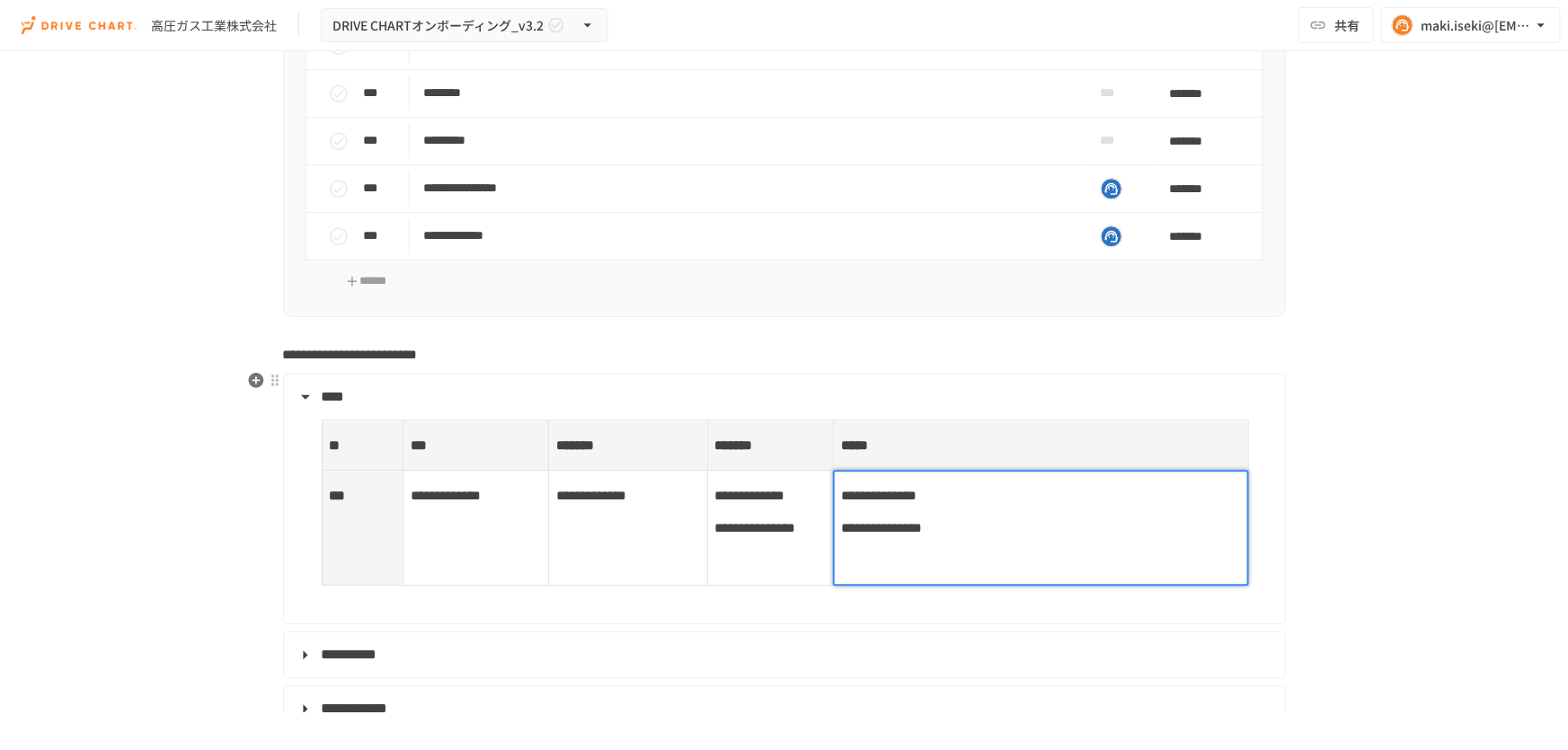 click on "**********" at bounding box center (1041, 528) 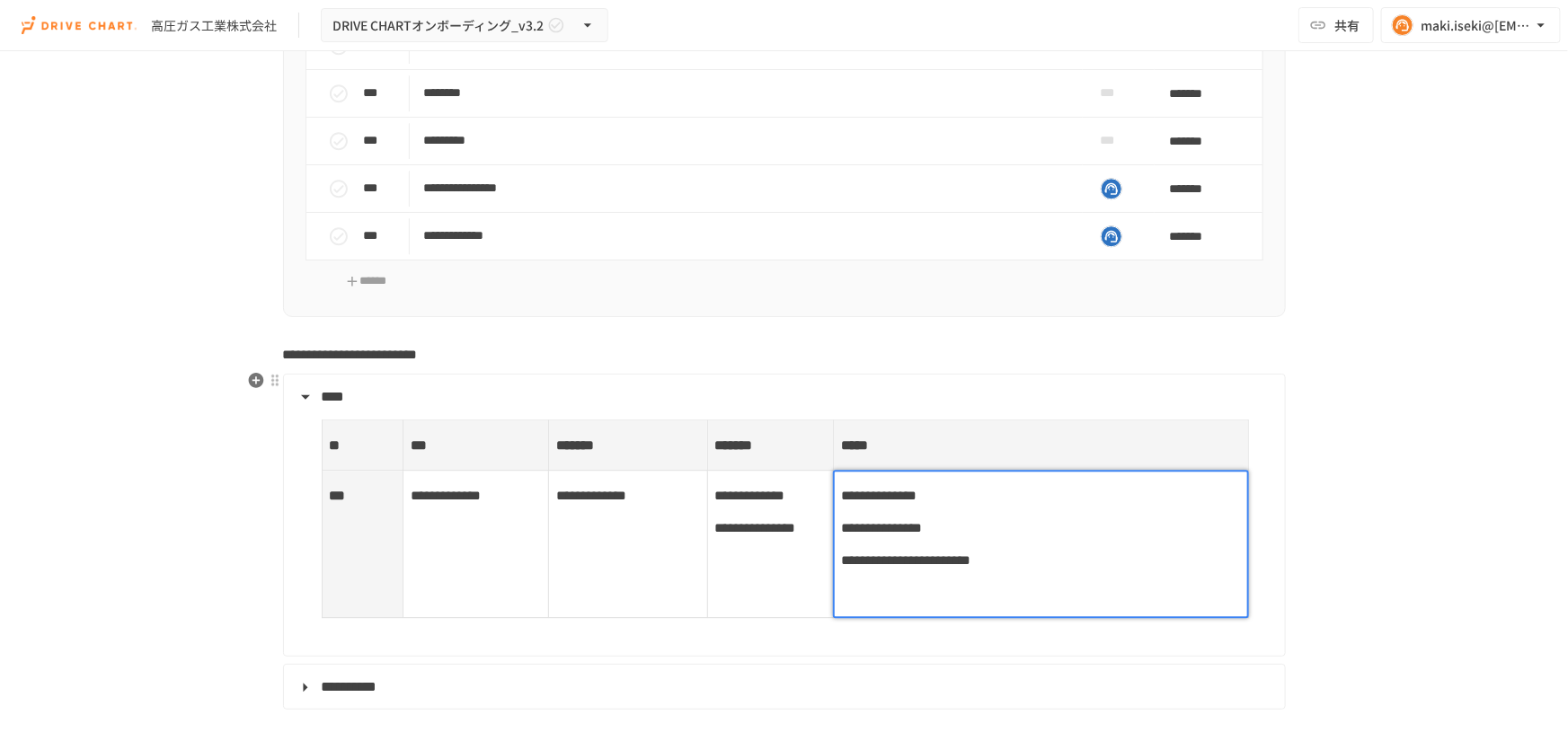 click on "高圧ガス工業株式会社" at bounding box center (783, 526) 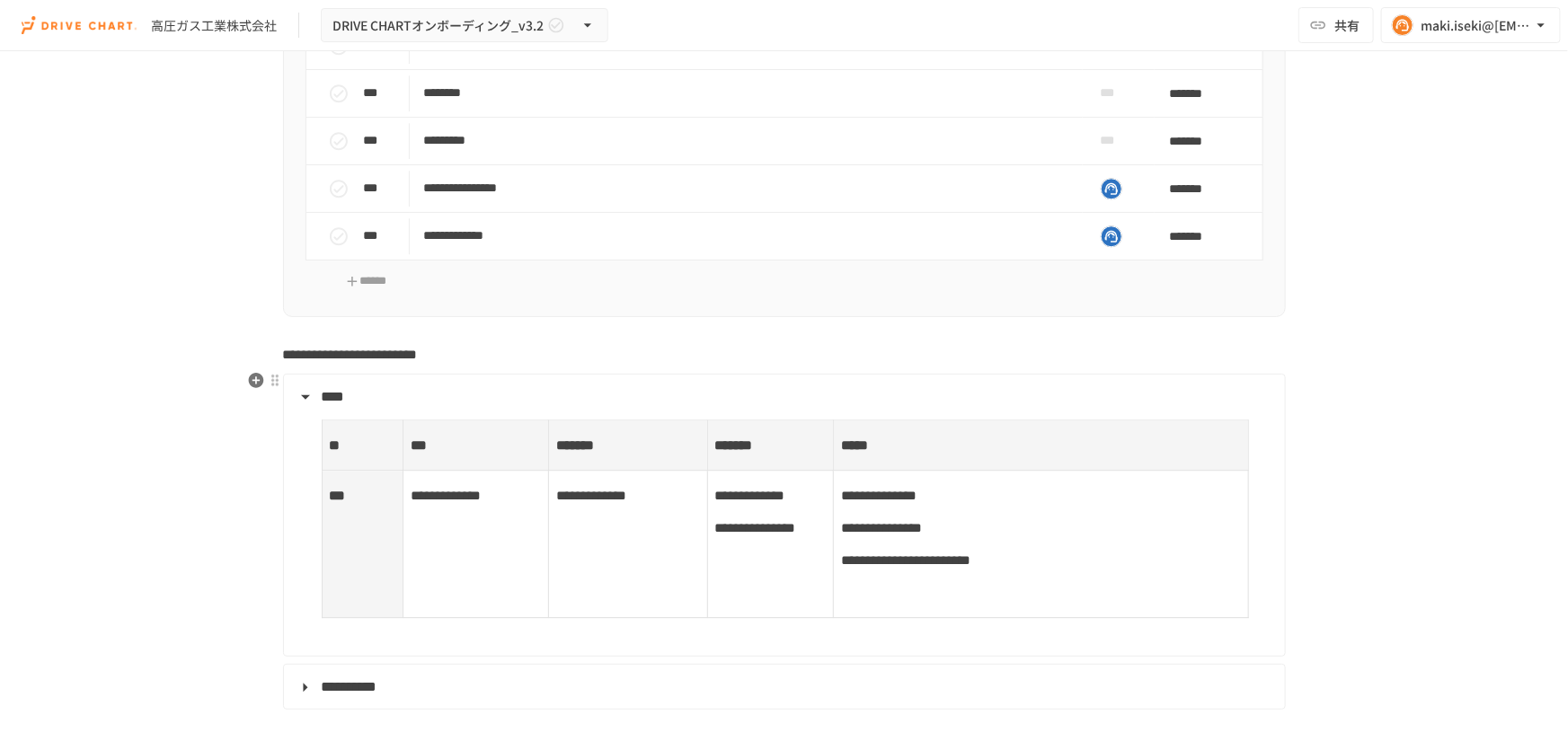 click on "**********" at bounding box center (1041, 543) 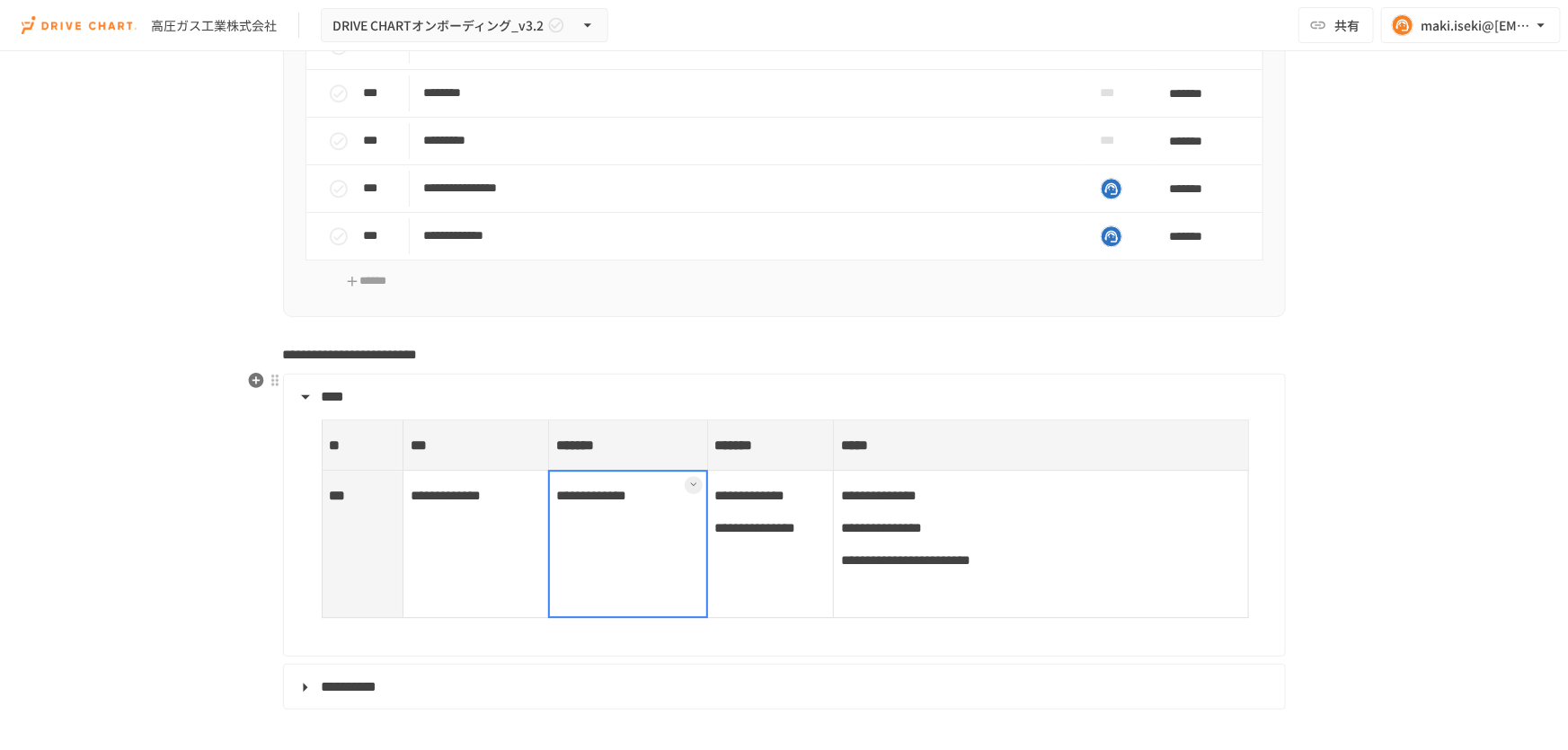 click on "**********" at bounding box center [628, 543] 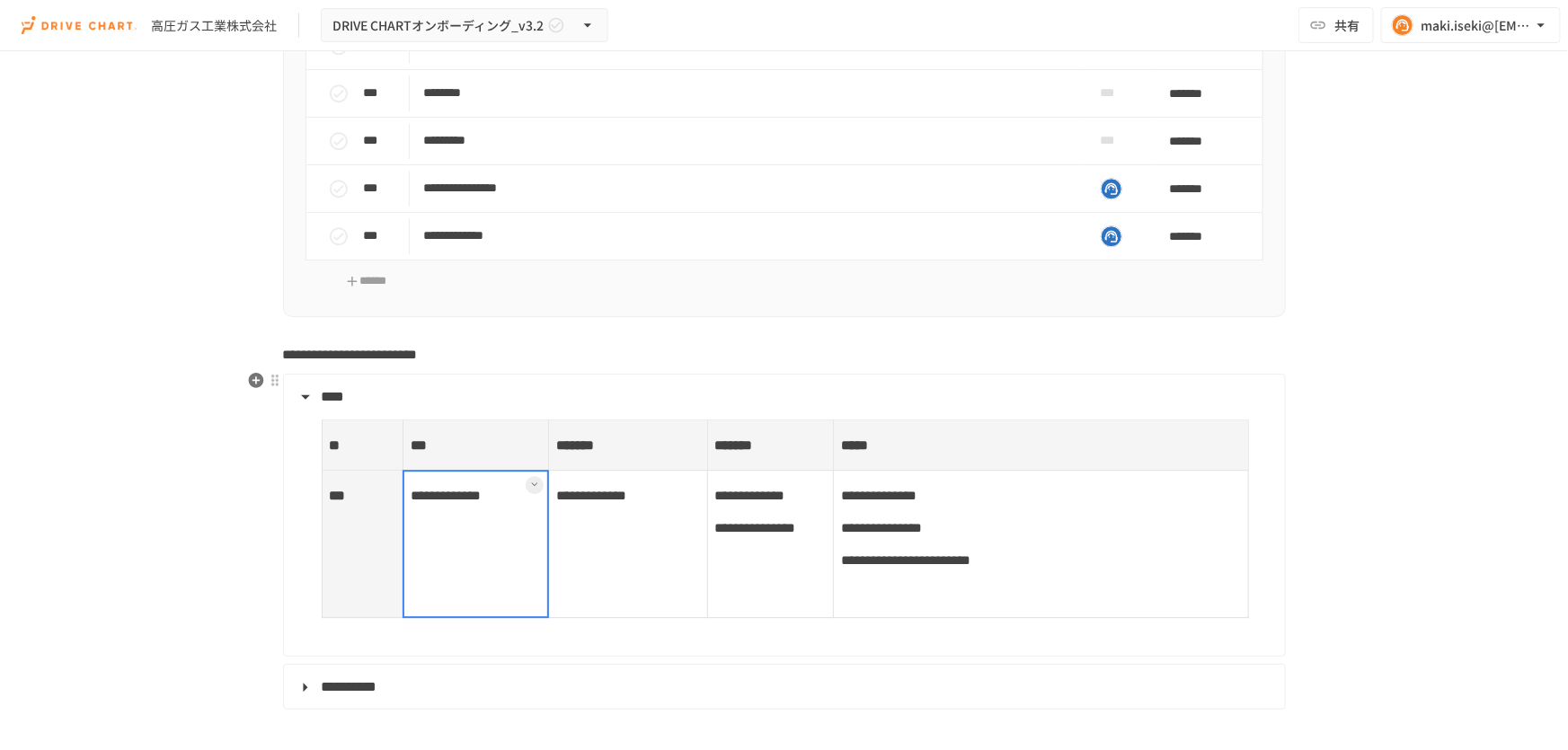 click on "**********" at bounding box center [628, 543] 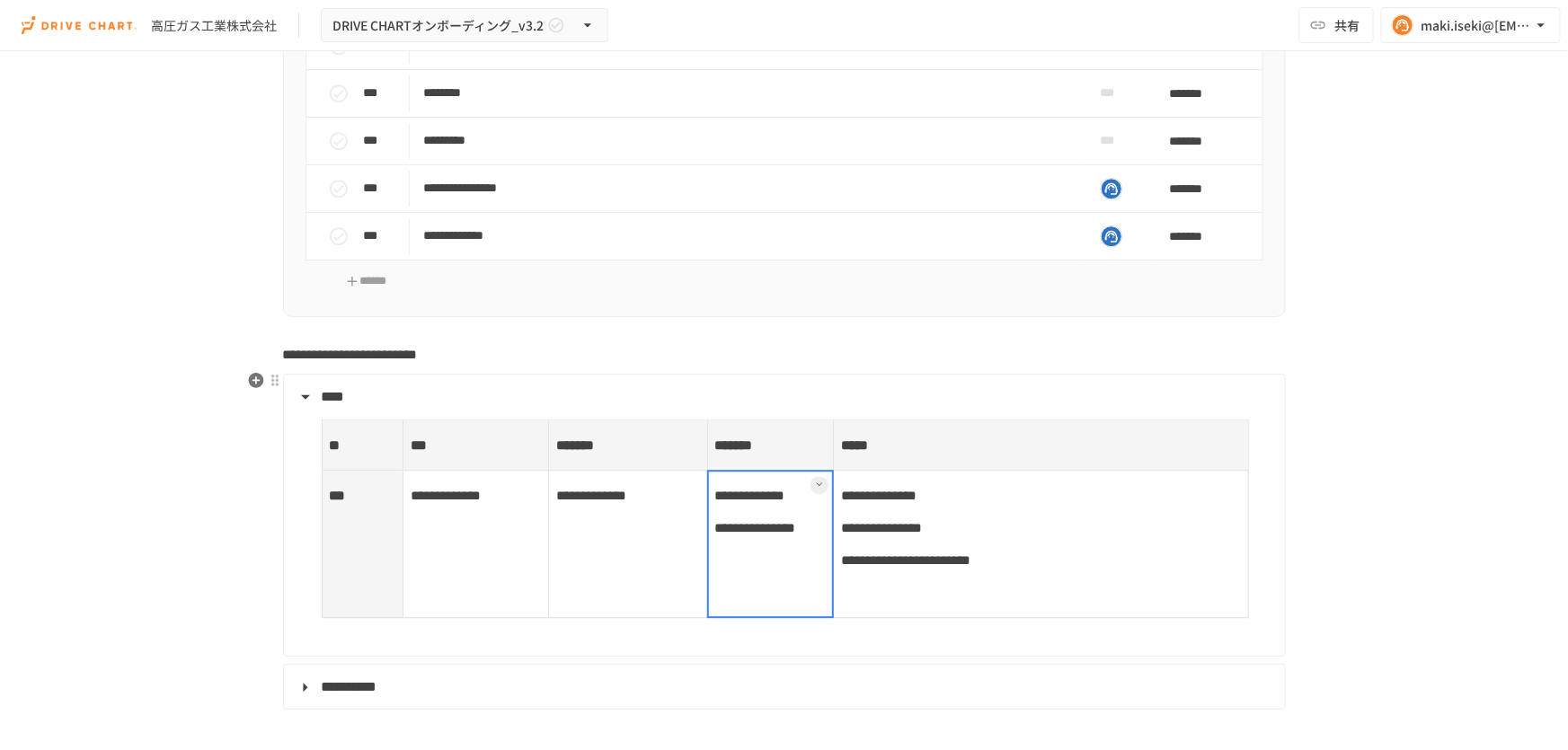 click on "高圧ガス工業株式会社" at bounding box center [770, 543] 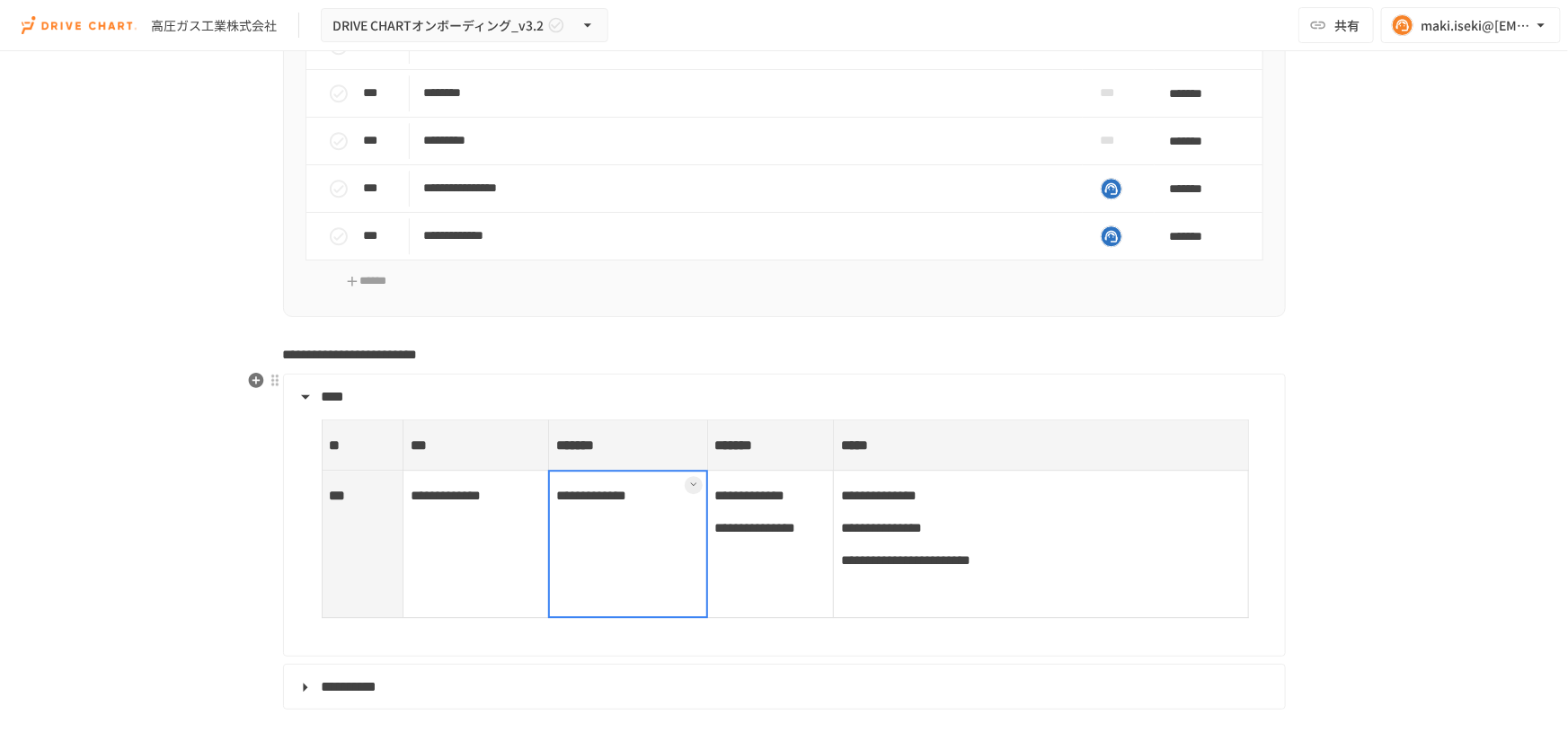 click on "**********" at bounding box center [628, 543] 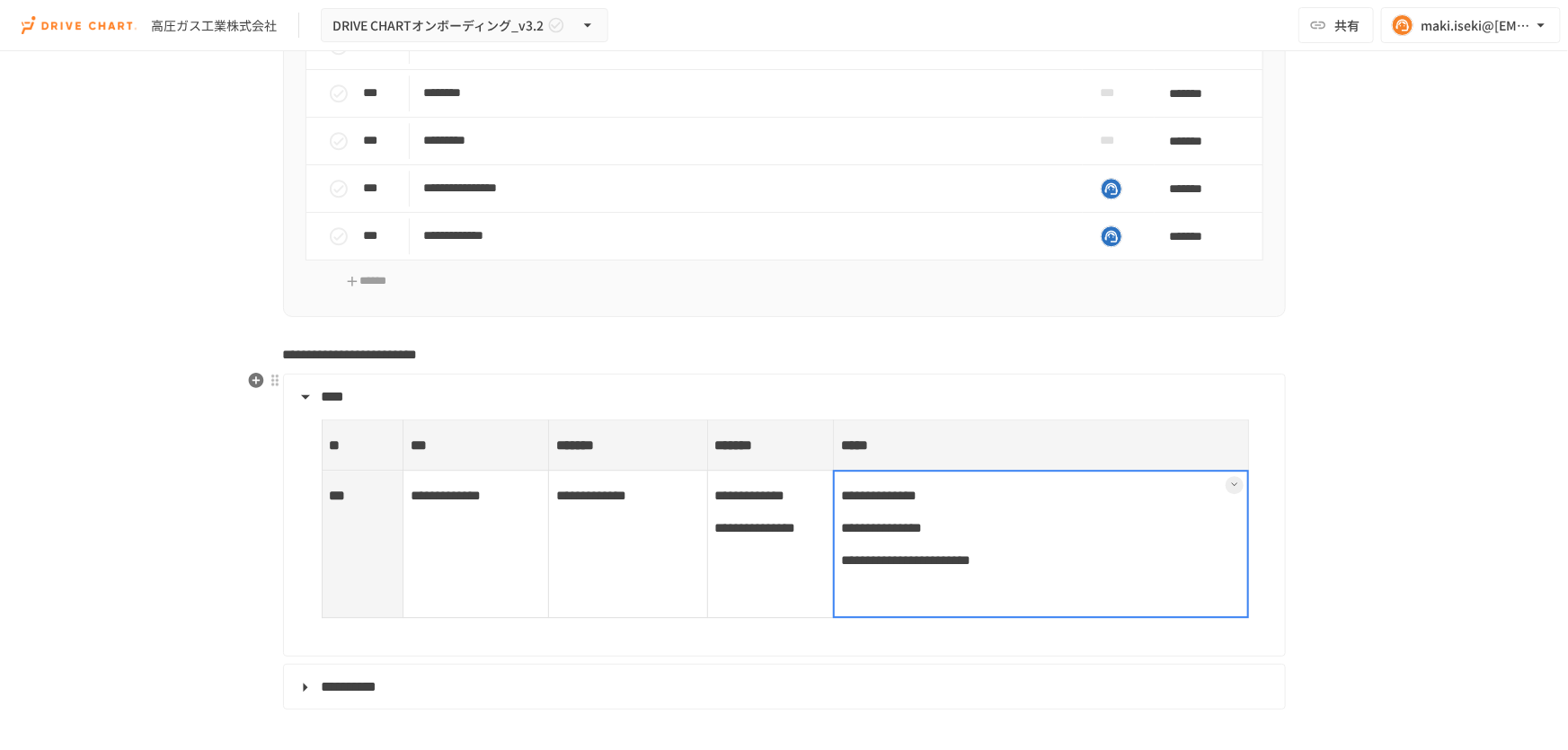 click on "高圧ガス工業株式会社" at bounding box center (770, 543) 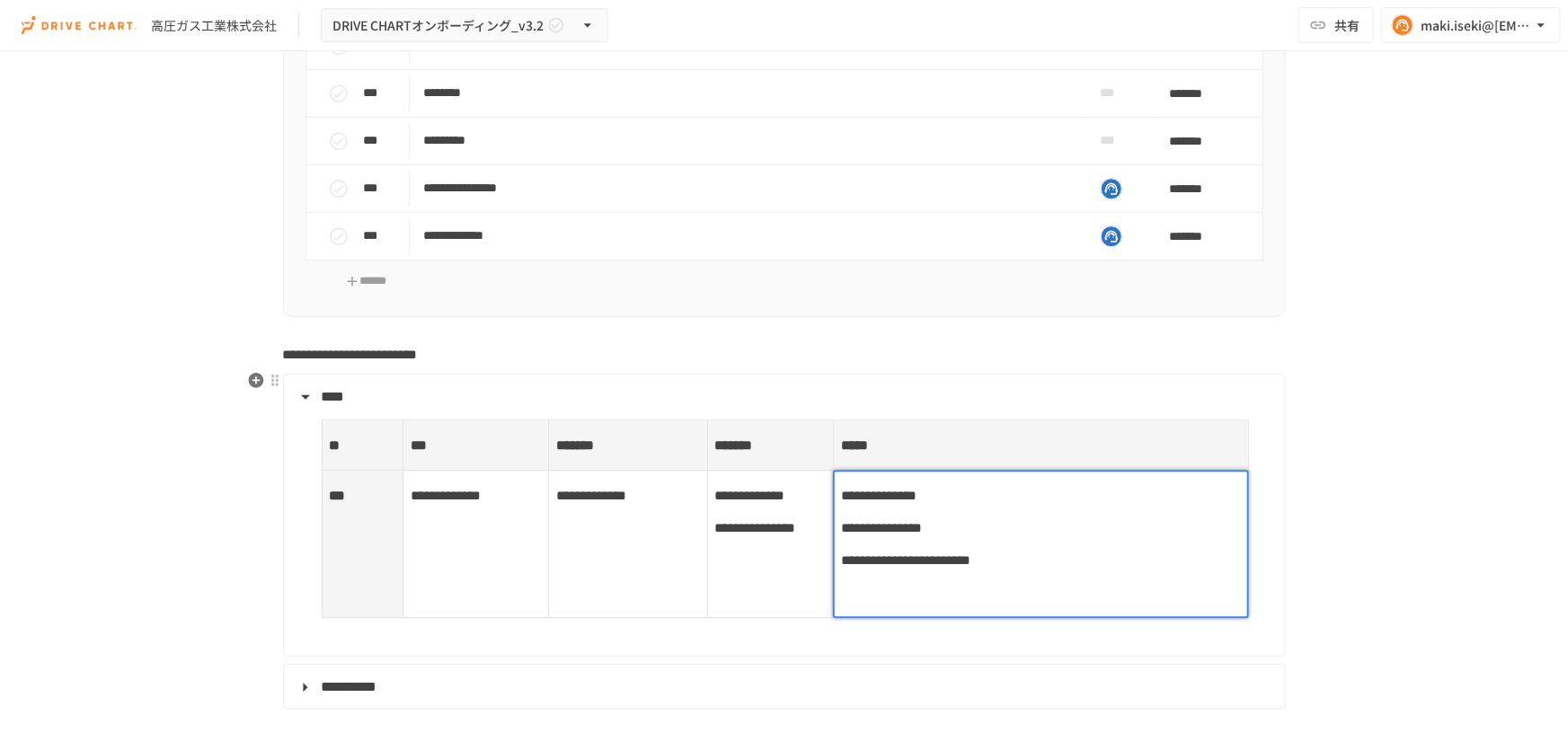 click at bounding box center (1041, 592) 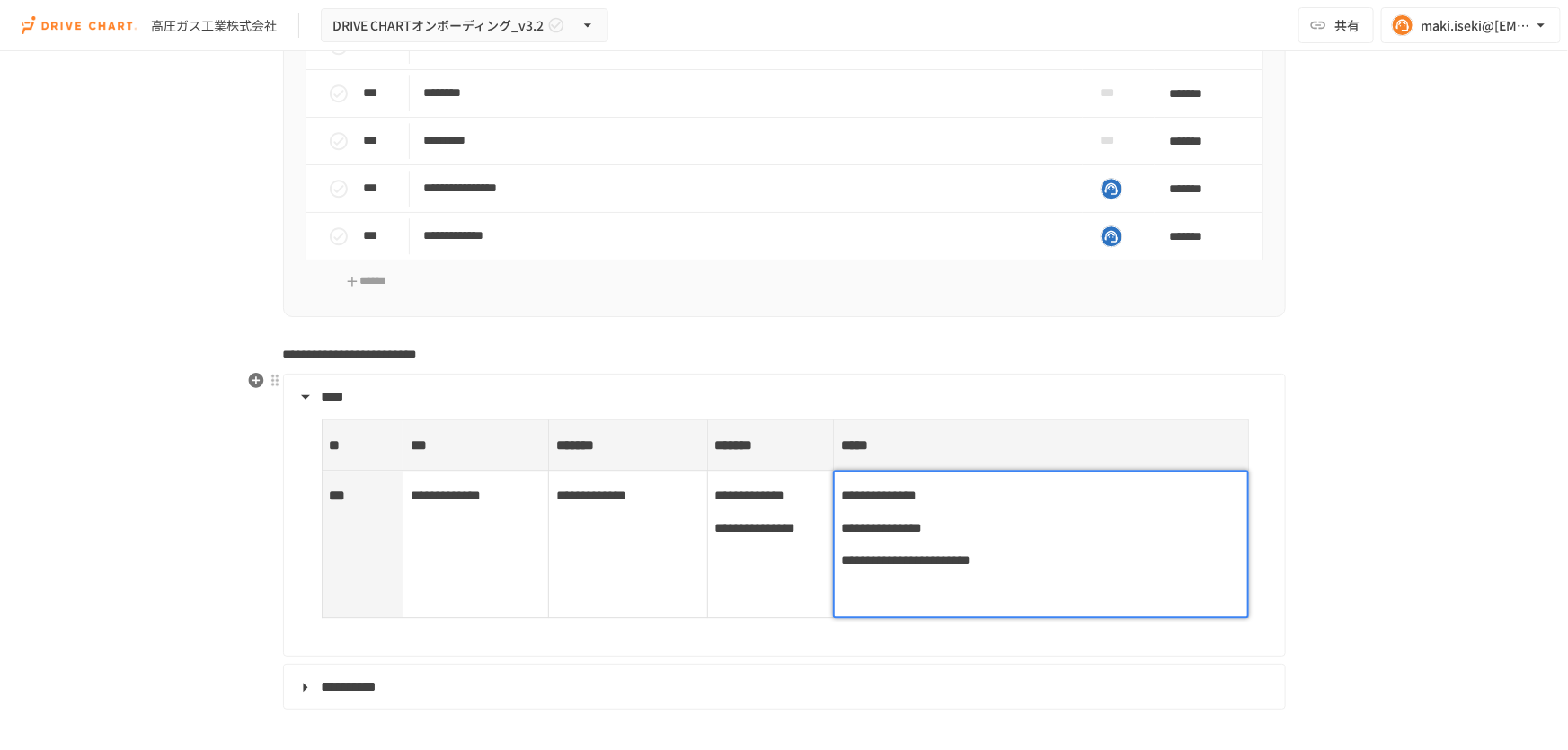 click on "**********" at bounding box center (628, 543) 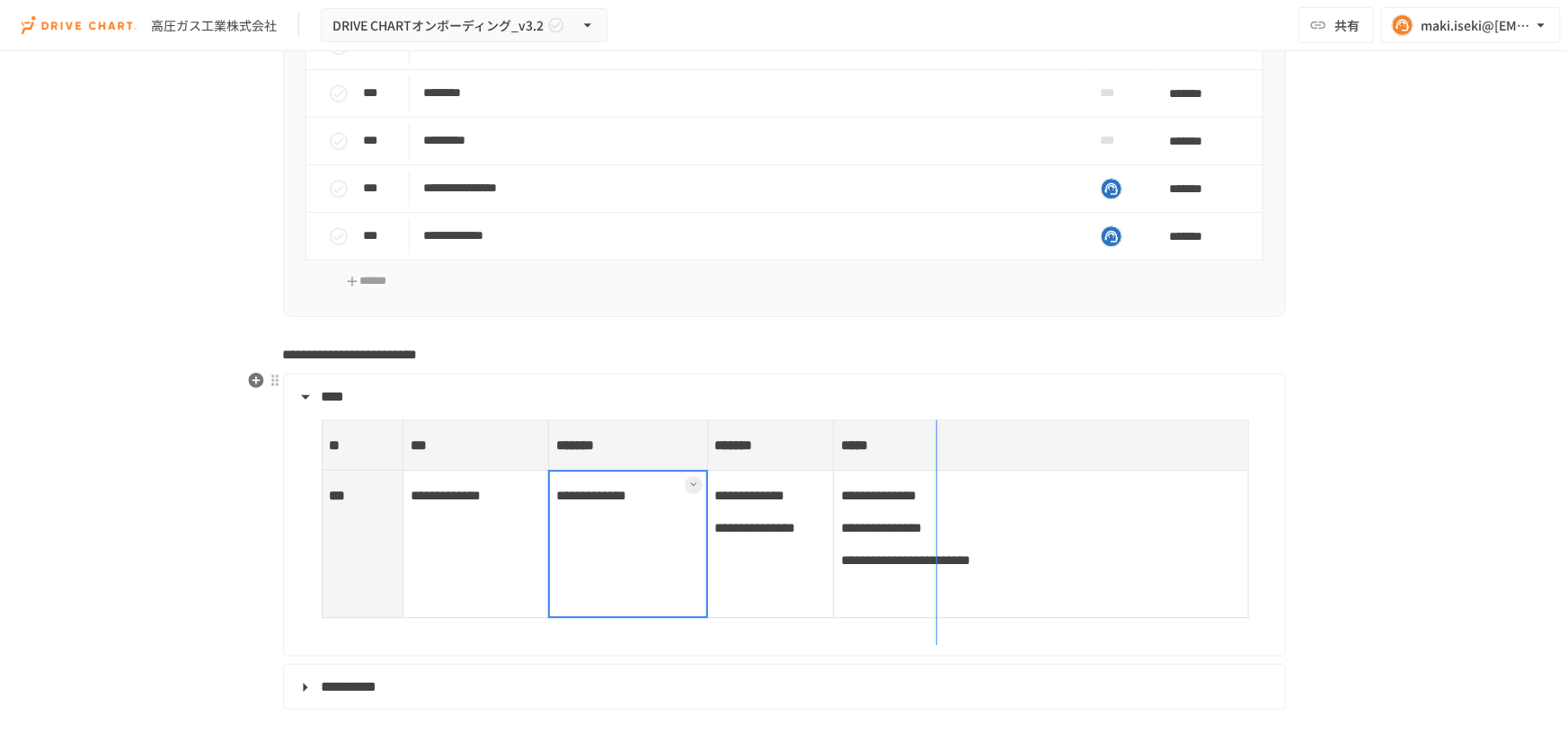 drag, startPoint x: 828, startPoint y: 439, endPoint x: 930, endPoint y: 439, distance: 102 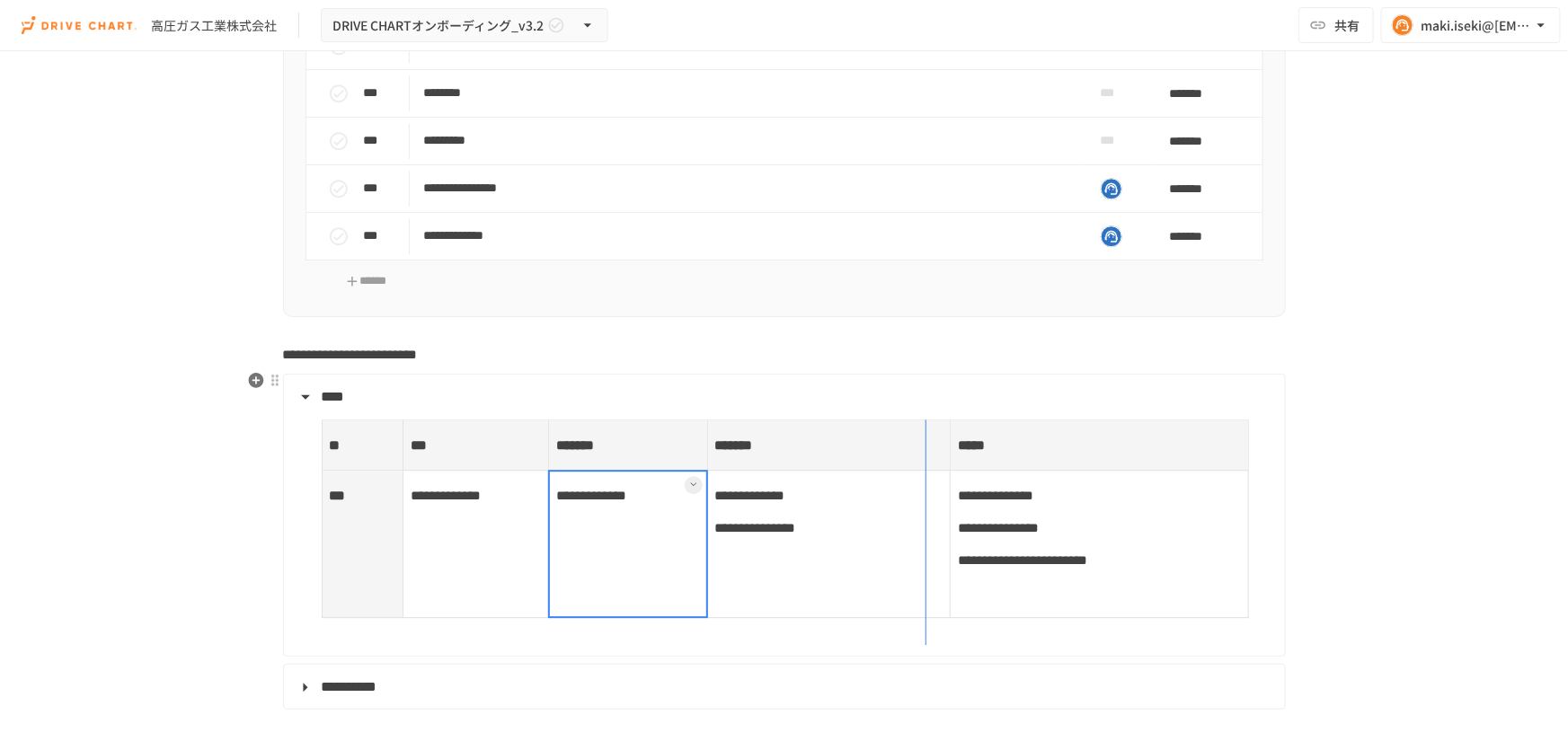 drag, startPoint x: 945, startPoint y: 446, endPoint x: 918, endPoint y: 446, distance: 27 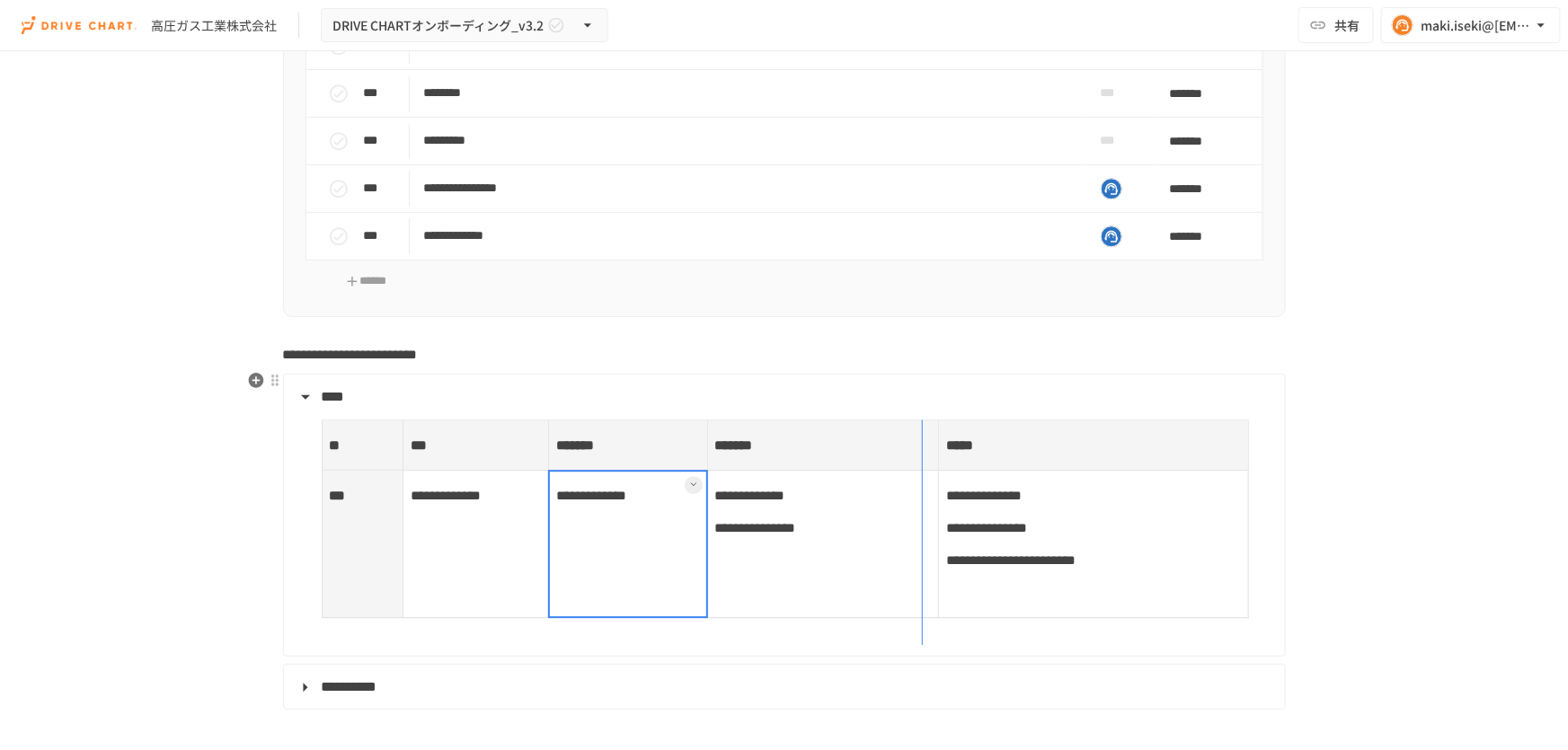 drag, startPoint x: 934, startPoint y: 436, endPoint x: 914, endPoint y: 437, distance: 20.024984 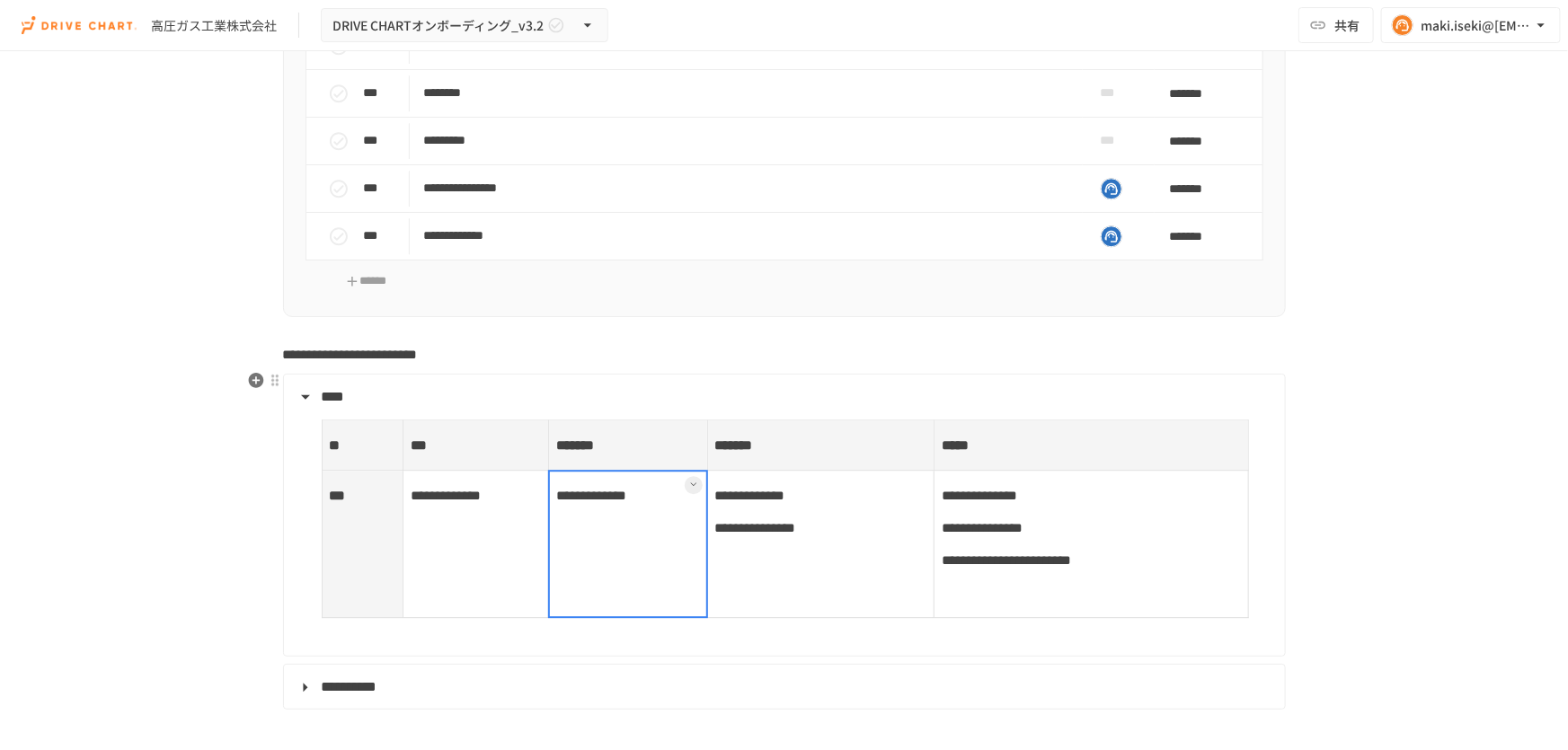 click on "高圧ガス工業株式会社" at bounding box center [820, 543] 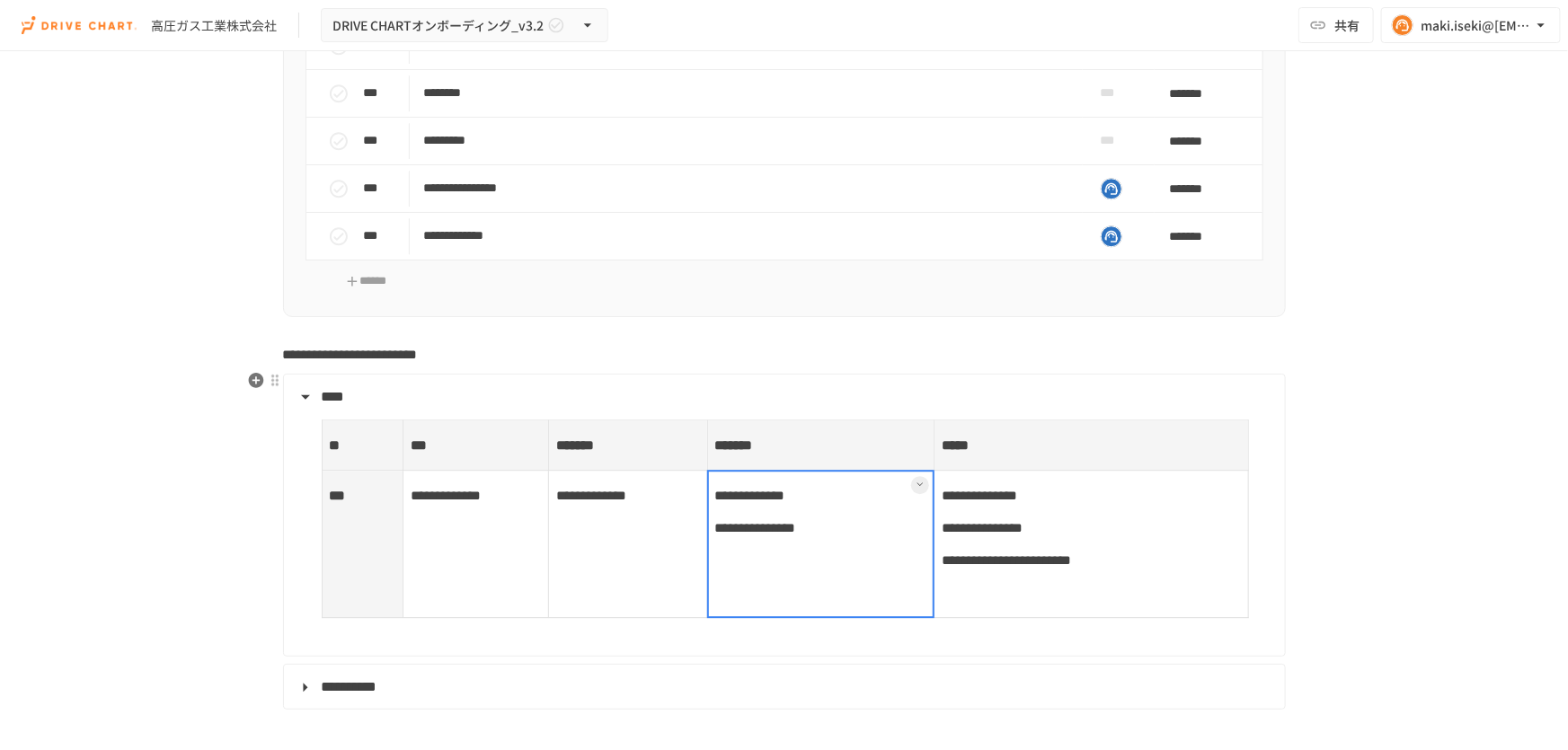 click at bounding box center [821, 543] 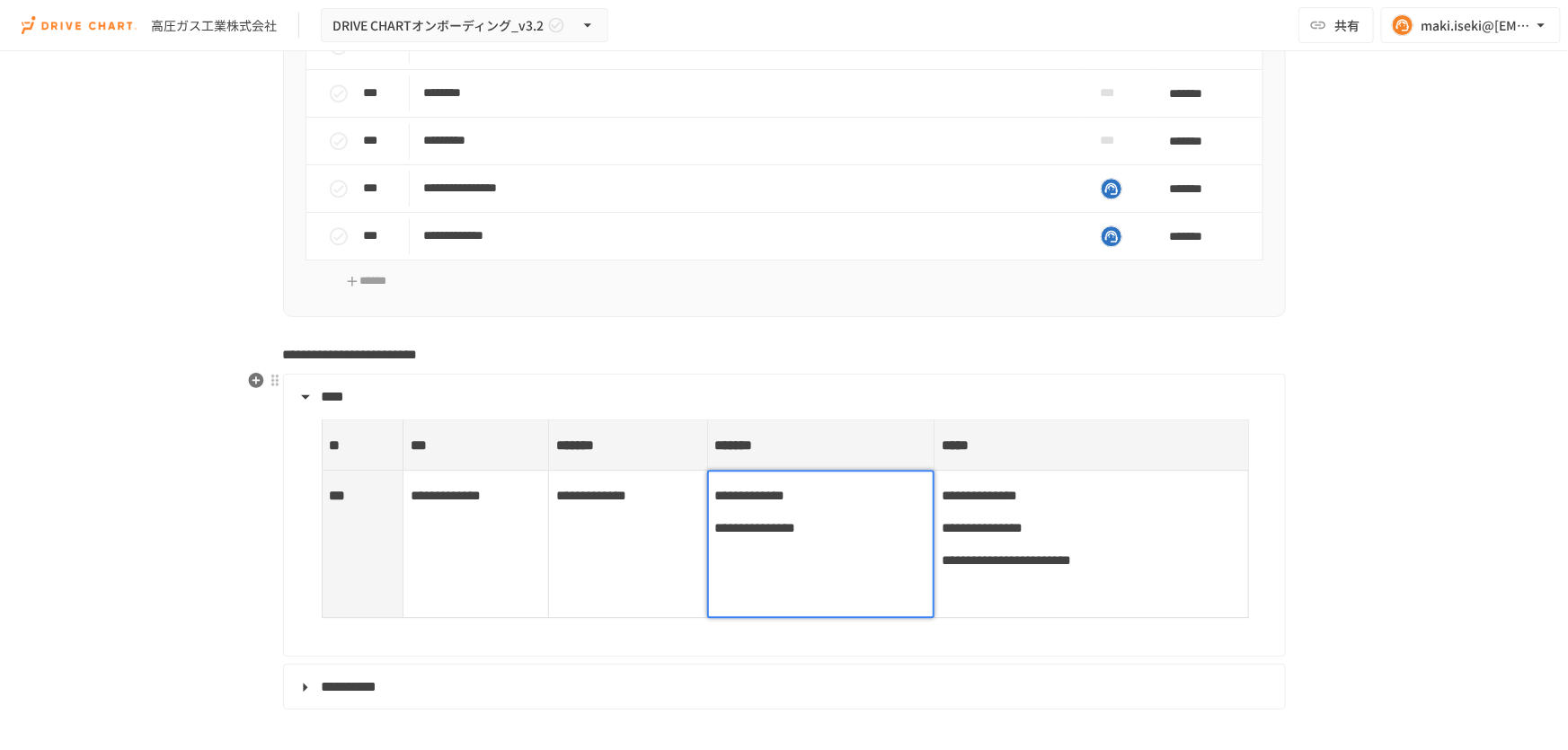 click on "**********" at bounding box center (821, 528) 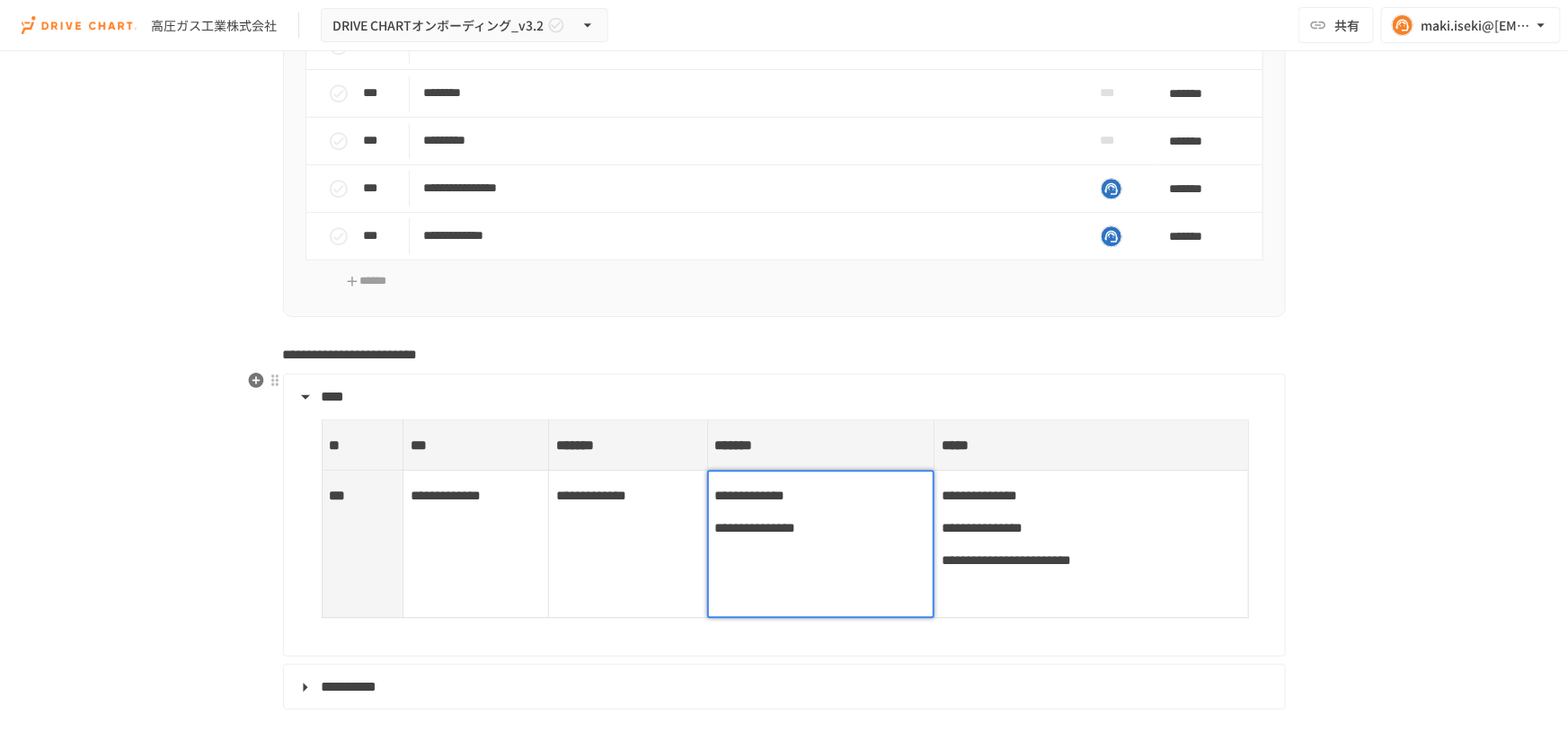 click on "**********" at bounding box center (1091, 543) 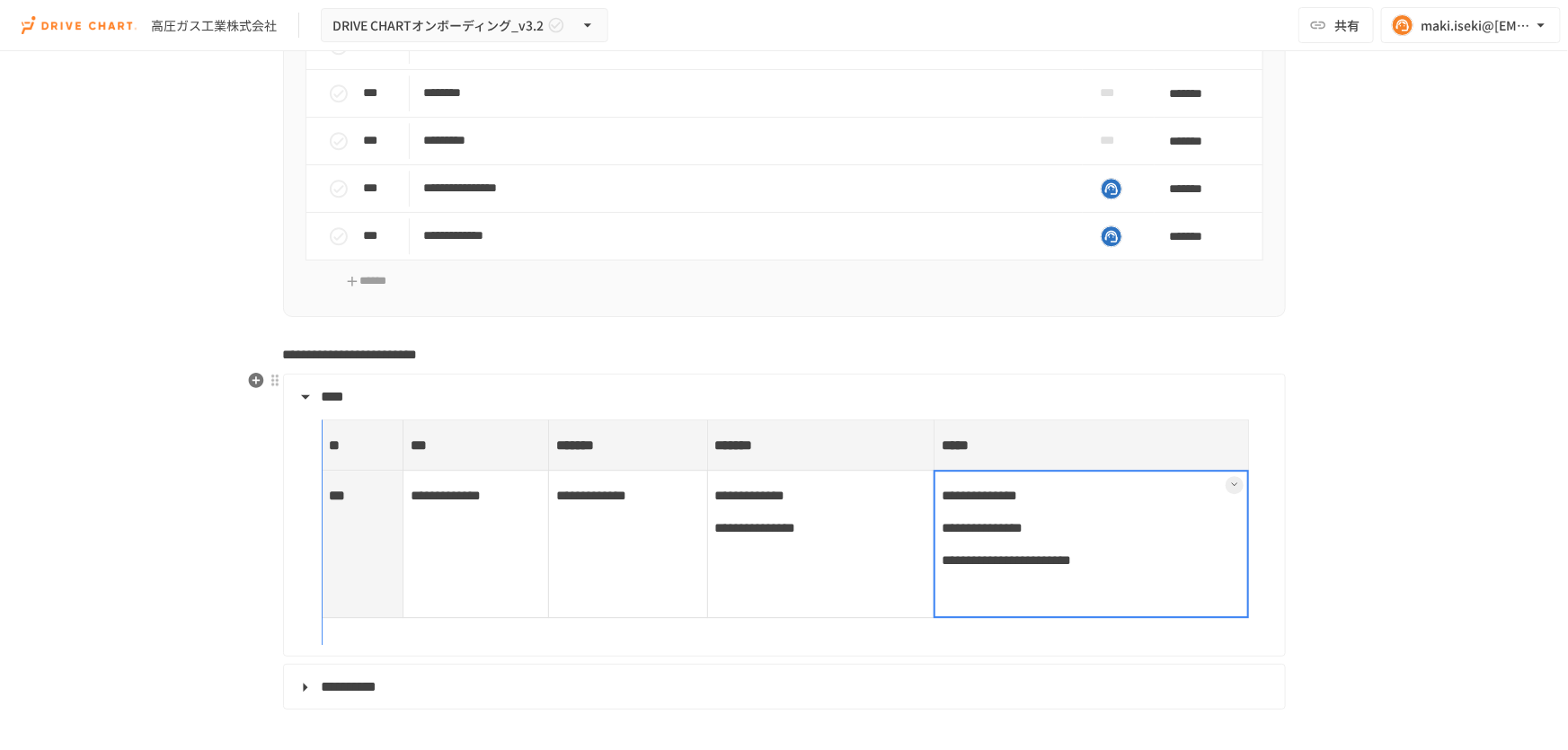 drag, startPoint x: 930, startPoint y: 503, endPoint x: 928, endPoint y: 513, distance: 10.19804 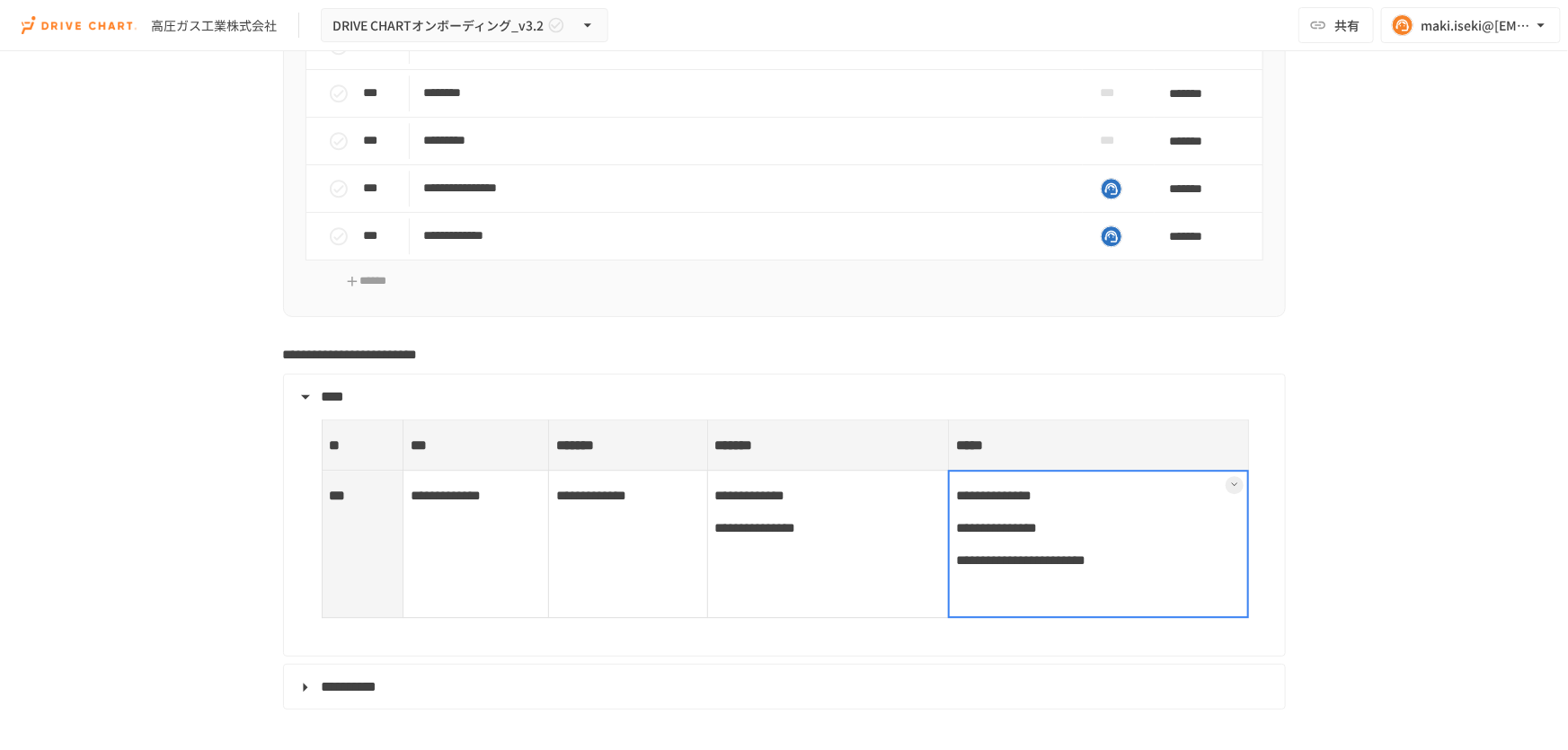 click on "高圧ガス工業株式会社" at bounding box center [784, 382] 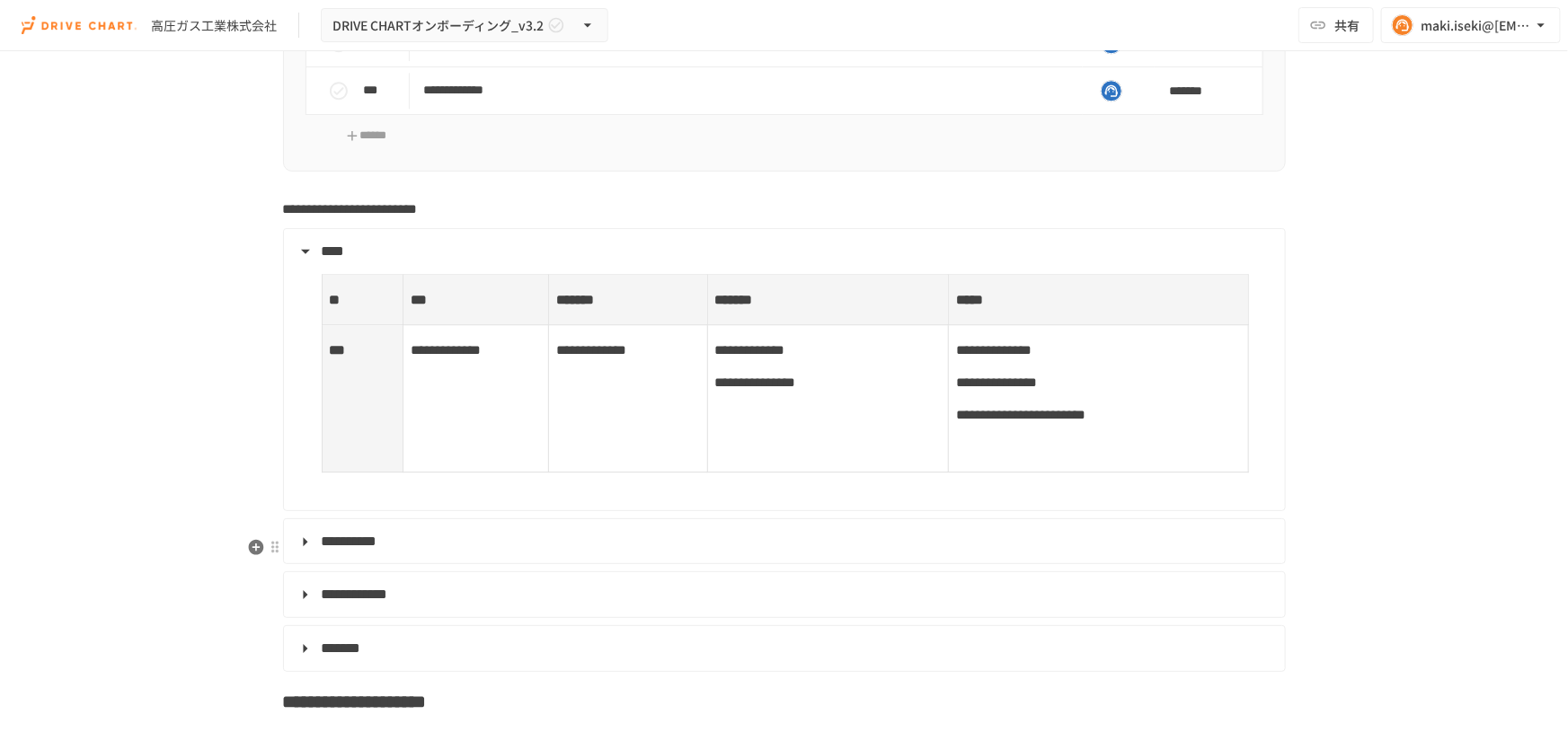 scroll, scrollTop: 5960, scrollLeft: 0, axis: vertical 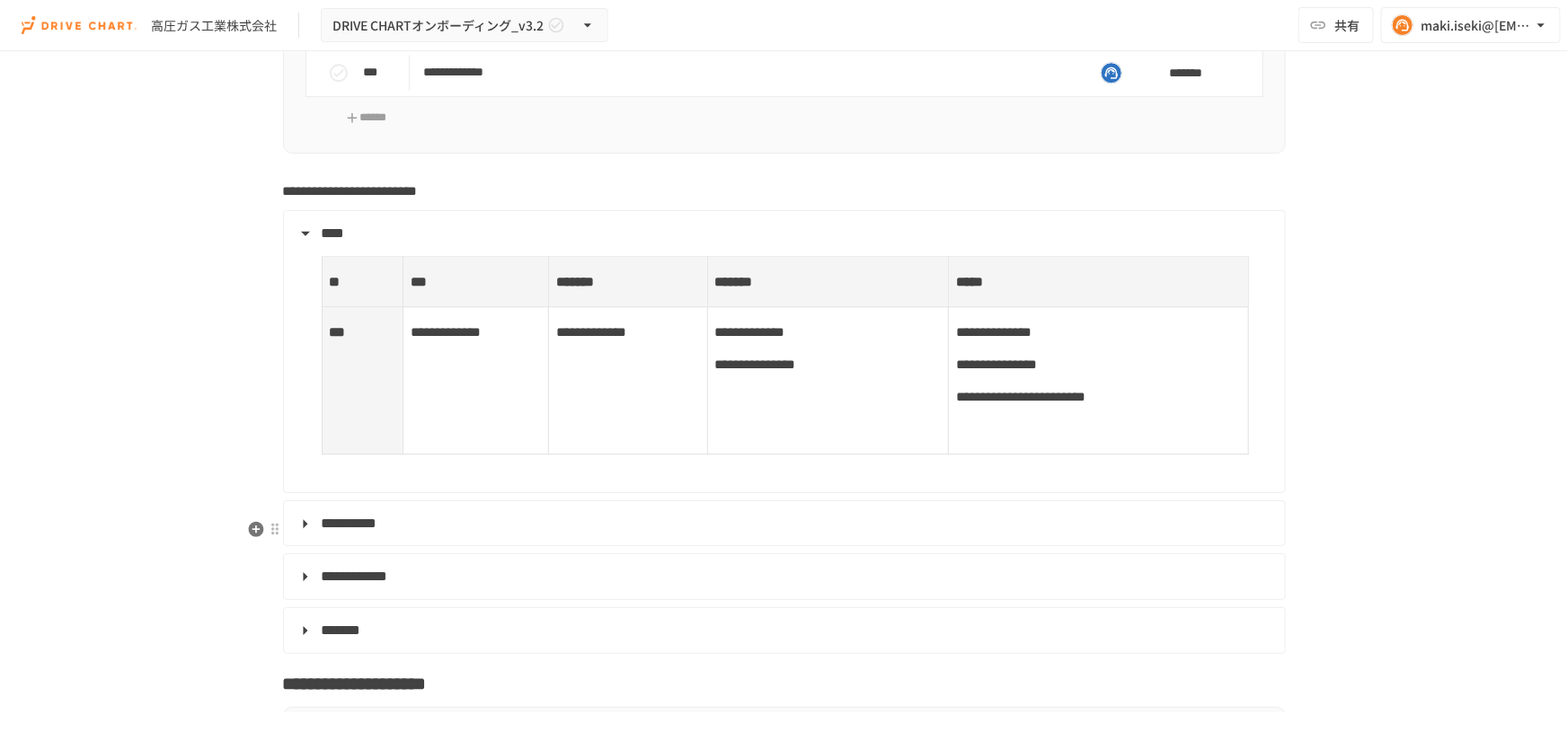 click on "**********" at bounding box center (783, 524) 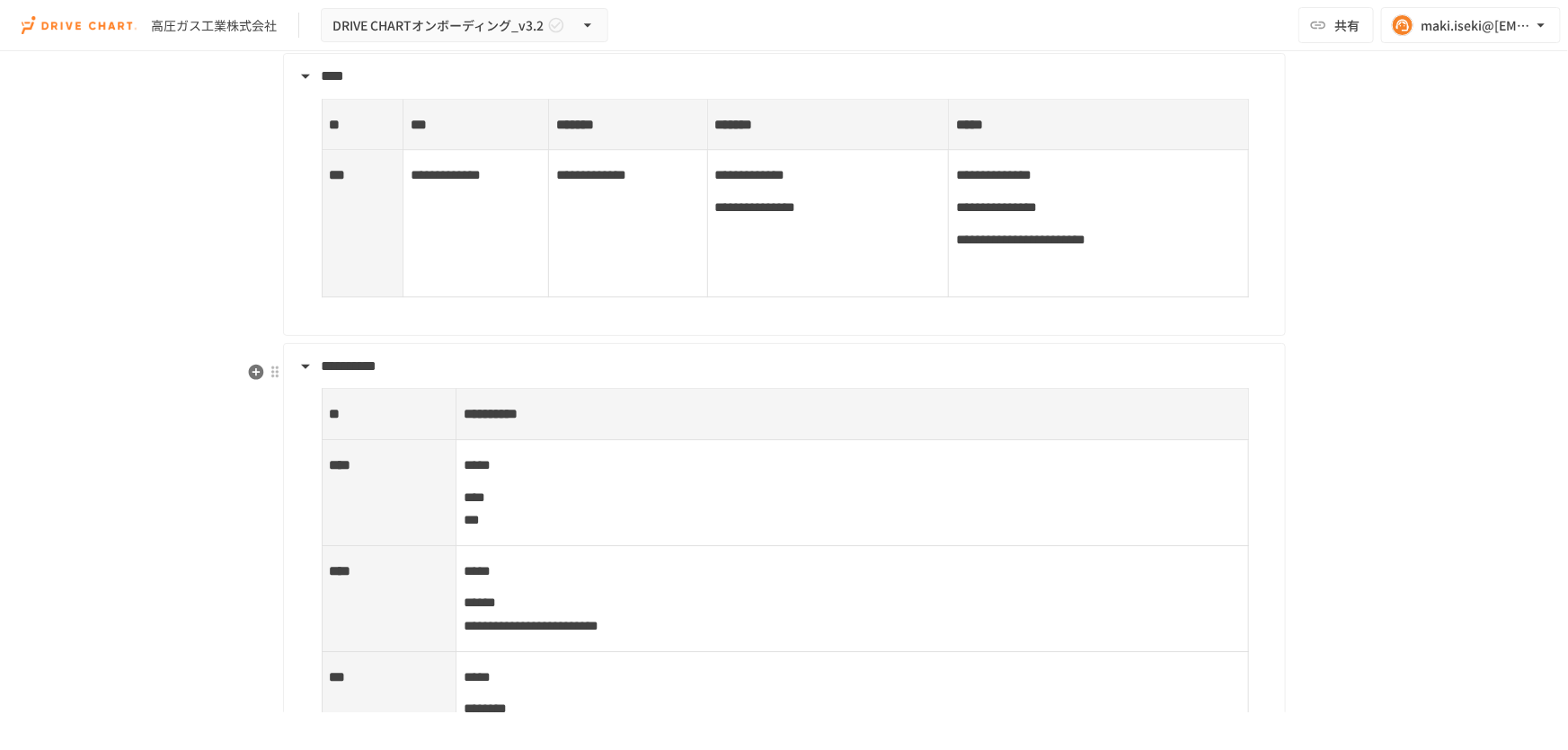 scroll, scrollTop: 6287, scrollLeft: 0, axis: vertical 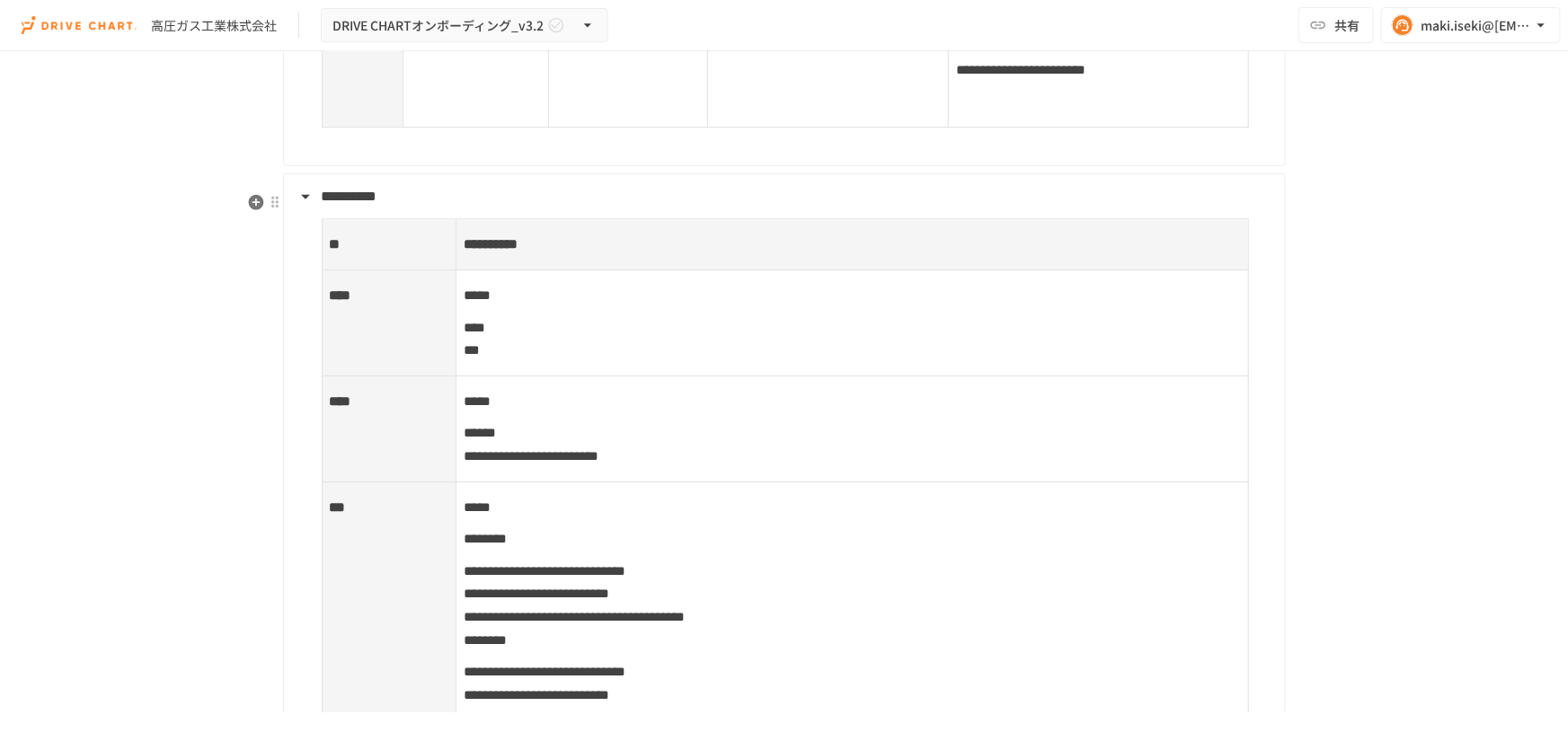 click on "**** ***" at bounding box center [852, 339] 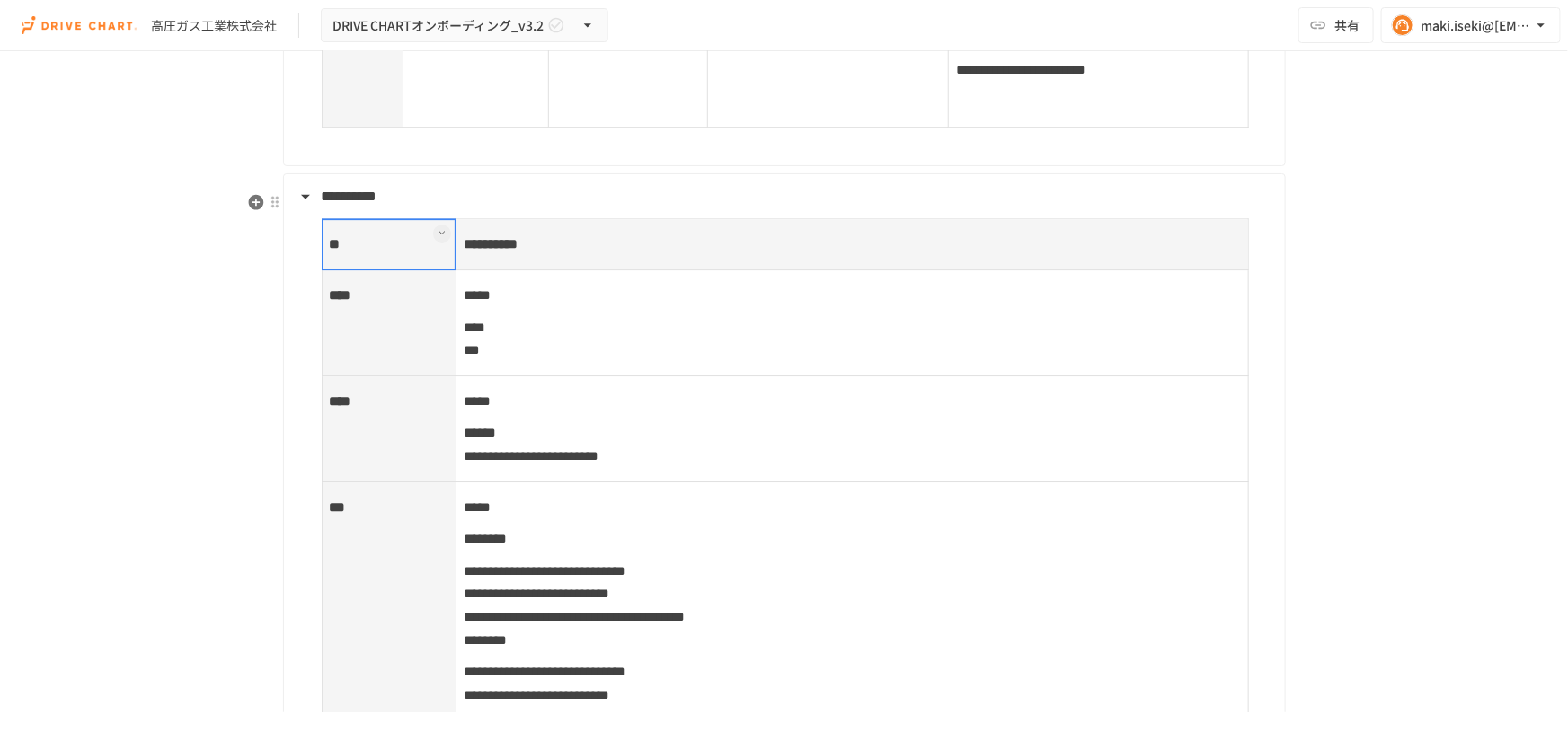 click on "***** **** ***" at bounding box center [852, 323] 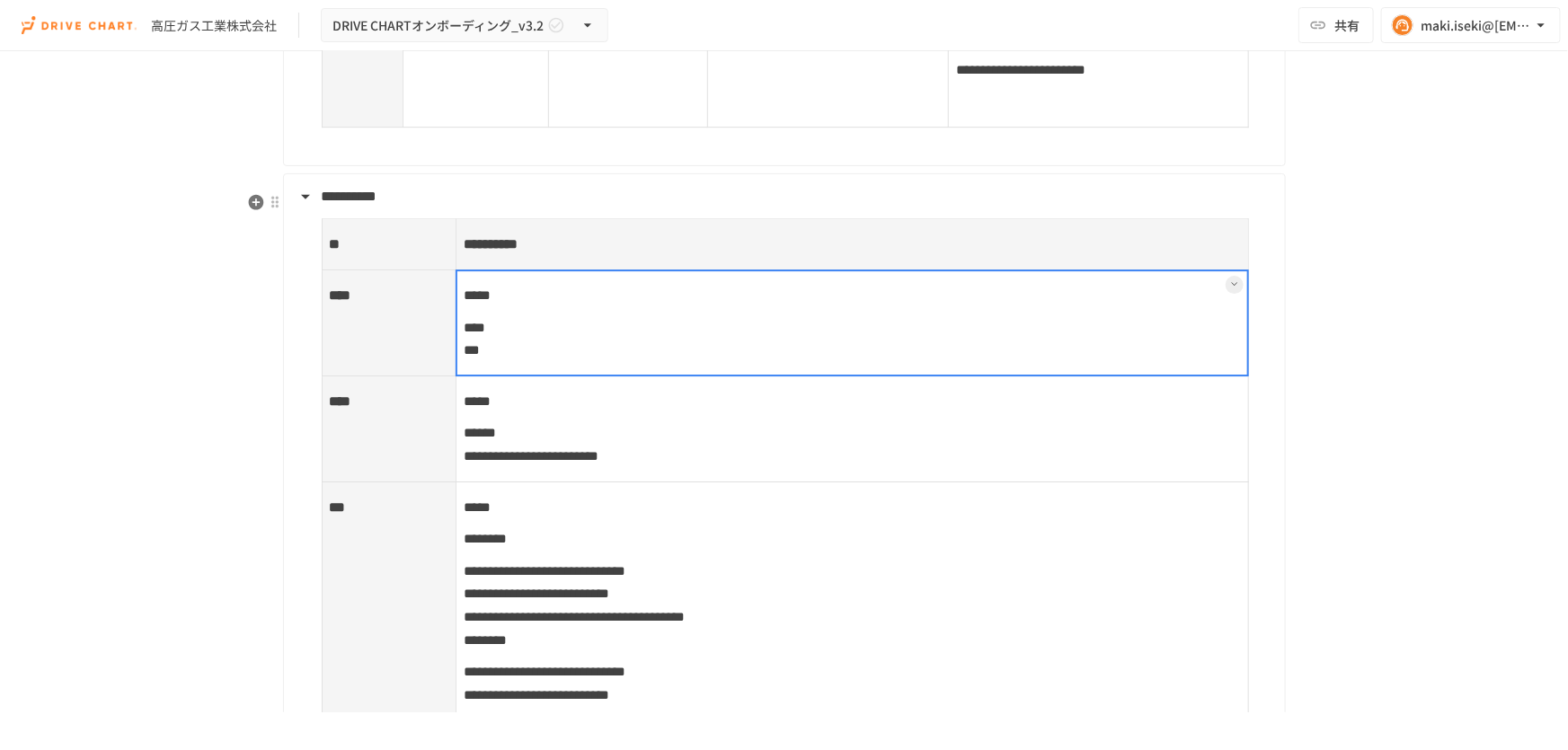 click at bounding box center [852, 322] 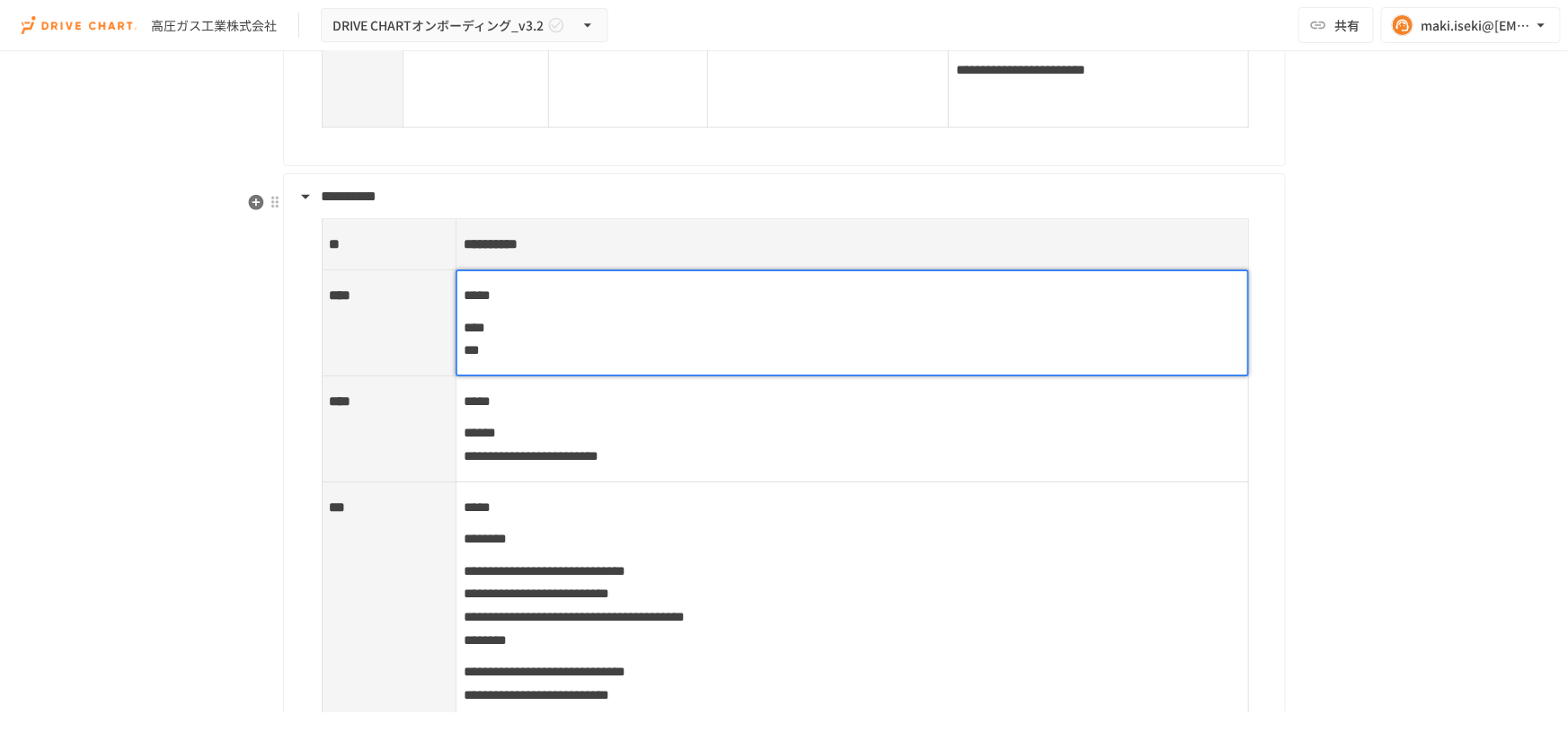 click on "*****" at bounding box center [477, 295] 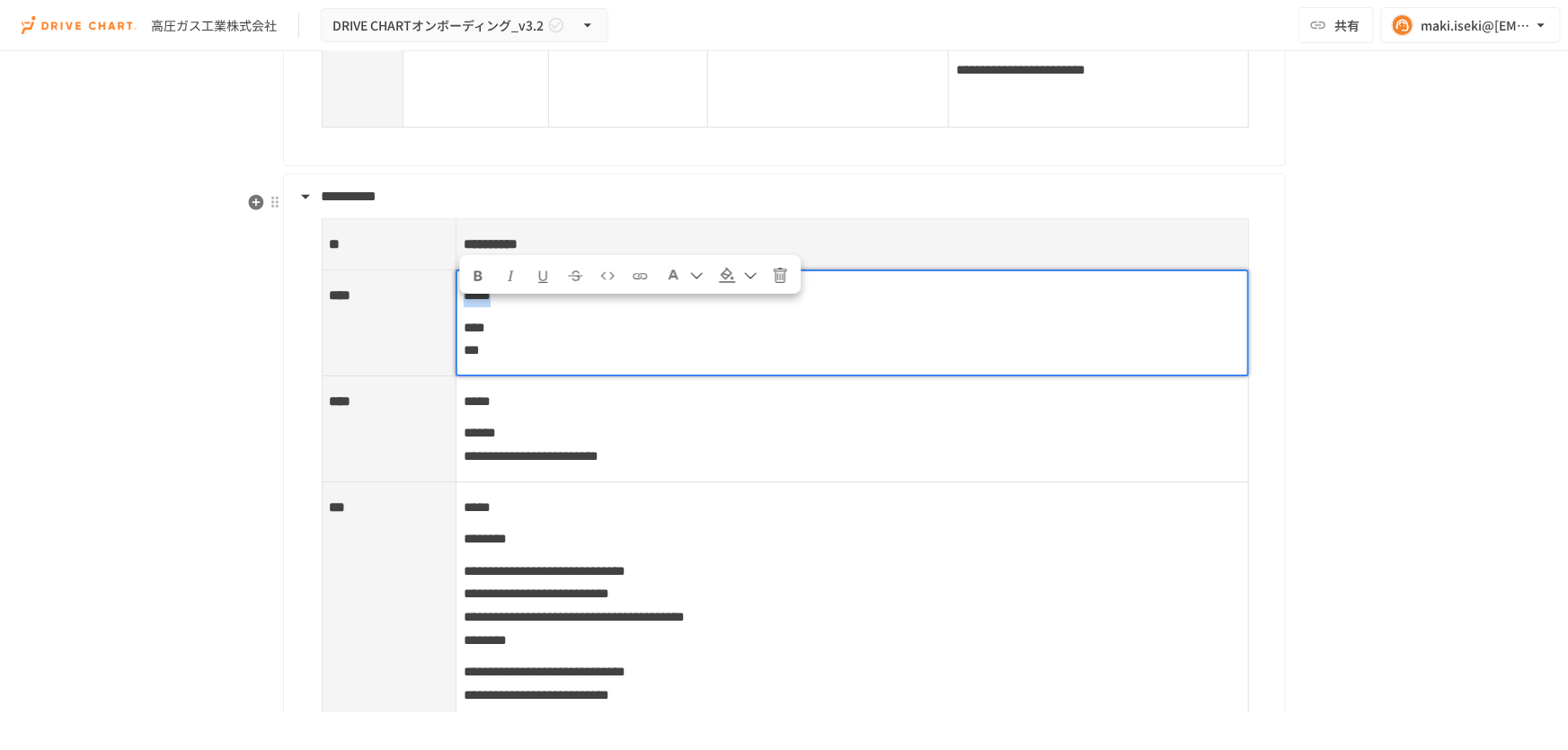 drag, startPoint x: 462, startPoint y: 337, endPoint x: 454, endPoint y: 314, distance: 24.35159 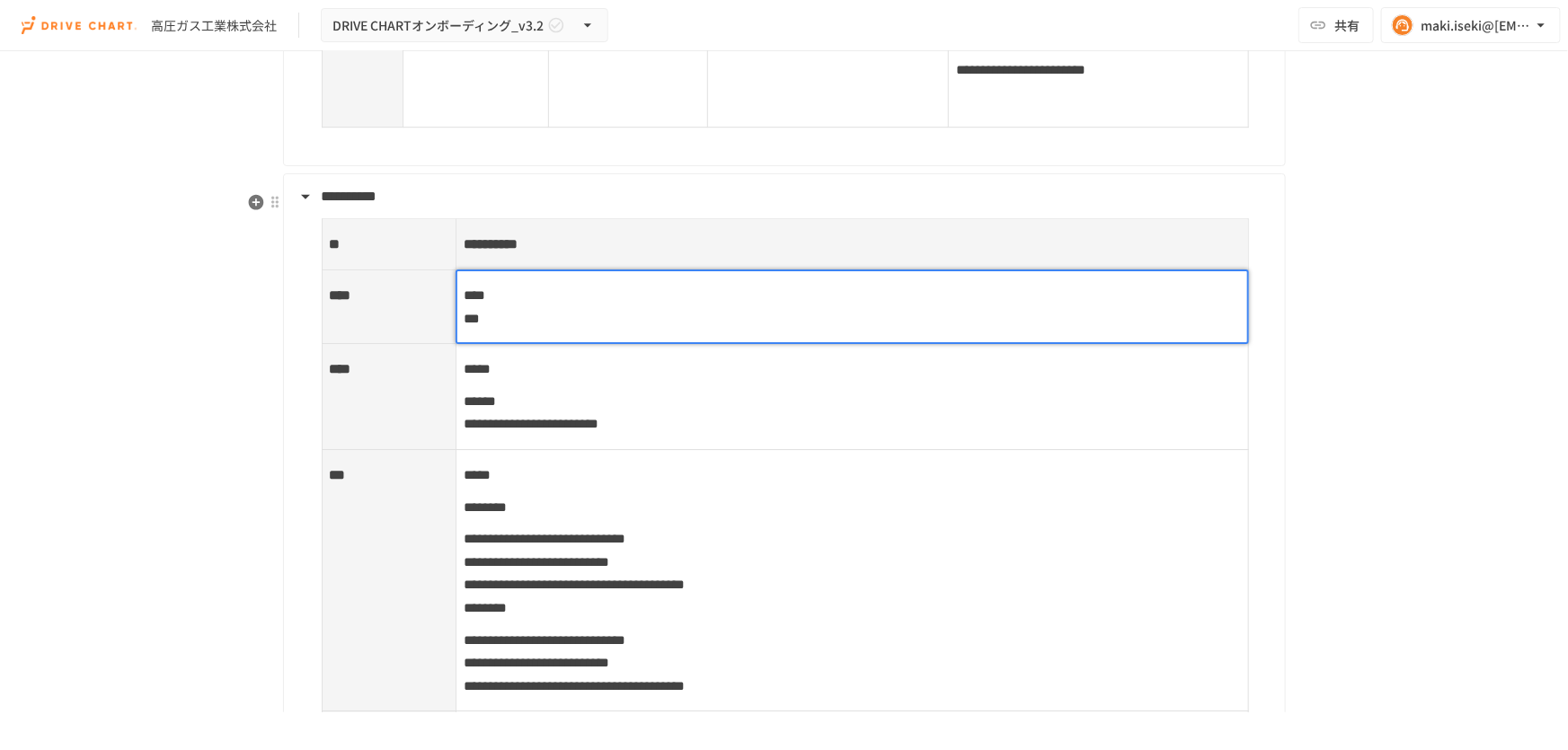click on "**** ***" at bounding box center (852, 306) 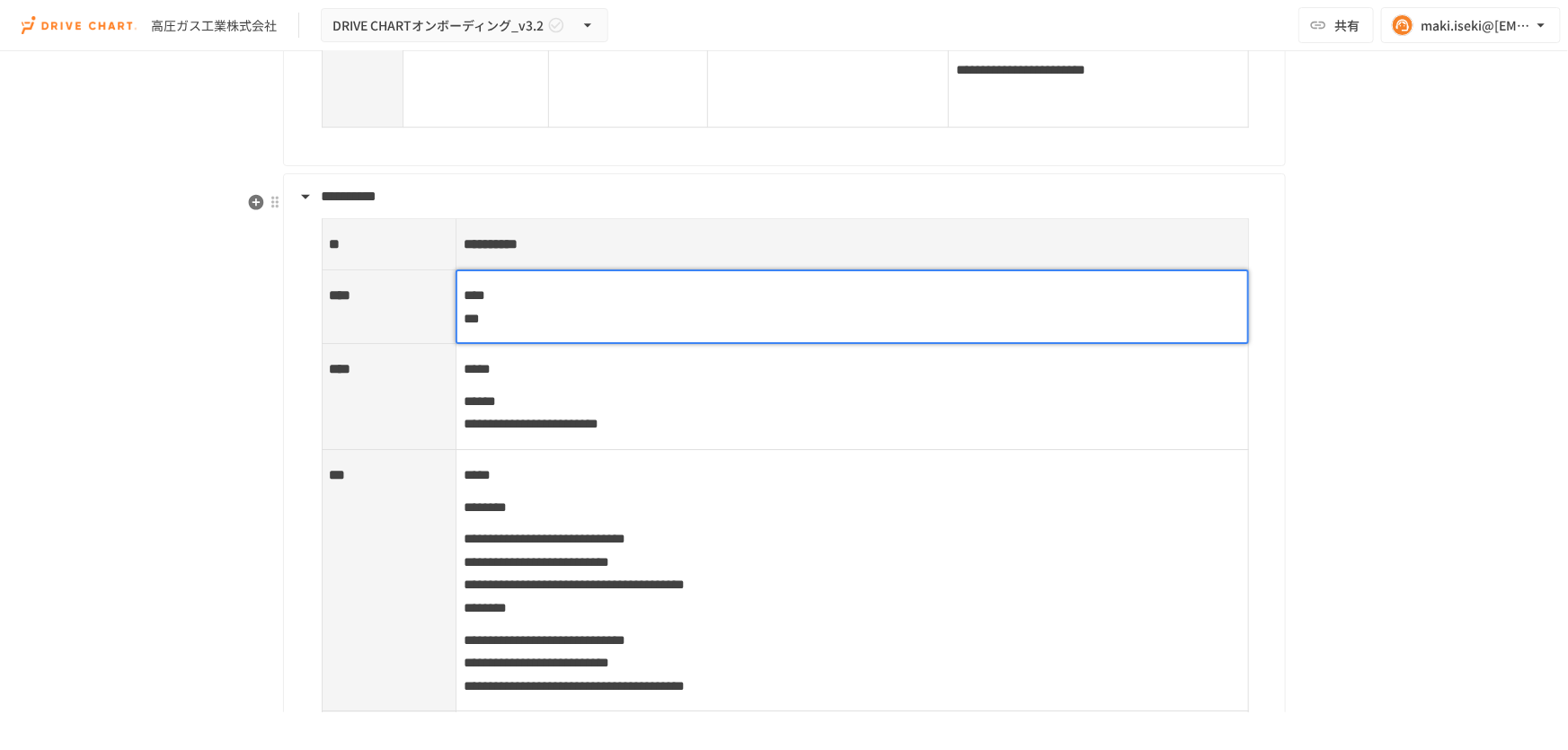 click on "**** ***" at bounding box center (852, 306) 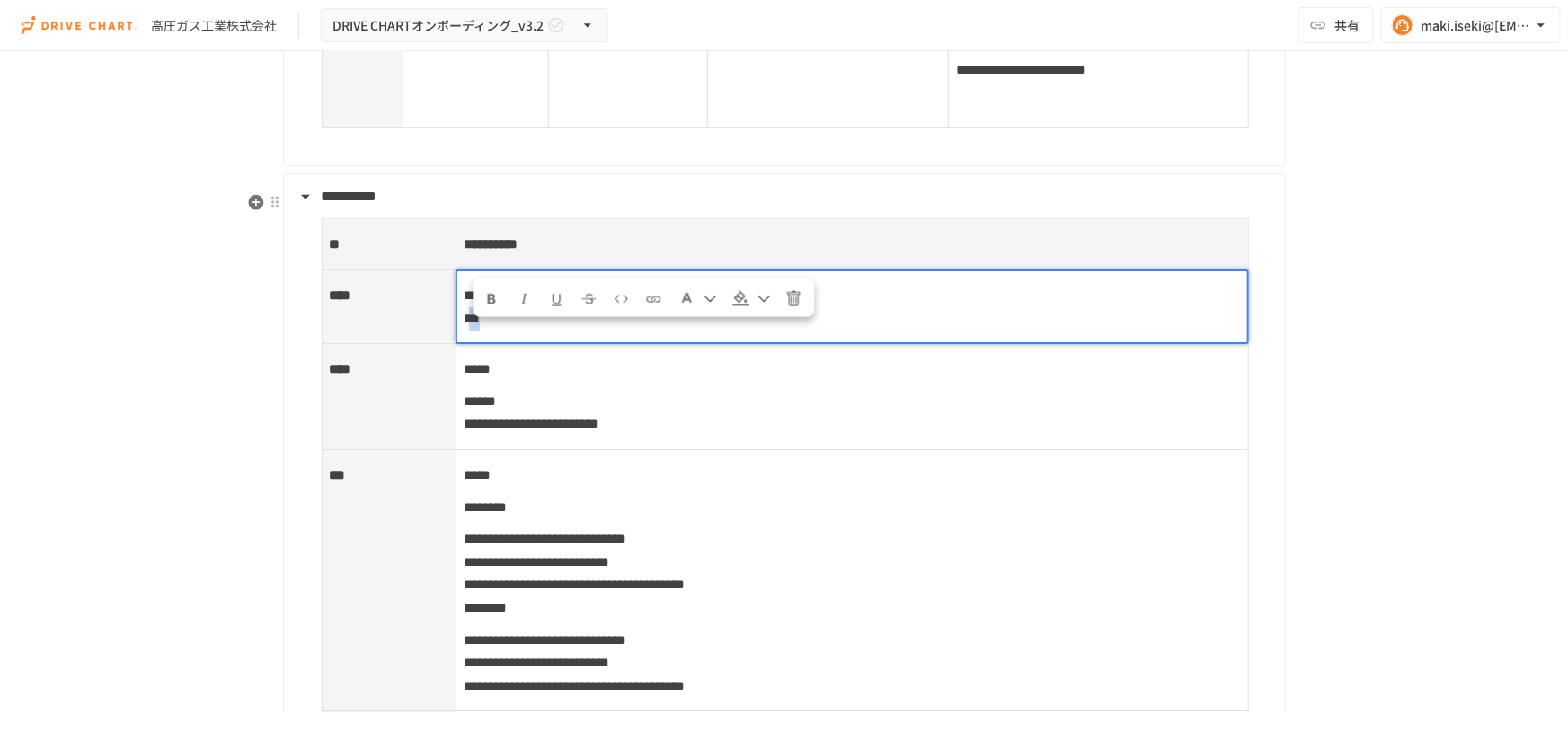 drag, startPoint x: 479, startPoint y: 340, endPoint x: 502, endPoint y: 340, distance: 23 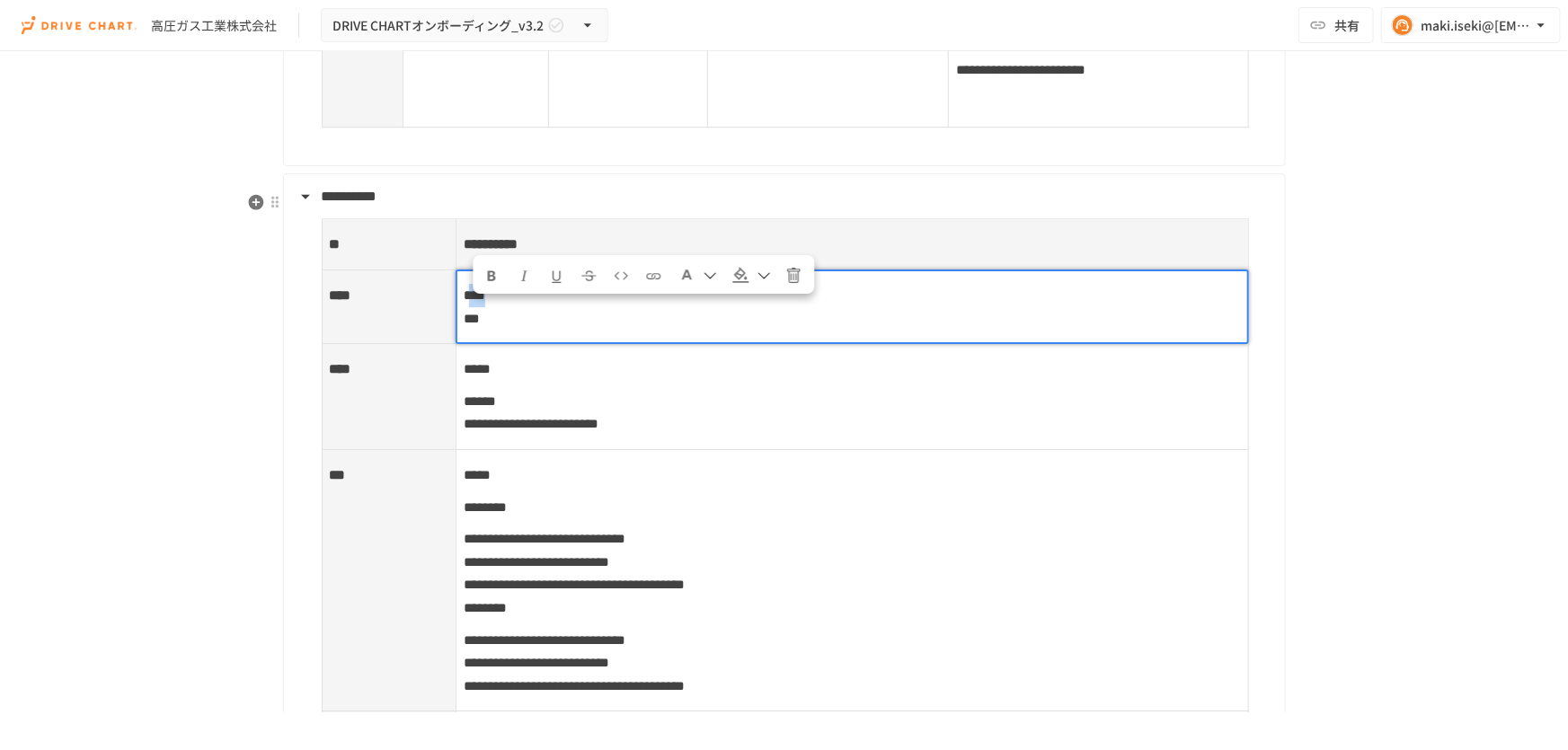 drag, startPoint x: 472, startPoint y: 314, endPoint x: 503, endPoint y: 313, distance: 31.016125 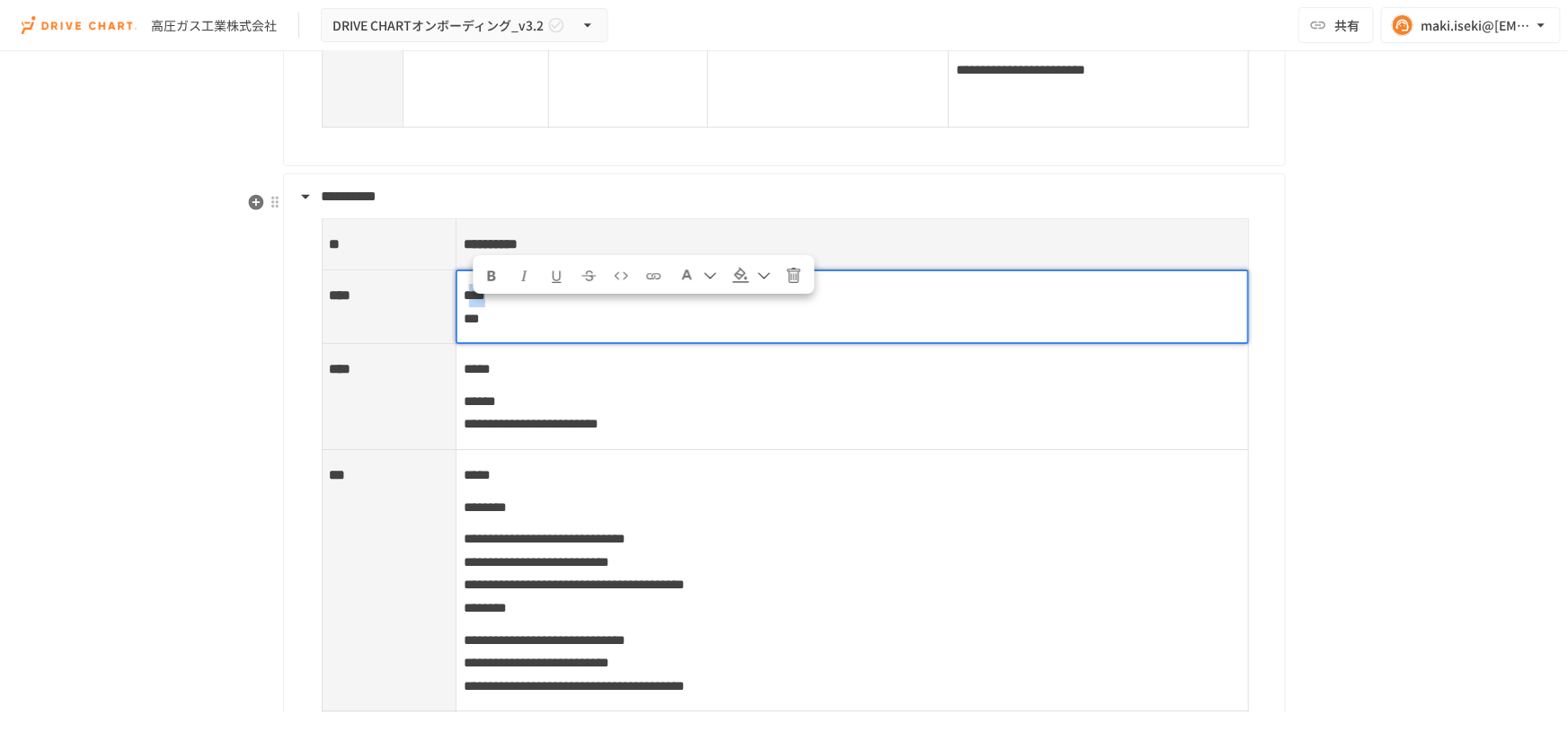 click on "**** ***" at bounding box center [852, 306] 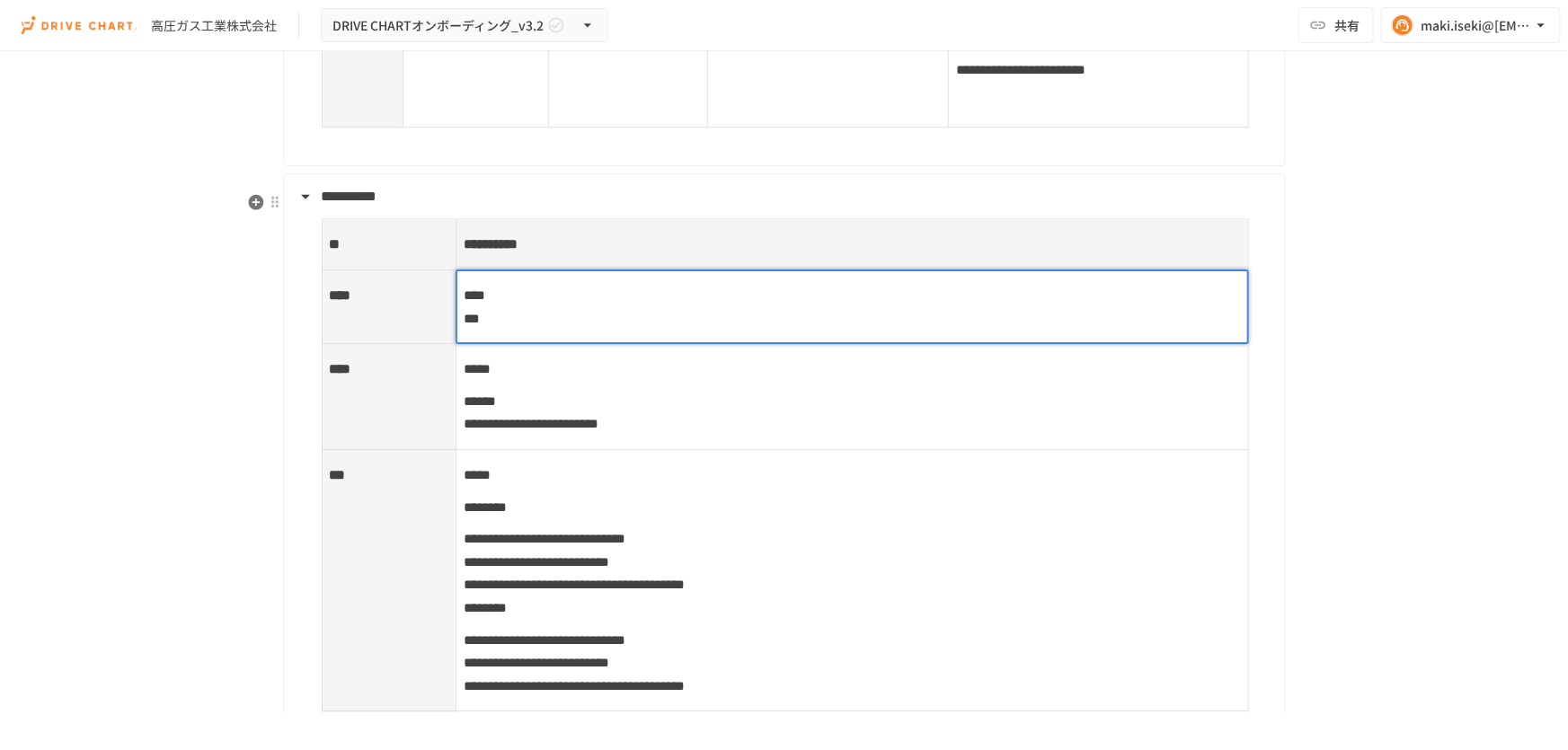 click on "**** ***" at bounding box center [852, 306] 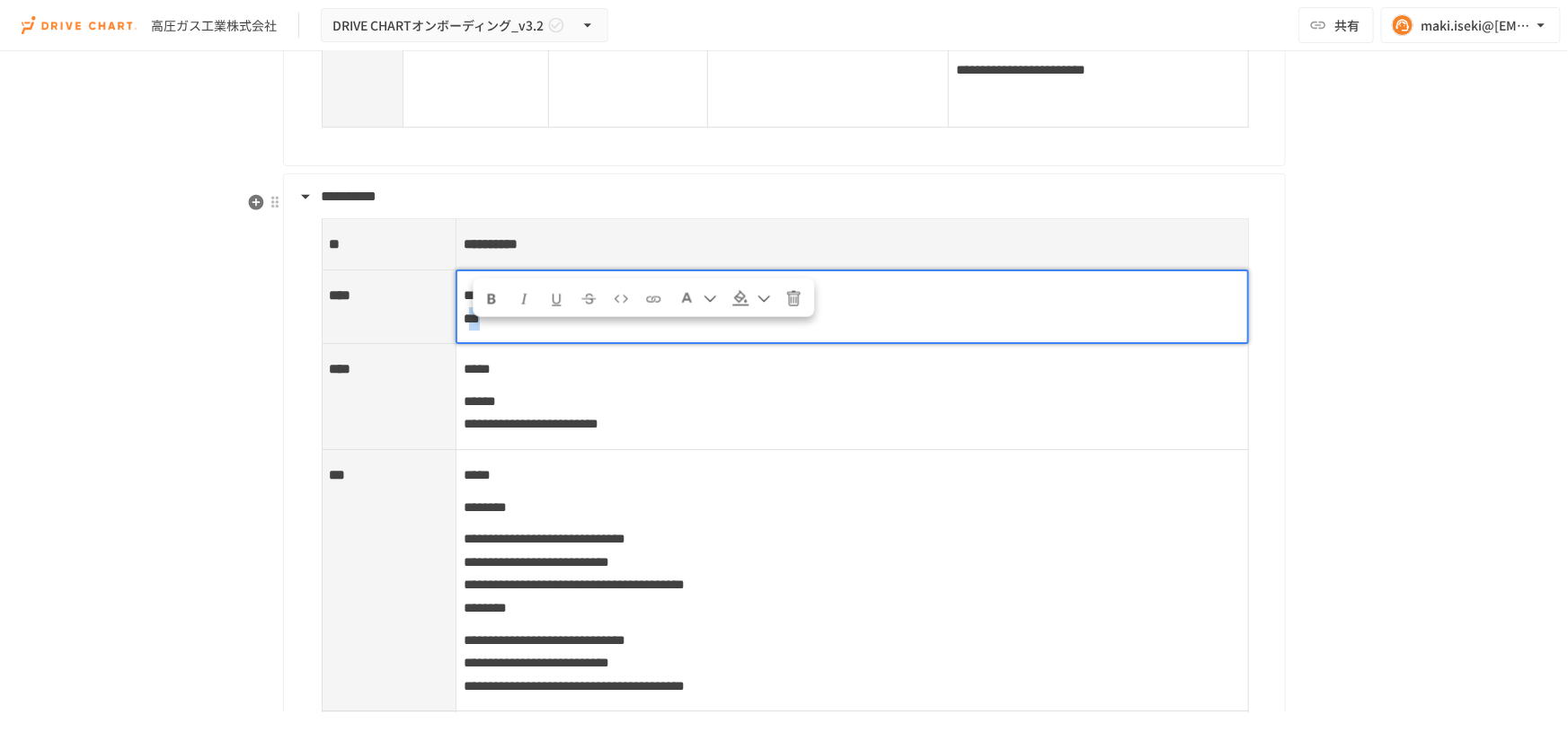 drag, startPoint x: 467, startPoint y: 338, endPoint x: 504, endPoint y: 340, distance: 37.054015 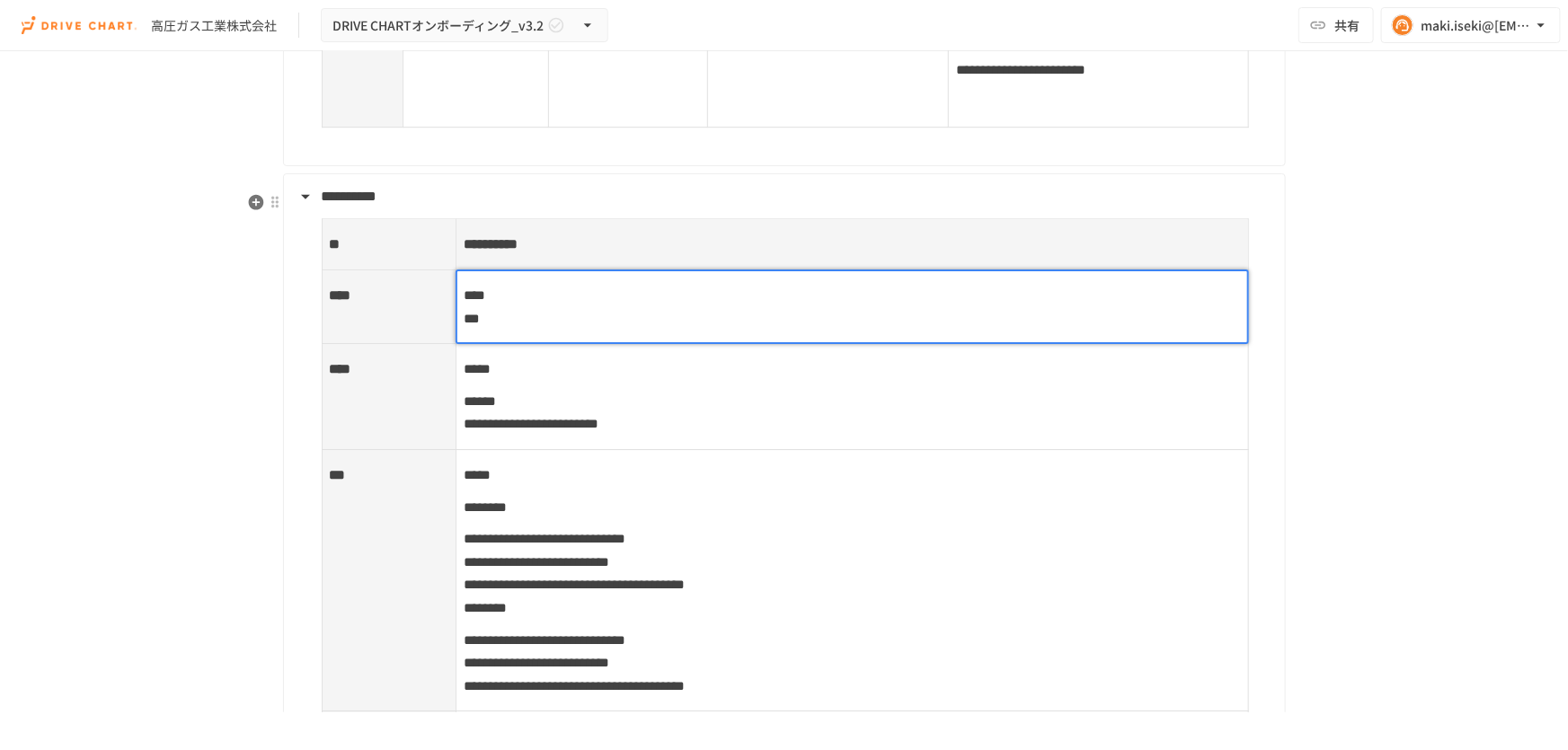 type 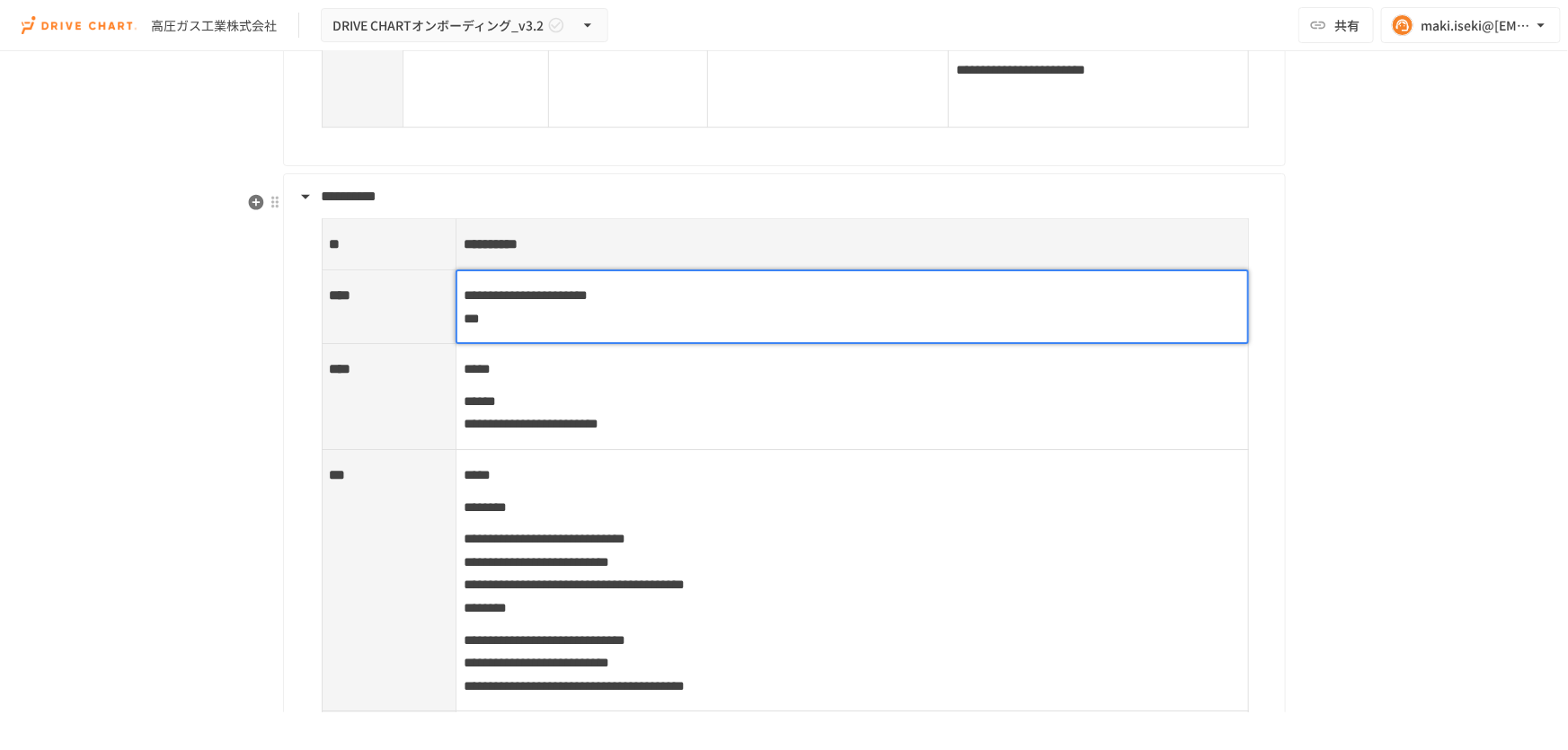 click on "**********" at bounding box center [852, 306] 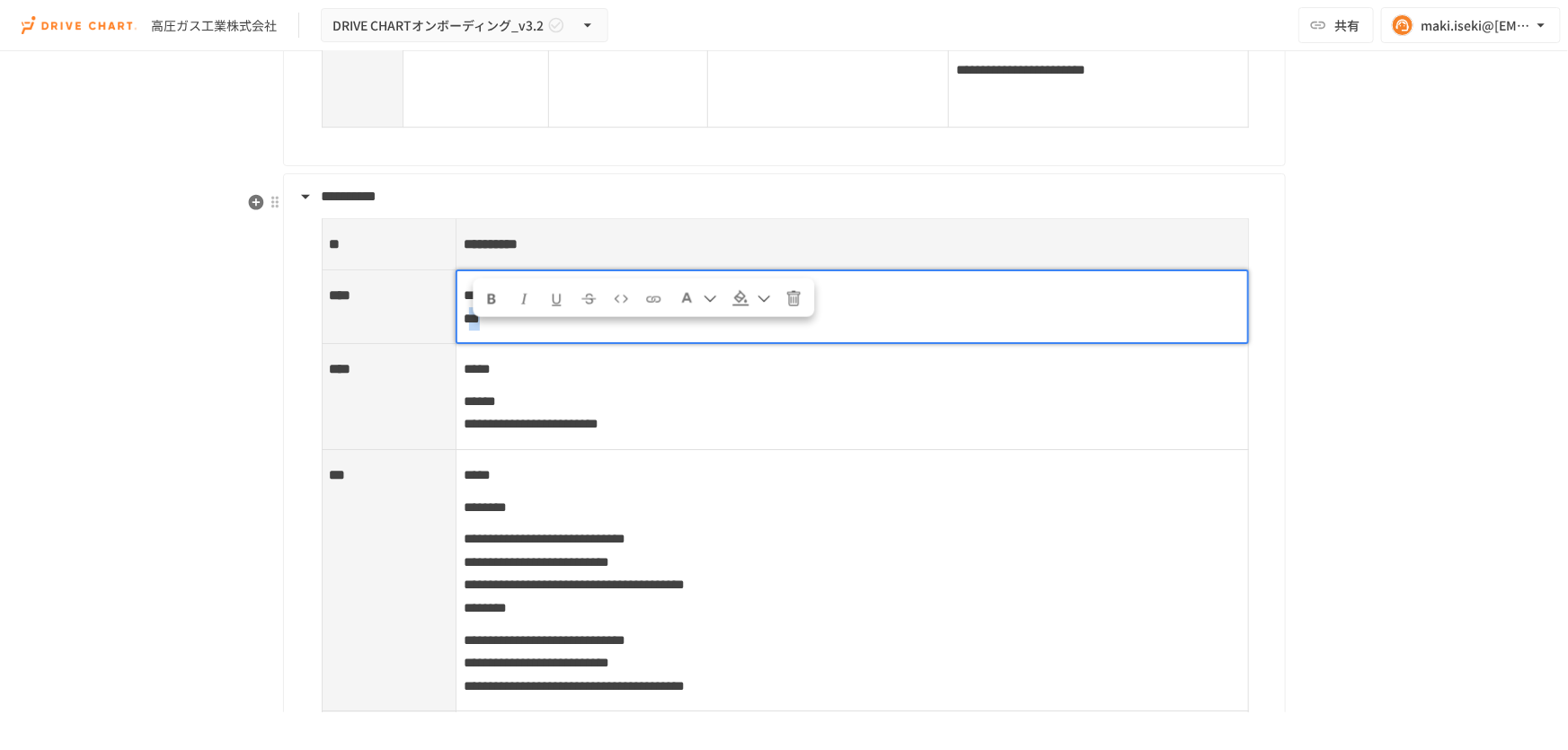 drag, startPoint x: 519, startPoint y: 332, endPoint x: 500, endPoint y: 345, distance: 23.021729 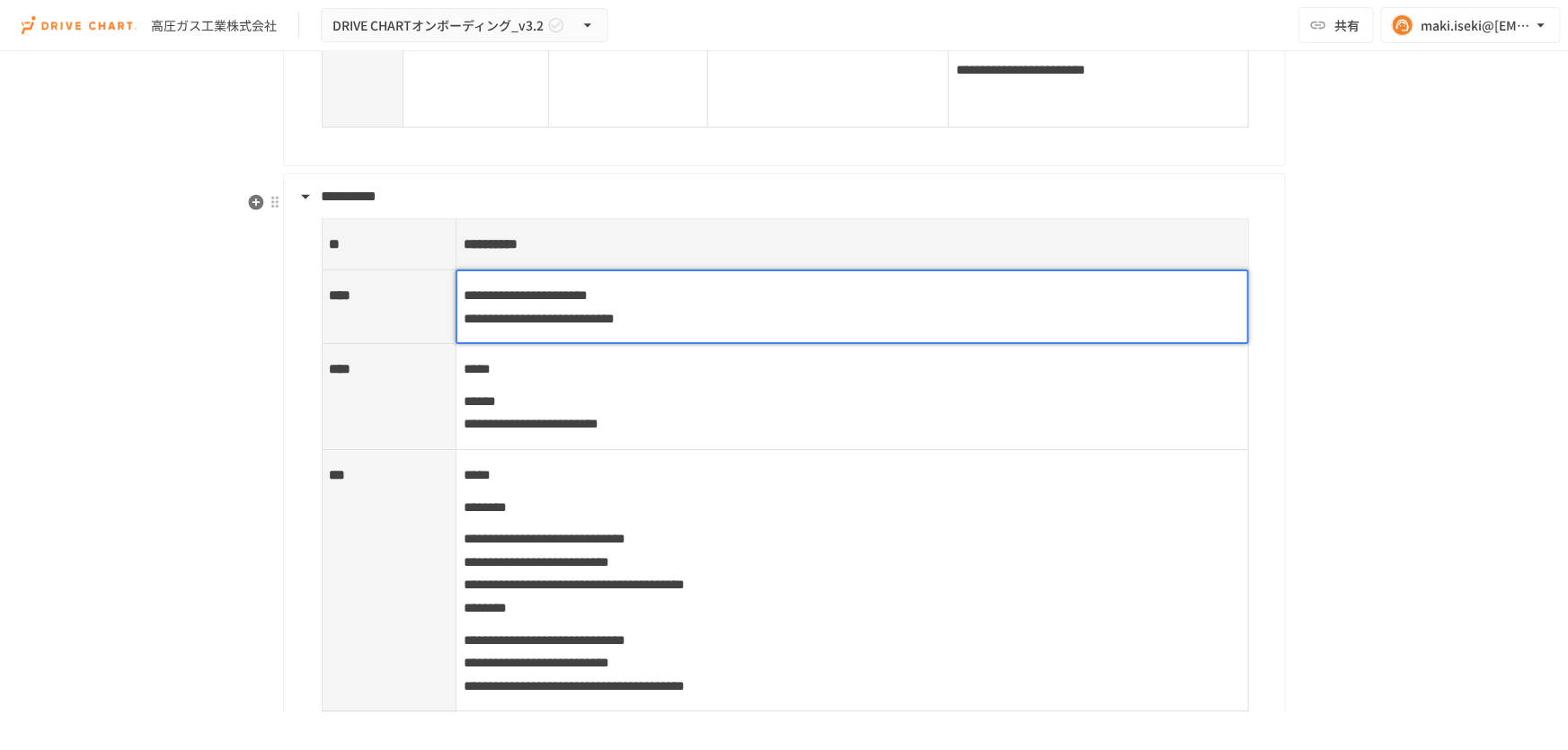 click on "**********" at bounding box center [852, 397] 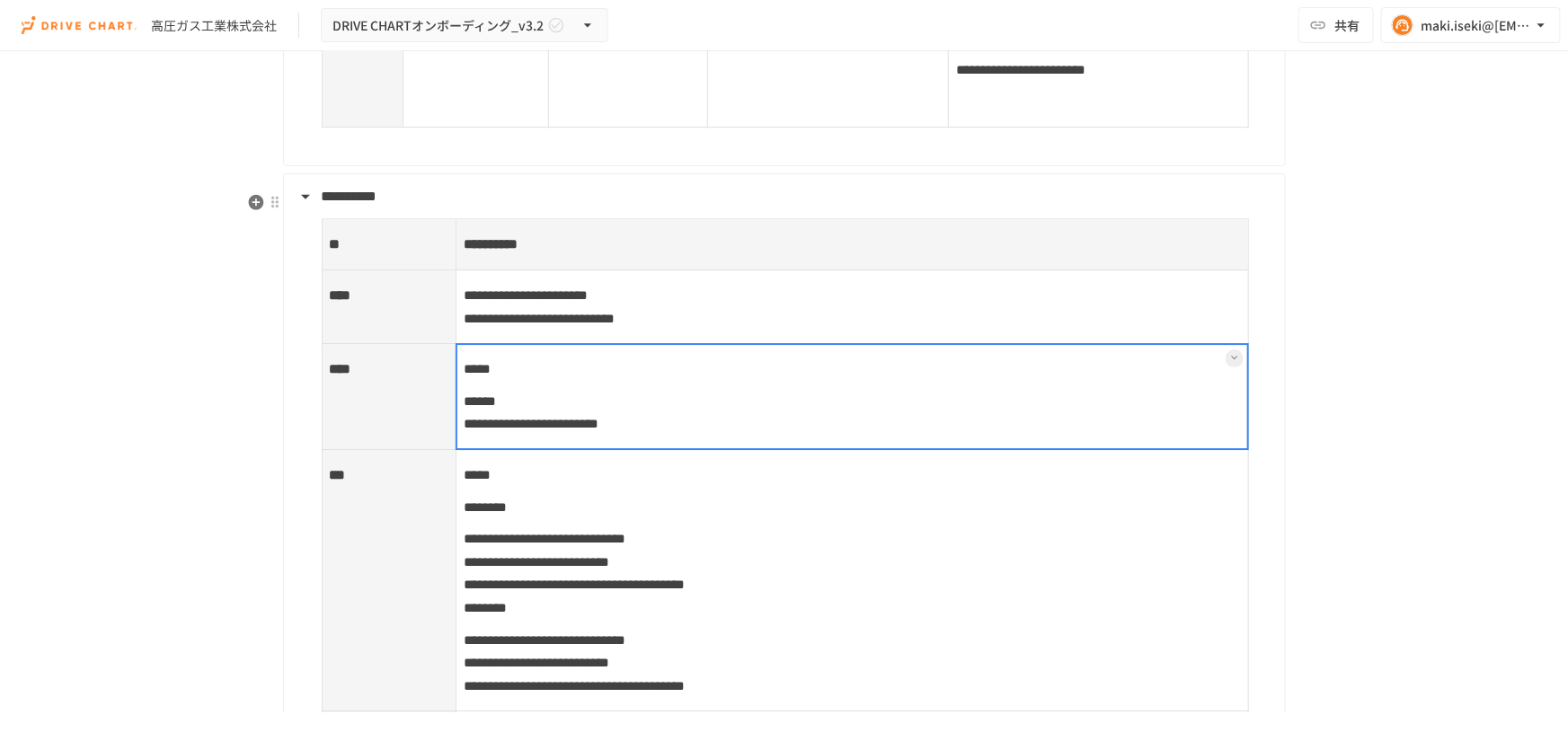 click at bounding box center [852, 396] 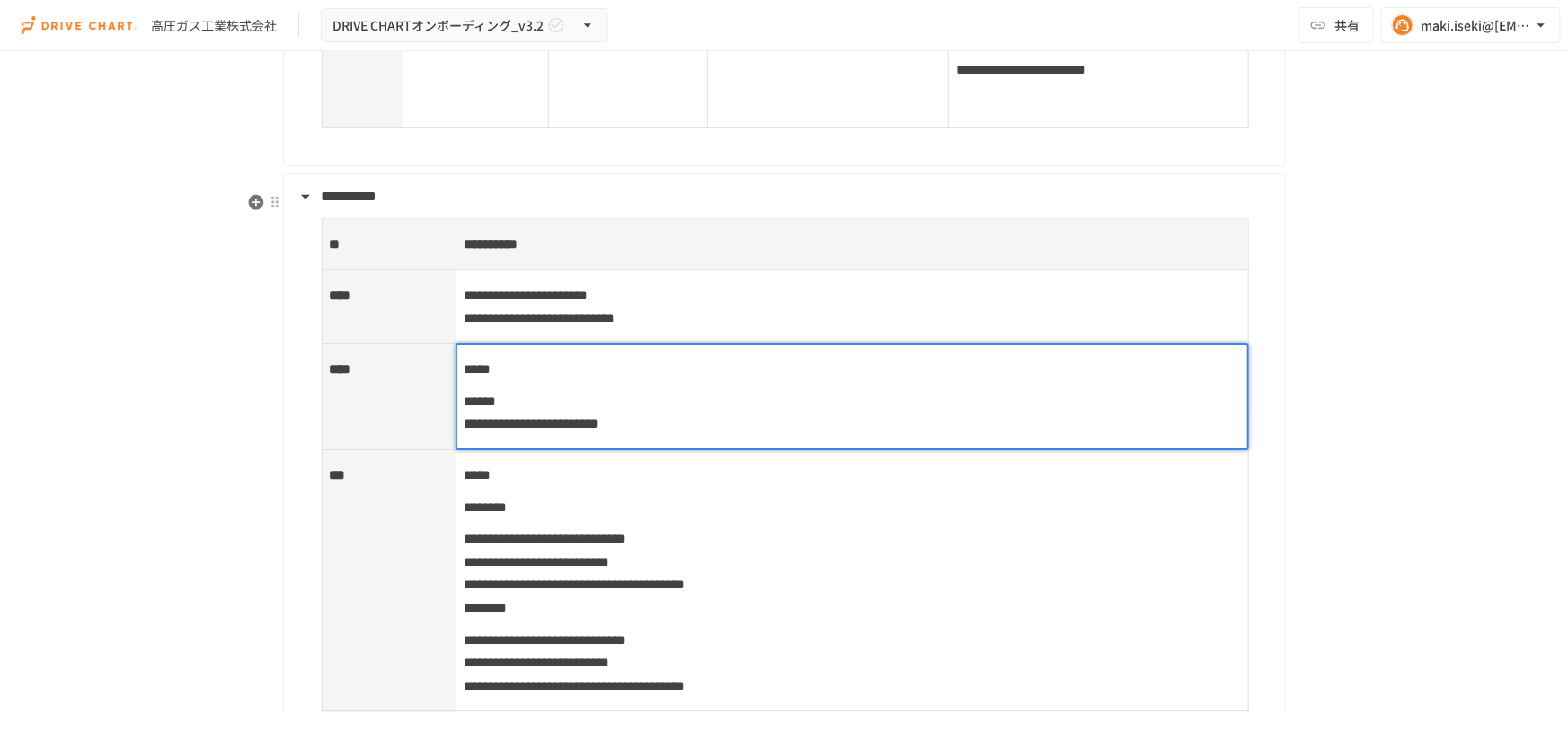 click on "**********" at bounding box center [531, 423] 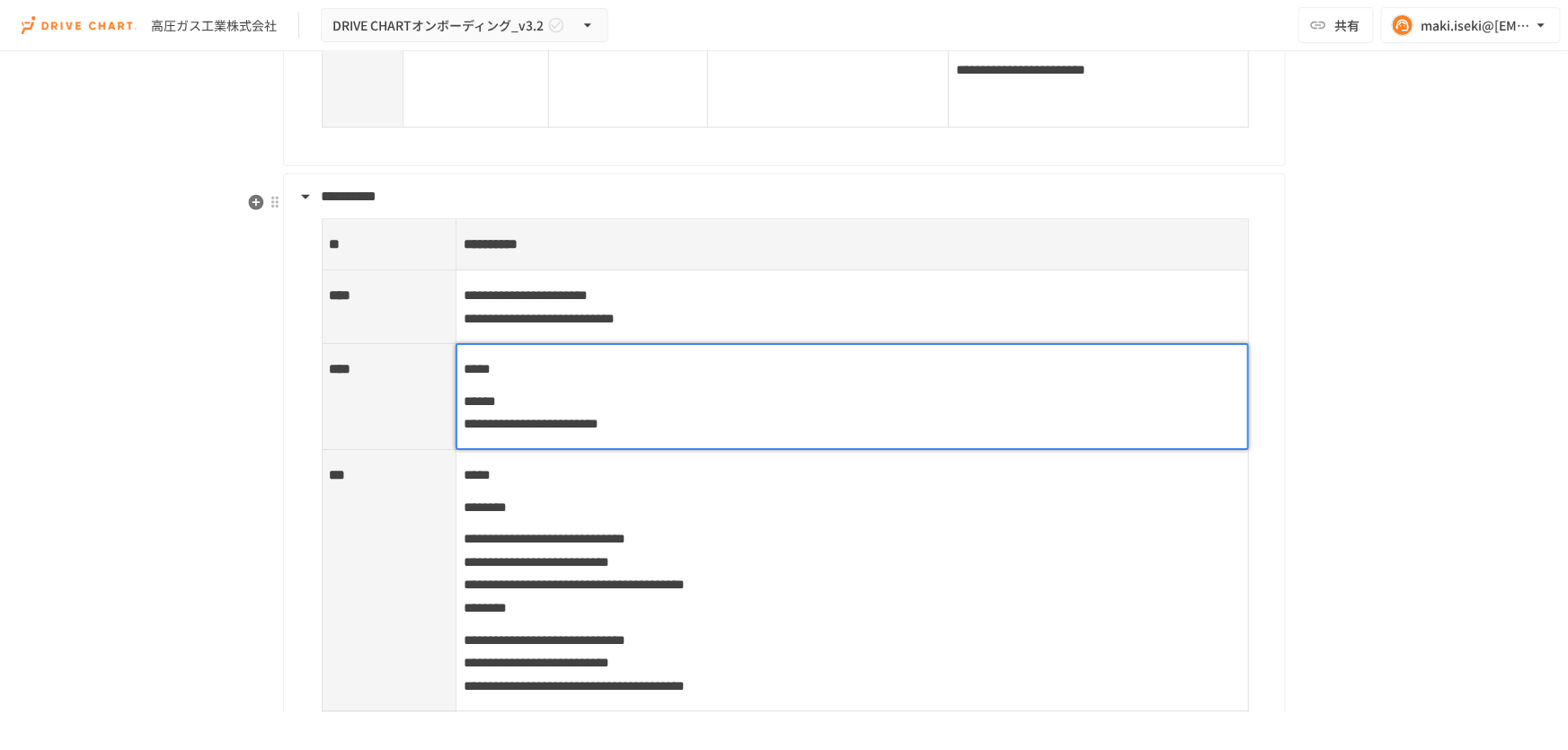 click on "******" at bounding box center [480, 401] 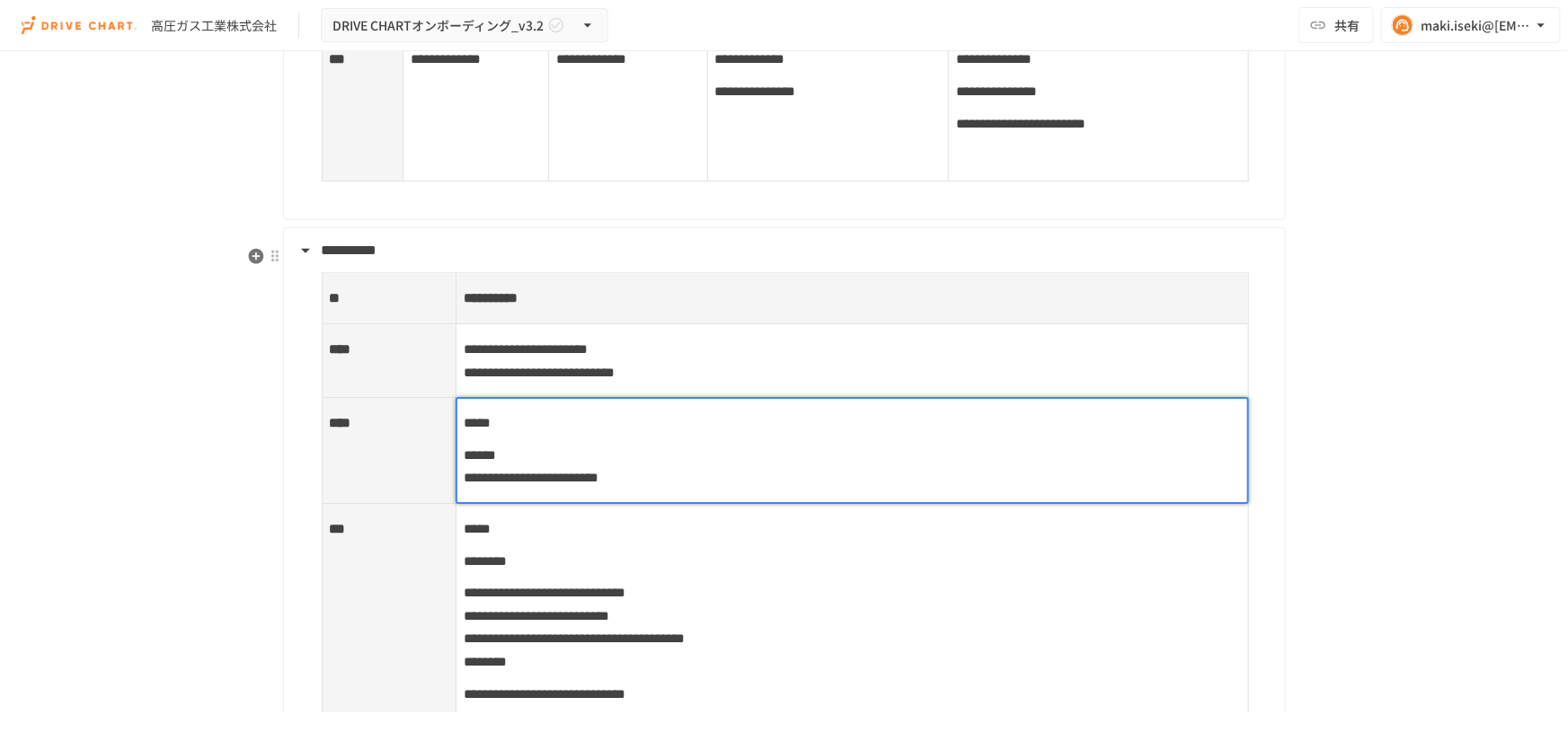 scroll, scrollTop: 6206, scrollLeft: 0, axis: vertical 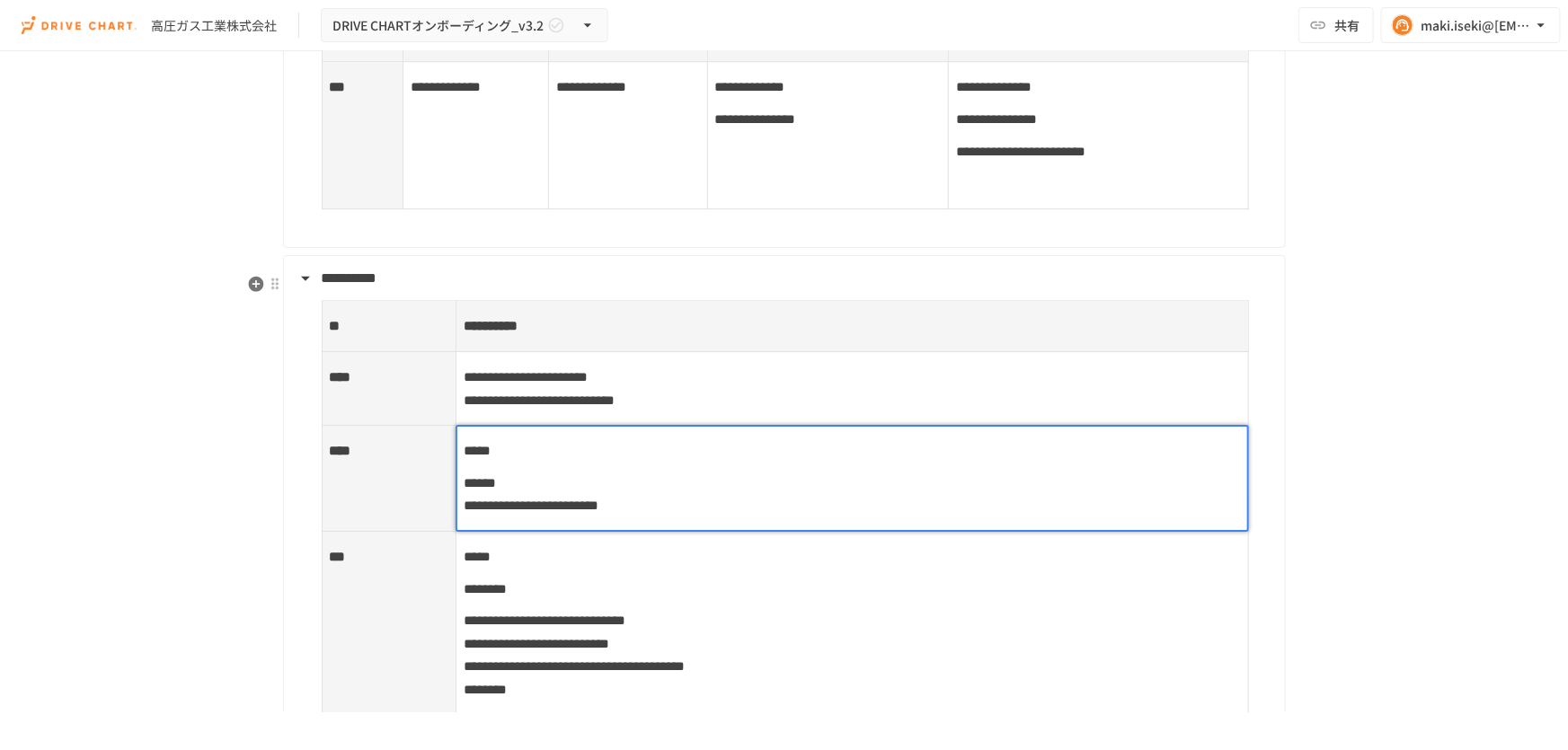 click on "******" at bounding box center (480, 482) 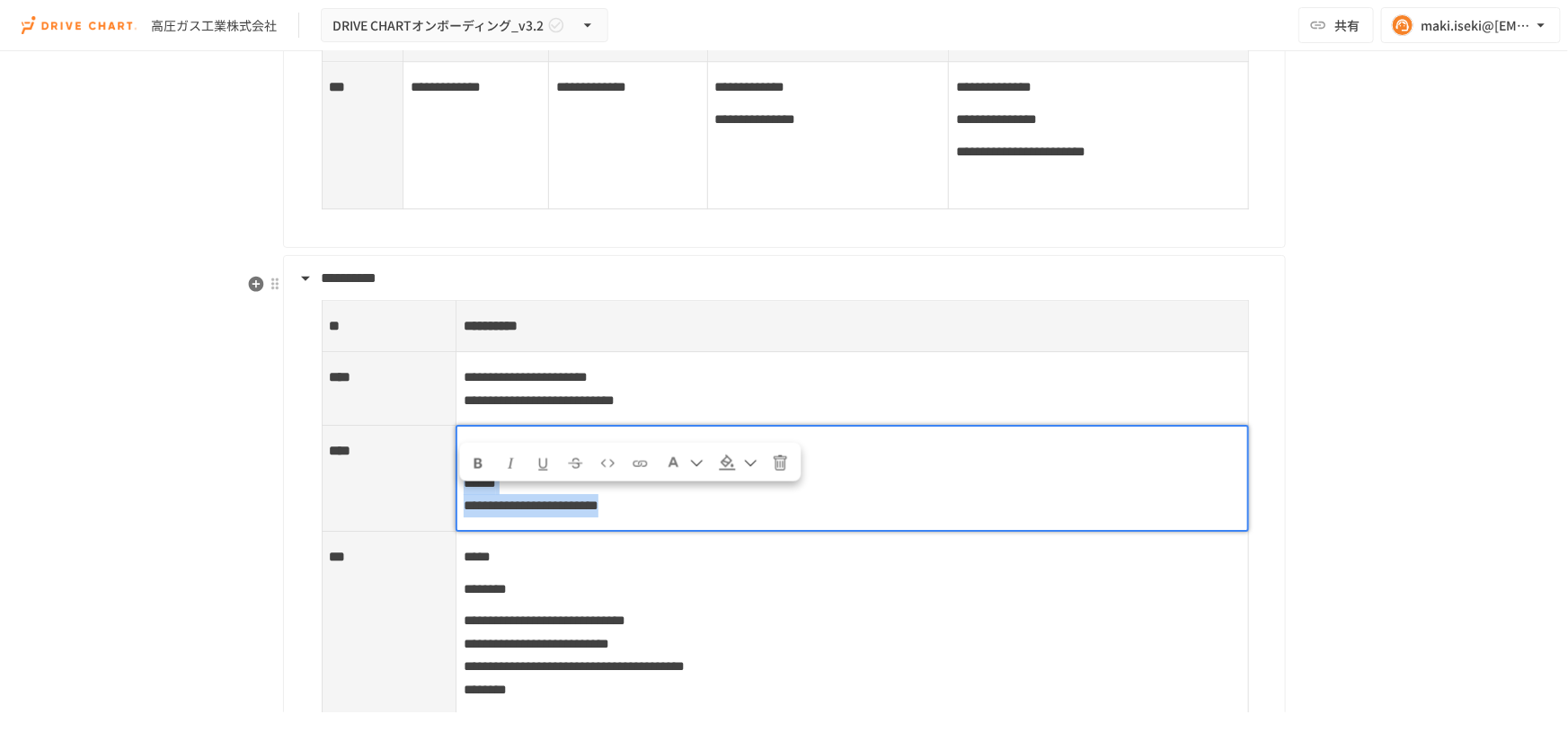 drag, startPoint x: 459, startPoint y: 498, endPoint x: 835, endPoint y: 523, distance: 376.8302 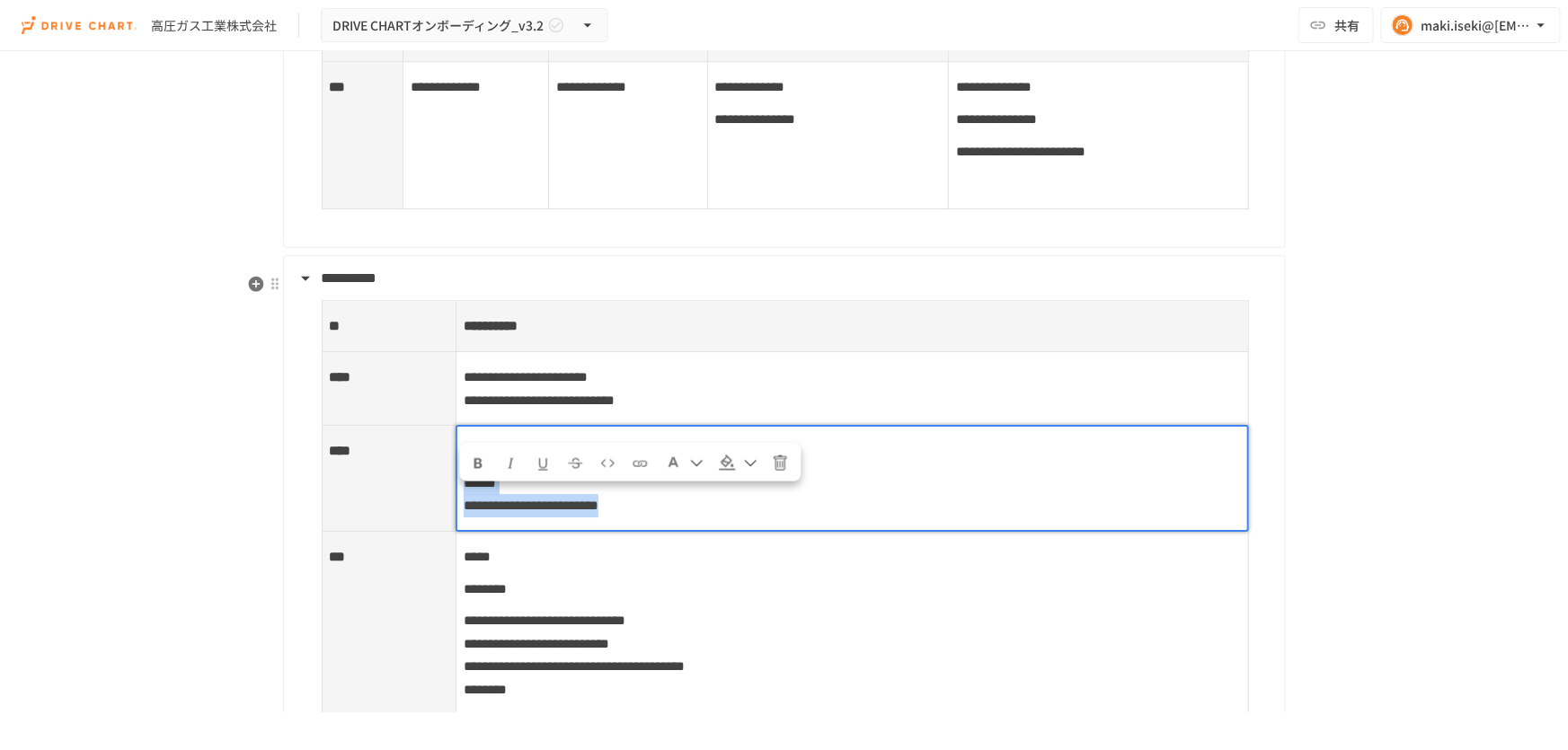 click on "**********" at bounding box center (852, 494) 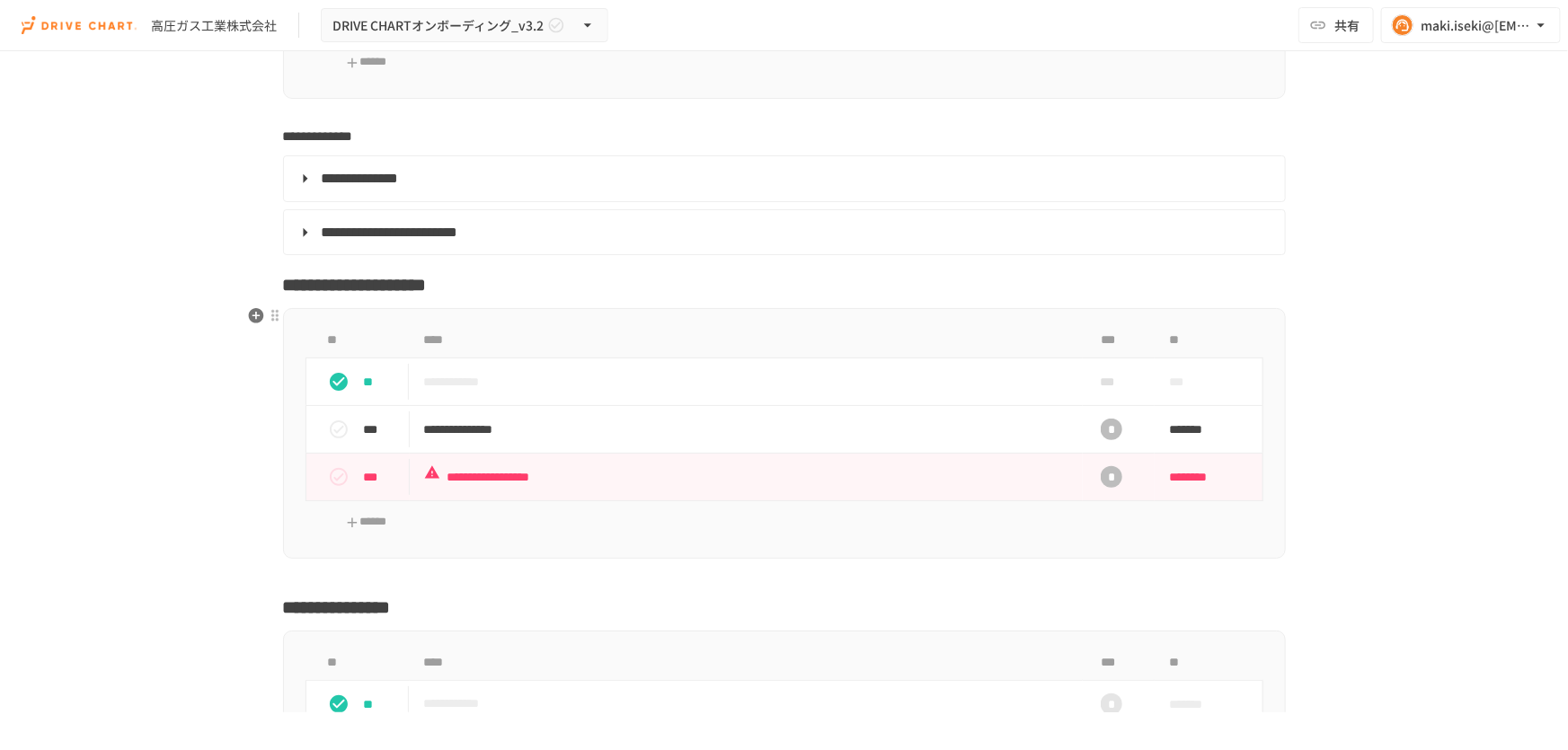 scroll, scrollTop: 3674, scrollLeft: 0, axis: vertical 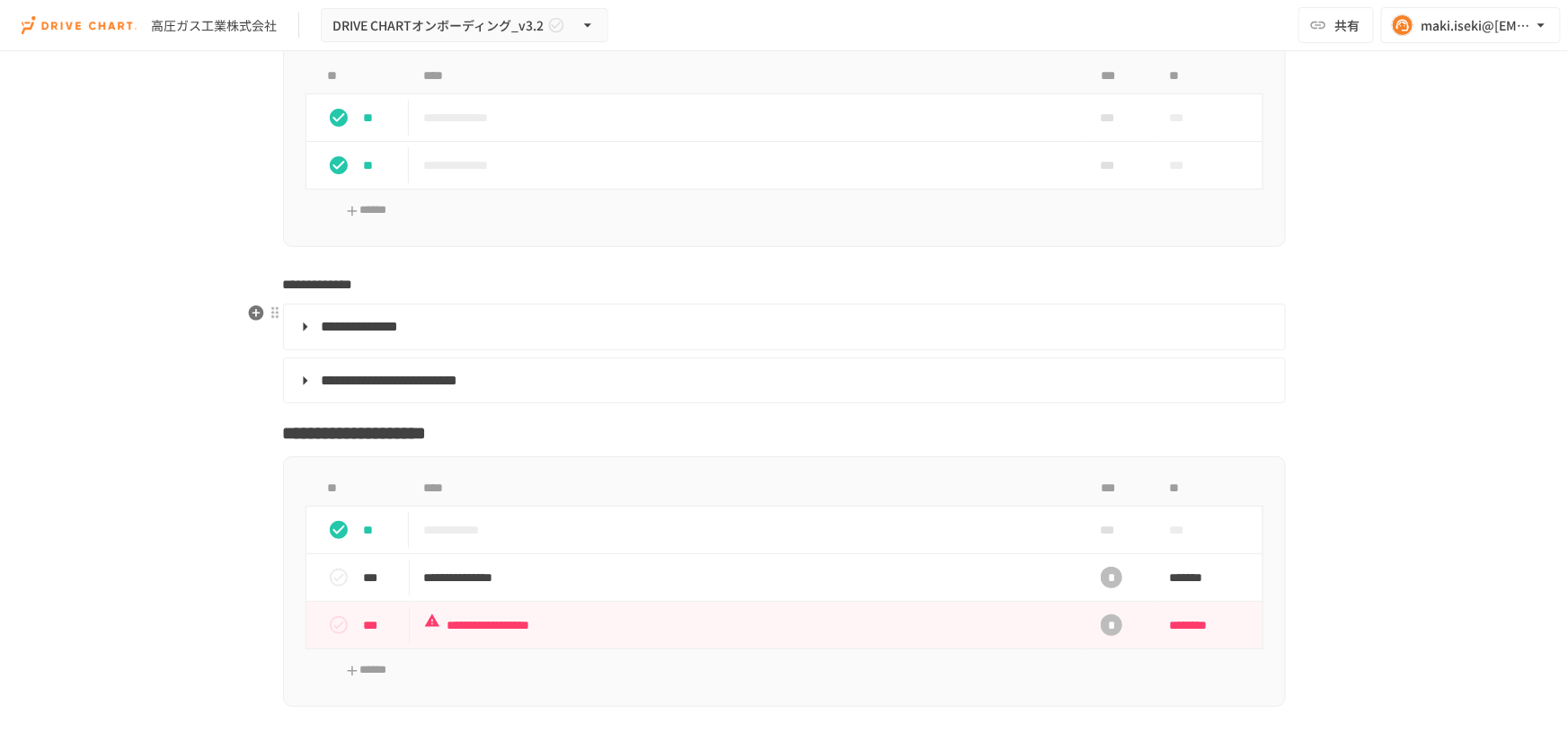 click on "**********" at bounding box center [783, 327] 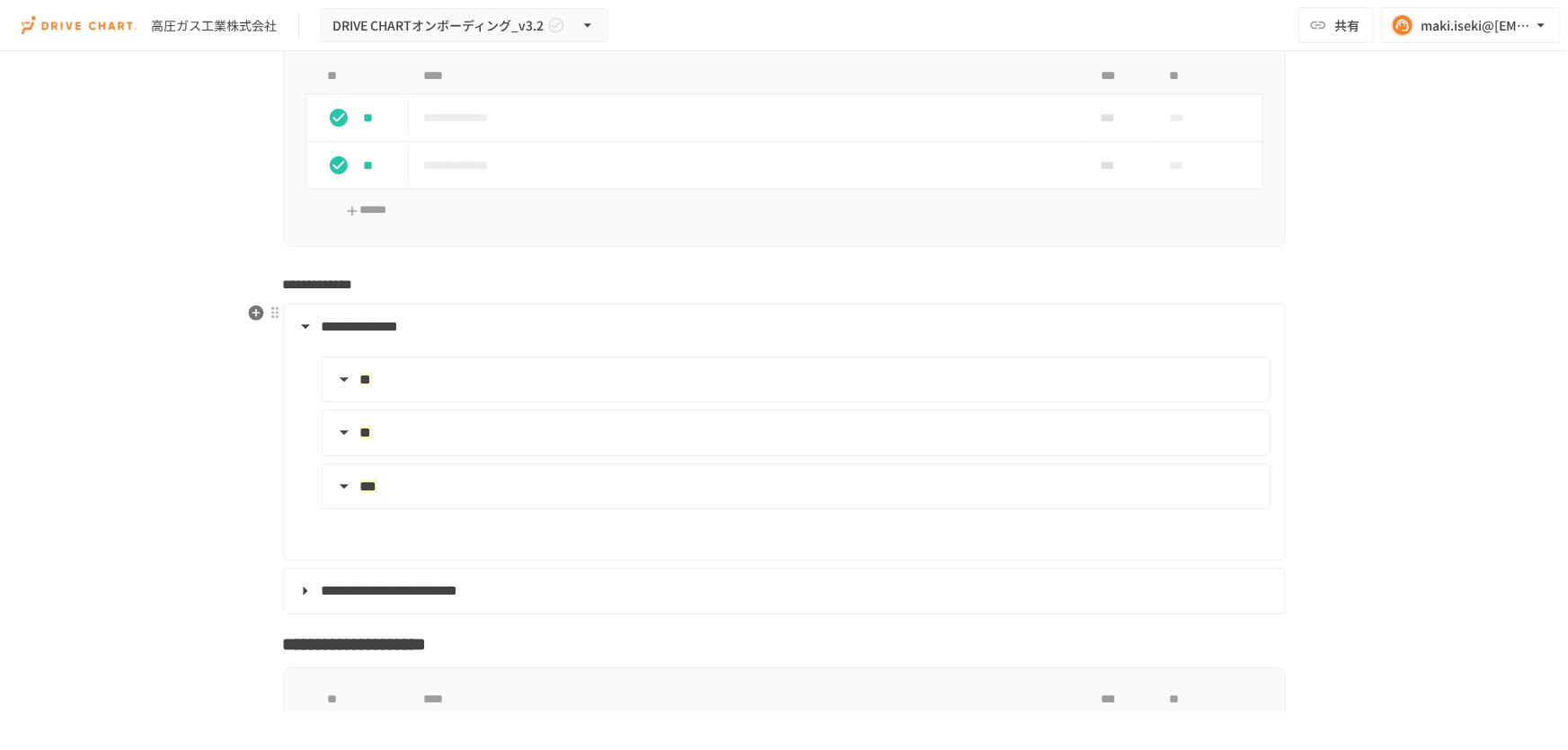 click on "**" at bounding box center [794, 433] 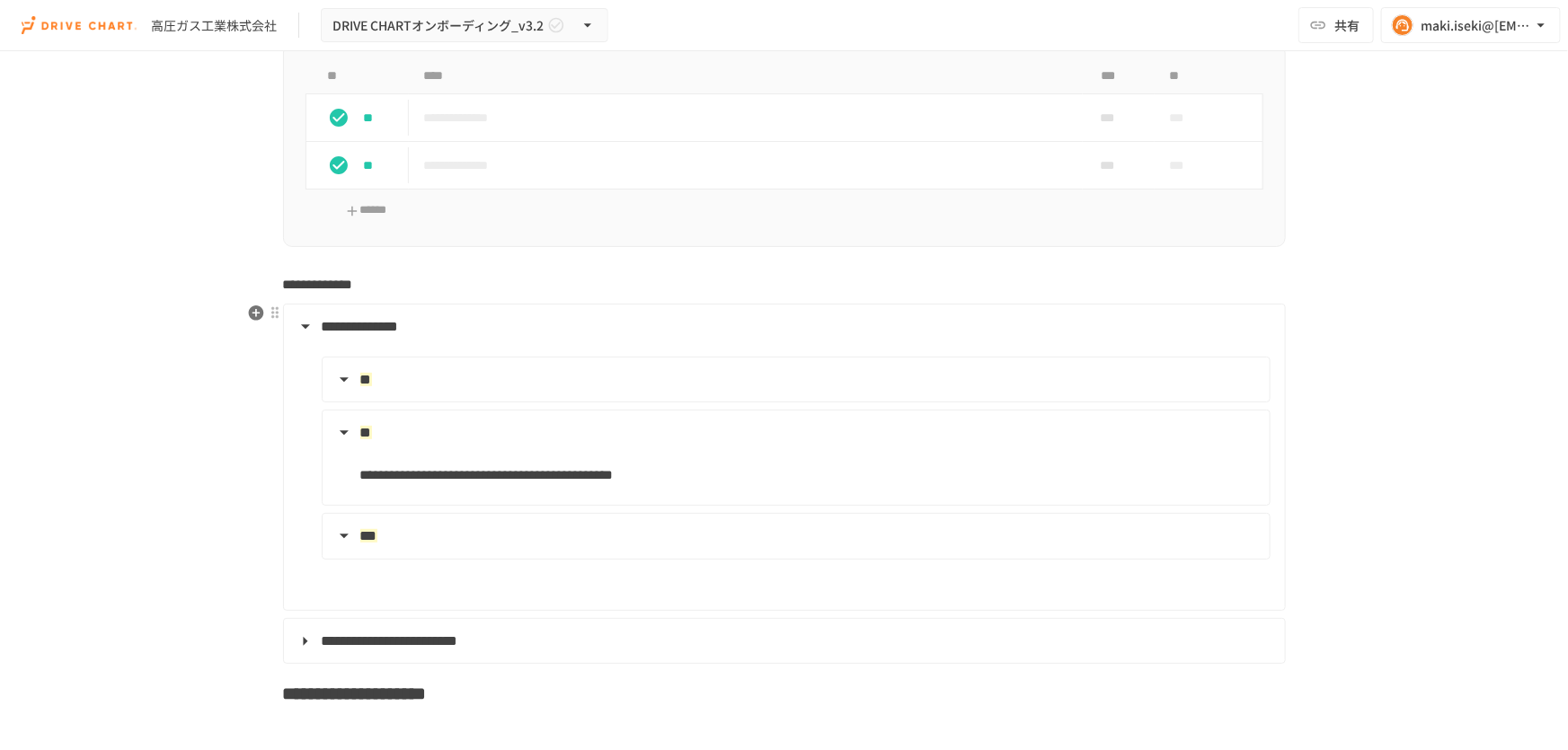 click on "***" at bounding box center (794, 536) 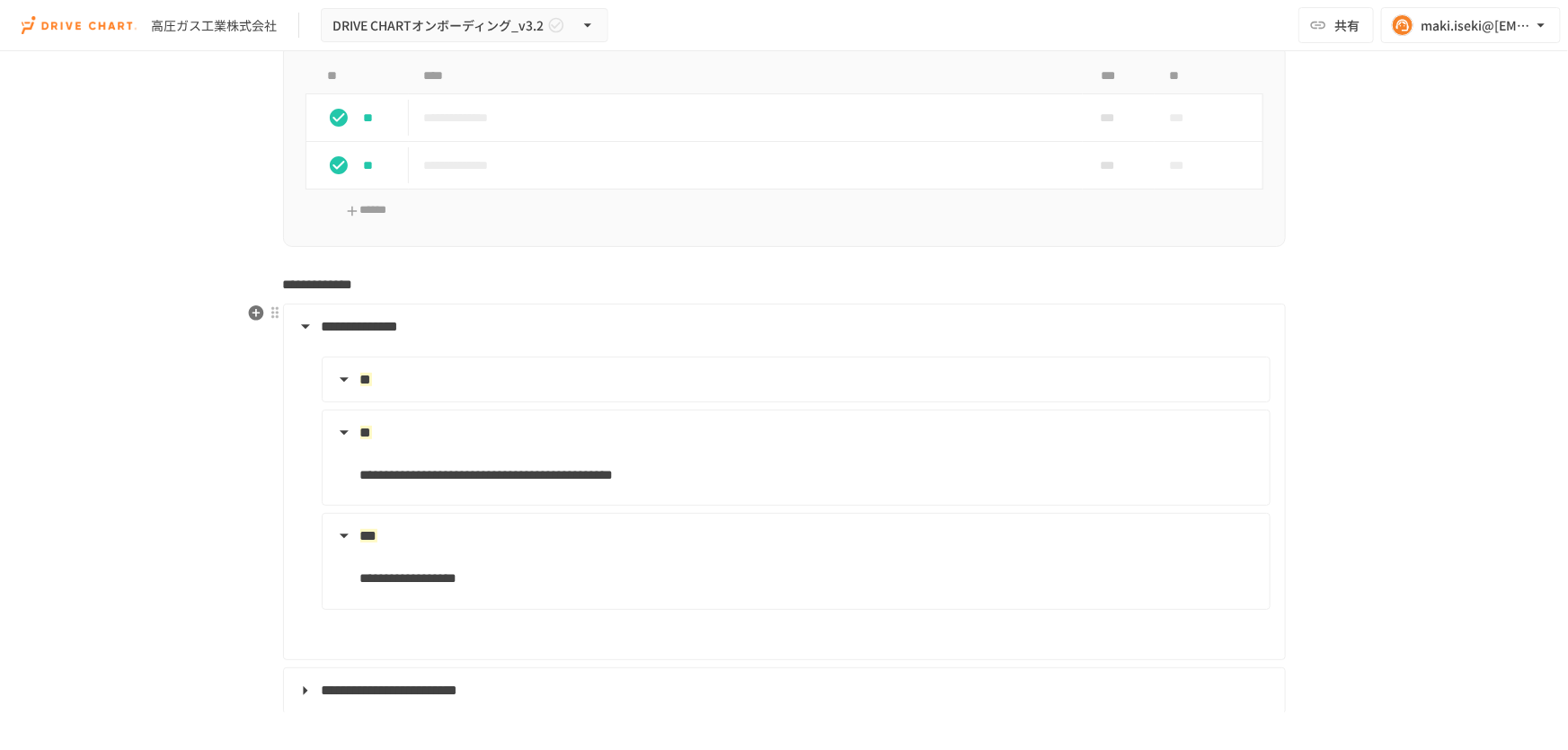 click on "**" at bounding box center [794, 380] 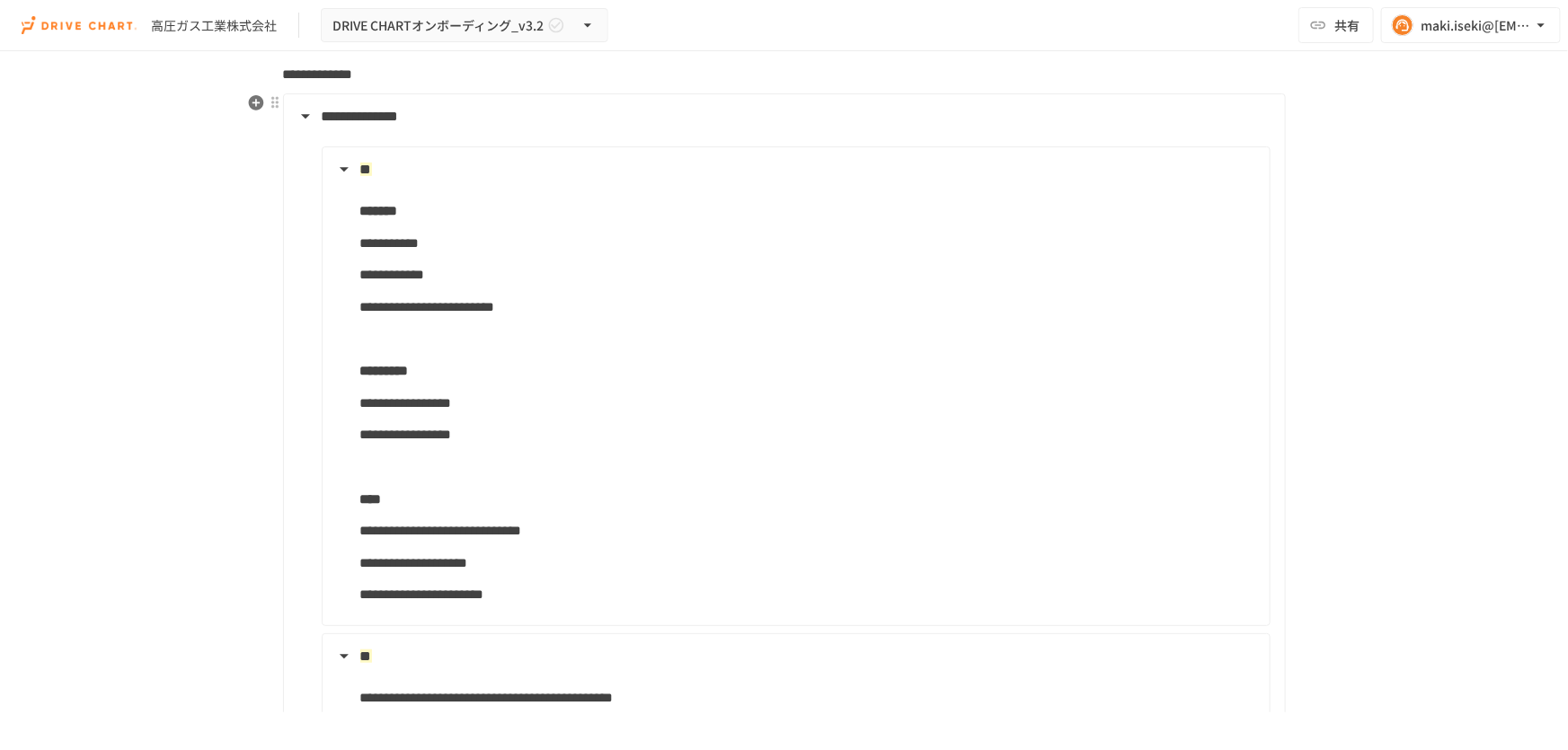 scroll, scrollTop: 3919, scrollLeft: 0, axis: vertical 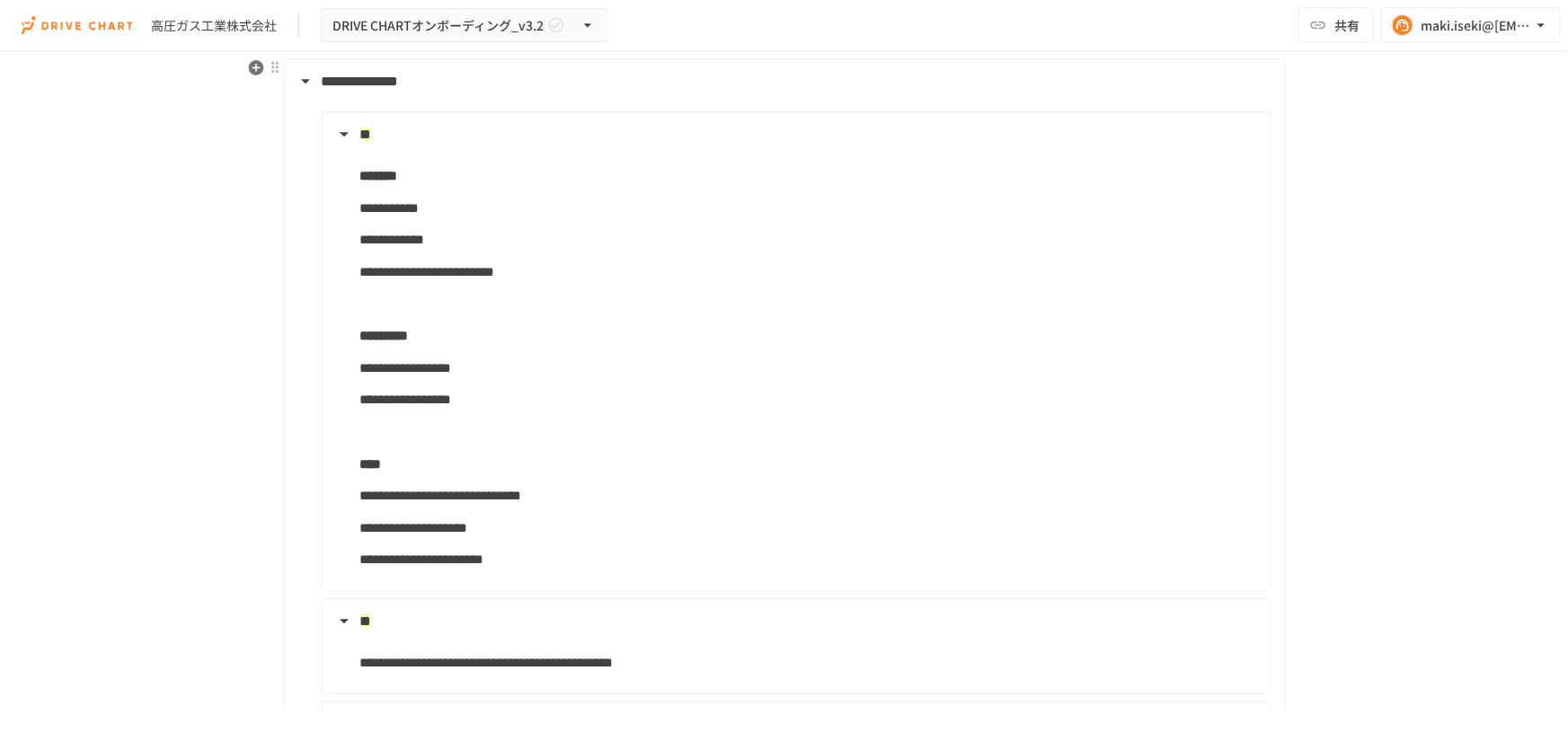 click on "**********" at bounding box center [794, 358] 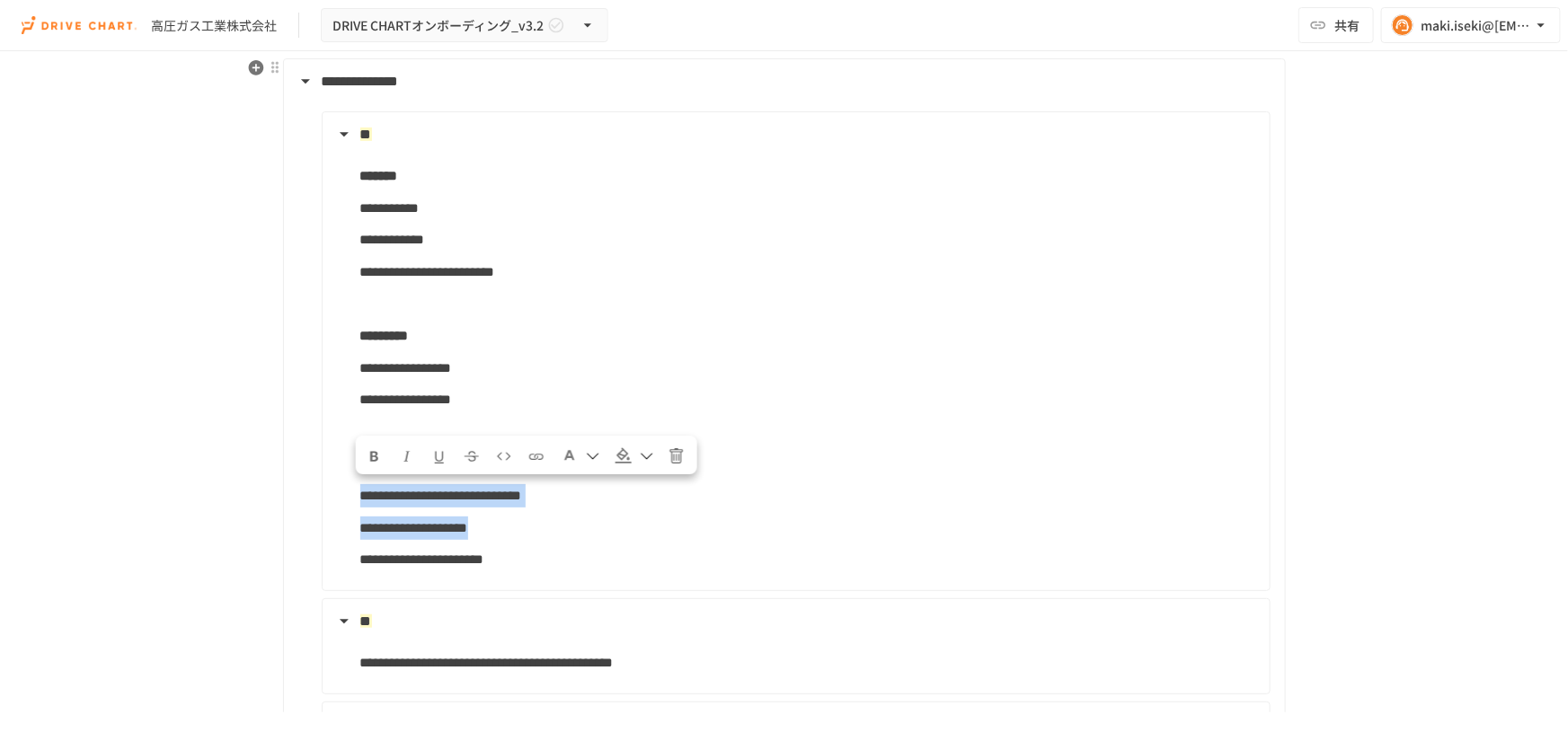 drag, startPoint x: 341, startPoint y: 491, endPoint x: 722, endPoint y: 517, distance: 381.8861 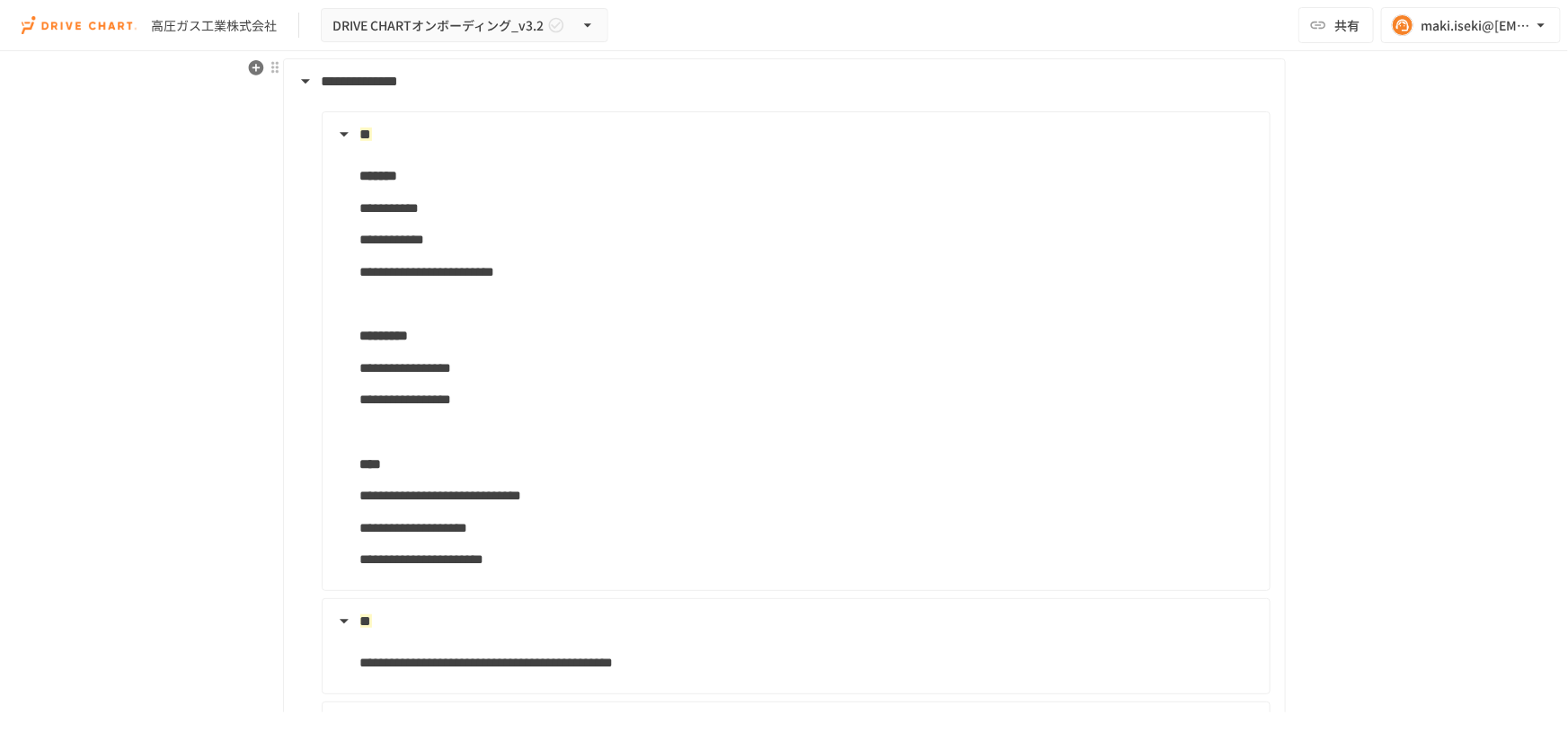 click on "**********" at bounding box center [794, 358] 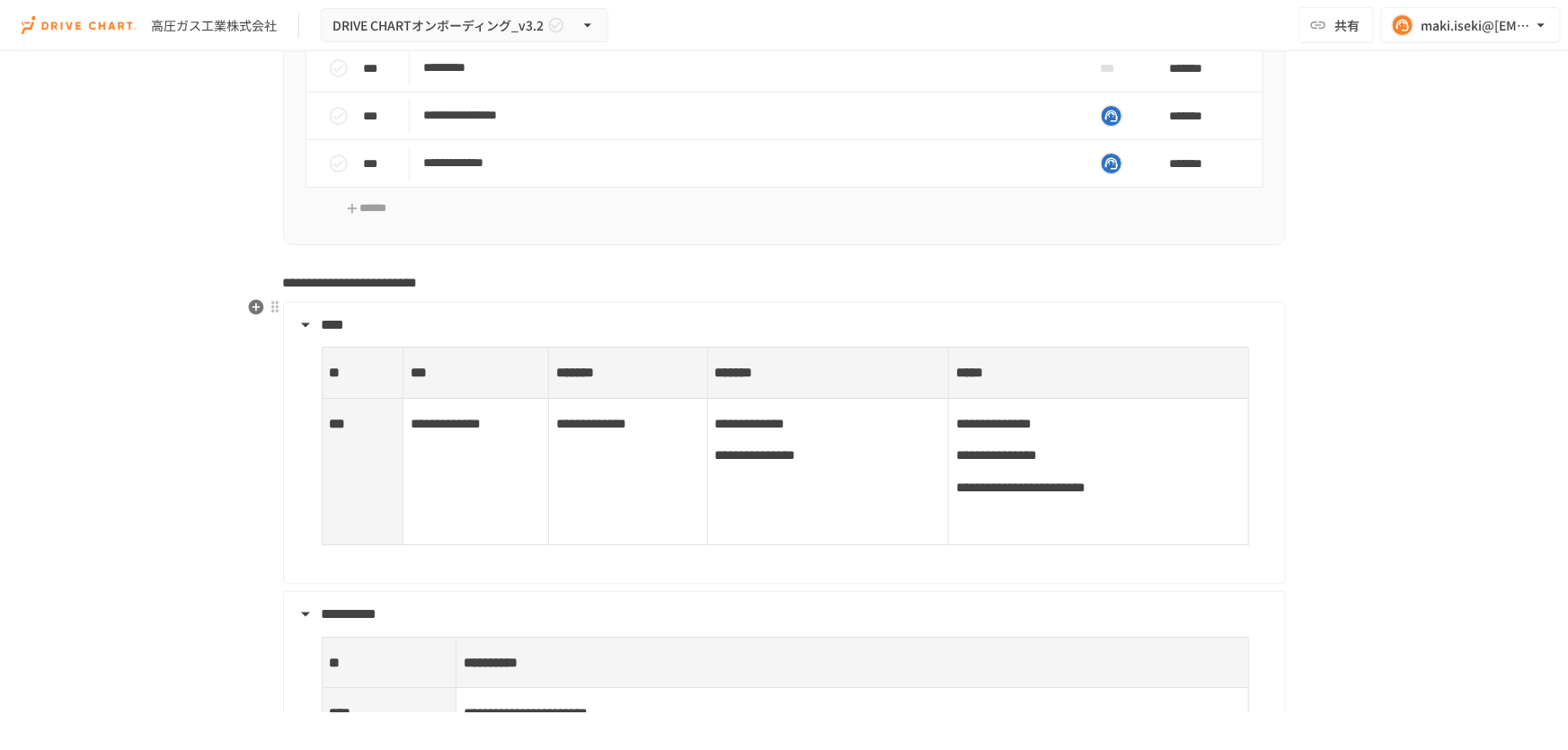 scroll, scrollTop: 7104, scrollLeft: 0, axis: vertical 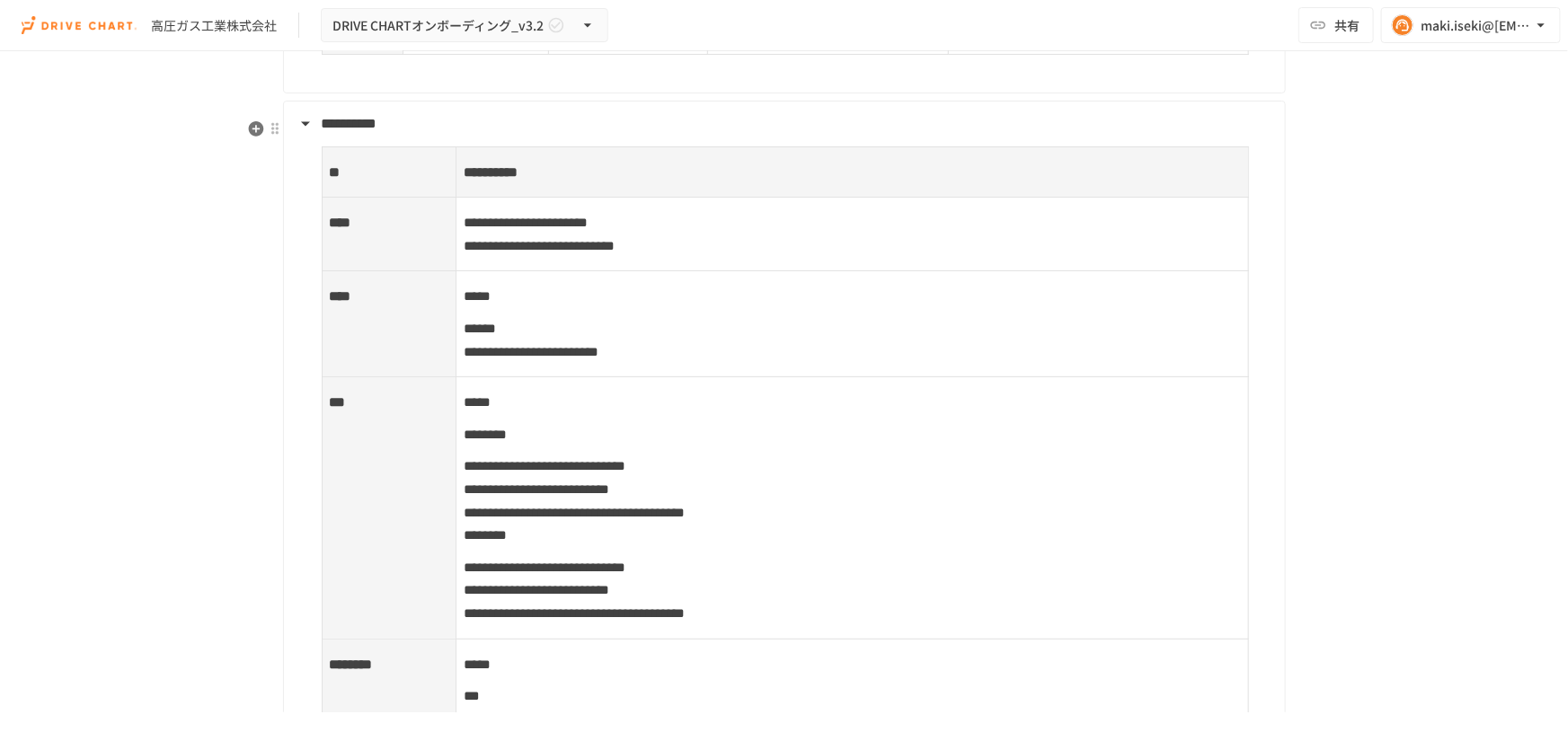 click on "**********" at bounding box center (531, 351) 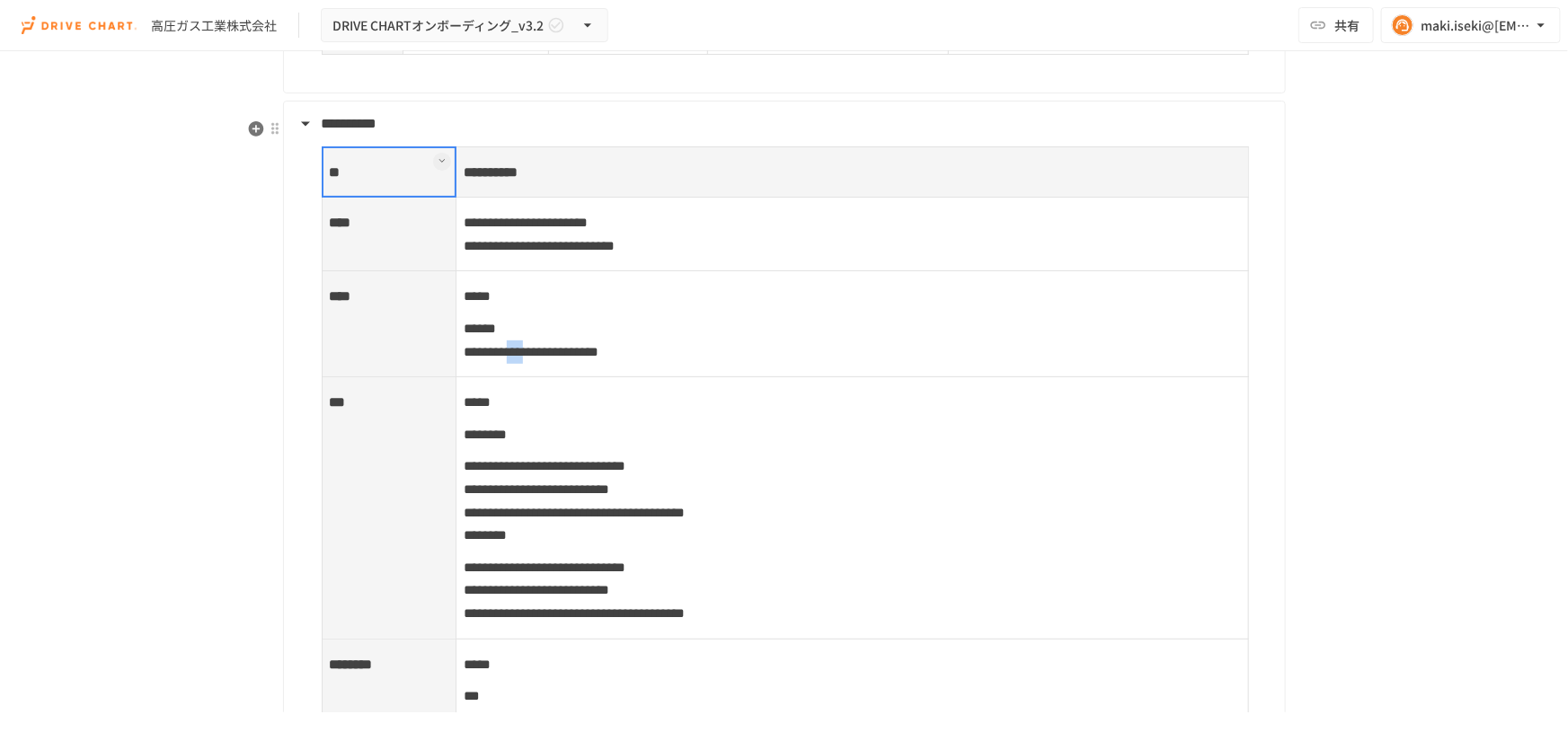 click on "**********" at bounding box center (852, 324) 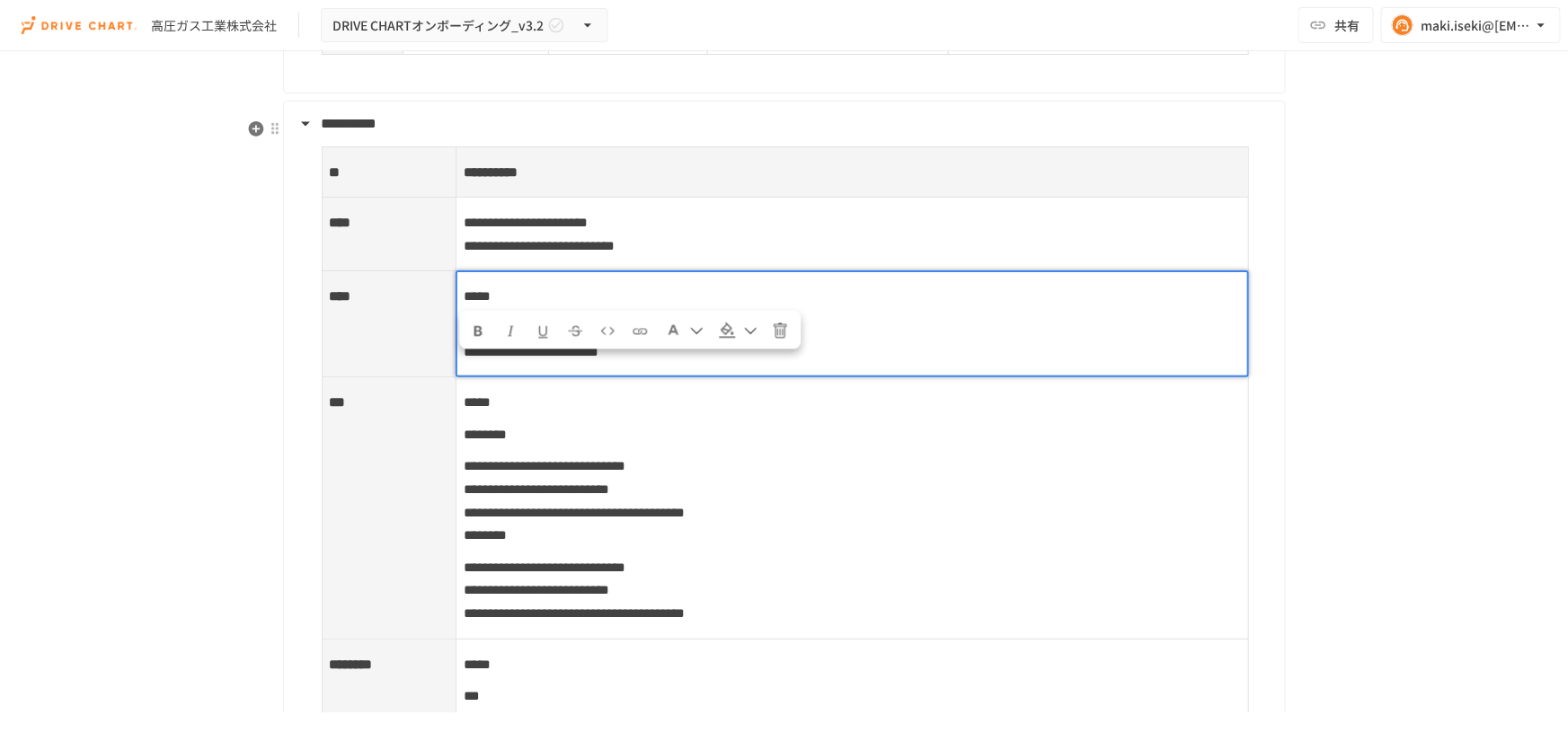 click on "**********" at bounding box center [852, 340] 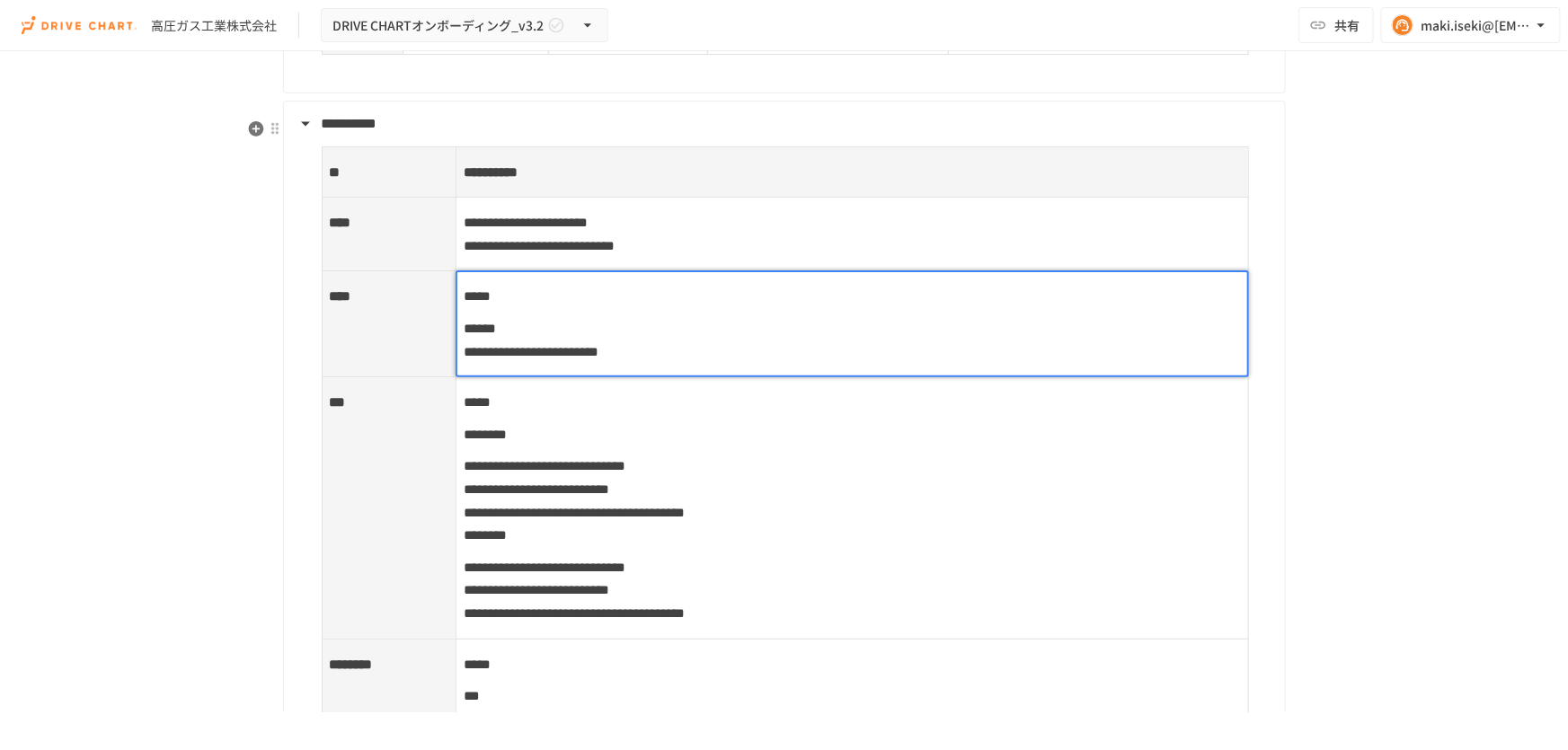 click on "**********" at bounding box center [531, 351] 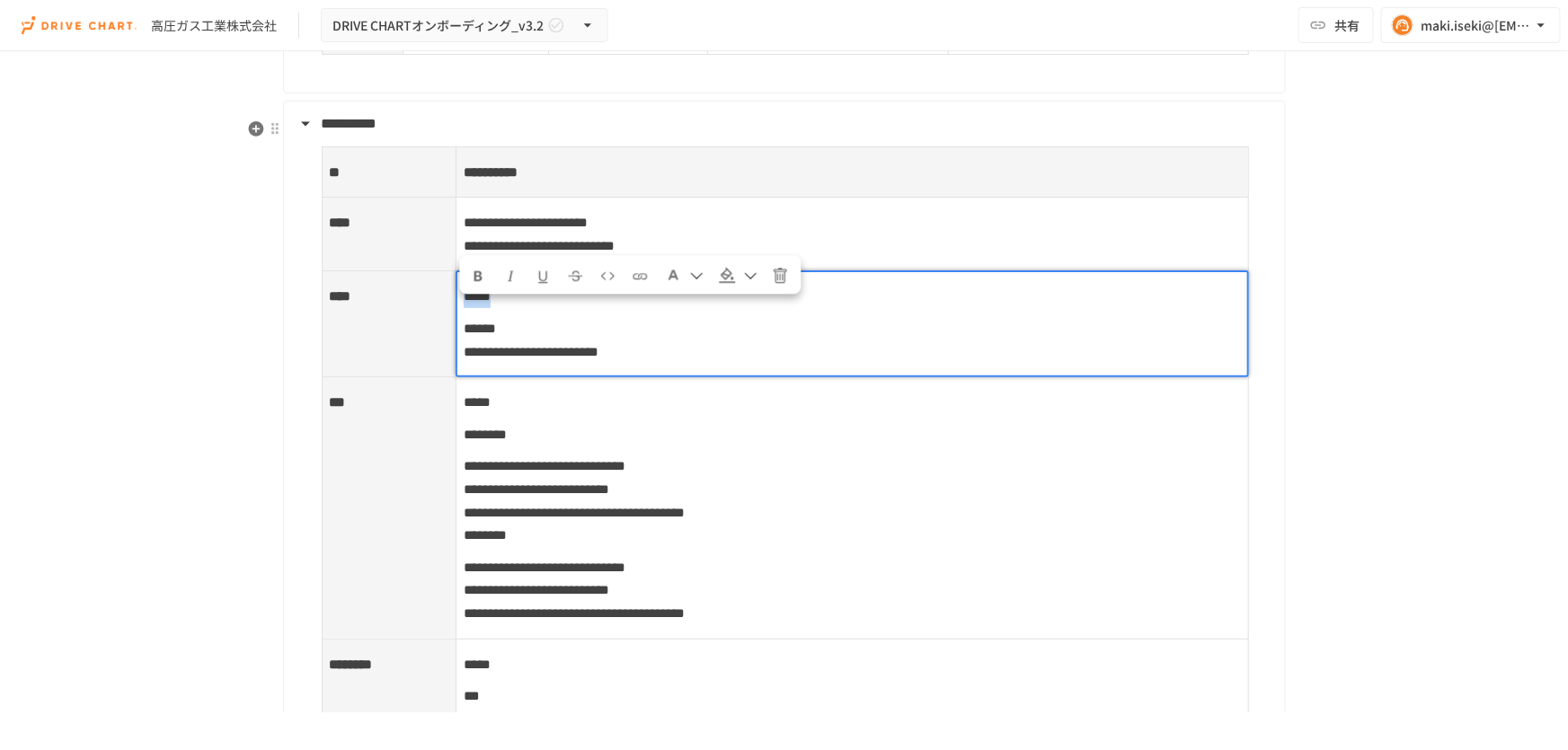 drag, startPoint x: 528, startPoint y: 317, endPoint x: 449, endPoint y: 310, distance: 79.30952 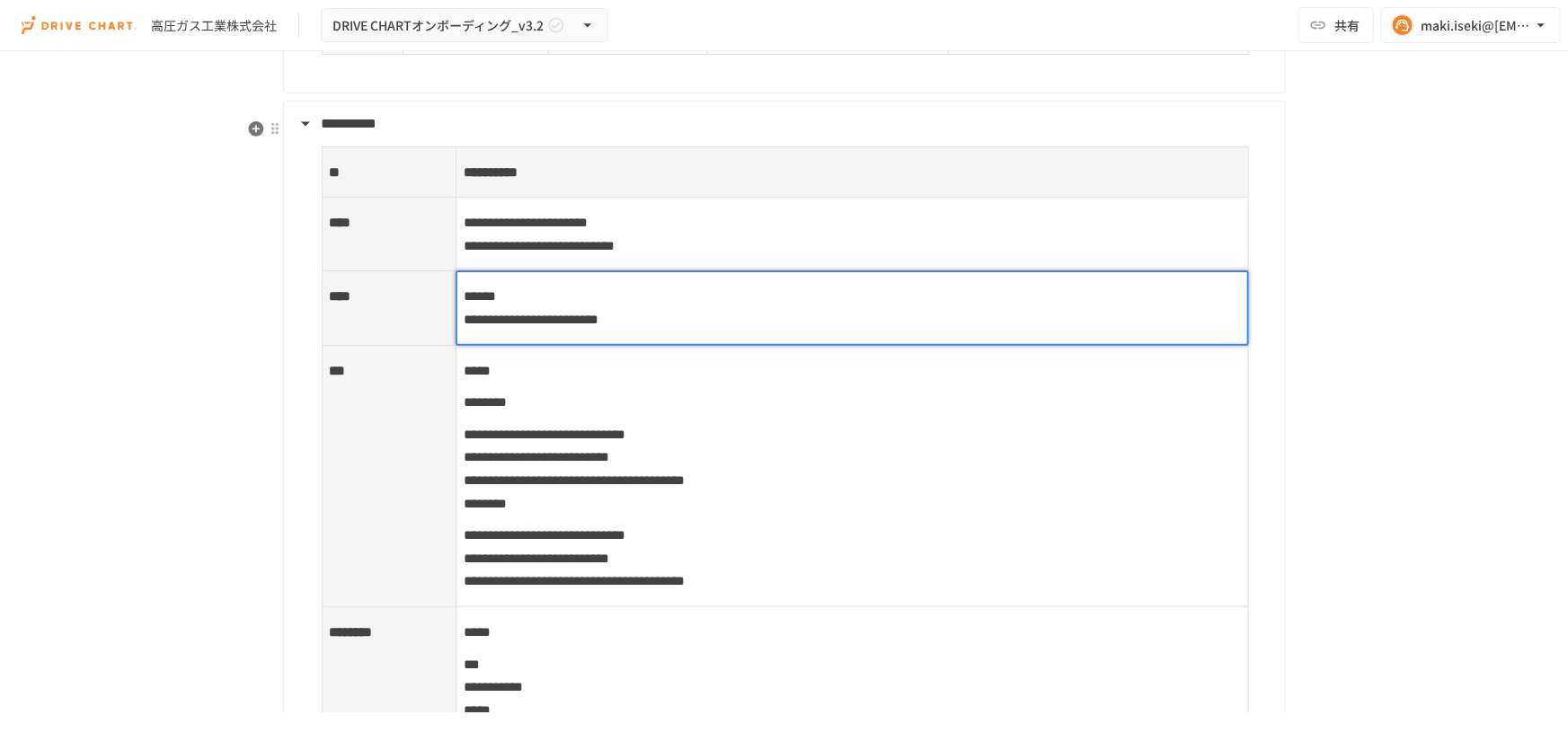 click on "**********" at bounding box center (531, 319) 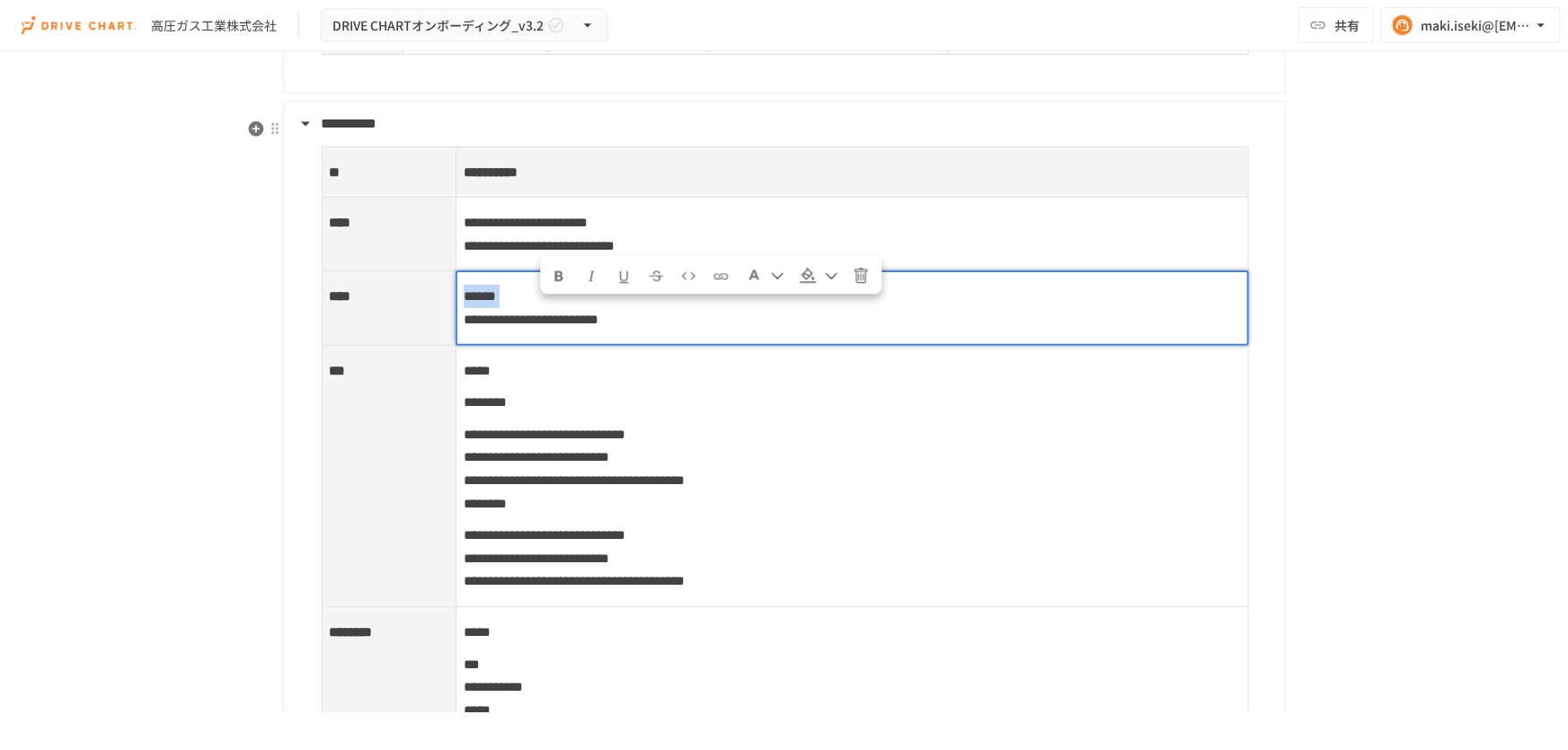 click on "**********" at bounding box center [852, 307] 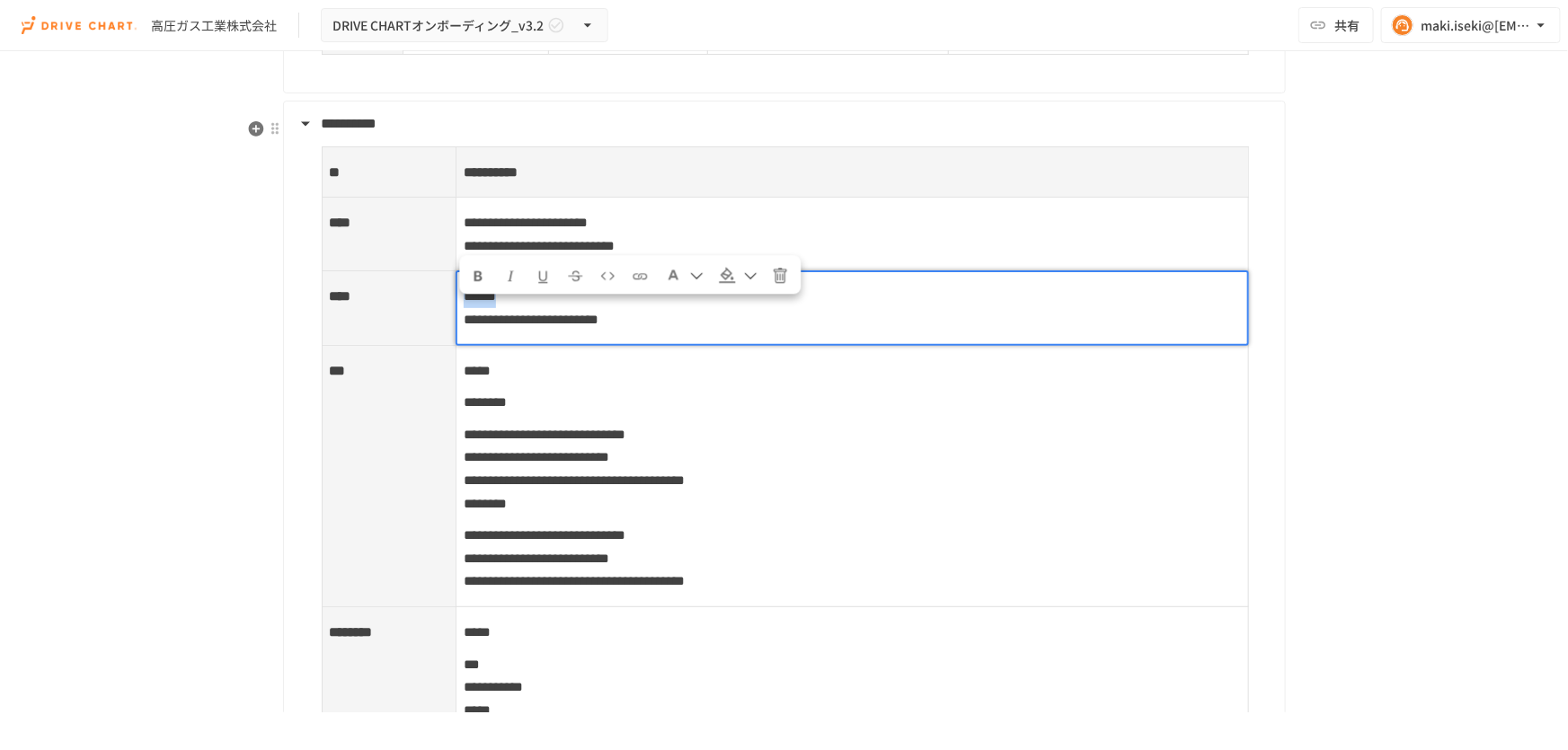 drag, startPoint x: 557, startPoint y: 310, endPoint x: 456, endPoint y: 311, distance: 101.00495 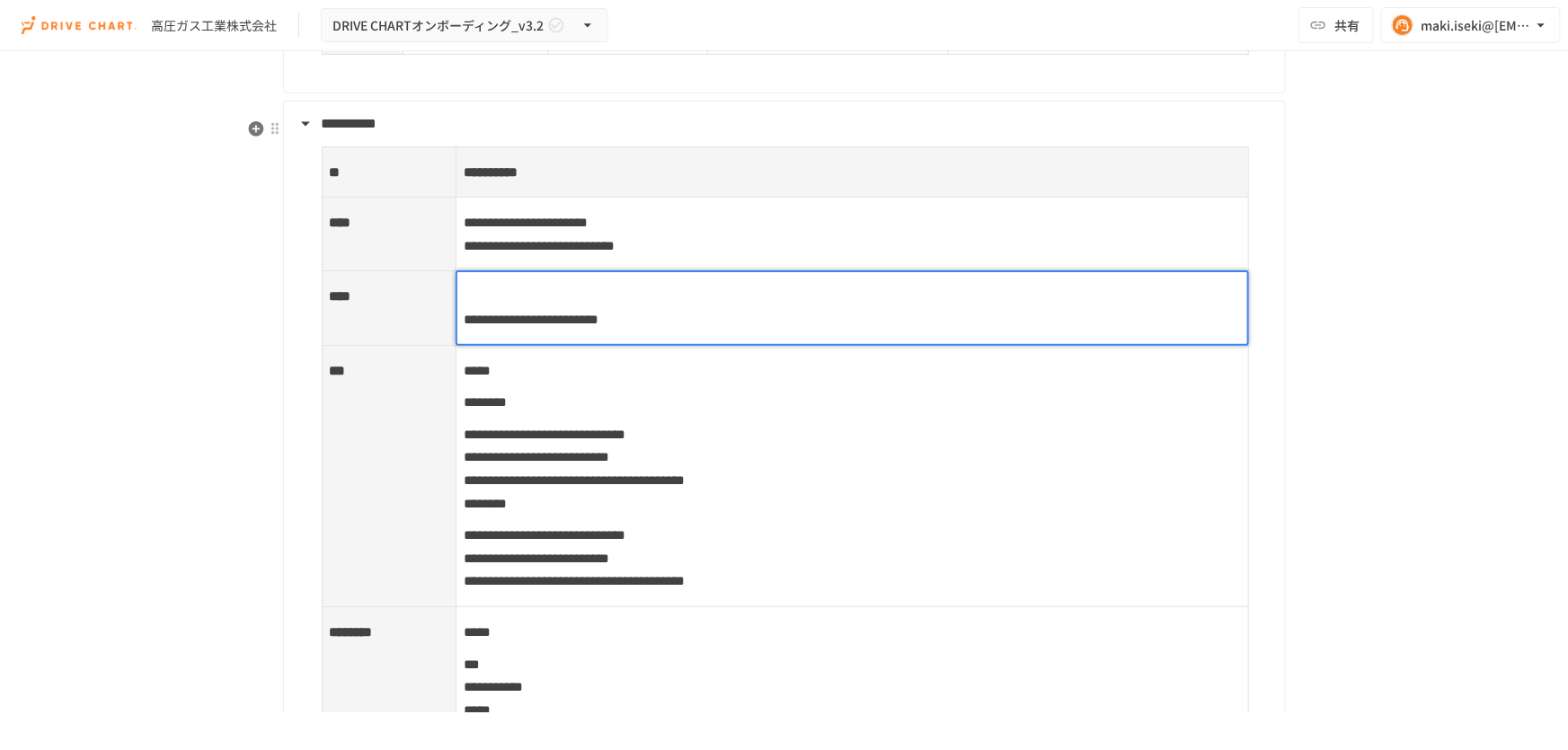 click on "**********" at bounding box center (531, 319) 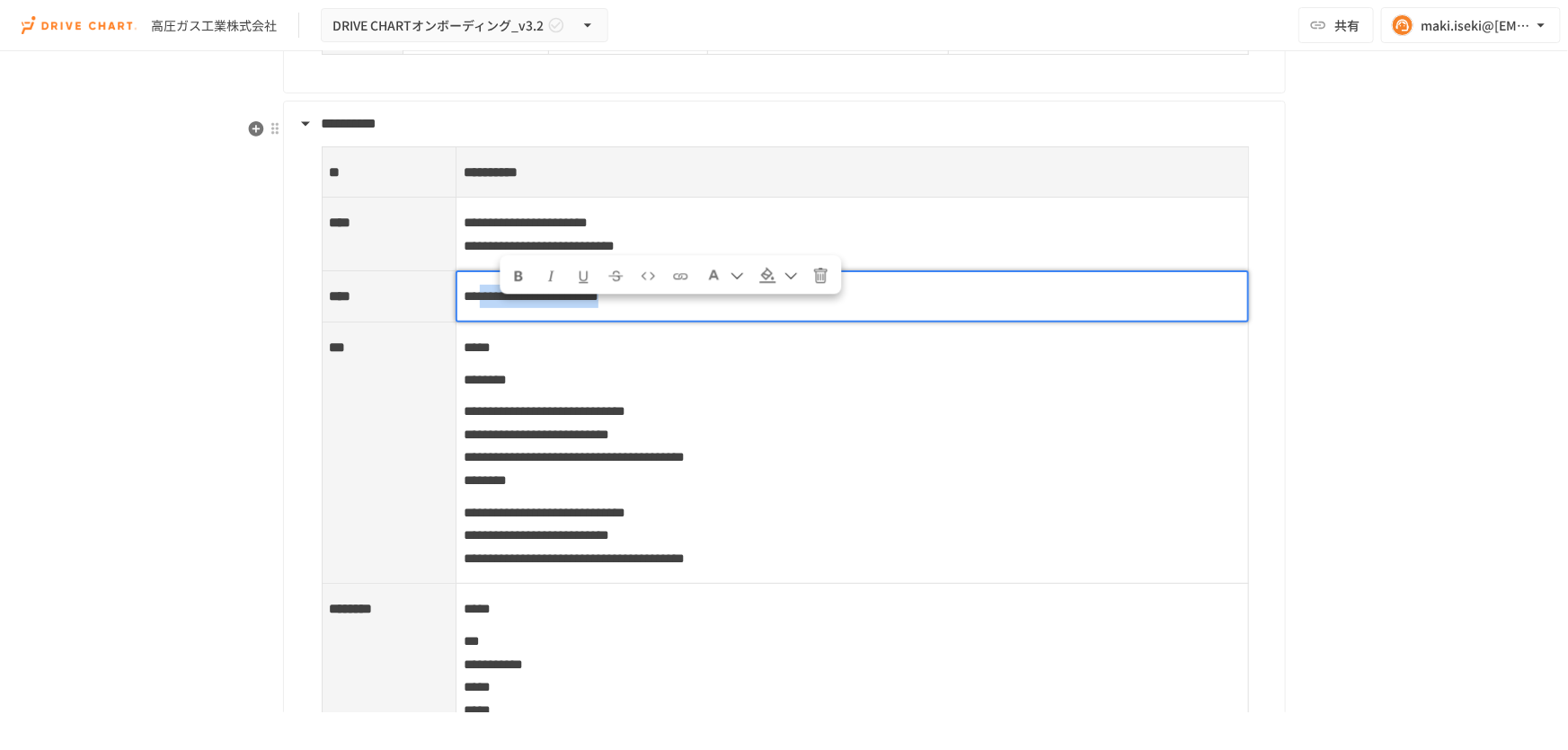 drag, startPoint x: 499, startPoint y: 314, endPoint x: 855, endPoint y: 312, distance: 356.00562 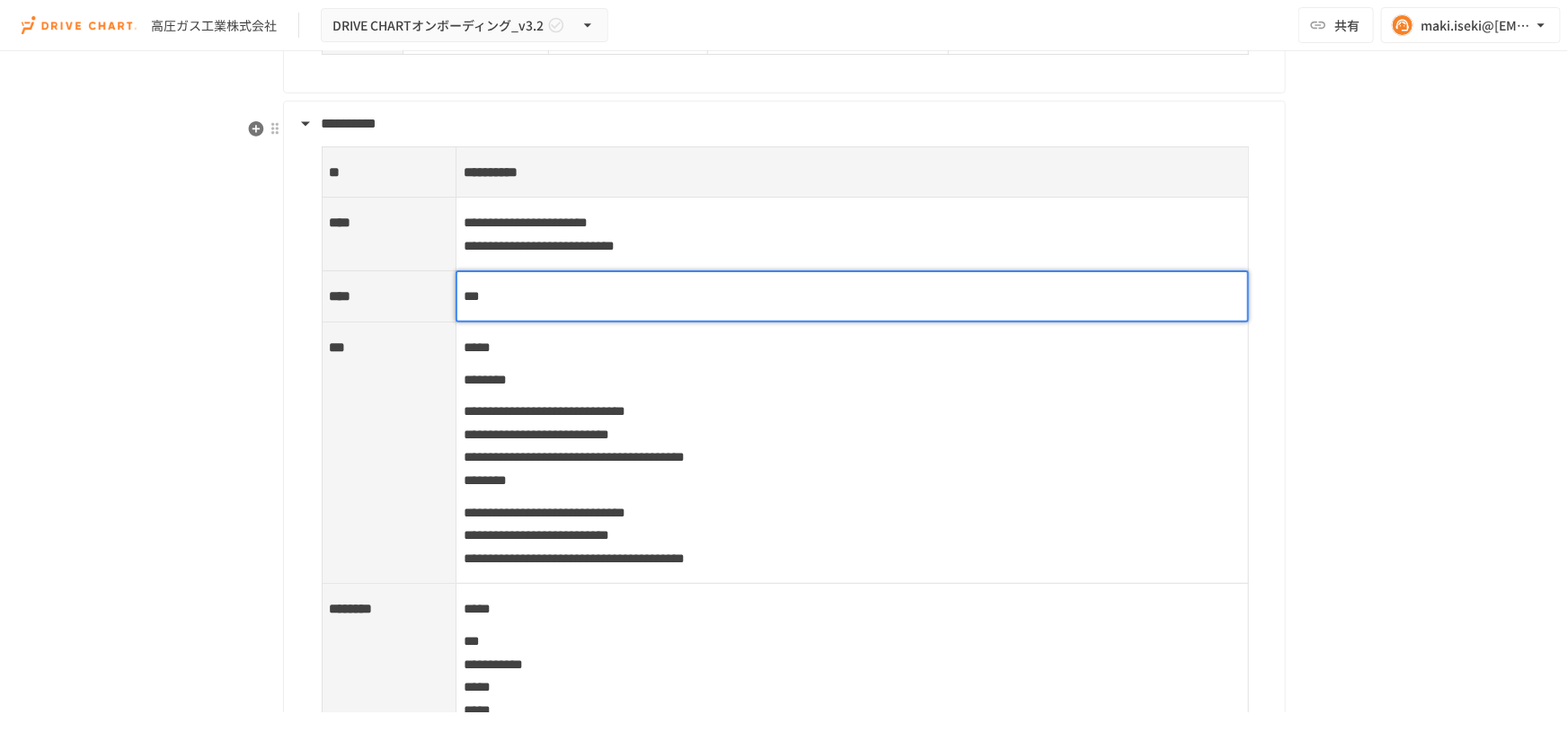 type 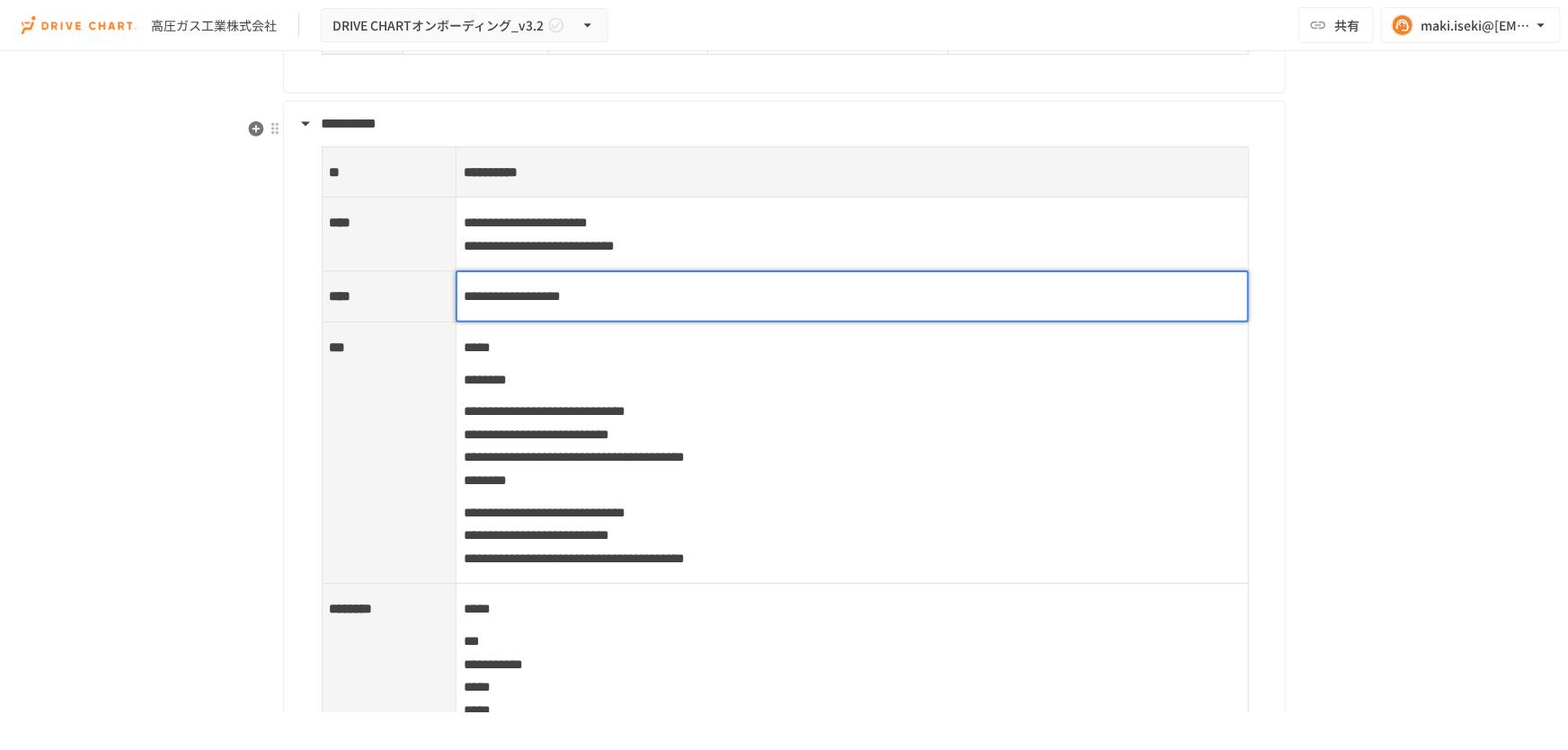 drag, startPoint x: 517, startPoint y: 309, endPoint x: 531, endPoint y: 326, distance: 22.022716 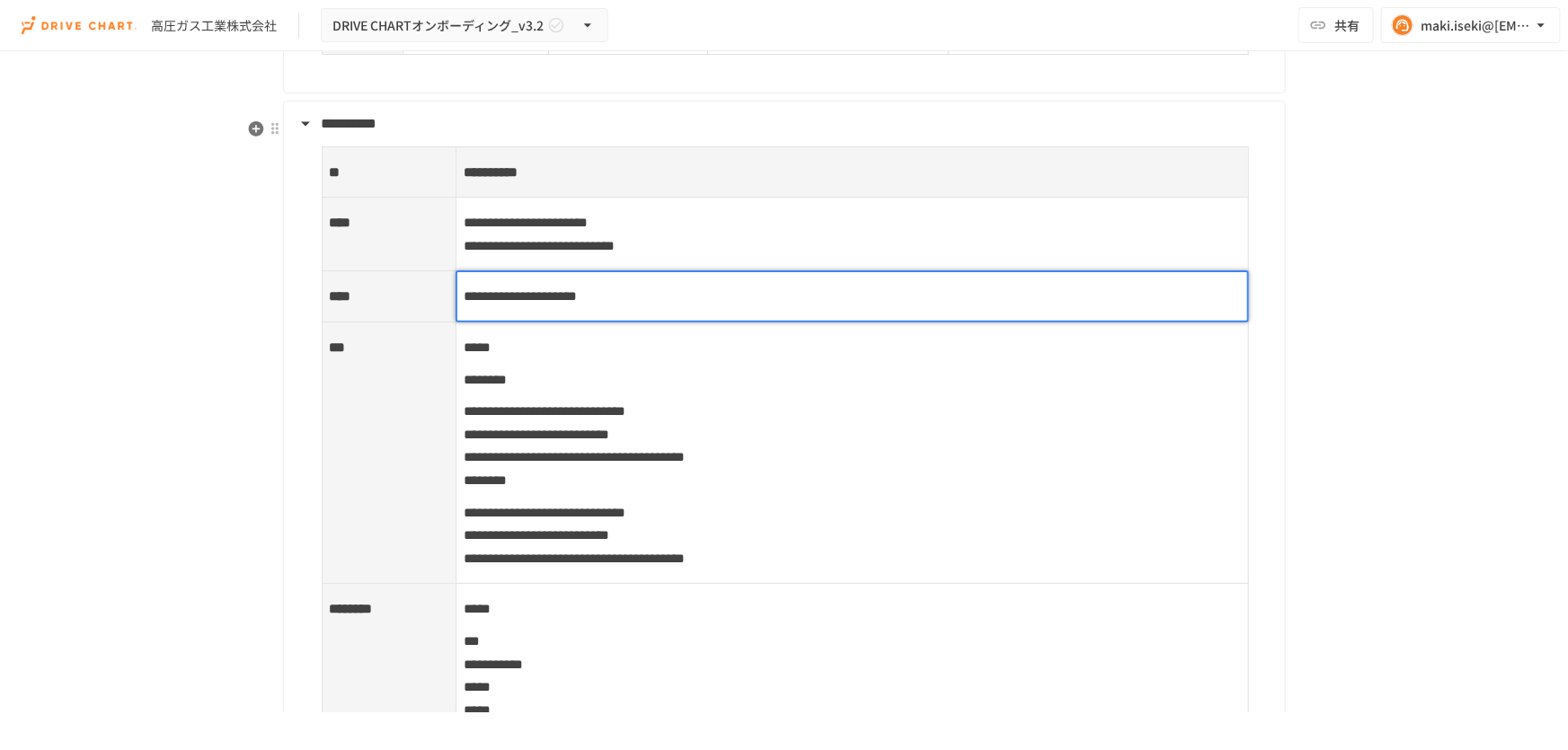 click on "**********" at bounding box center (520, 296) 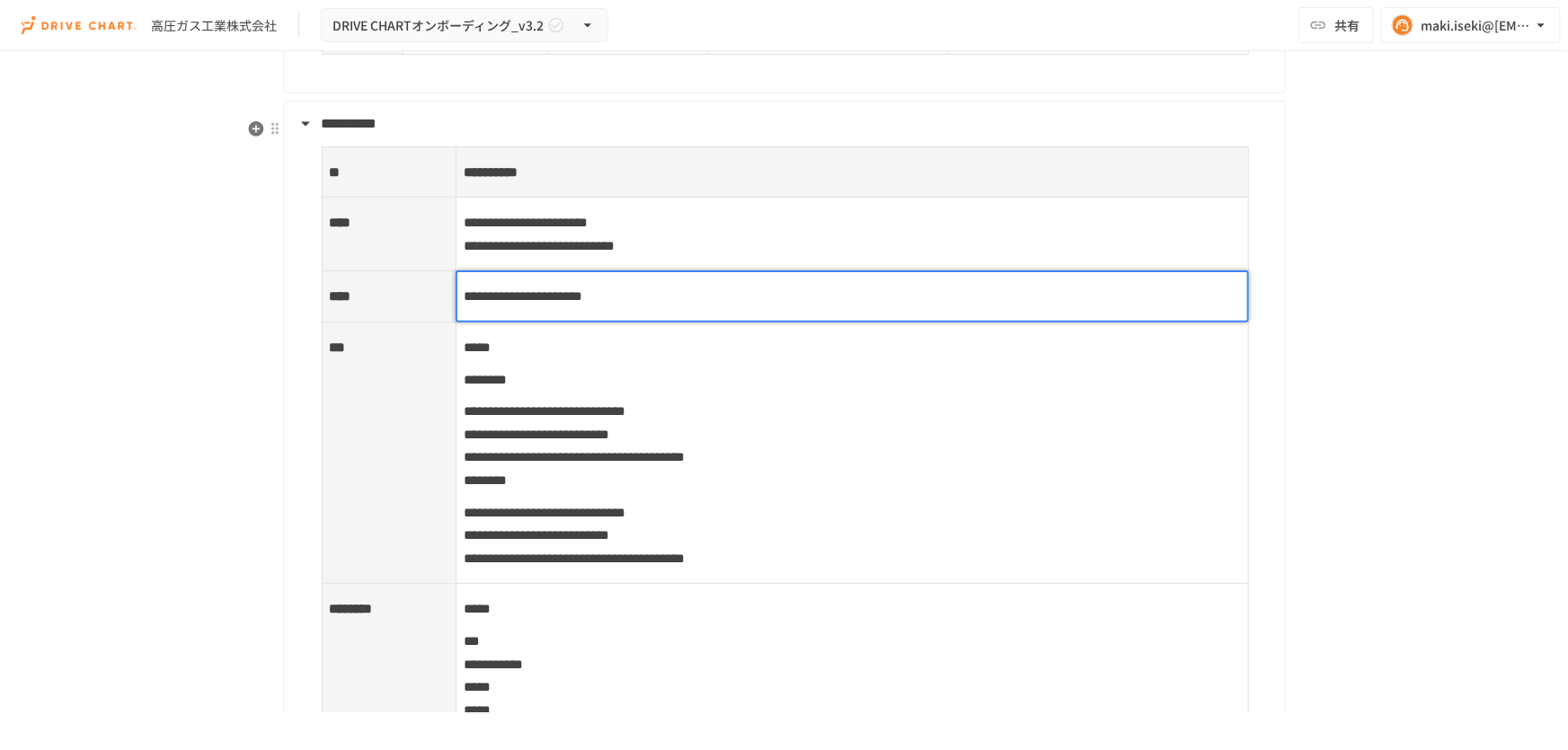 click on "**********" at bounding box center [852, 296] 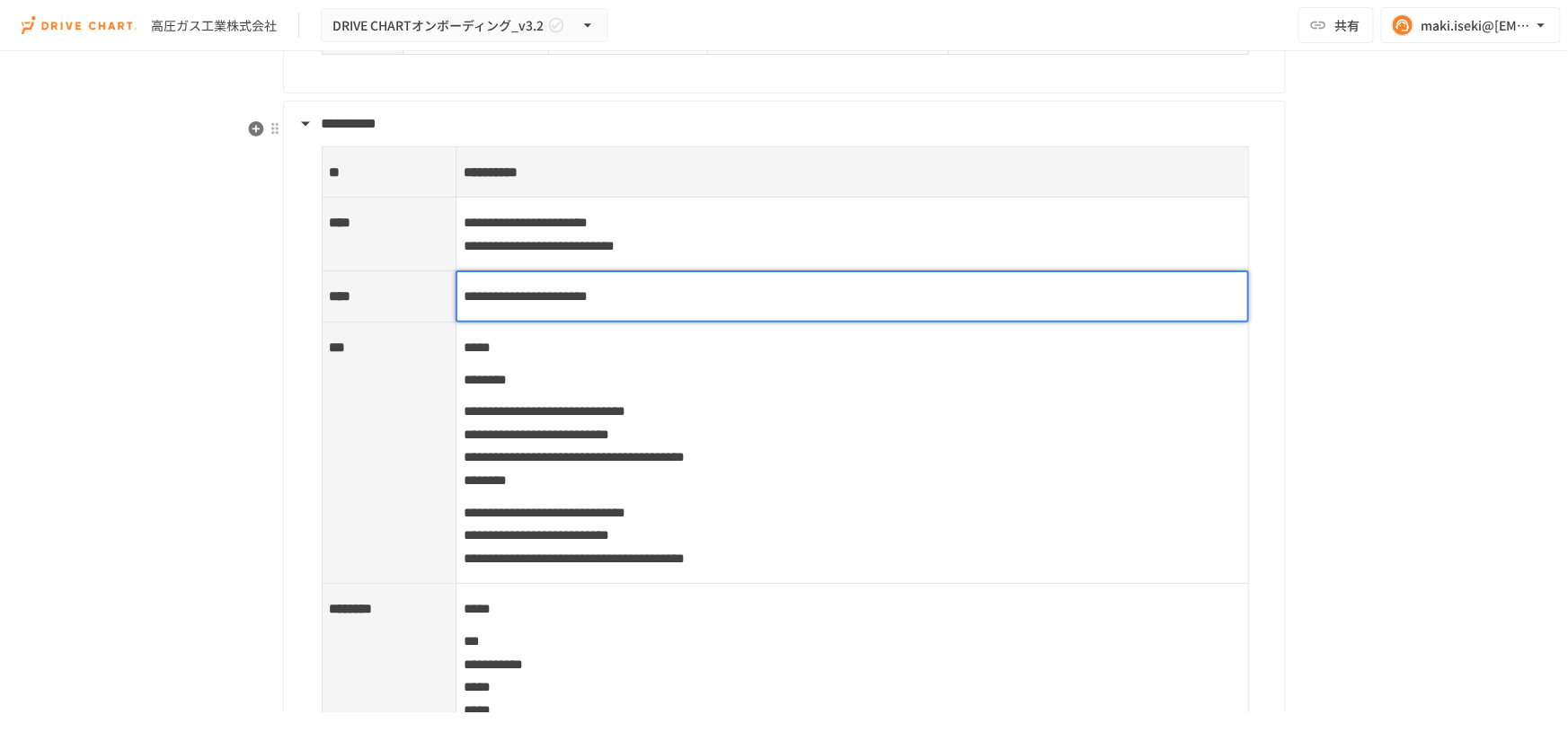 click on "**********" at bounding box center [526, 296] 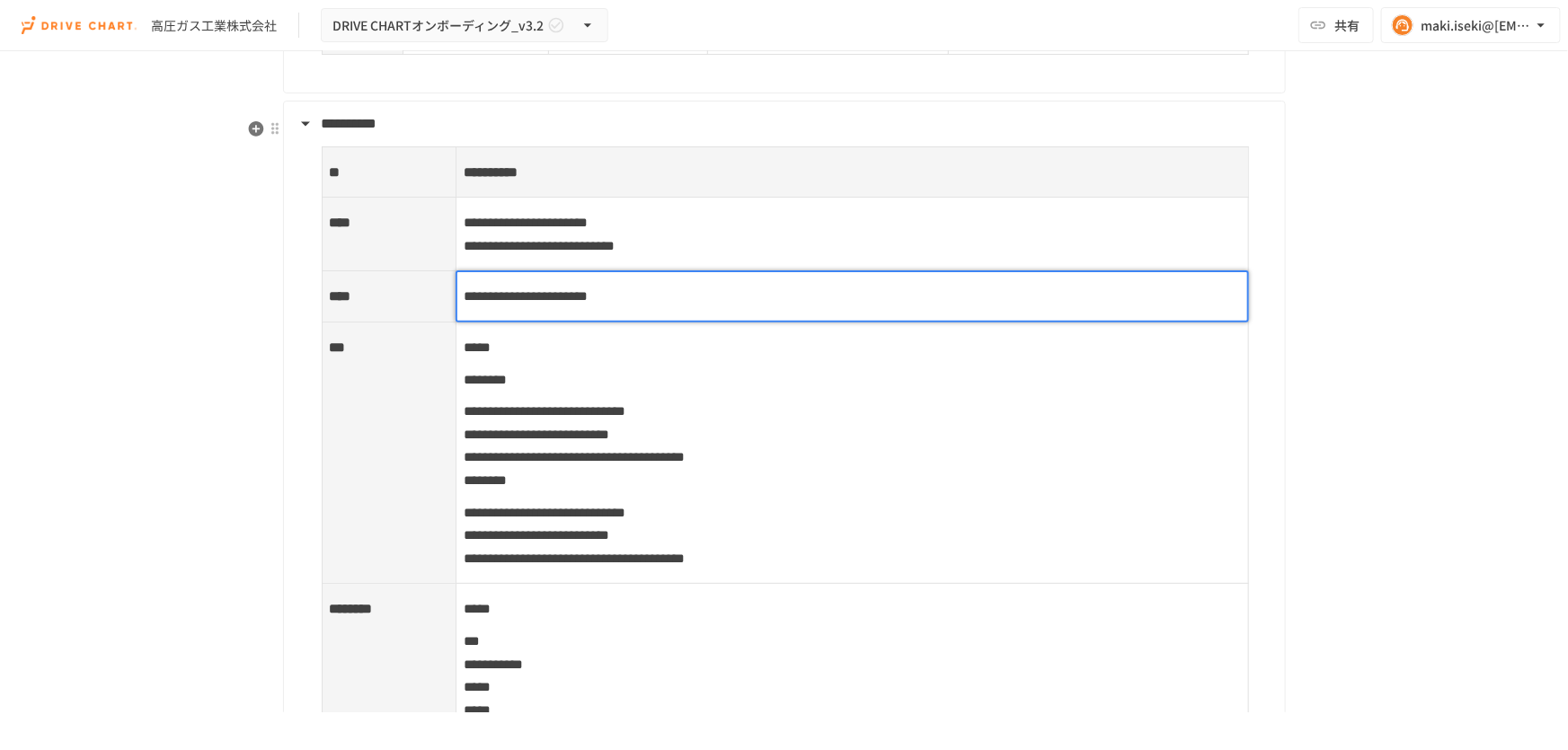 click on "**********" at bounding box center [526, 296] 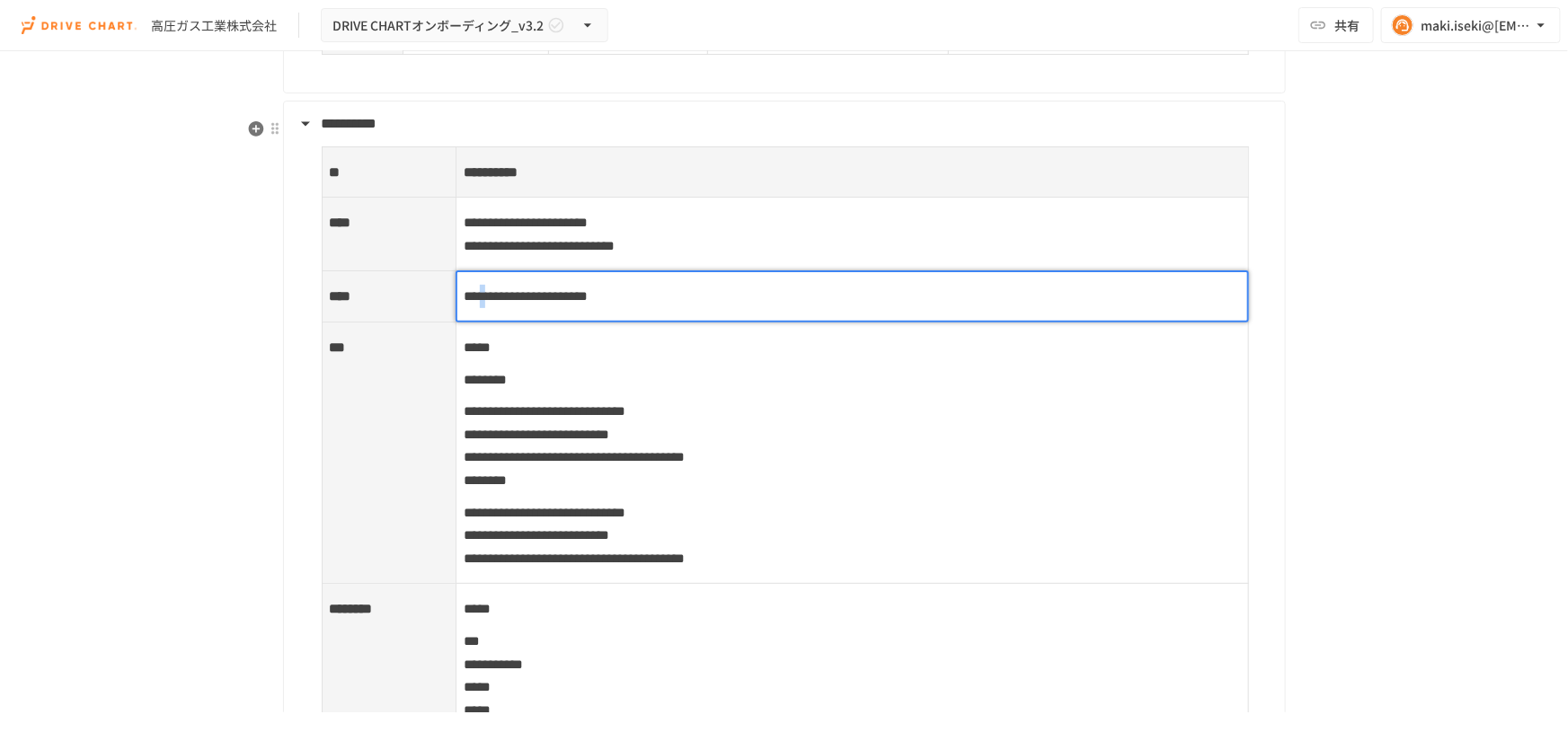 click on "**********" at bounding box center (526, 296) 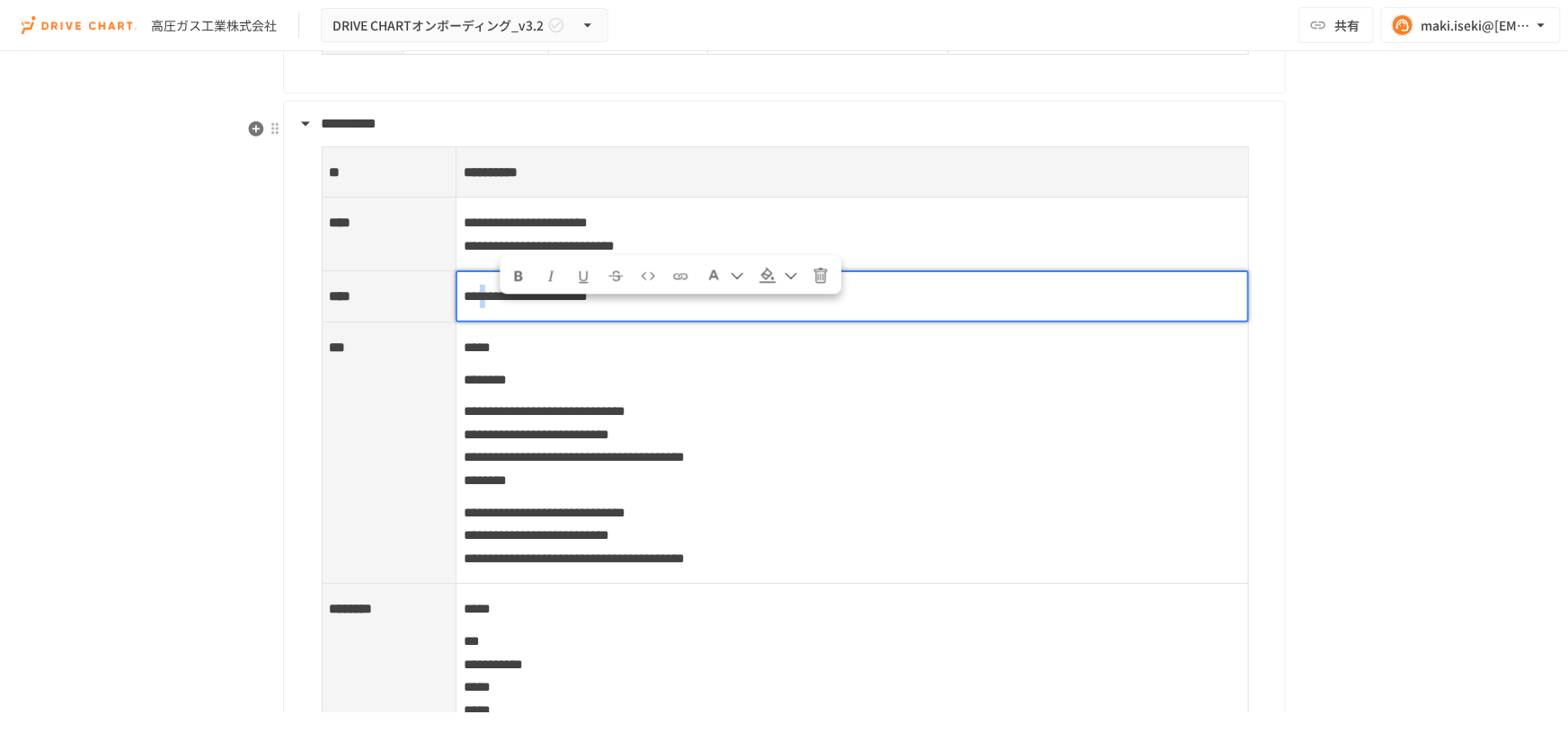 click on "**********" at bounding box center (526, 296) 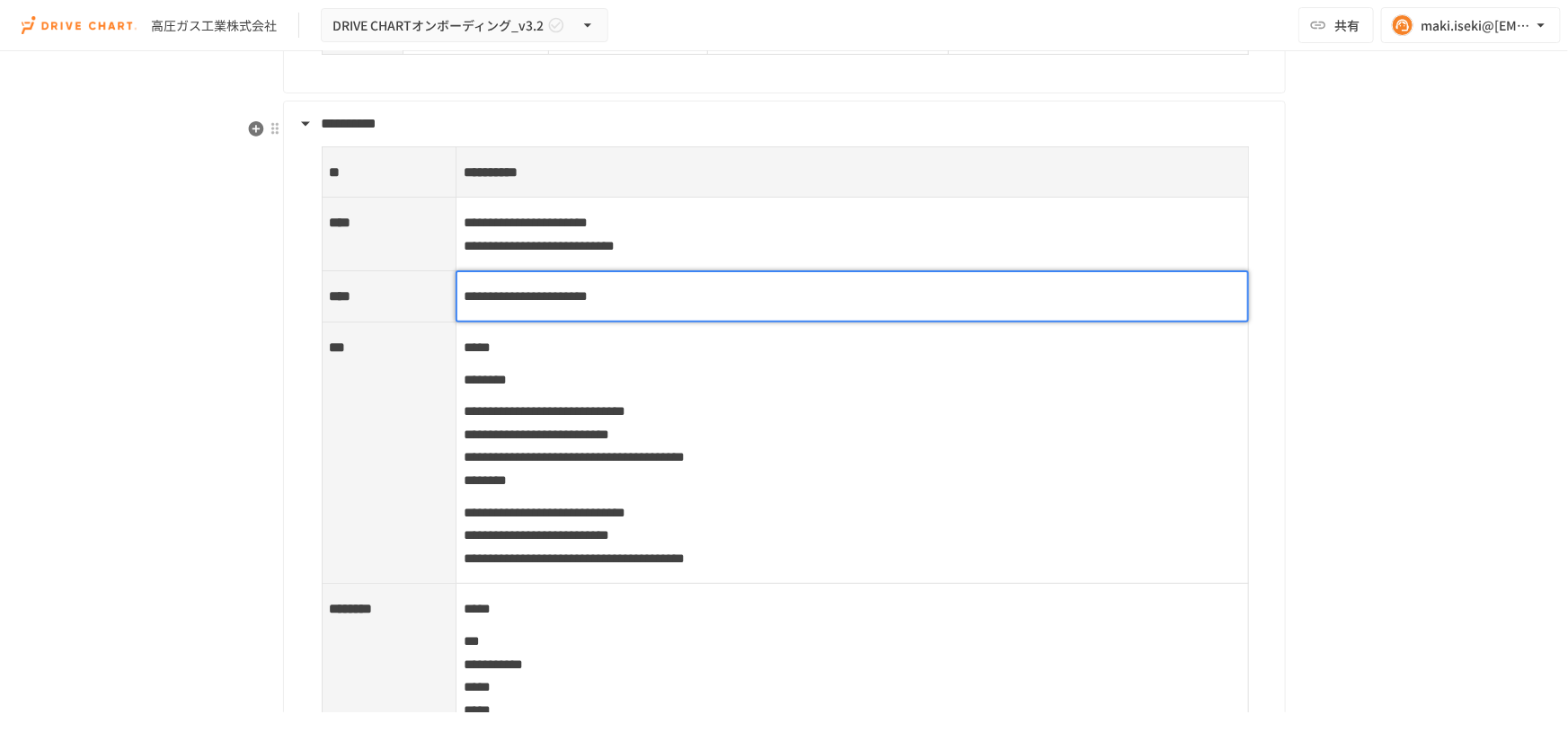 click on "**********" at bounding box center [526, 296] 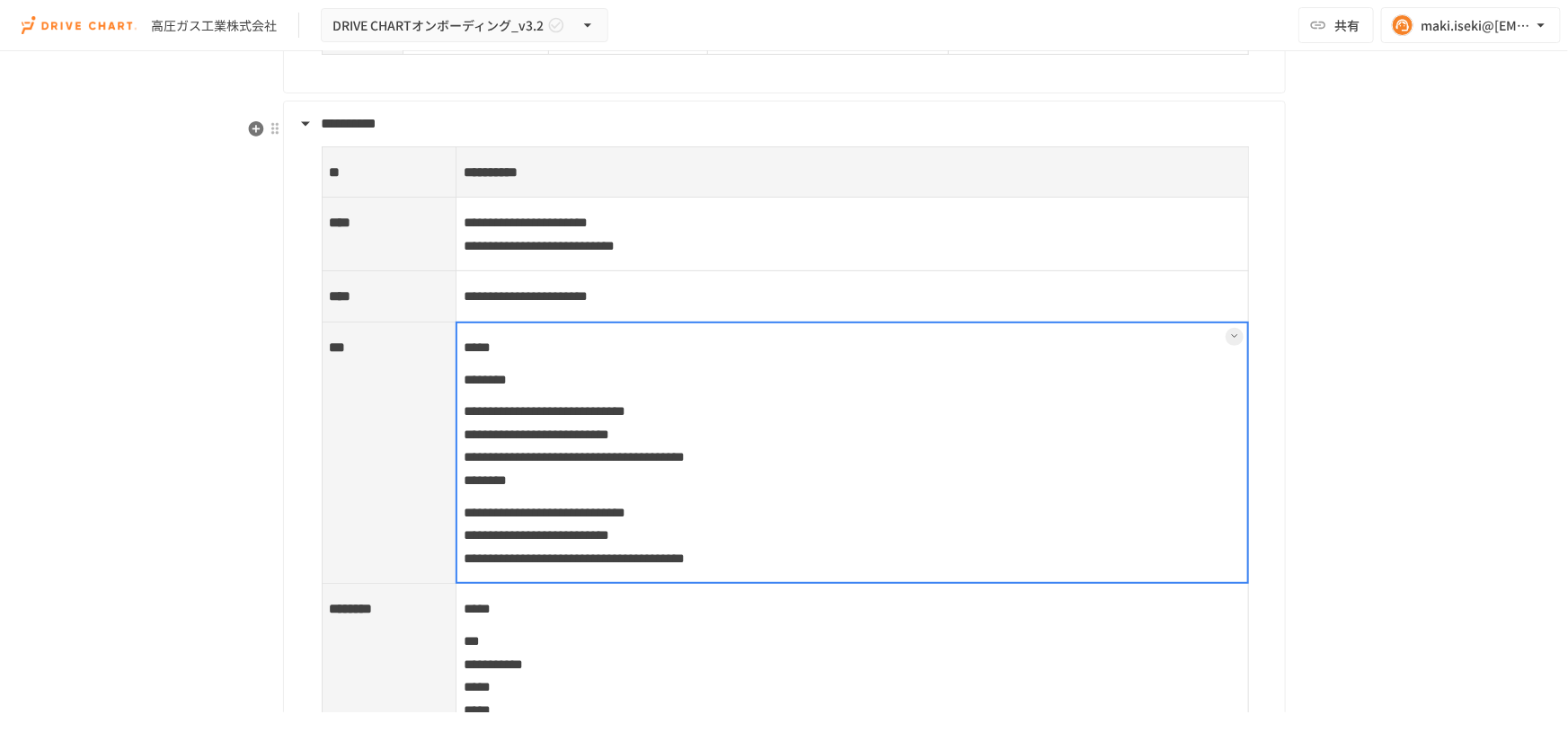 click on "**********" at bounding box center (852, 296) 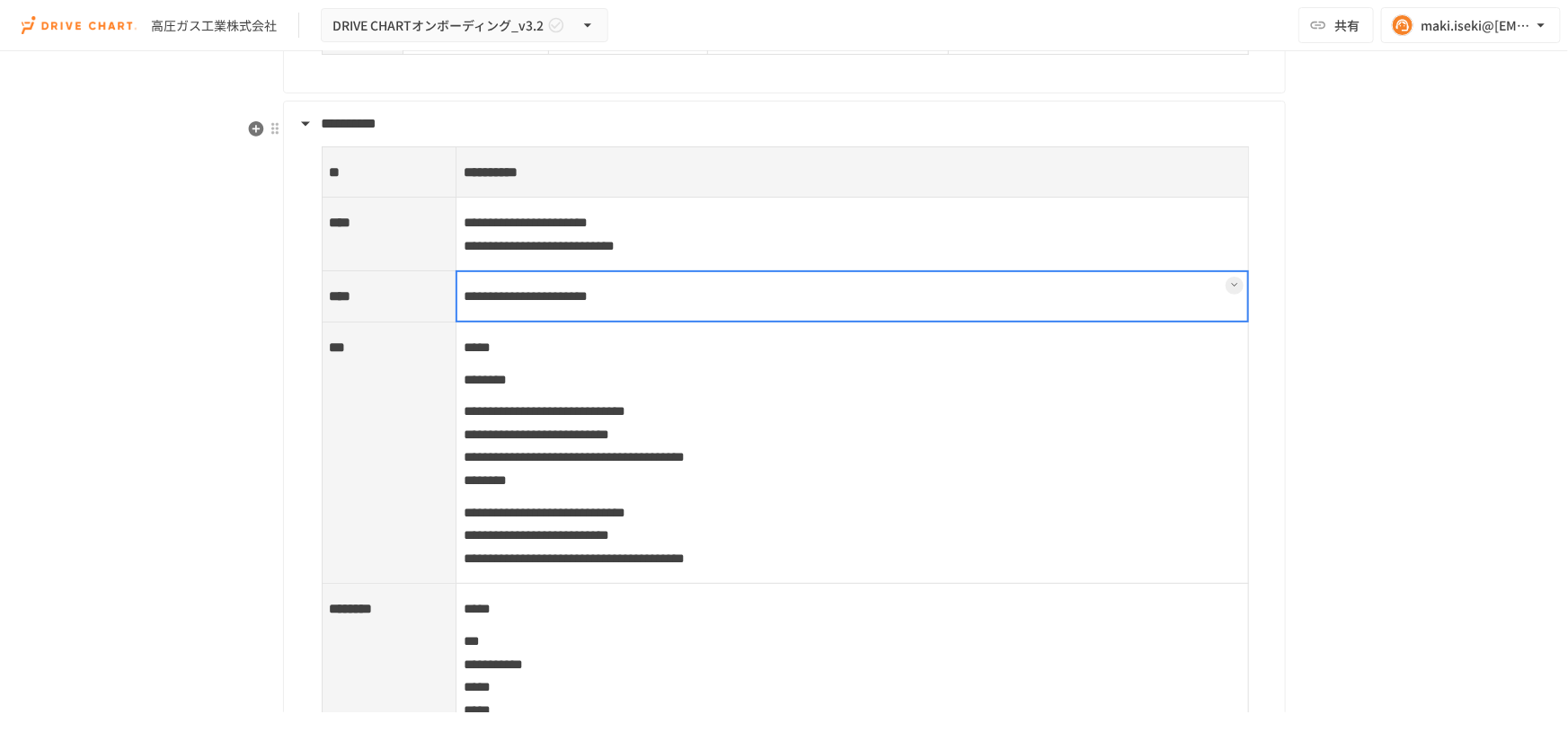 click at bounding box center [852, 296] 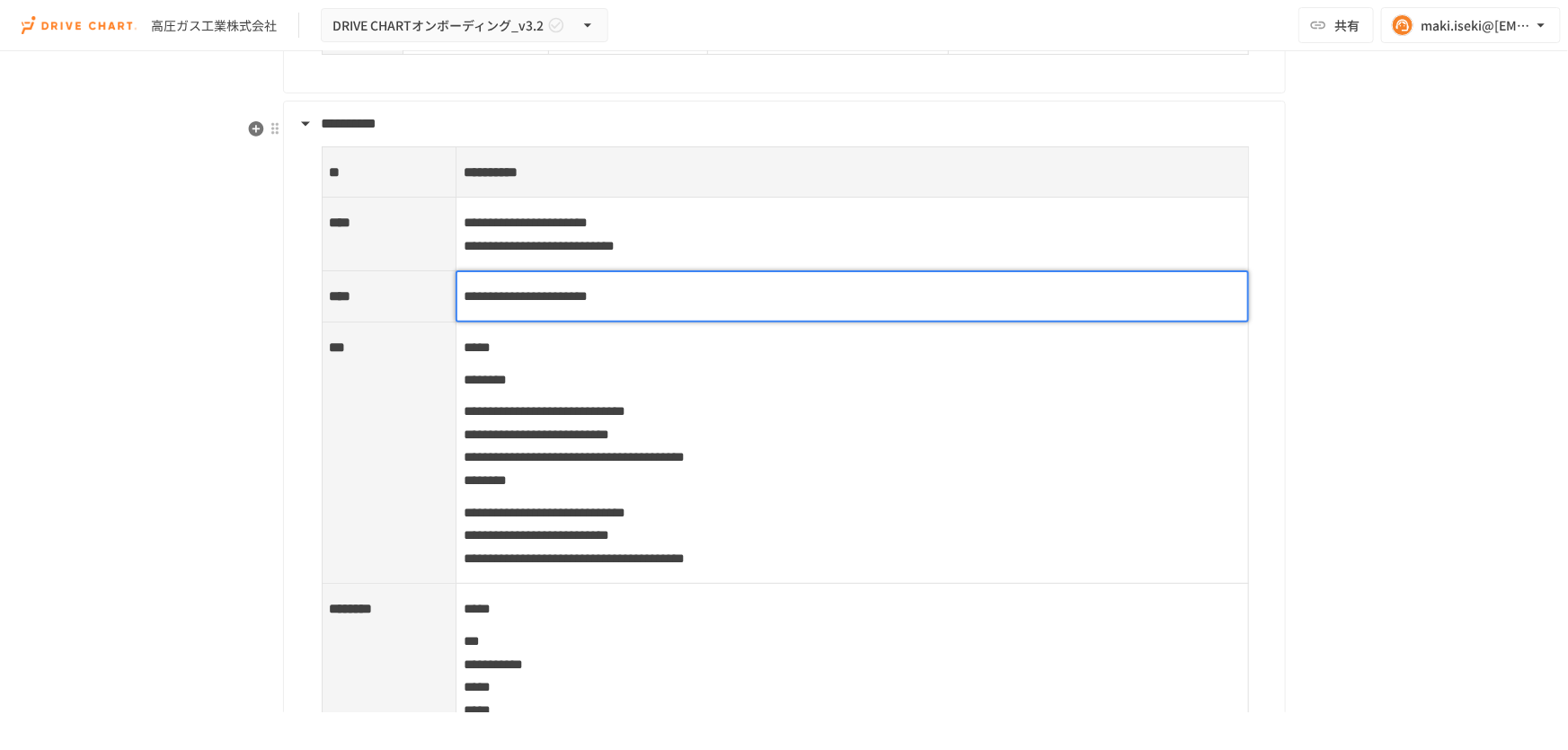 click on "**********" at bounding box center (852, 296) 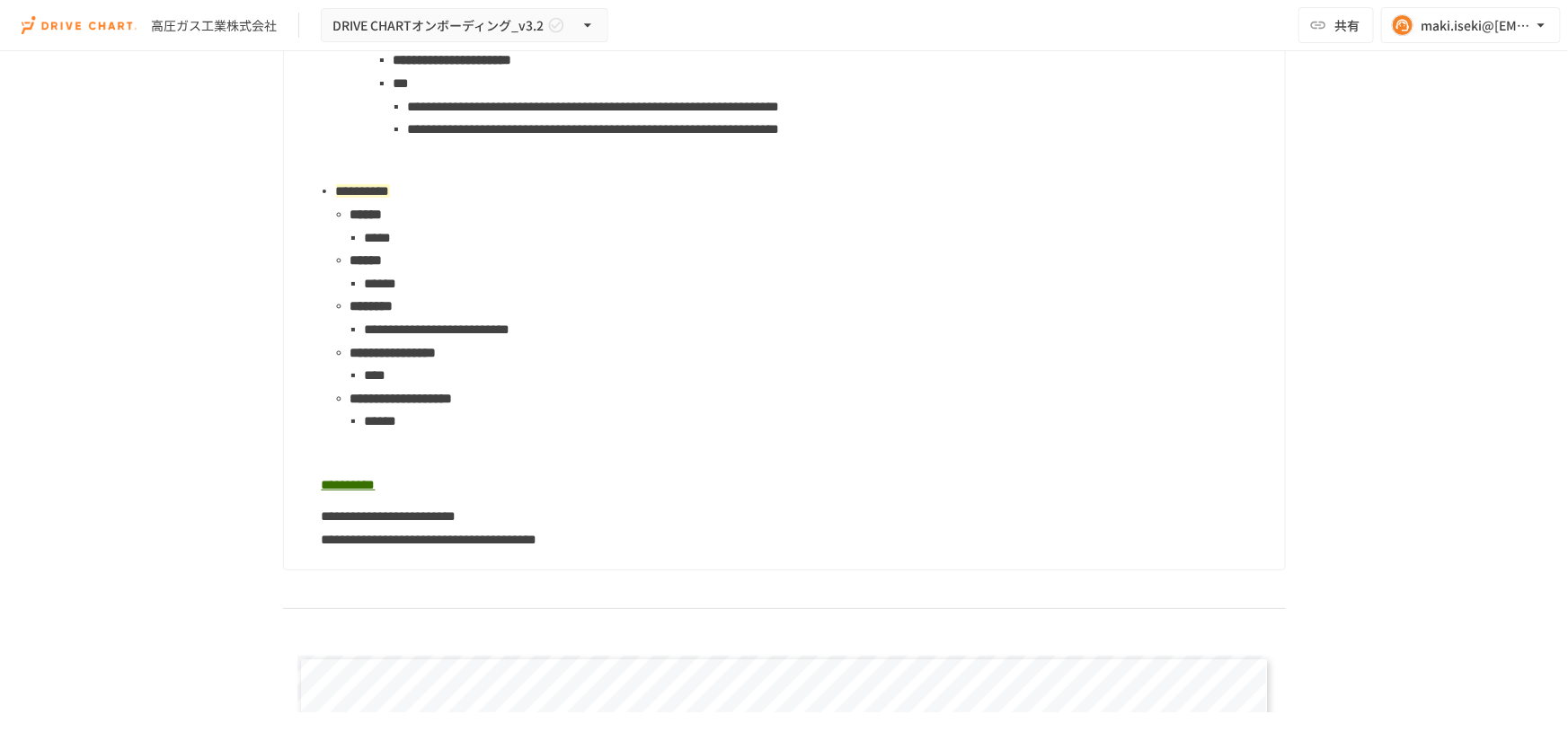 scroll, scrollTop: 2368, scrollLeft: 0, axis: vertical 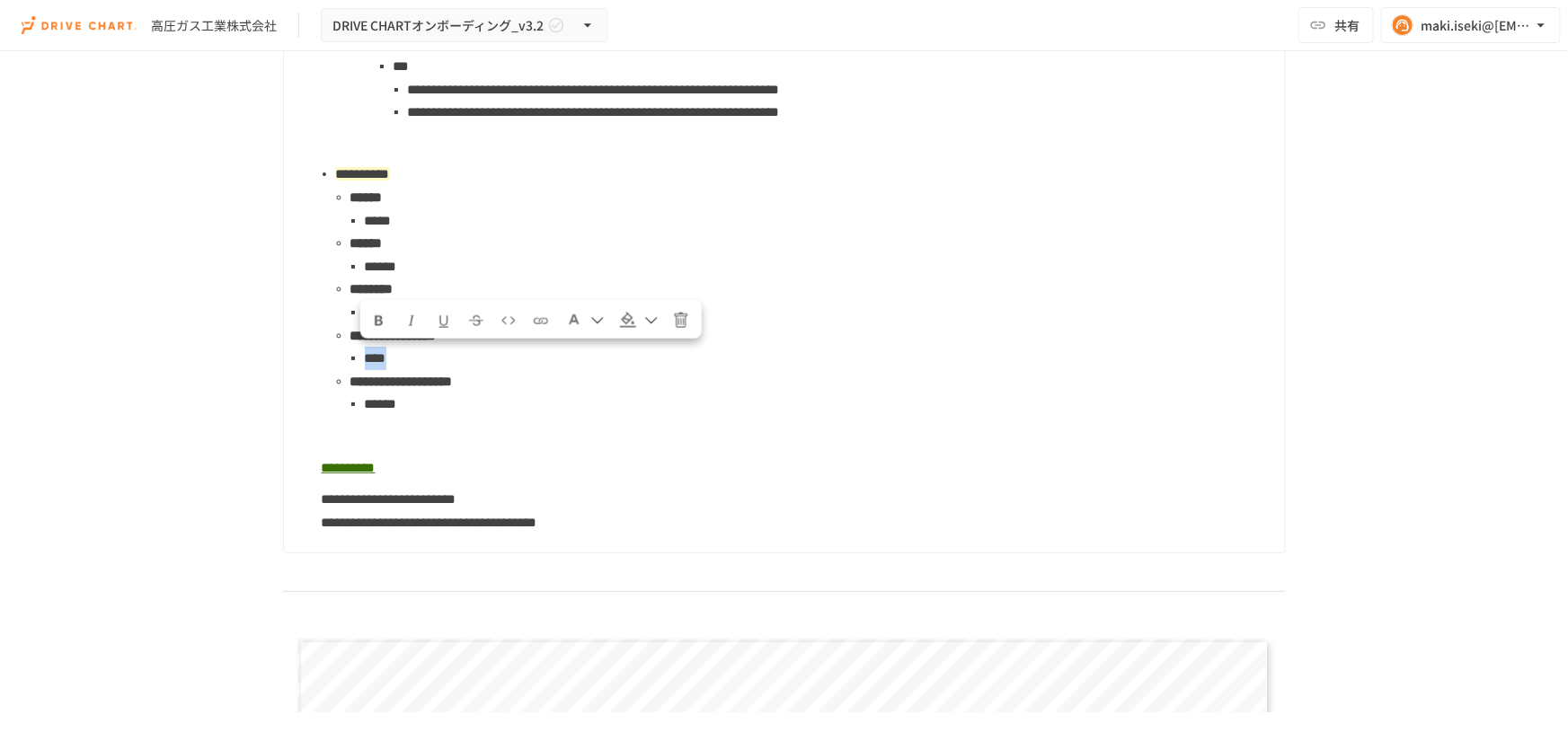 drag, startPoint x: 356, startPoint y: 357, endPoint x: 415, endPoint y: 357, distance: 59 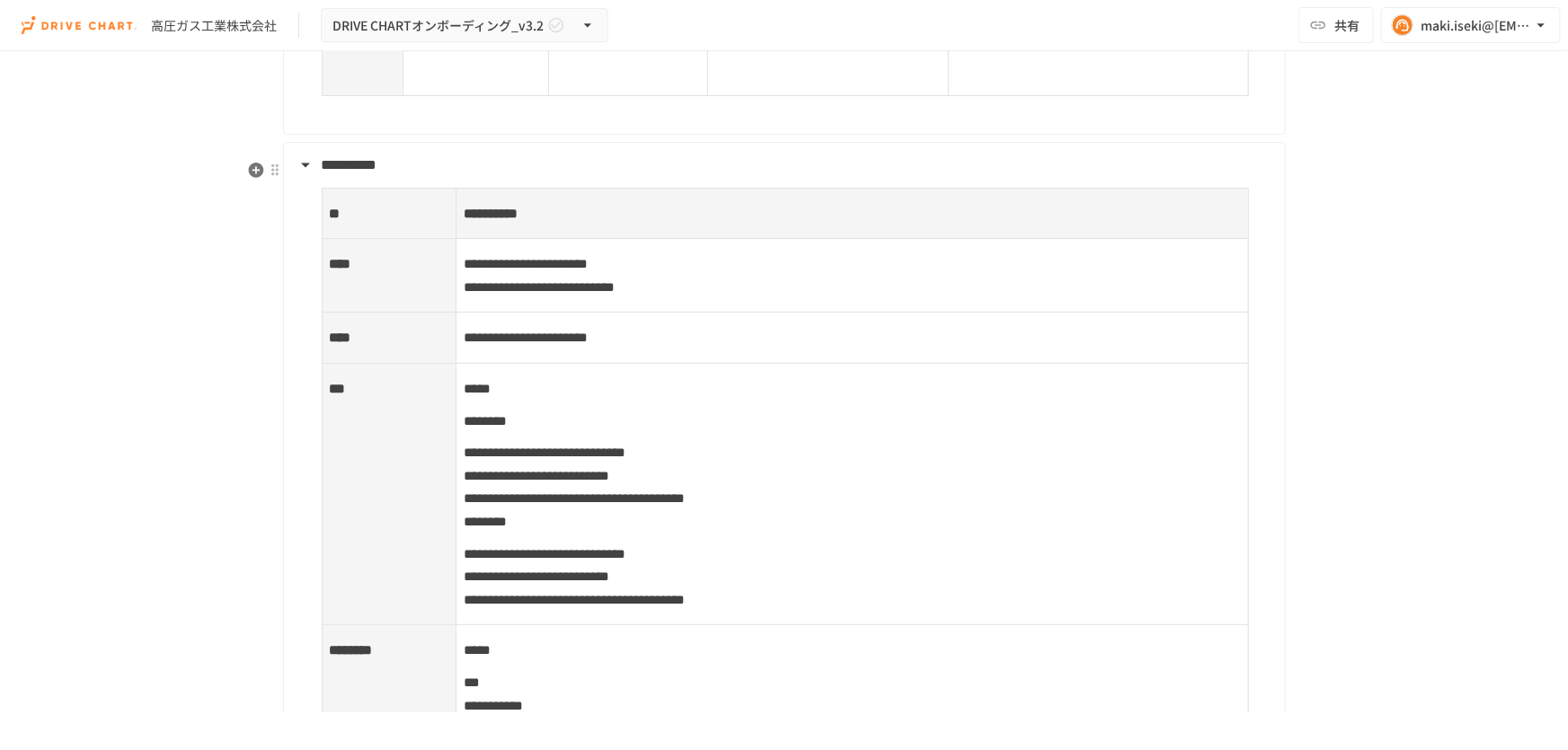 scroll, scrollTop: 6859, scrollLeft: 0, axis: vertical 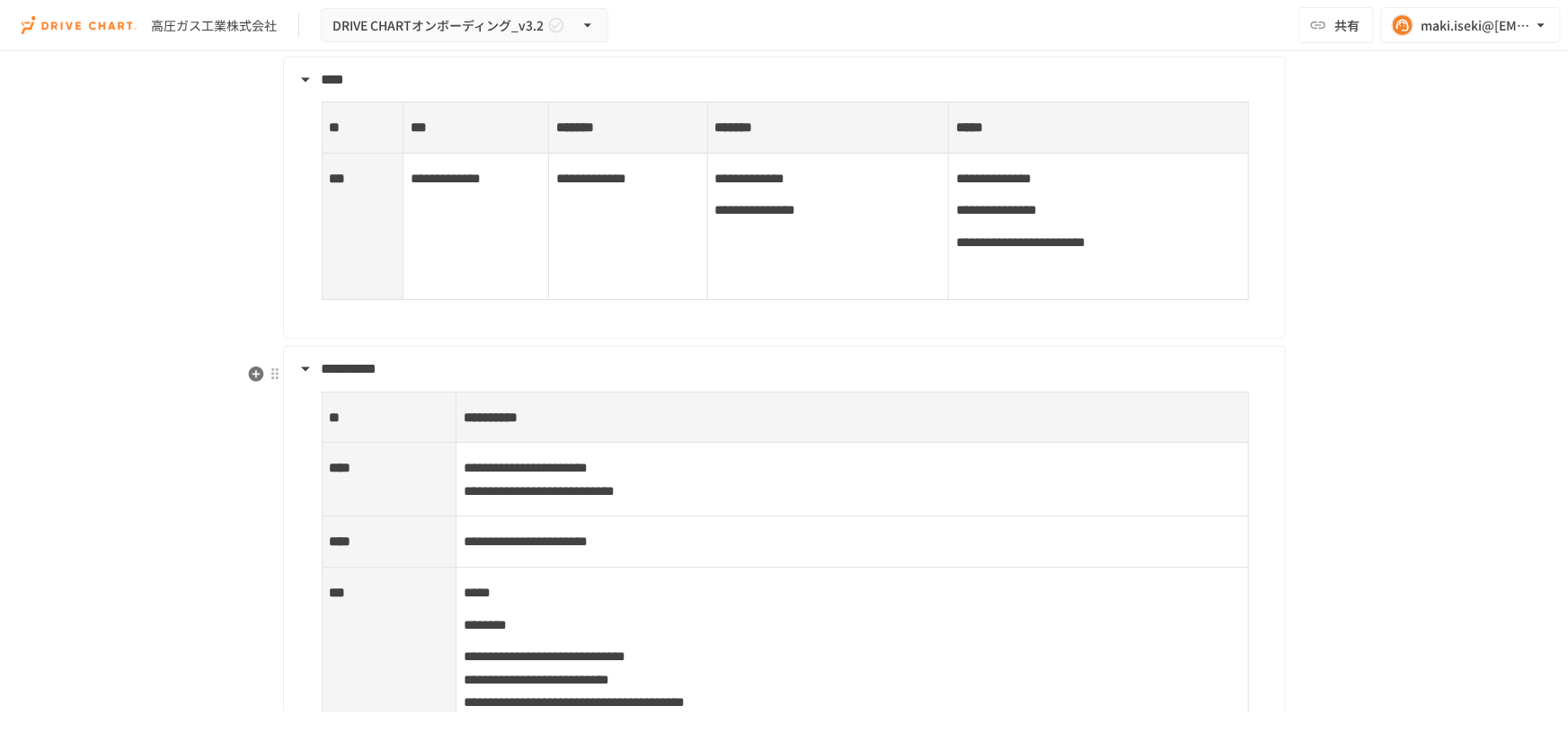 click on "**********" at bounding box center (852, 542) 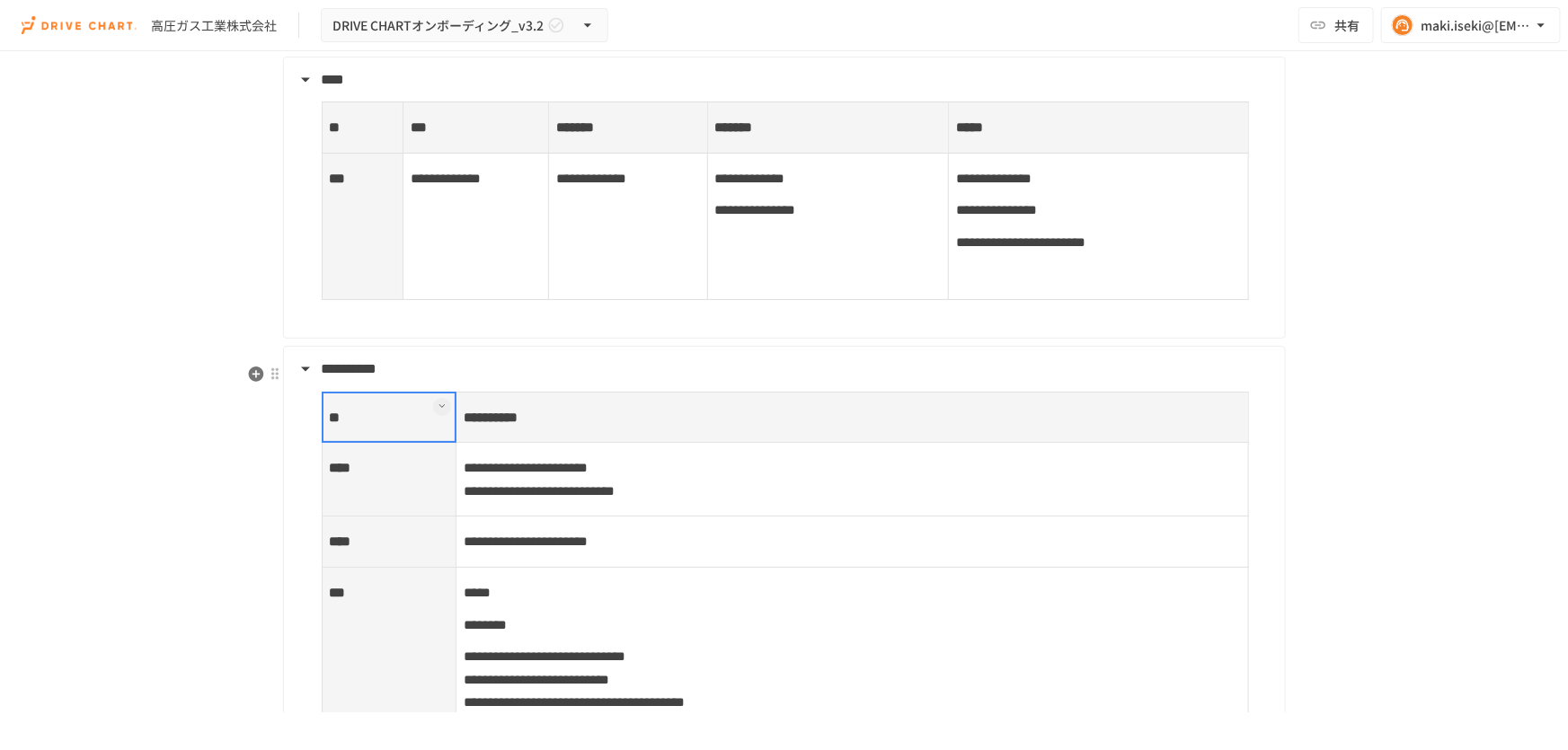 click on "**********" at bounding box center (852, 542) 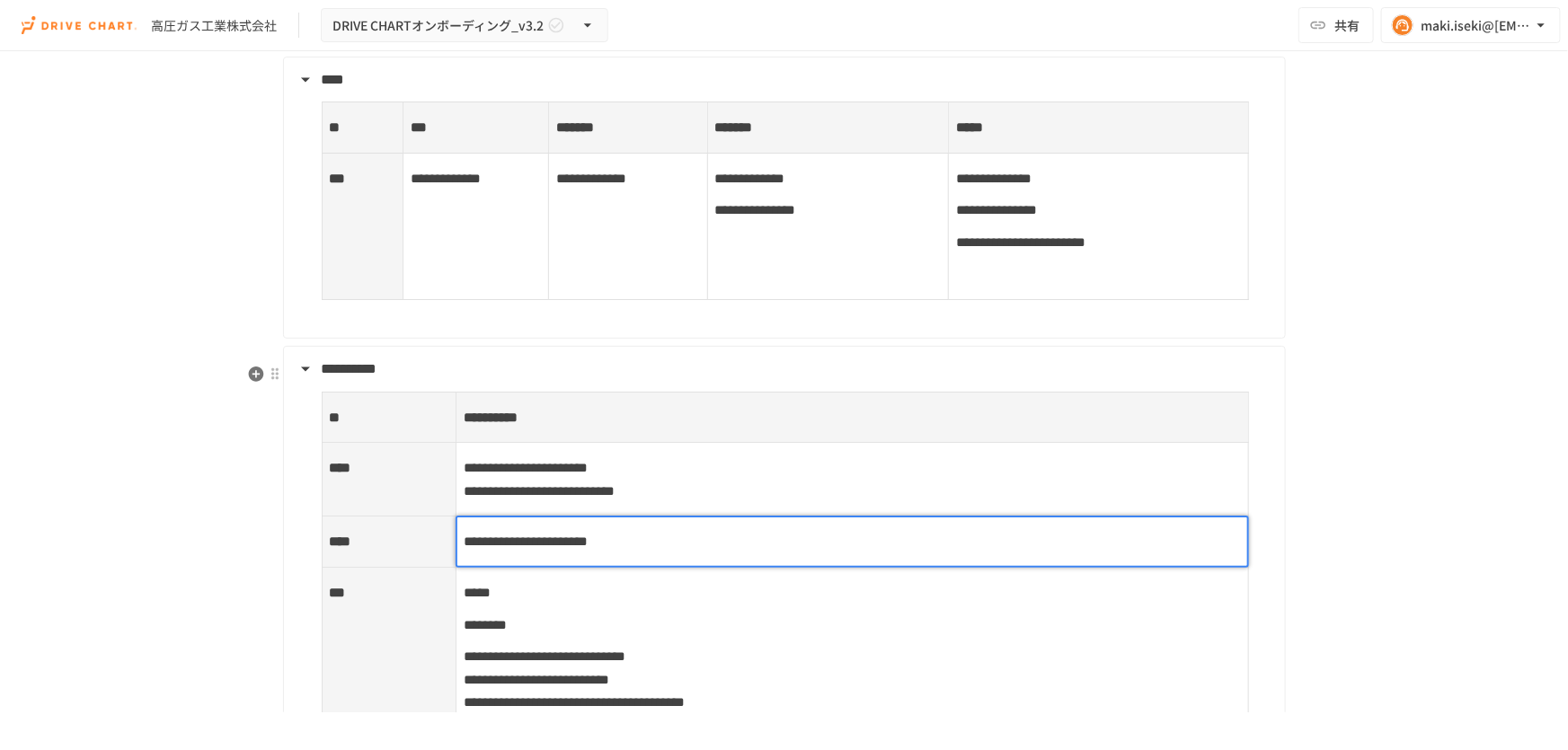 click on "**********" at bounding box center [852, 698] 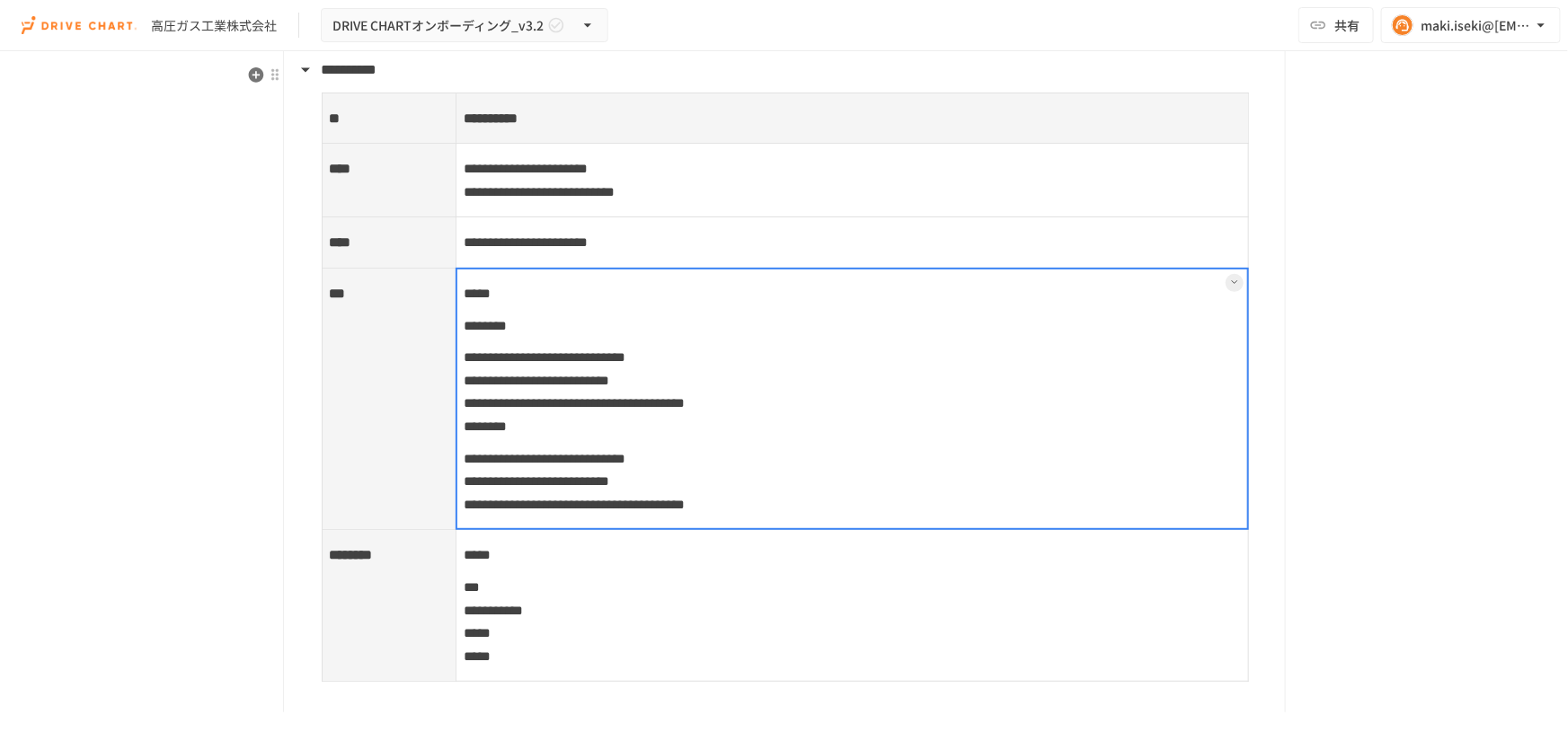 scroll, scrollTop: 7186, scrollLeft: 0, axis: vertical 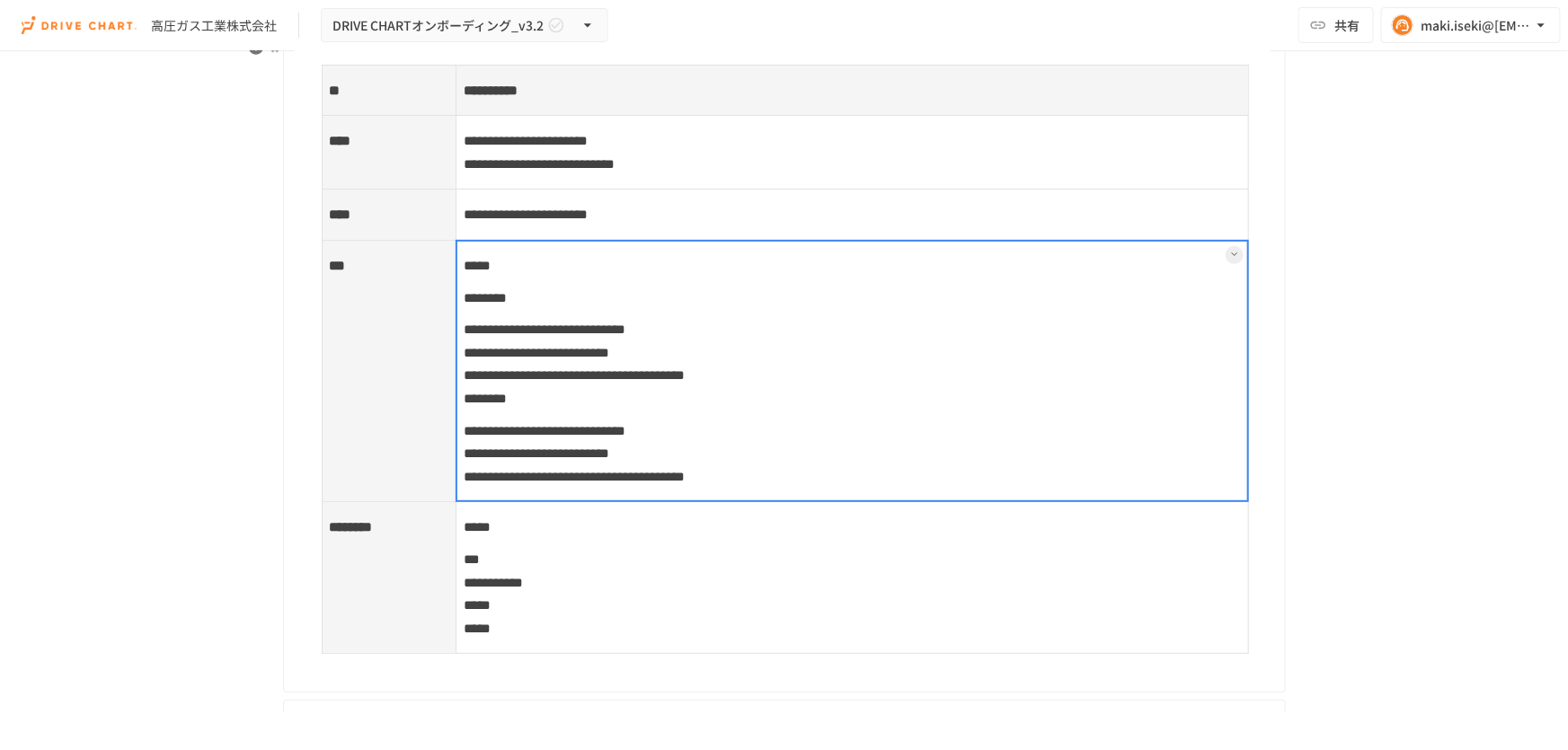 click on "**********" at bounding box center [852, 578] 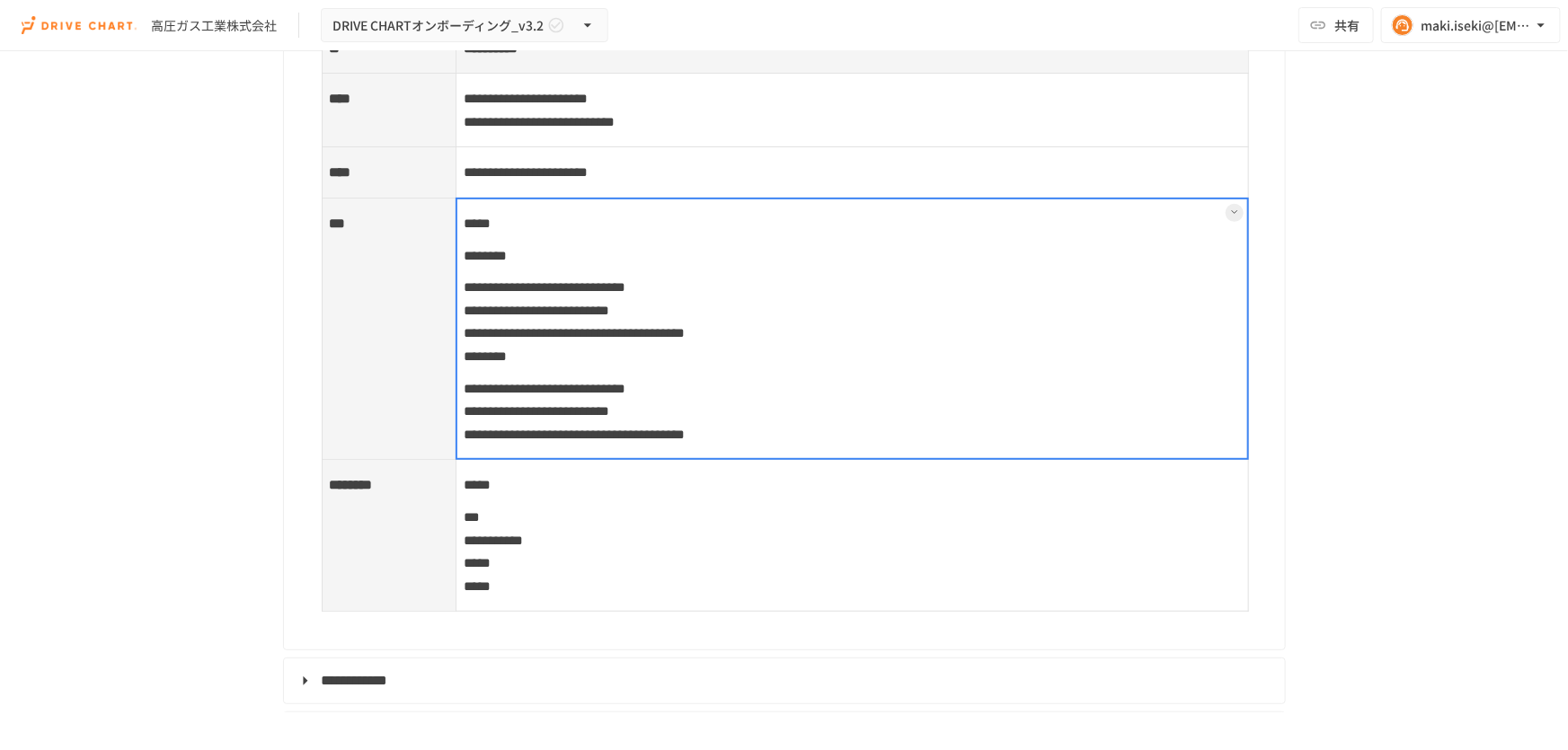 scroll, scrollTop: 7266, scrollLeft: 0, axis: vertical 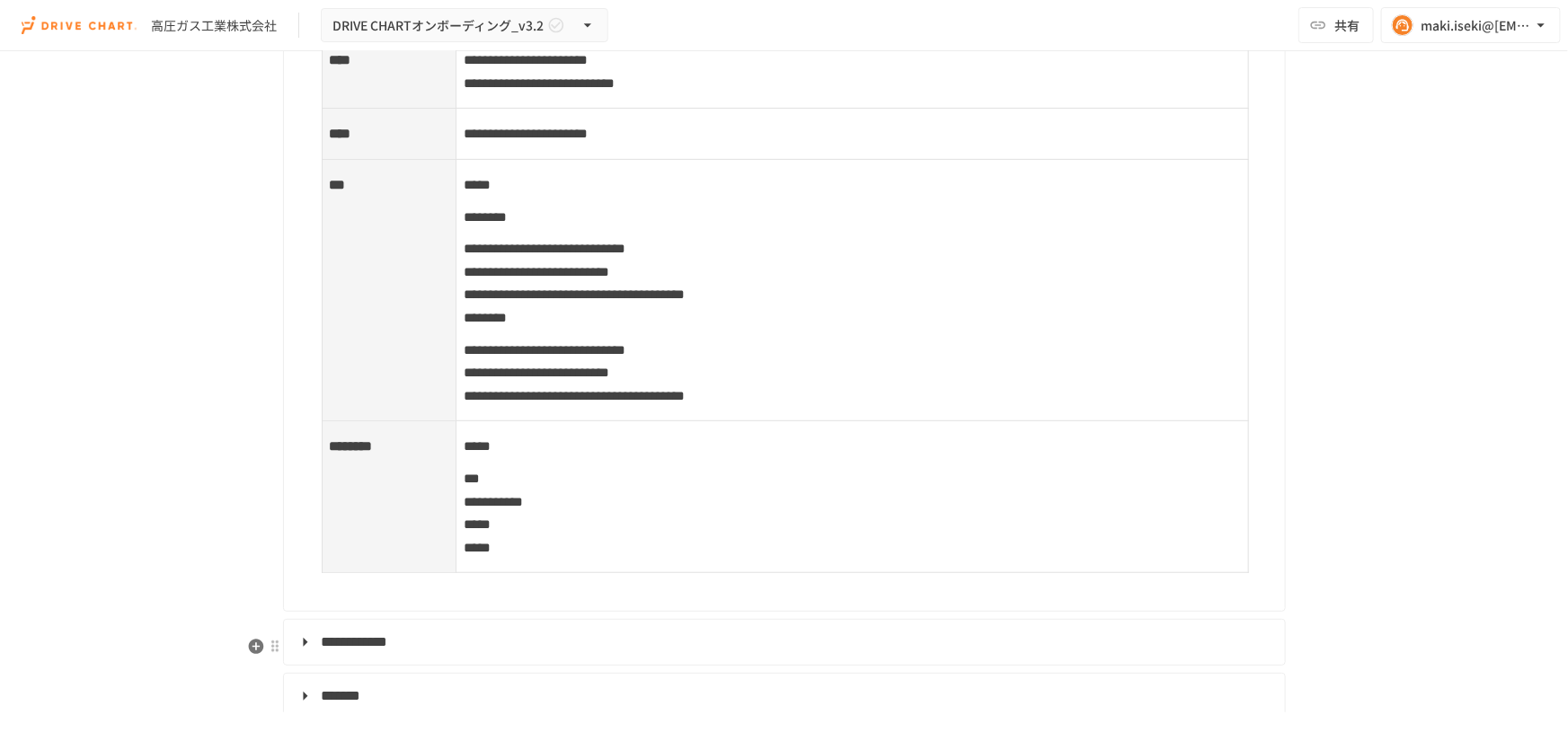 click on "**********" at bounding box center (783, 642) 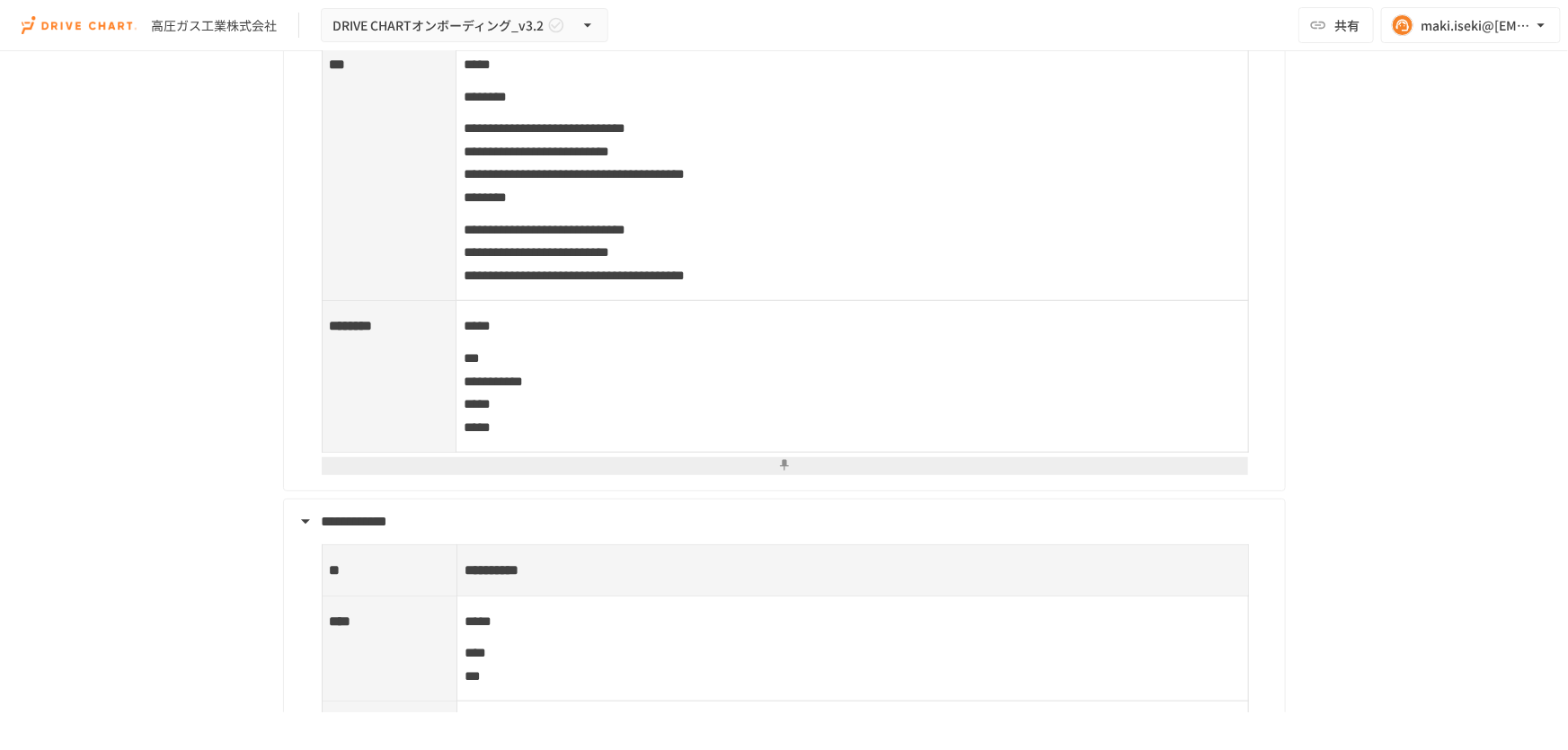 scroll, scrollTop: 7512, scrollLeft: 0, axis: vertical 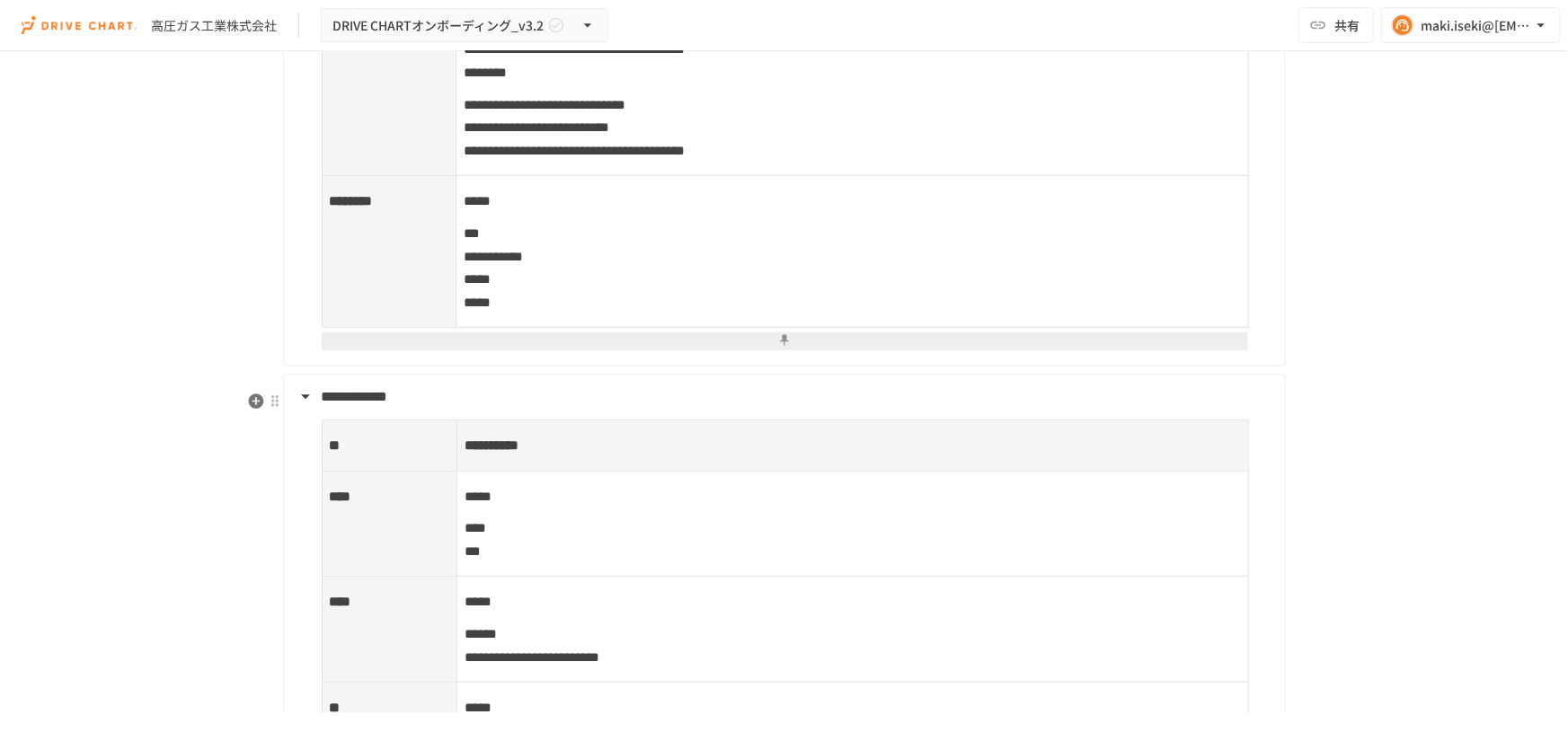 click on "**** ***" at bounding box center (852, 539) 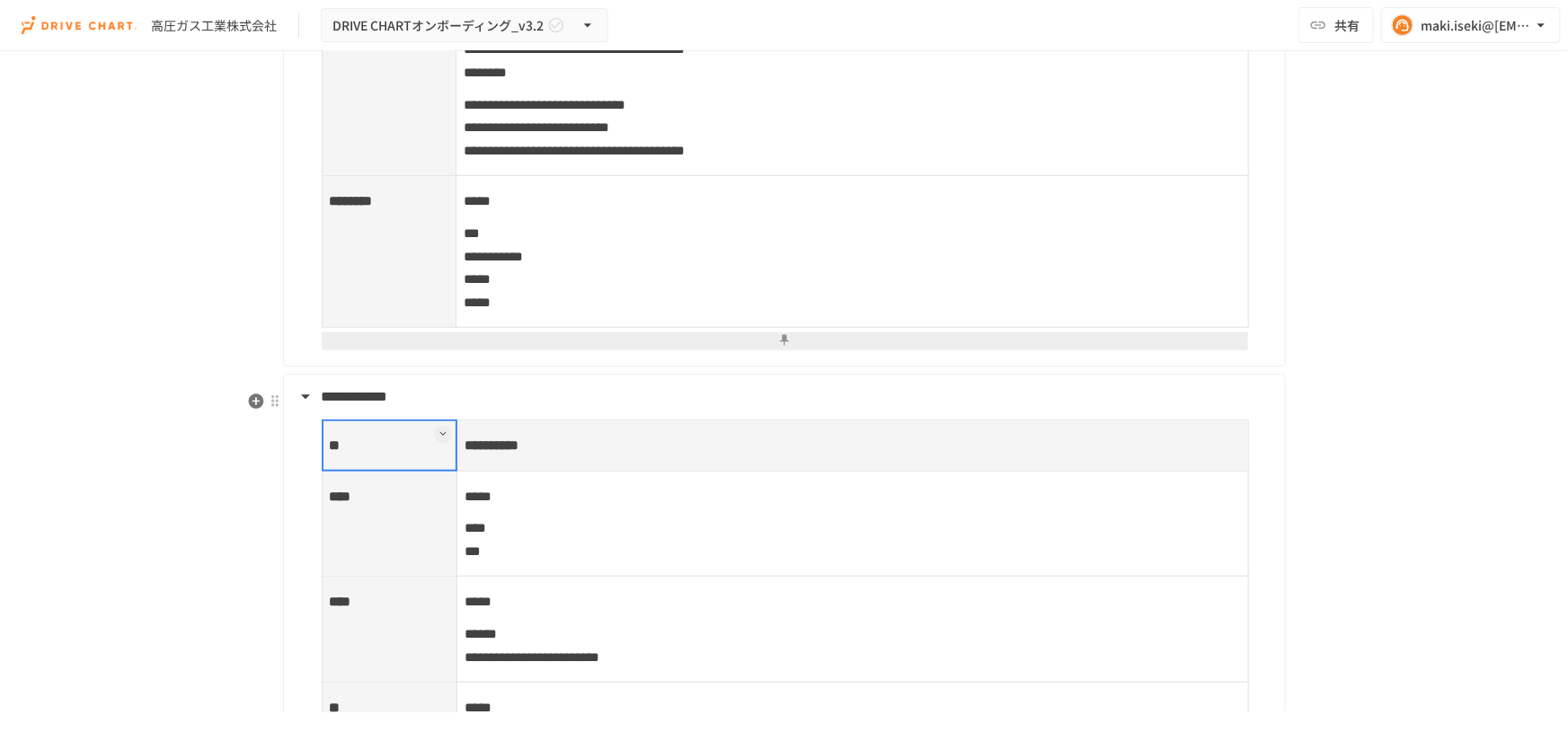 click on "***** **** ***" at bounding box center (853, 524) 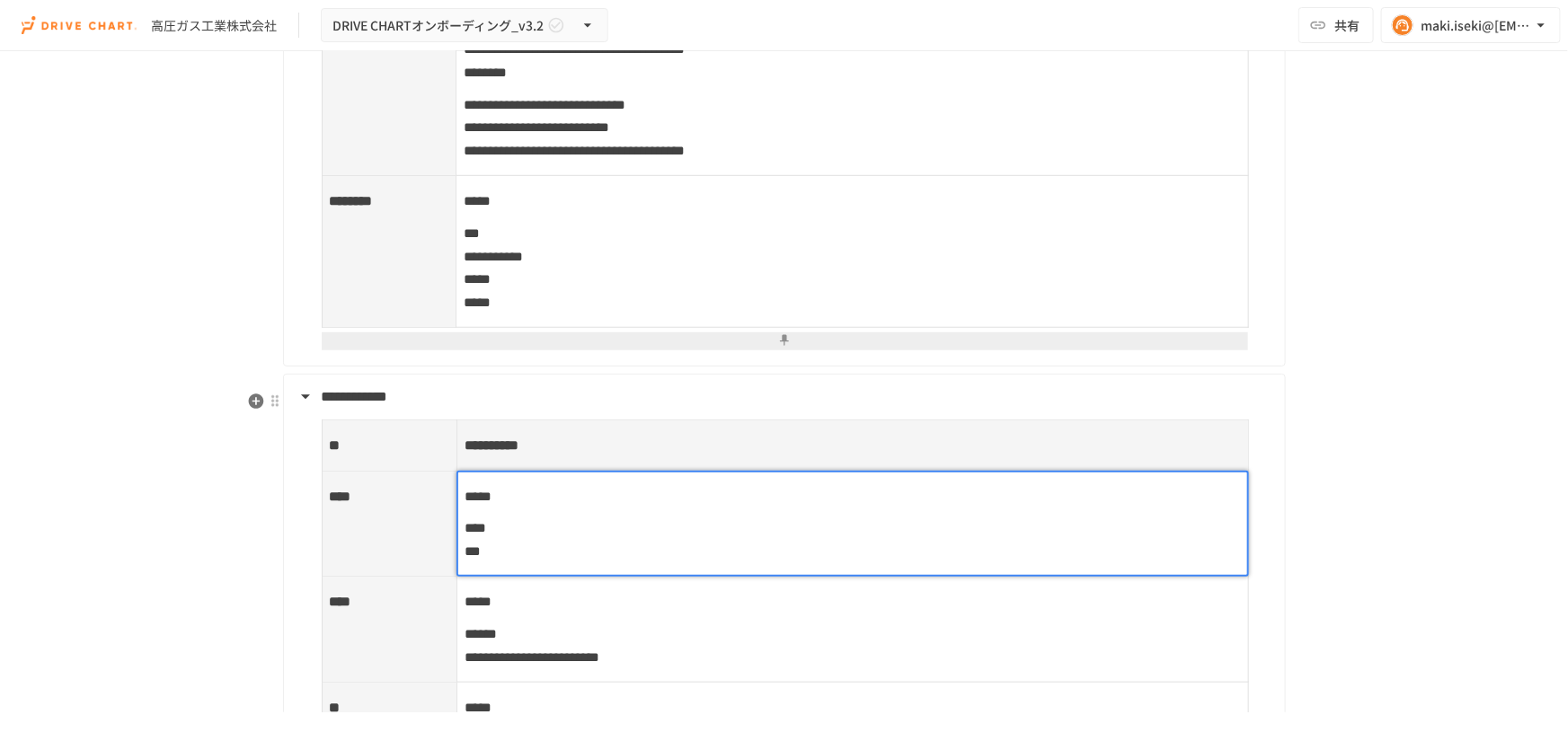 click on "****" at bounding box center [475, 527] 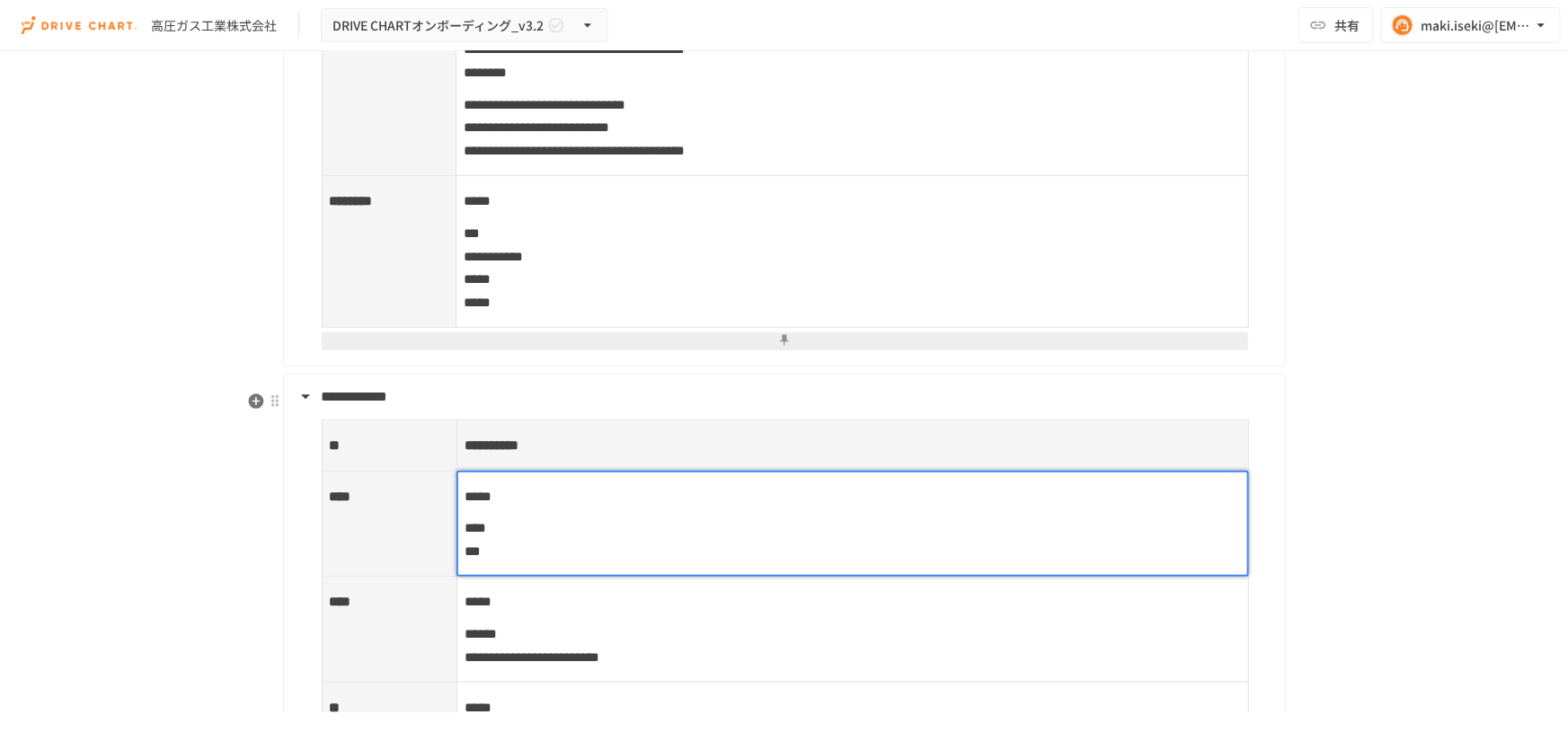 click on "***** **** ***" at bounding box center [852, 524] 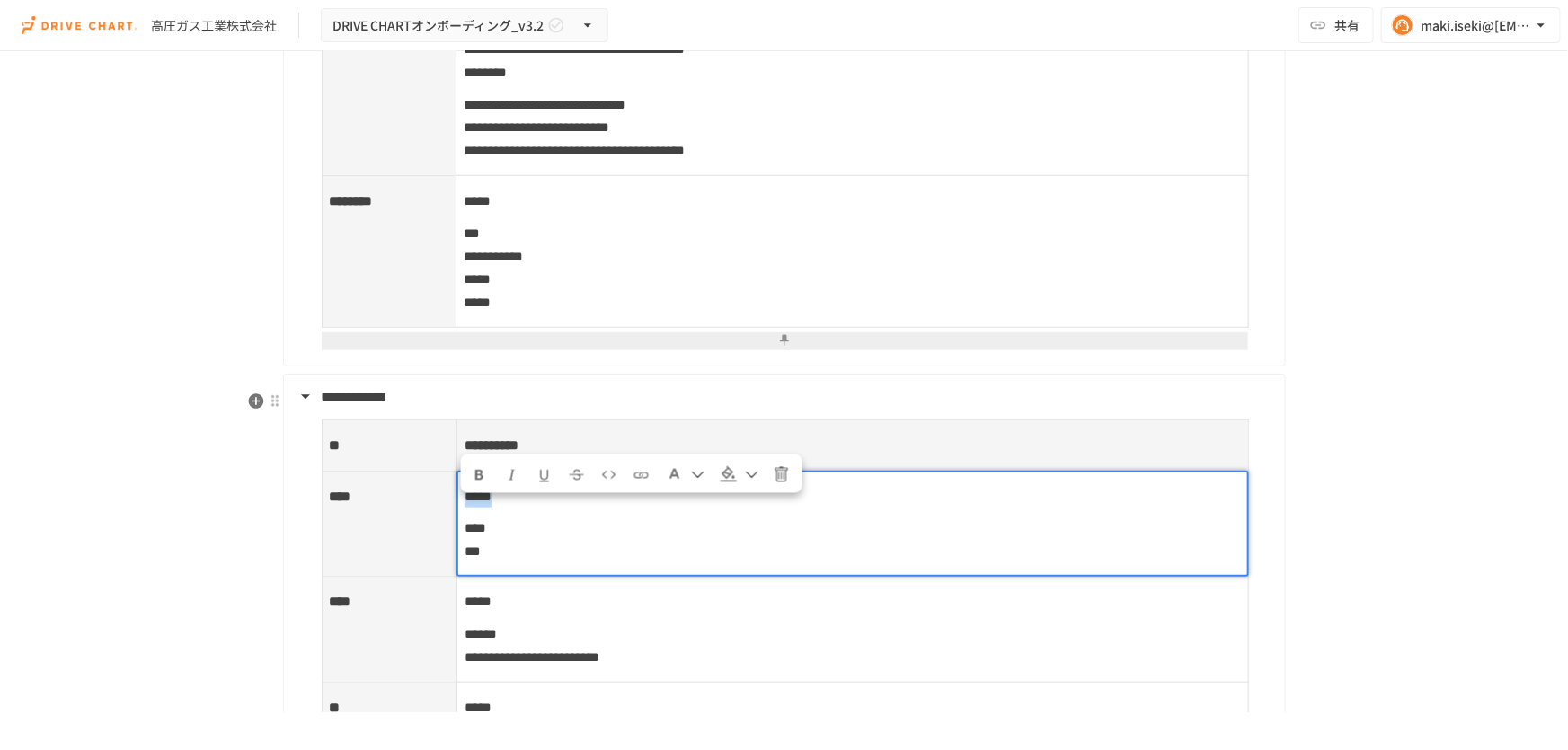 drag, startPoint x: 531, startPoint y: 507, endPoint x: 443, endPoint y: 508, distance: 88.00568 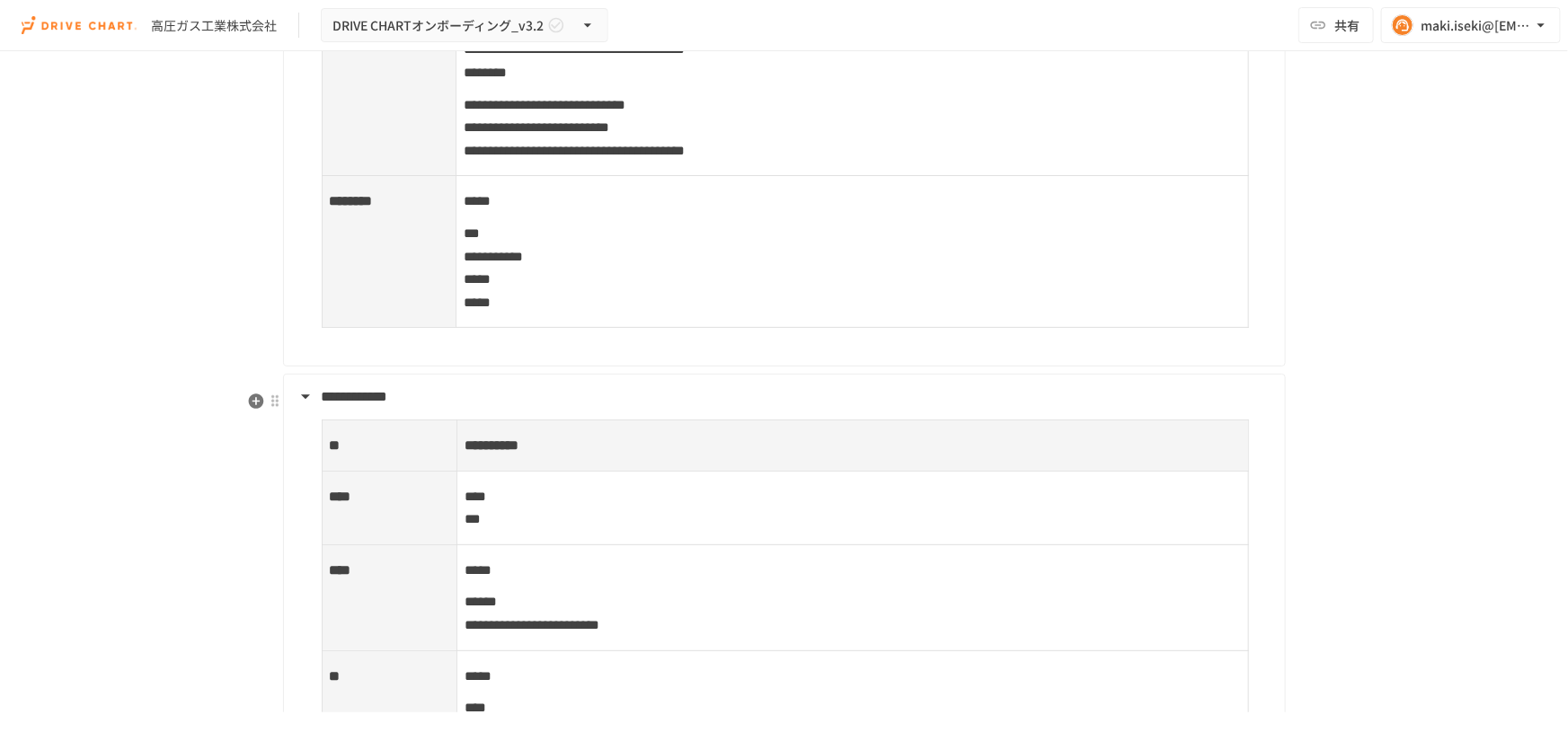 click on "**********" at bounding box center (783, 669) 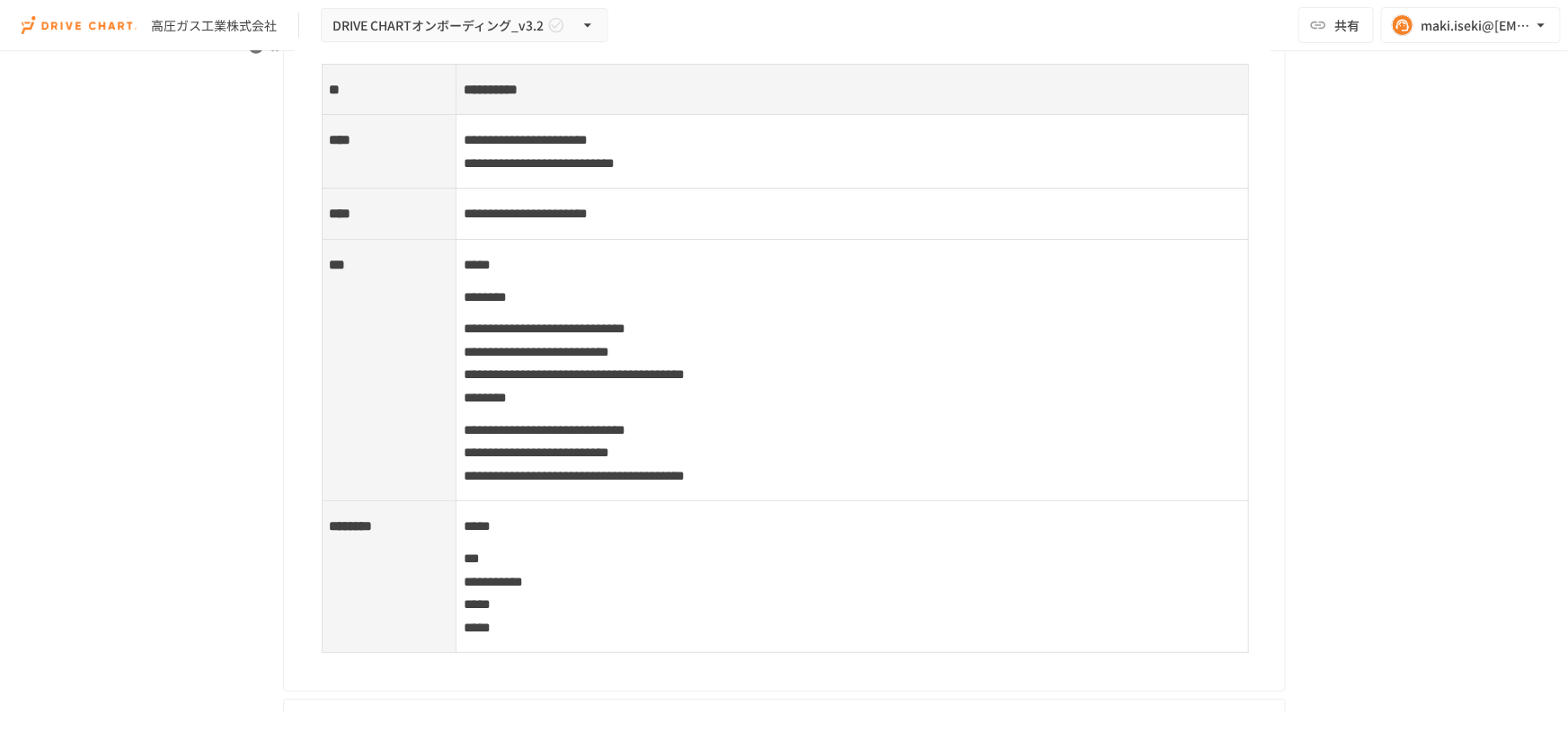 scroll, scrollTop: 7186, scrollLeft: 0, axis: vertical 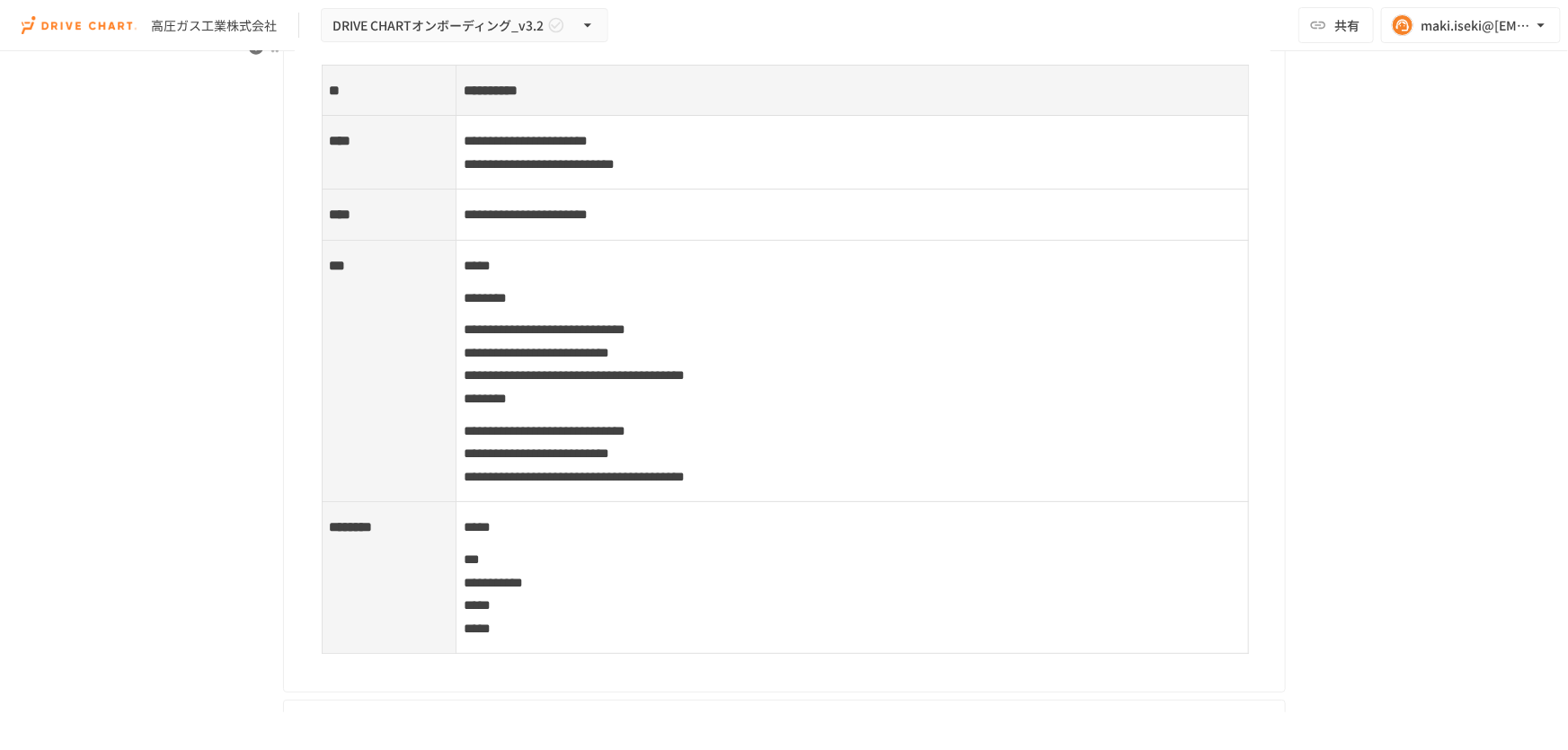 click on "**********" at bounding box center [852, 371] 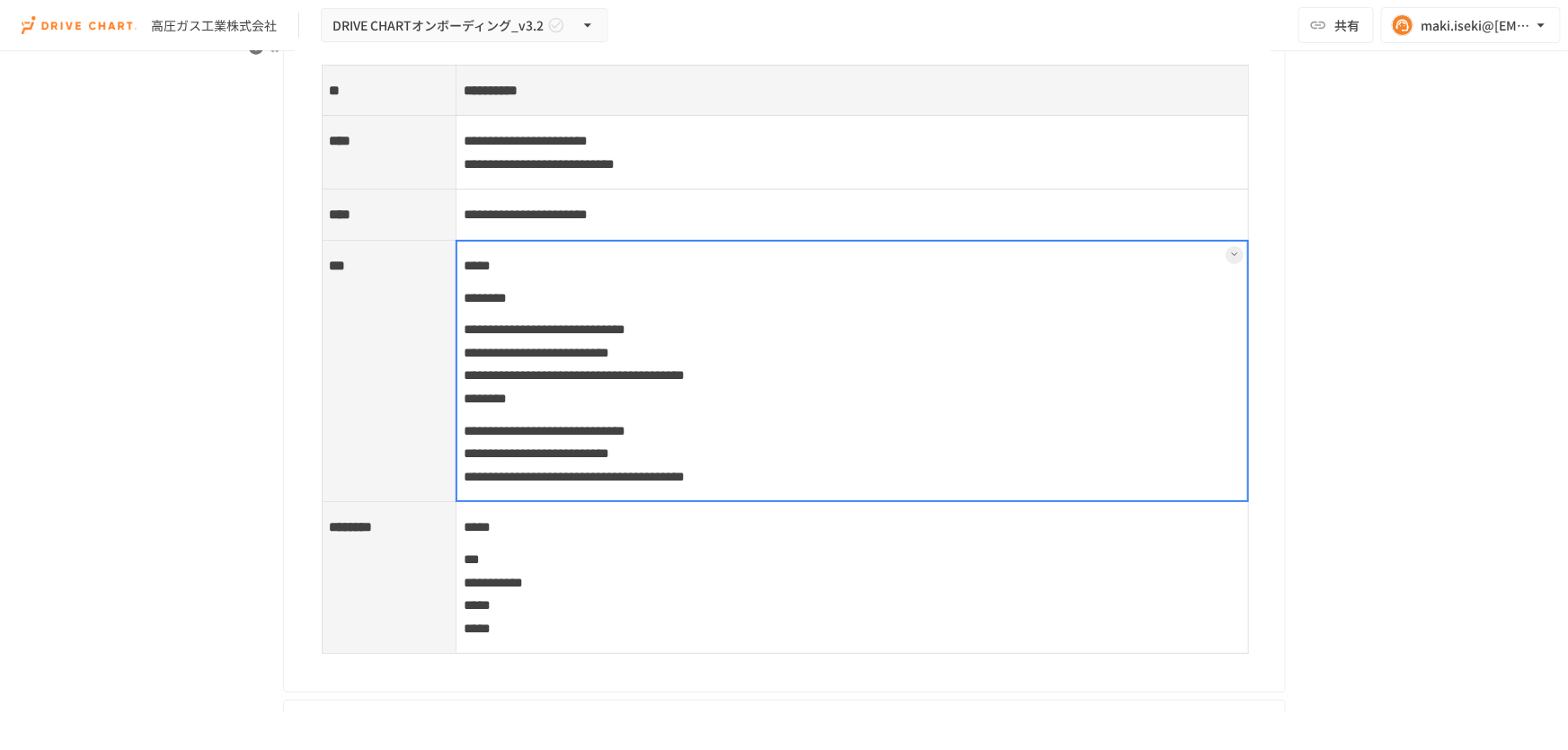 click on "**********" at bounding box center [852, 215] 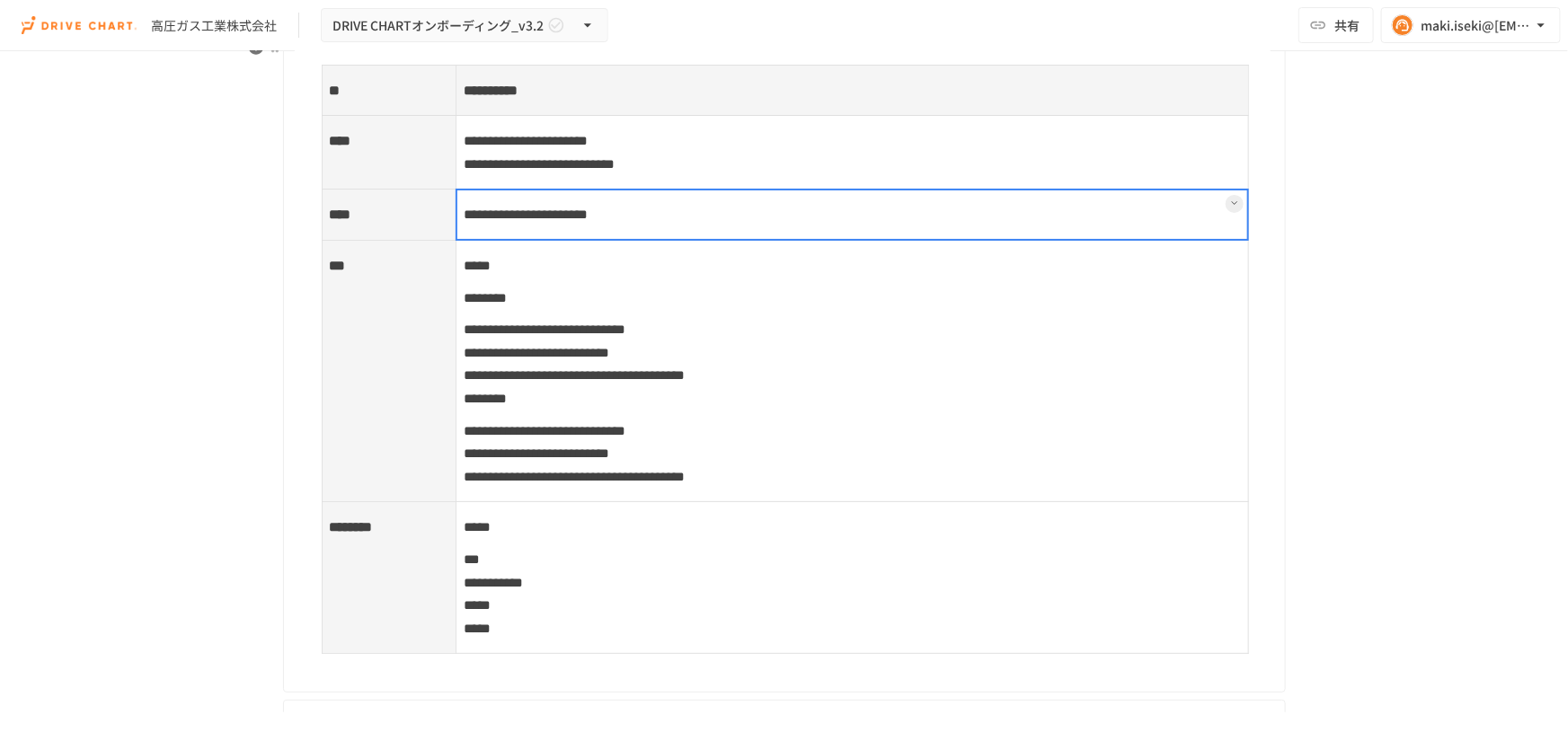 click on "**********" at bounding box center [852, 371] 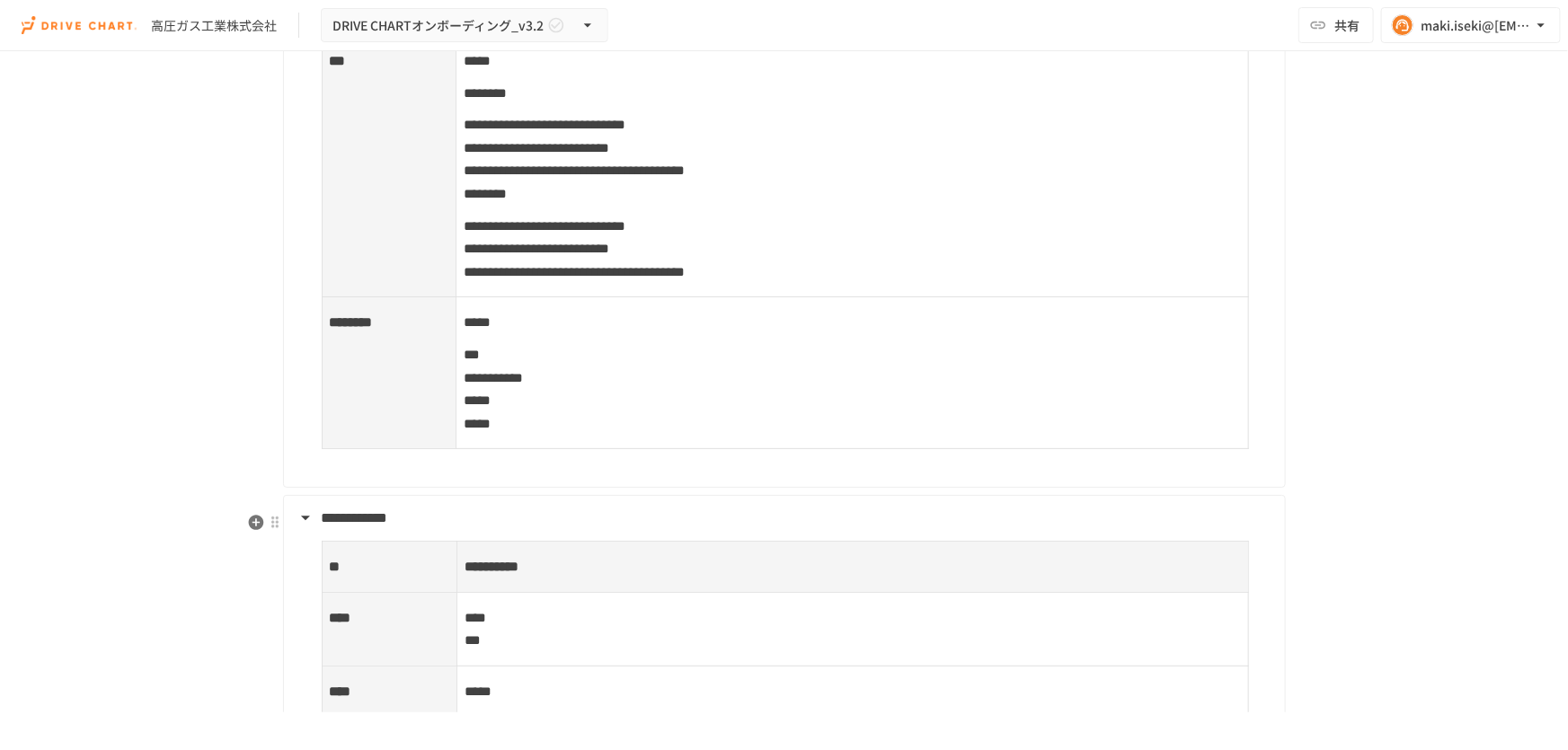 scroll, scrollTop: 7593, scrollLeft: 0, axis: vertical 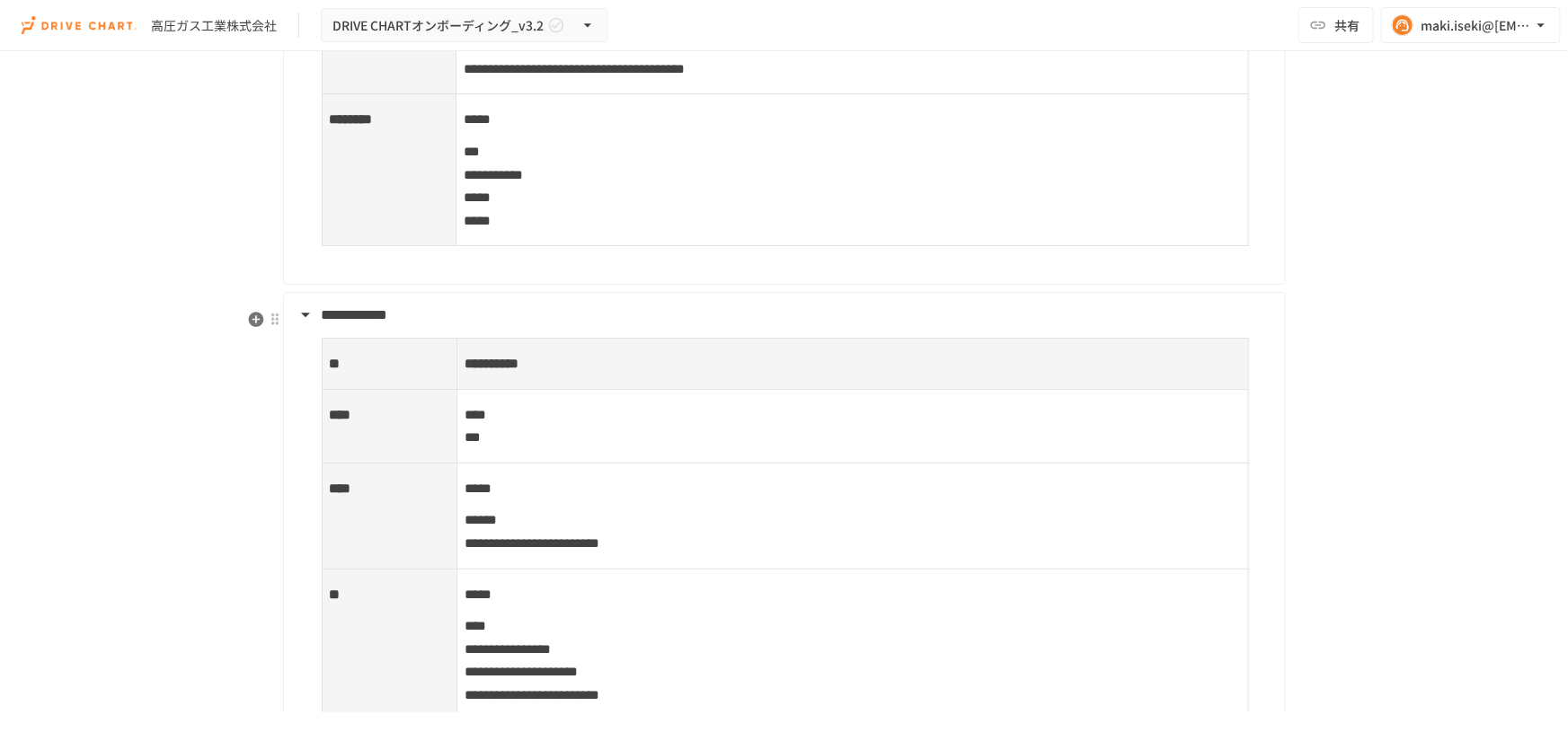 click on "**********" at bounding box center (853, 516) 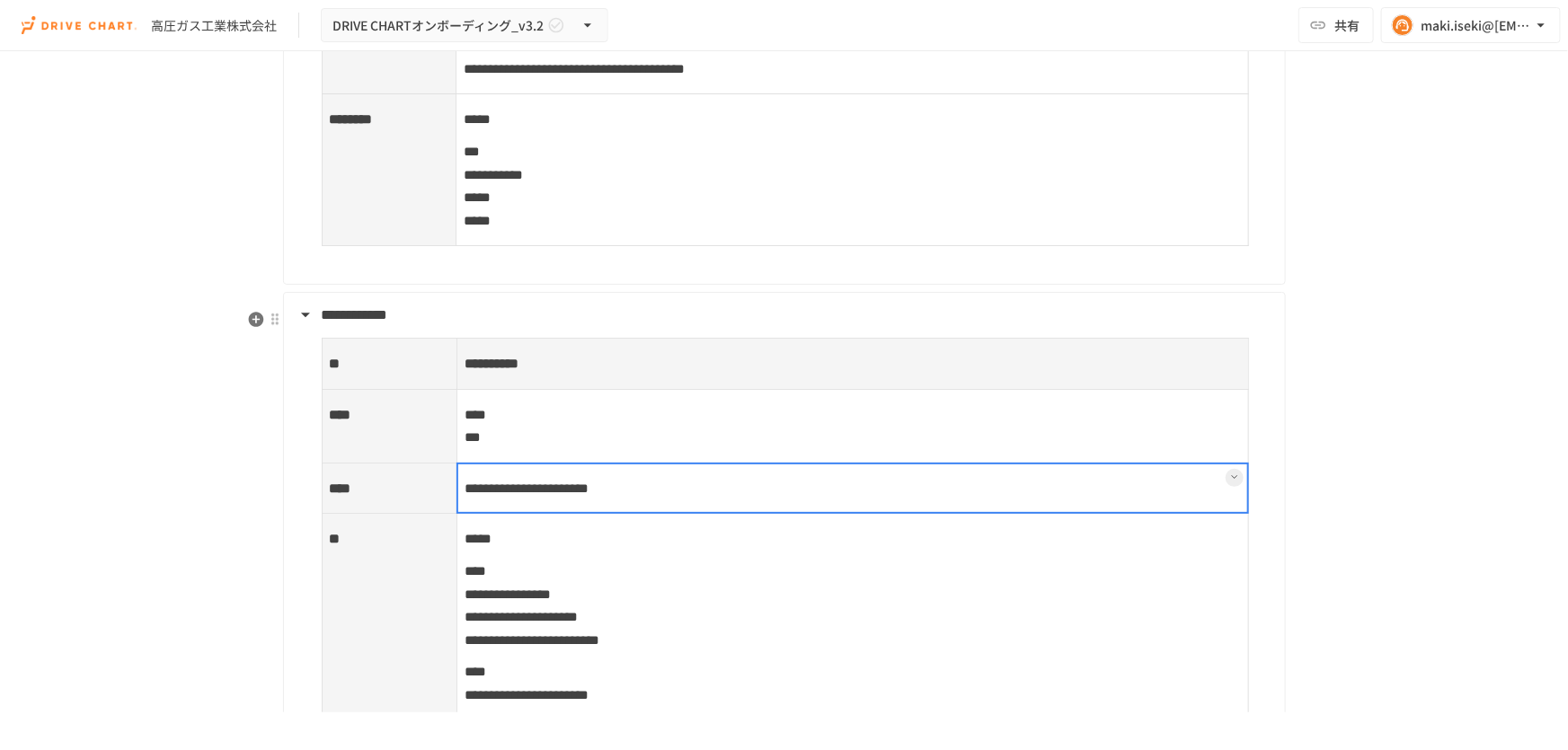 click on "**** ***" at bounding box center (853, 426) 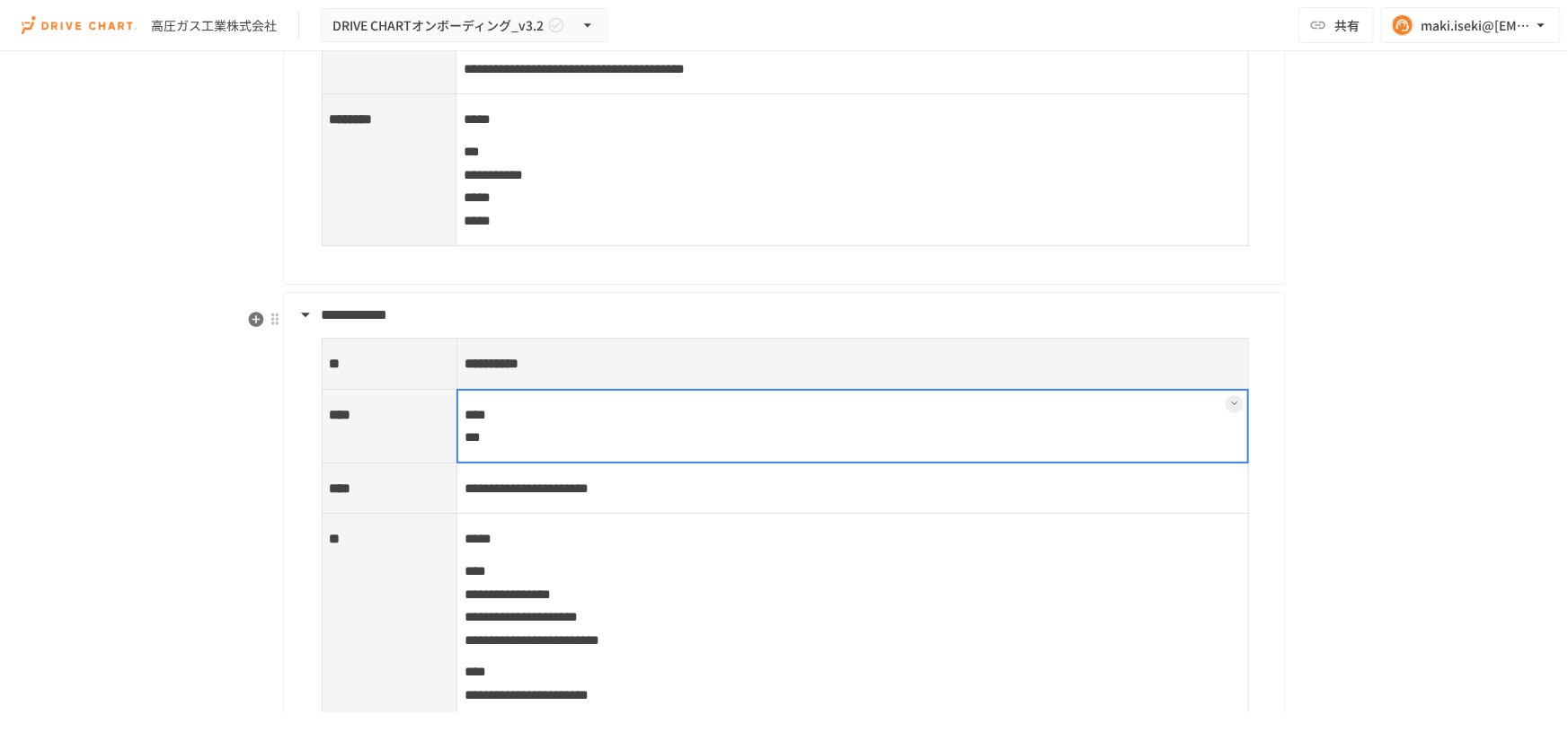 click at bounding box center [852, 426] 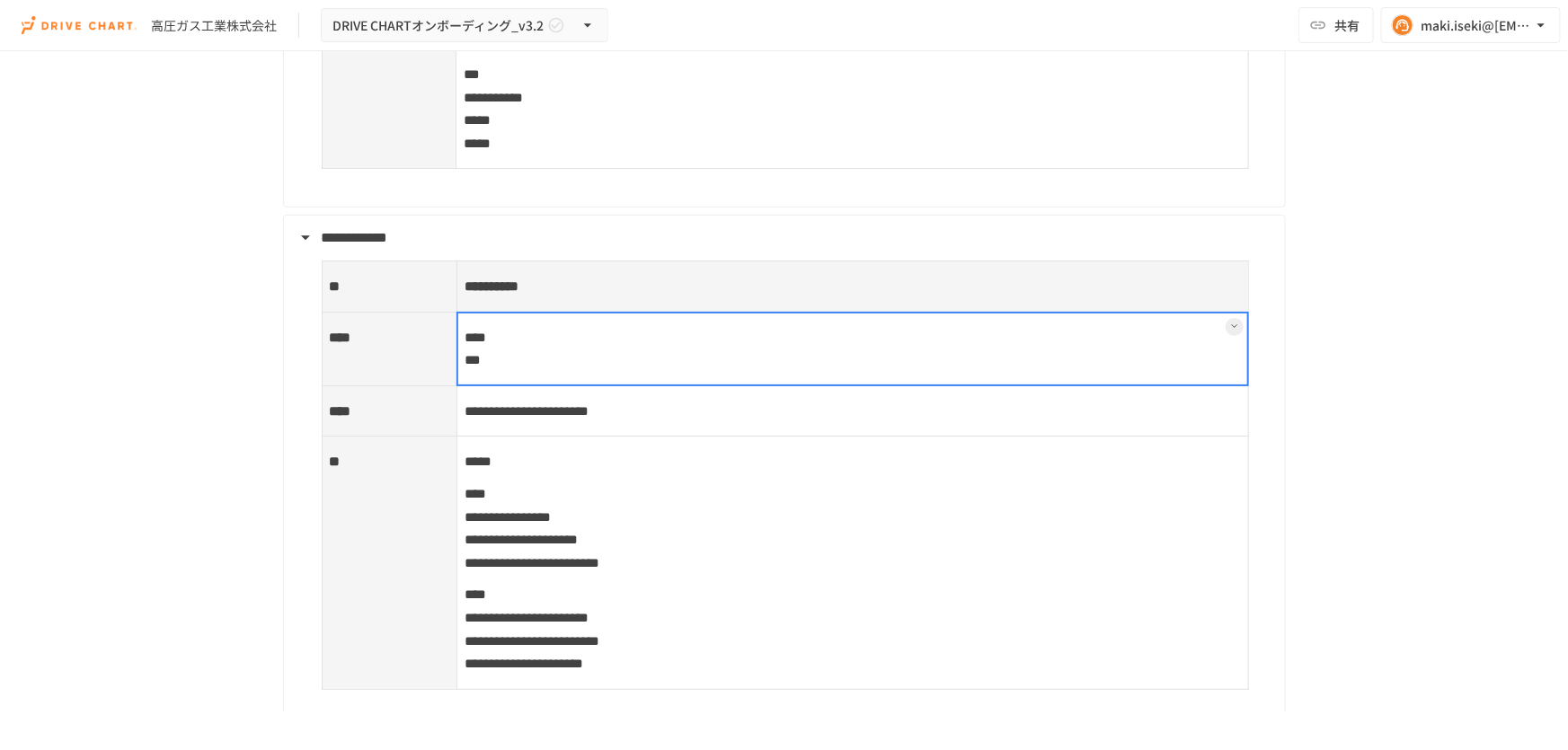 scroll, scrollTop: 7675, scrollLeft: 0, axis: vertical 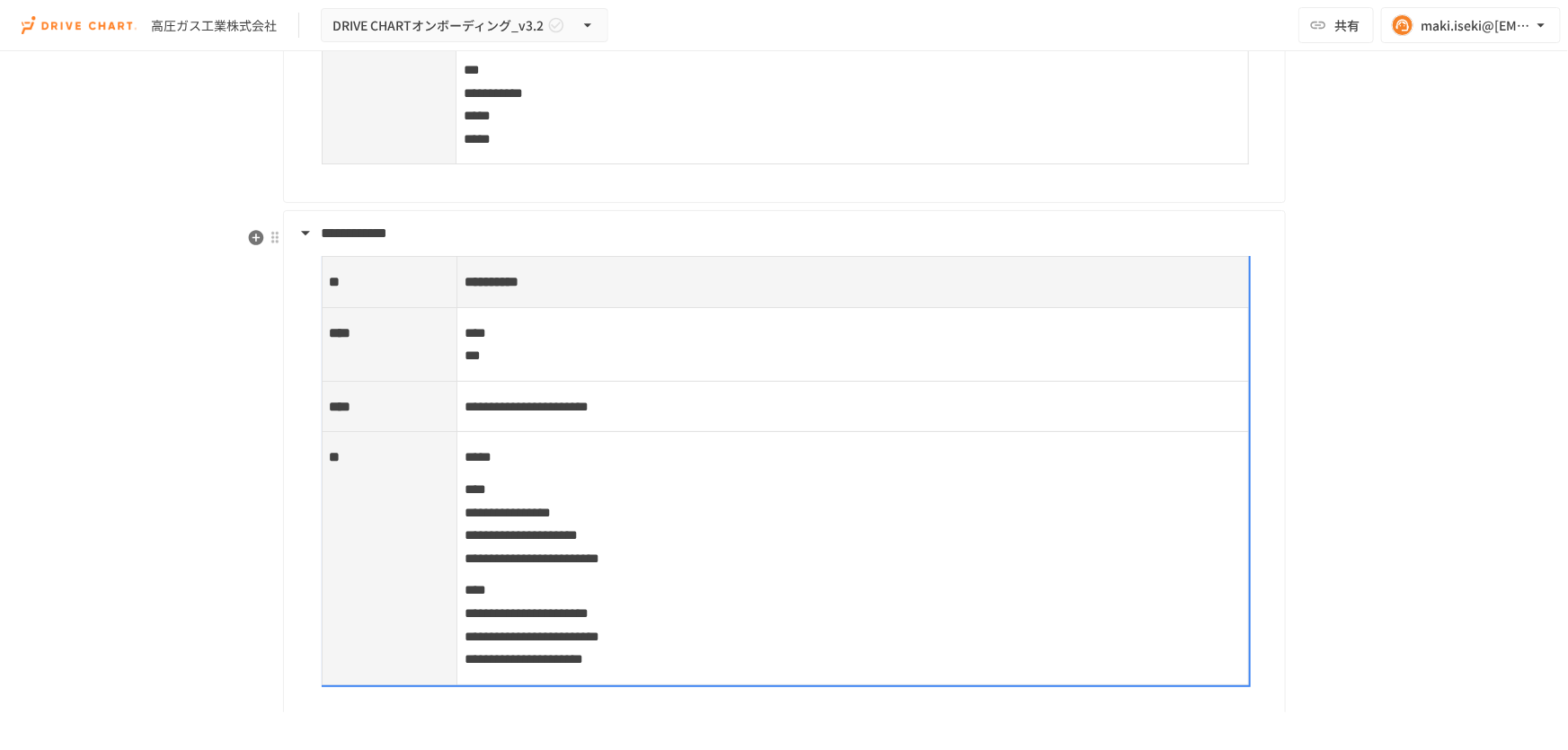 click on "**** ***" at bounding box center (853, 344) 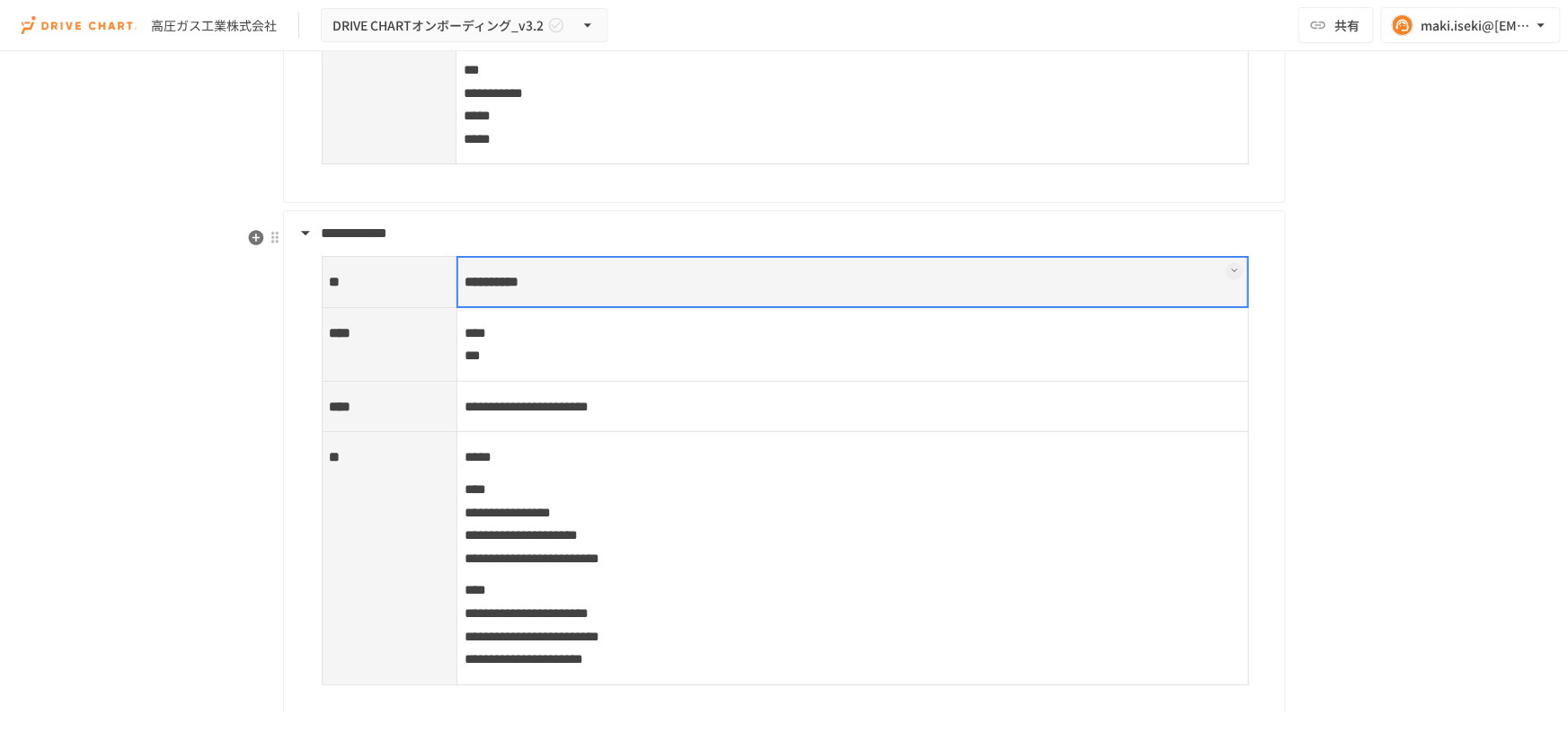 click on "**********" at bounding box center (853, 281) 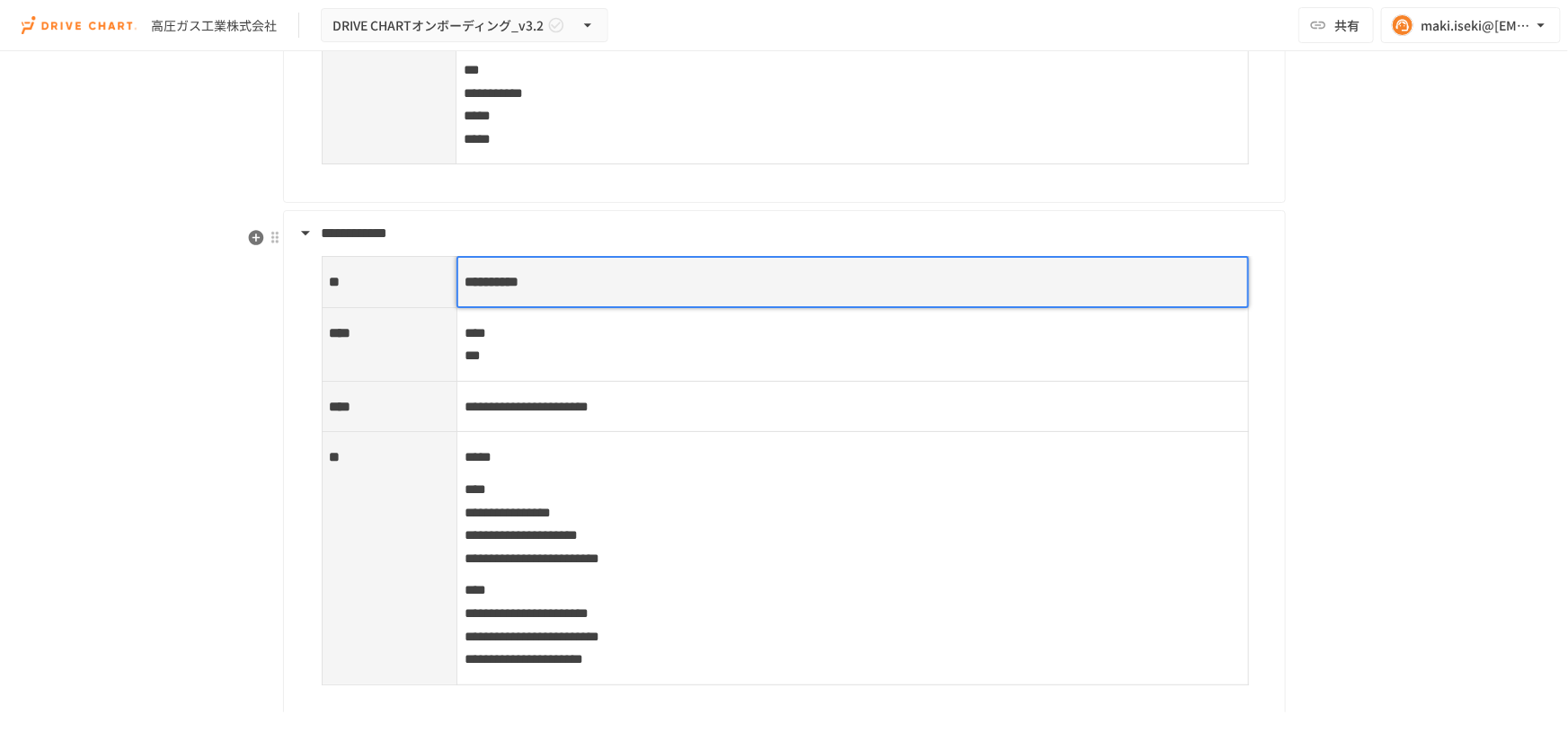 click on "**********" at bounding box center [492, 281] 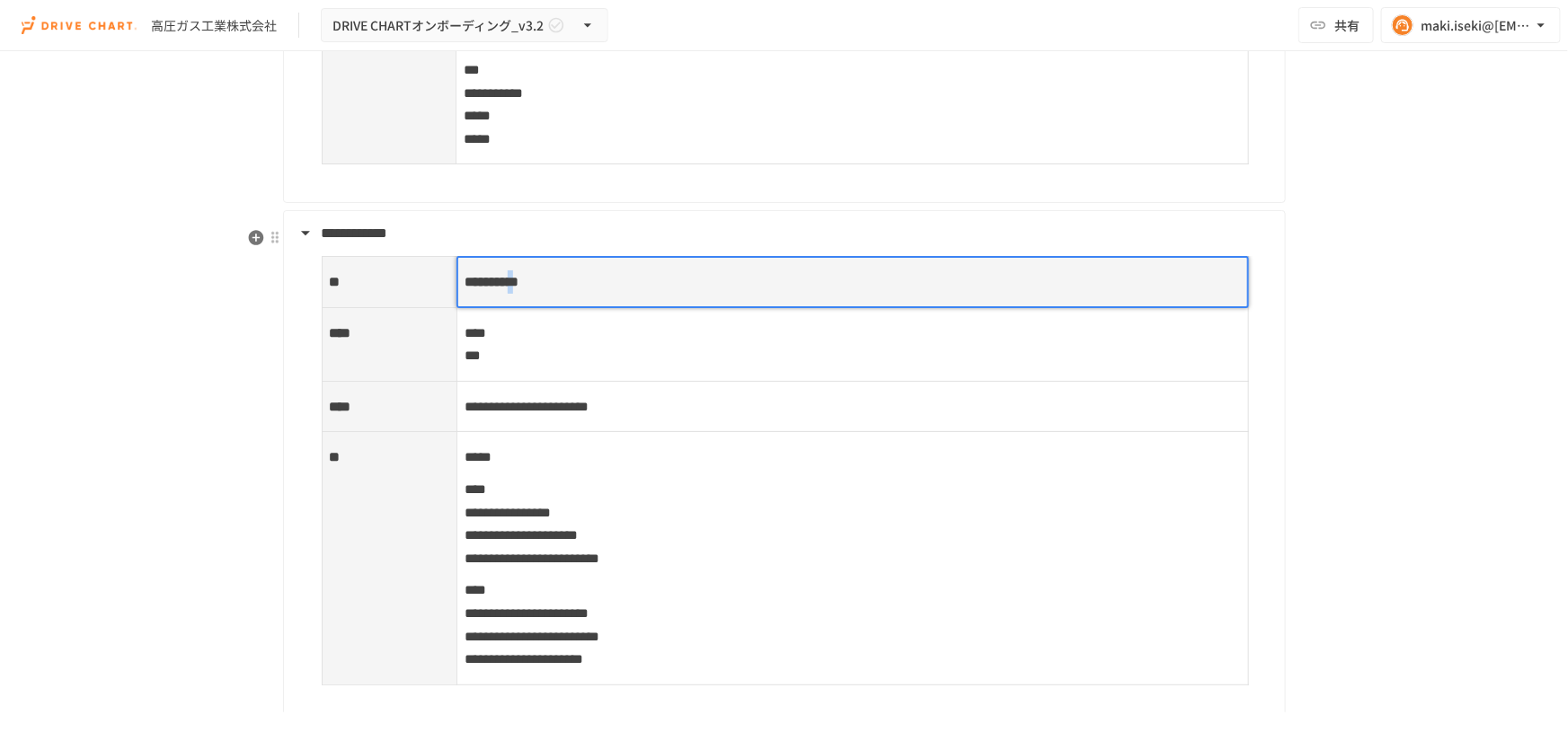 click on "**********" at bounding box center (492, 281) 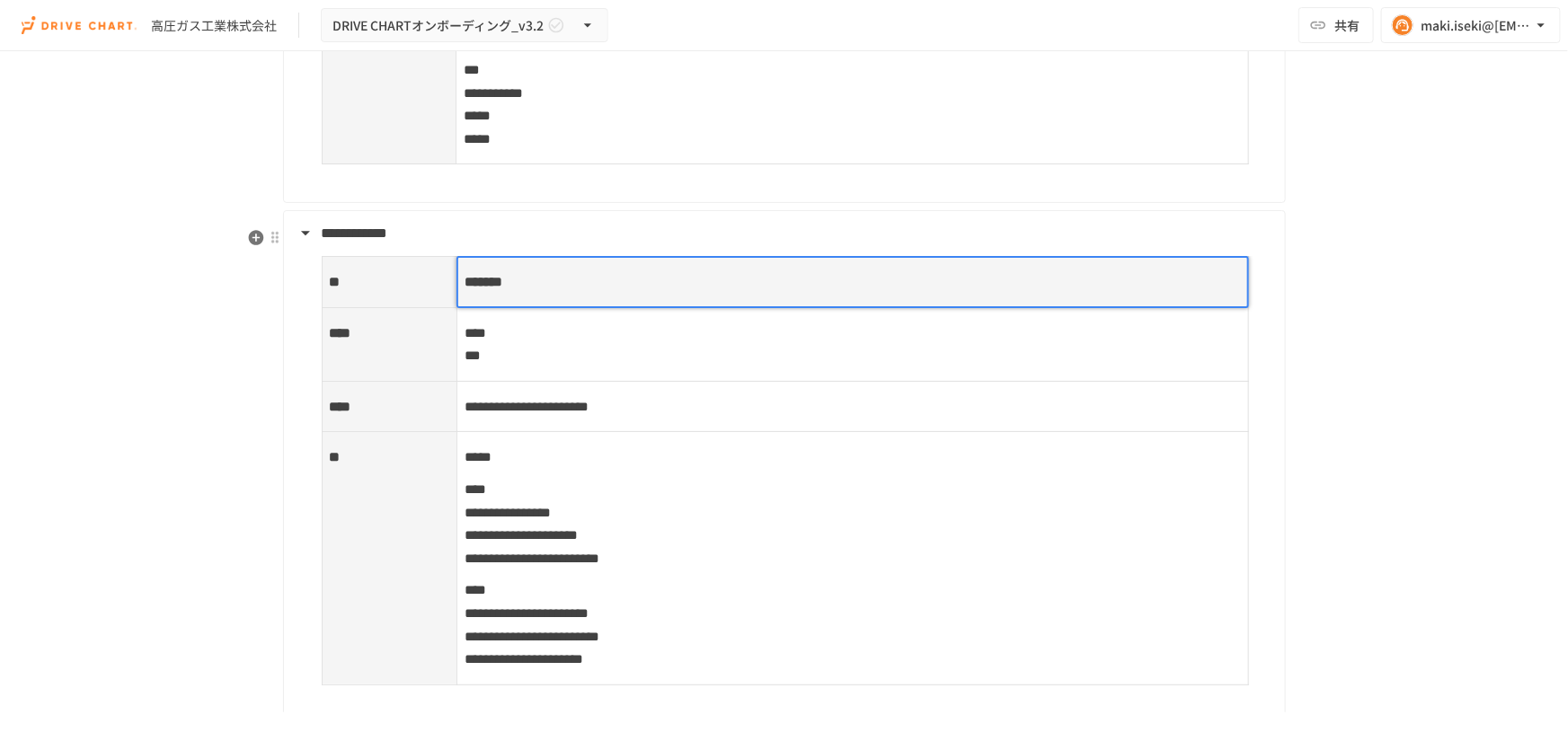 type 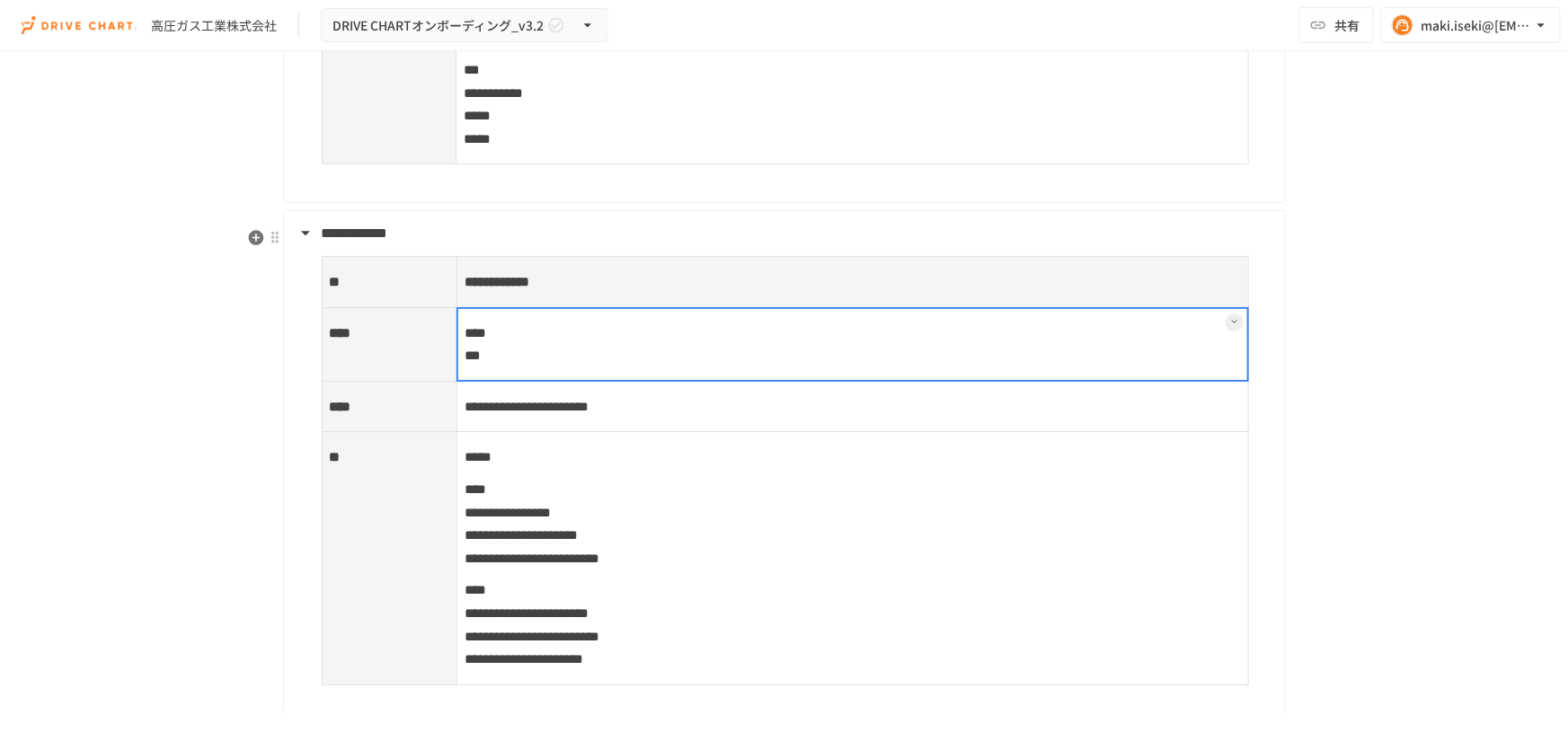 click on "**** ***" at bounding box center [853, 344] 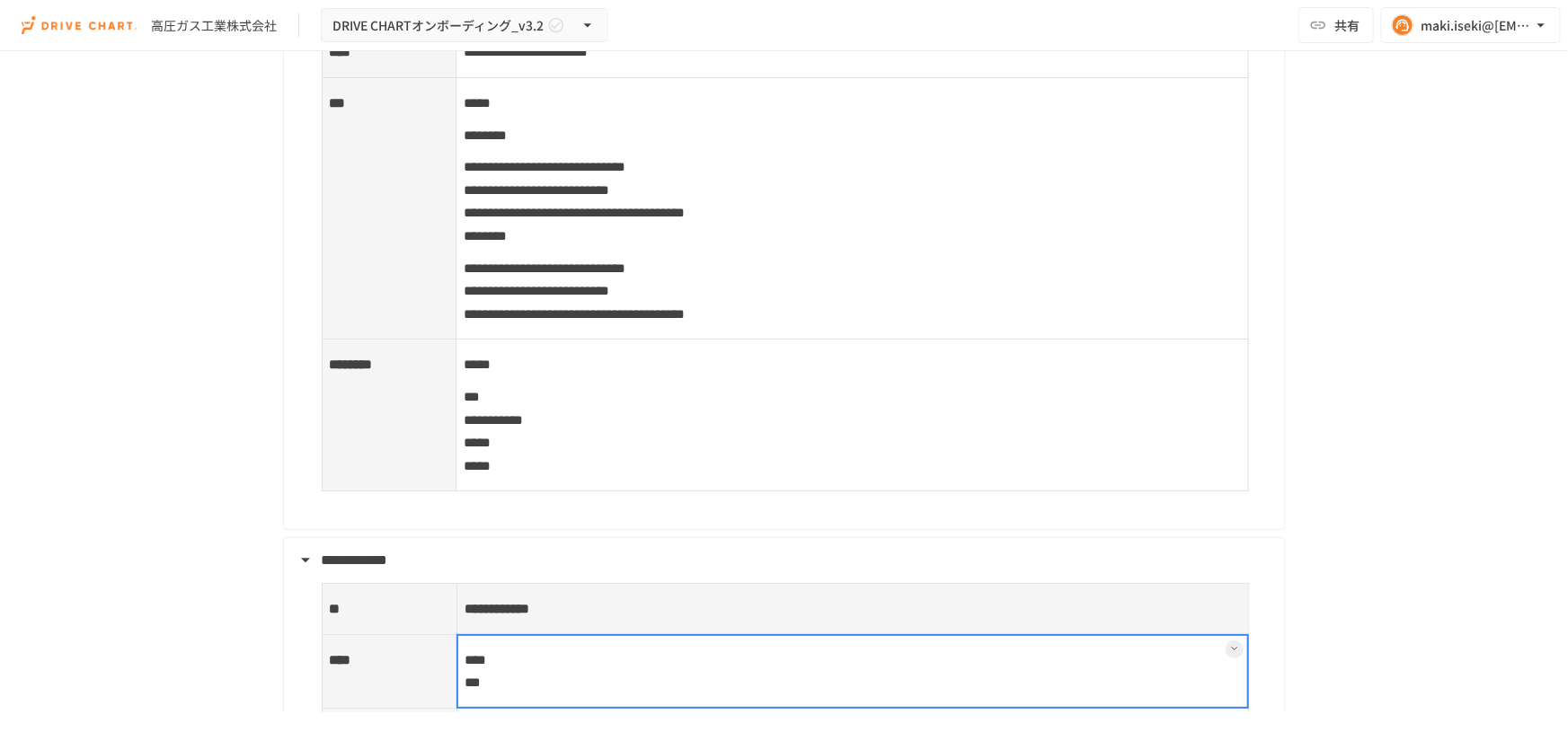 scroll, scrollTop: 7186, scrollLeft: 0, axis: vertical 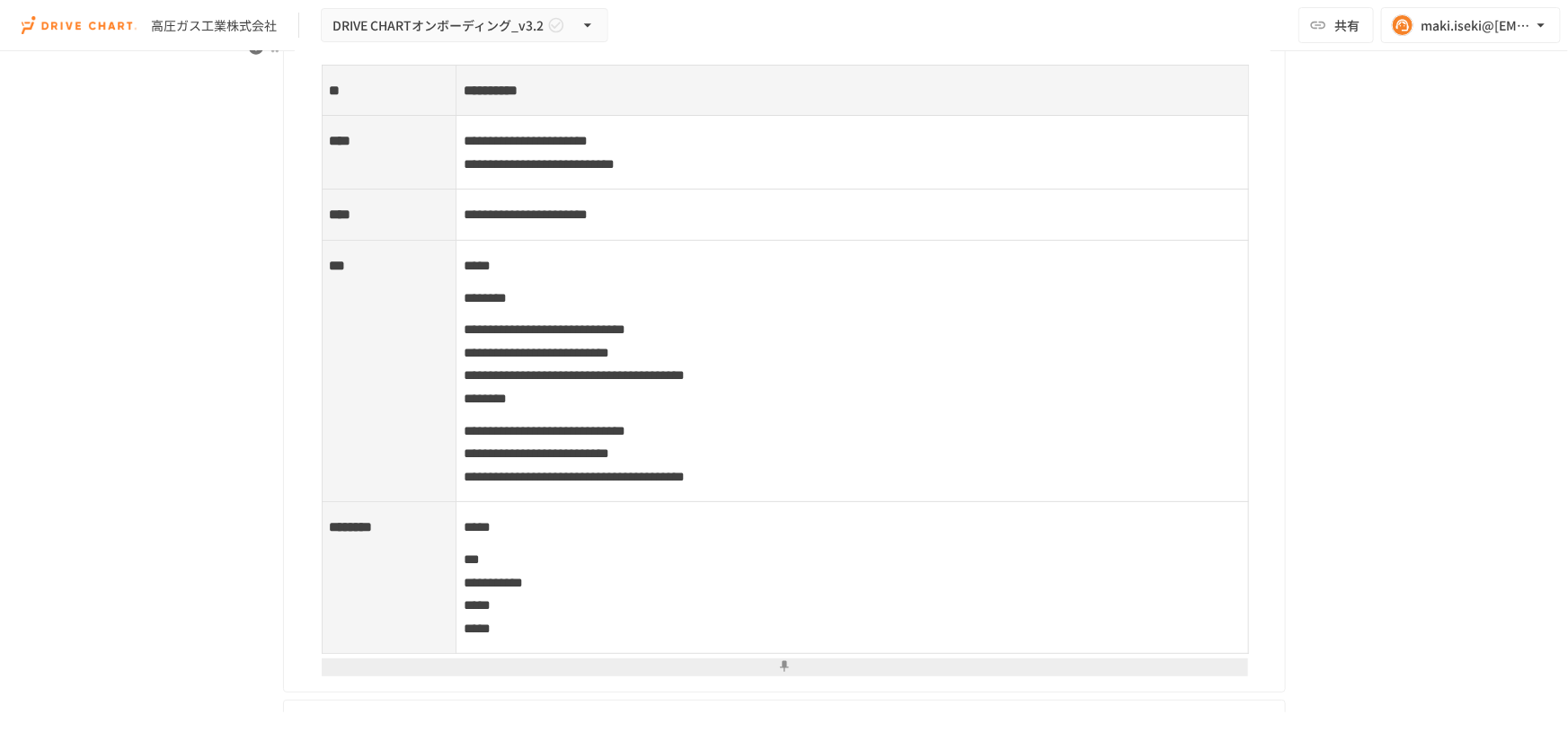 click on "**********" at bounding box center (852, 153) 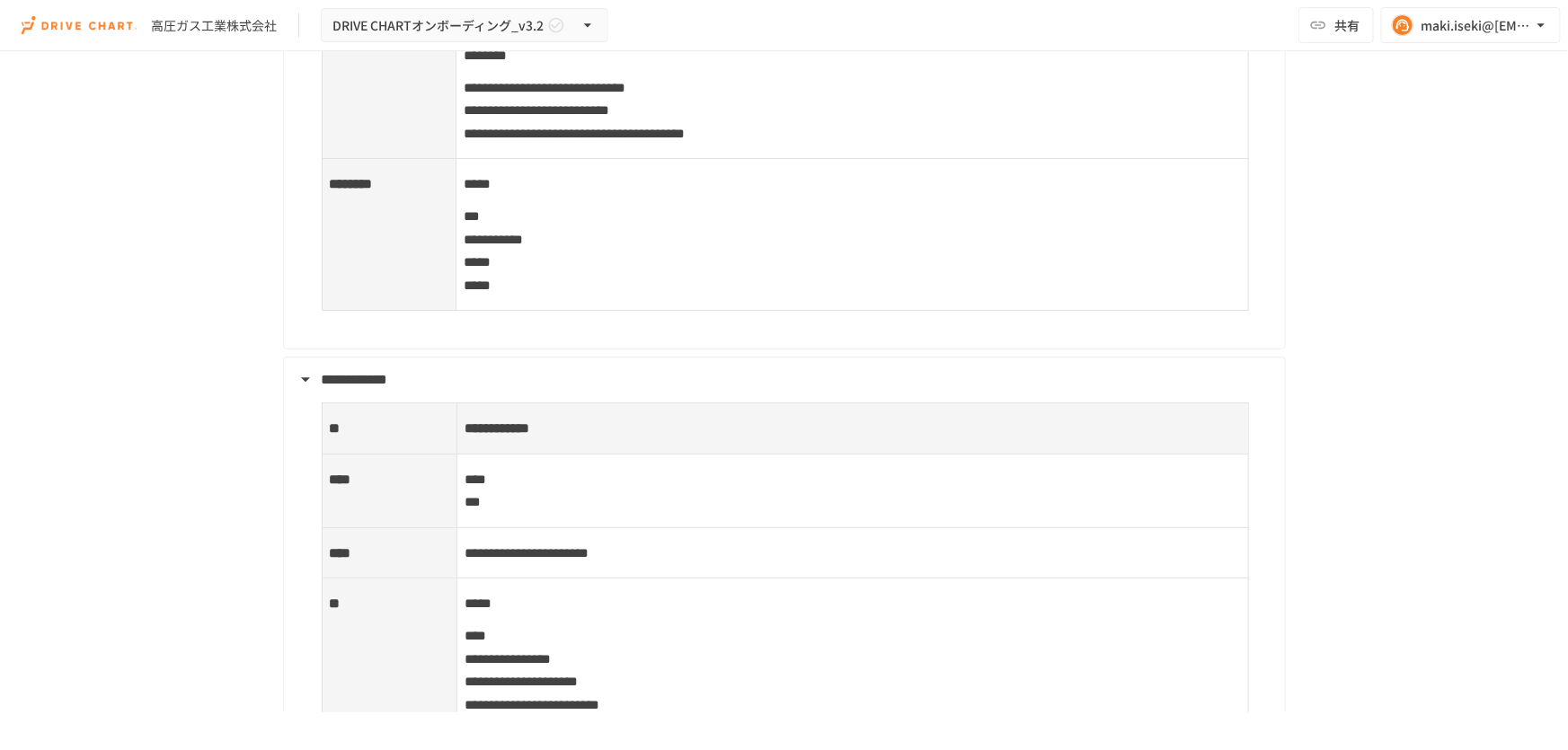 scroll, scrollTop: 7593, scrollLeft: 0, axis: vertical 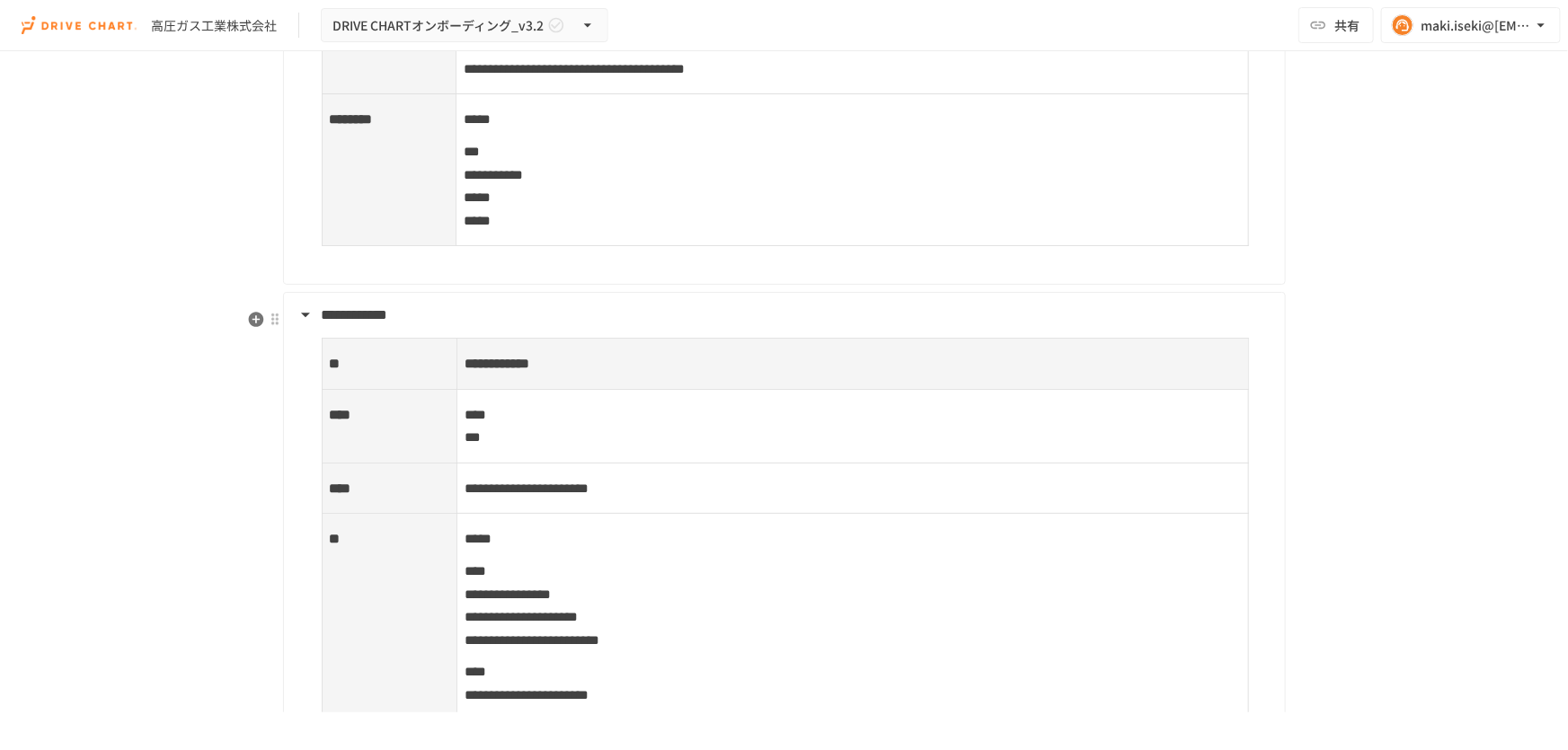click on "**** ***" at bounding box center [852, 426] 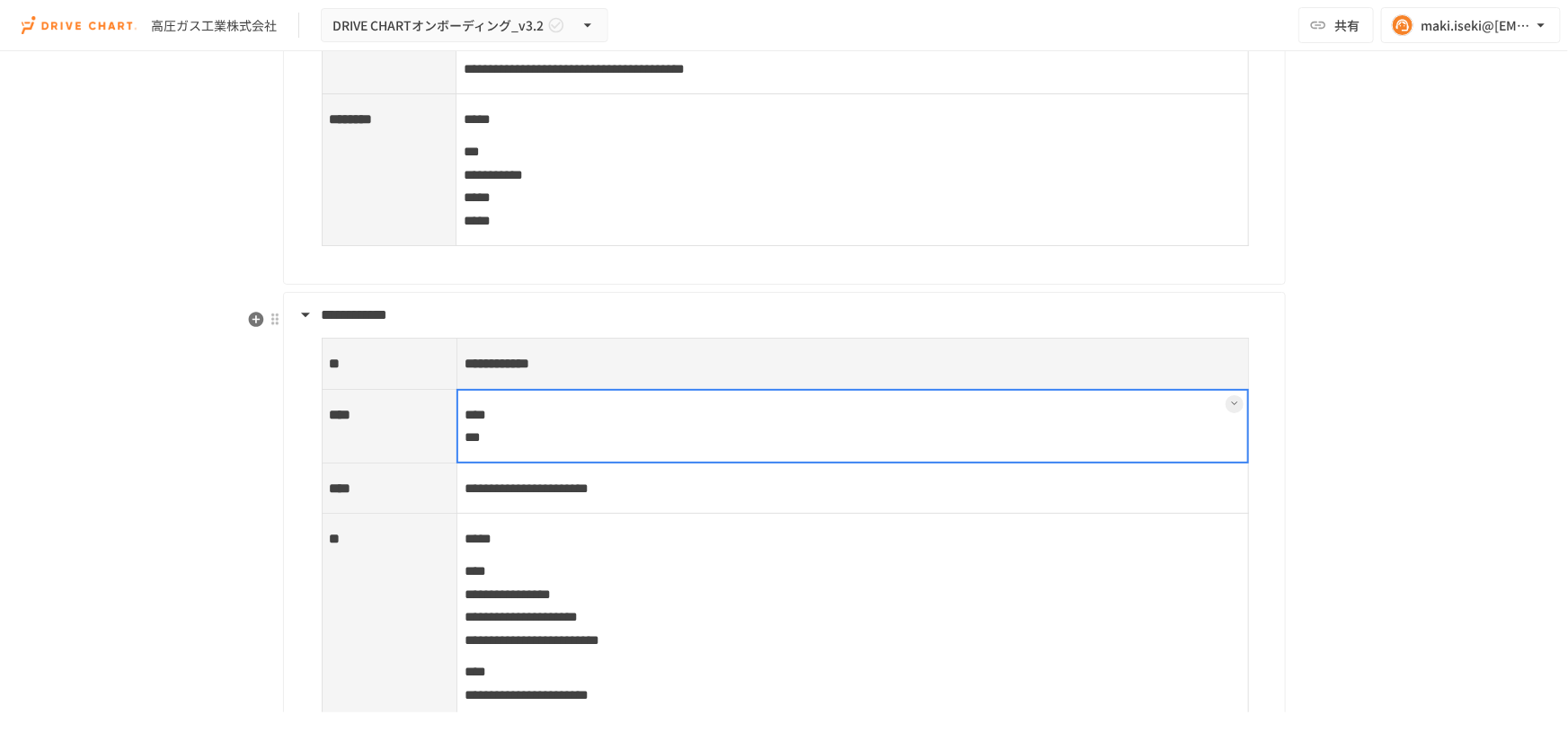 click on "**** ***" at bounding box center (853, 426) 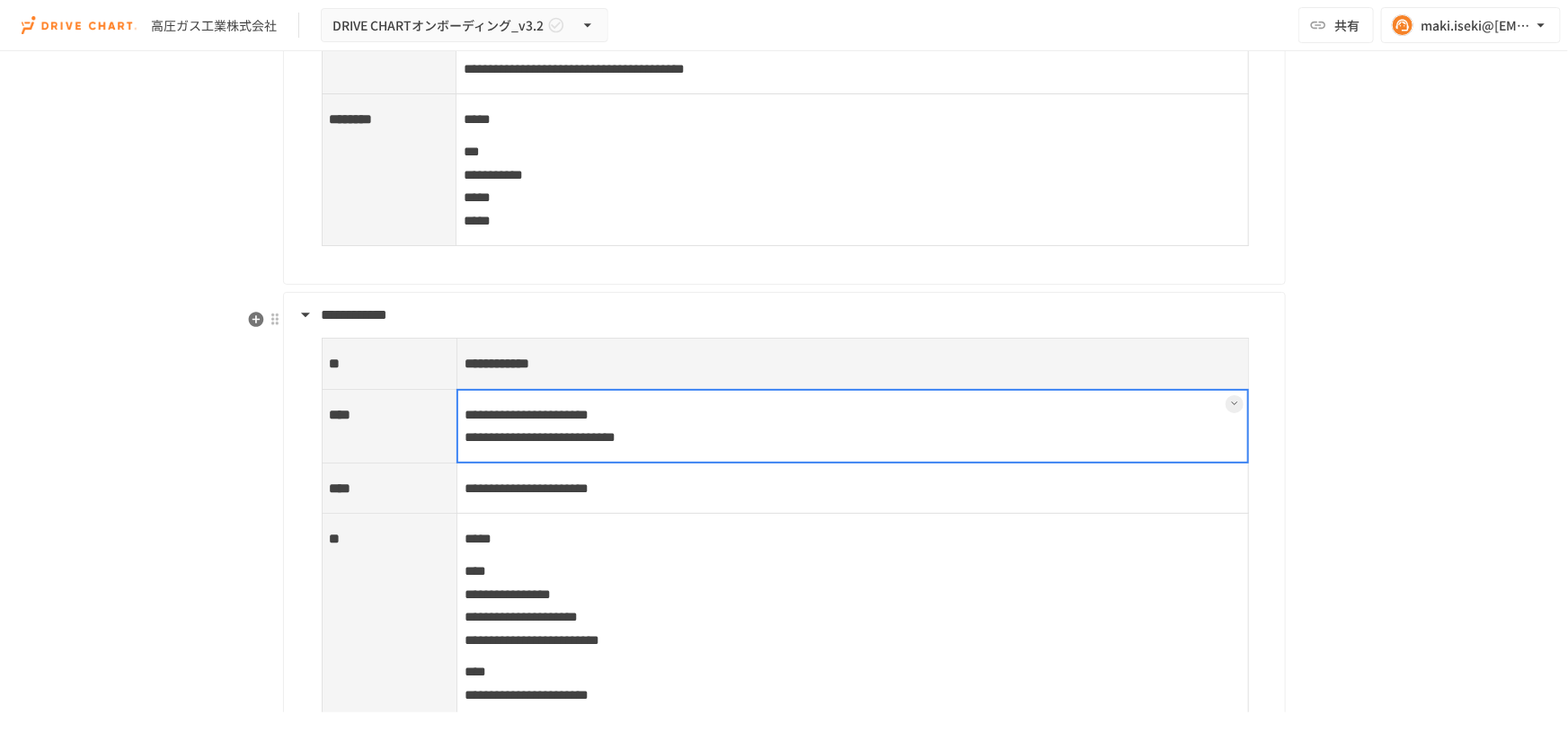 click at bounding box center (852, 426) 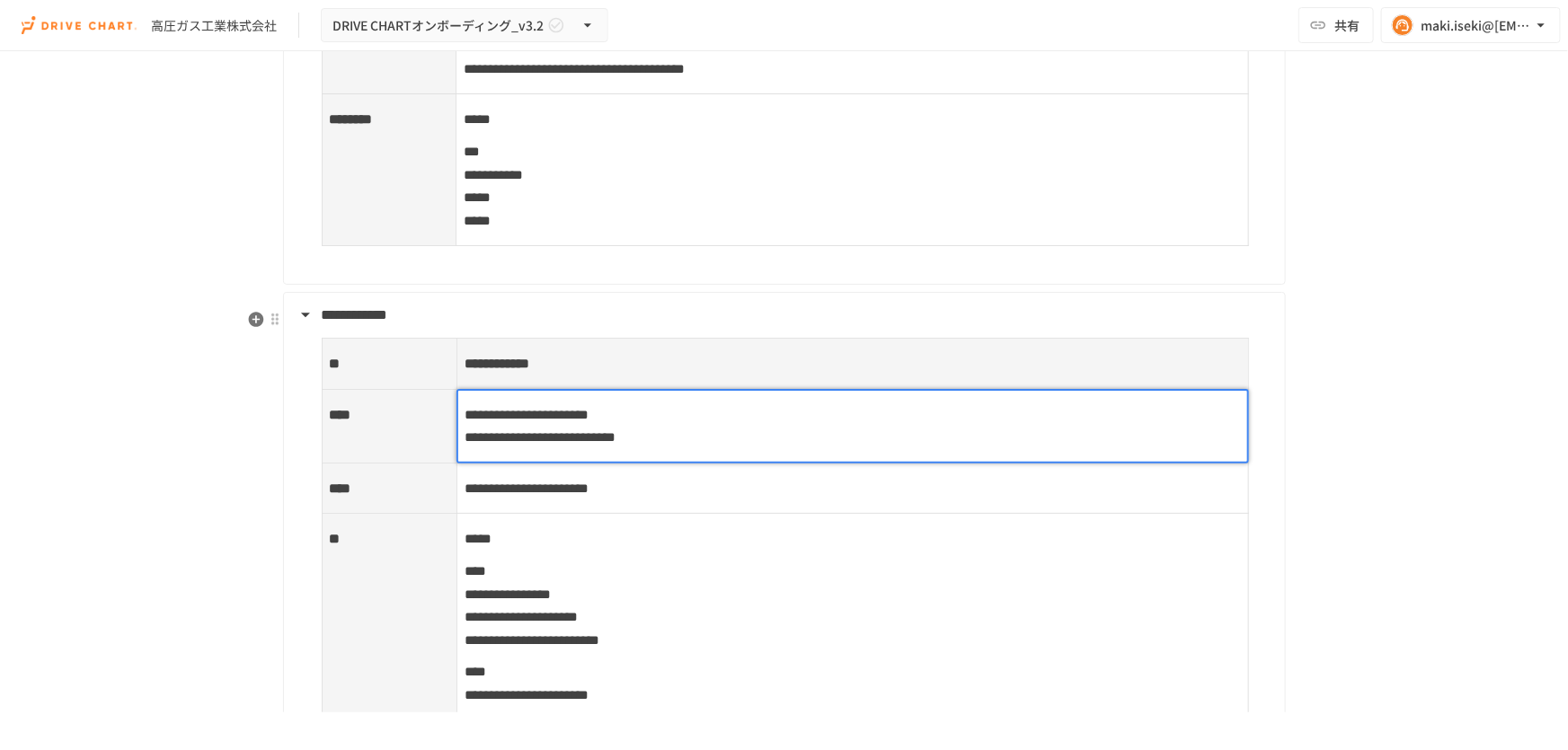 click on "**********" at bounding box center [540, 437] 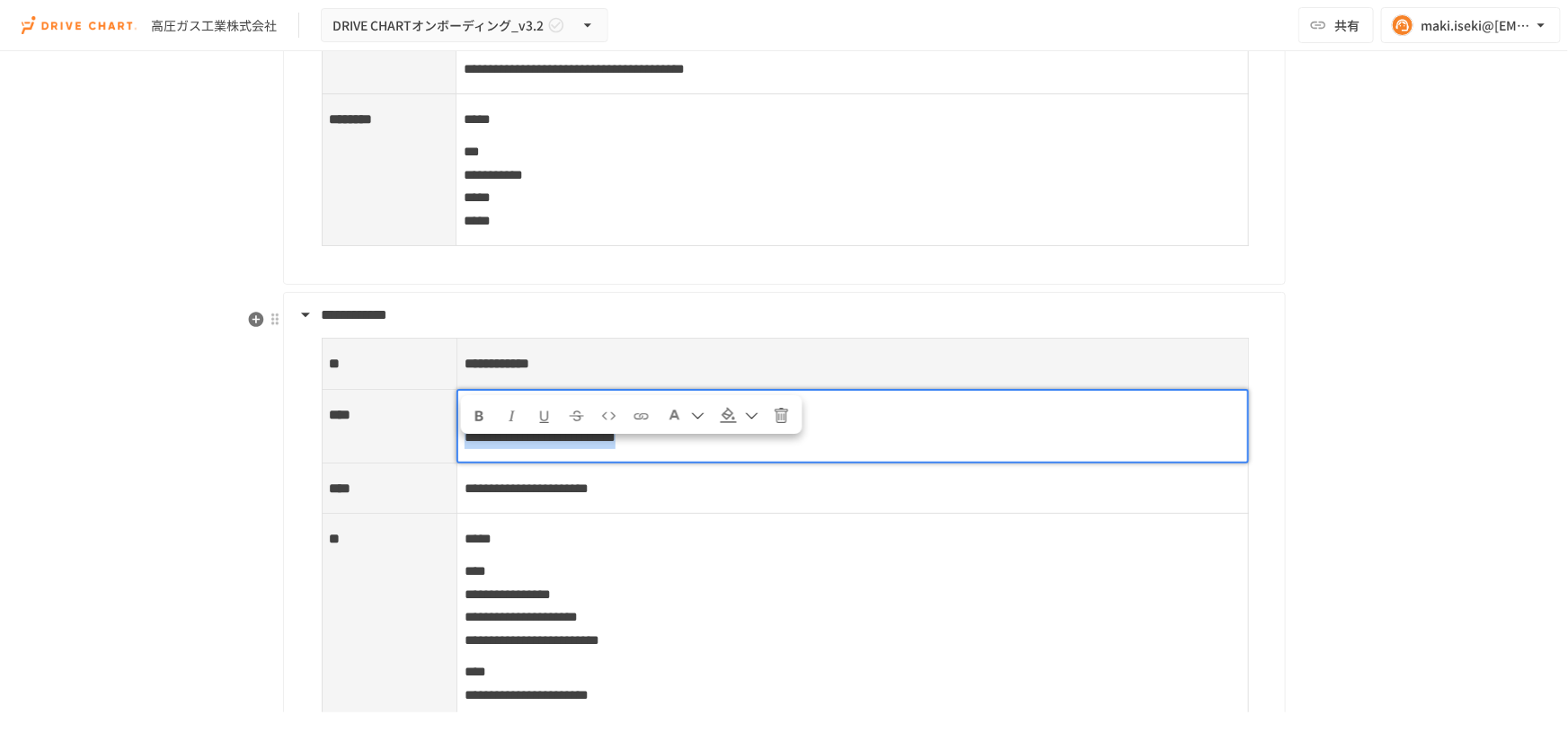 drag, startPoint x: 462, startPoint y: 452, endPoint x: 855, endPoint y: 457, distance: 393.0318 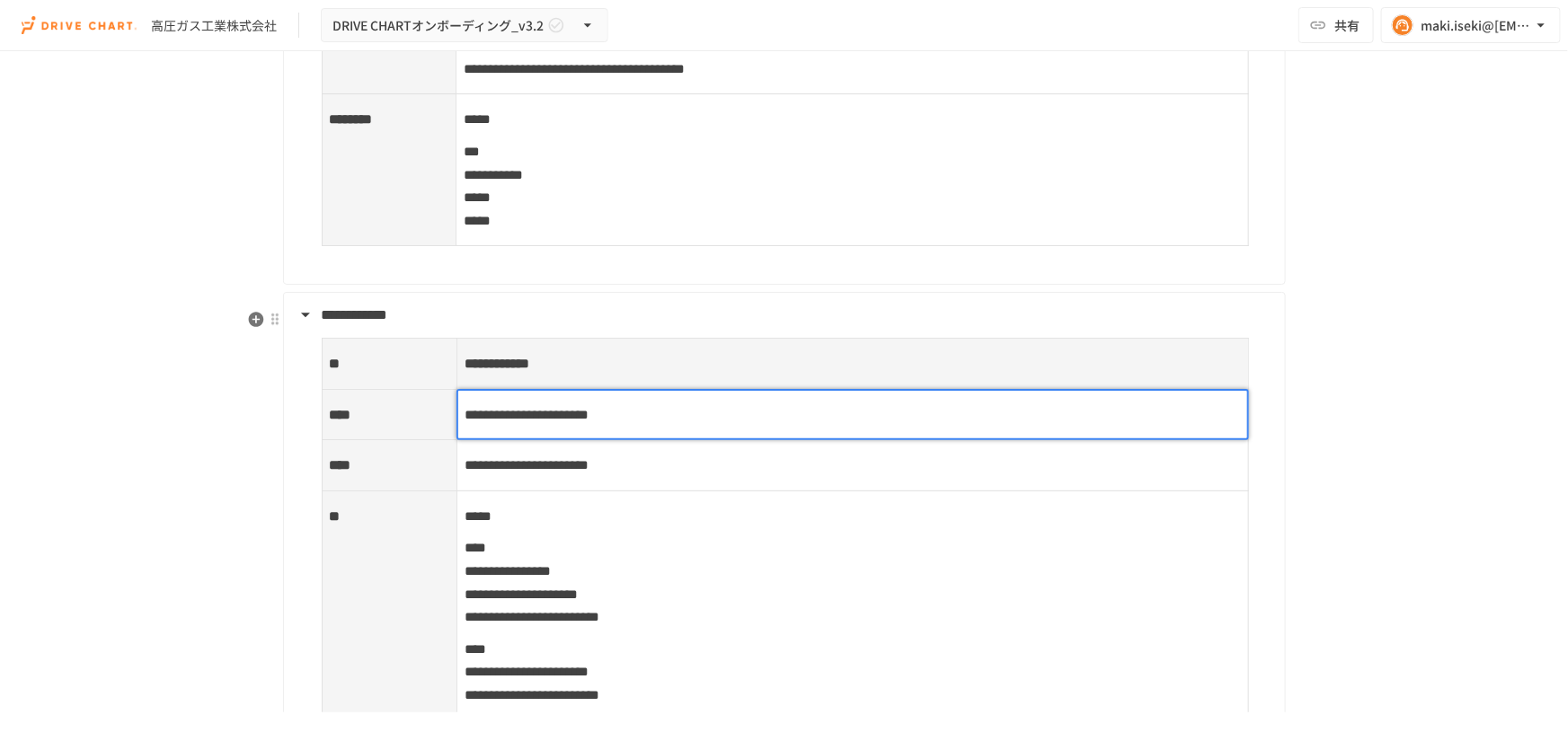 click at bounding box center (852, 415) 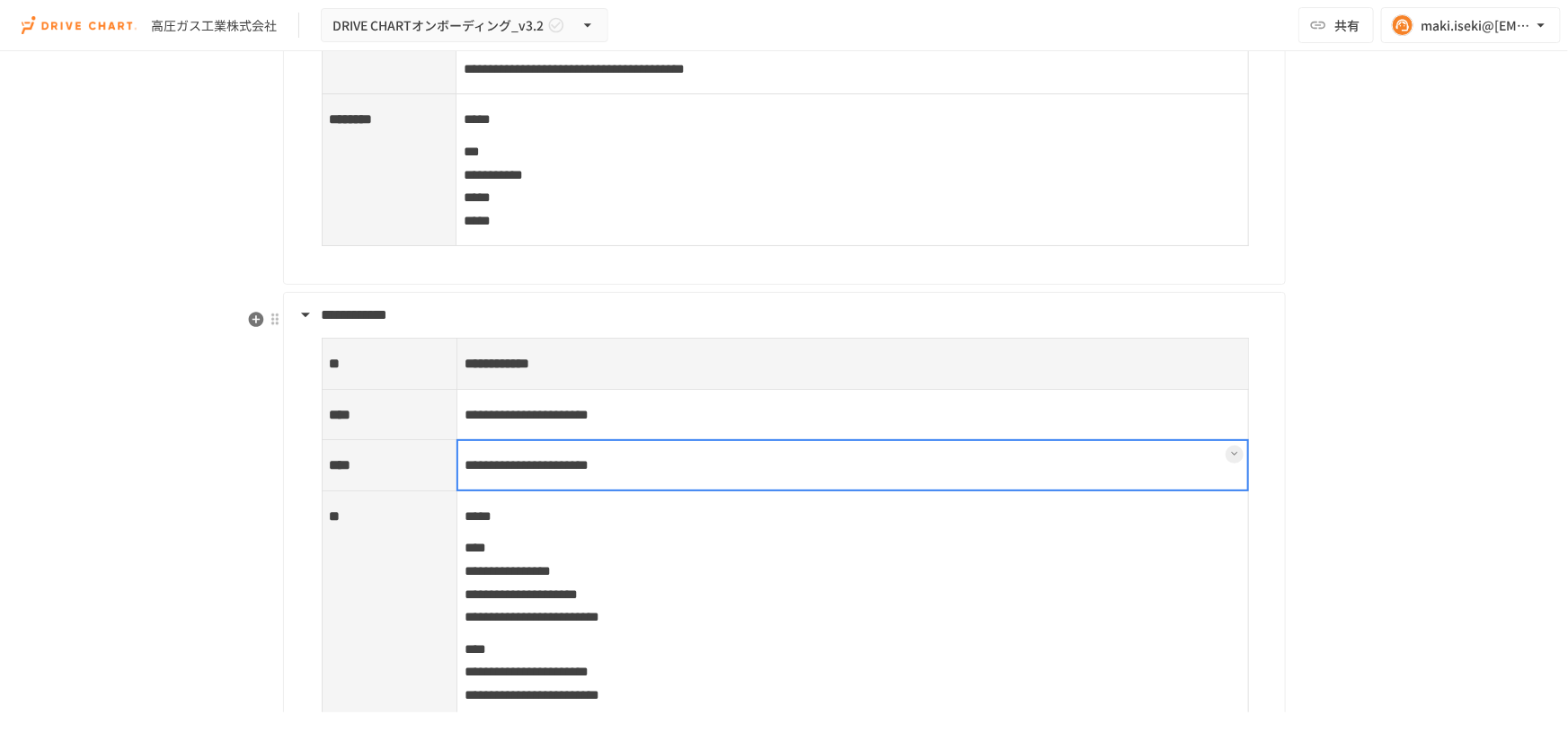 click on "**********" at bounding box center [853, 465] 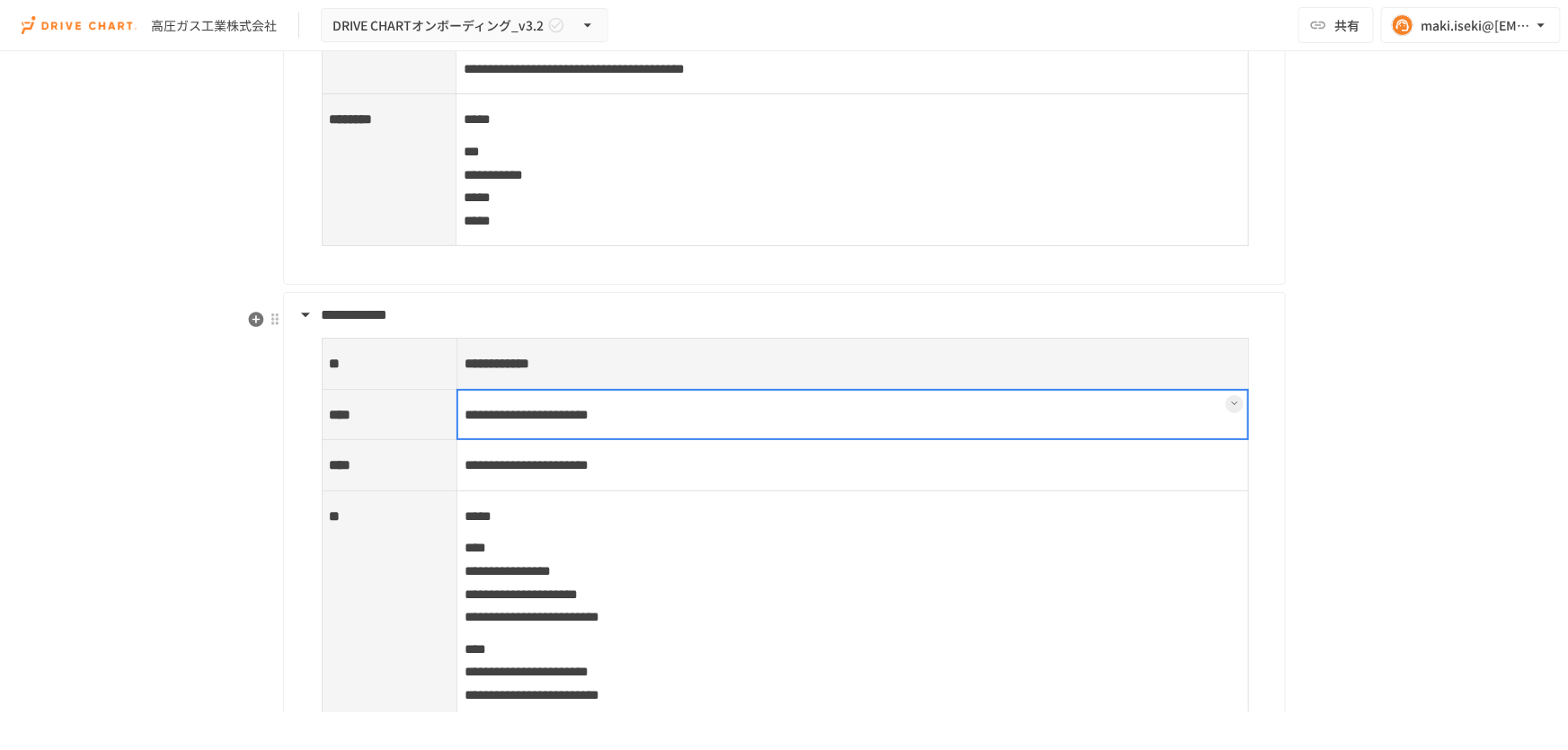 click on "**********" at bounding box center [853, 465] 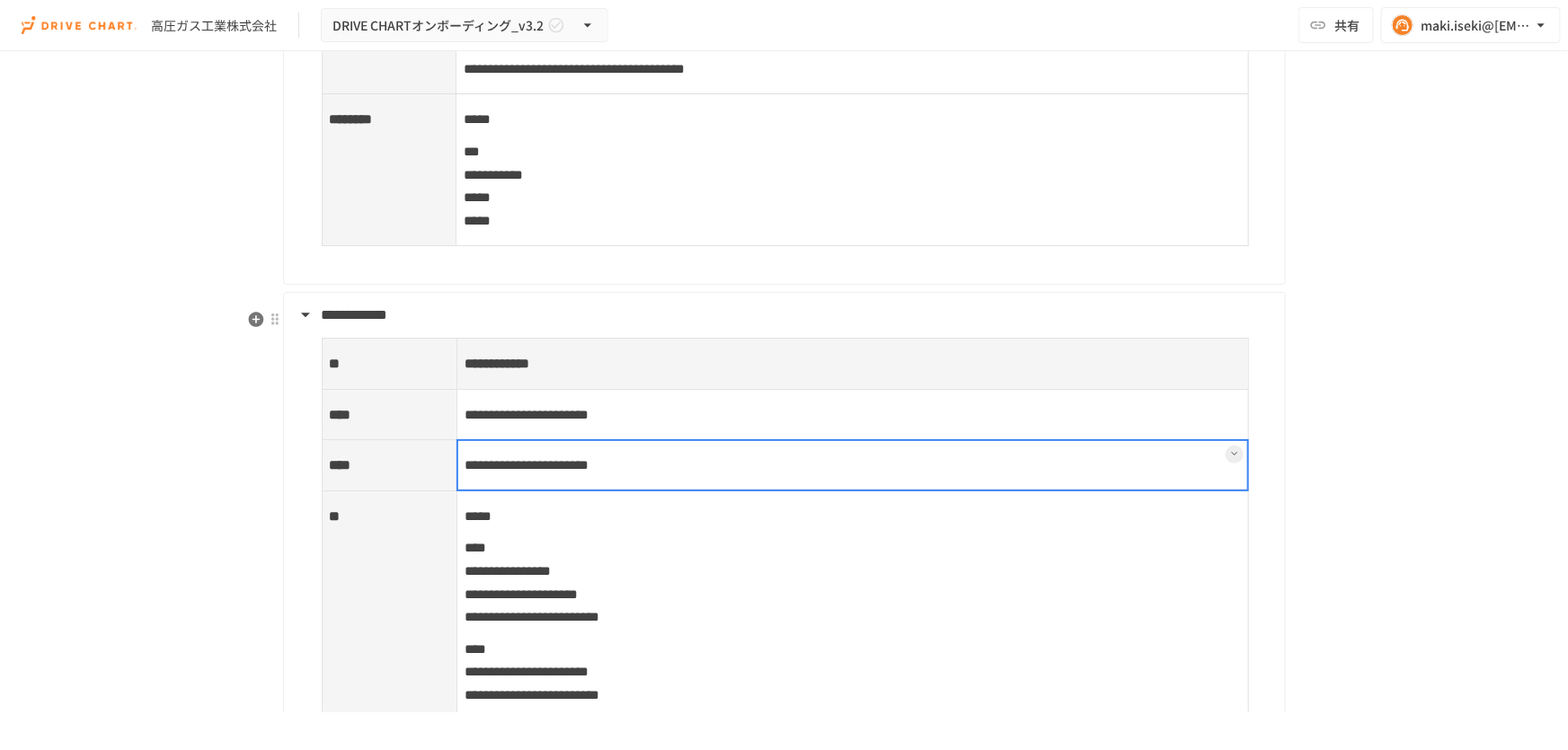 click on "**********" at bounding box center (853, 465) 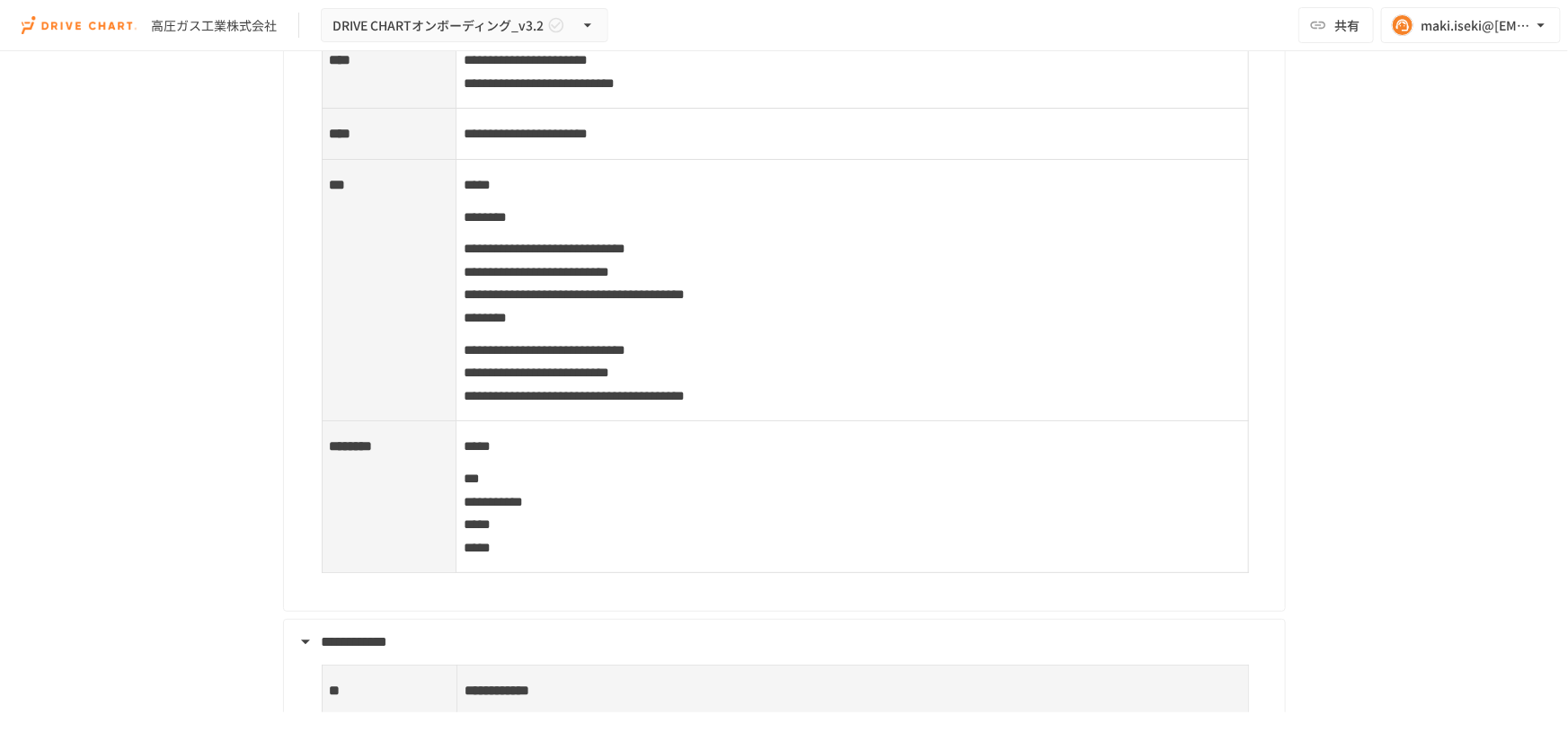 click on "**********" at bounding box center [852, 290] 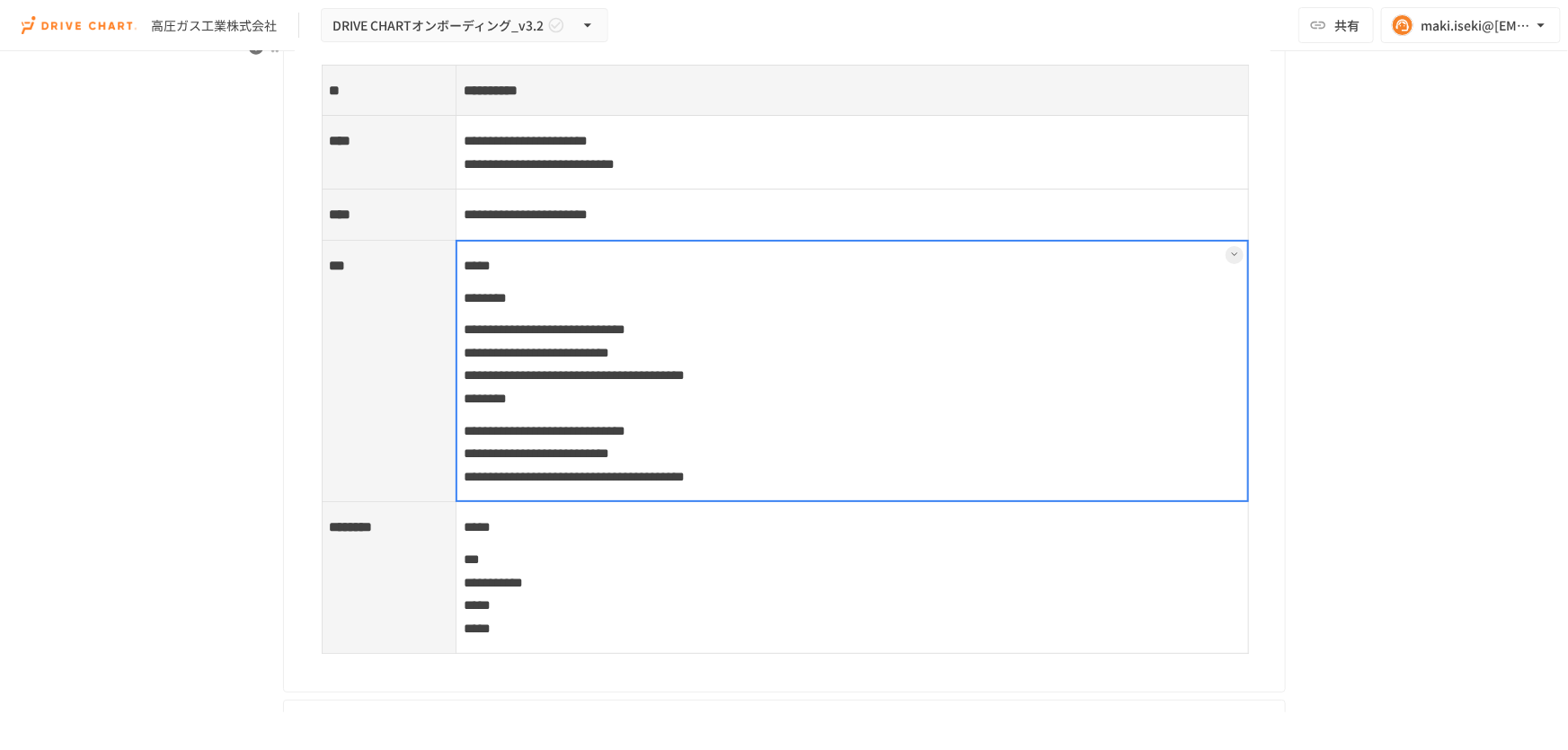 scroll, scrollTop: 7104, scrollLeft: 0, axis: vertical 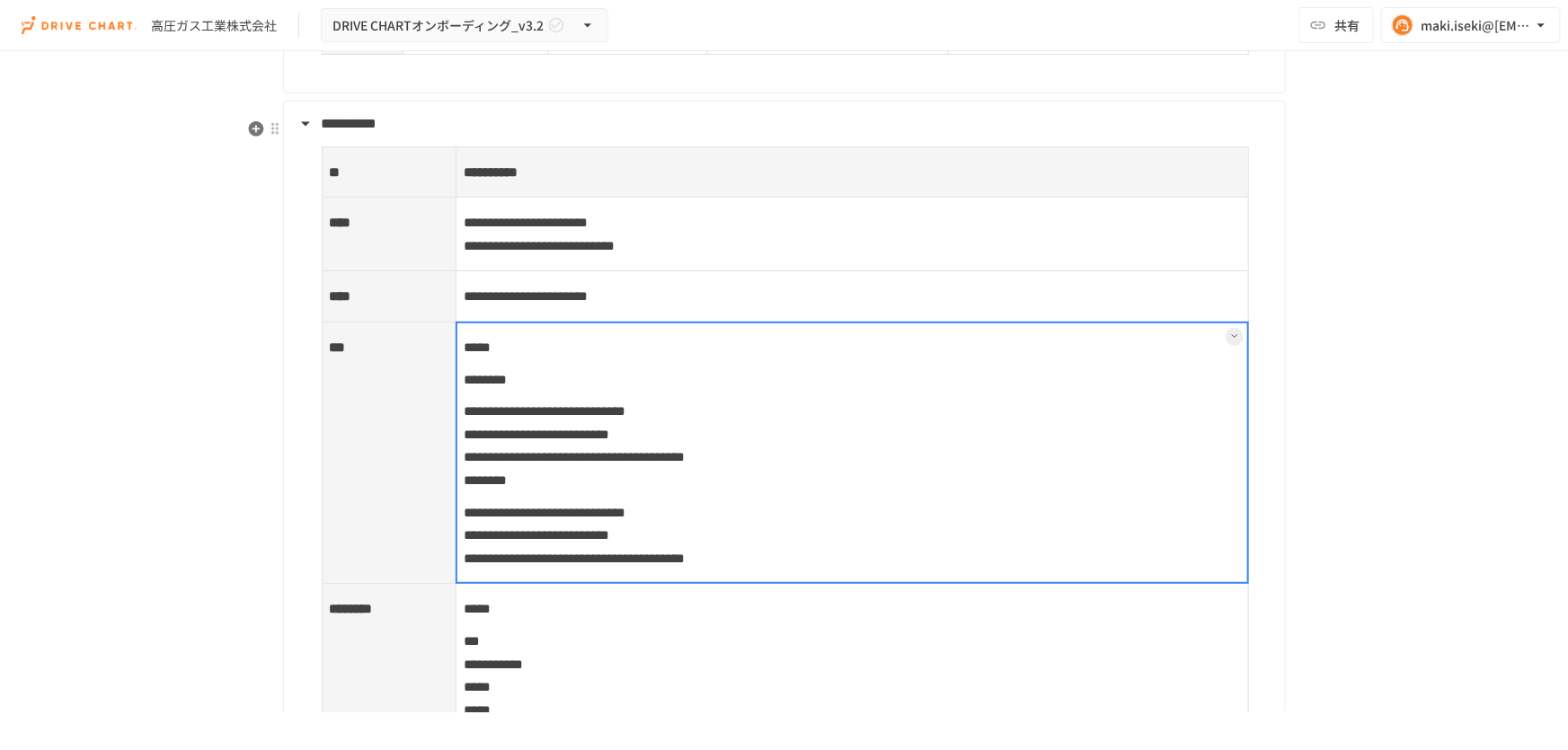 click at bounding box center (852, 453) 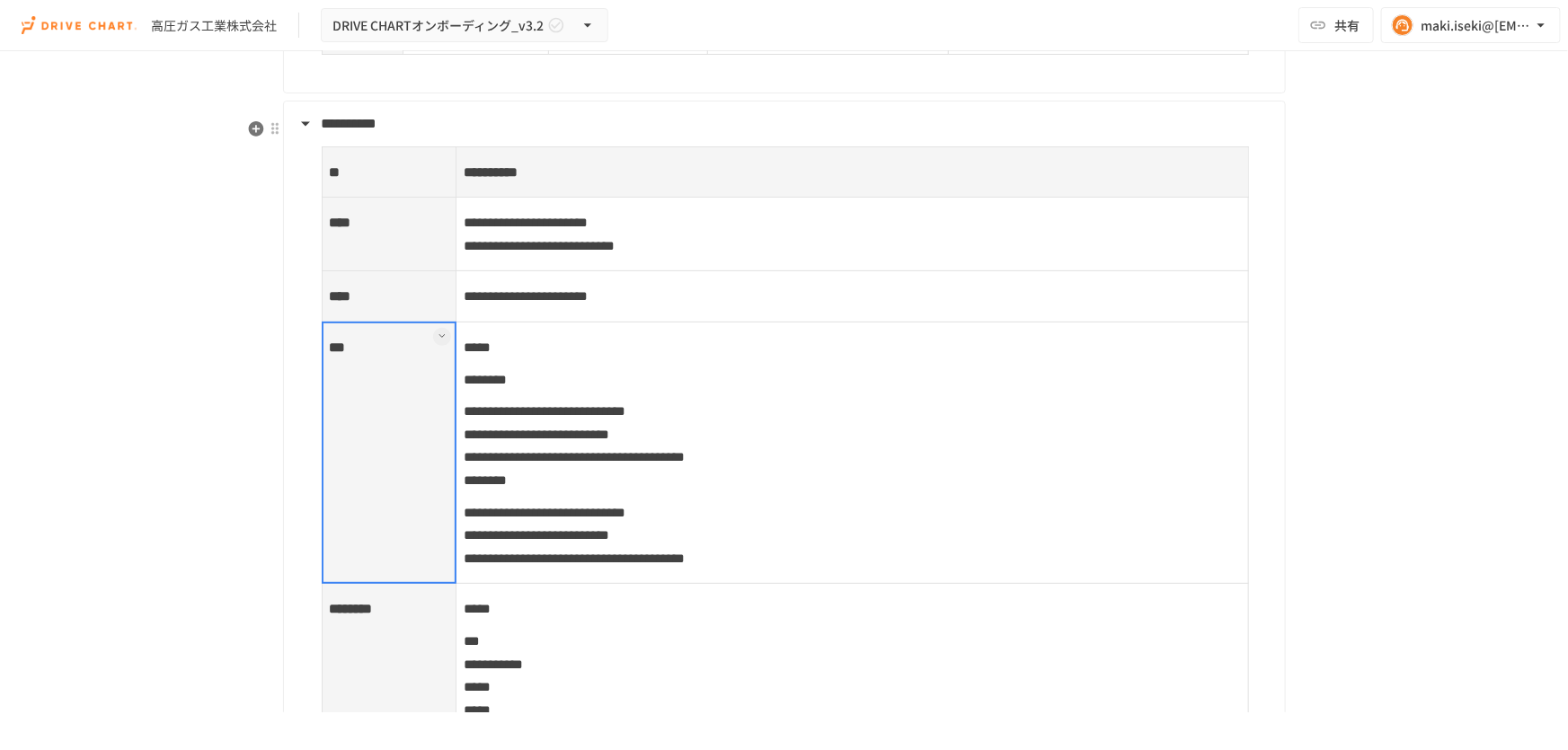 click on "***" at bounding box center [389, 453] 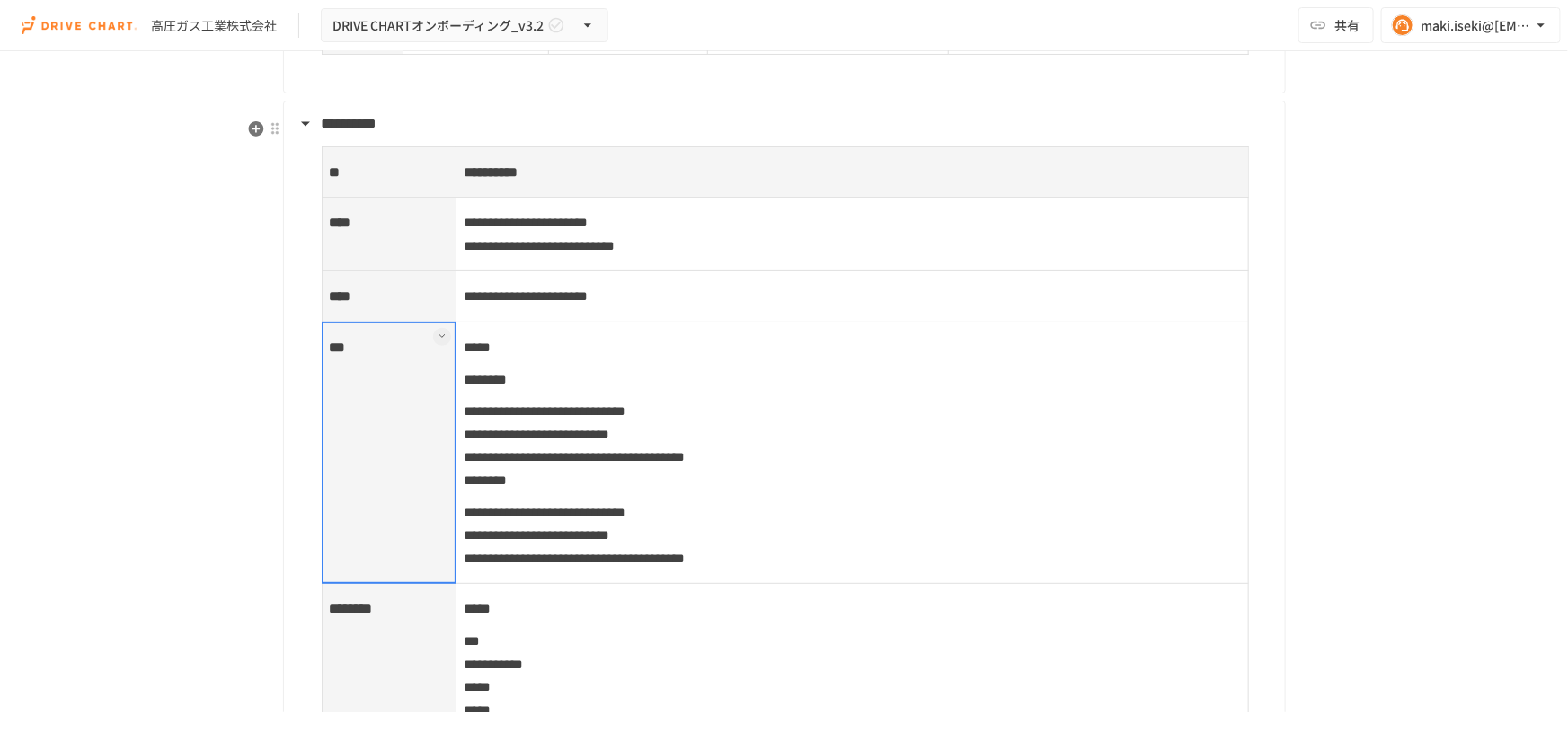 click on "**********" at bounding box center (852, 453) 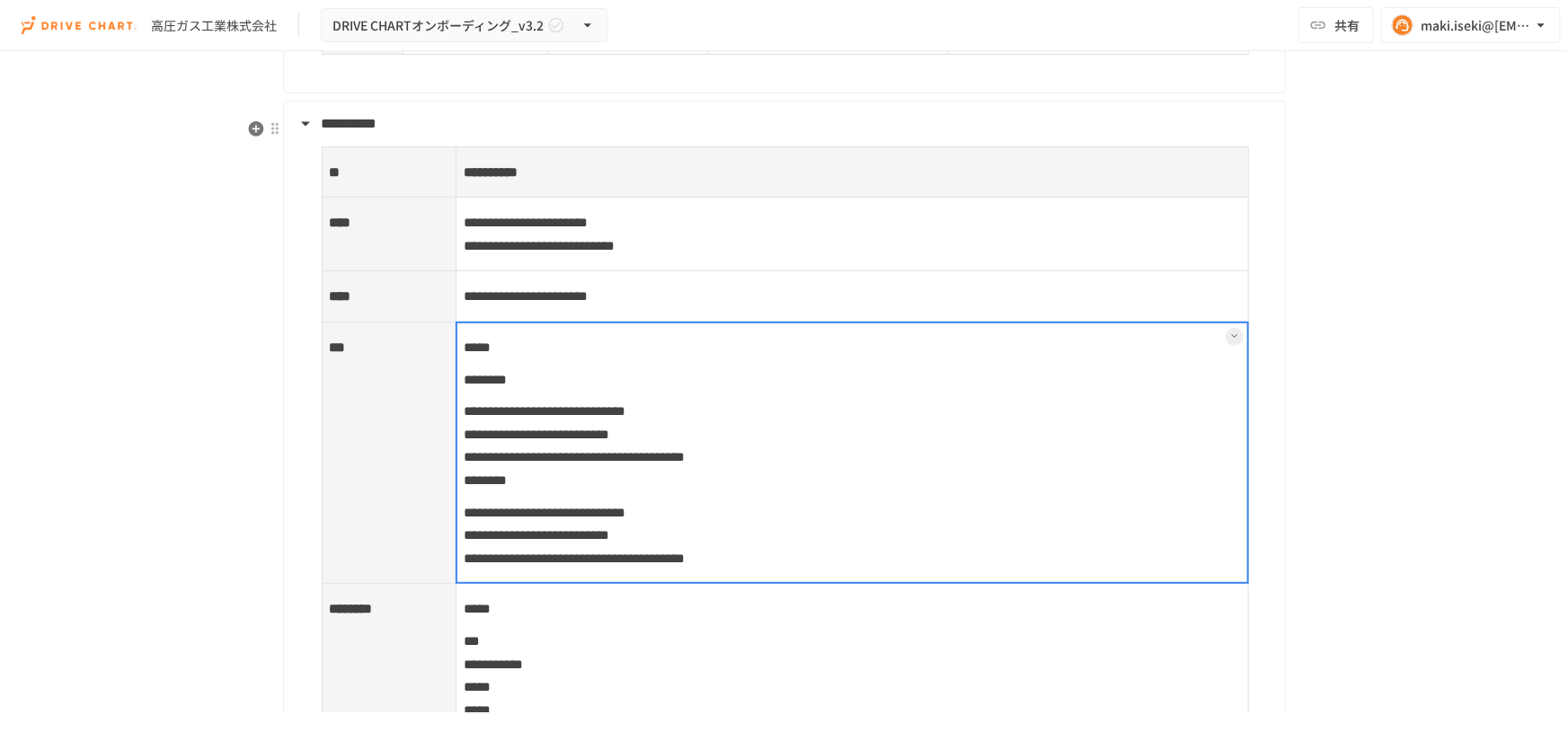 click at bounding box center [852, 453] 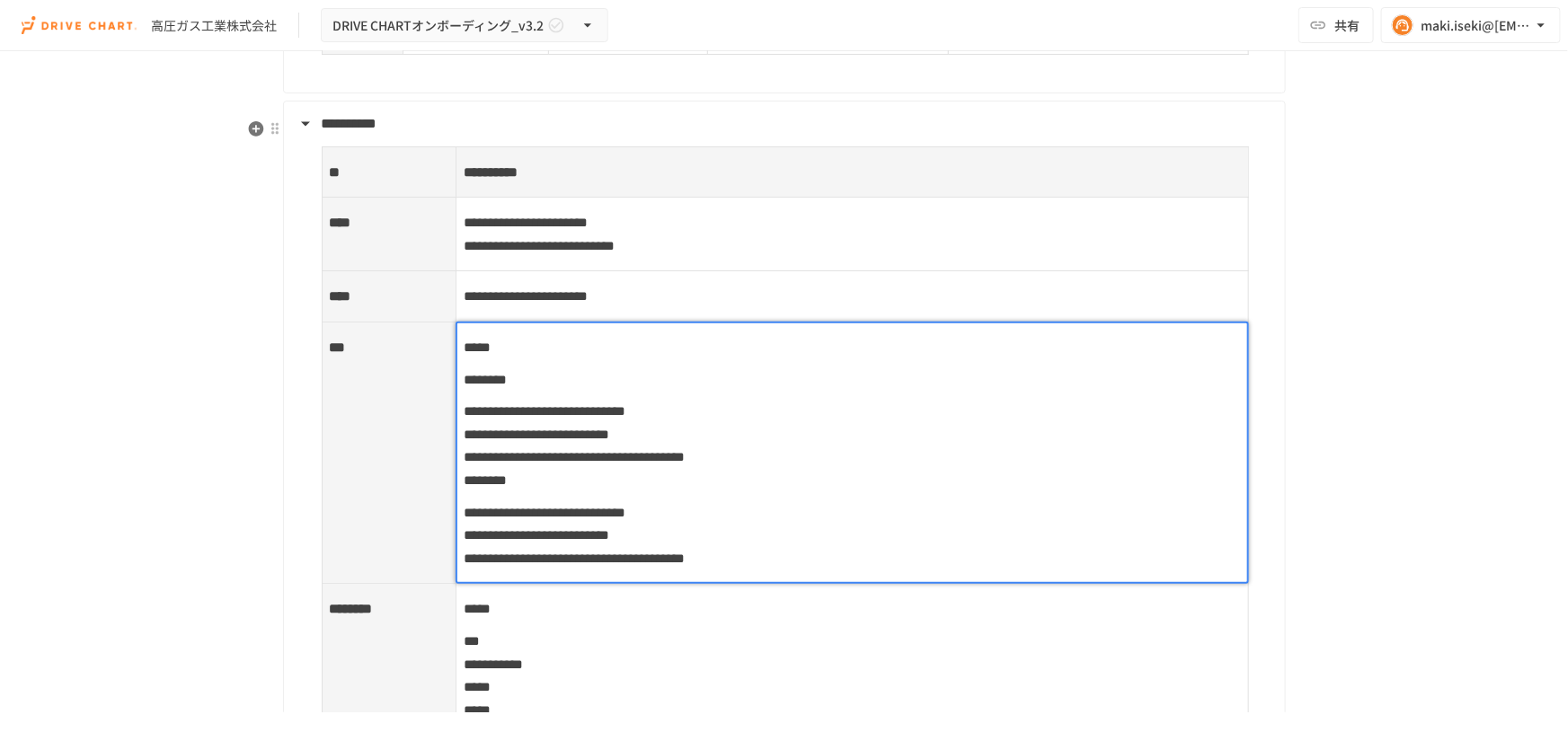 click on "**********" at bounding box center [852, 446] 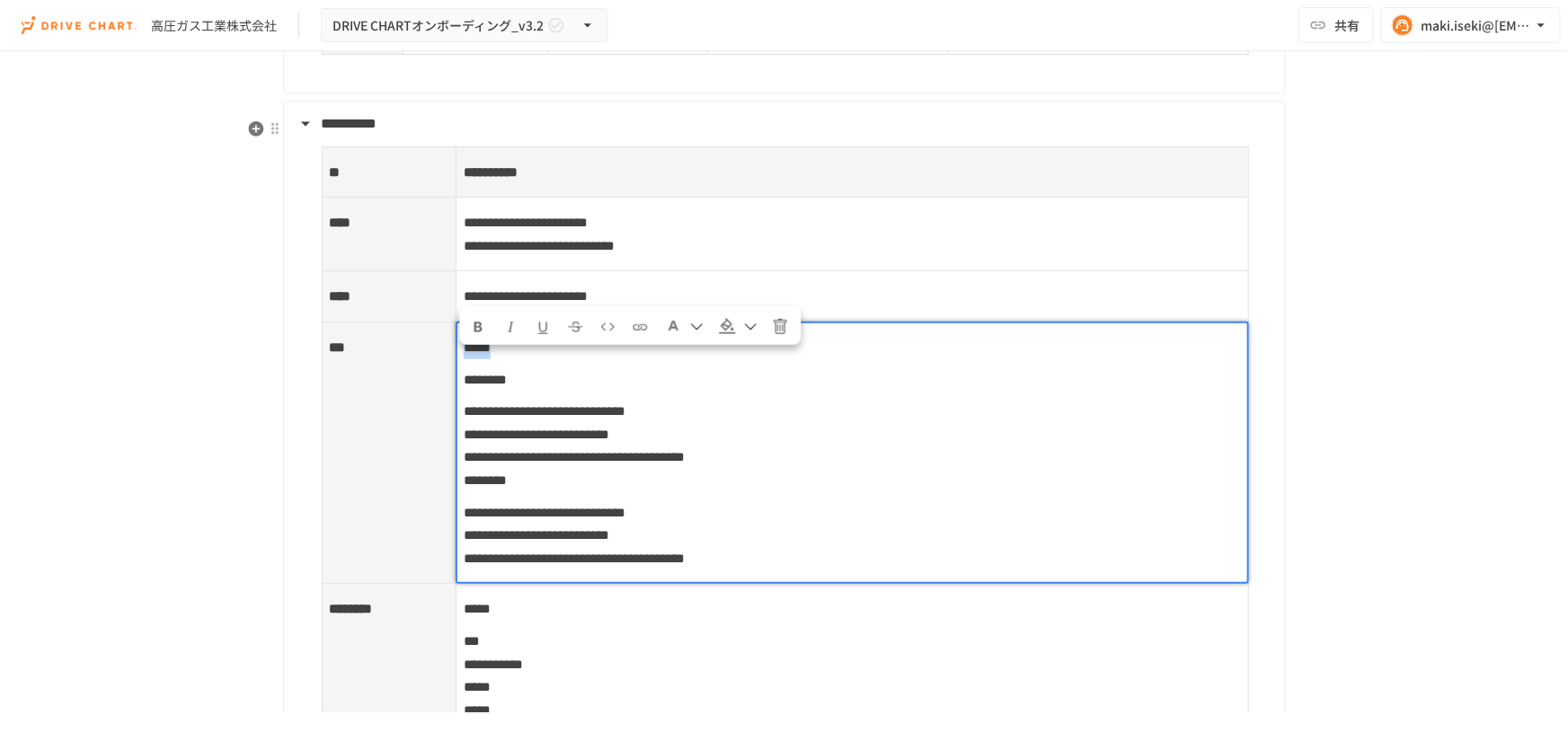 drag, startPoint x: 527, startPoint y: 365, endPoint x: 441, endPoint y: 359, distance: 86.209048 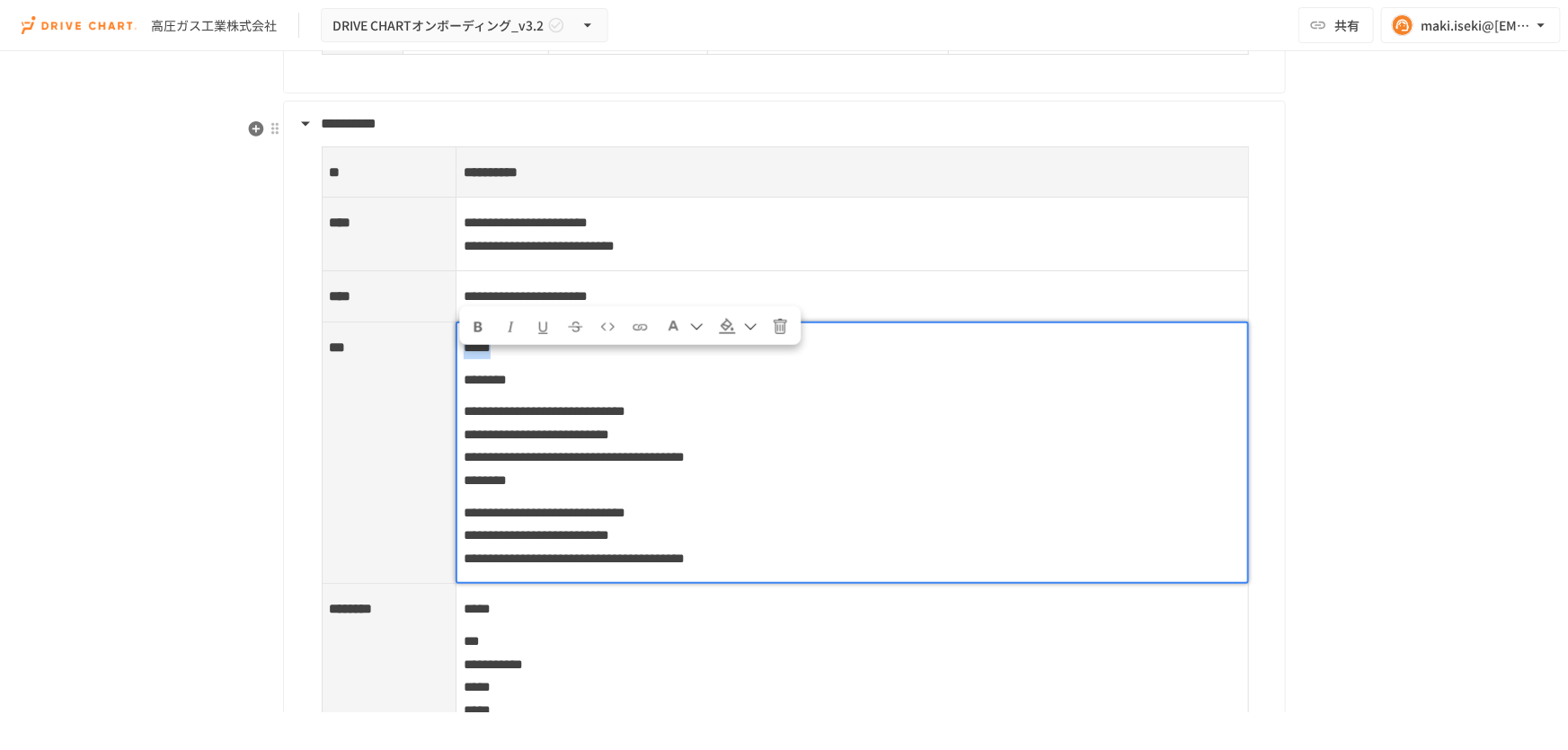 click on "**********" at bounding box center (784, 453) 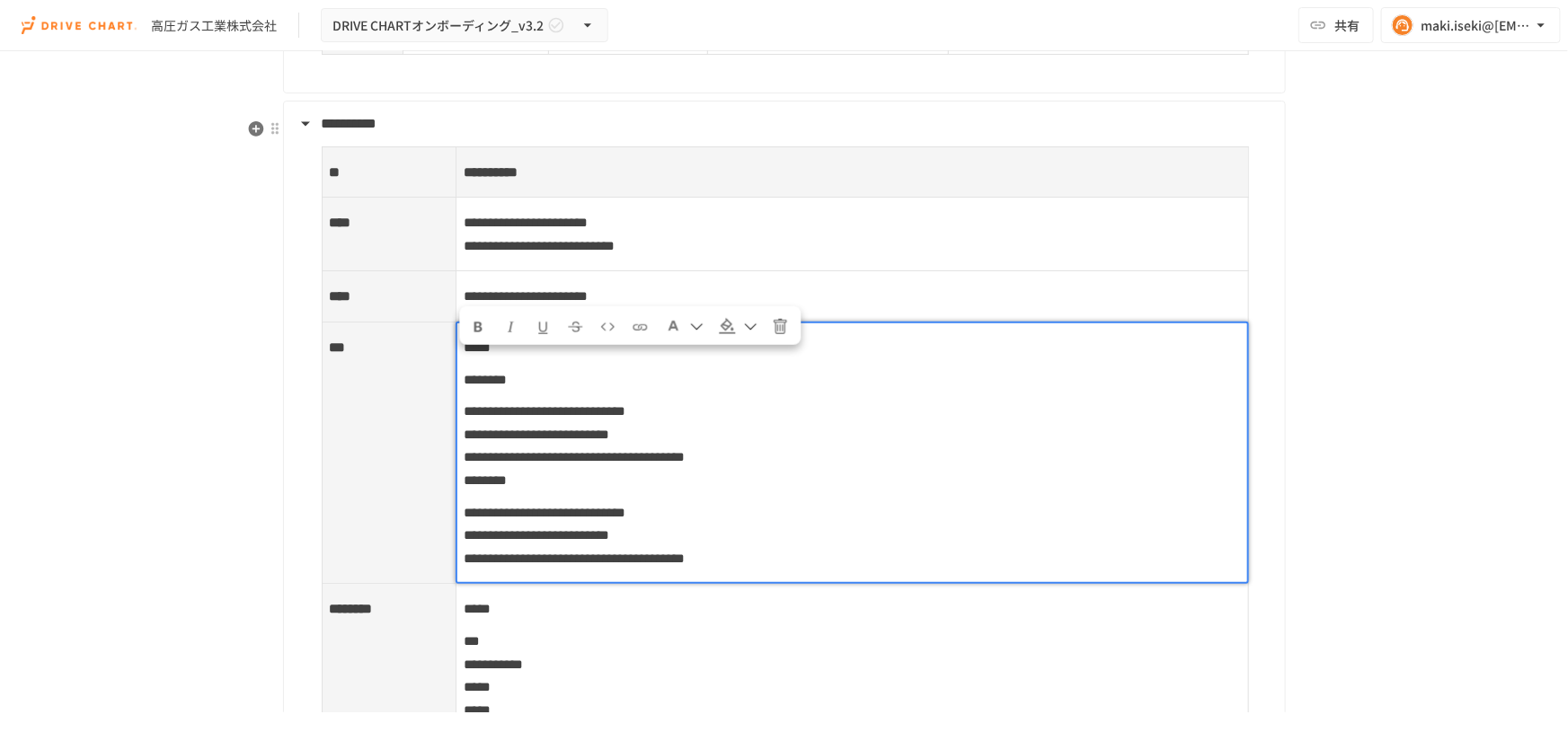 click on "********" at bounding box center (485, 379) 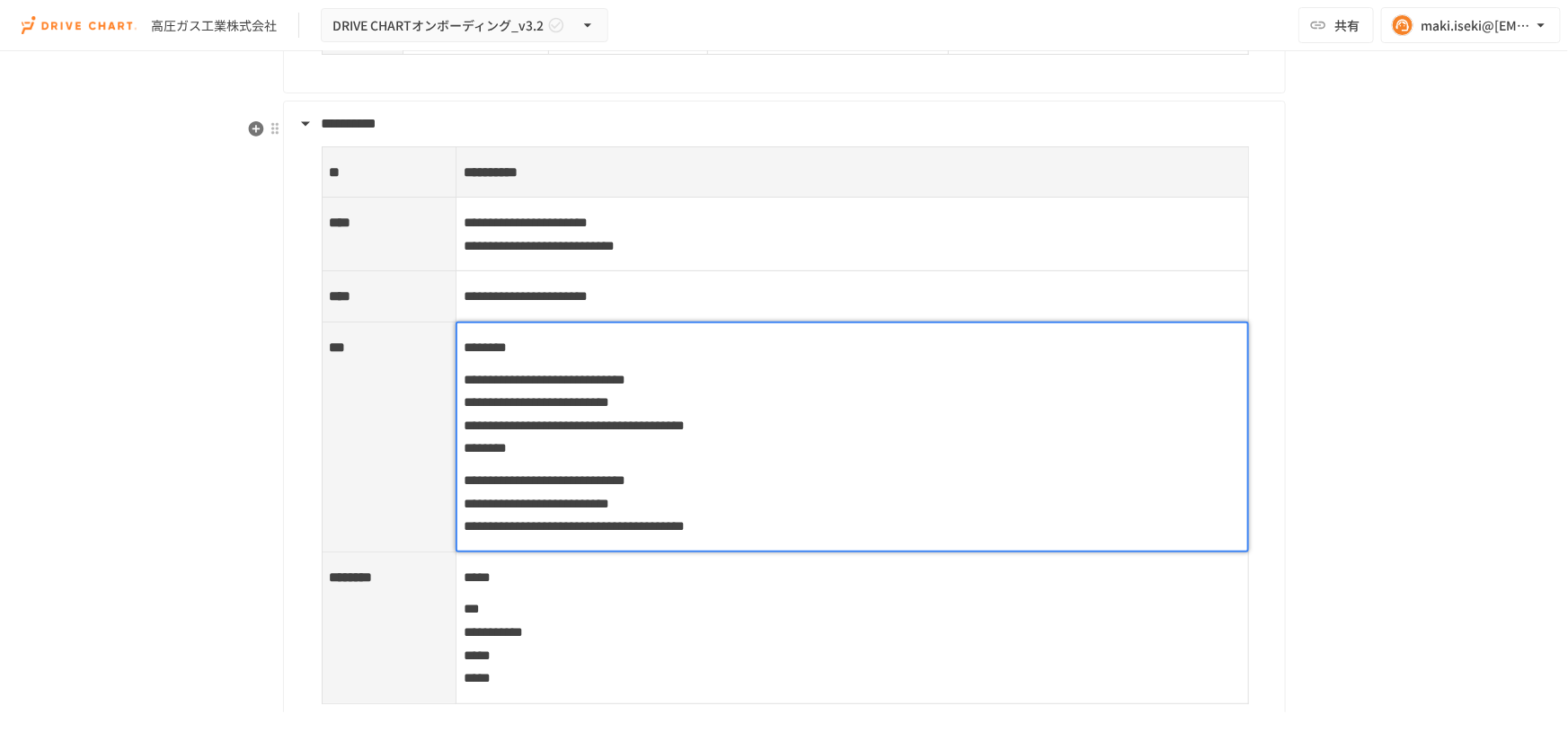click on "**********" at bounding box center [852, 414] 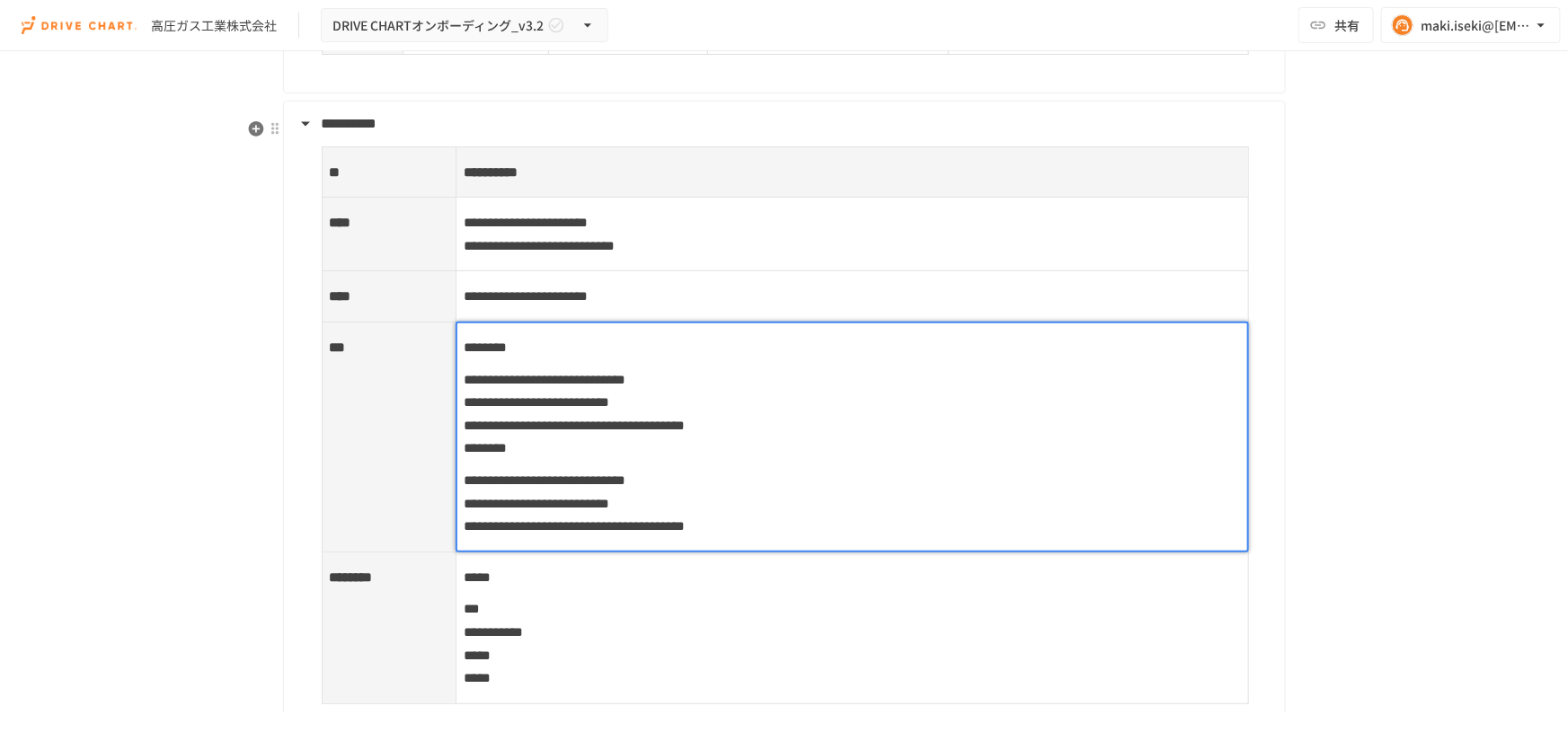 click on "**********" at bounding box center [545, 379] 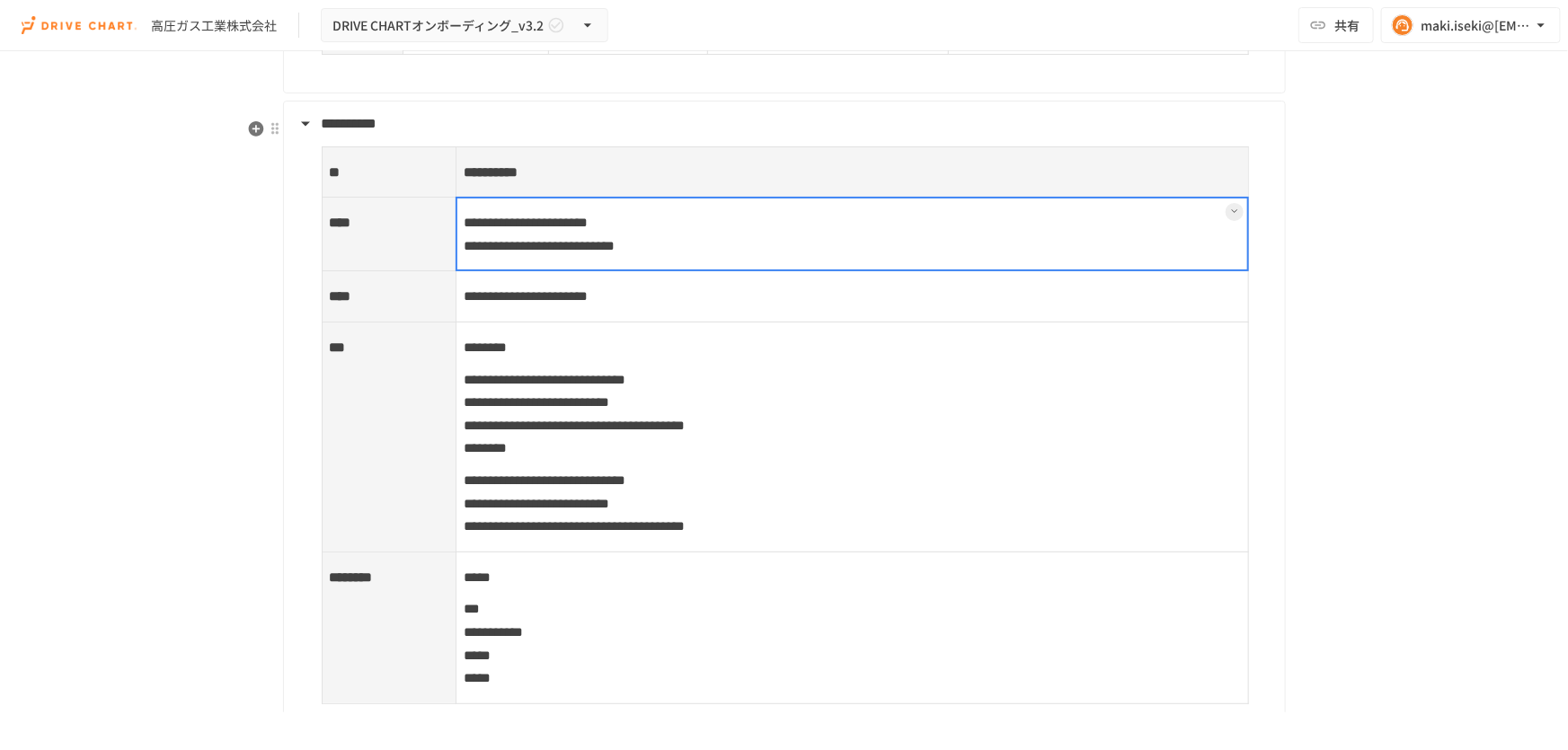 click at bounding box center [852, 234] 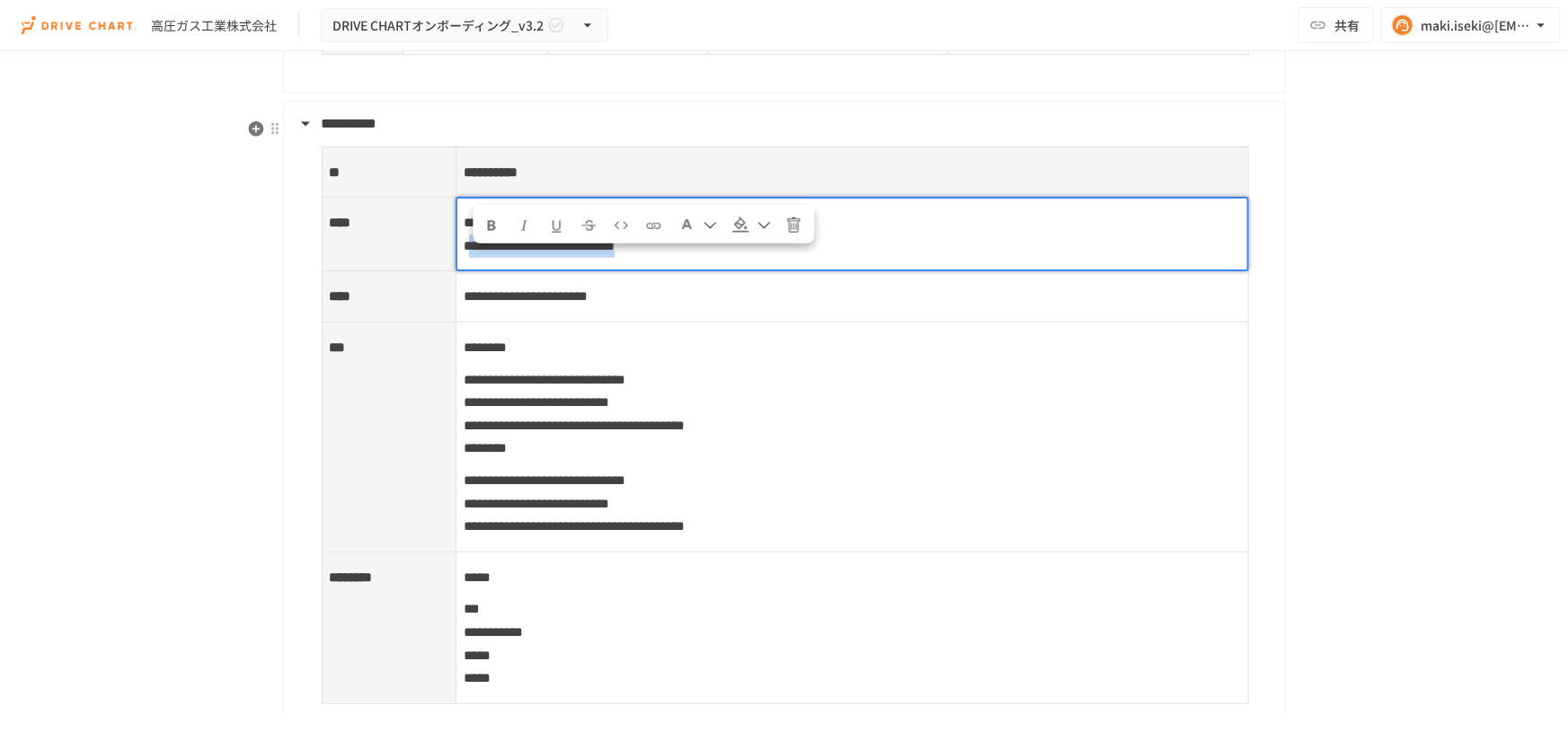 drag, startPoint x: 469, startPoint y: 265, endPoint x: 834, endPoint y: 262, distance: 365.01233 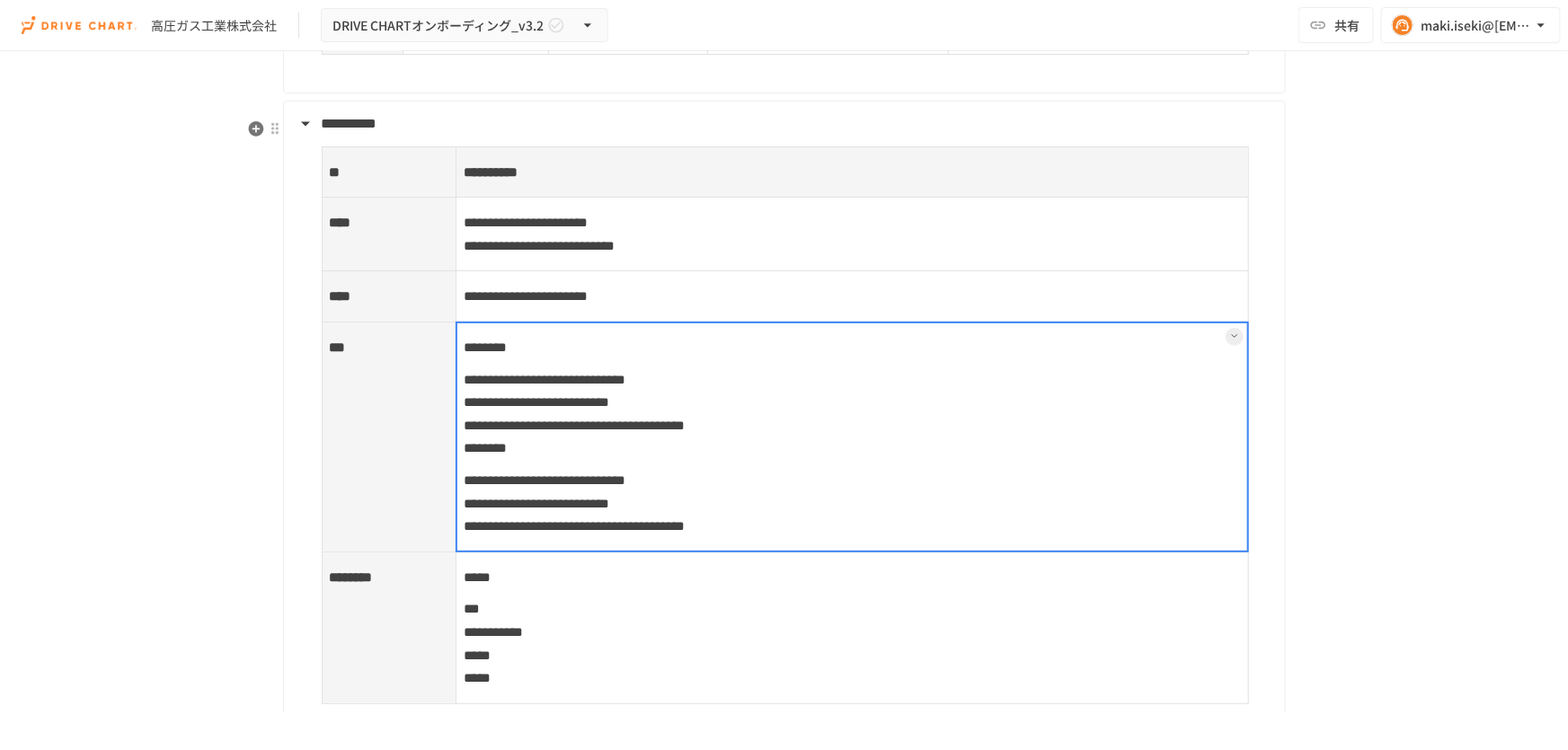 click at bounding box center [852, 437] 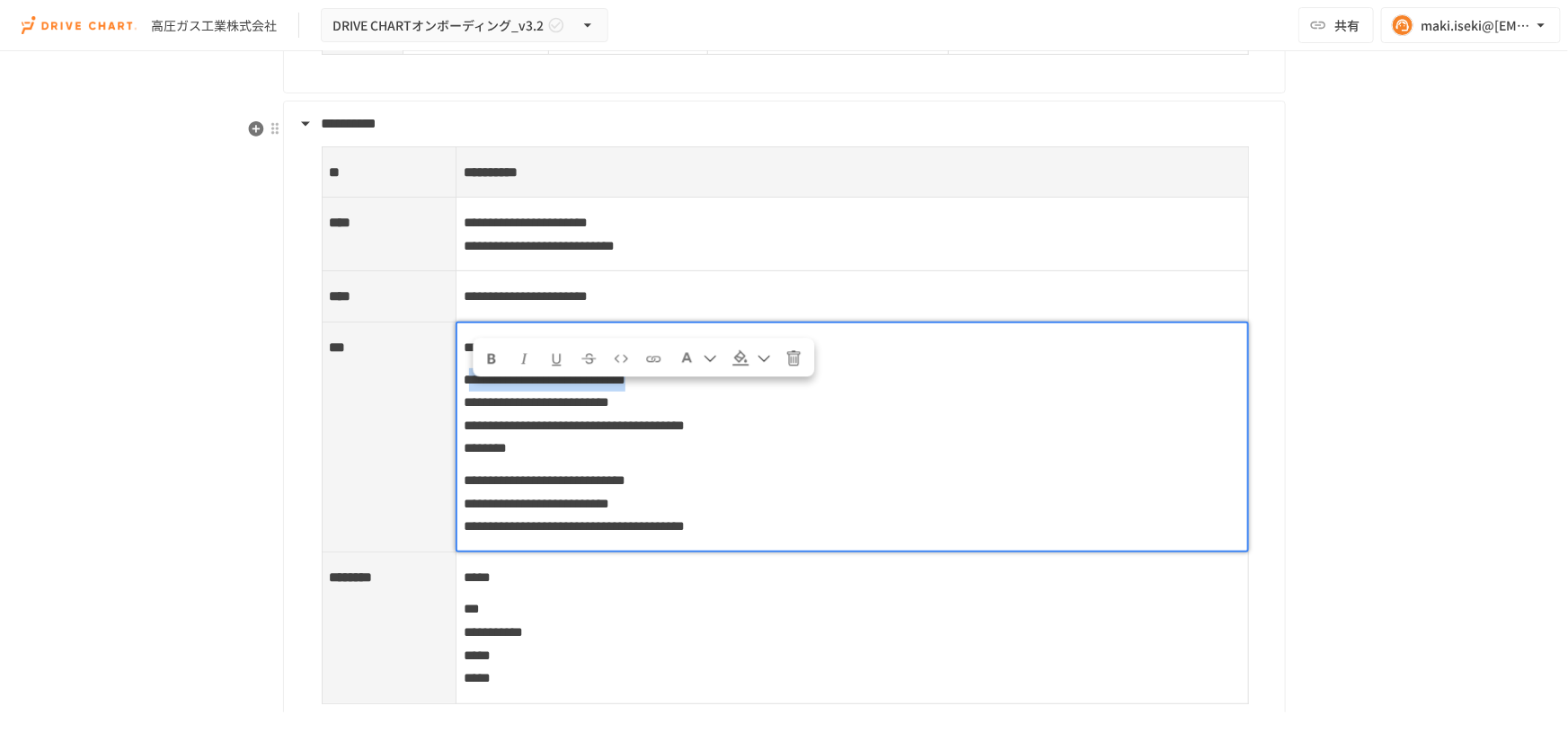 drag, startPoint x: 476, startPoint y: 396, endPoint x: 859, endPoint y: 389, distance: 383.064 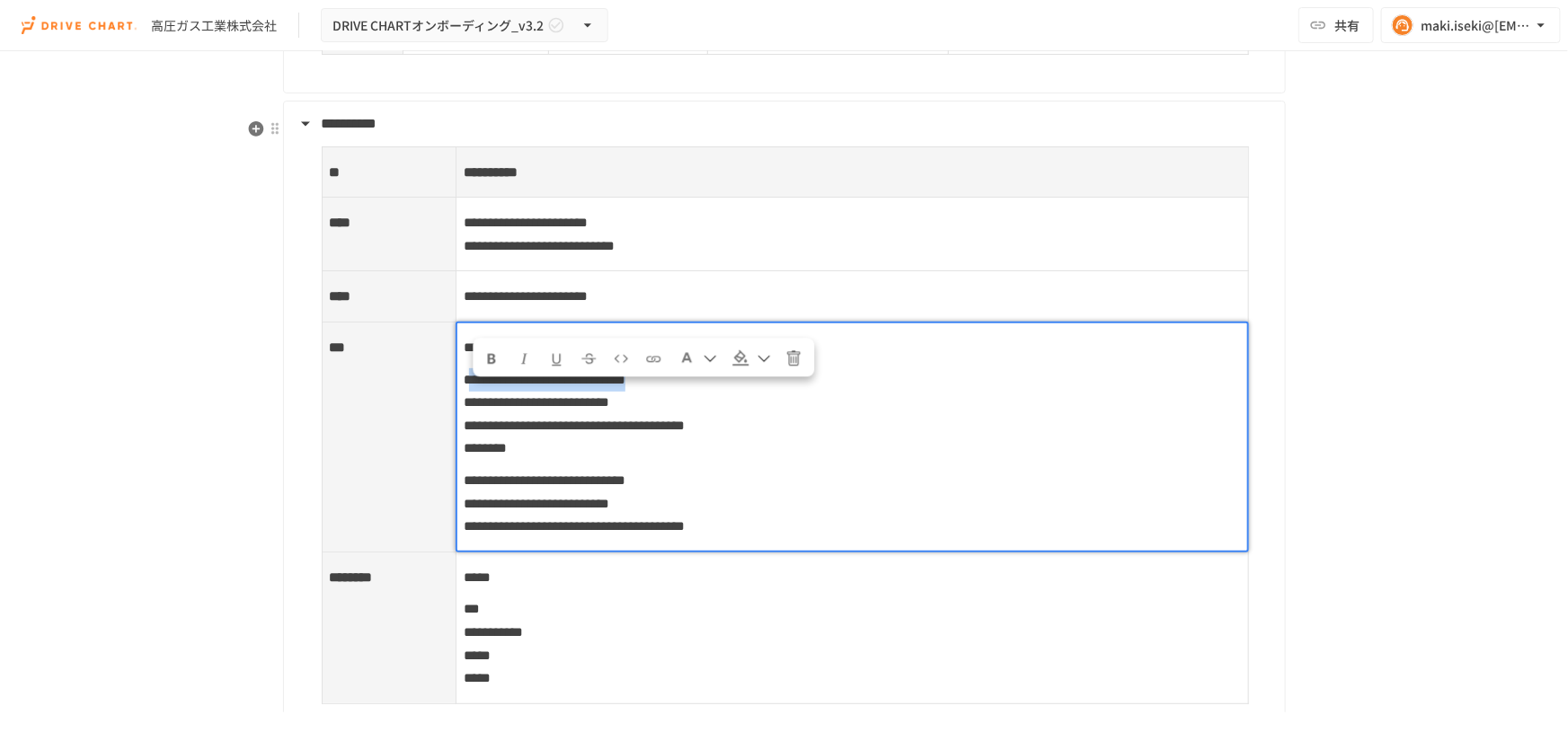 click on "**********" at bounding box center [545, 379] 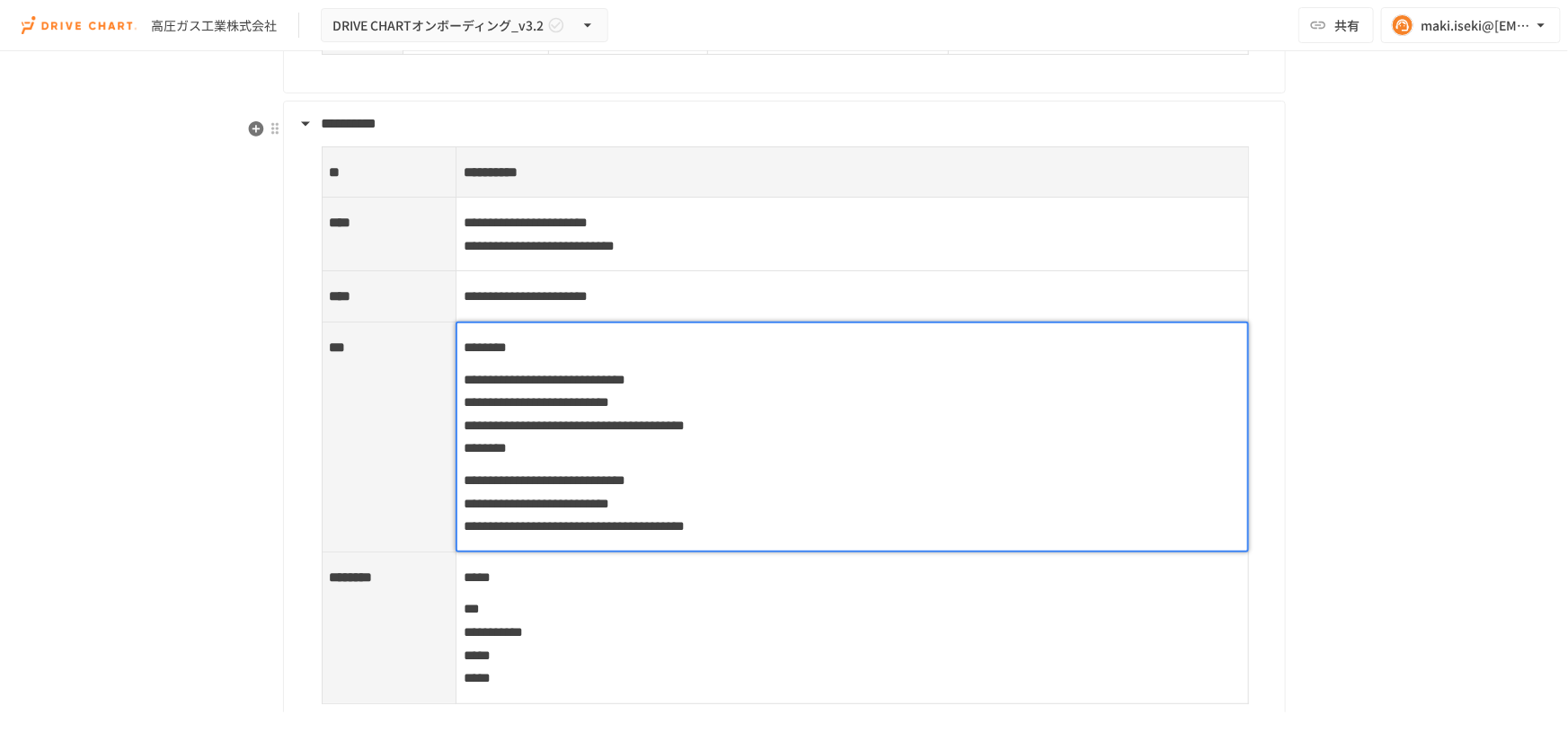 click on "**********" at bounding box center (852, 414) 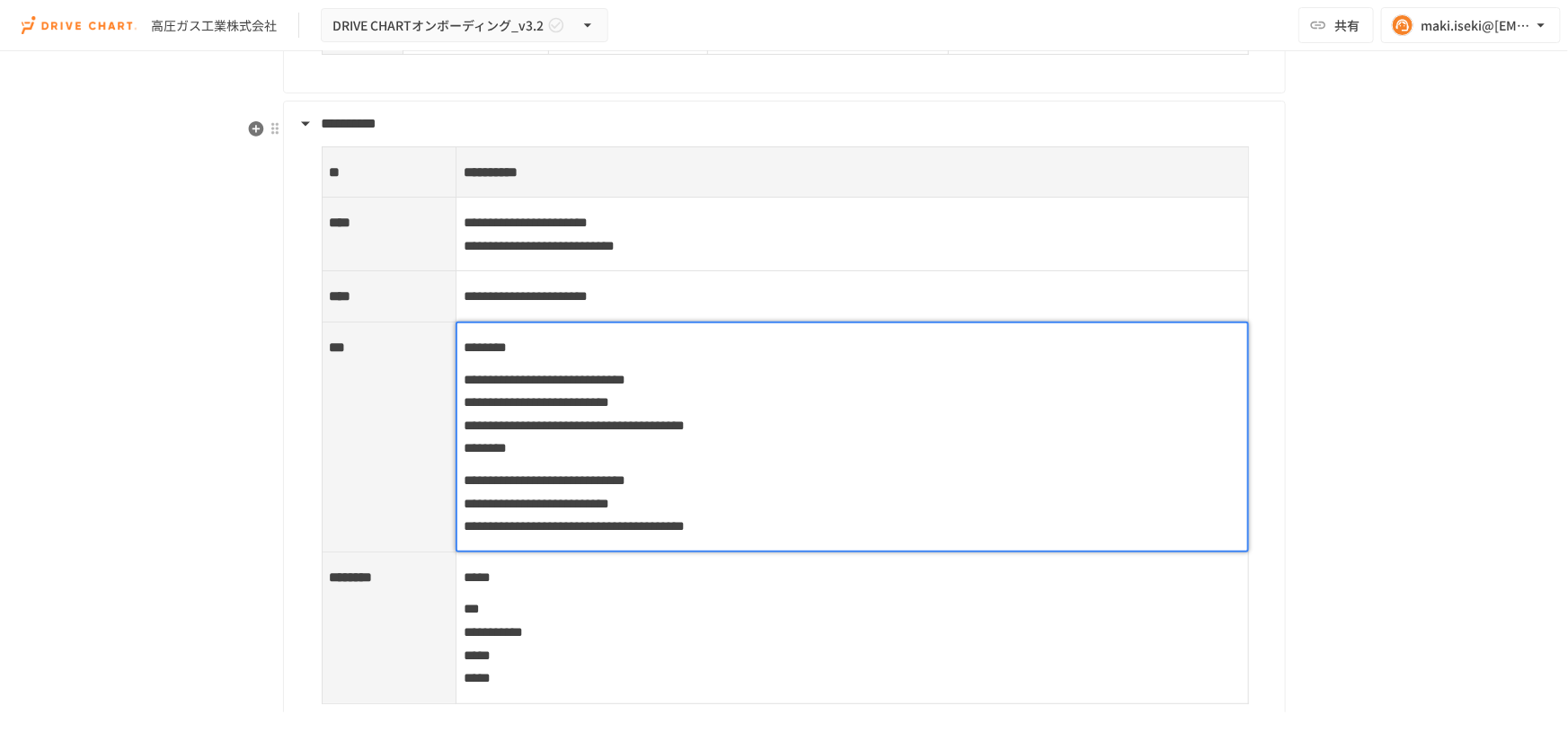 click on "**********" at bounding box center [852, 414] 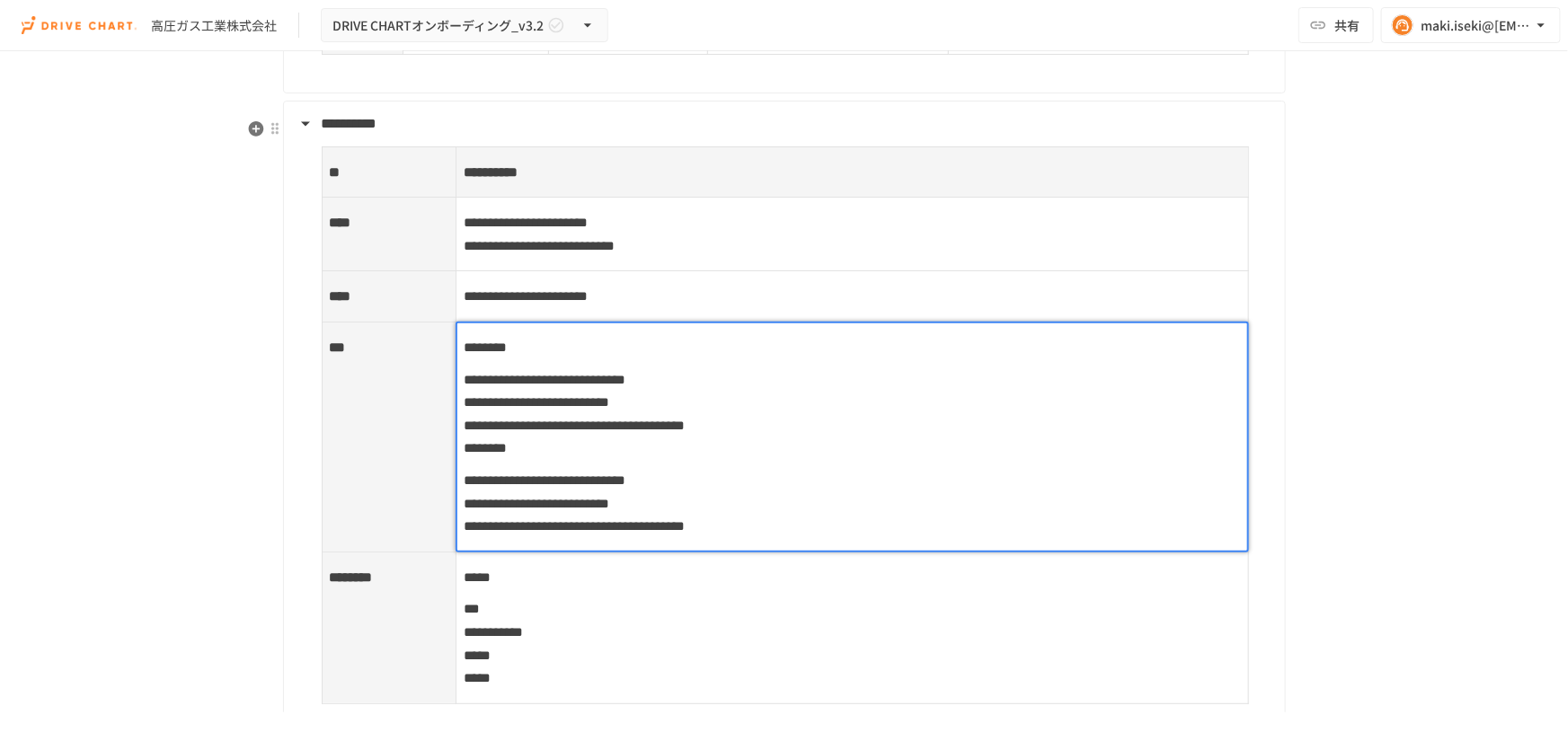 click on "**********" at bounding box center [536, 401] 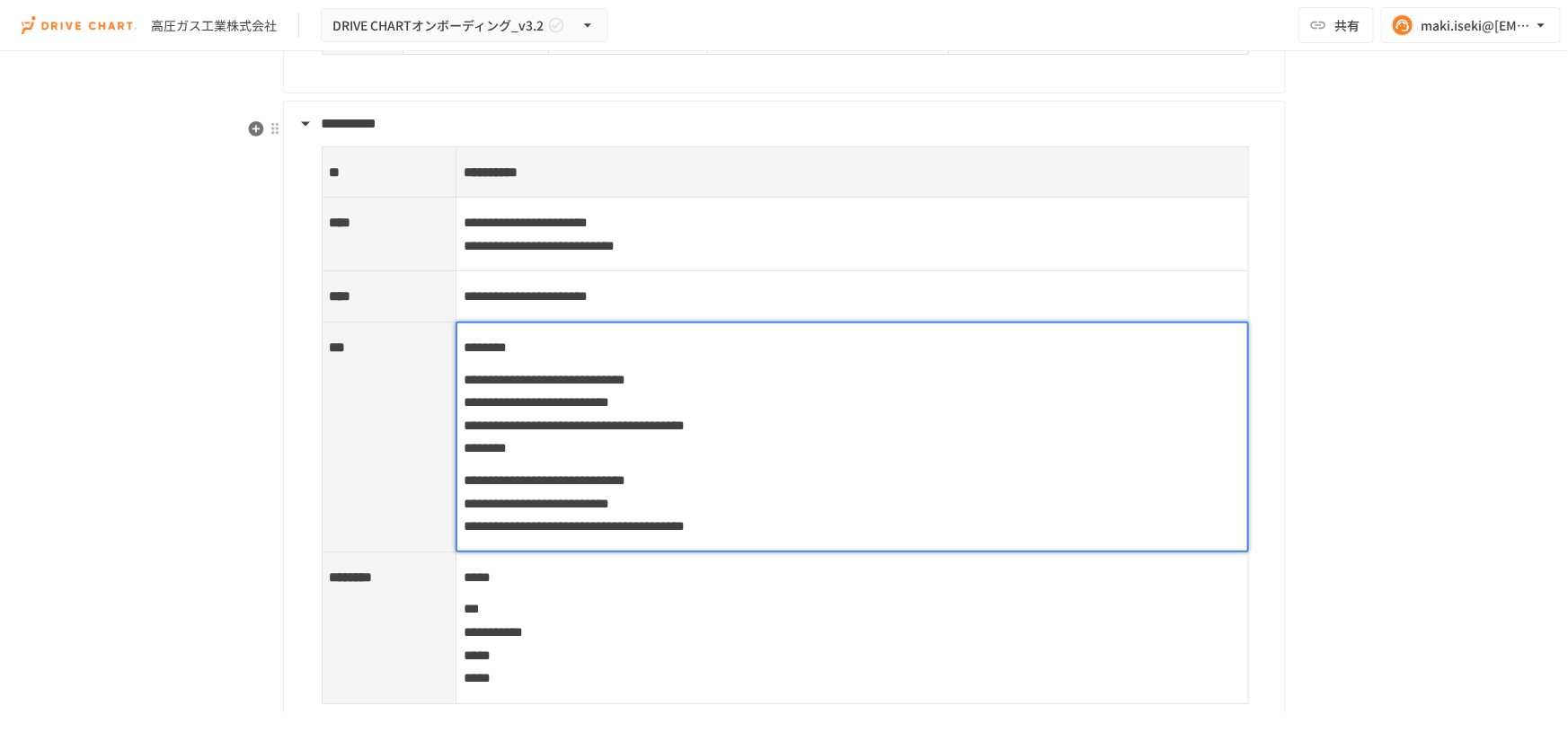 click on "**********" at bounding box center [545, 379] 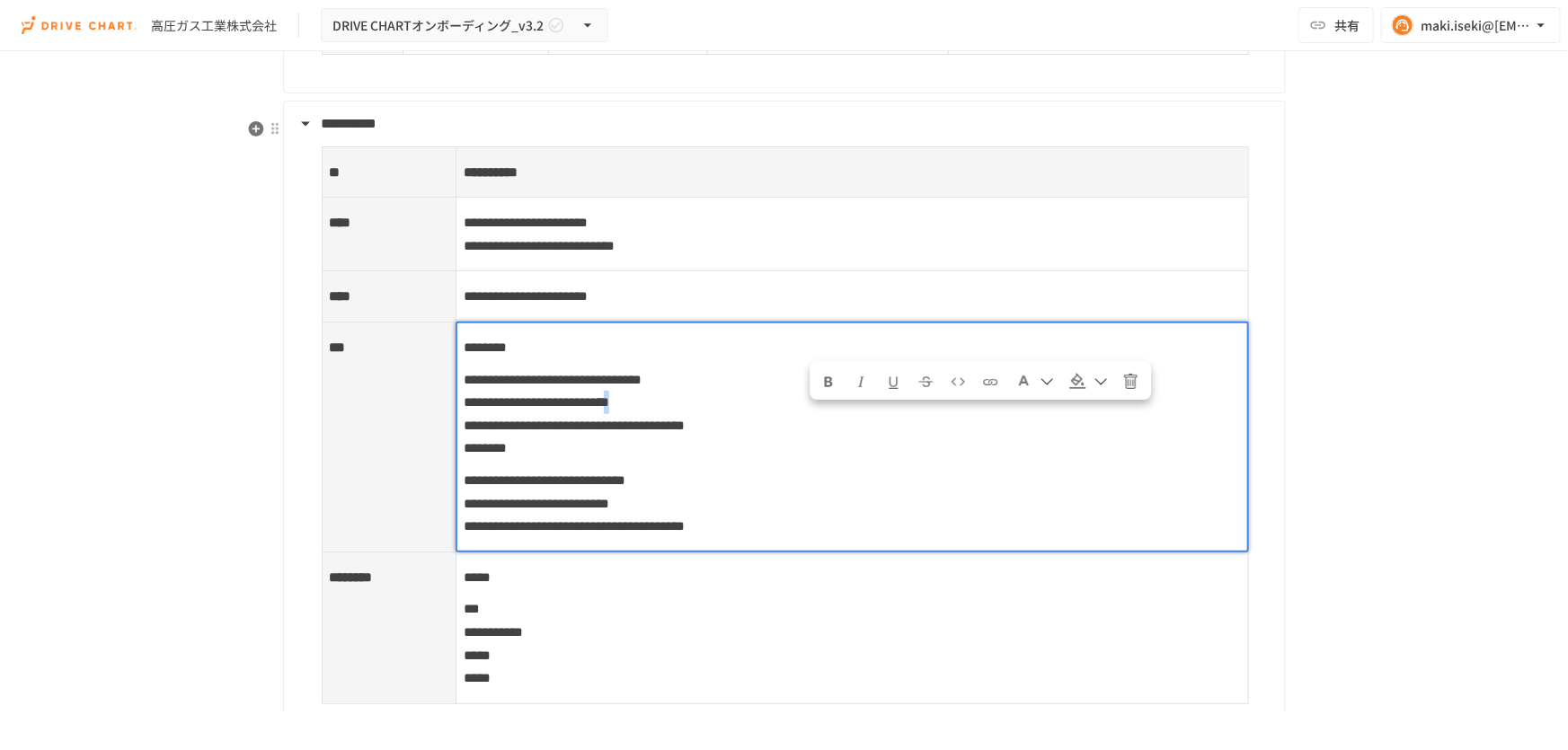 click on "**********" at bounding box center (536, 401) 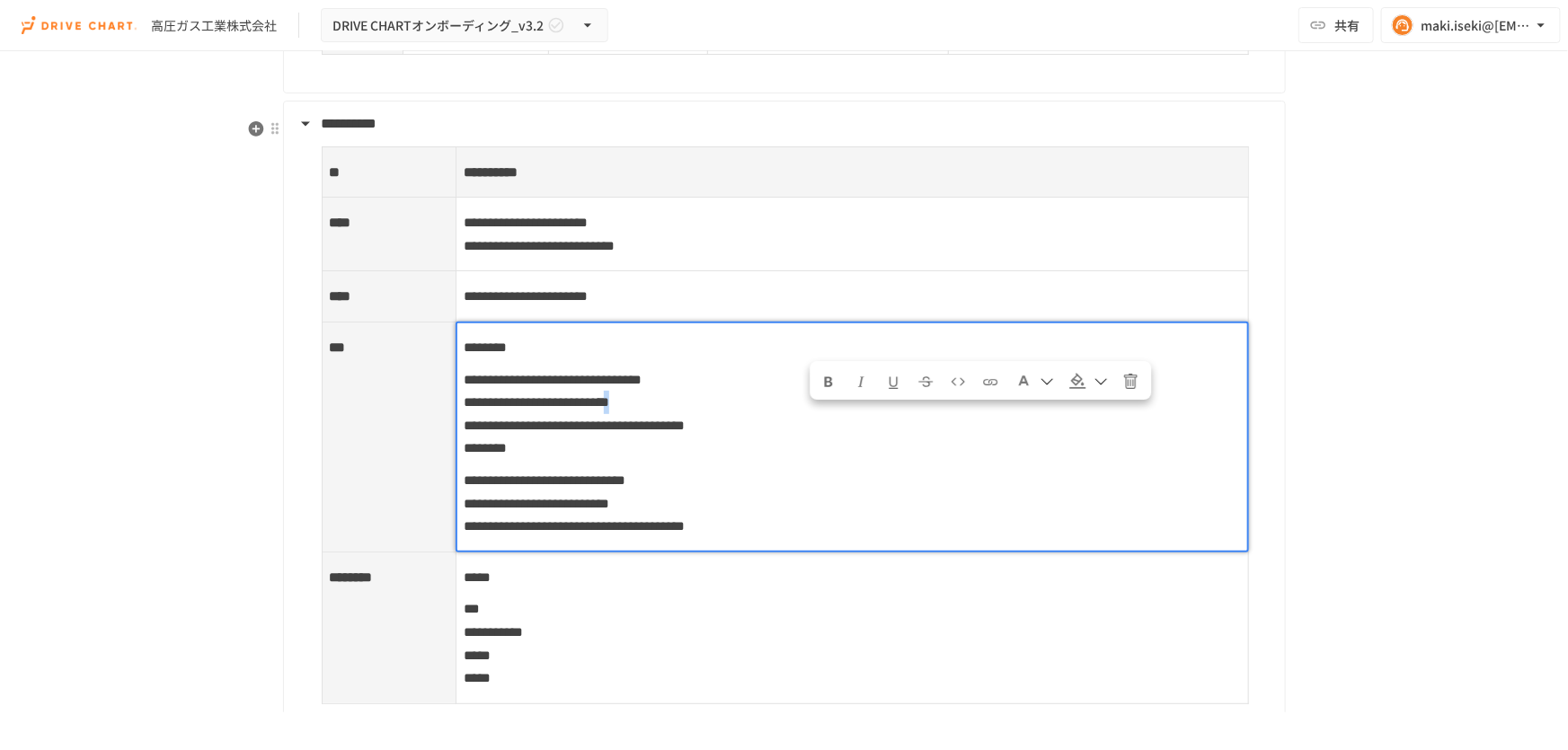 click on "**********" at bounding box center (852, 414) 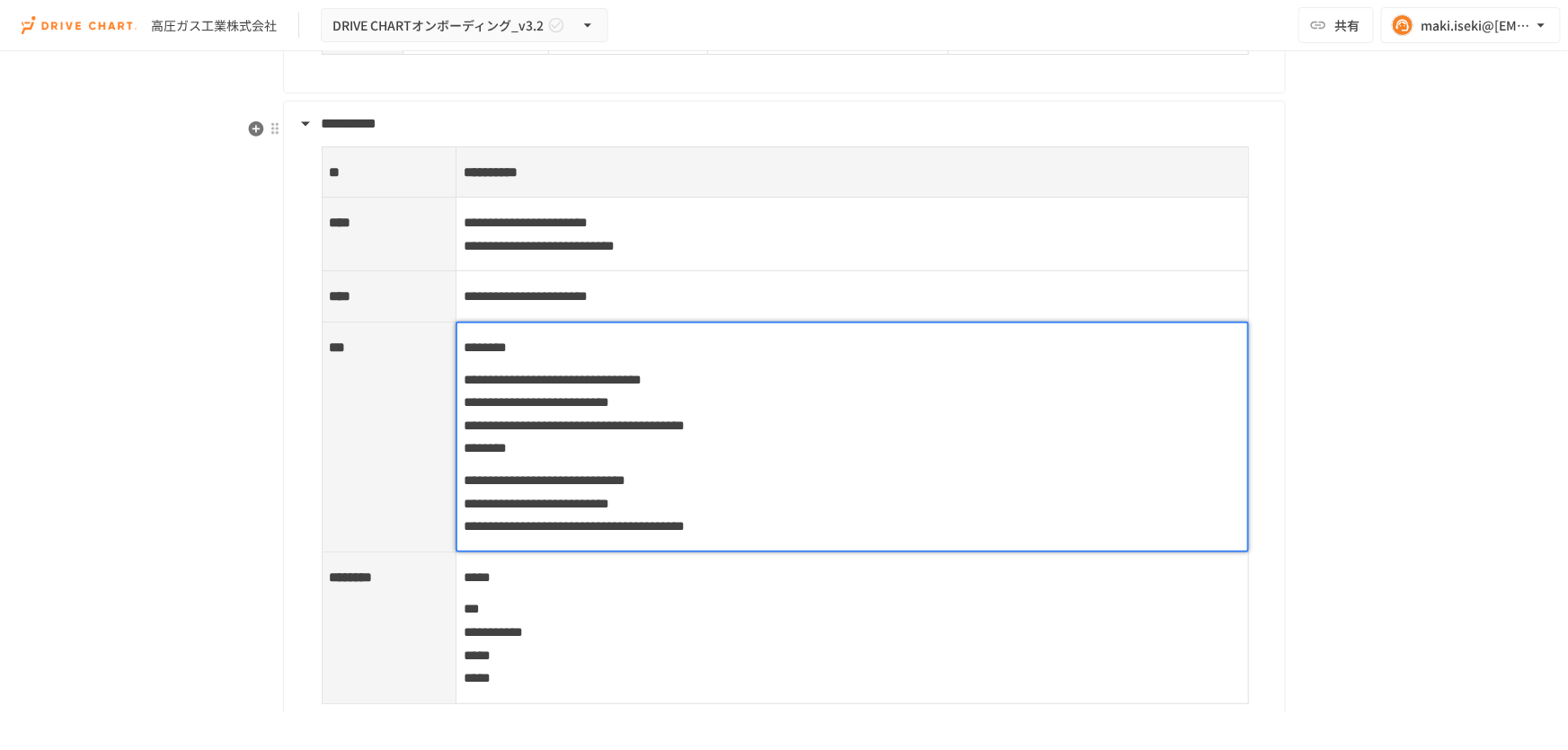 click on "**********" at bounding box center [536, 401] 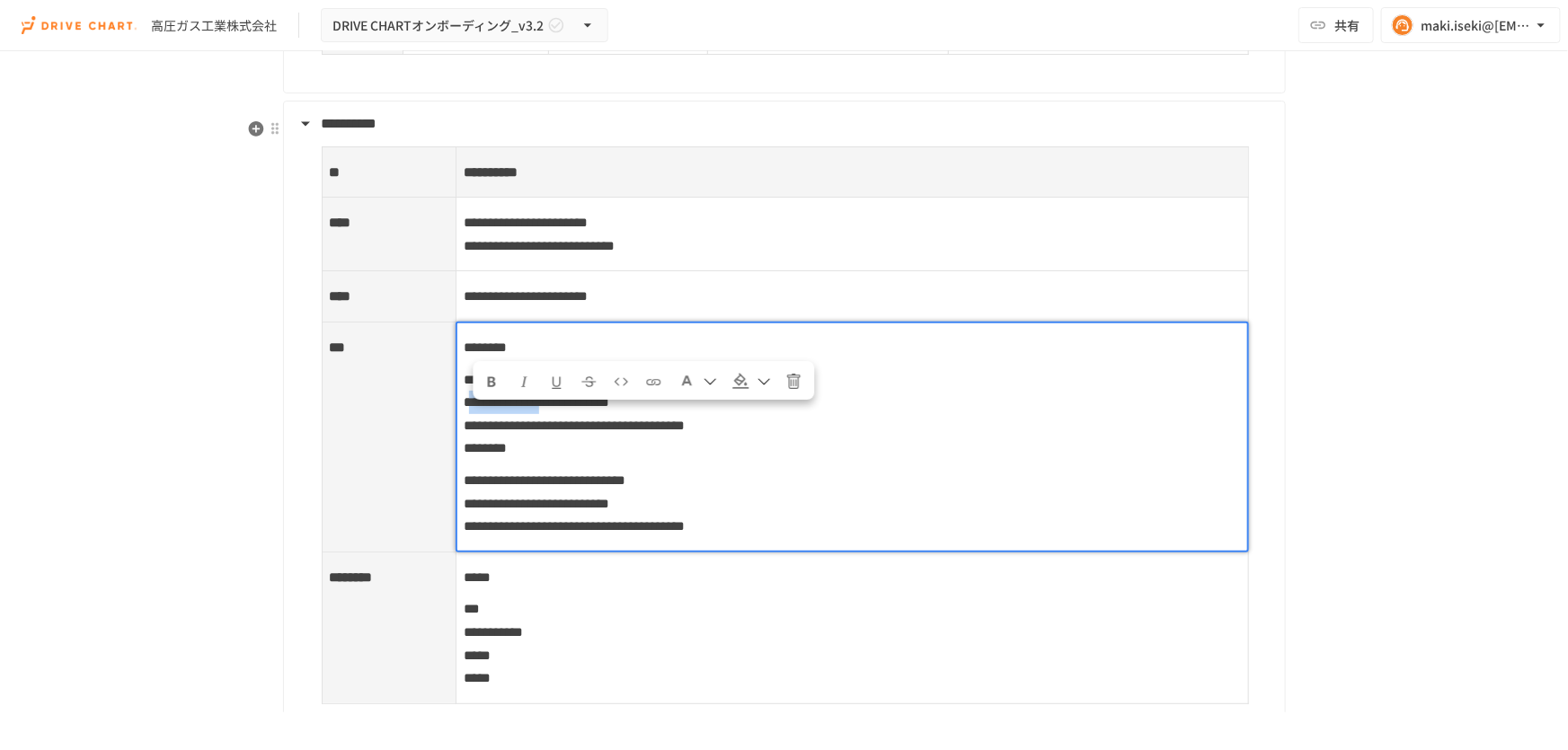 drag, startPoint x: 473, startPoint y: 415, endPoint x: 640, endPoint y: 429, distance: 167.5858 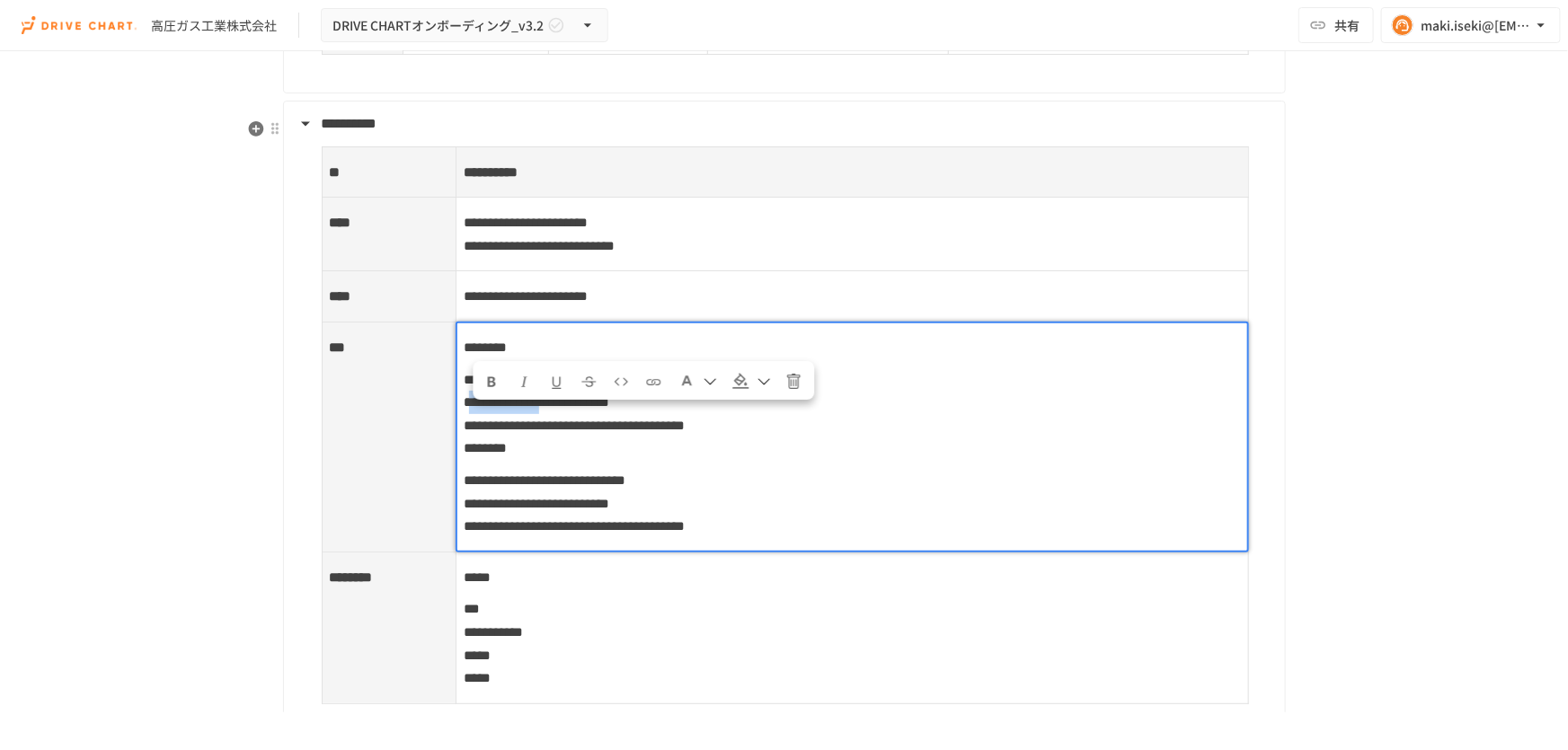 click on "**********" at bounding box center [852, 414] 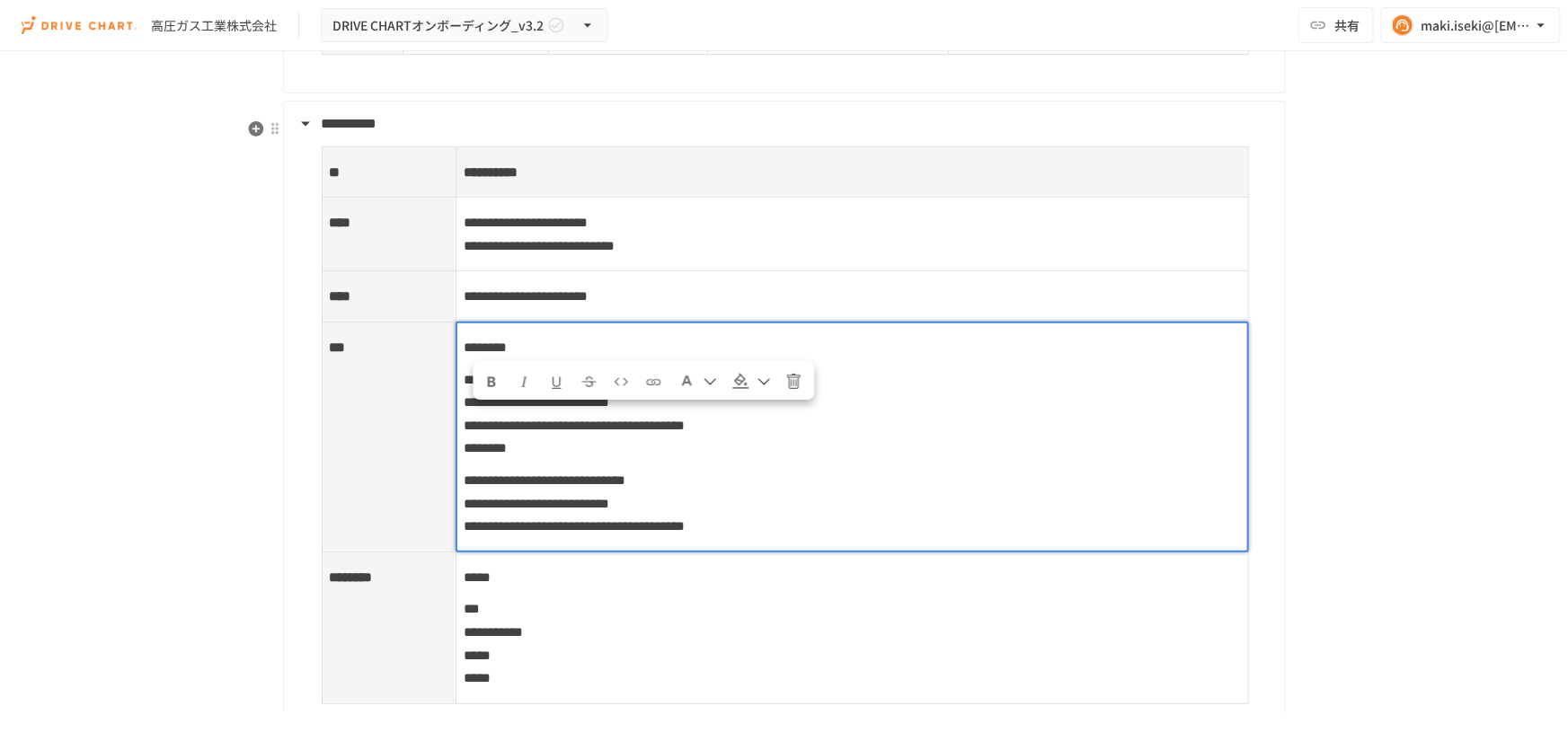 click on "**********" at bounding box center (536, 401) 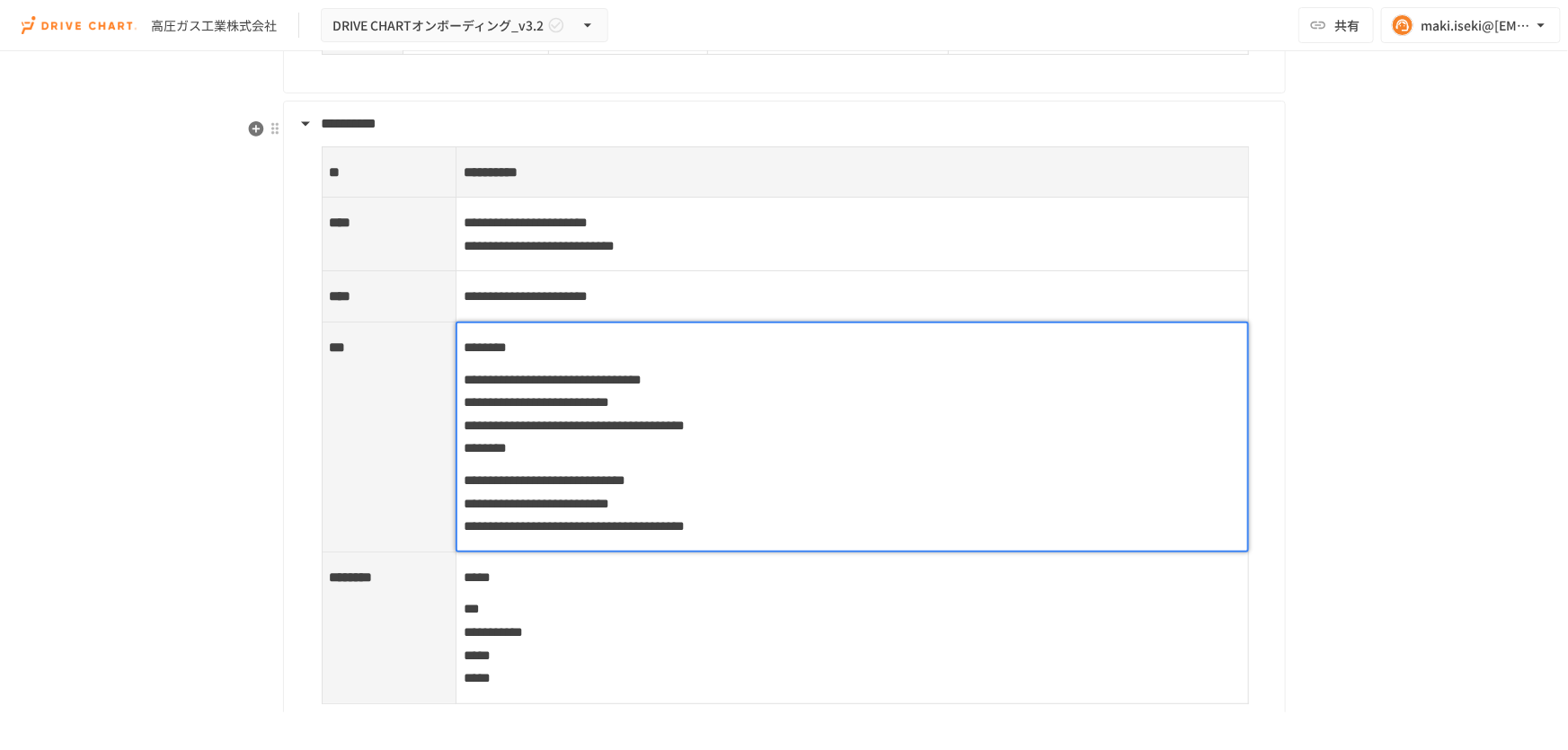 click on "**********" at bounding box center [536, 401] 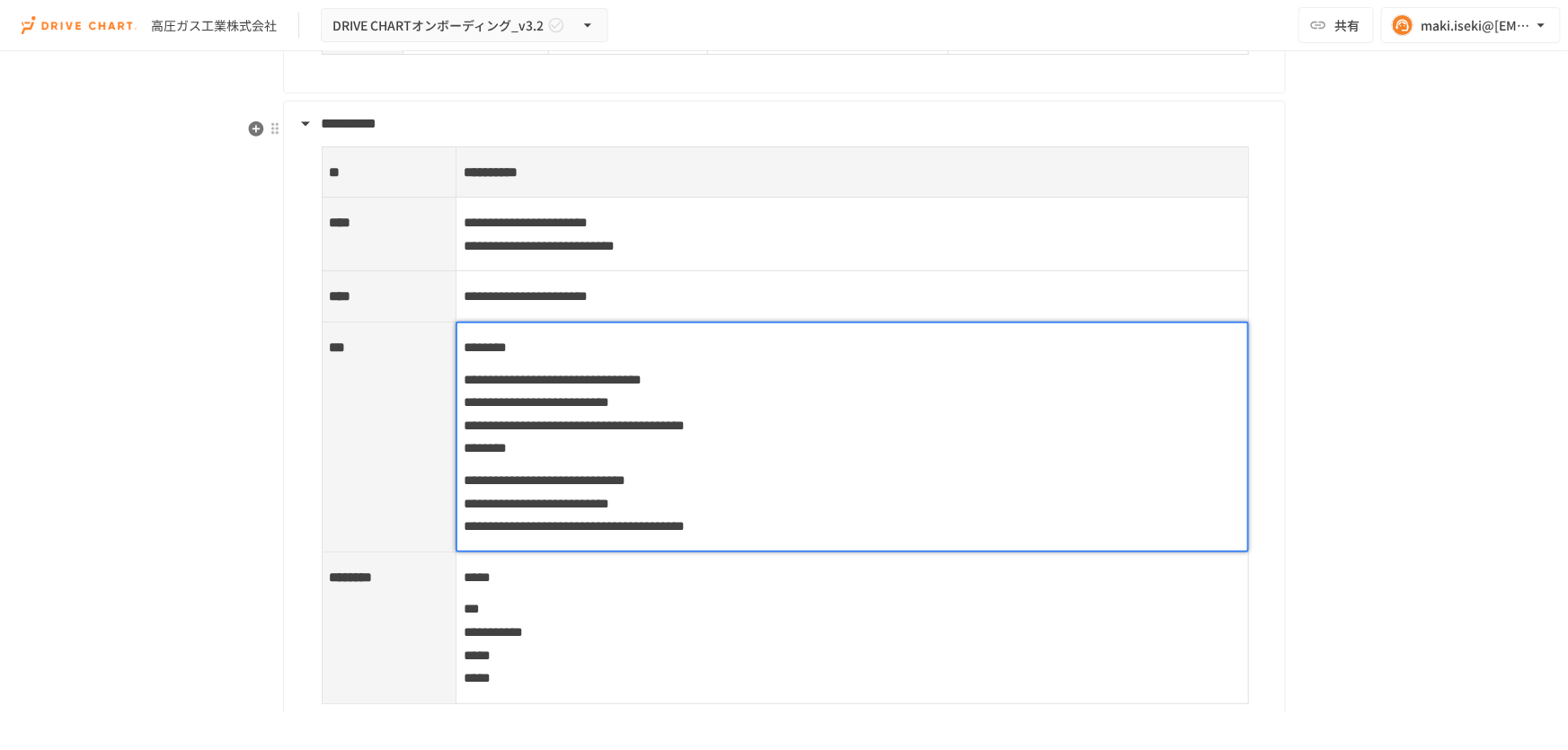 click on "**********" at bounding box center [536, 401] 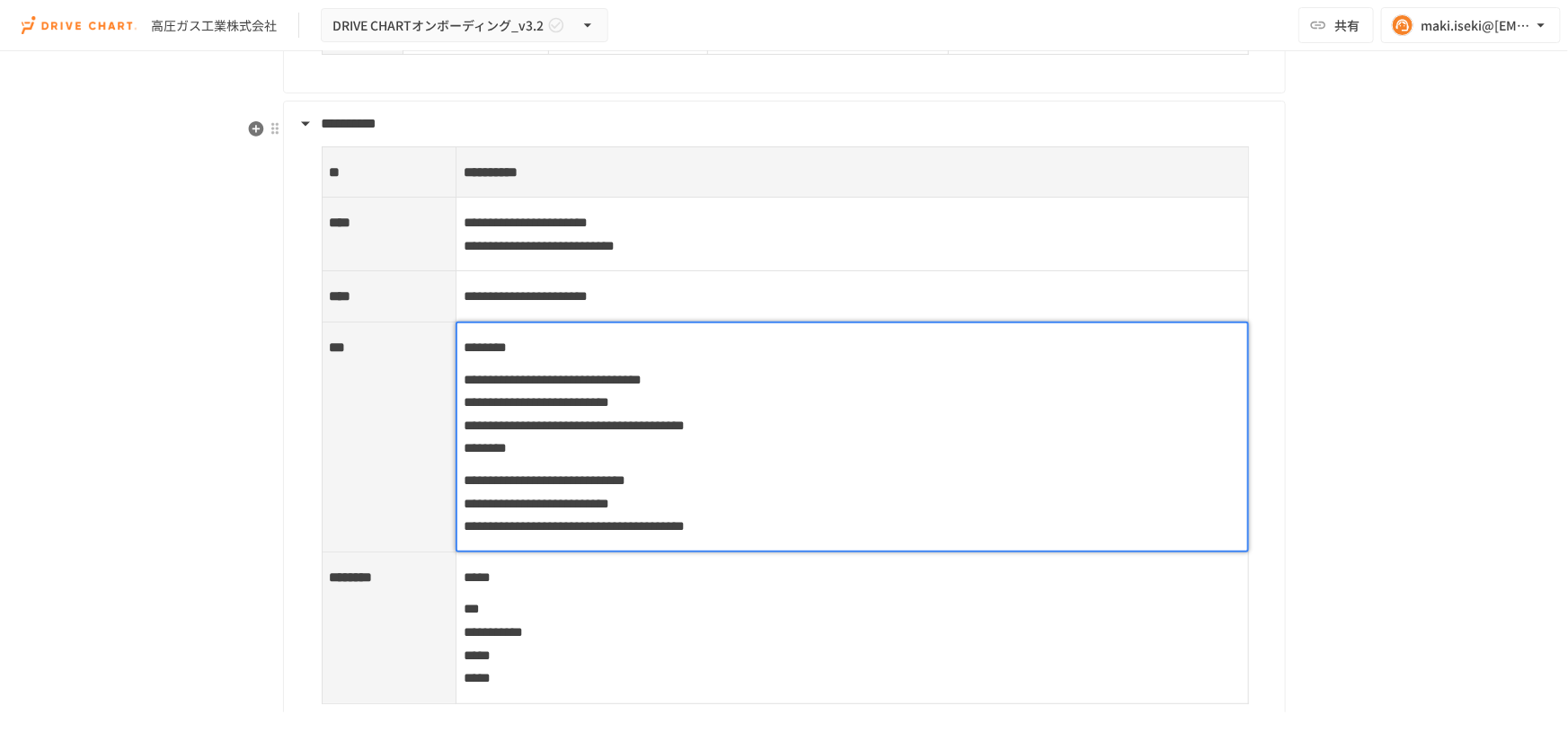 click on "**********" at bounding box center (852, 414) 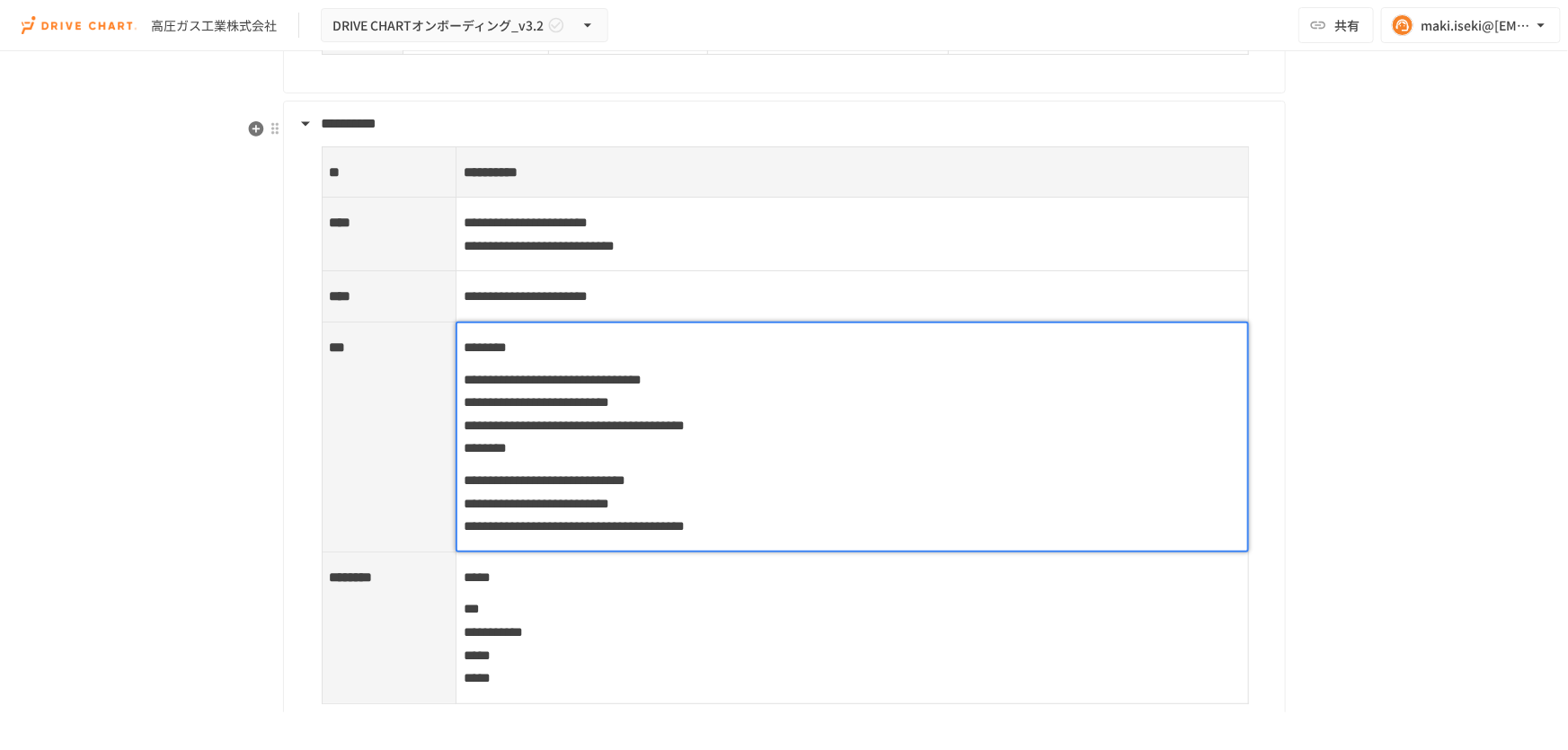 click on "**********" at bounding box center [852, 296] 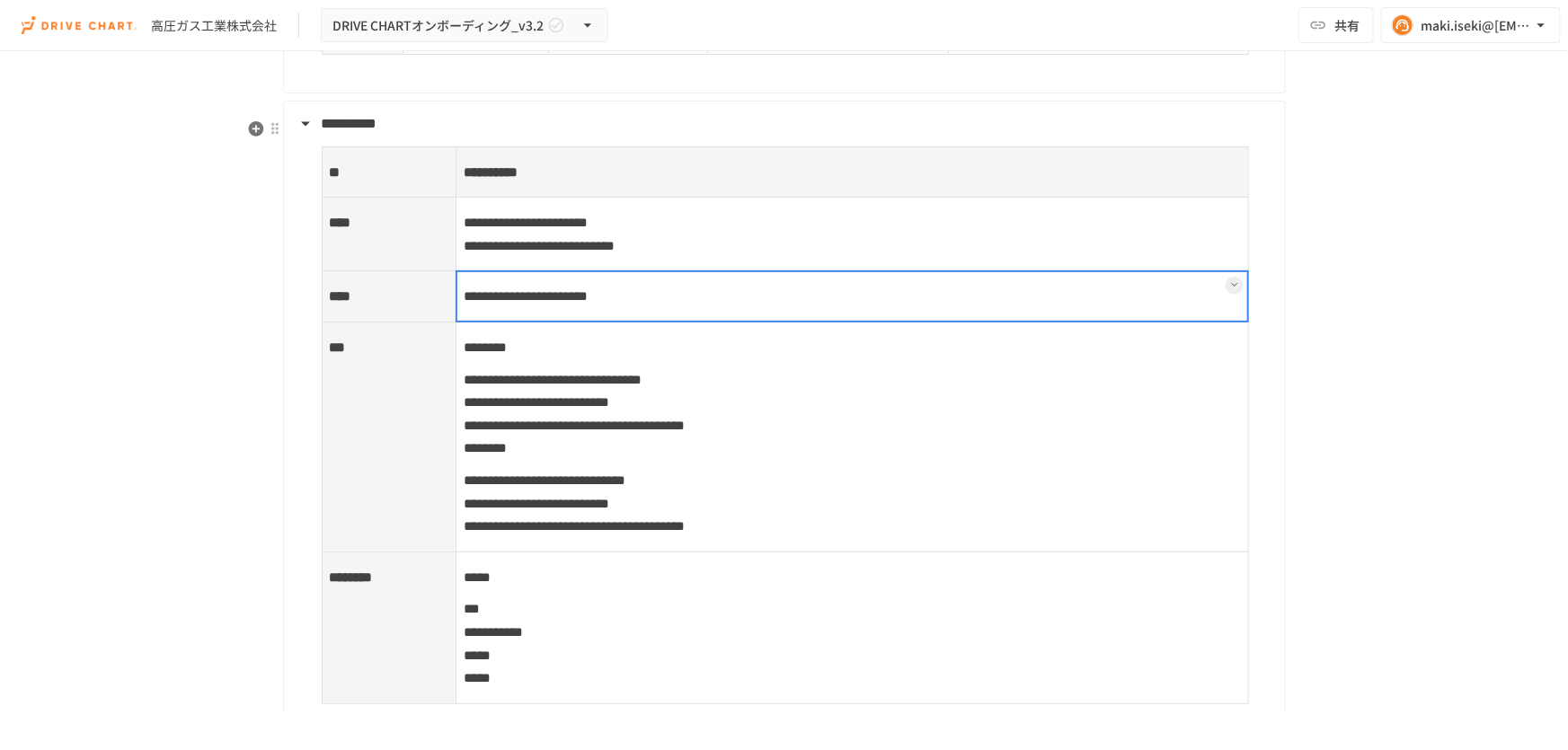 click on "高圧ガス工業株式会社" at bounding box center [852, 437] 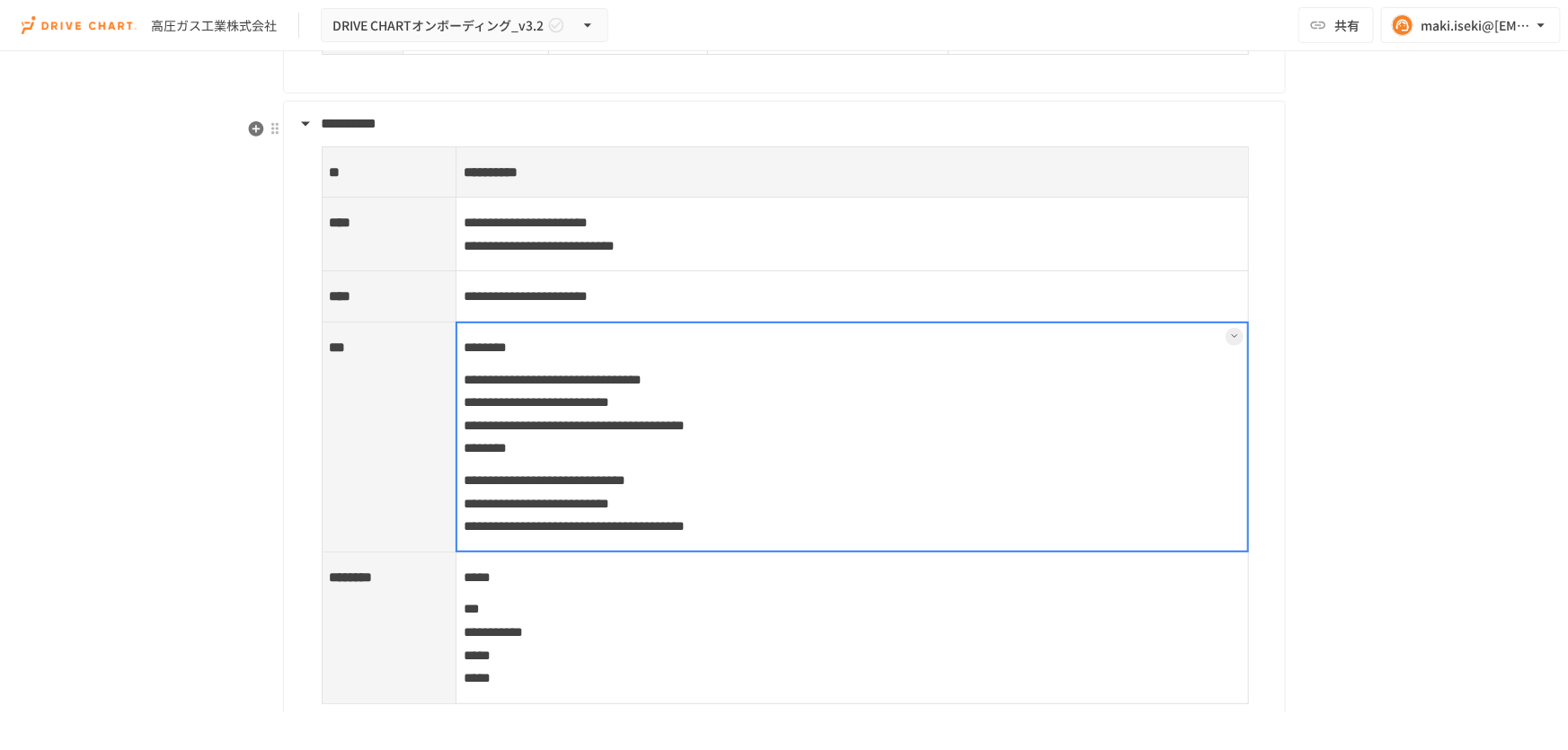 click at bounding box center (852, 437) 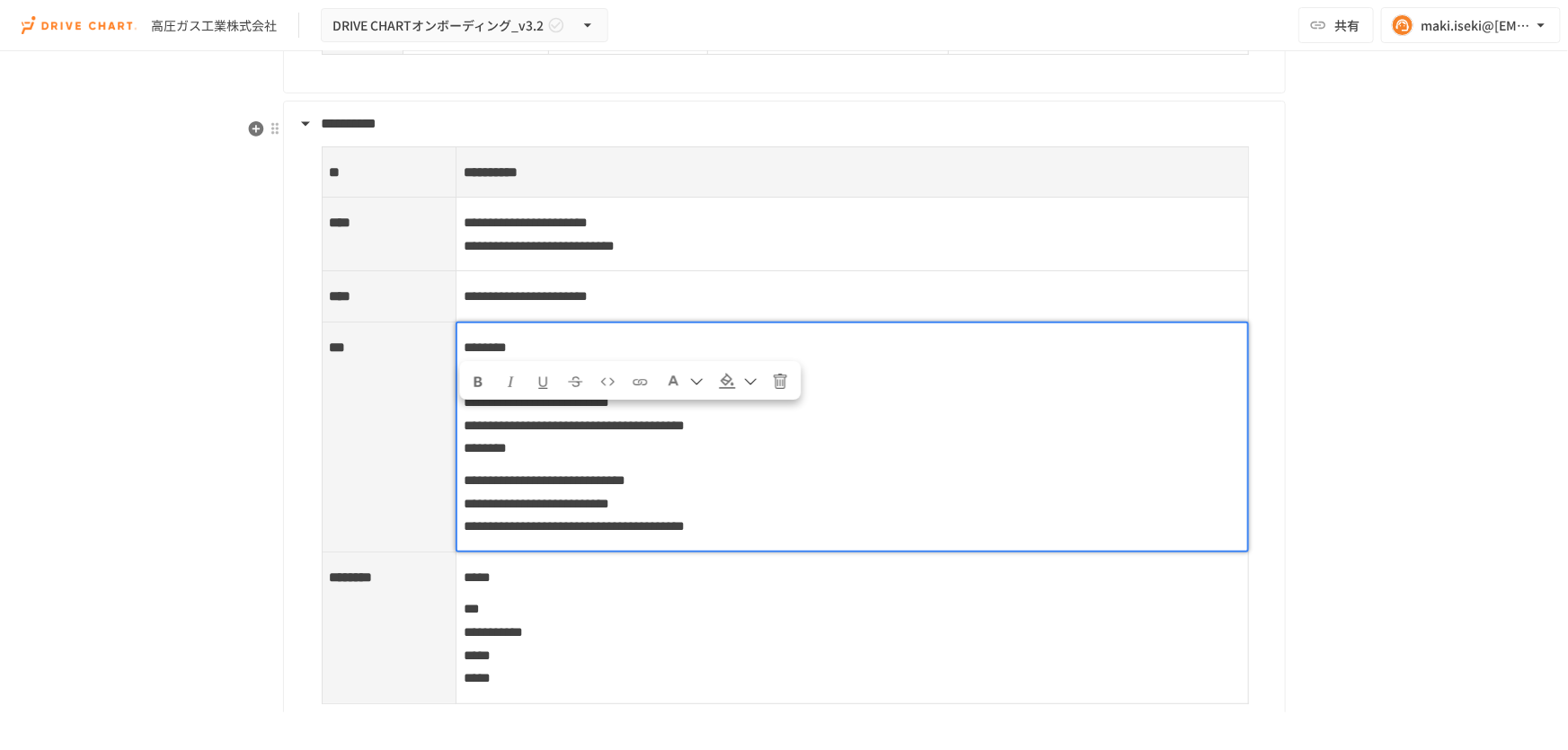 click on "**********" at bounding box center [536, 401] 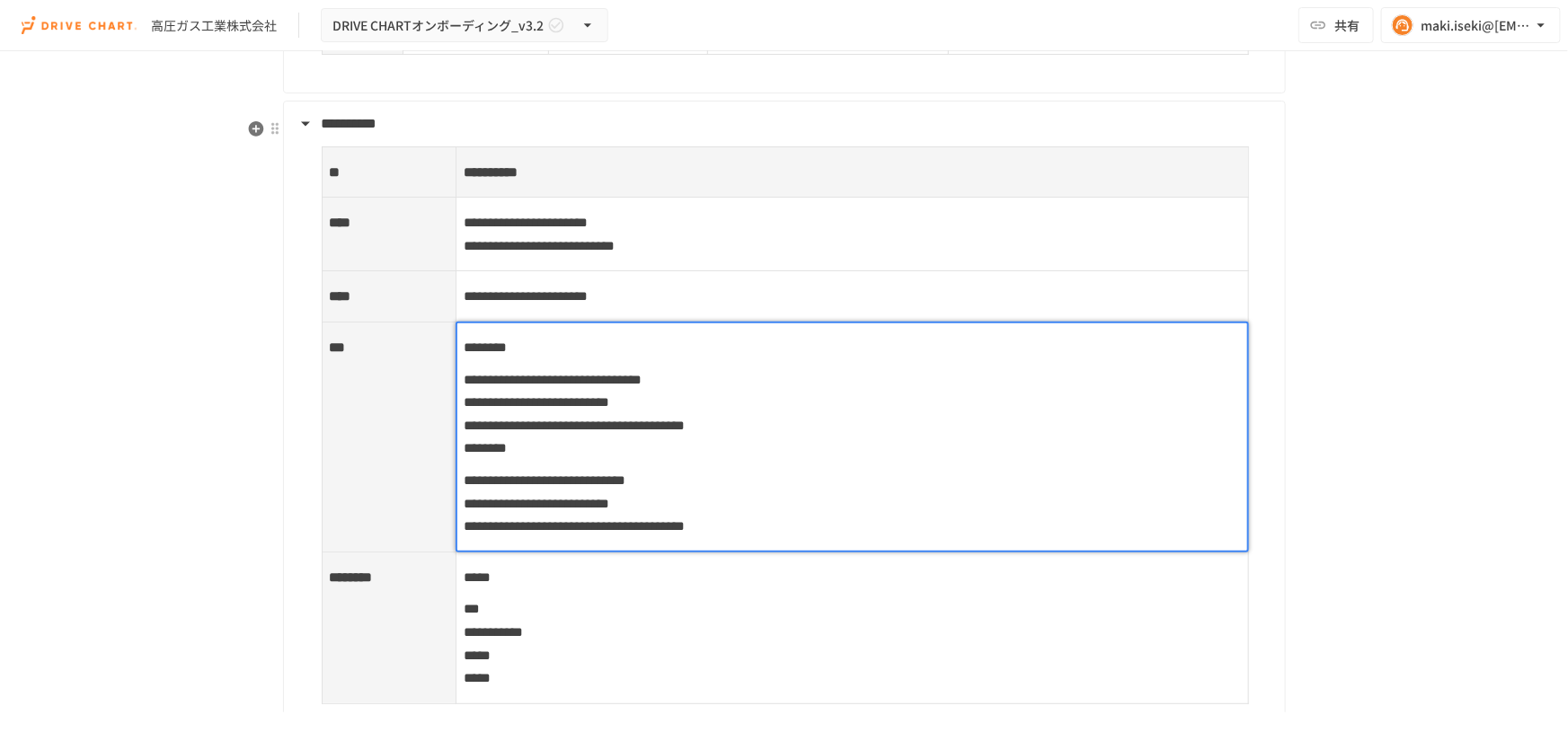 click on "**********" at bounding box center [536, 401] 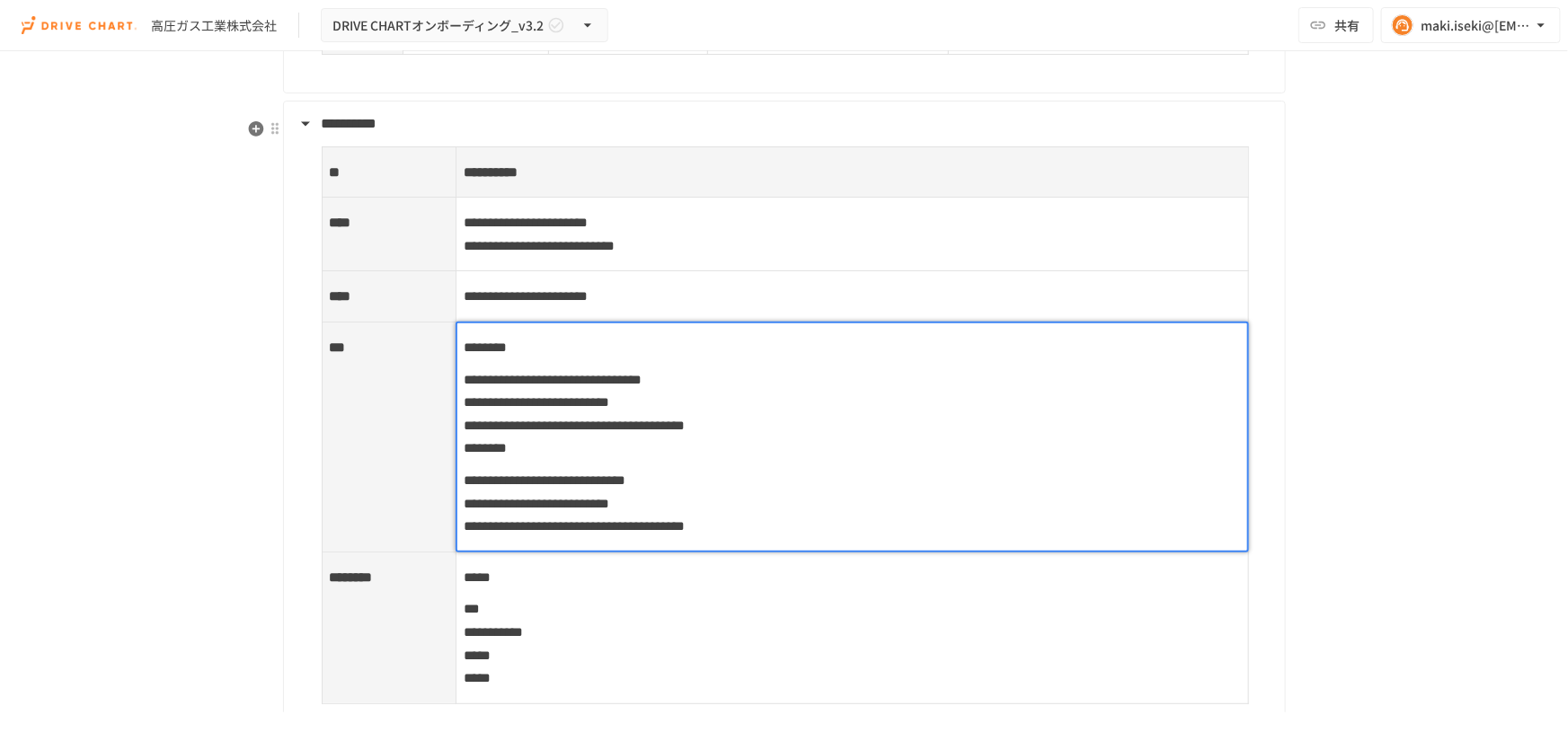 click on "**********" at bounding box center (536, 401) 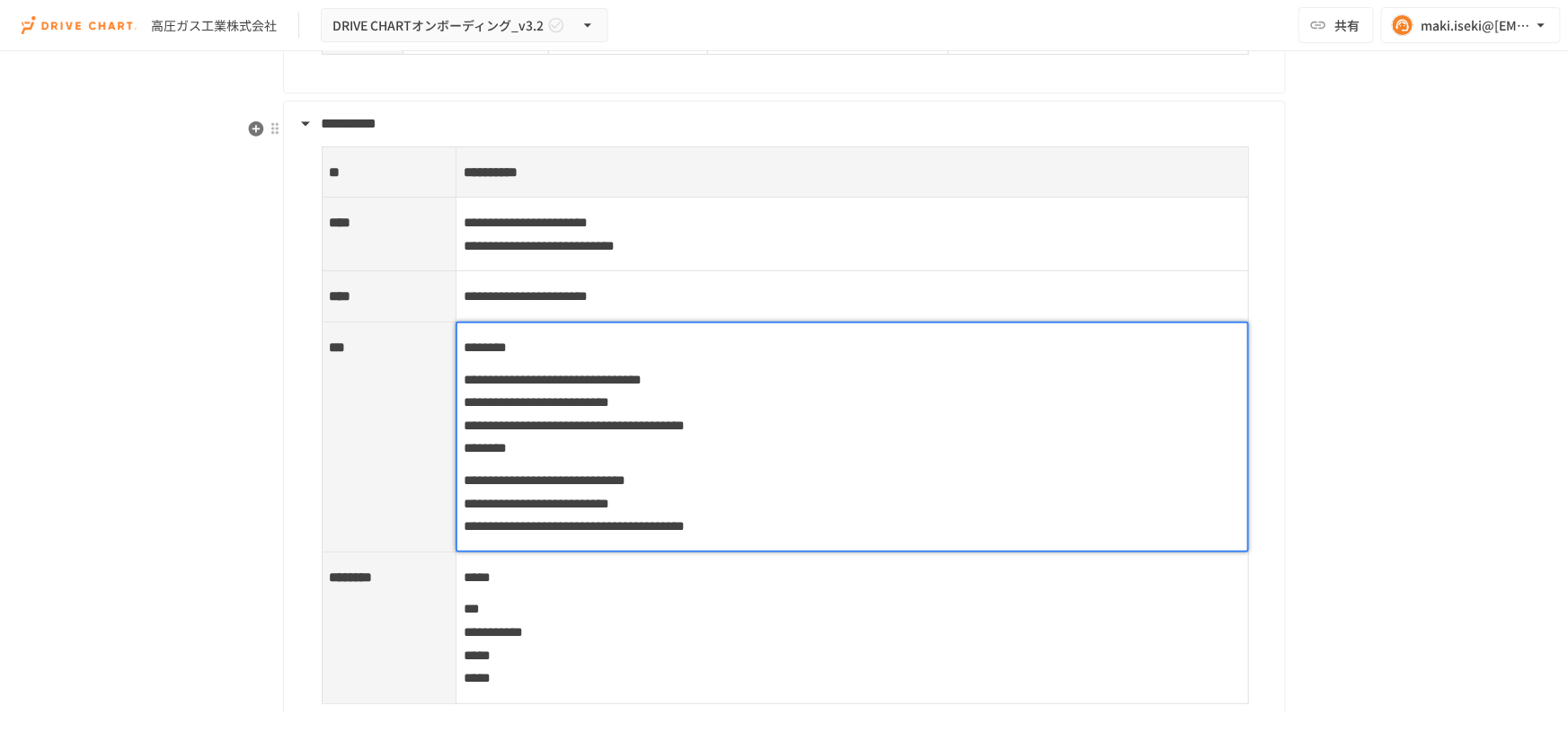 click on "**********" at bounding box center (536, 401) 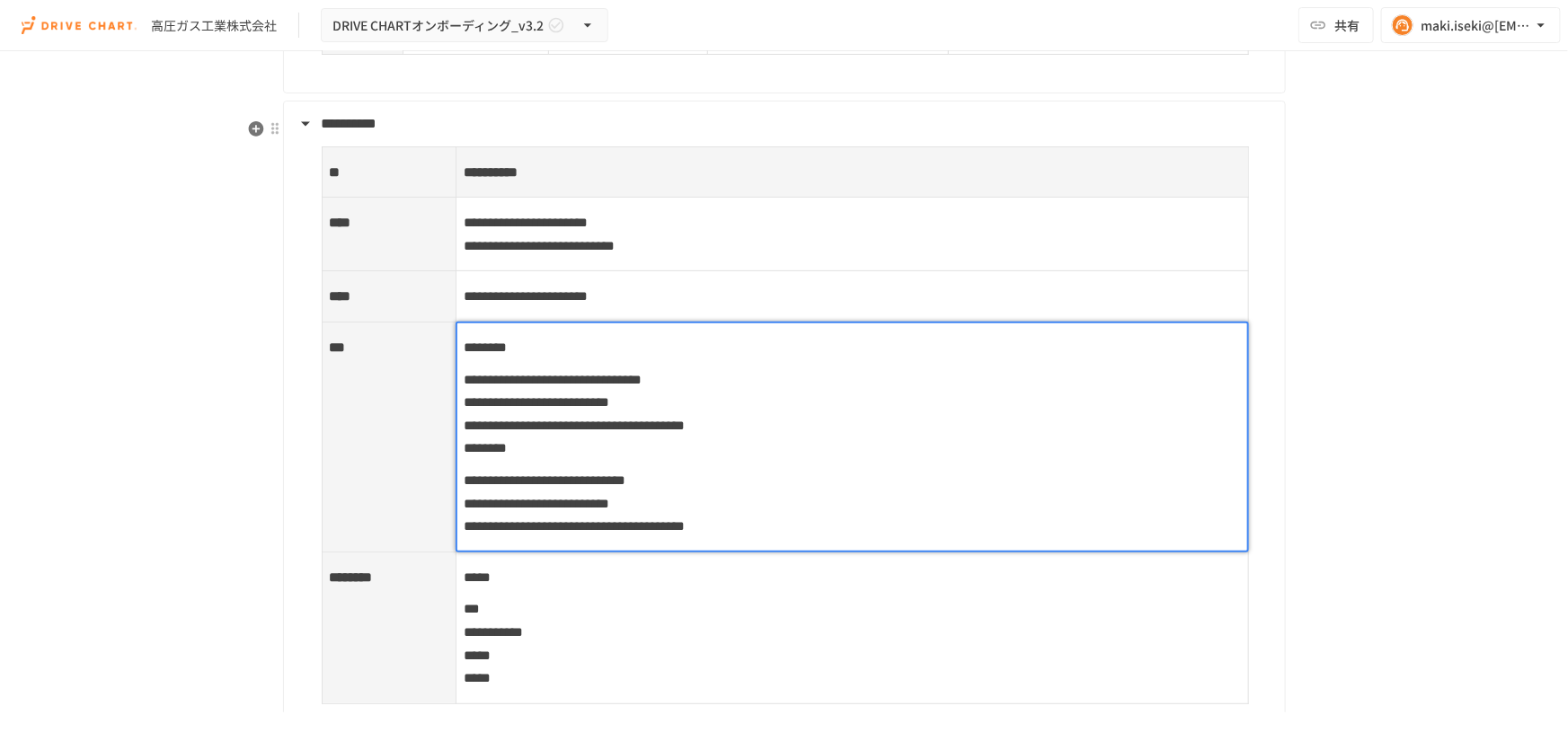 click on "**********" at bounding box center (536, 401) 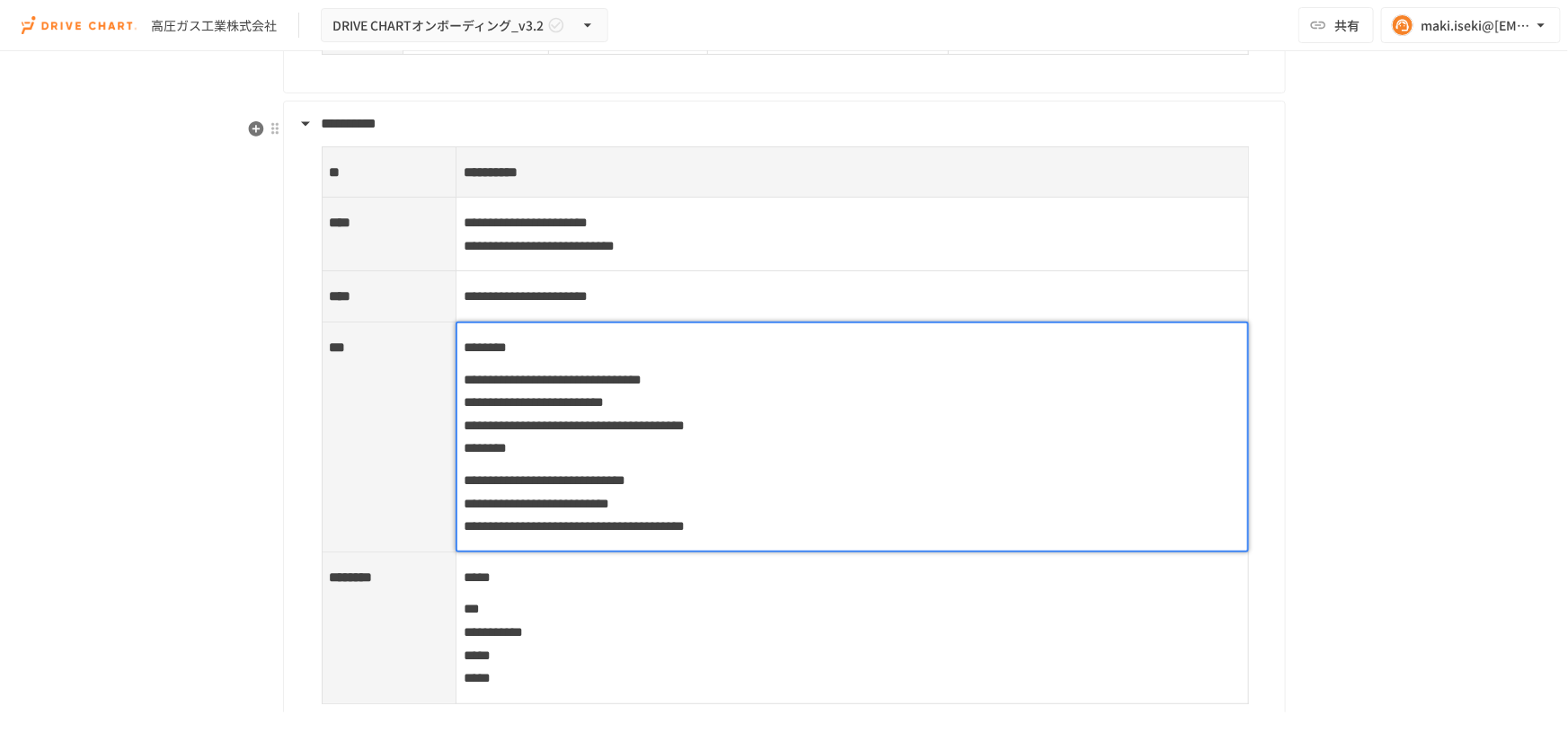 type 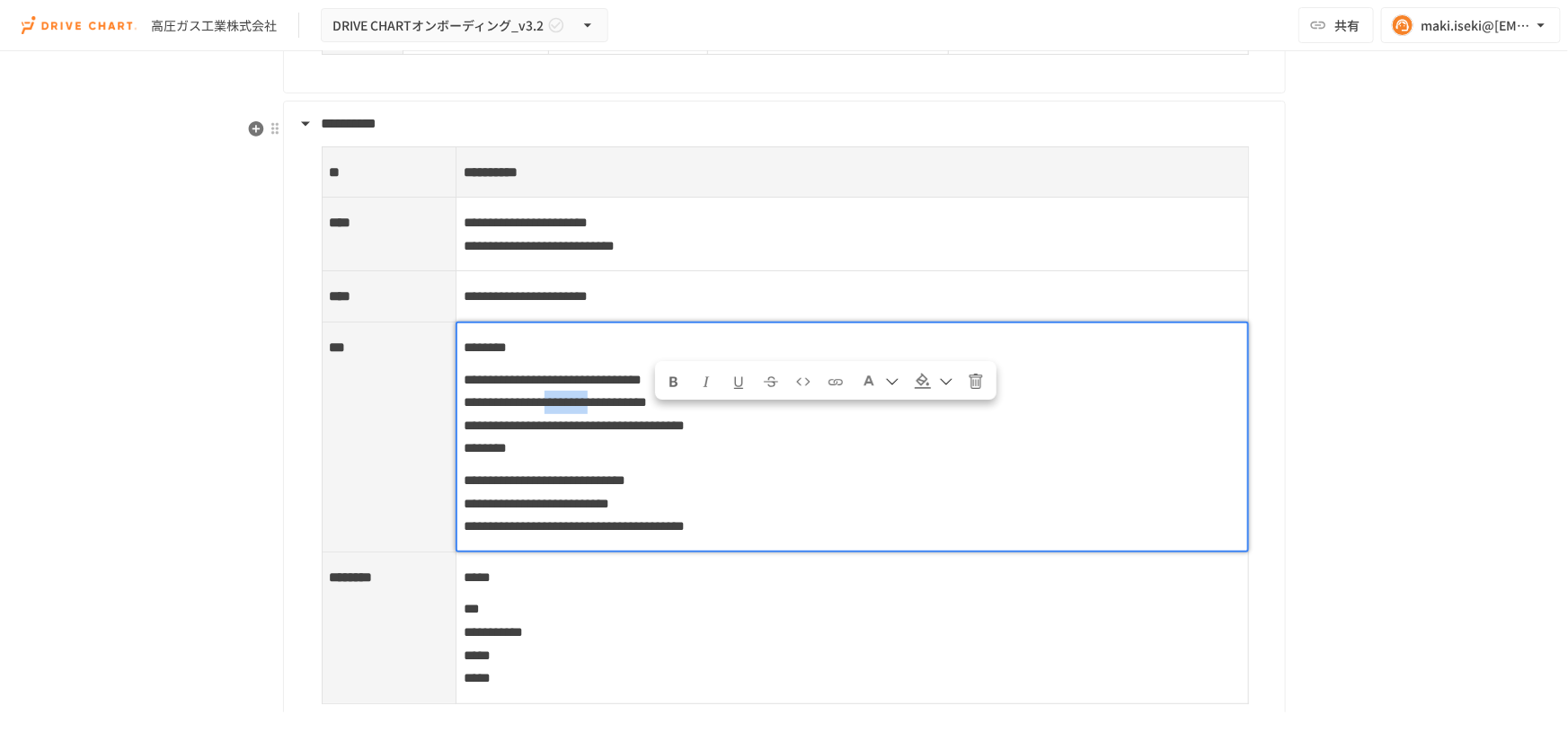 drag, startPoint x: 655, startPoint y: 419, endPoint x: 759, endPoint y: 419, distance: 104 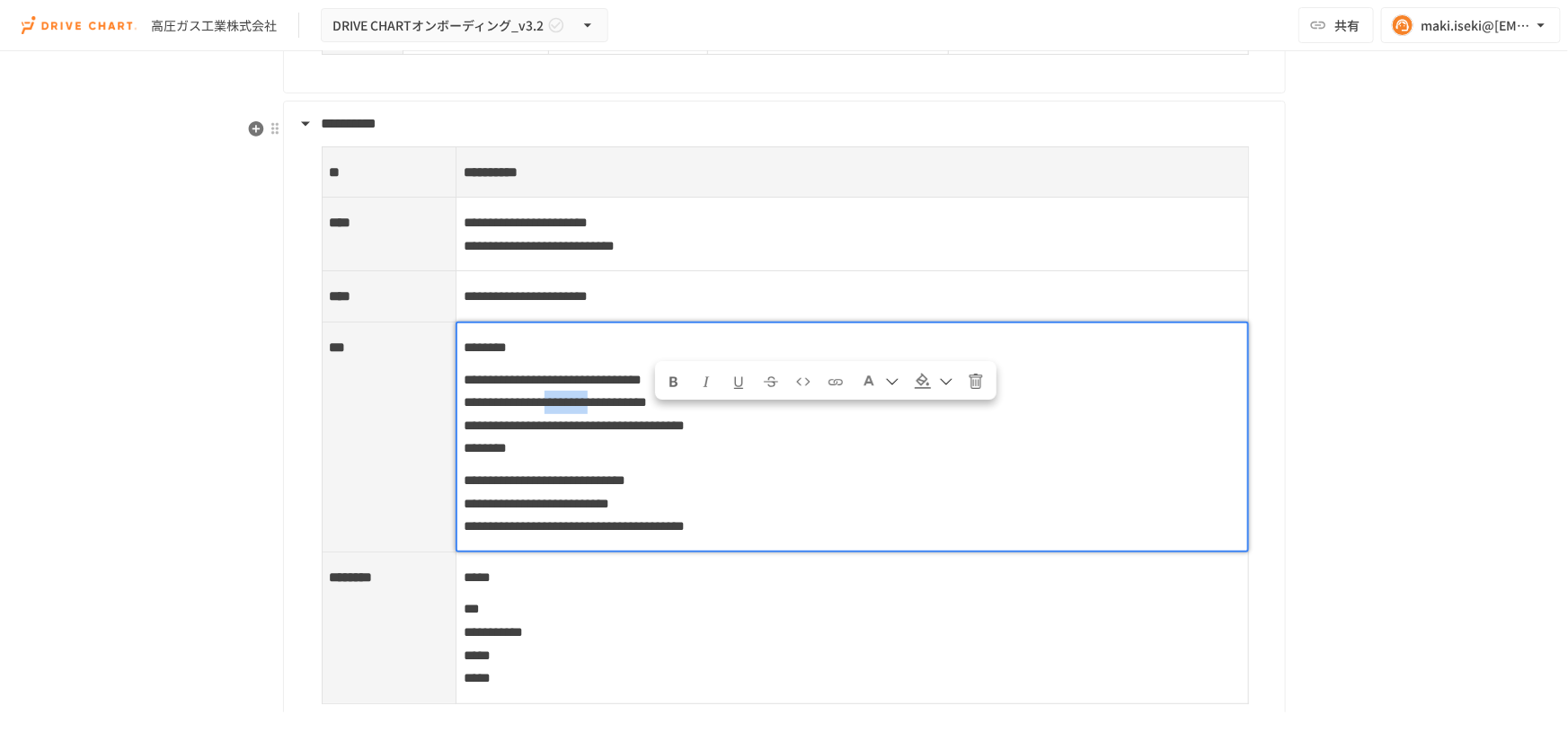 click on "**********" at bounding box center (555, 401) 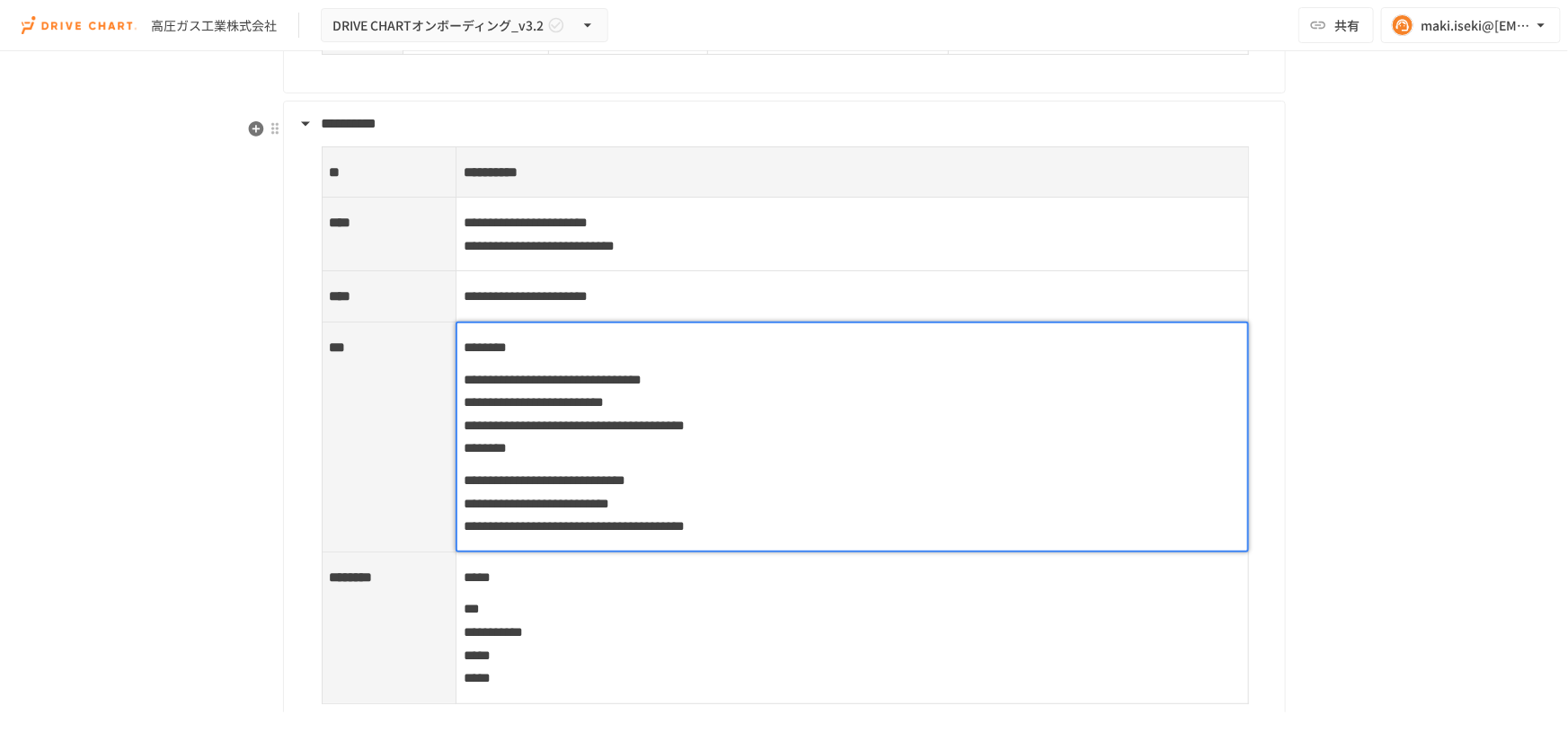 click on "**********" at bounding box center [852, 414] 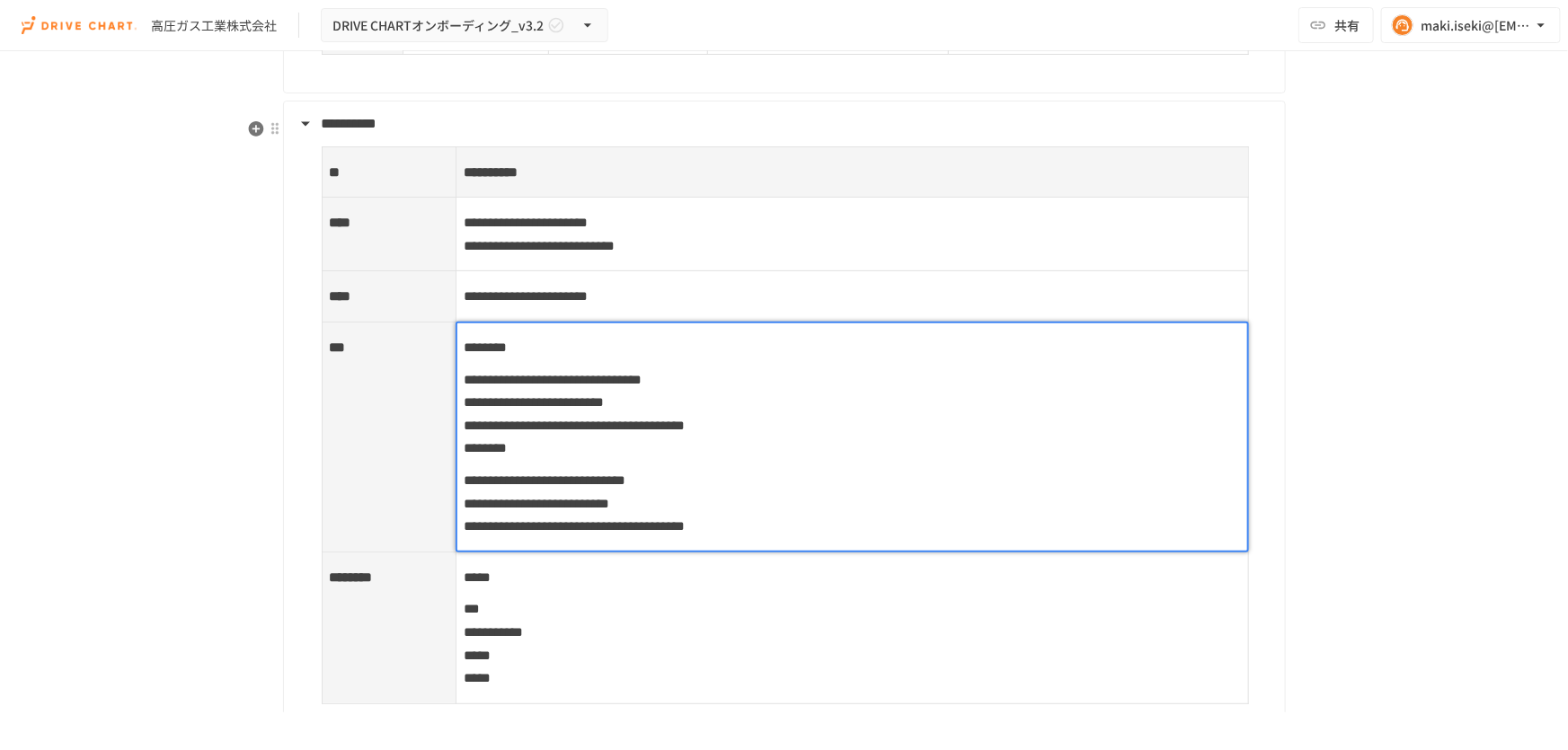 click on "**********" at bounding box center (574, 425) 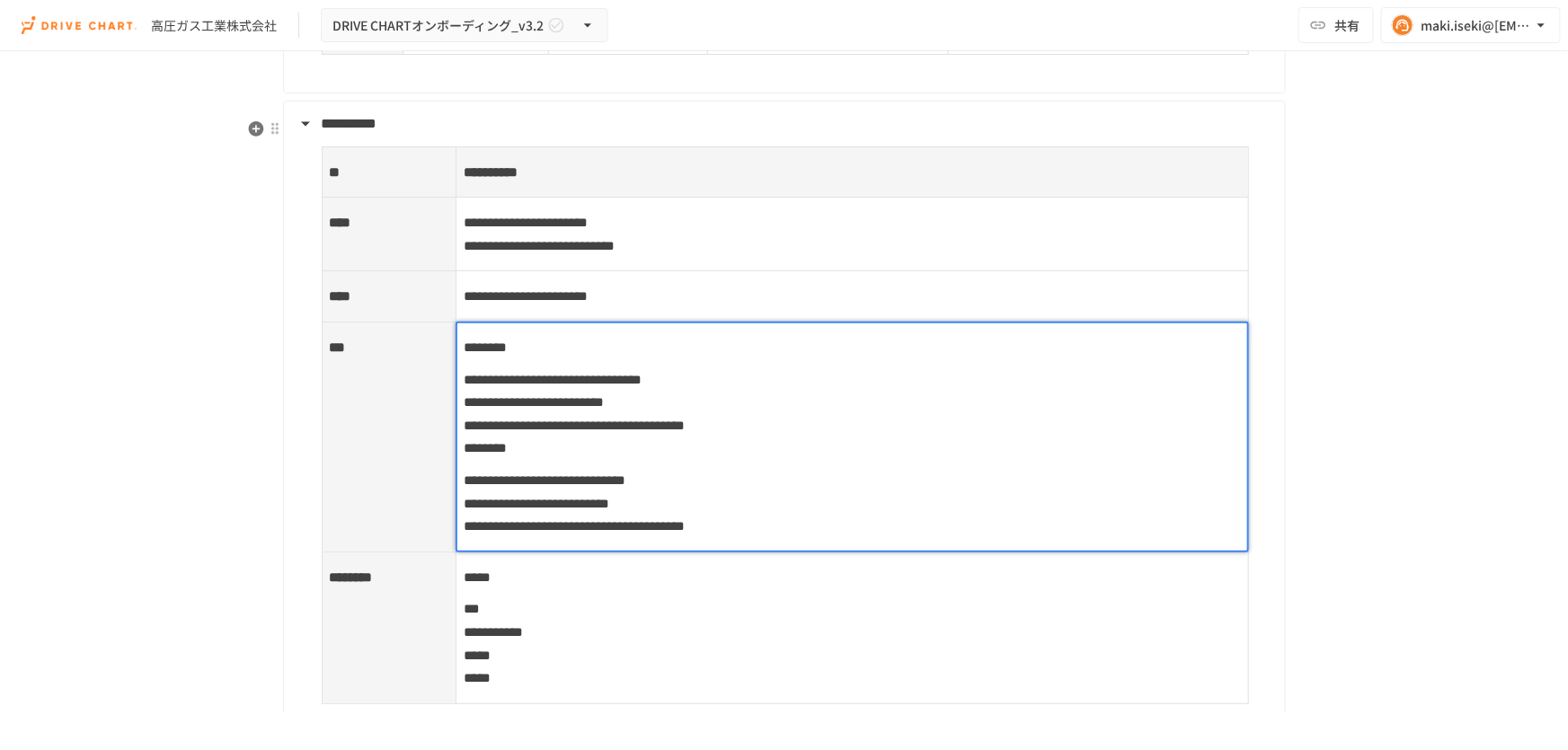 click on "**********" at bounding box center (852, 414) 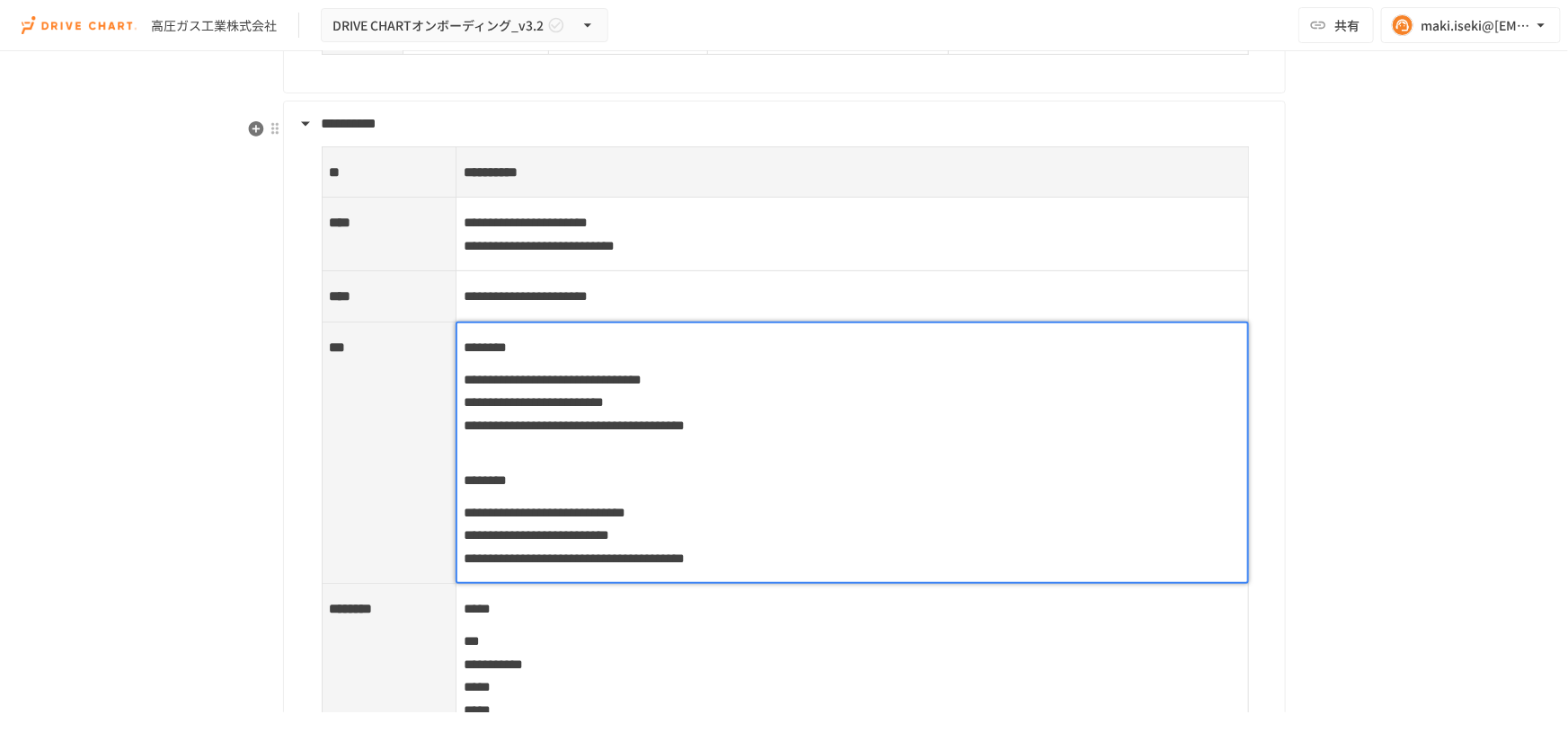 click on "**********" at bounding box center [574, 425] 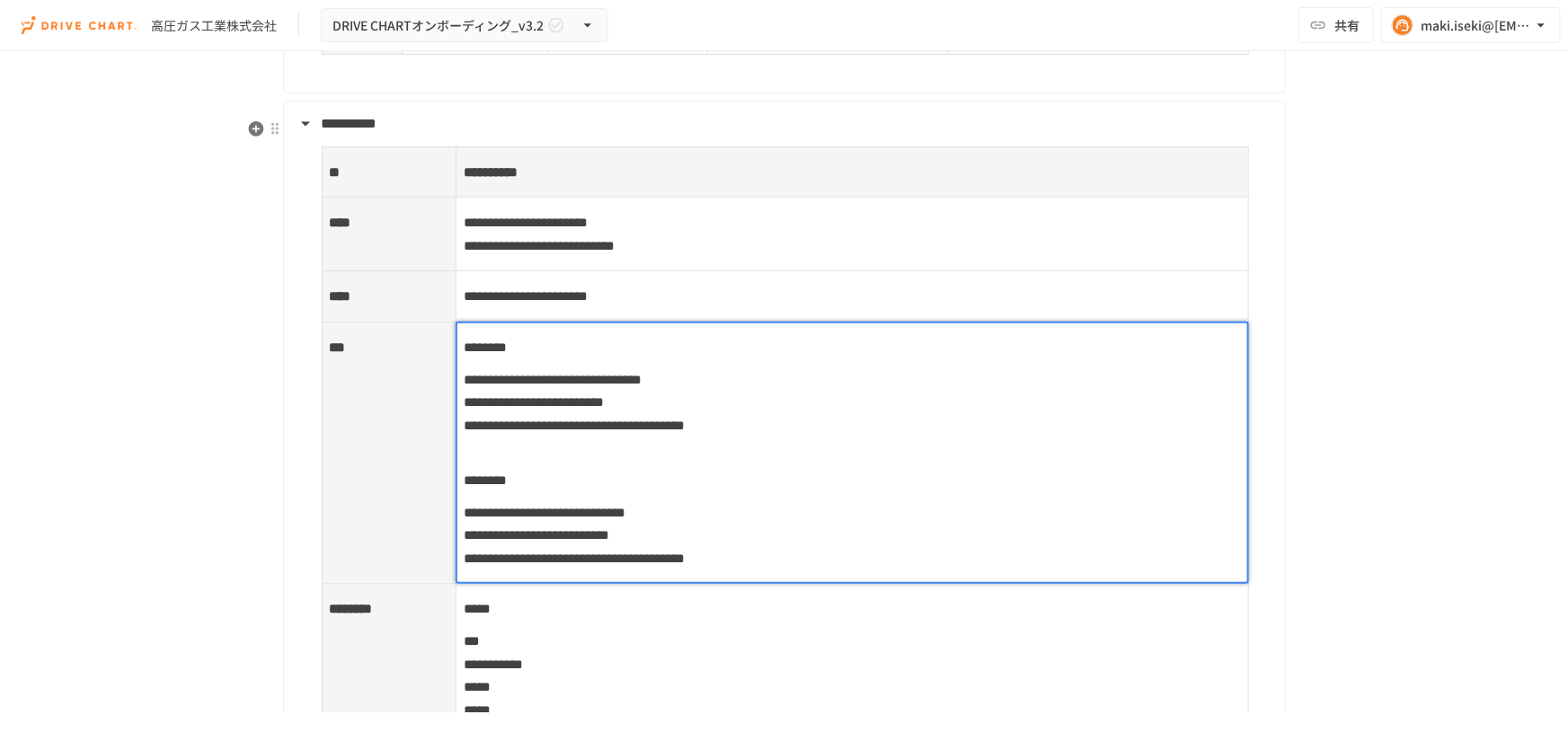 click on "**********" at bounding box center [574, 425] 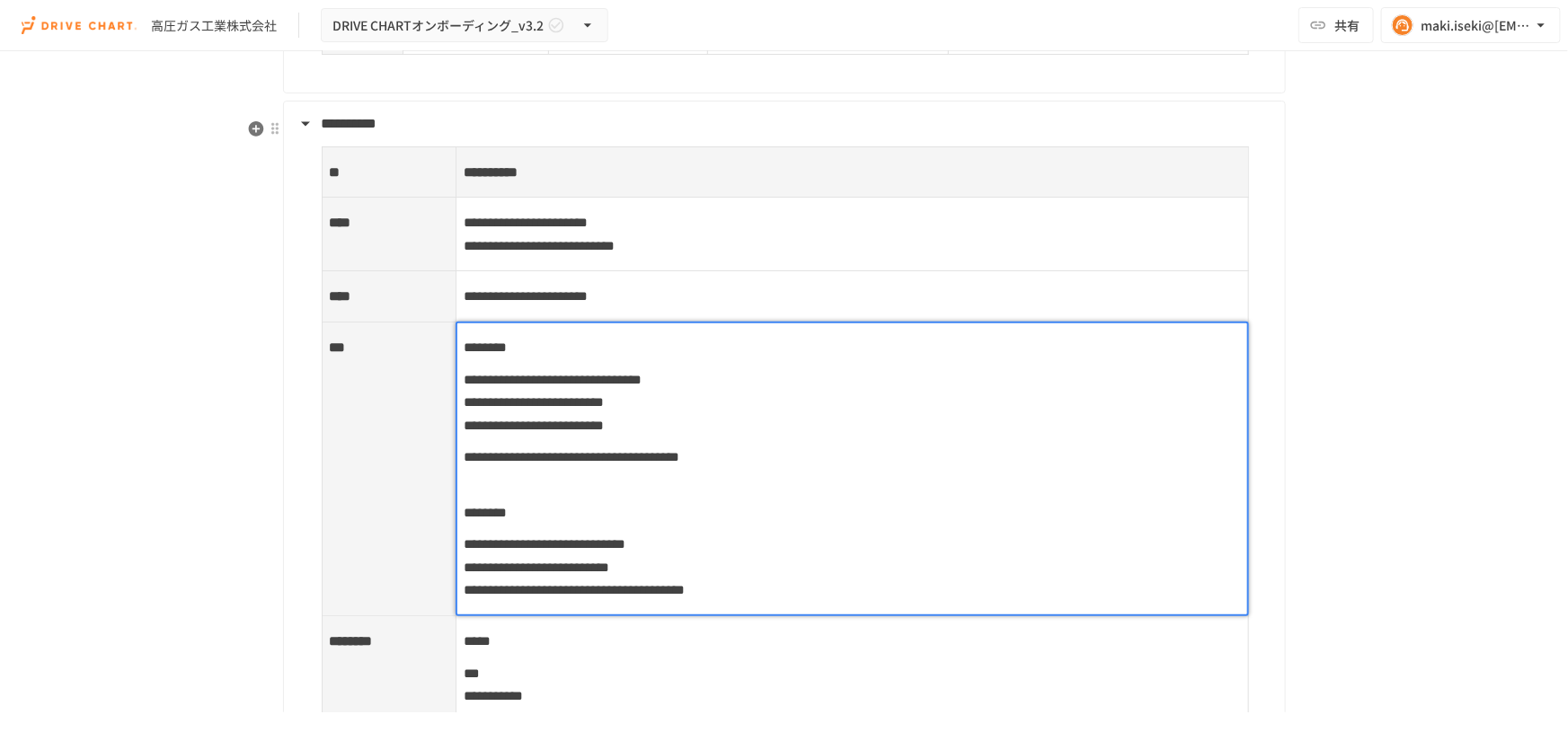 drag, startPoint x: 469, startPoint y: 441, endPoint x: 480, endPoint y: 451, distance: 14.86607 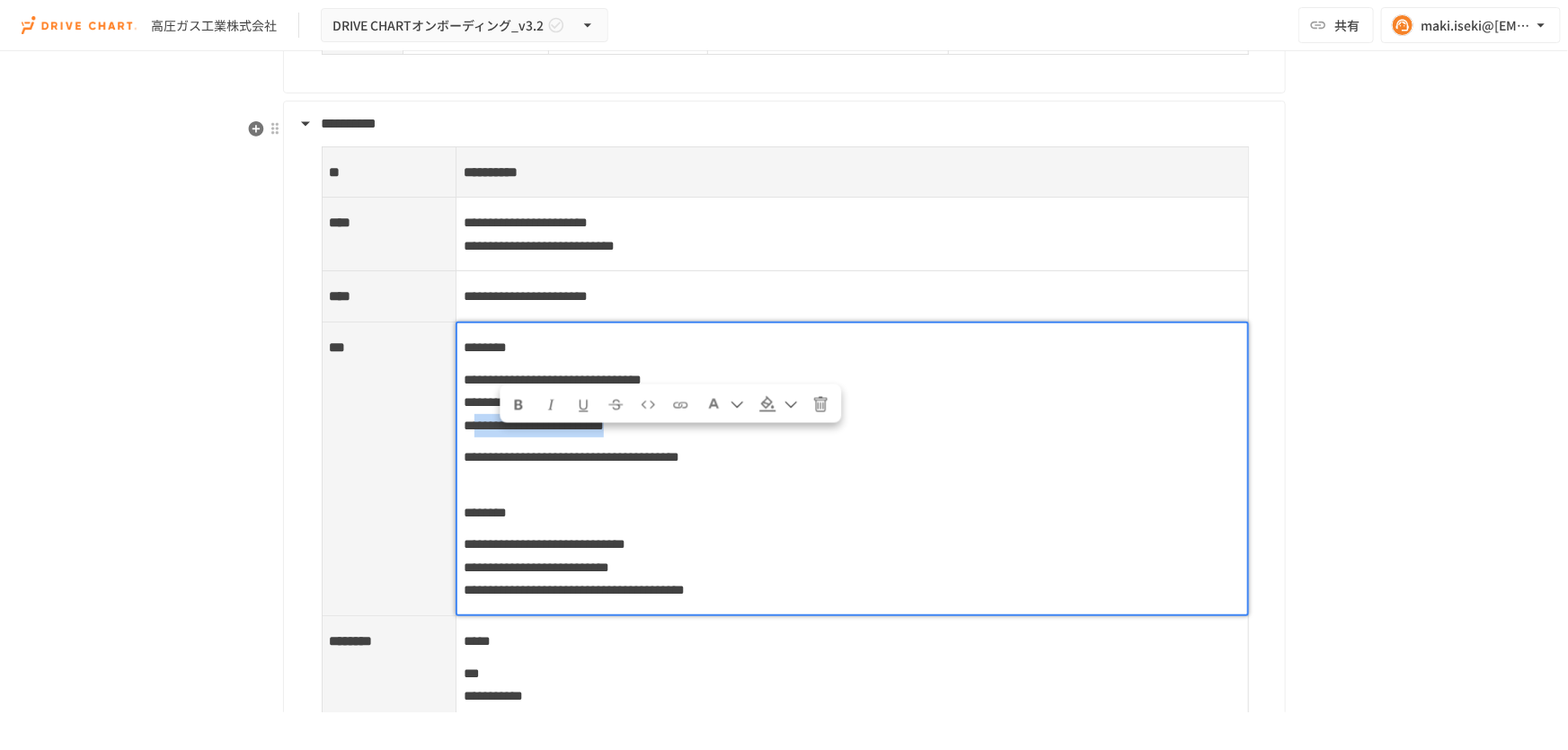 drag, startPoint x: 837, startPoint y: 439, endPoint x: 485, endPoint y: 444, distance: 352.03551 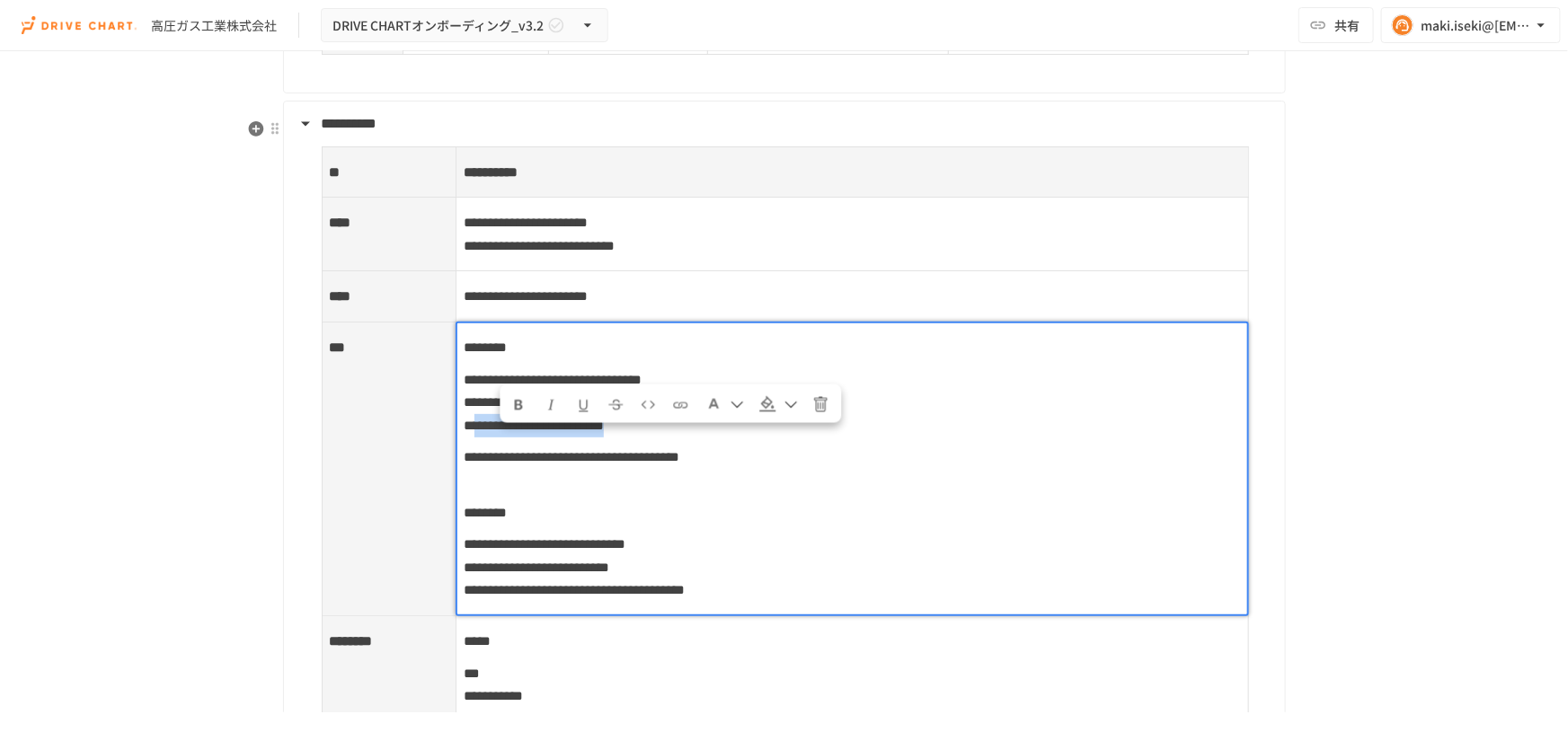click on "**********" at bounding box center [852, 402] 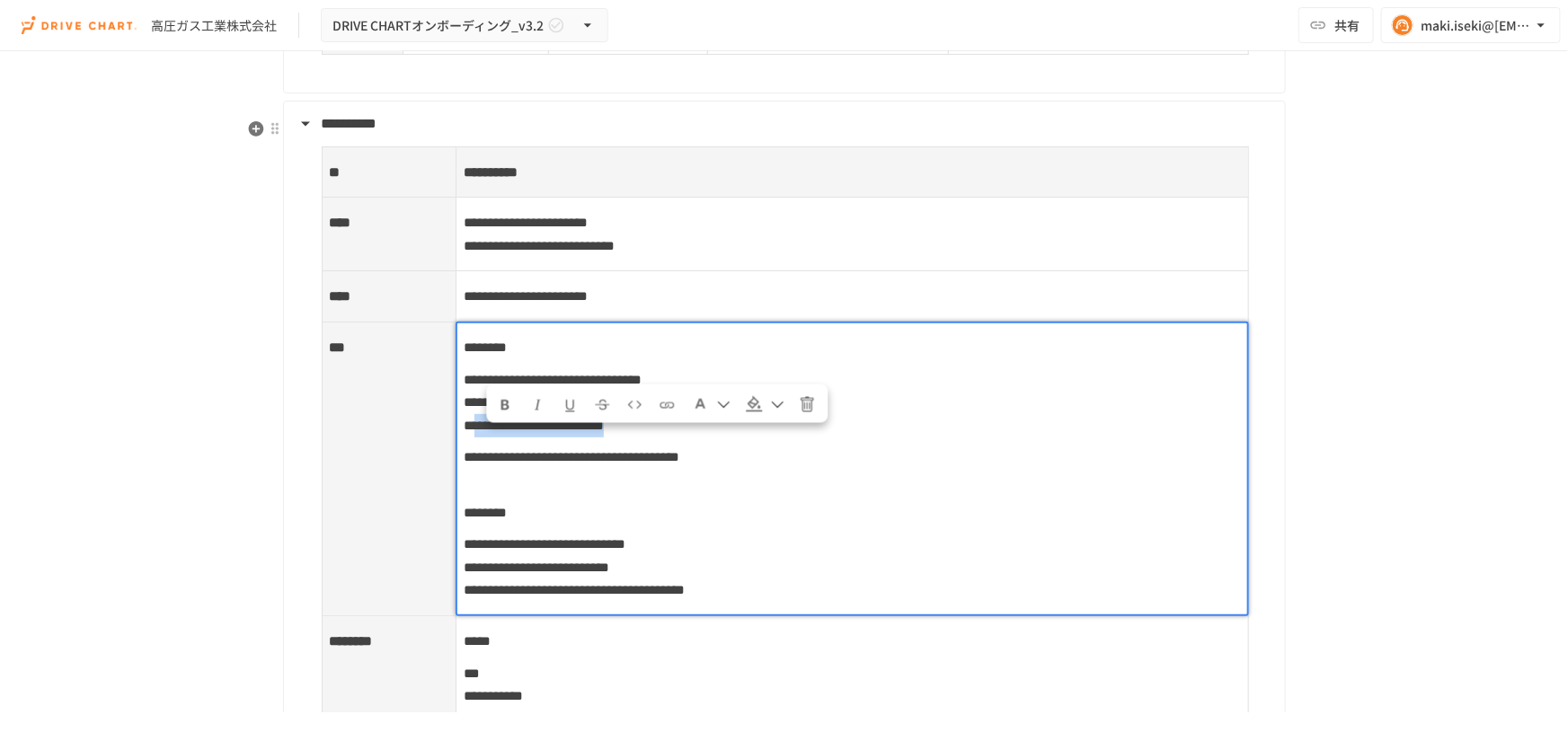 click on "**********" at bounding box center (852, 402) 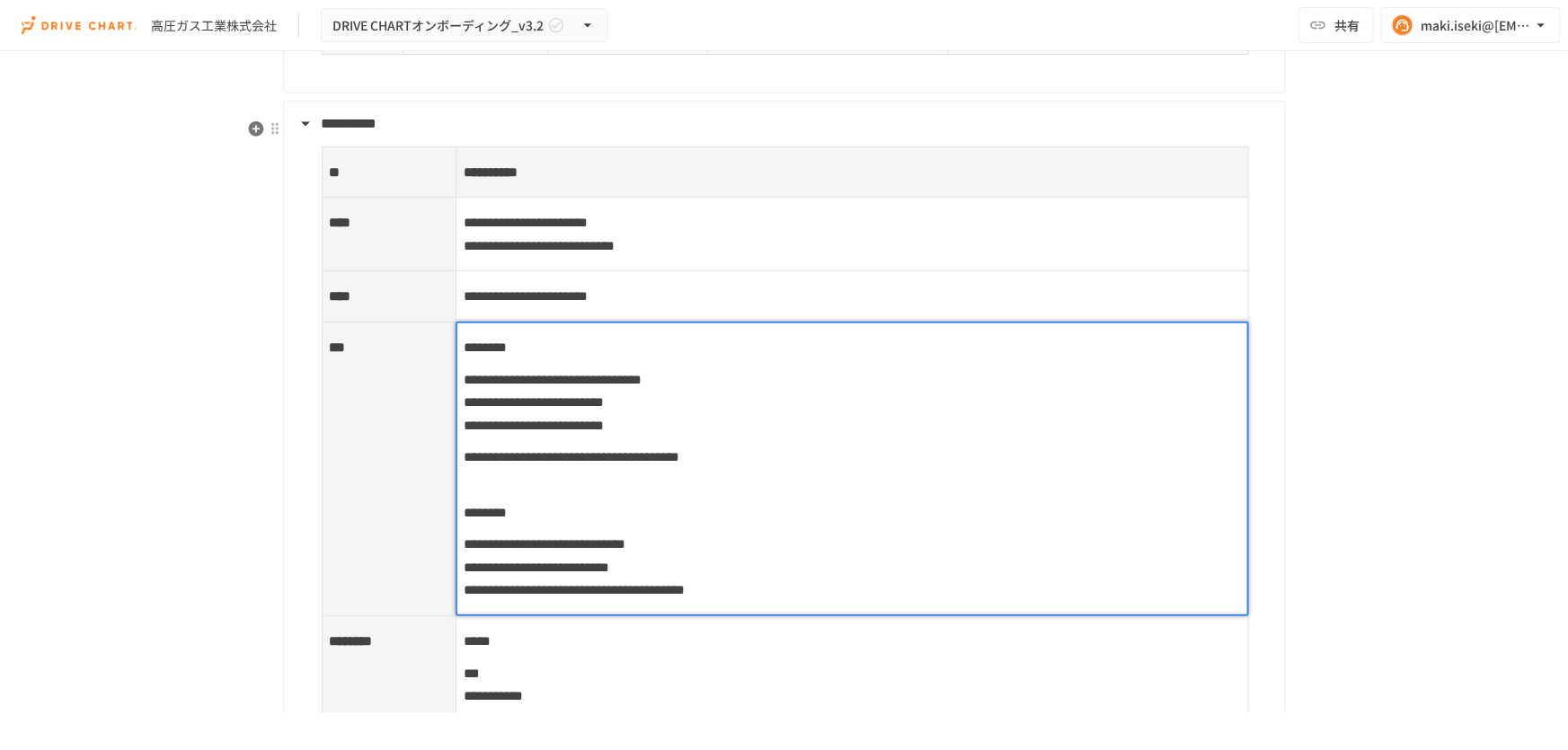 click on "**********" at bounding box center (534, 425) 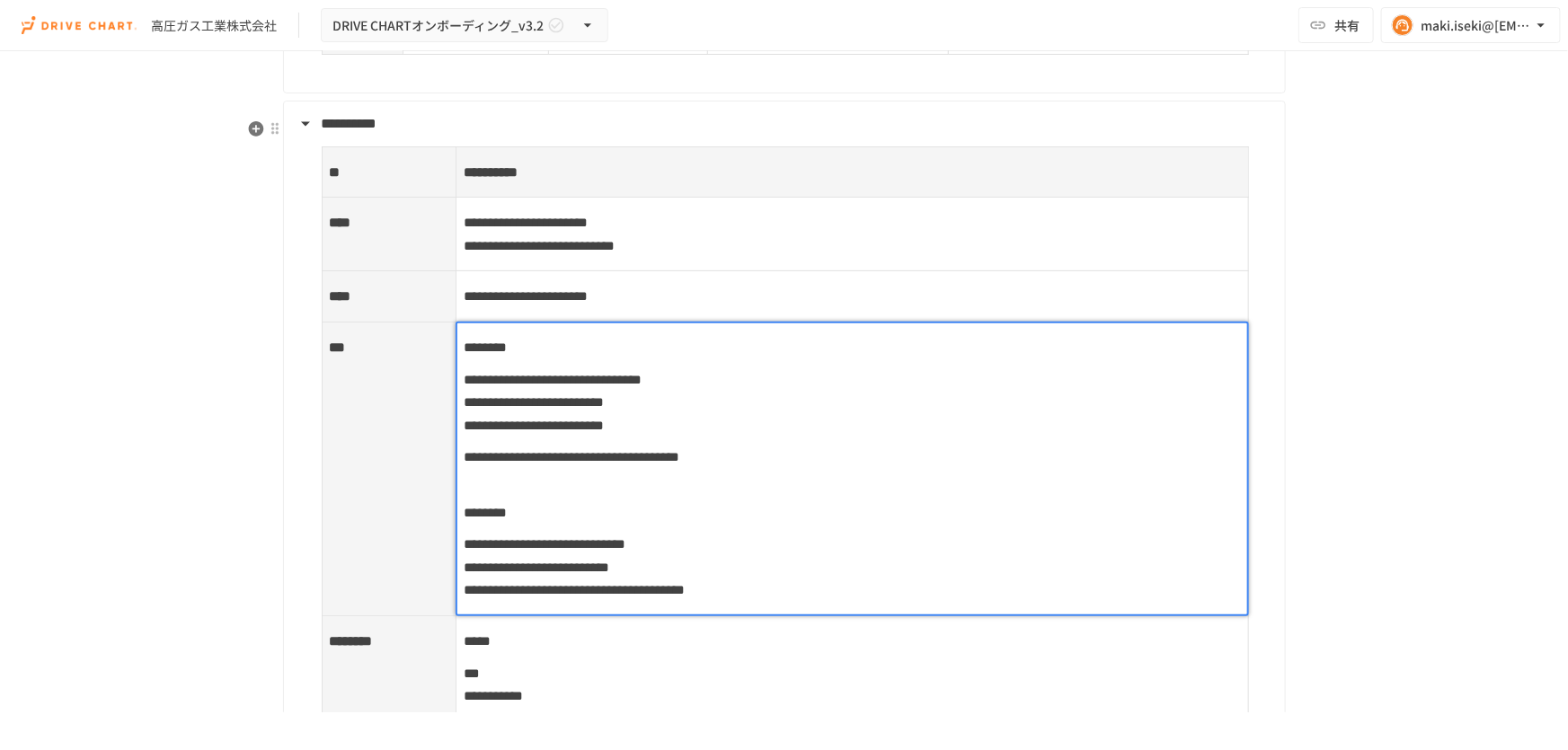 click on "**********" at bounding box center [534, 425] 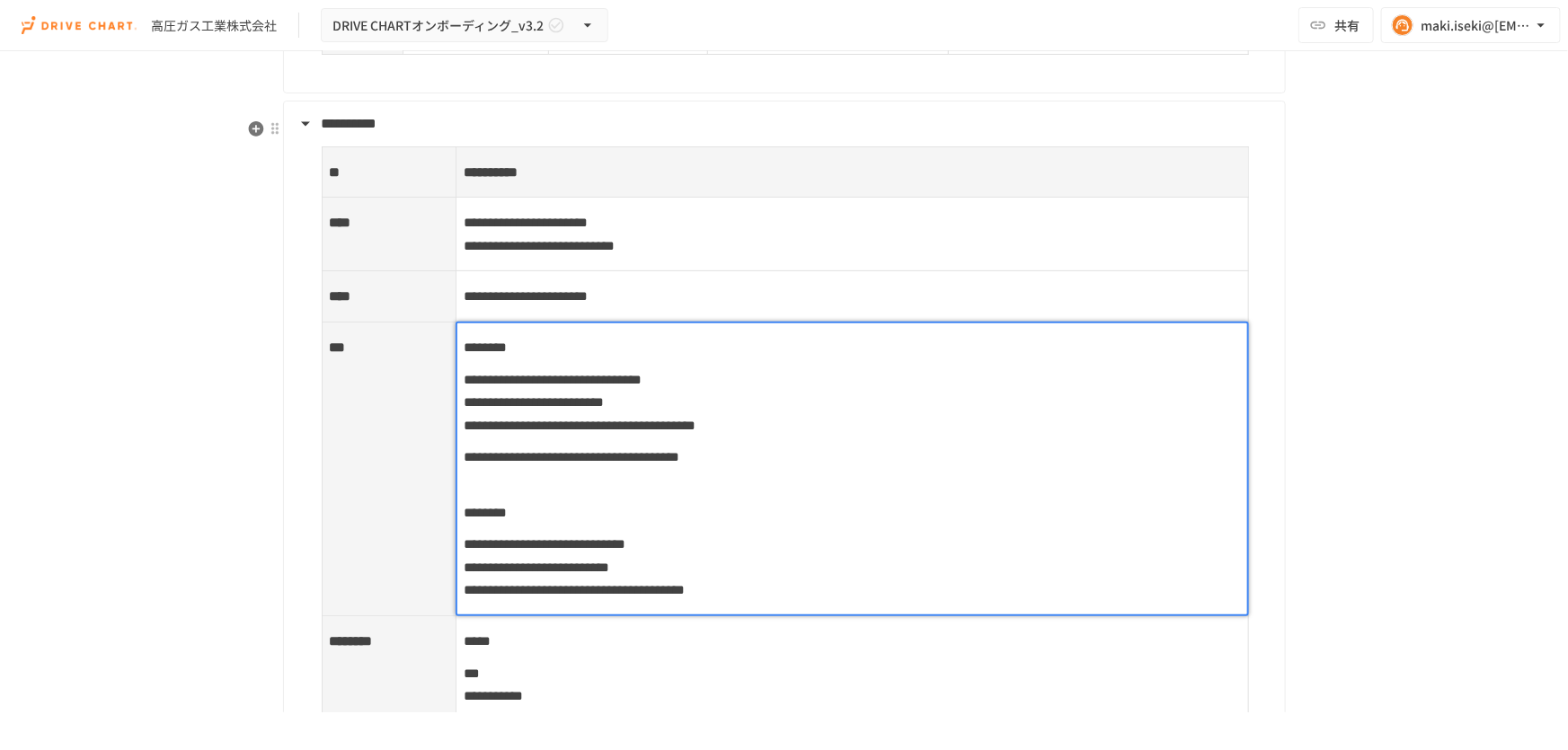 click on "**********" at bounding box center (852, 469) 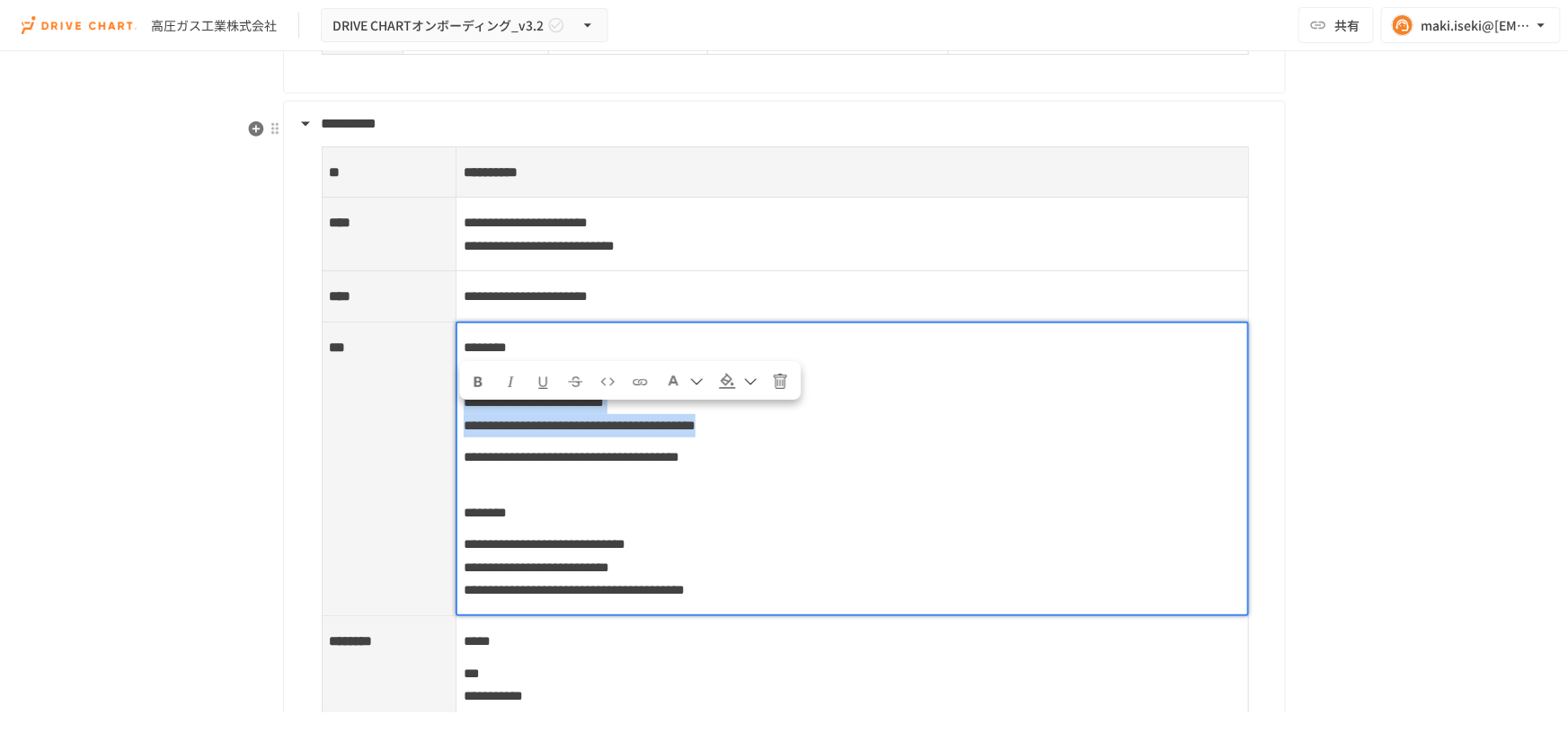 drag, startPoint x: 1033, startPoint y: 440, endPoint x: 443, endPoint y: 412, distance: 590.66403 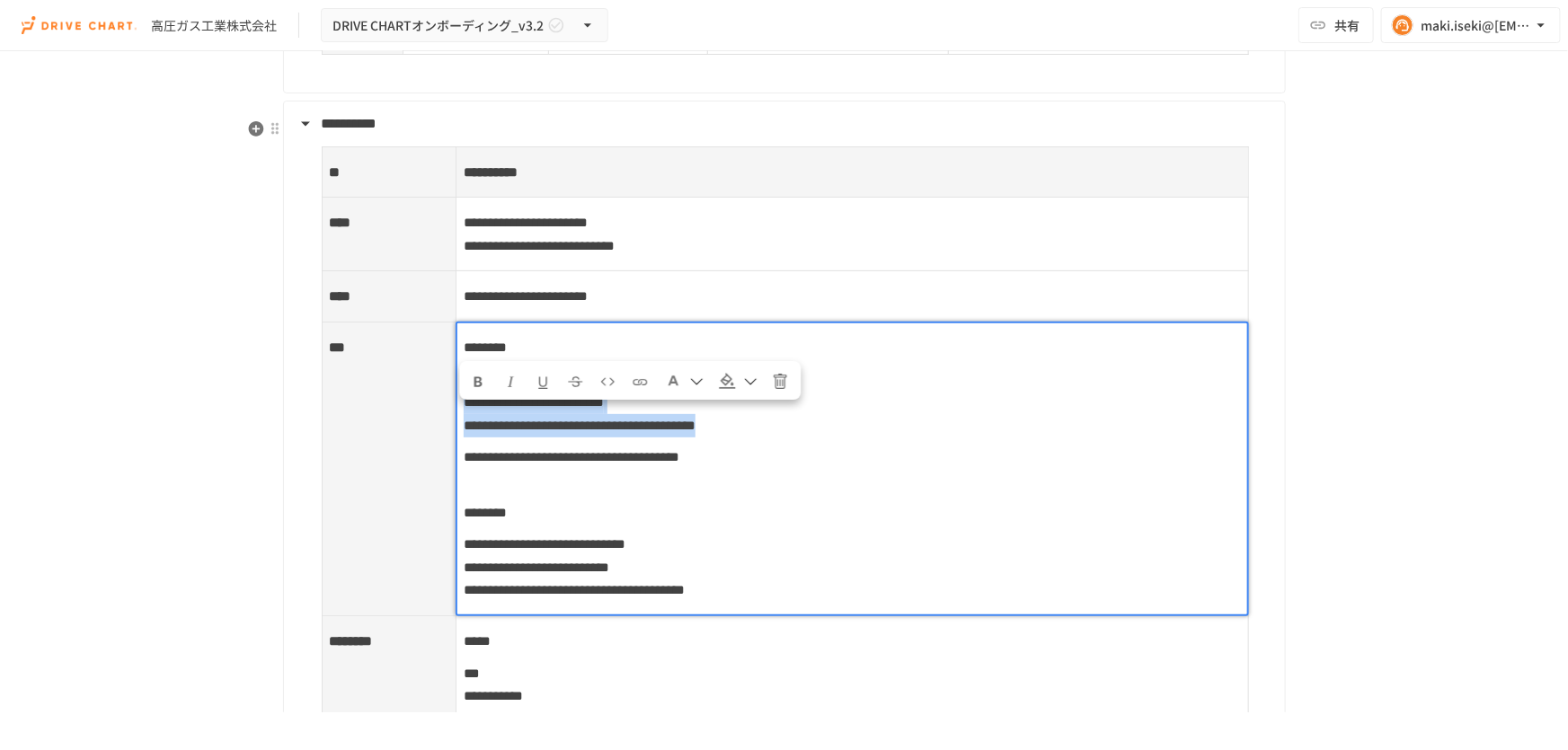 click on "**********" at bounding box center [784, 469] 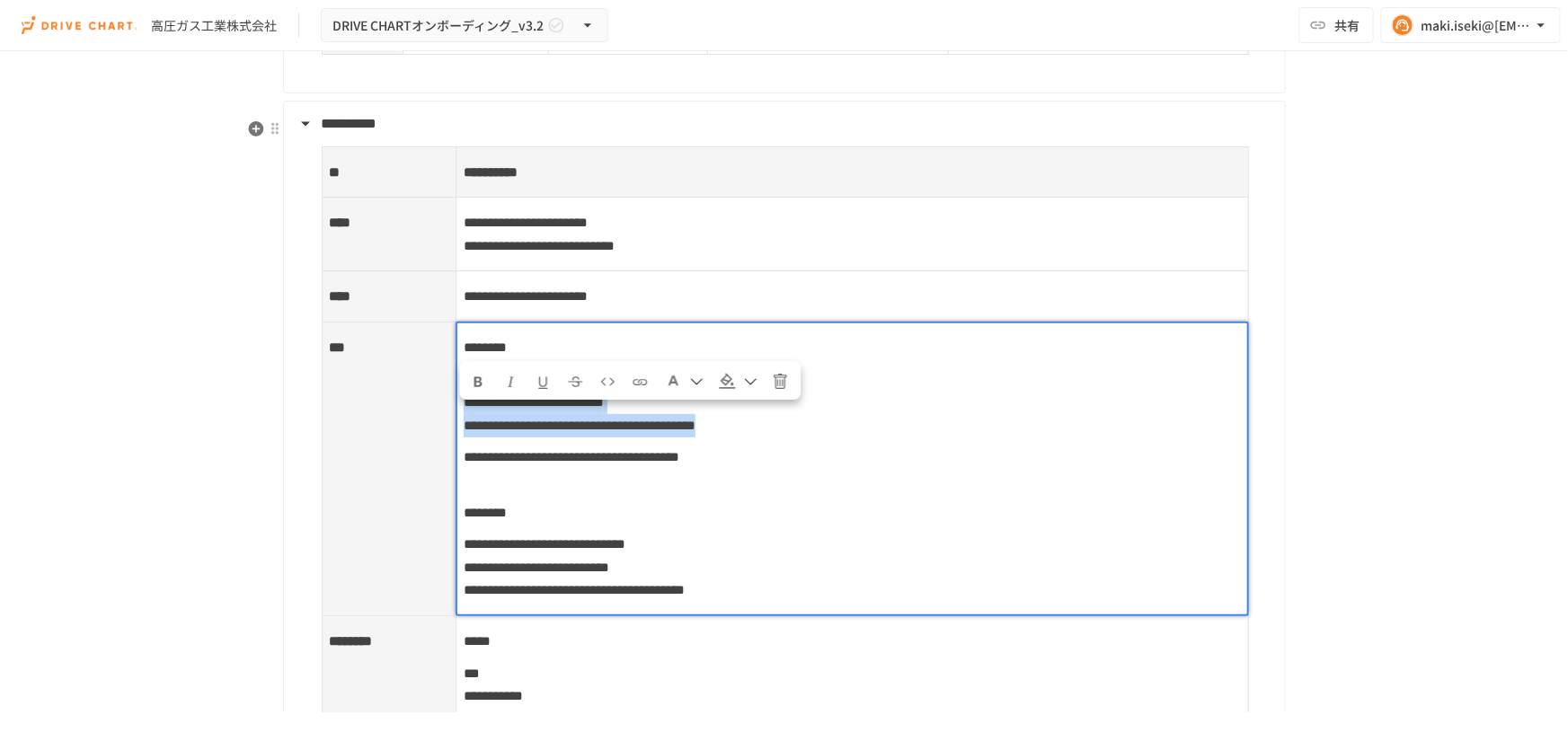 click on "**********" at bounding box center (852, 402) 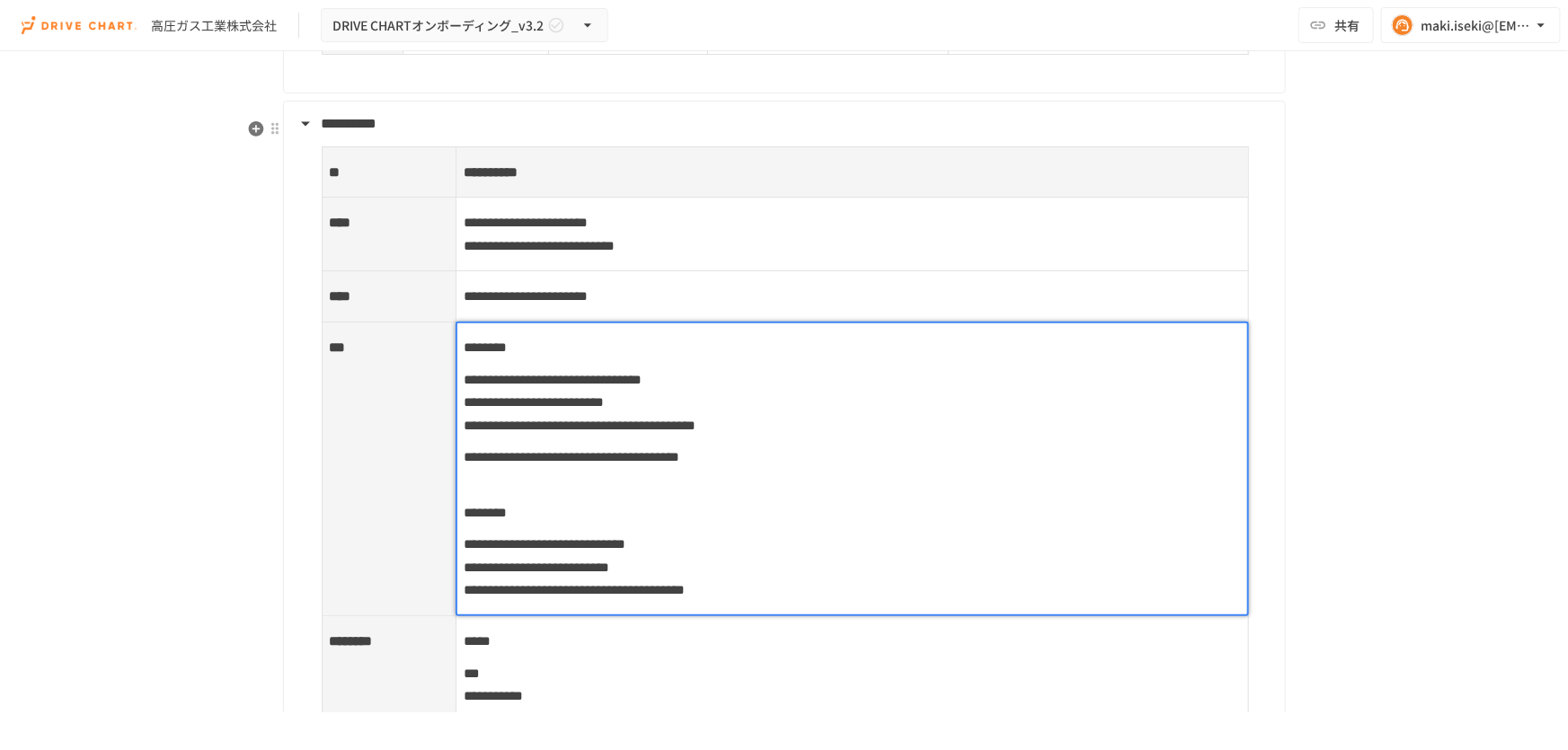 click on "**********" at bounding box center (852, 402) 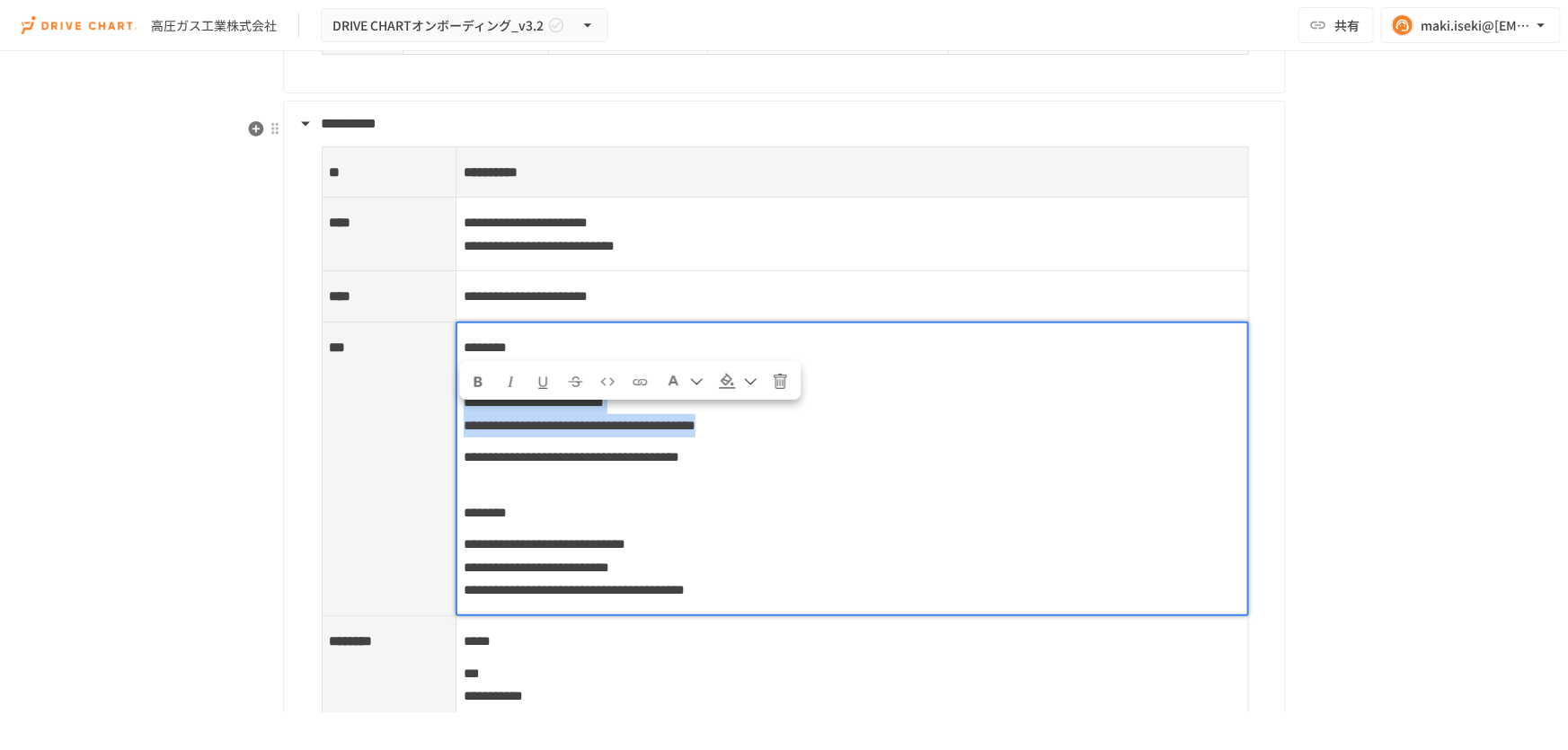drag, startPoint x: 1030, startPoint y: 439, endPoint x: 441, endPoint y: 421, distance: 589.275 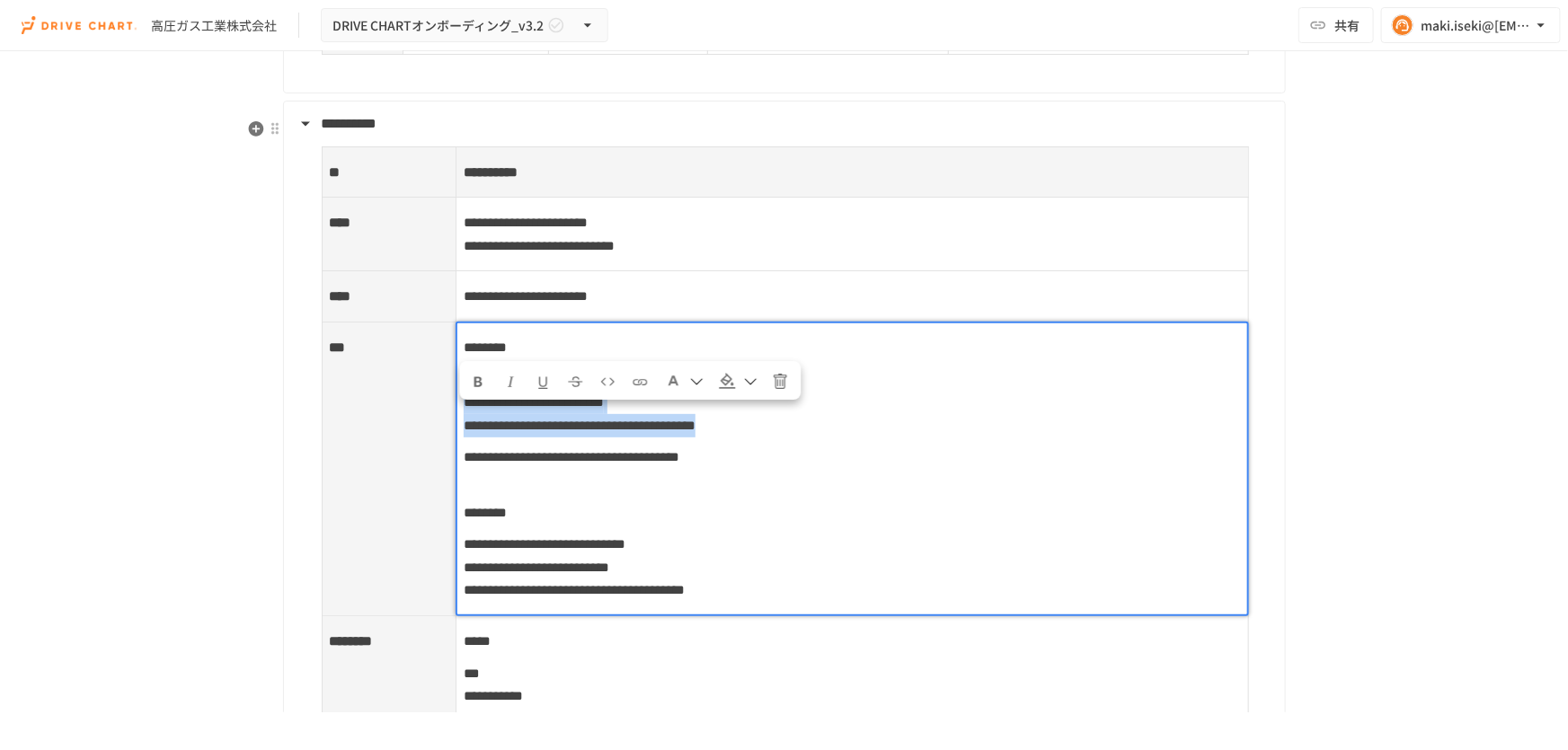 click on "**********" at bounding box center (784, 469) 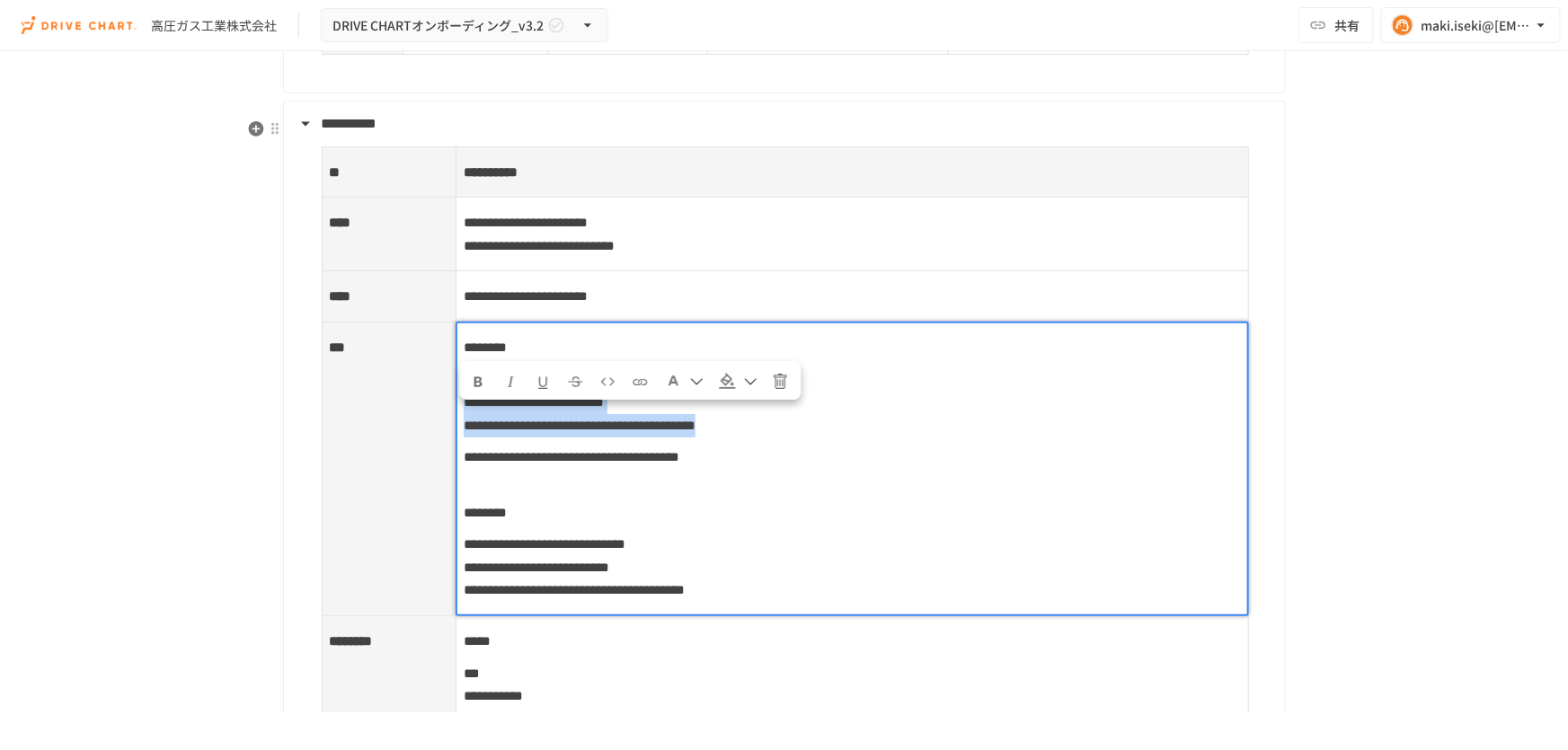 click on "**********" at bounding box center [852, 402] 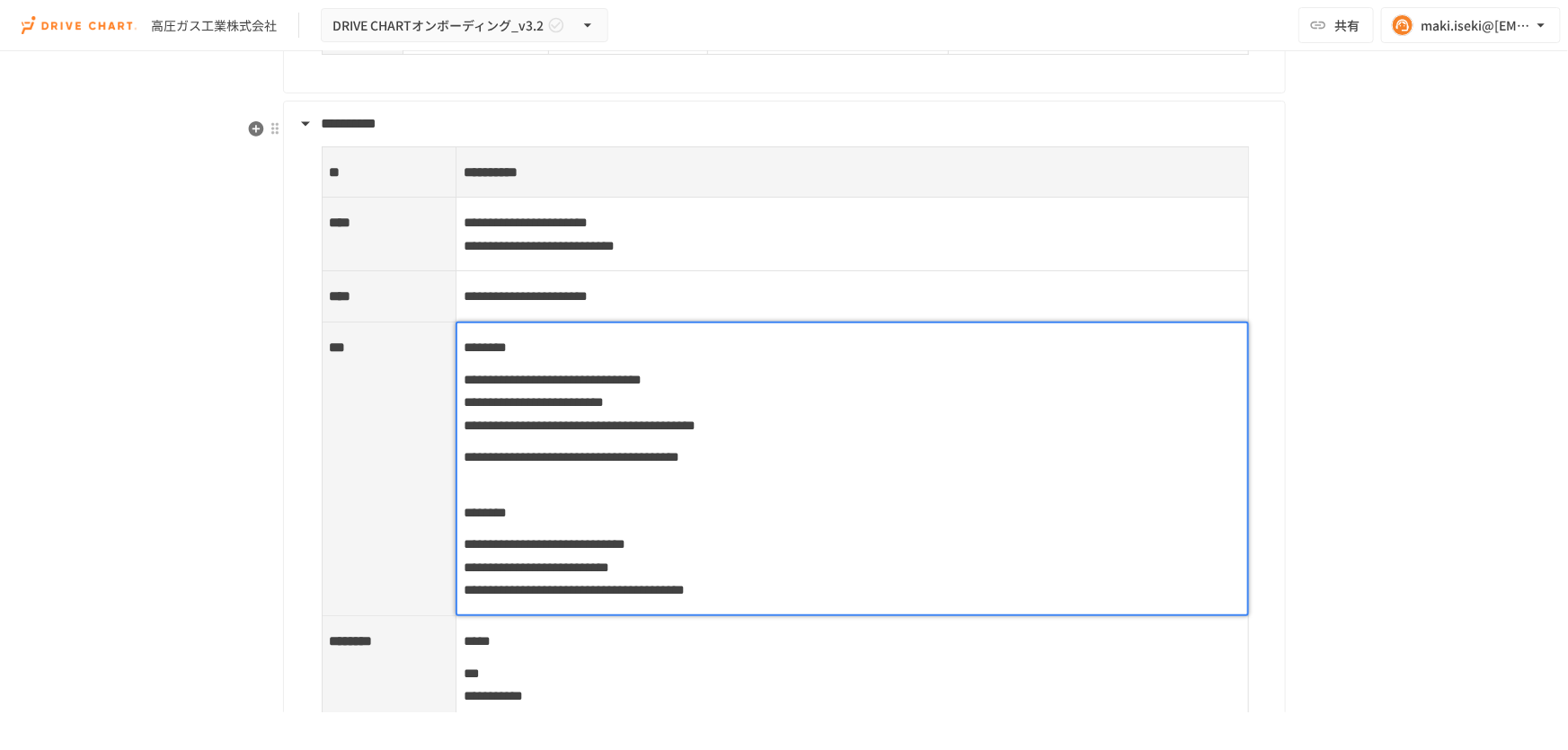 click on "**********" at bounding box center (571, 456) 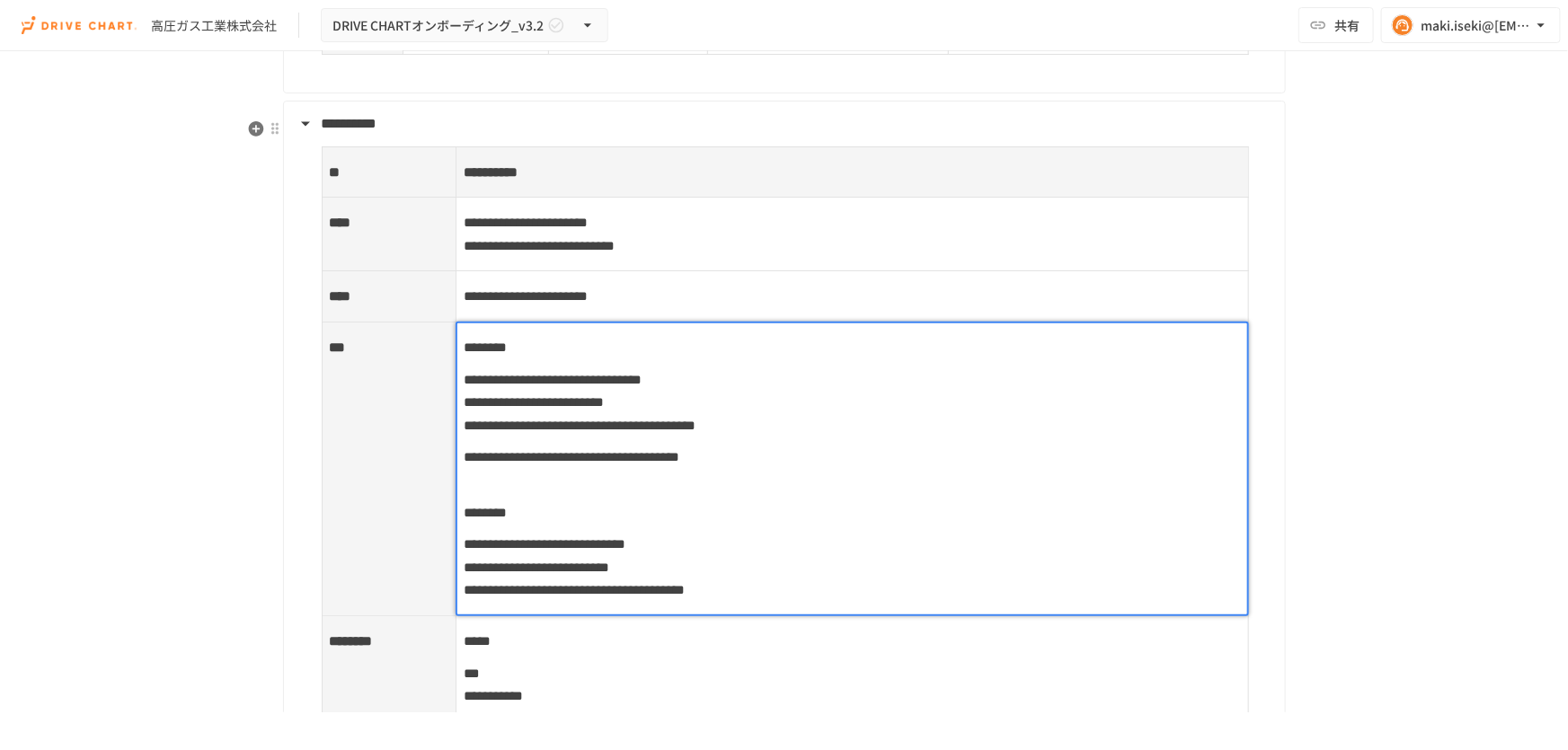 click on "**********" at bounding box center [852, 457] 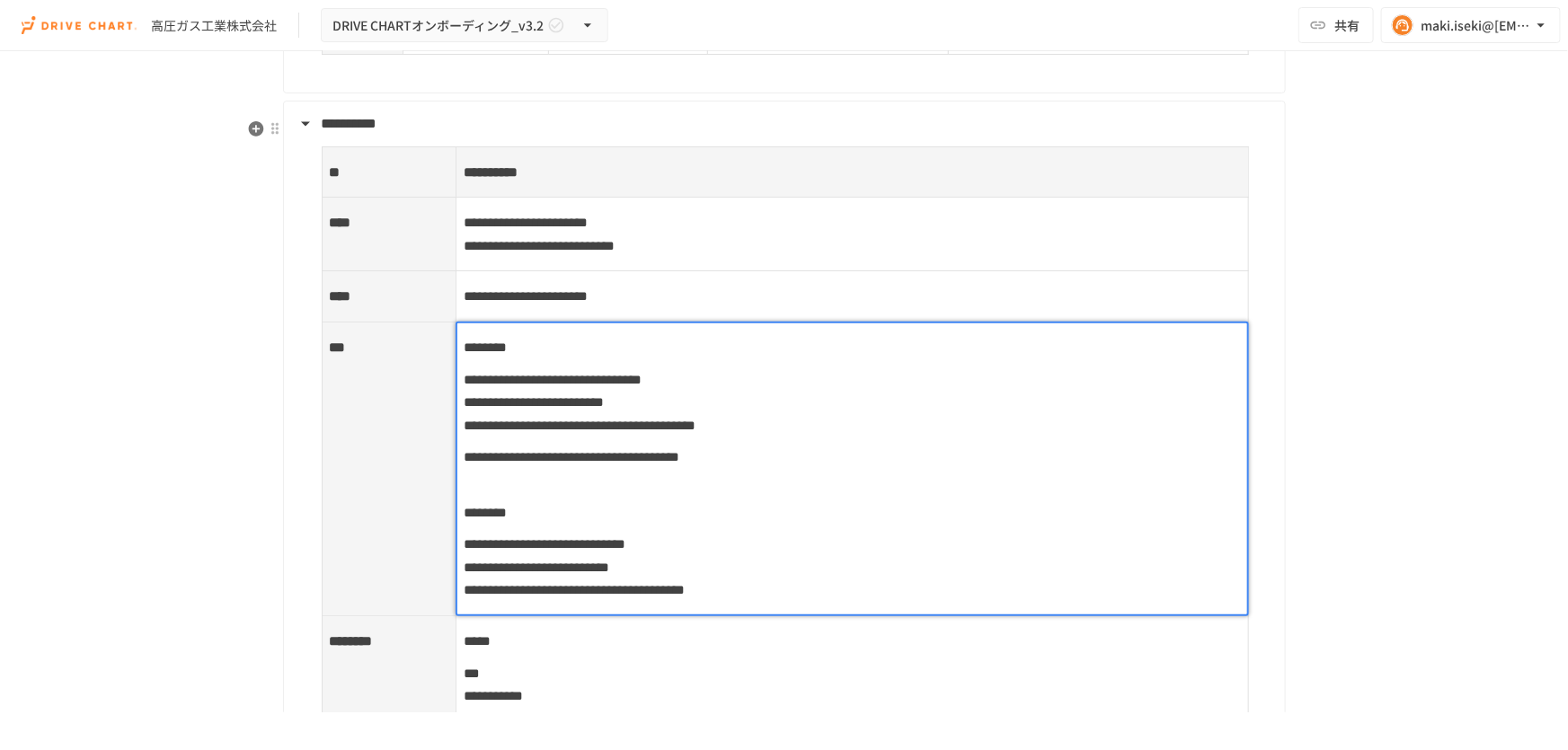 click on "**********" at bounding box center (852, 457) 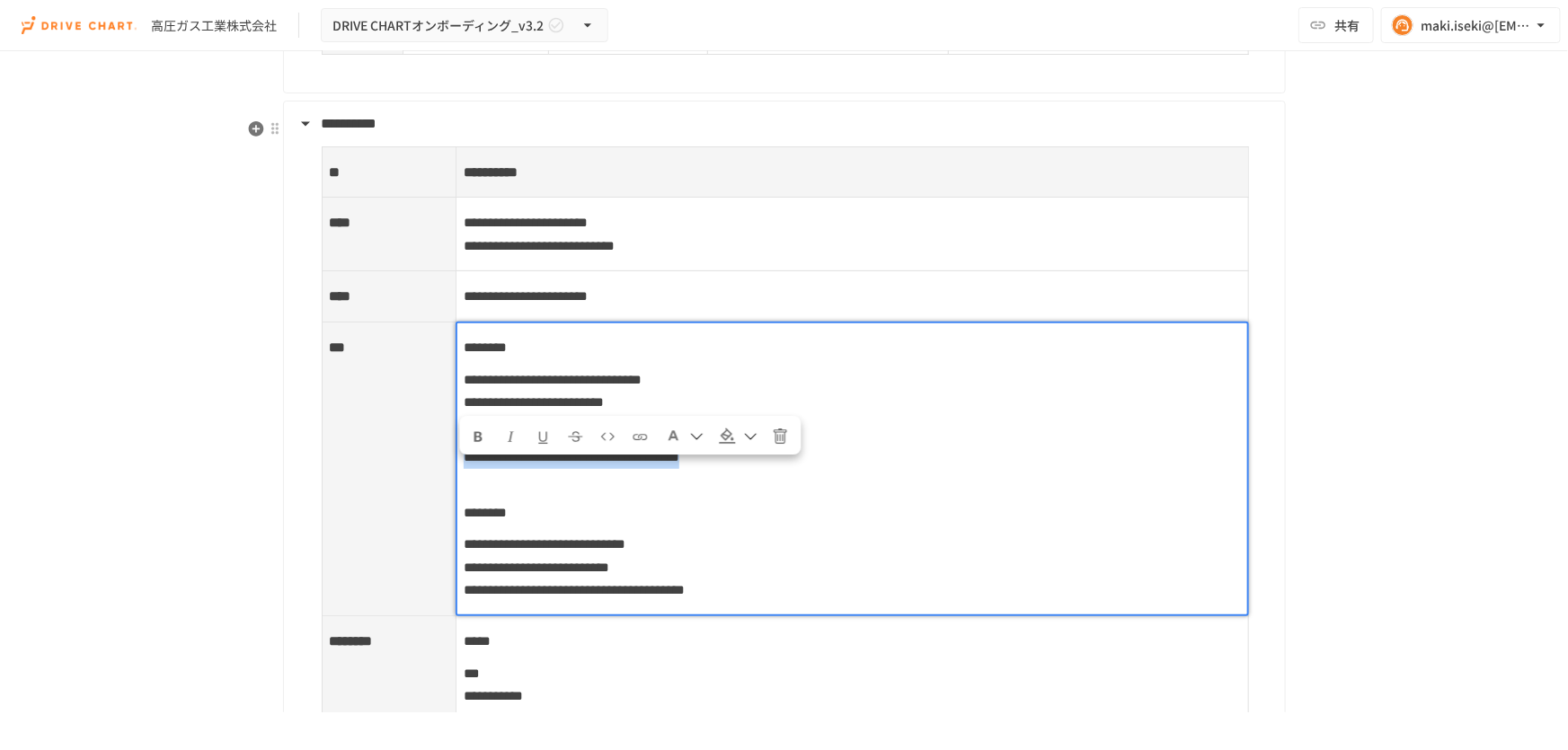 drag, startPoint x: 990, startPoint y: 468, endPoint x: 424, endPoint y: 484, distance: 566.2261 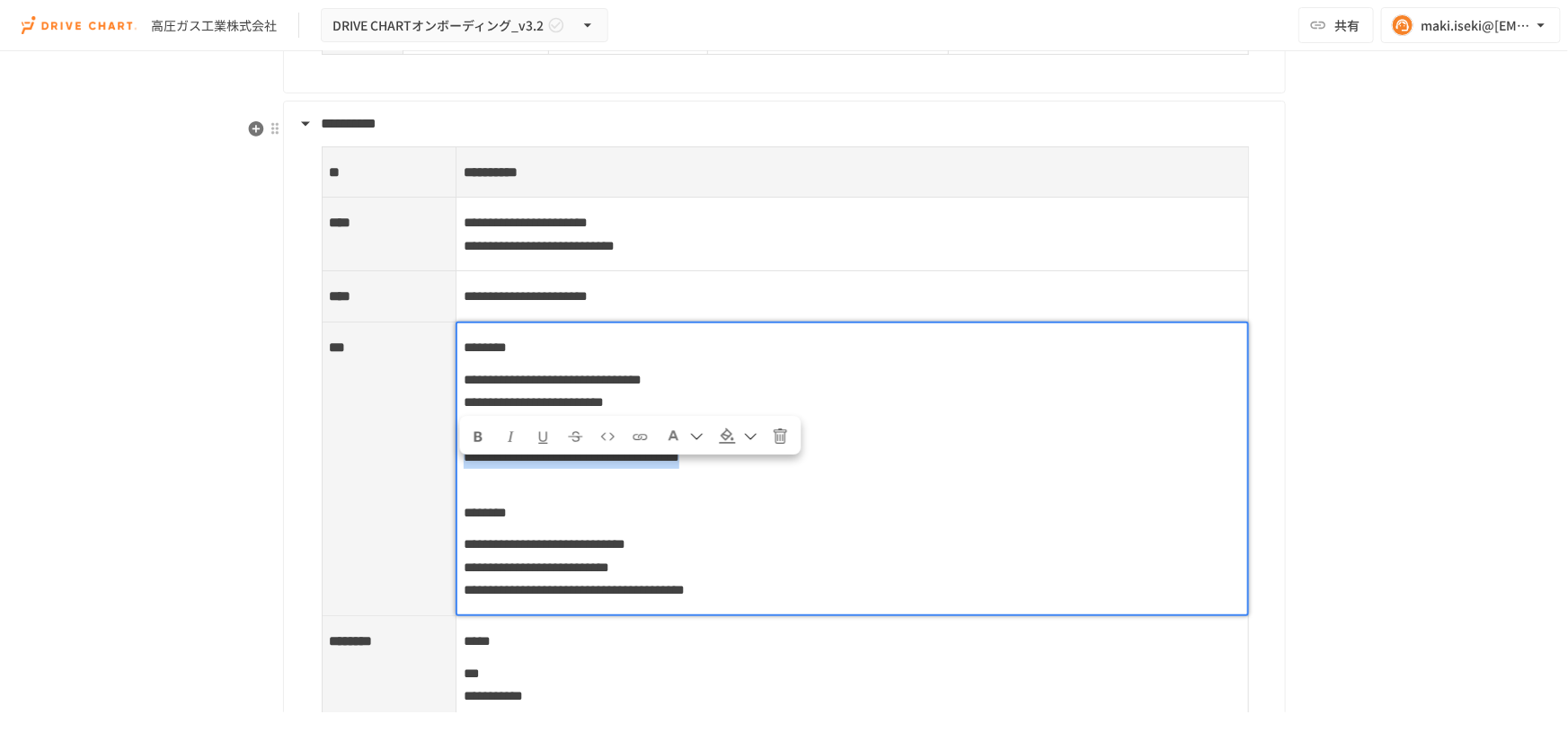 click on "**********" at bounding box center [784, 469] 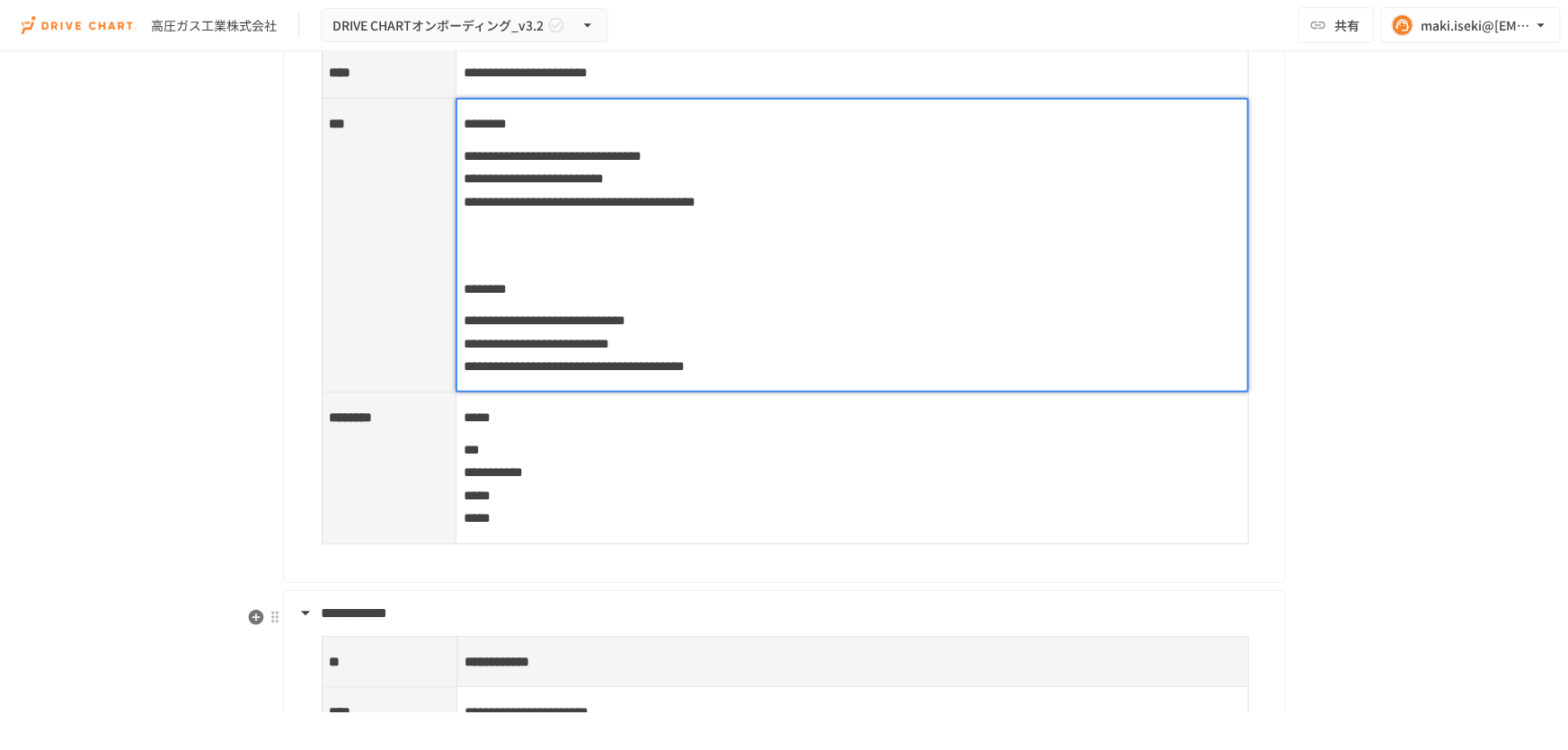 scroll, scrollTop: 7266, scrollLeft: 0, axis: vertical 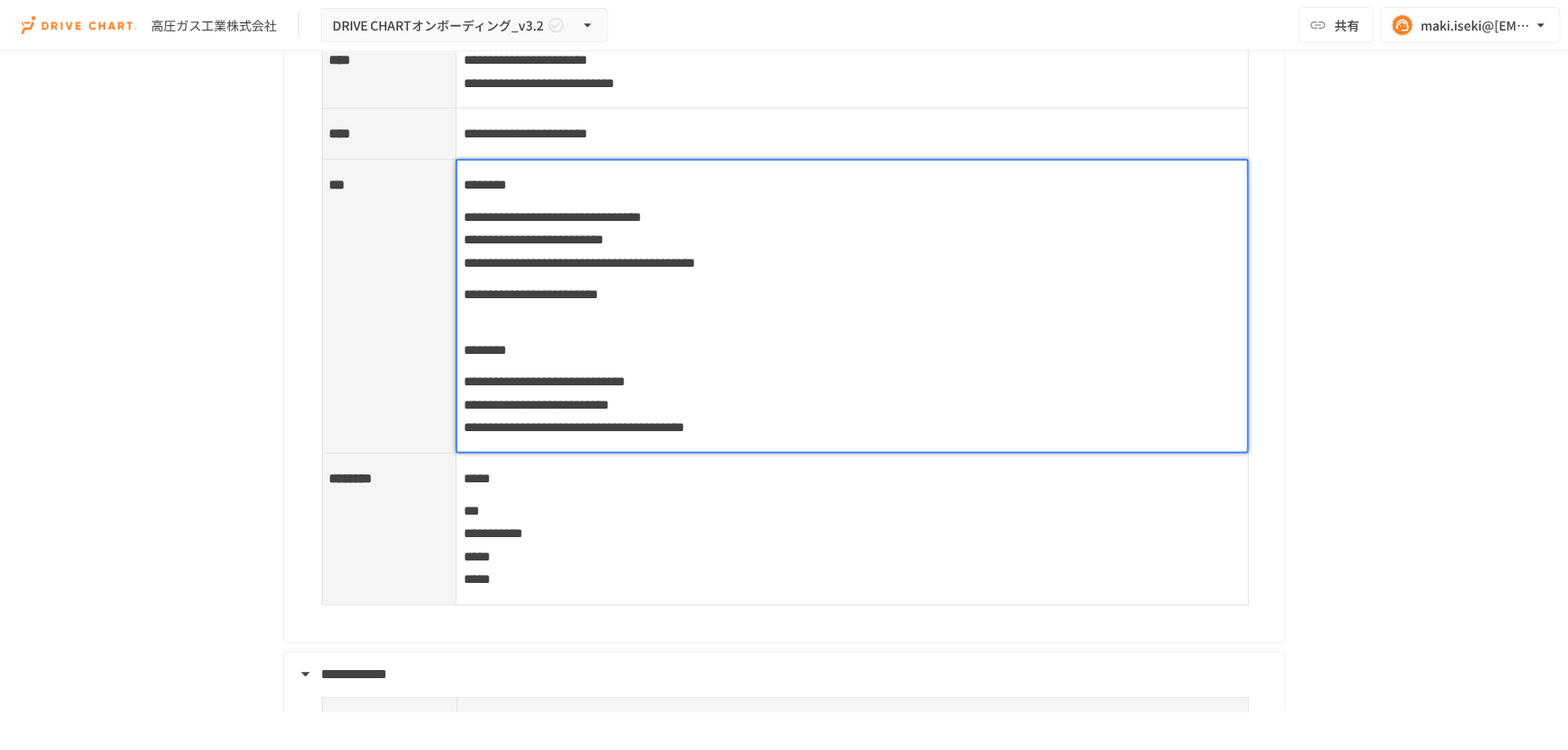 click on "**********" at bounding box center (852, 295) 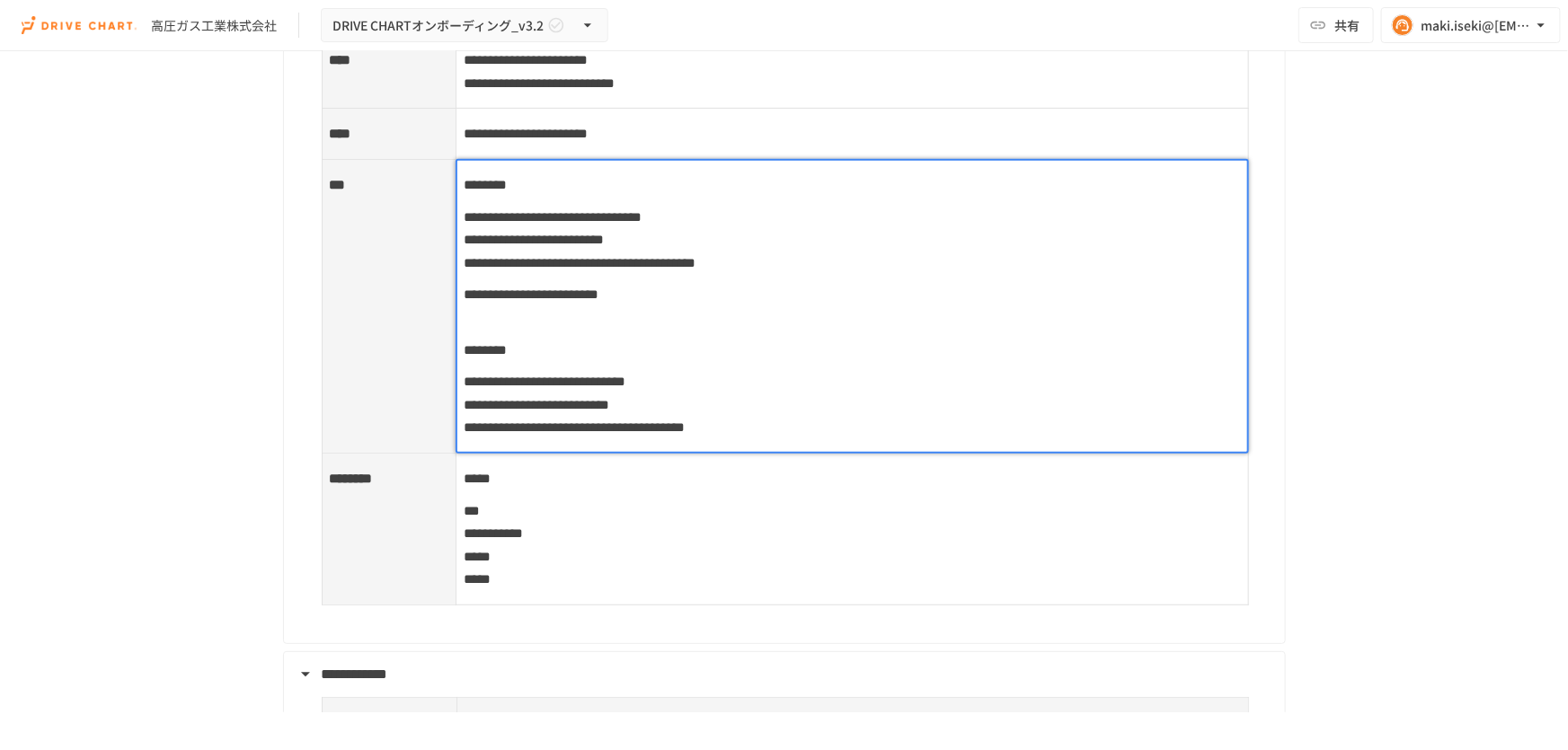 click on "**********" at bounding box center [531, 294] 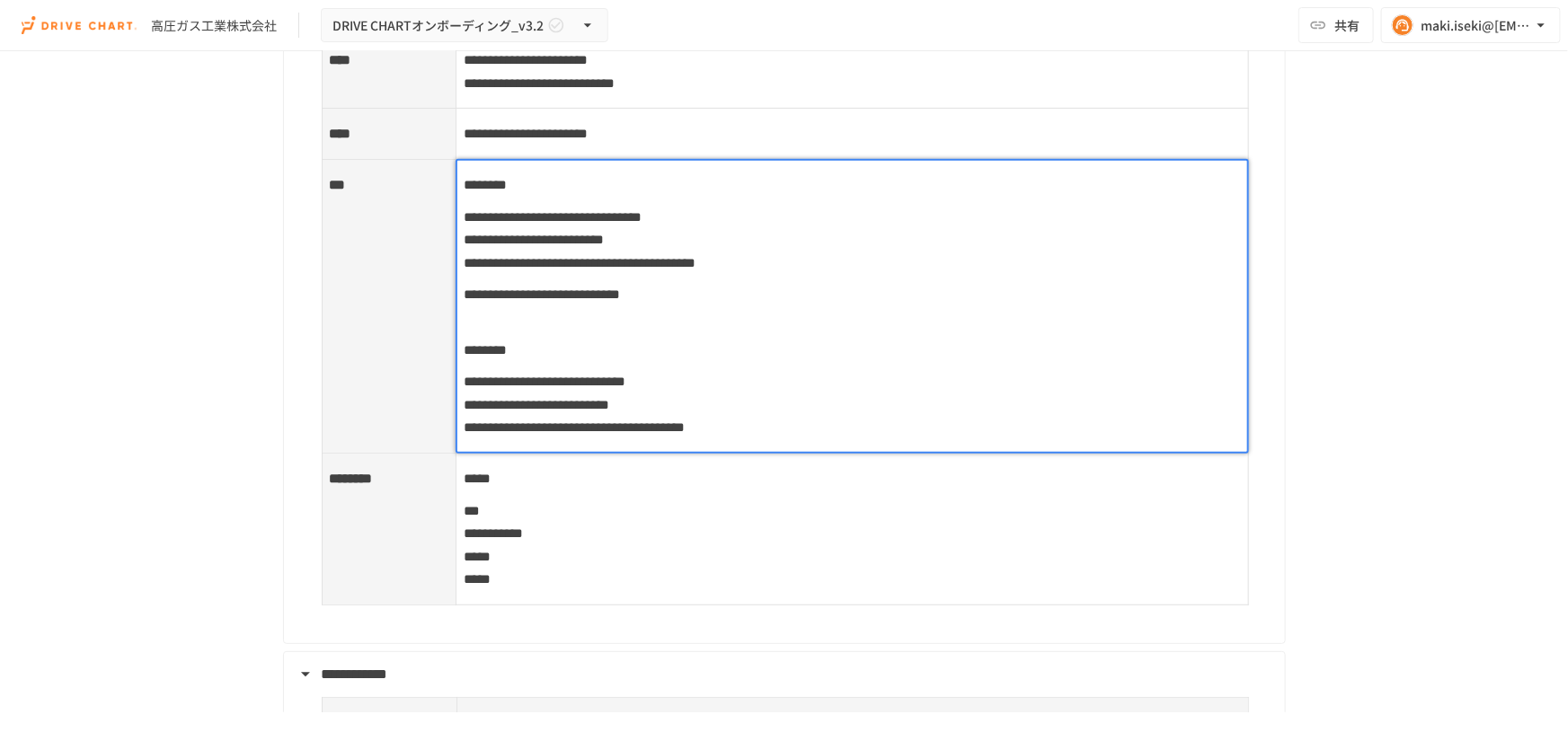 click on "********" at bounding box center [852, 338] 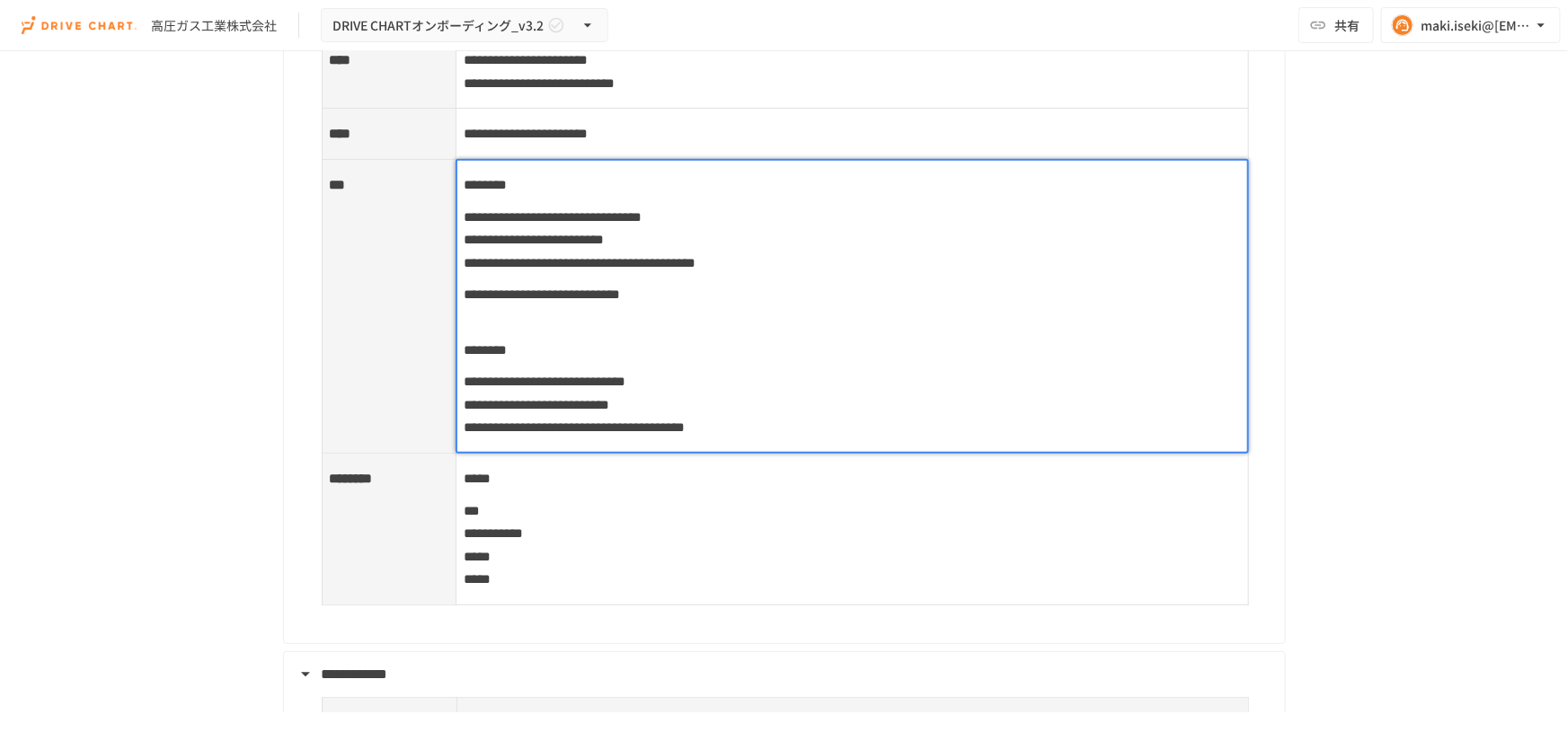 click on "**********" at bounding box center (542, 294) 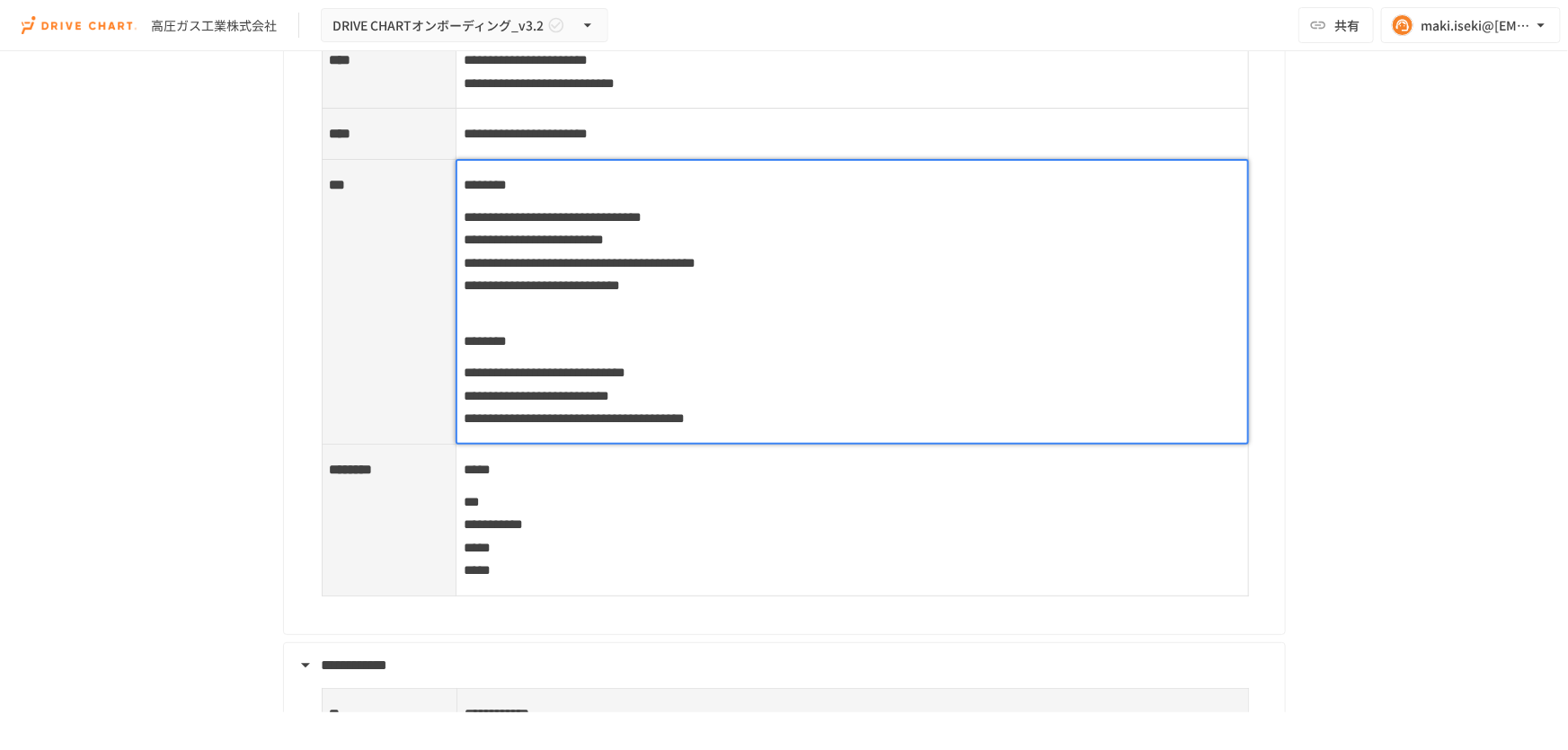click on "********" at bounding box center [852, 329] 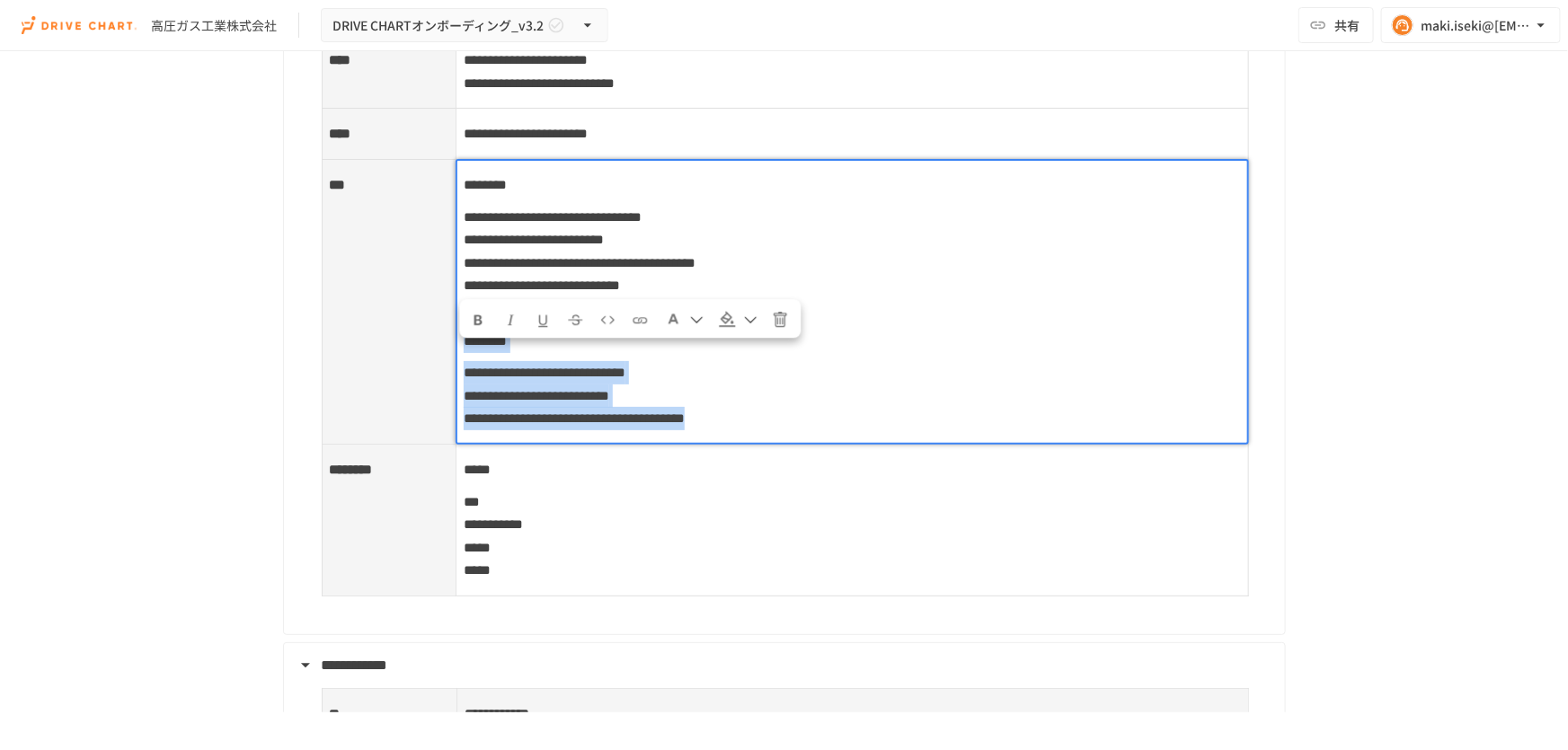 drag, startPoint x: 467, startPoint y: 338, endPoint x: 1027, endPoint y: 437, distance: 568.68357 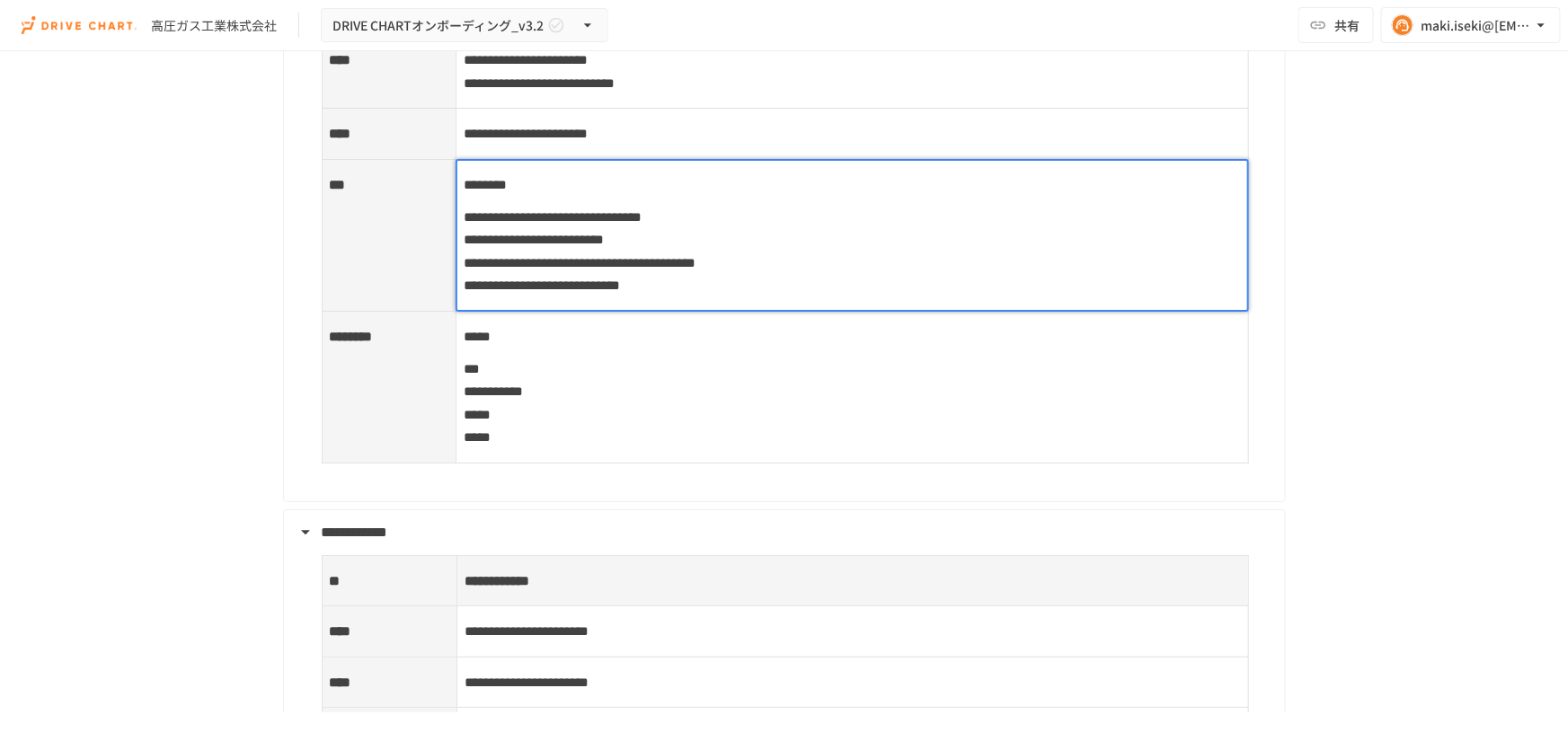 click on "**********" at bounding box center (852, 387) 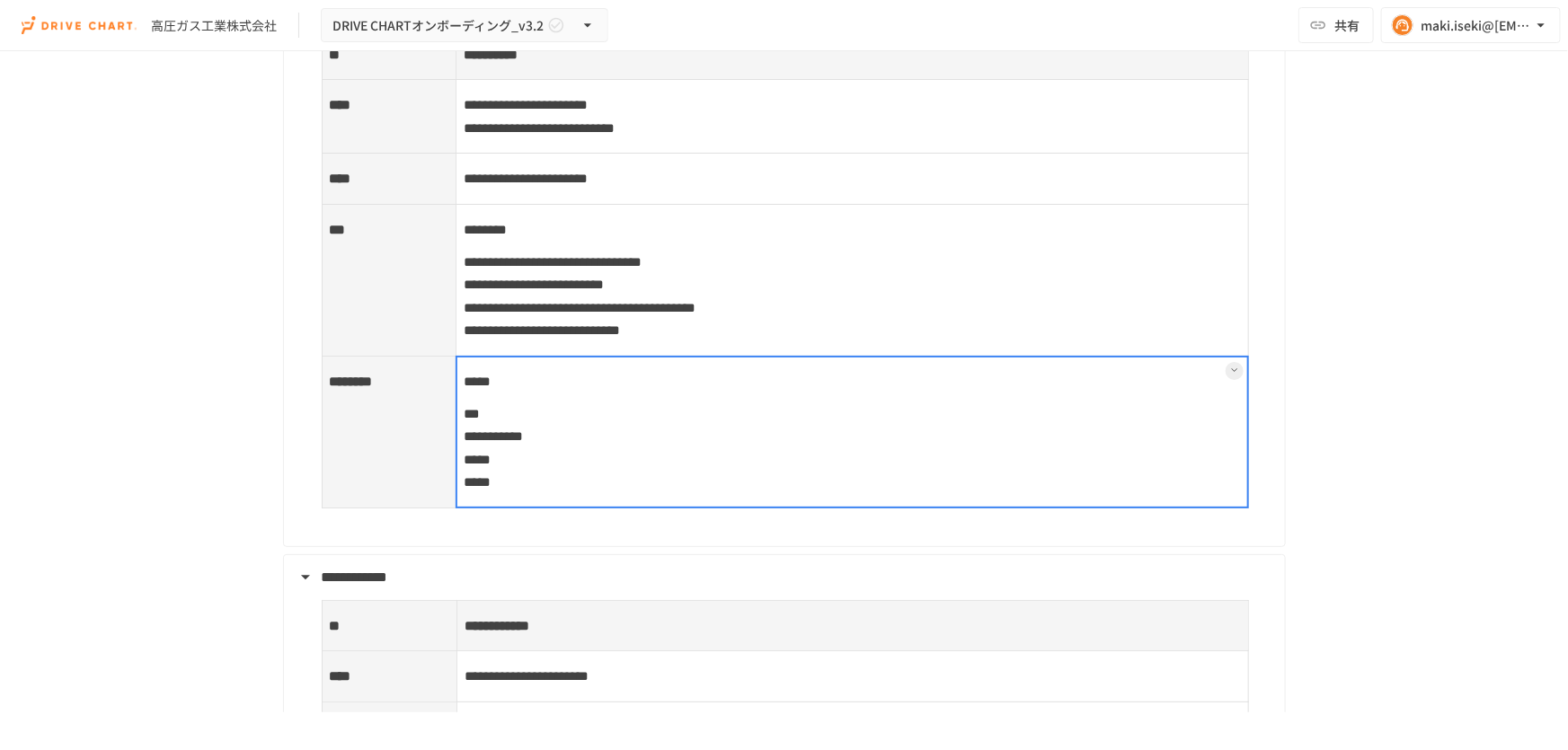 scroll, scrollTop: 7186, scrollLeft: 0, axis: vertical 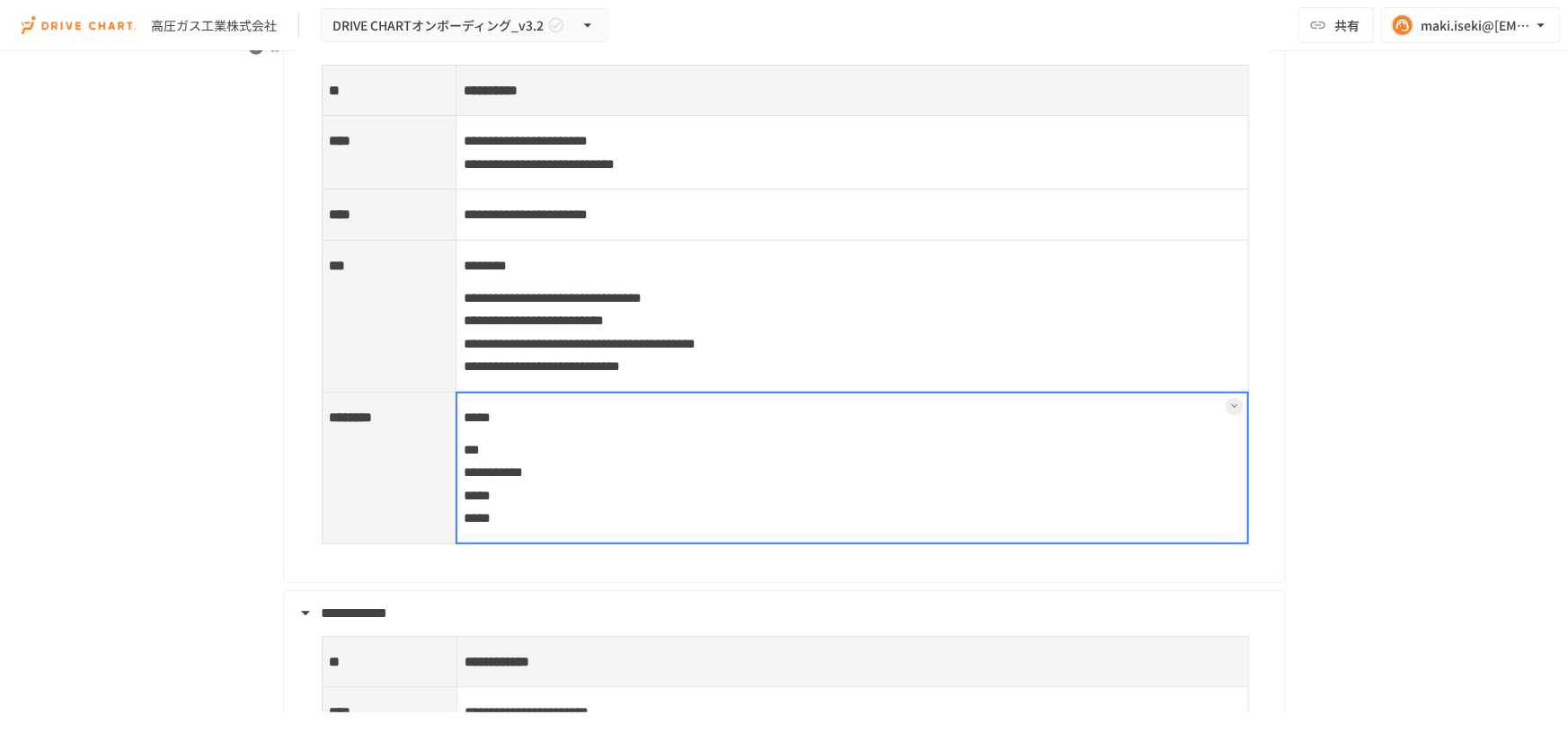 click on "**********" at bounding box center [852, 316] 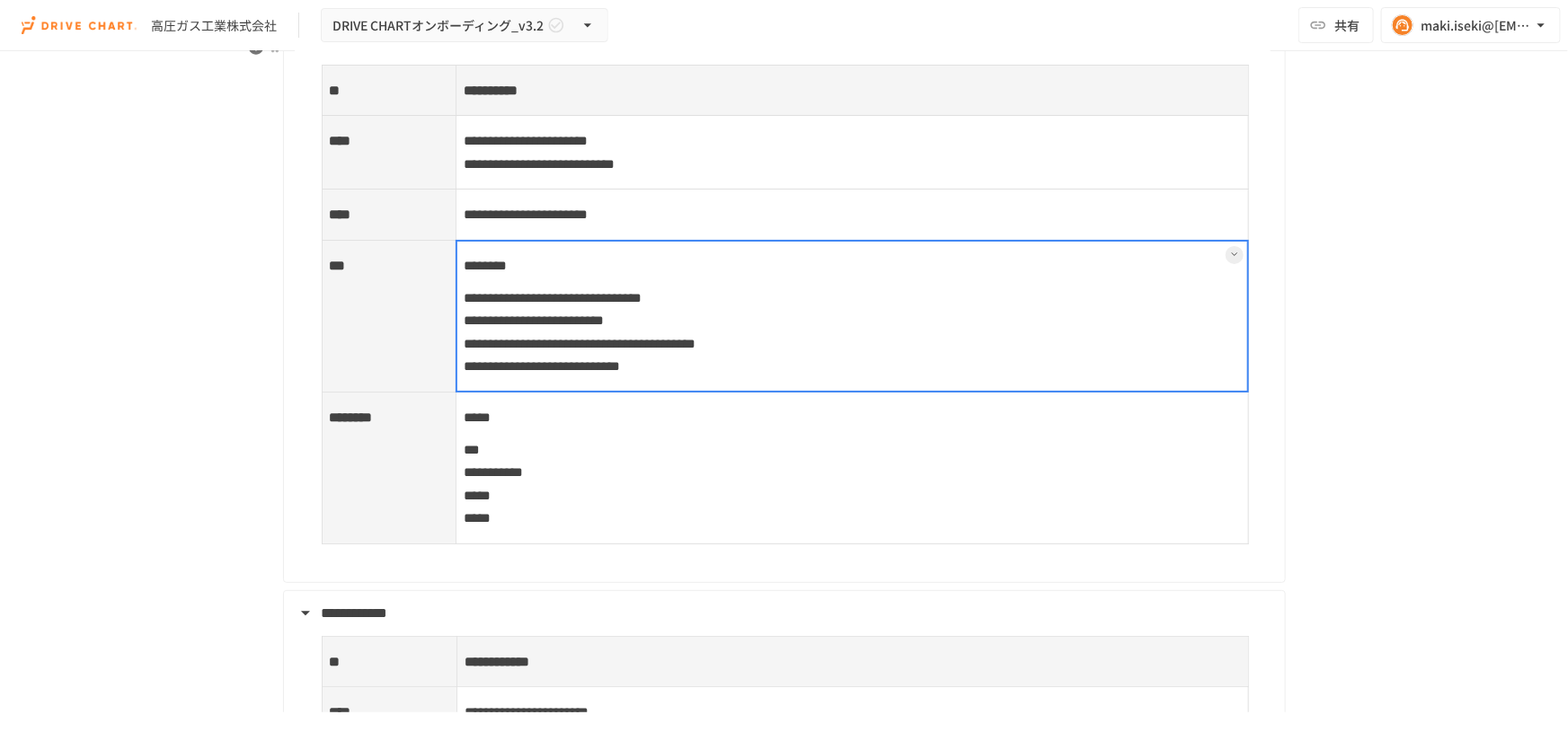 click at bounding box center (852, 316) 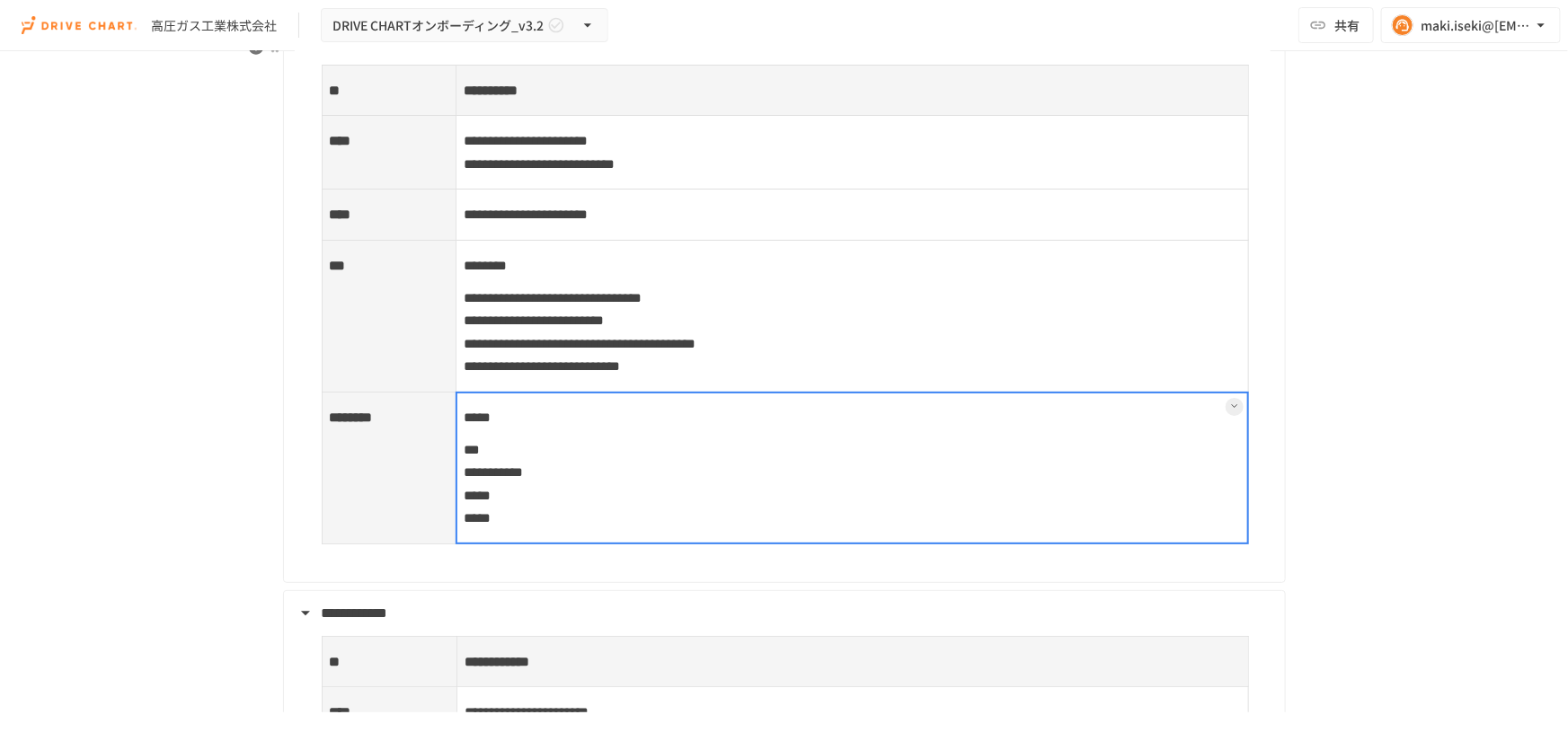 click at bounding box center (852, 468) 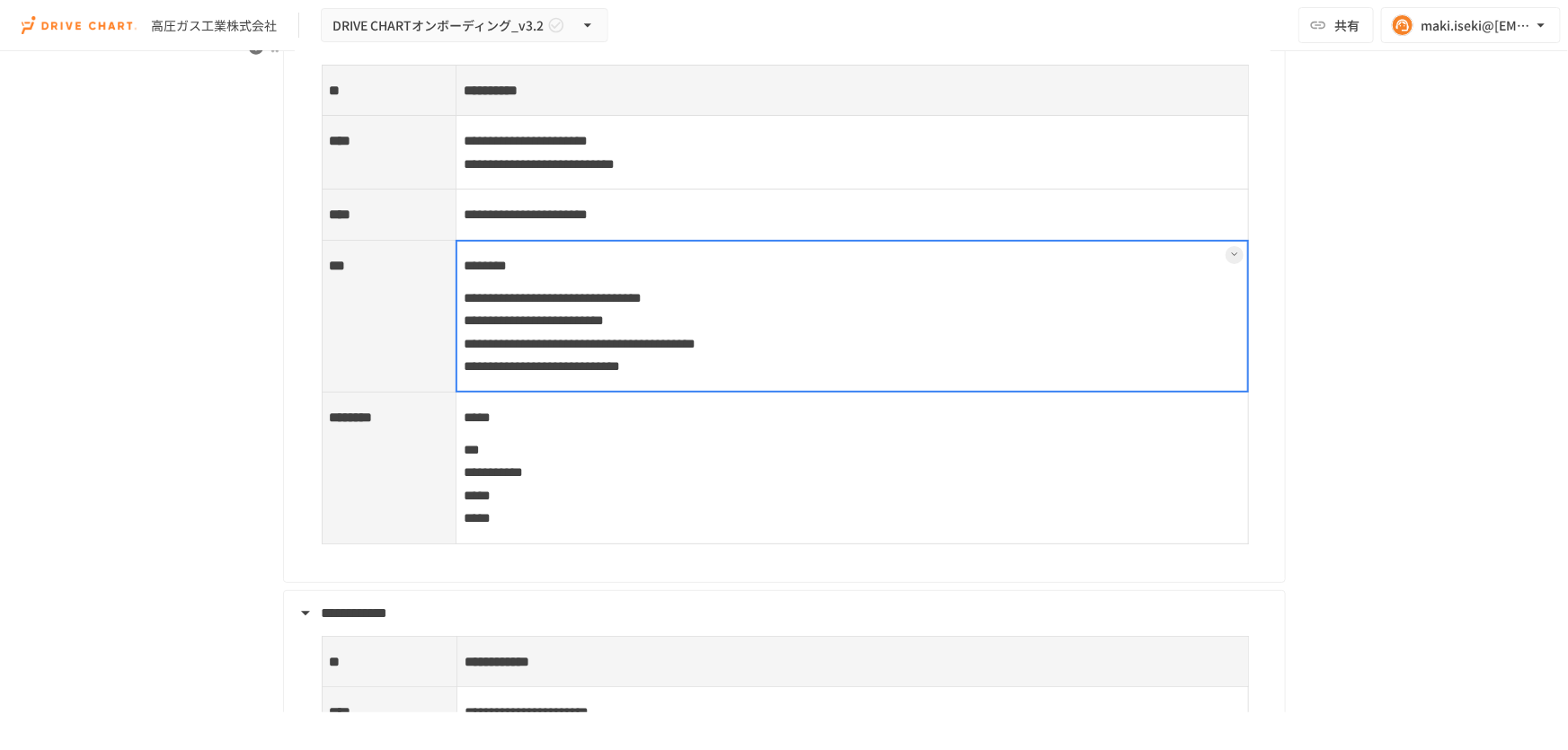 click on "**********" at bounding box center [852, 468] 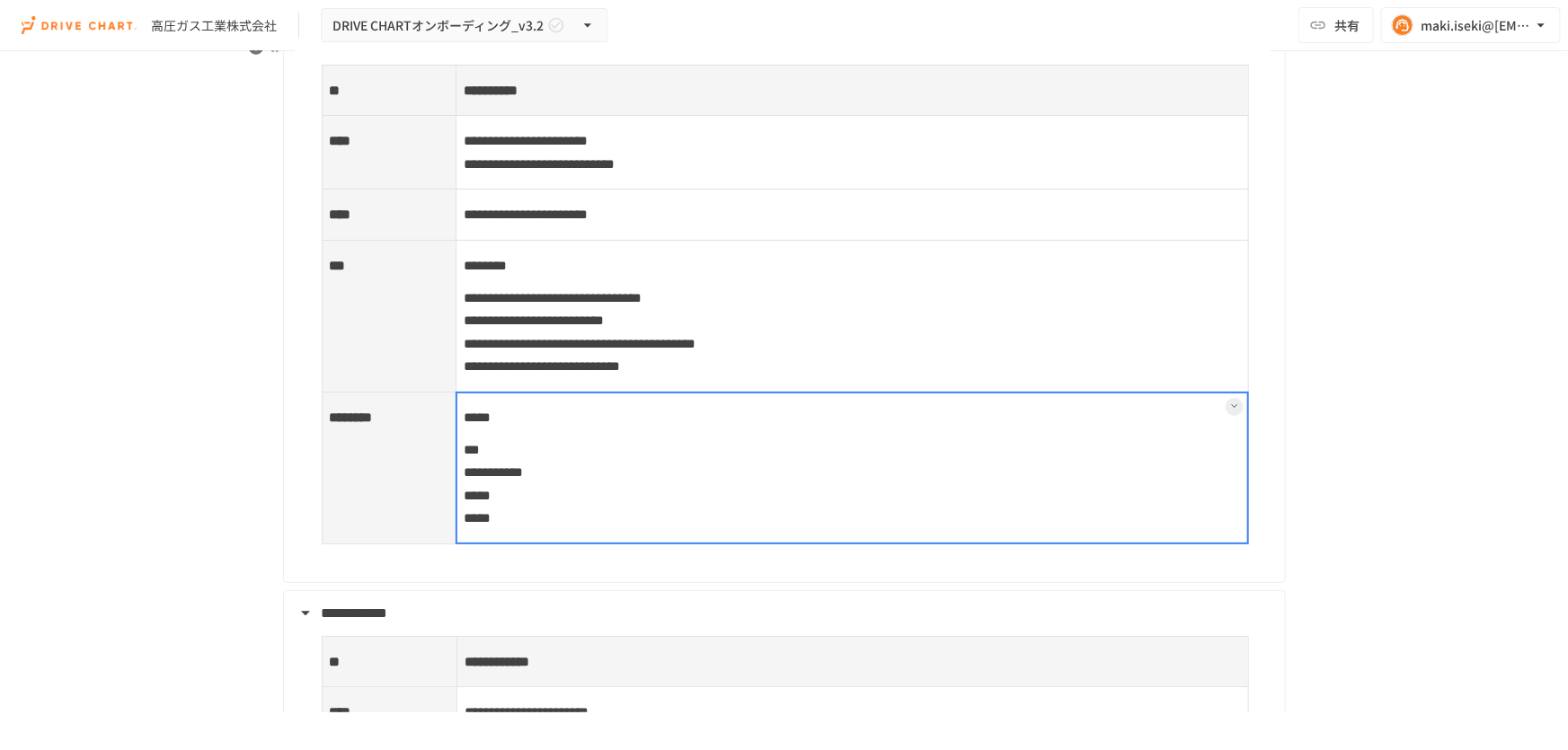 click at bounding box center [852, 468] 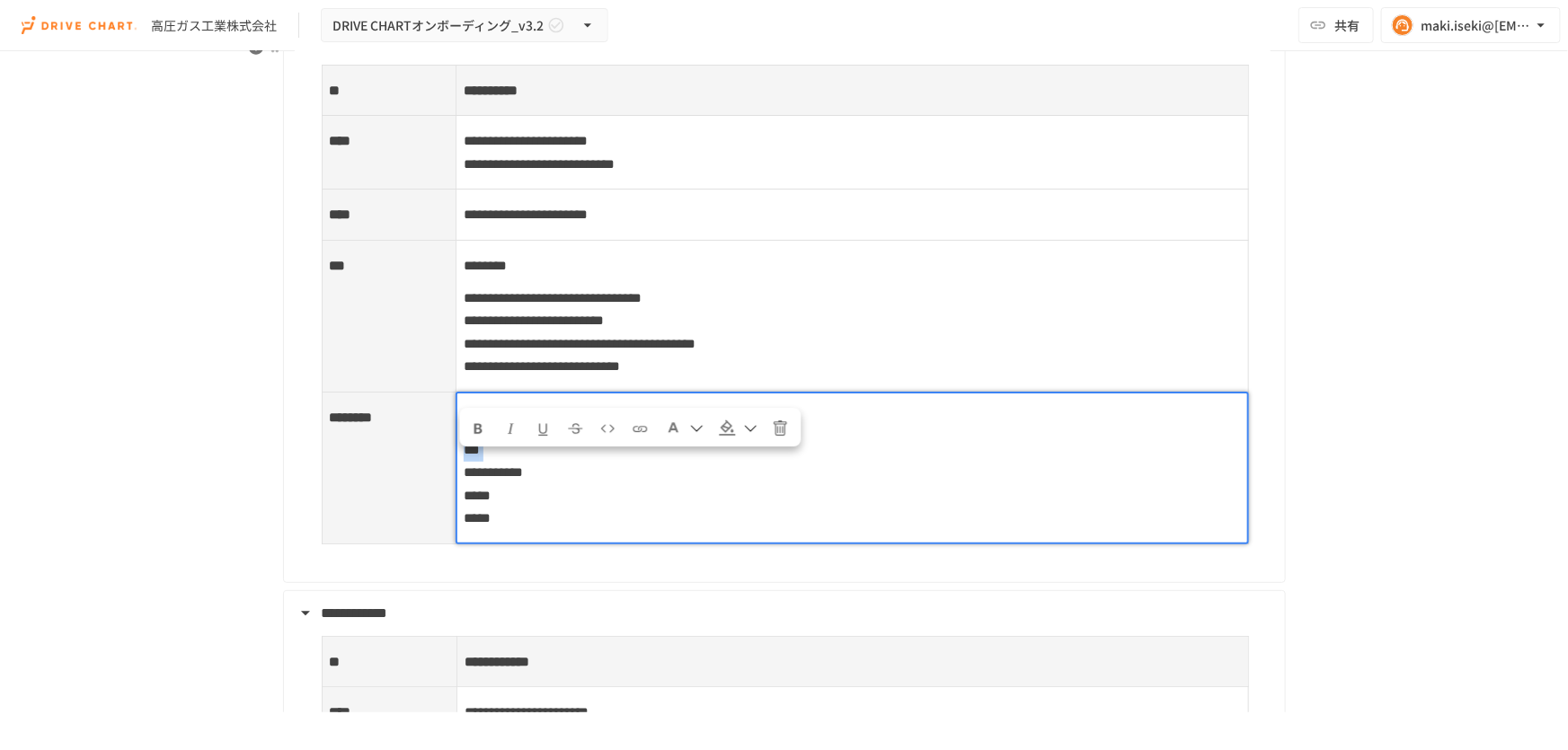click on "**********" at bounding box center [852, 484] 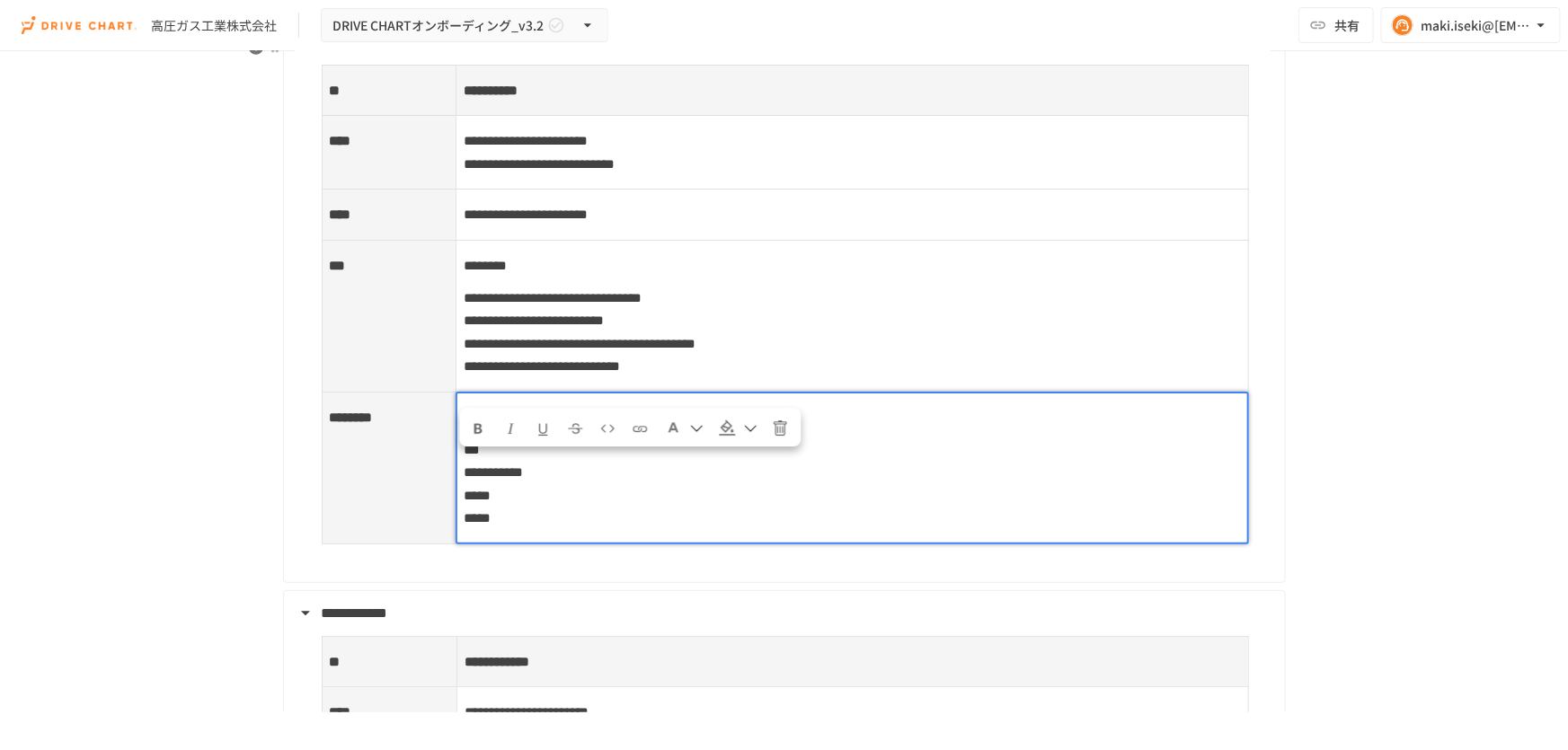 click on "**********" at bounding box center [852, 484] 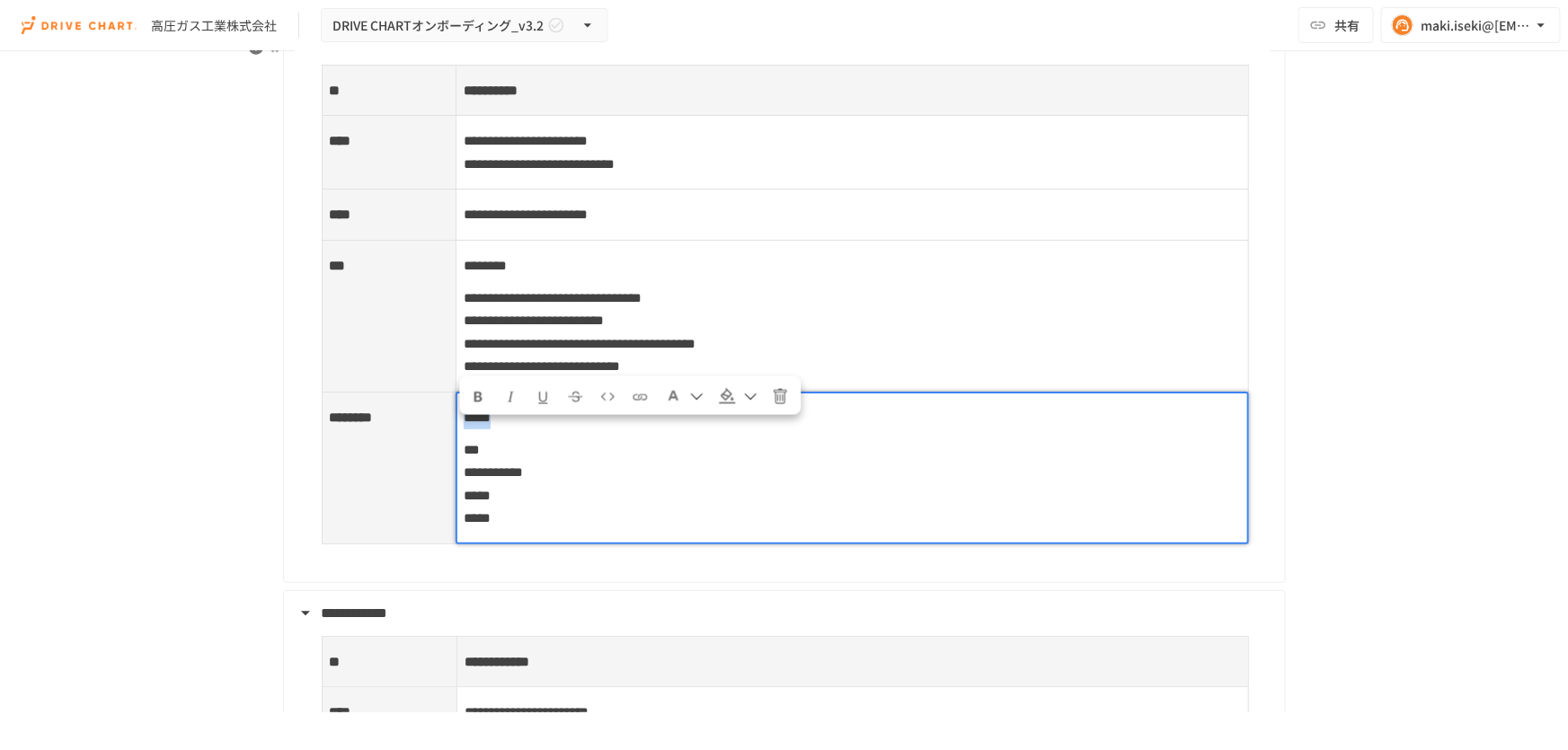 drag, startPoint x: 524, startPoint y: 433, endPoint x: 450, endPoint y: 429, distance: 74.108 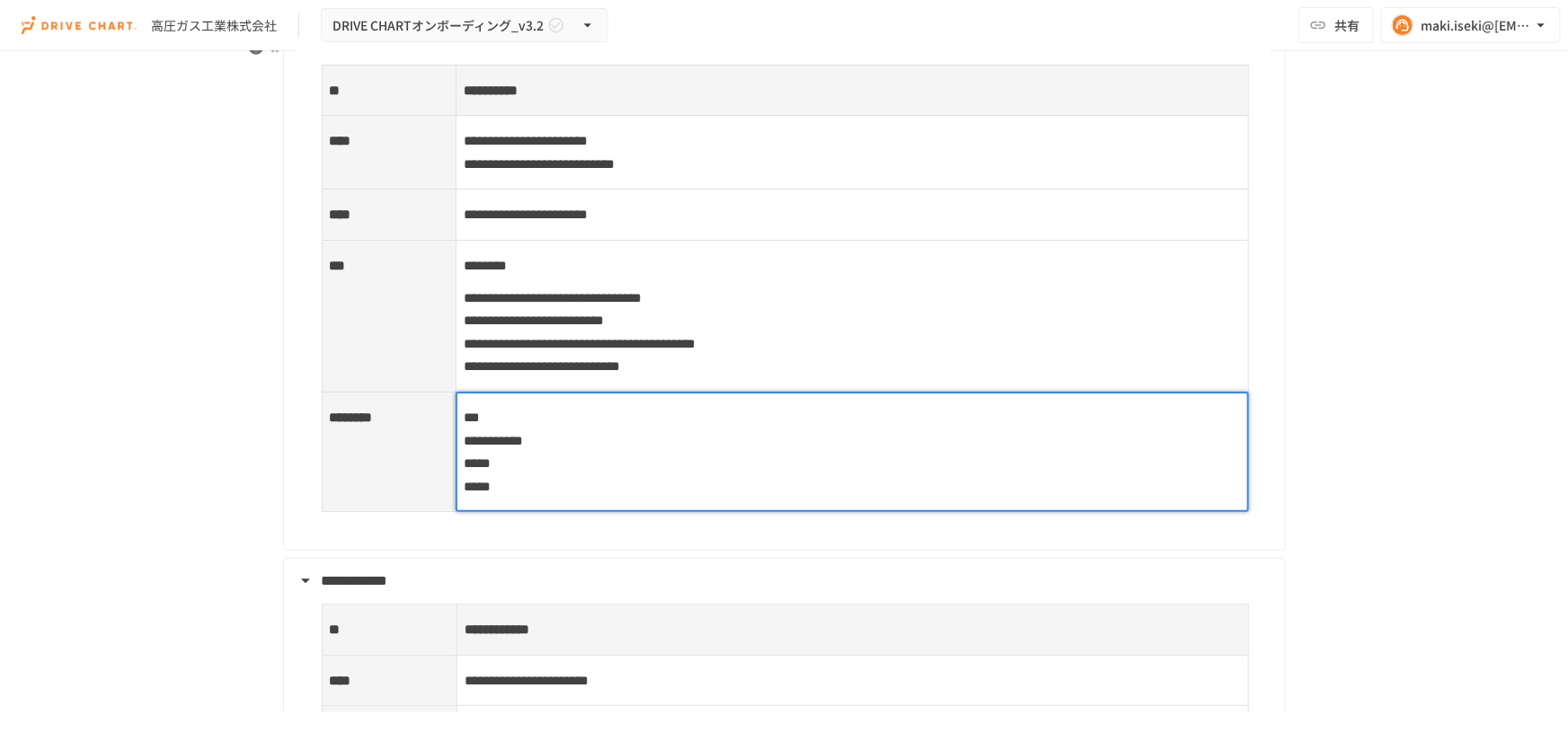 click on "***" at bounding box center [472, 417] 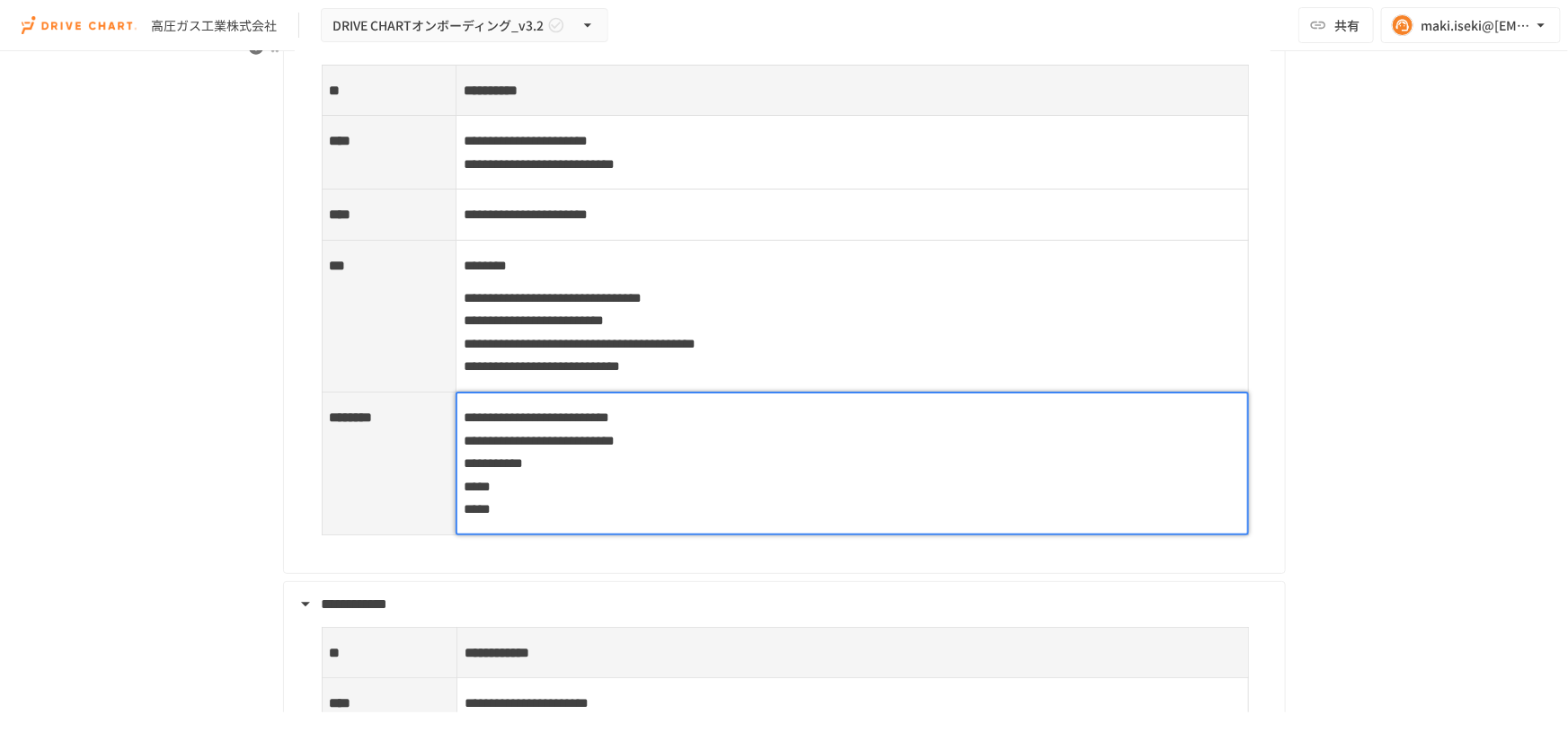 click on "**********" at bounding box center (539, 440) 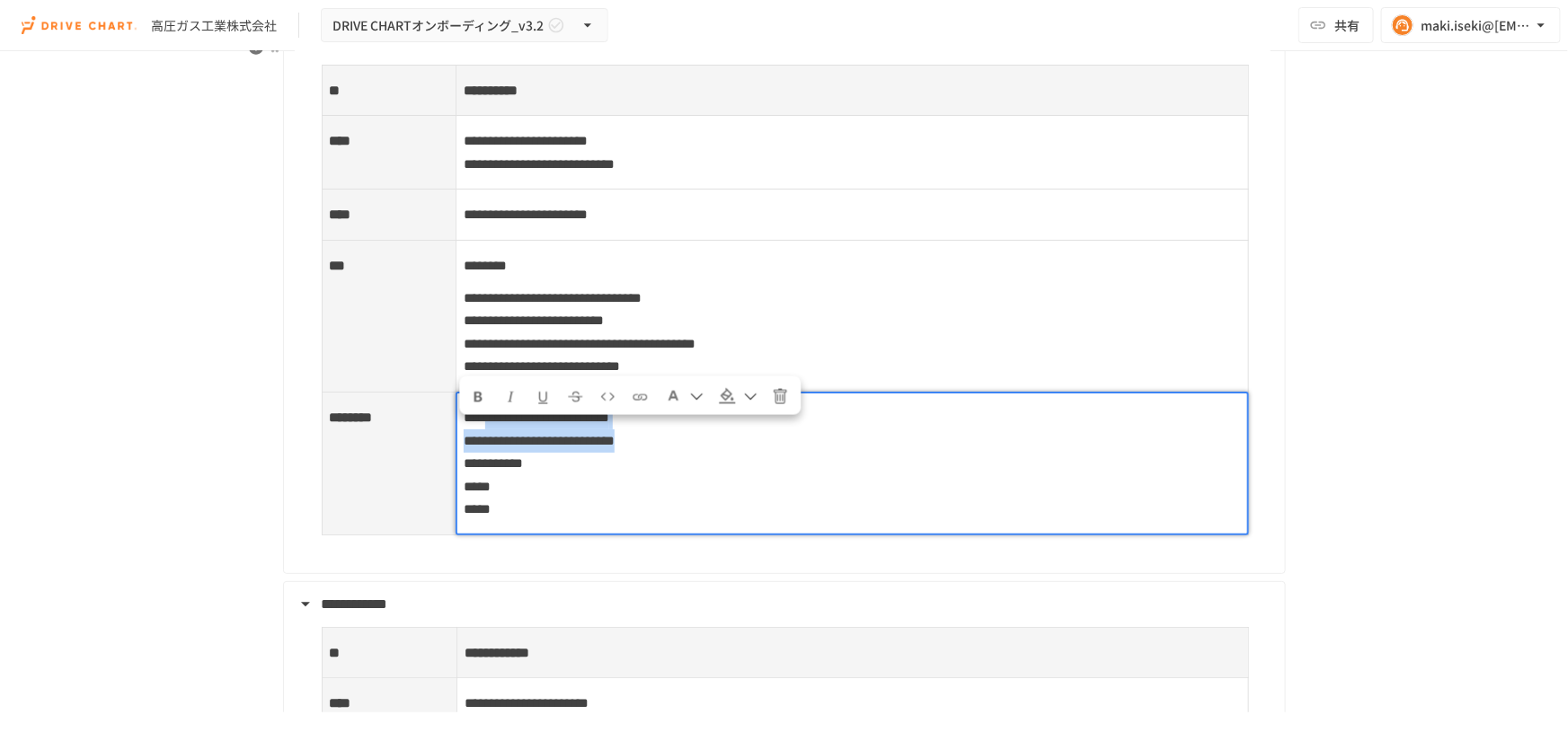drag, startPoint x: 517, startPoint y: 433, endPoint x: 876, endPoint y: 446, distance: 359.2353 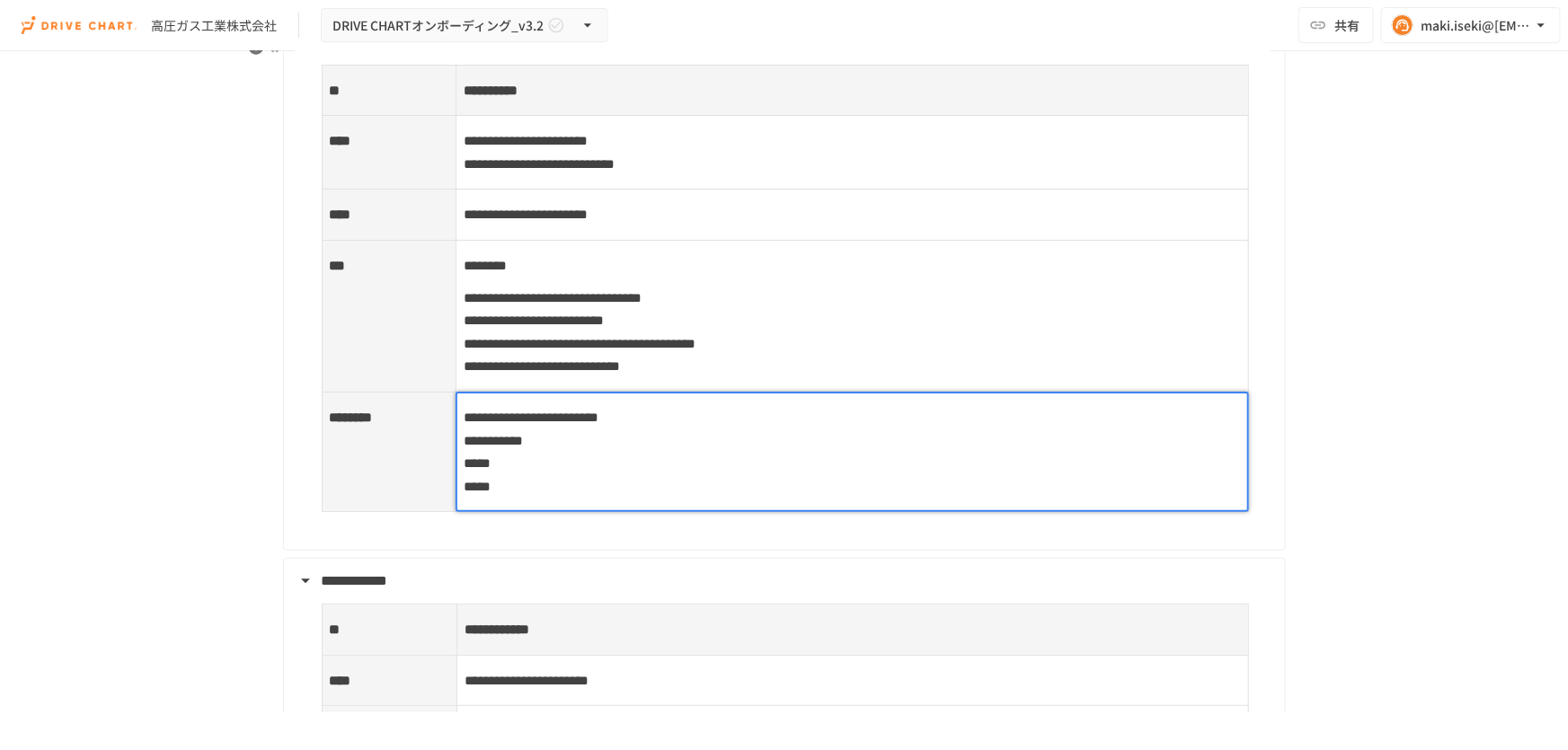 click on "**********" at bounding box center (852, 452) 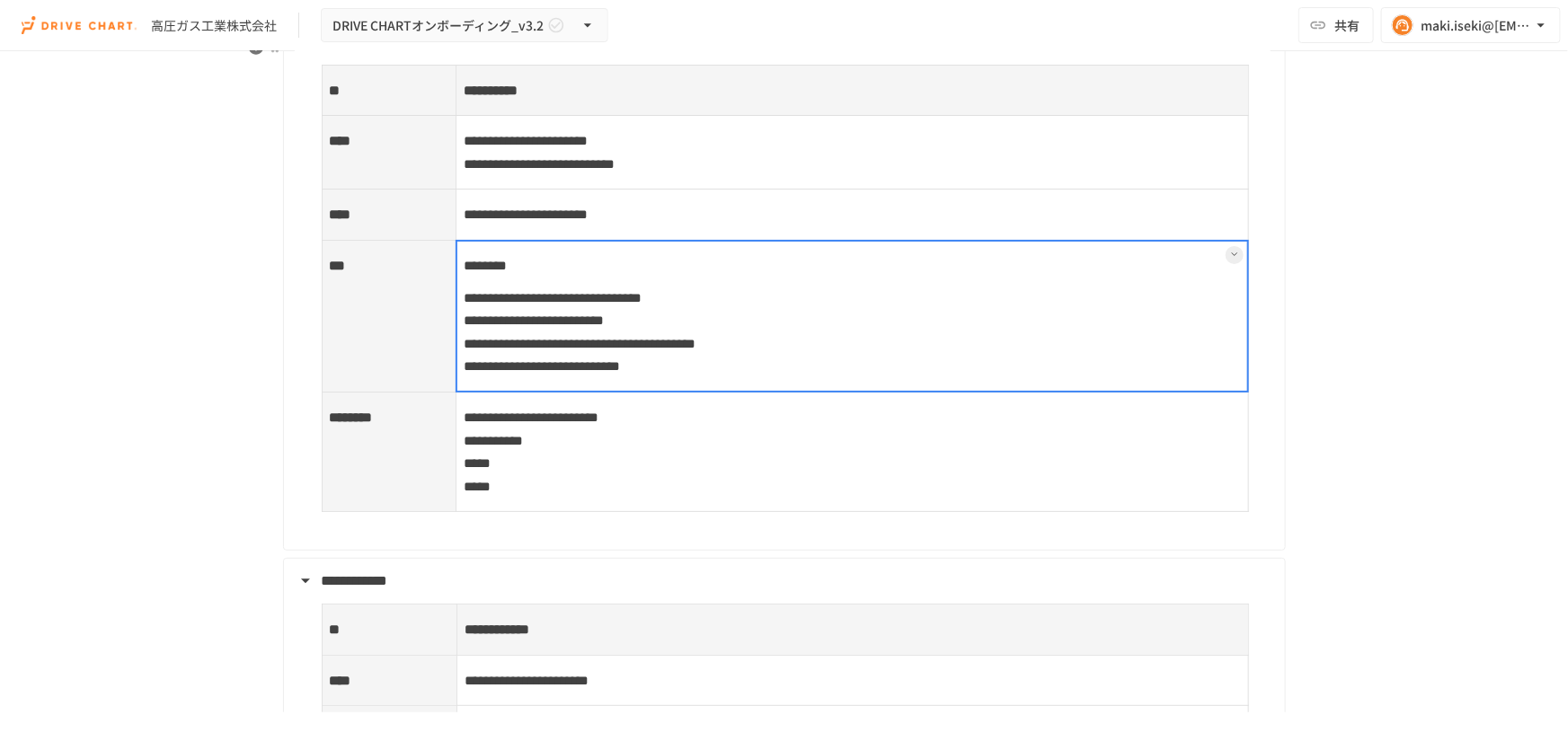 click on "**********" at bounding box center [852, 452] 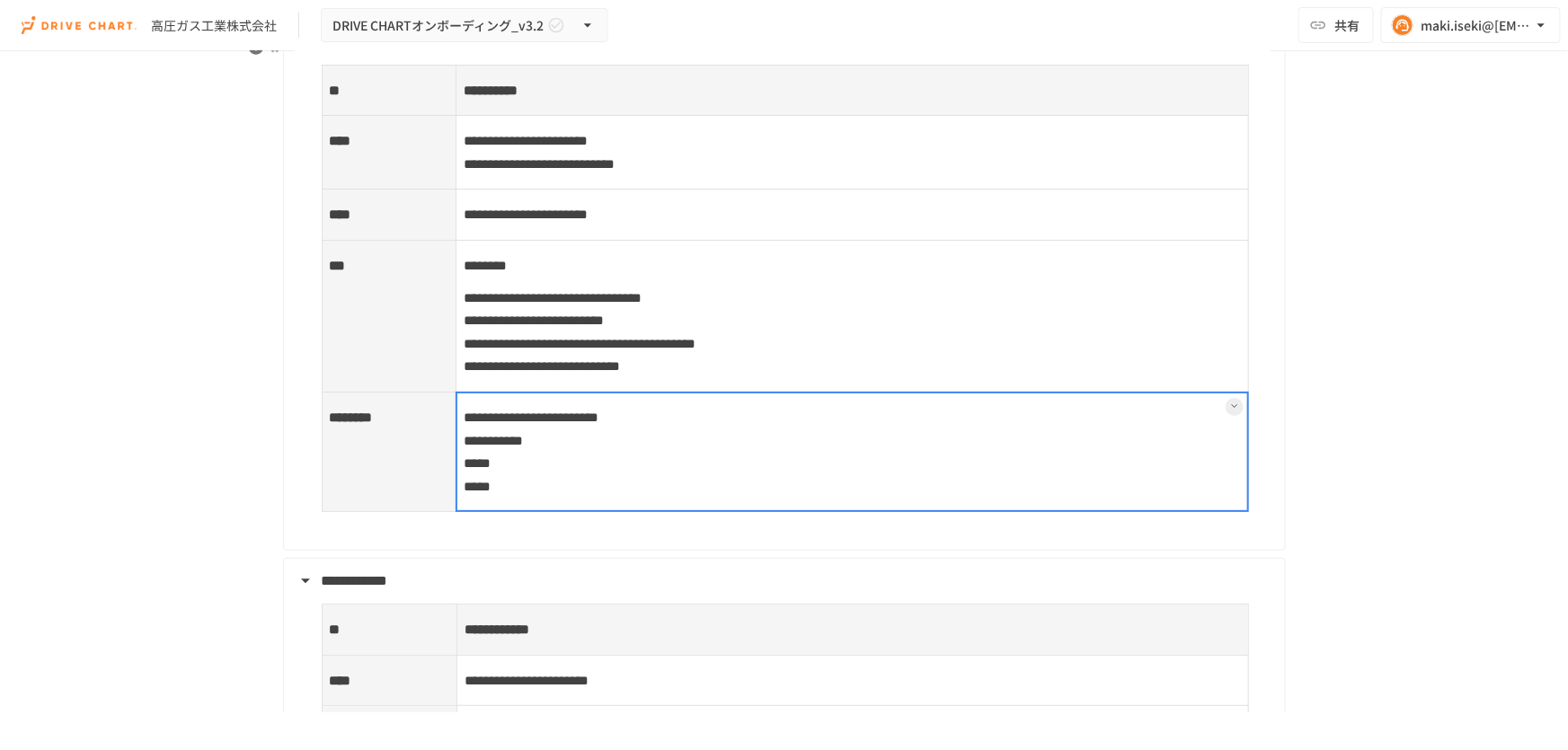 click at bounding box center [852, 452] 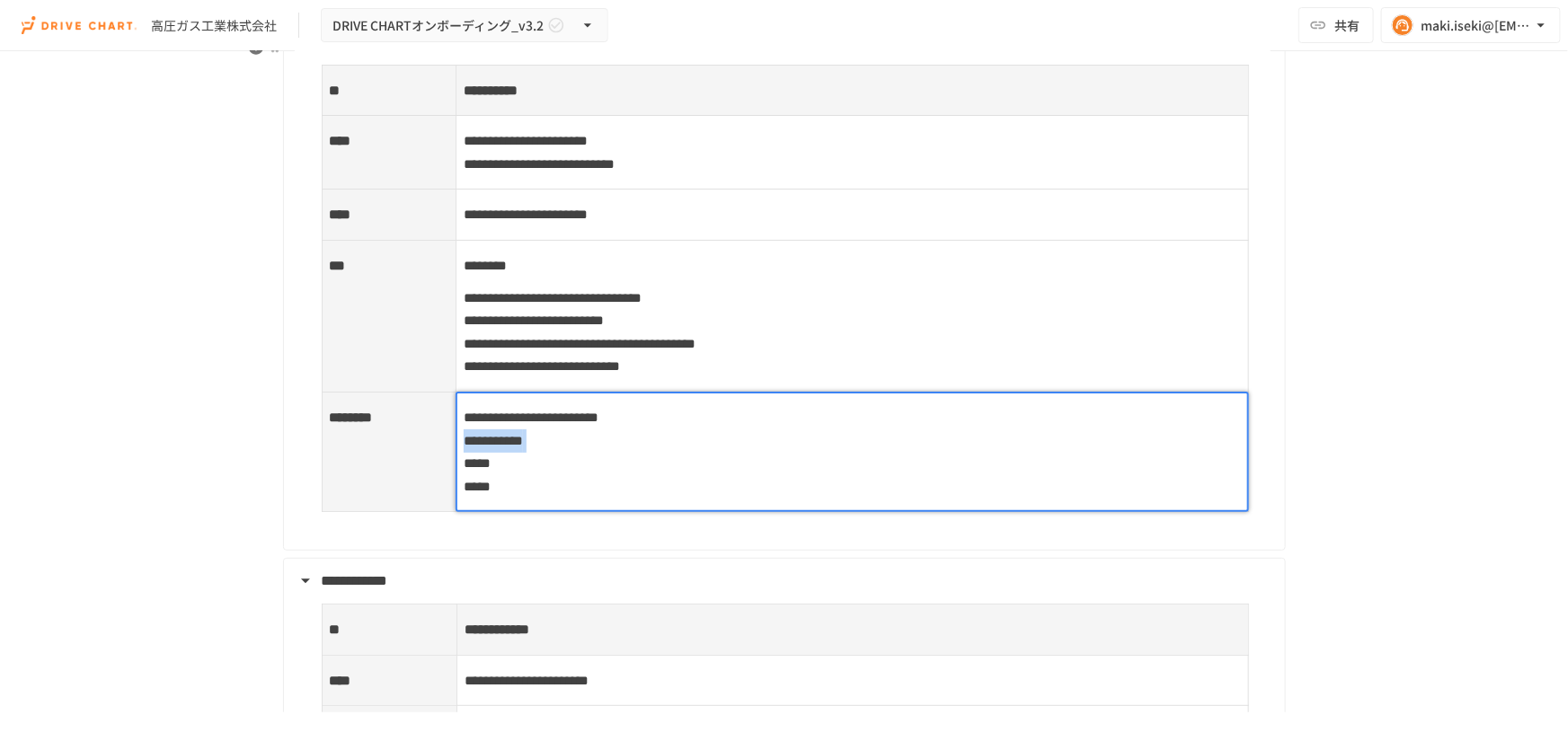 click on "**********" at bounding box center (852, 452) 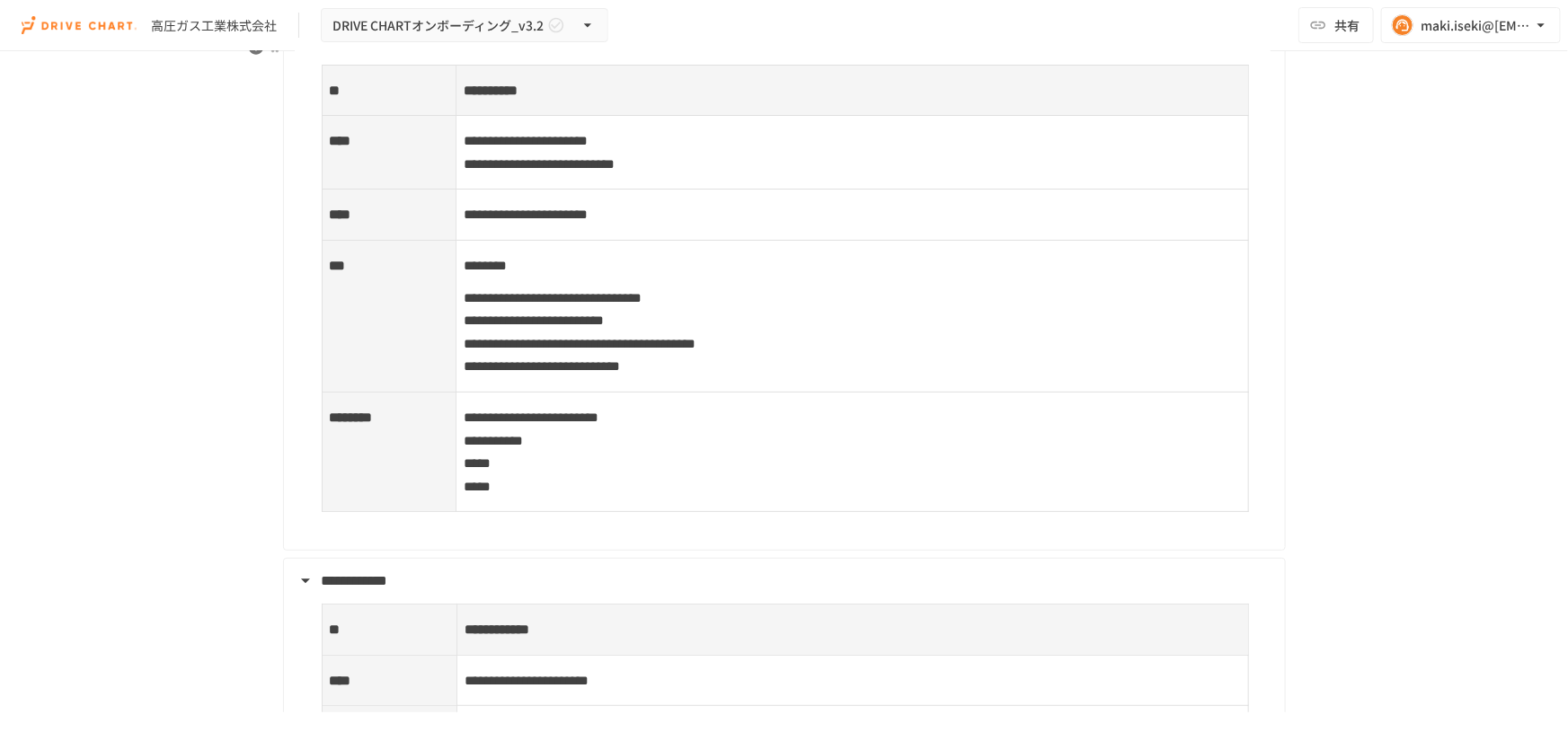 click on "**********" at bounding box center [852, 452] 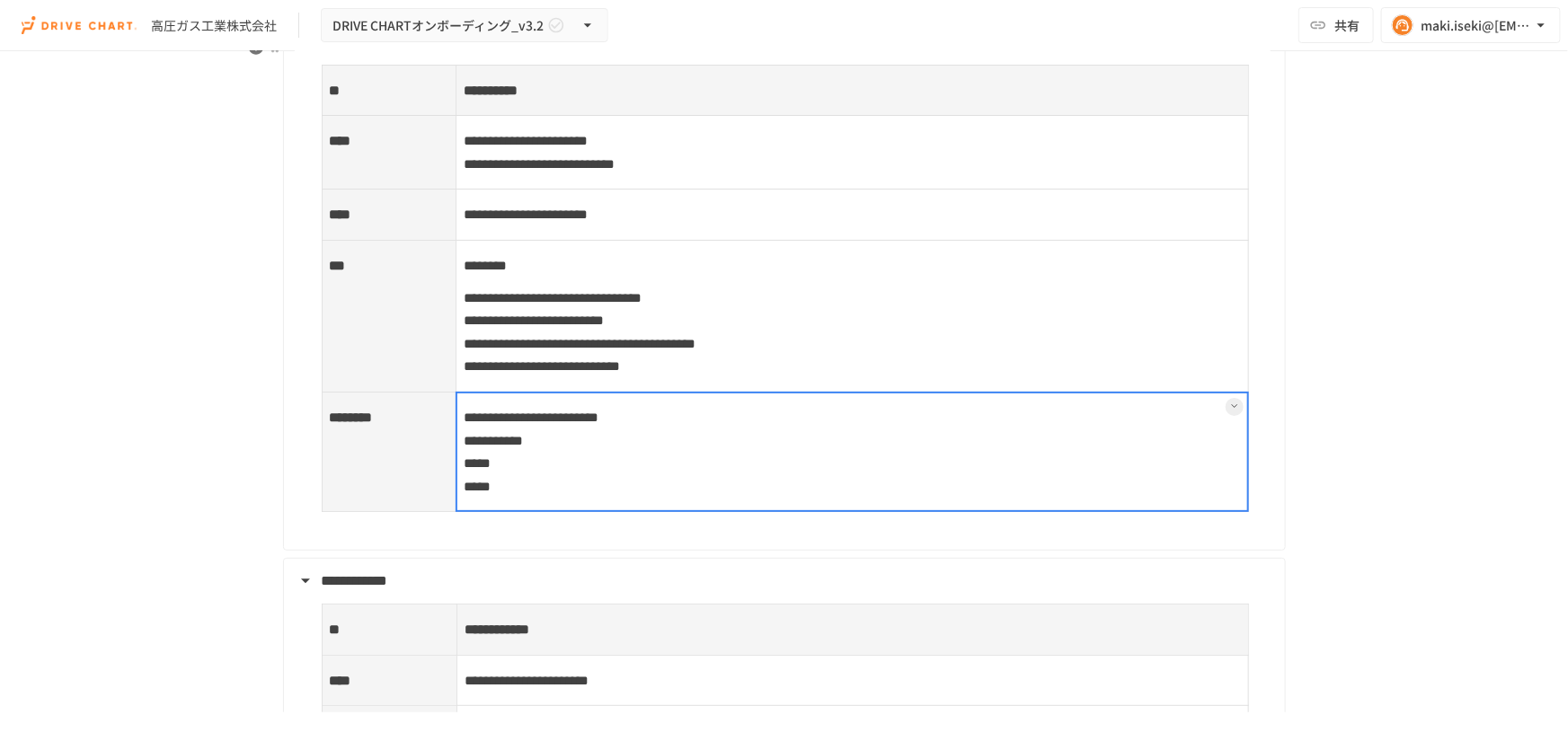 click at bounding box center [852, 452] 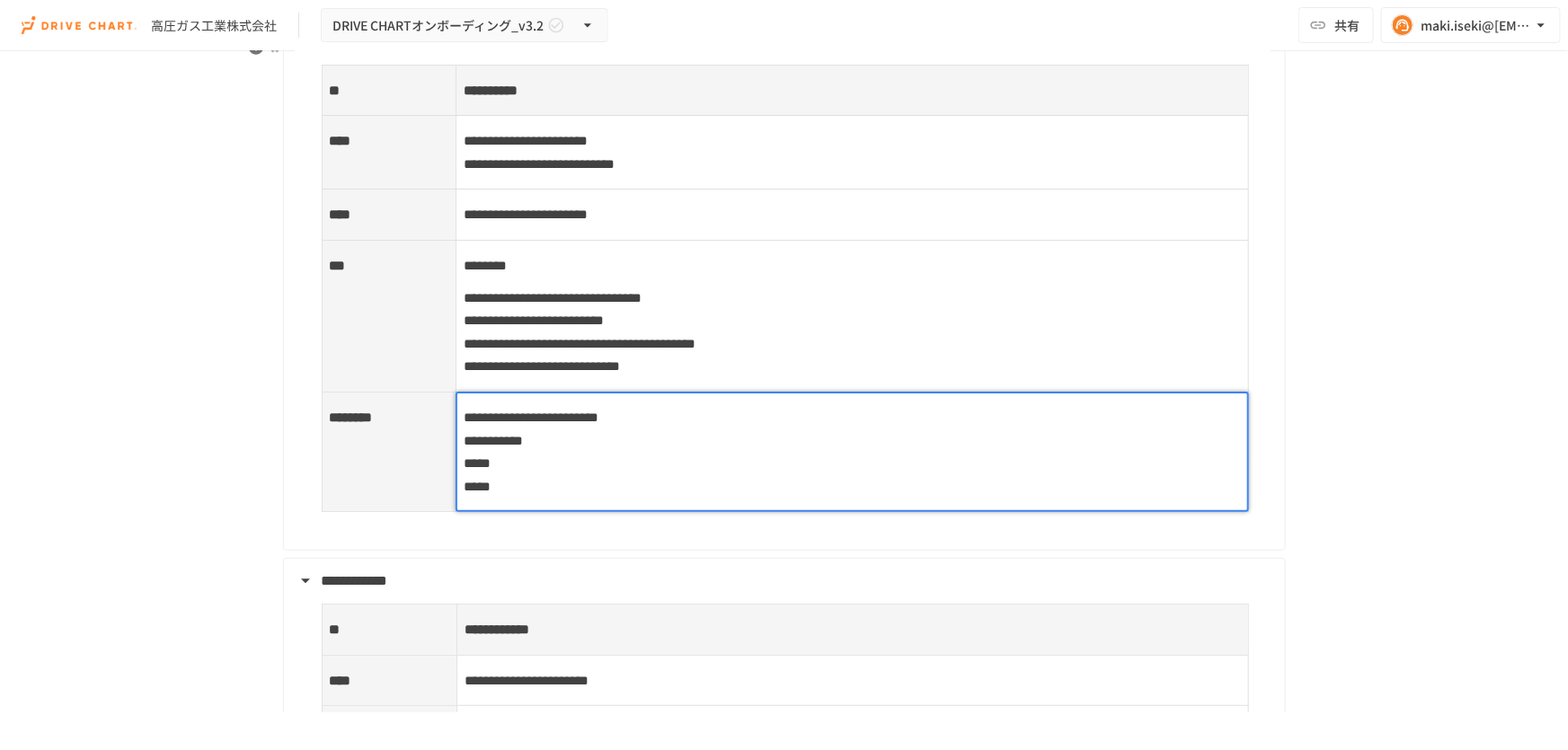 click on "**********" at bounding box center [852, 452] 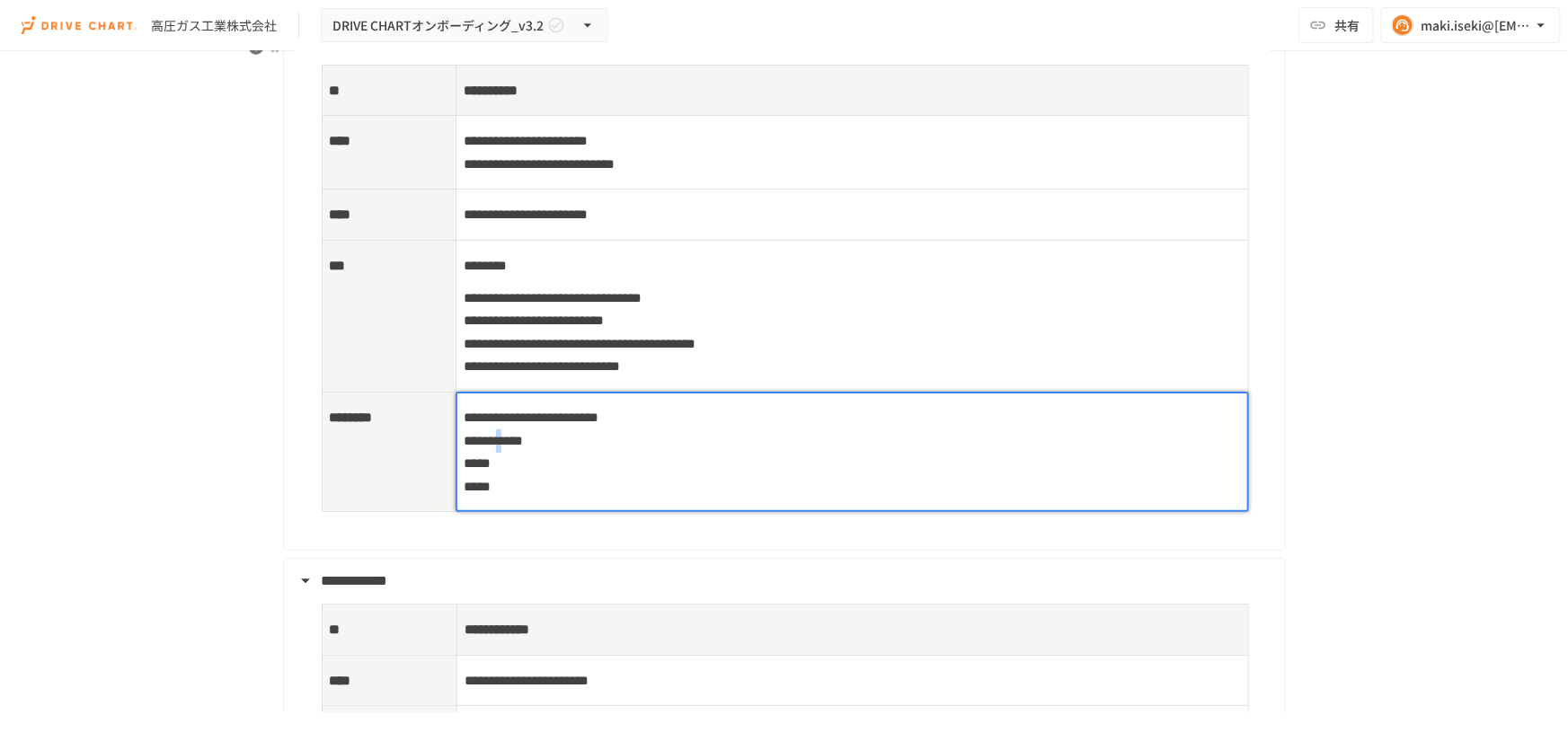 click on "**********" at bounding box center [493, 440] 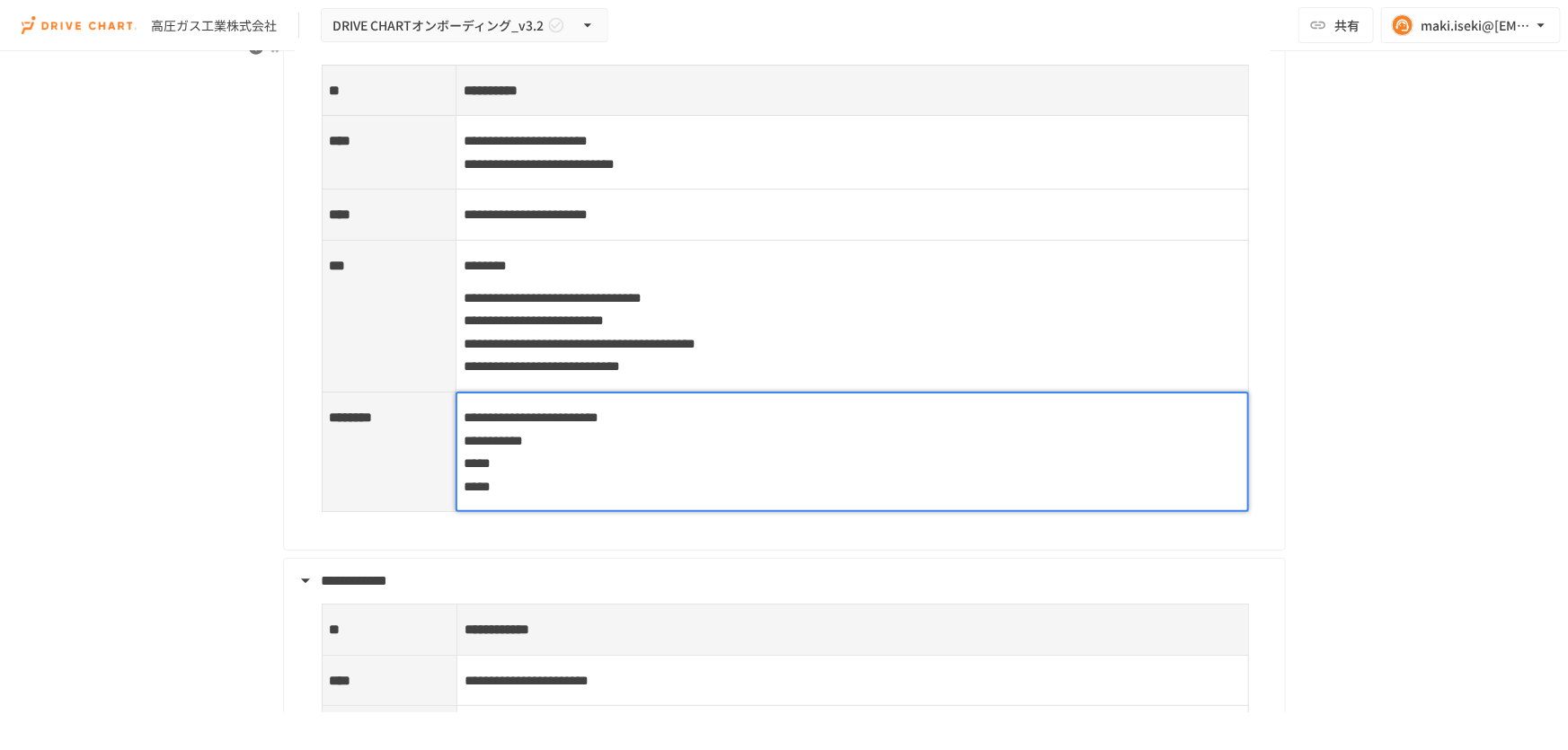 click on "**********" at bounding box center (493, 440) 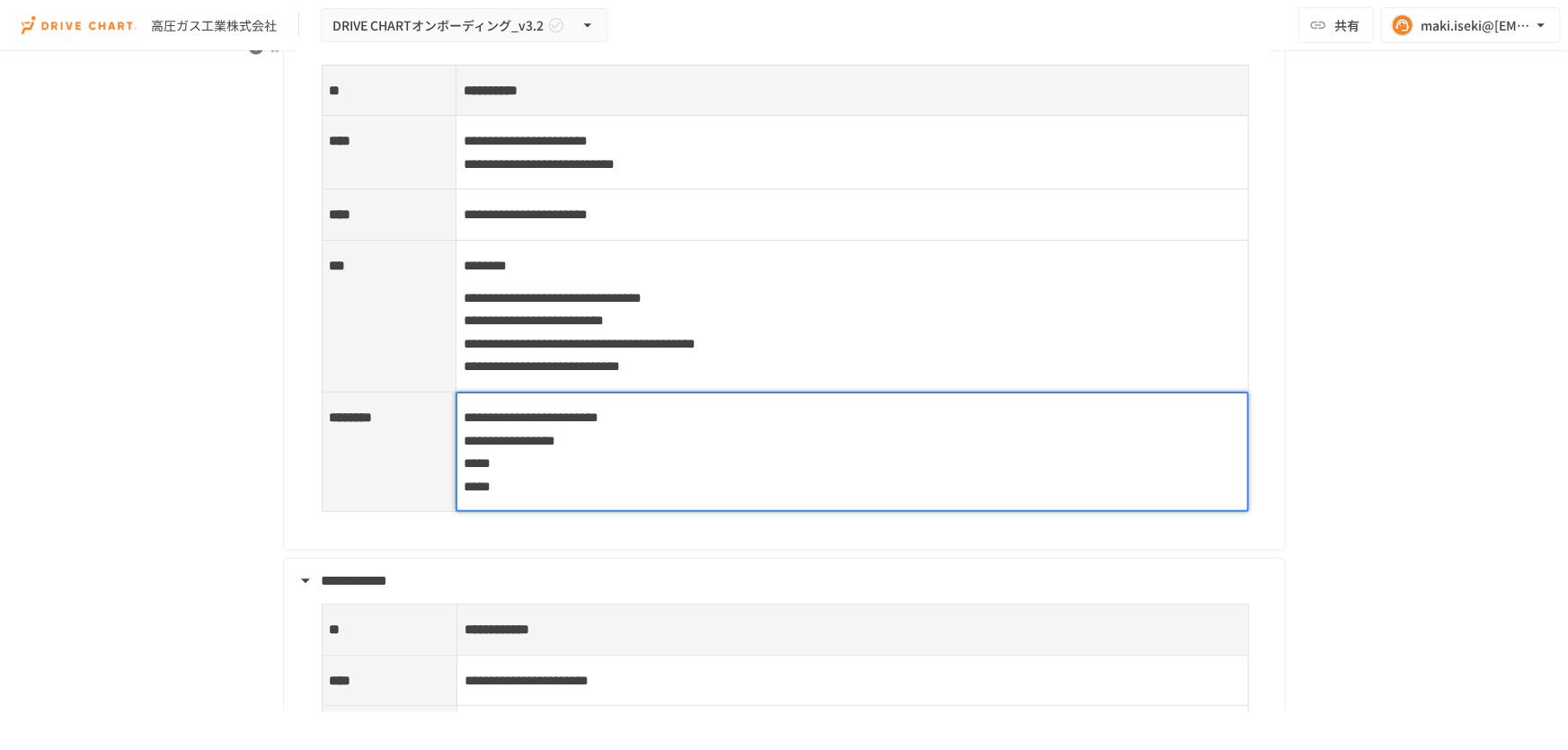 click on "**********" at bounding box center [509, 440] 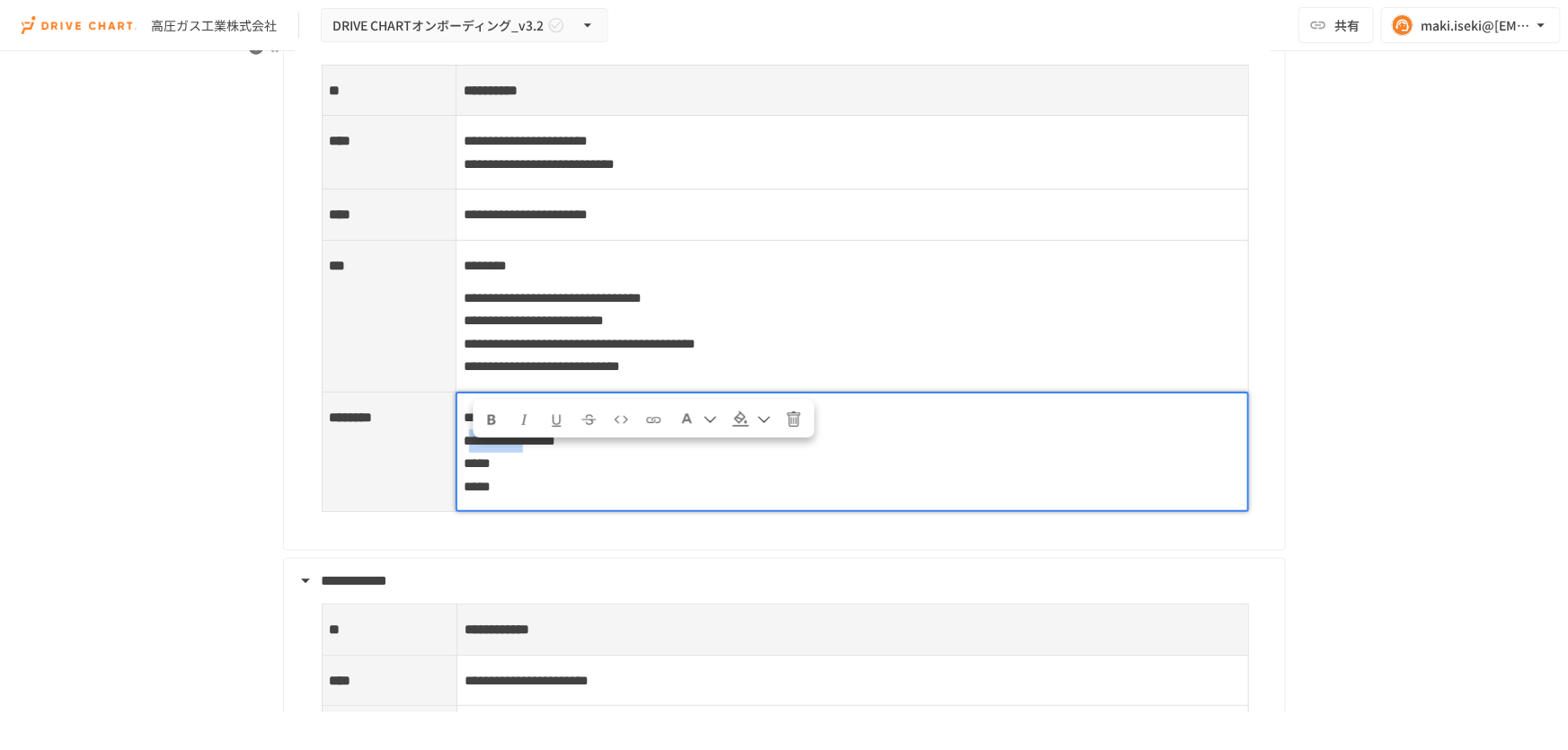 drag, startPoint x: 470, startPoint y: 458, endPoint x: 579, endPoint y: 460, distance: 109.018347 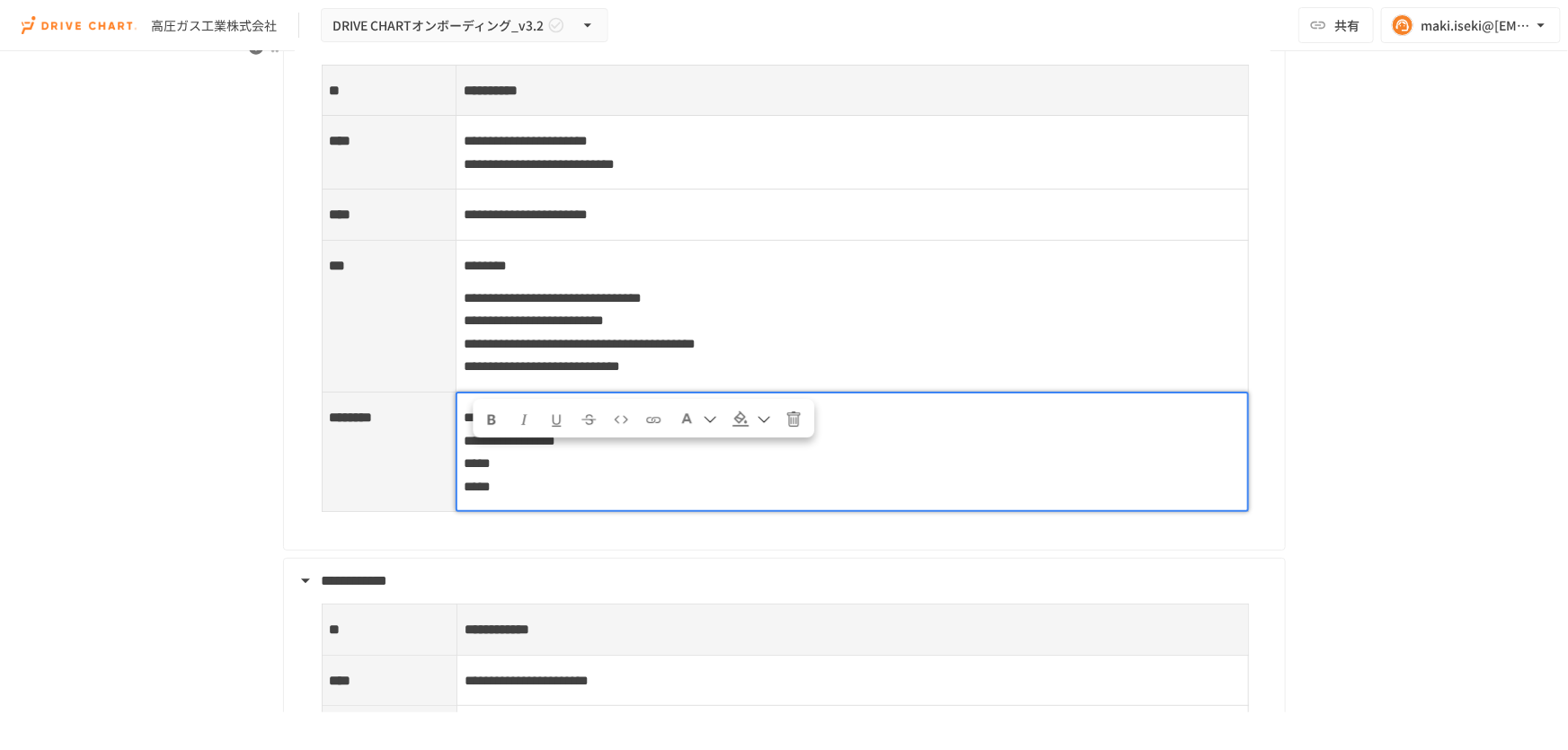 click on "**********" at bounding box center (852, 452) 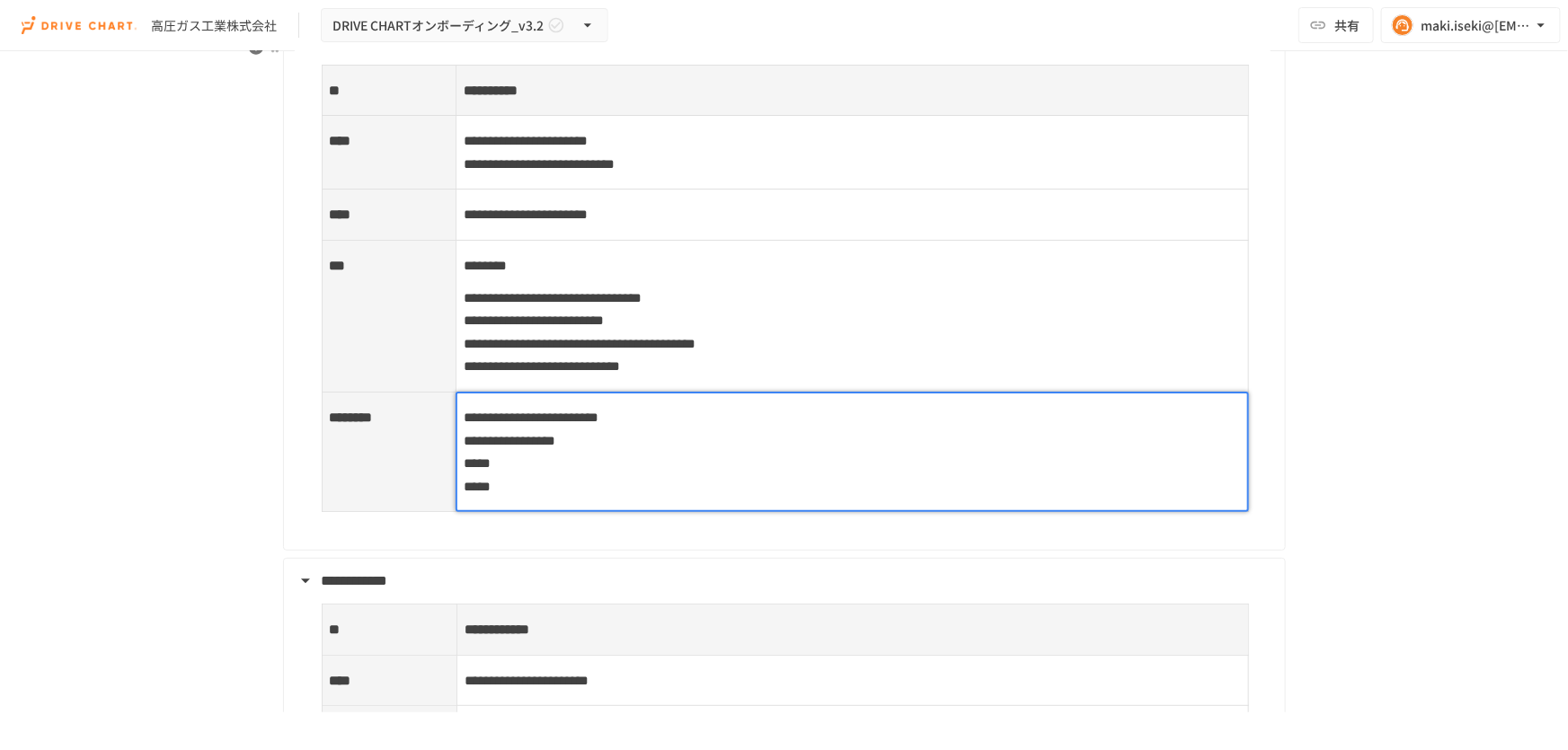 click on "**********" at bounding box center [531, 417] 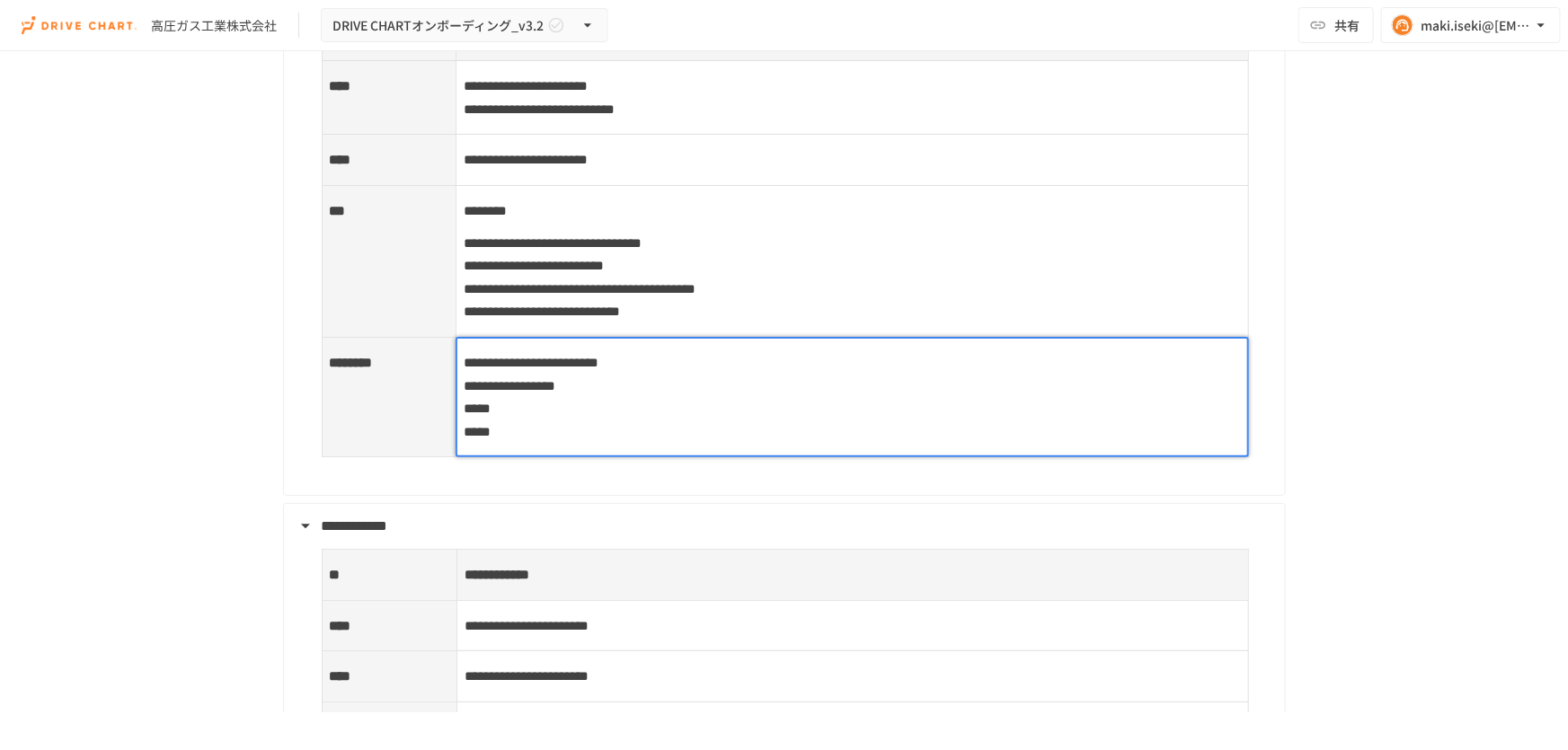 scroll, scrollTop: 7266, scrollLeft: 0, axis: vertical 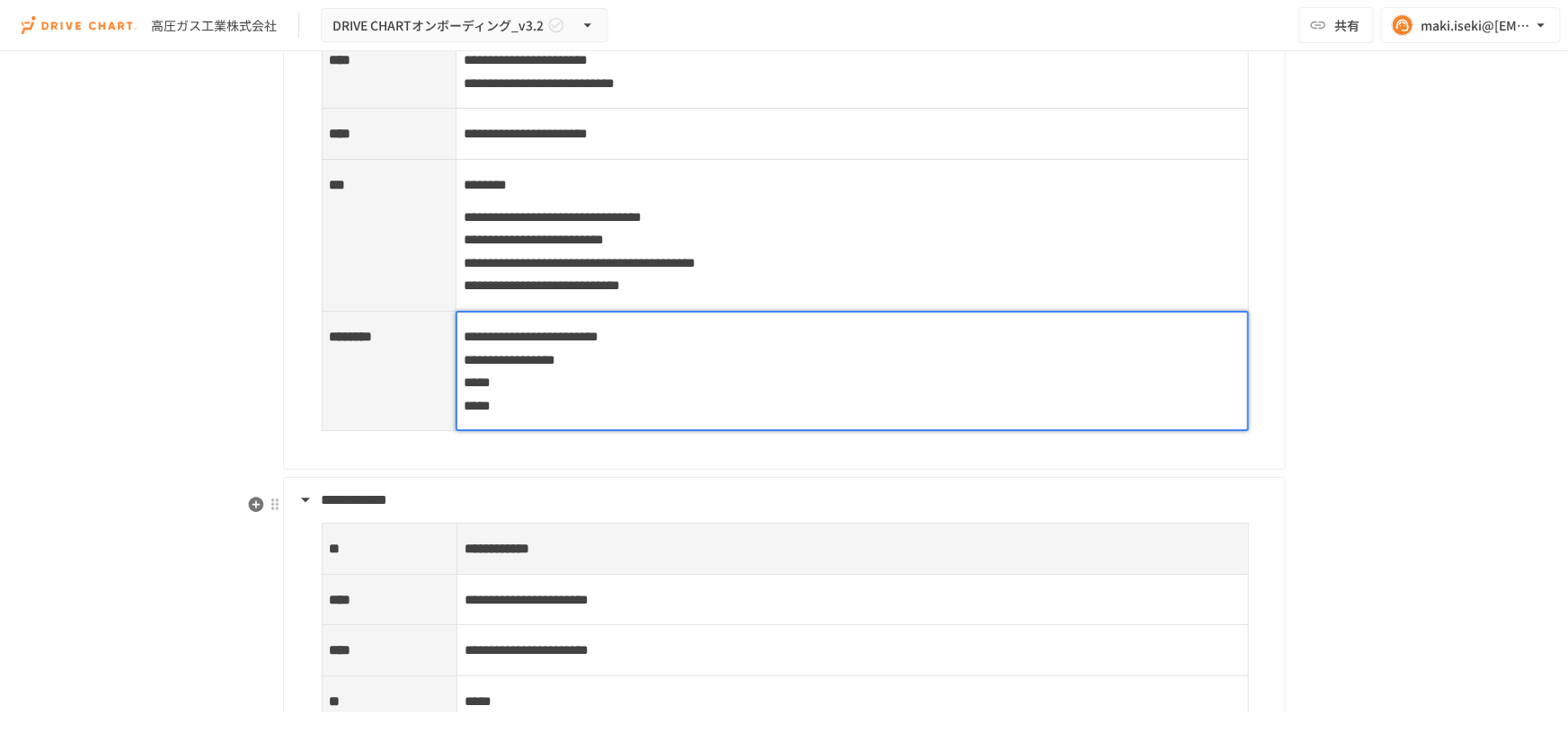click on "高圧ガス工業株式会社" at bounding box center (784, 722) 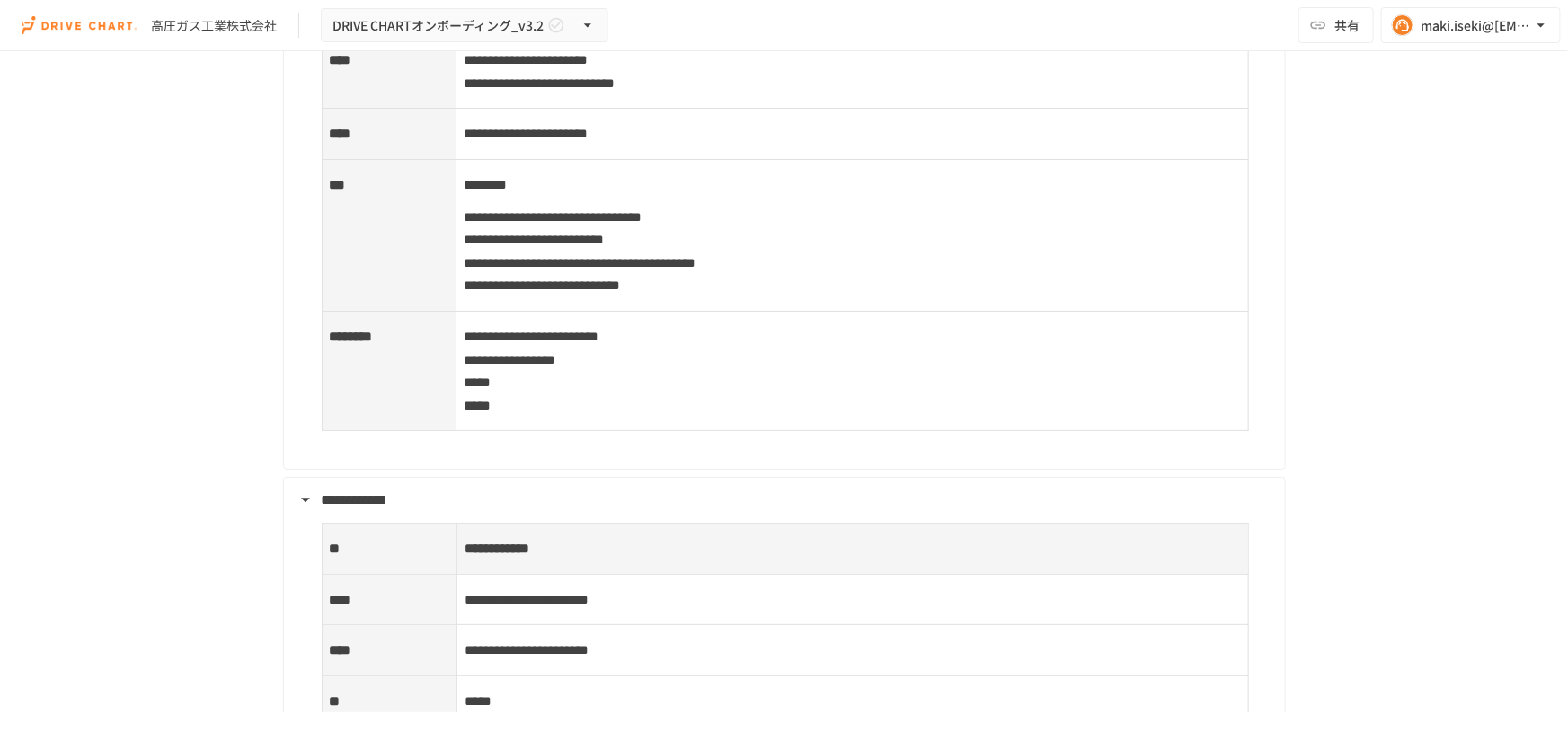 click on "**********" at bounding box center [796, 221] 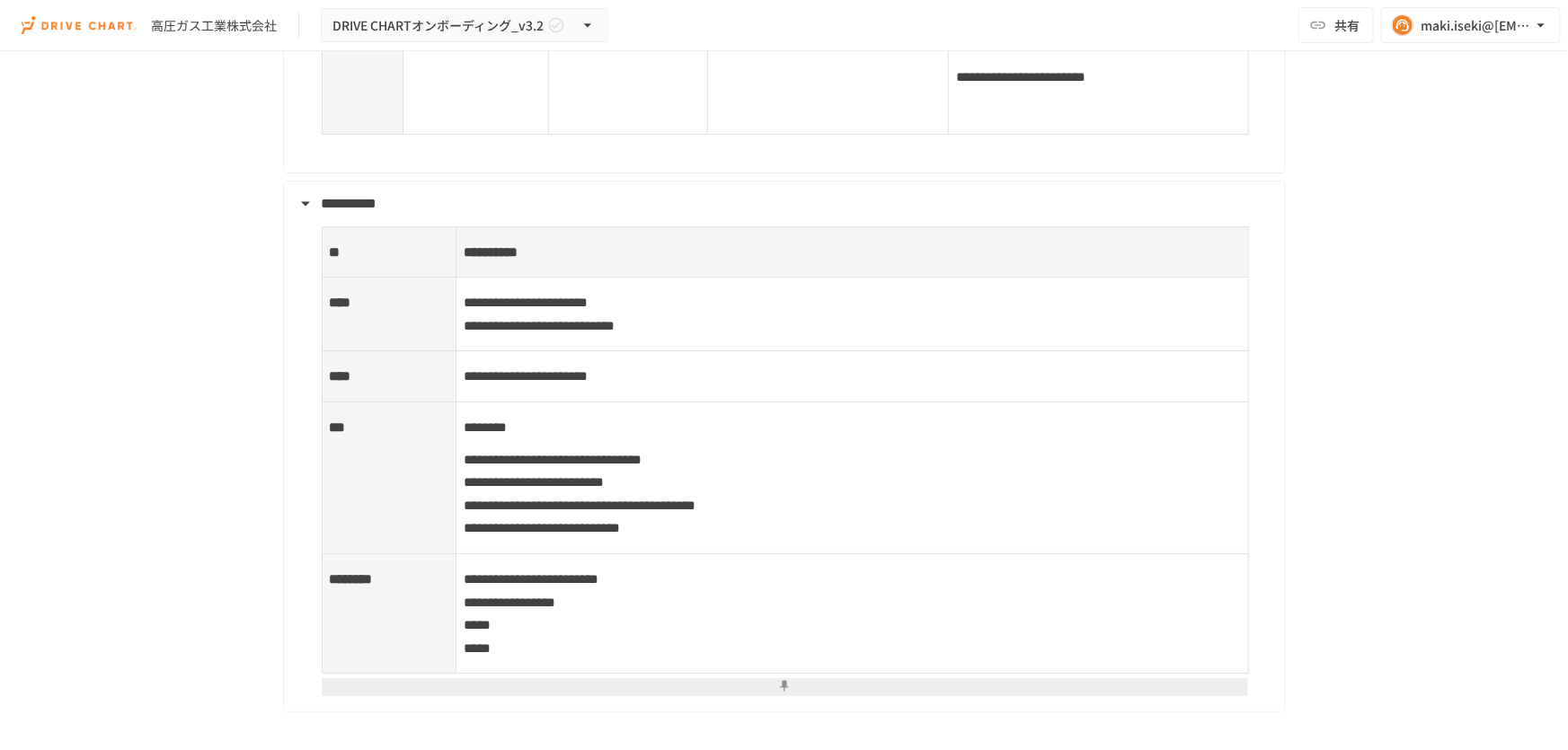 scroll, scrollTop: 7104, scrollLeft: 0, axis: vertical 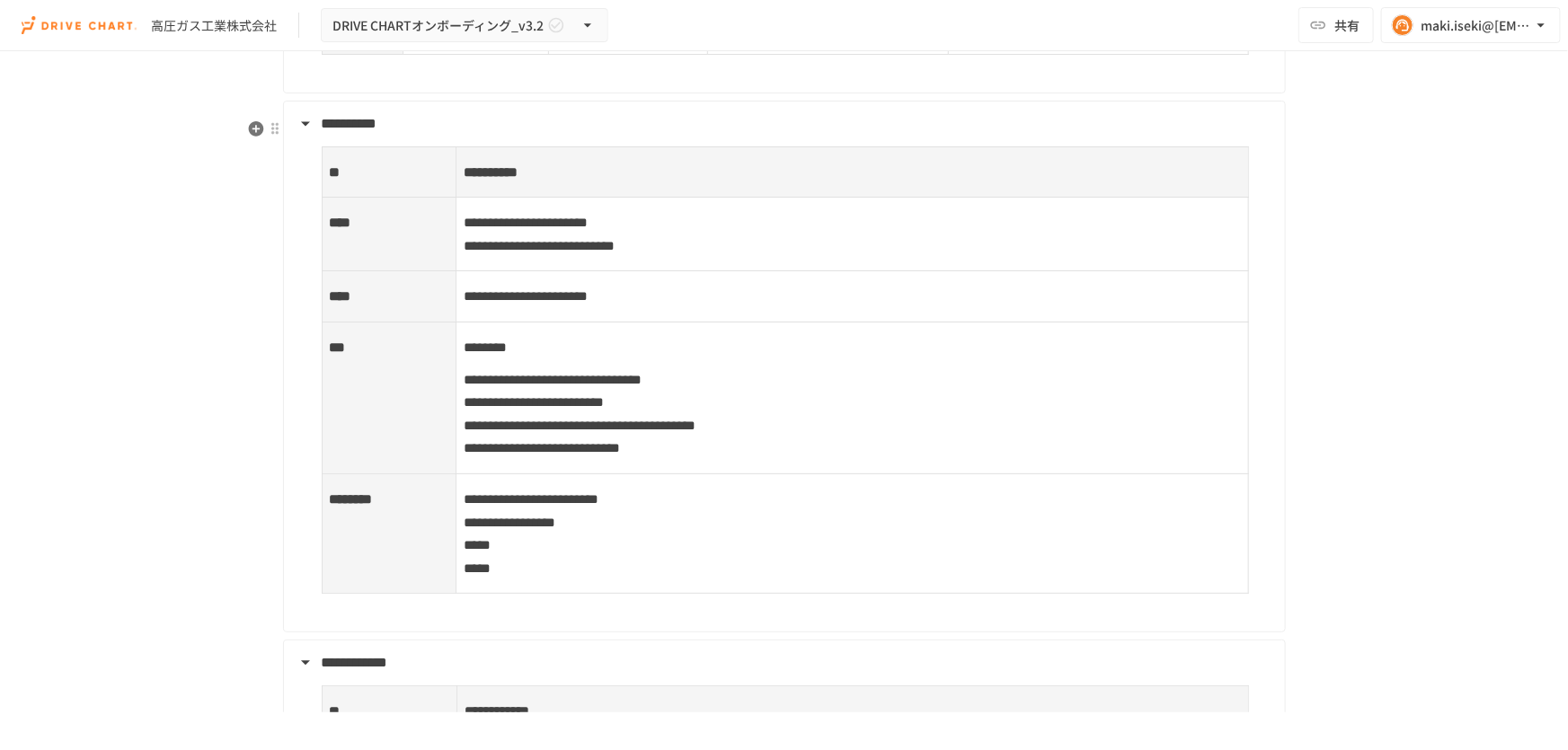 click on "**********" at bounding box center (852, 534) 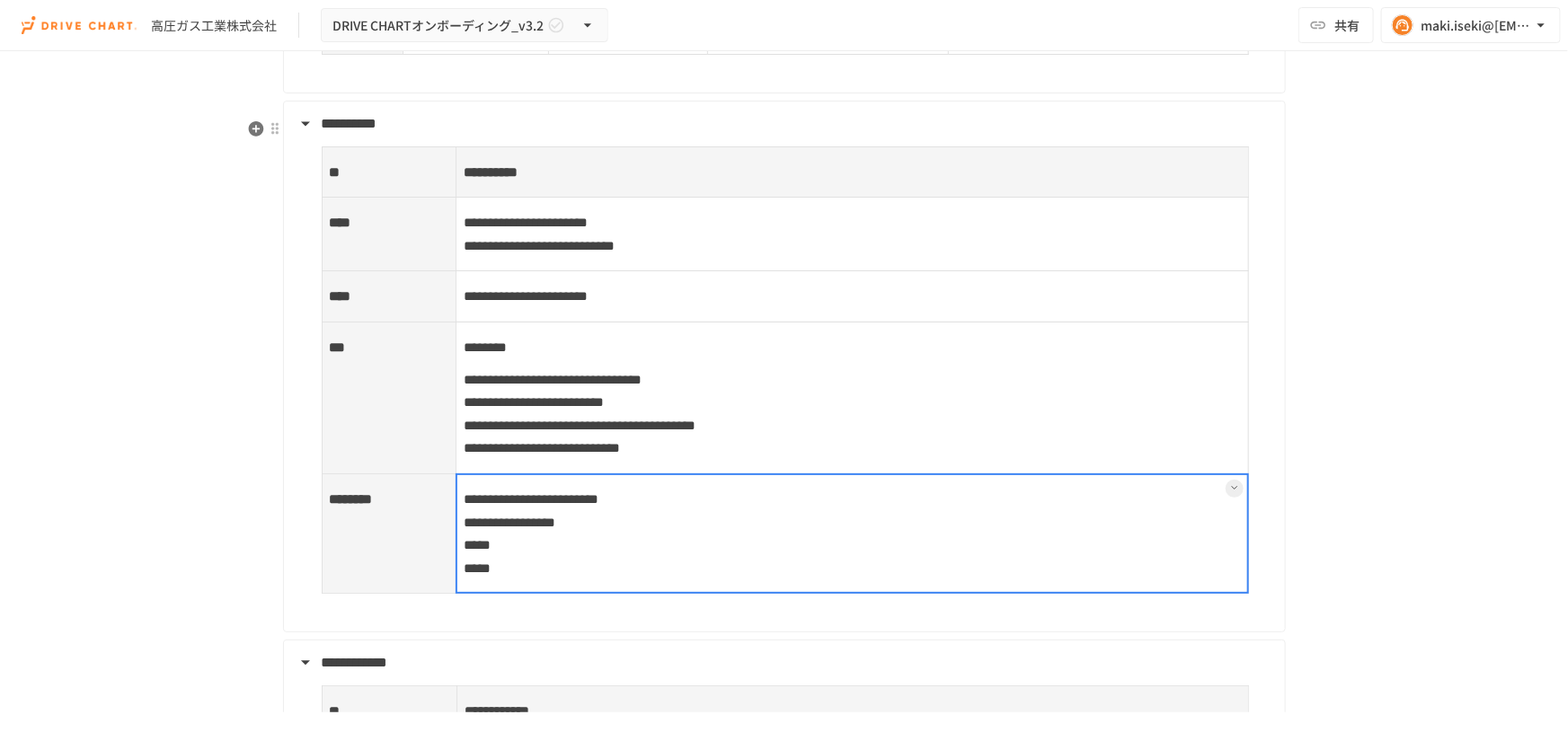 click at bounding box center (852, 534) 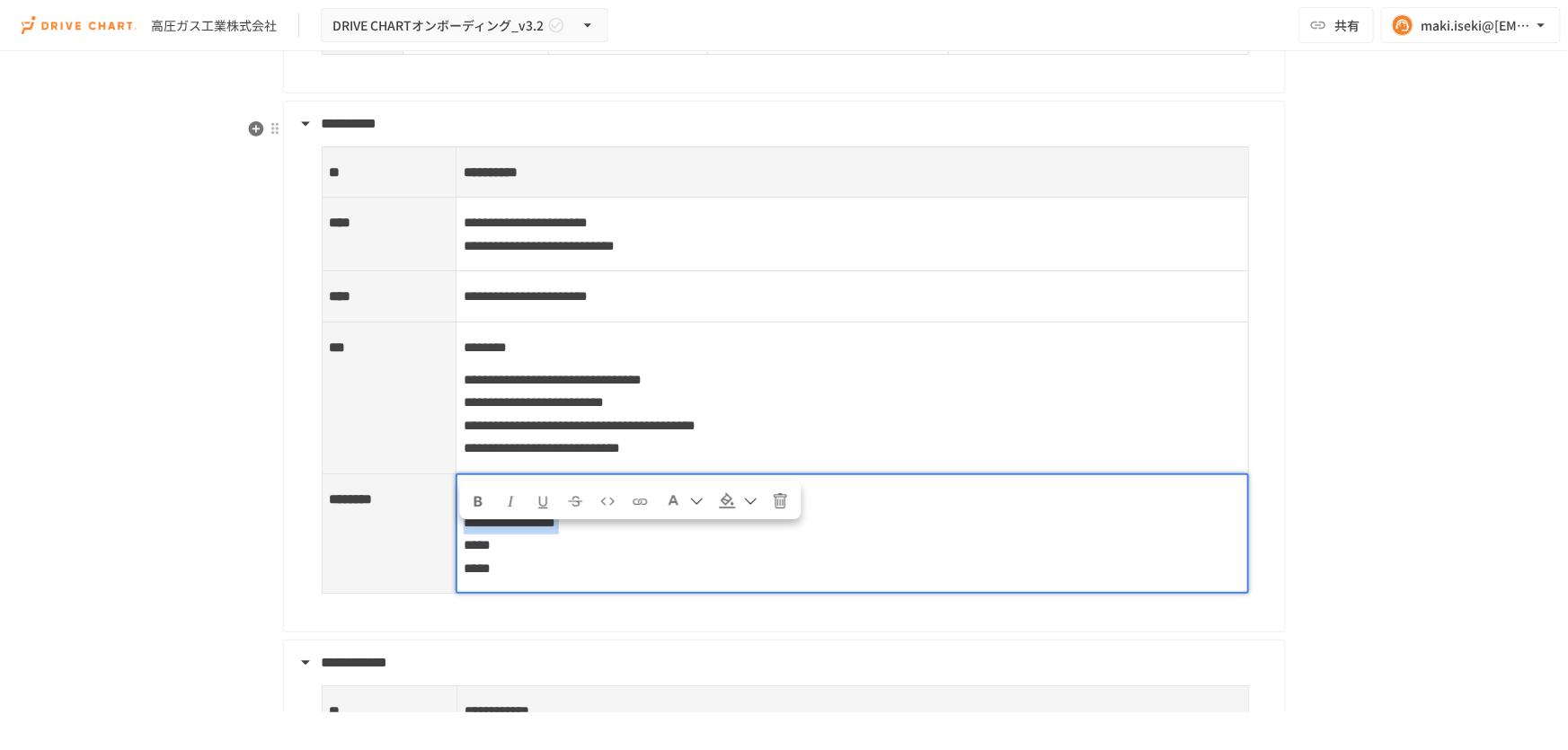 click on "**********" at bounding box center [852, 534] 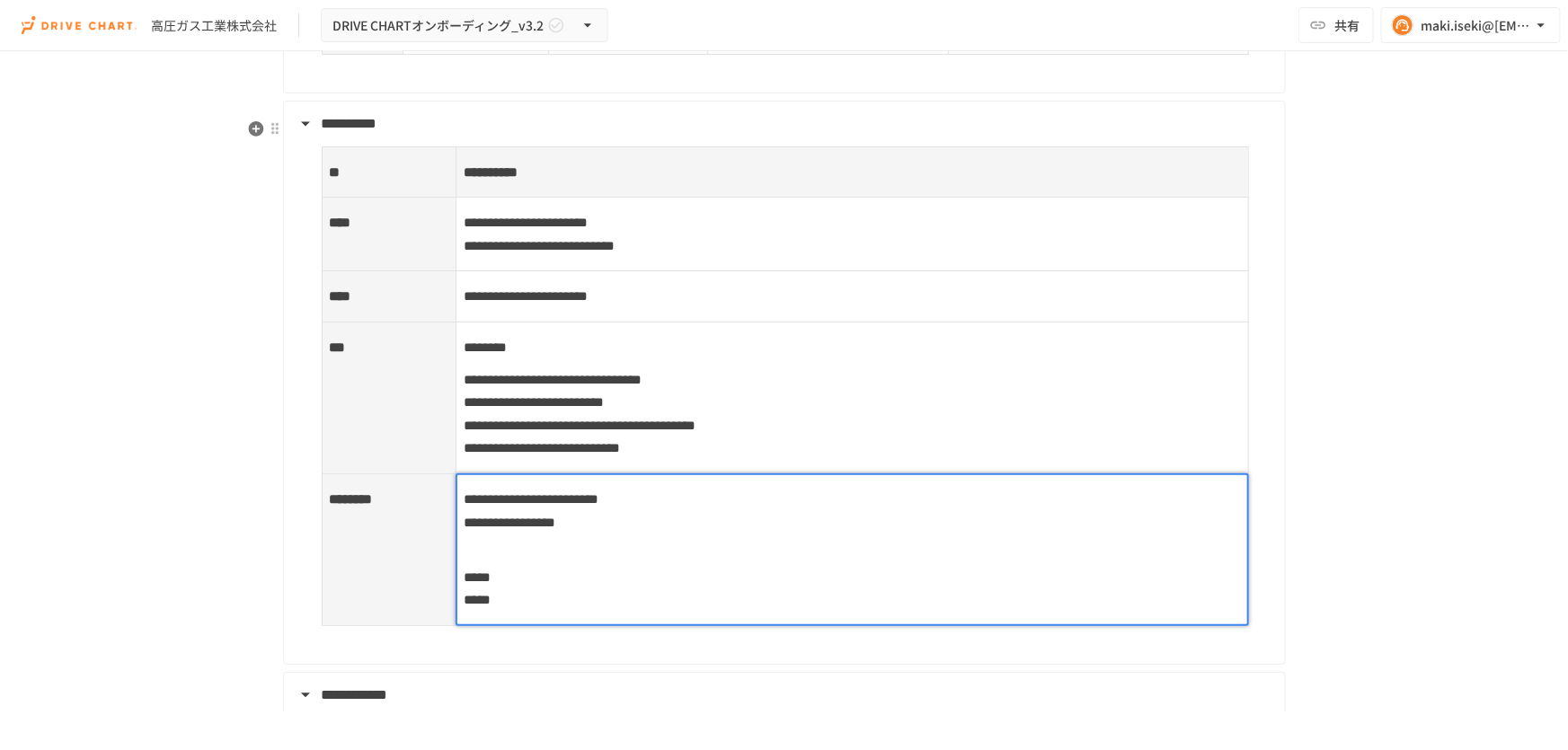 type 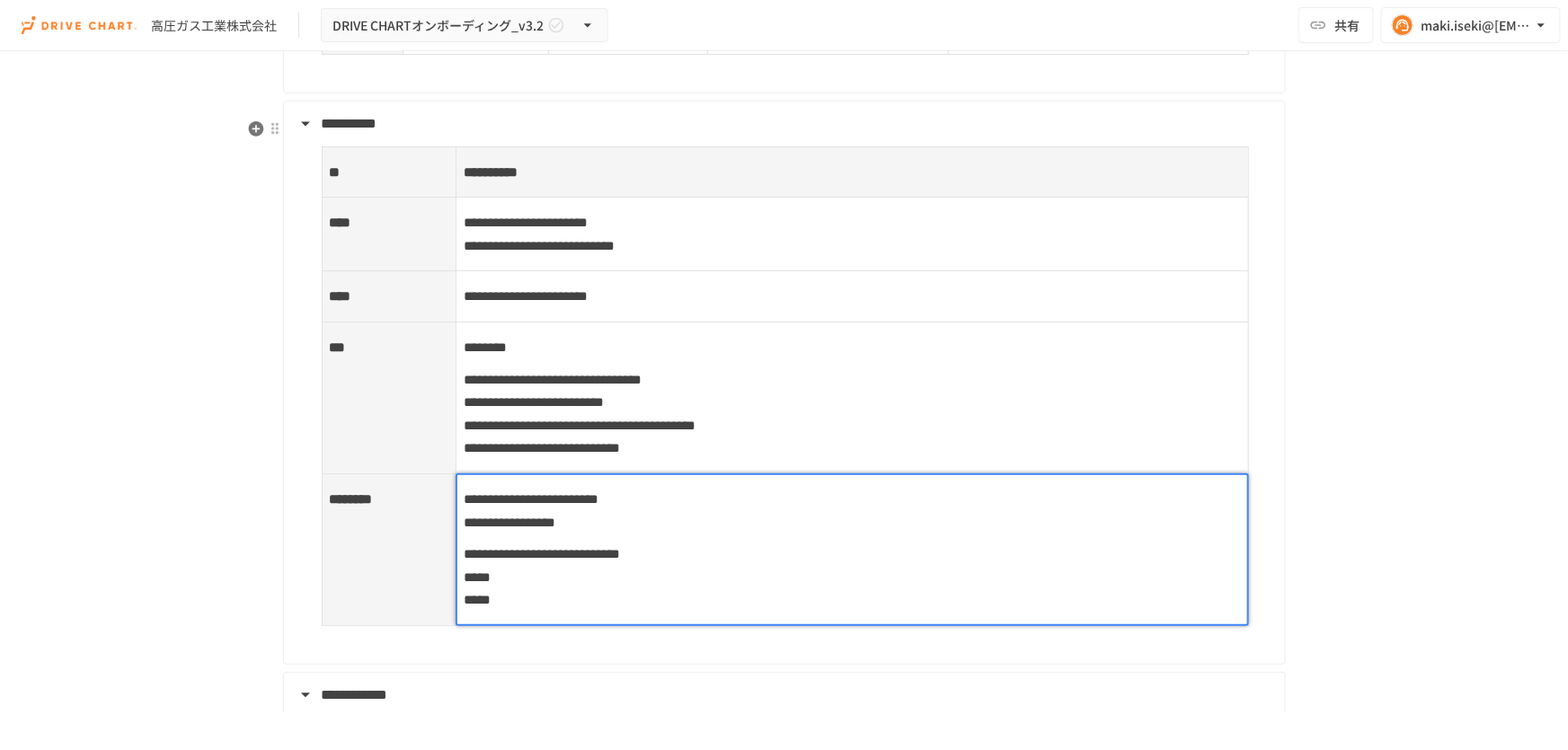 click on "高圧ガス工業株式会社" at bounding box center (852, 577) 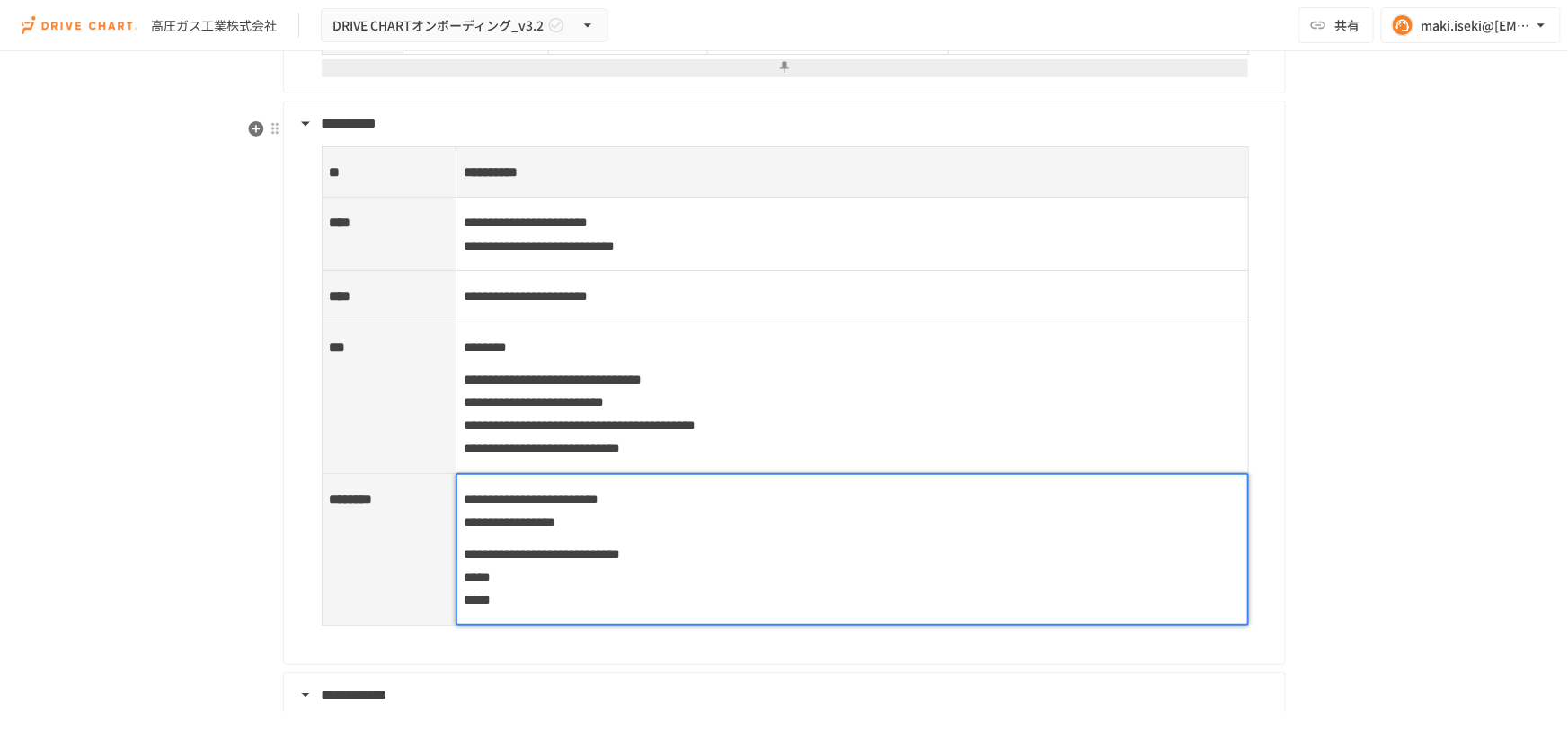 click on "高圧ガス工業株式会社" at bounding box center [852, 577] 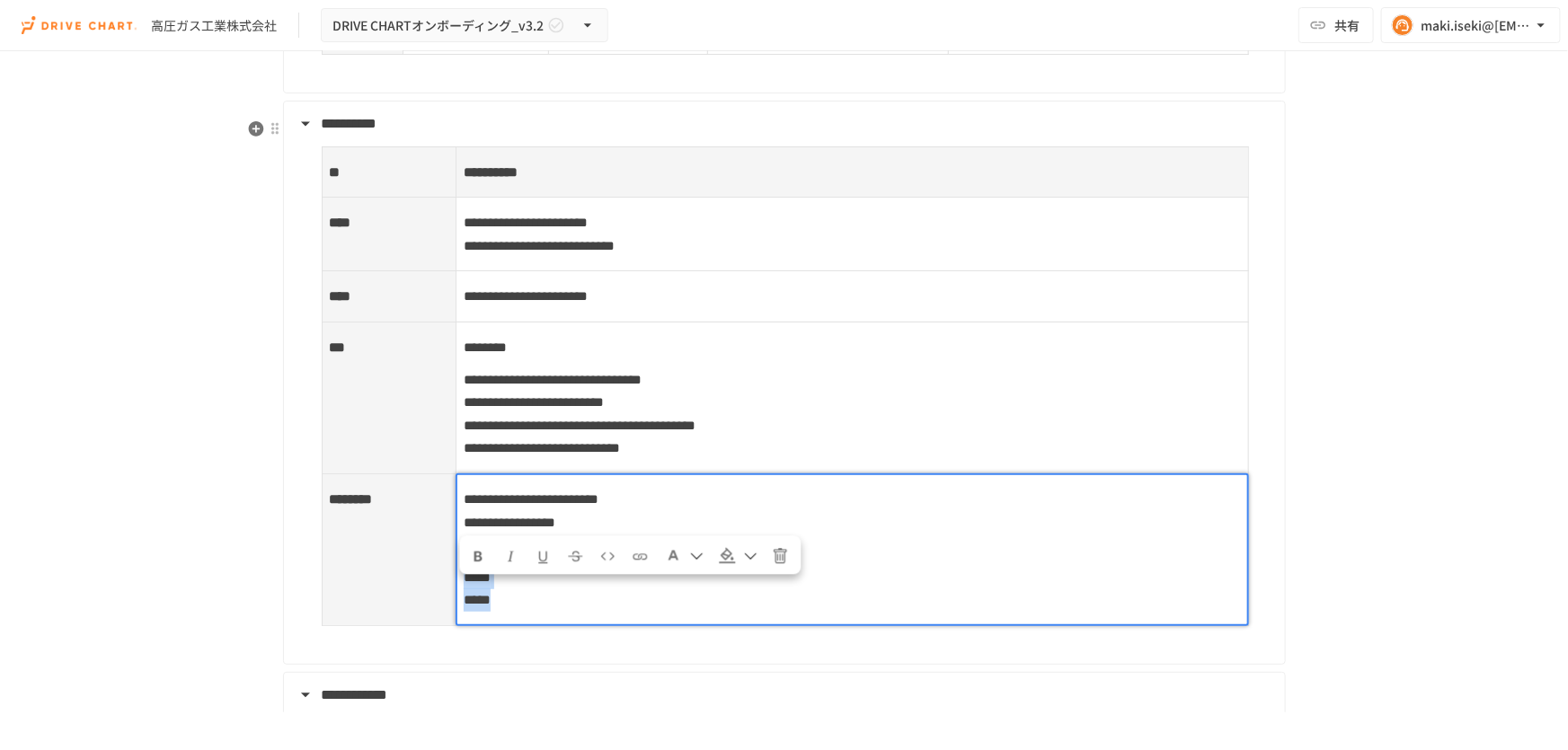 drag, startPoint x: 548, startPoint y: 623, endPoint x: 449, endPoint y: 586, distance: 105.68822 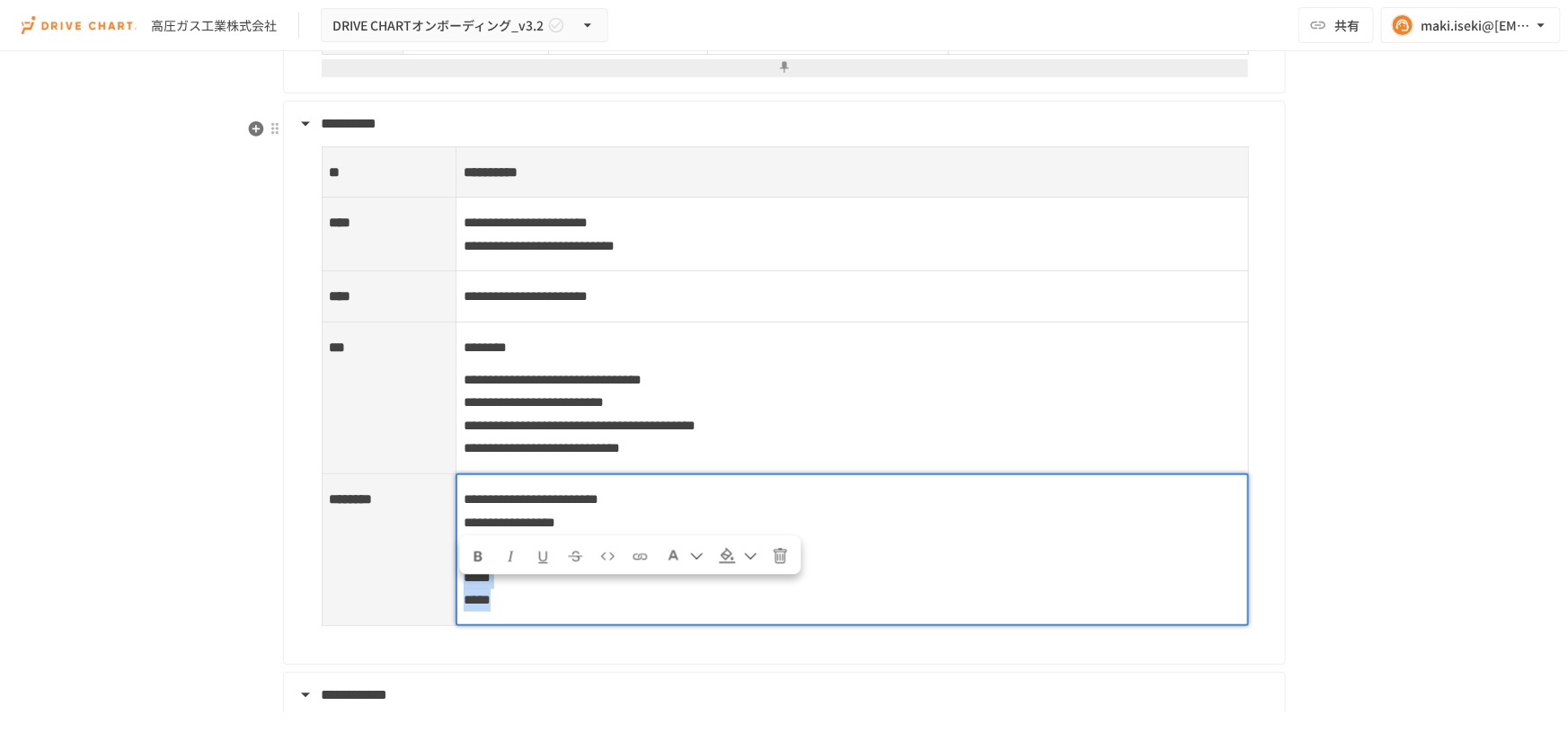 click on "高圧ガス工業株式会社" at bounding box center [852, 577] 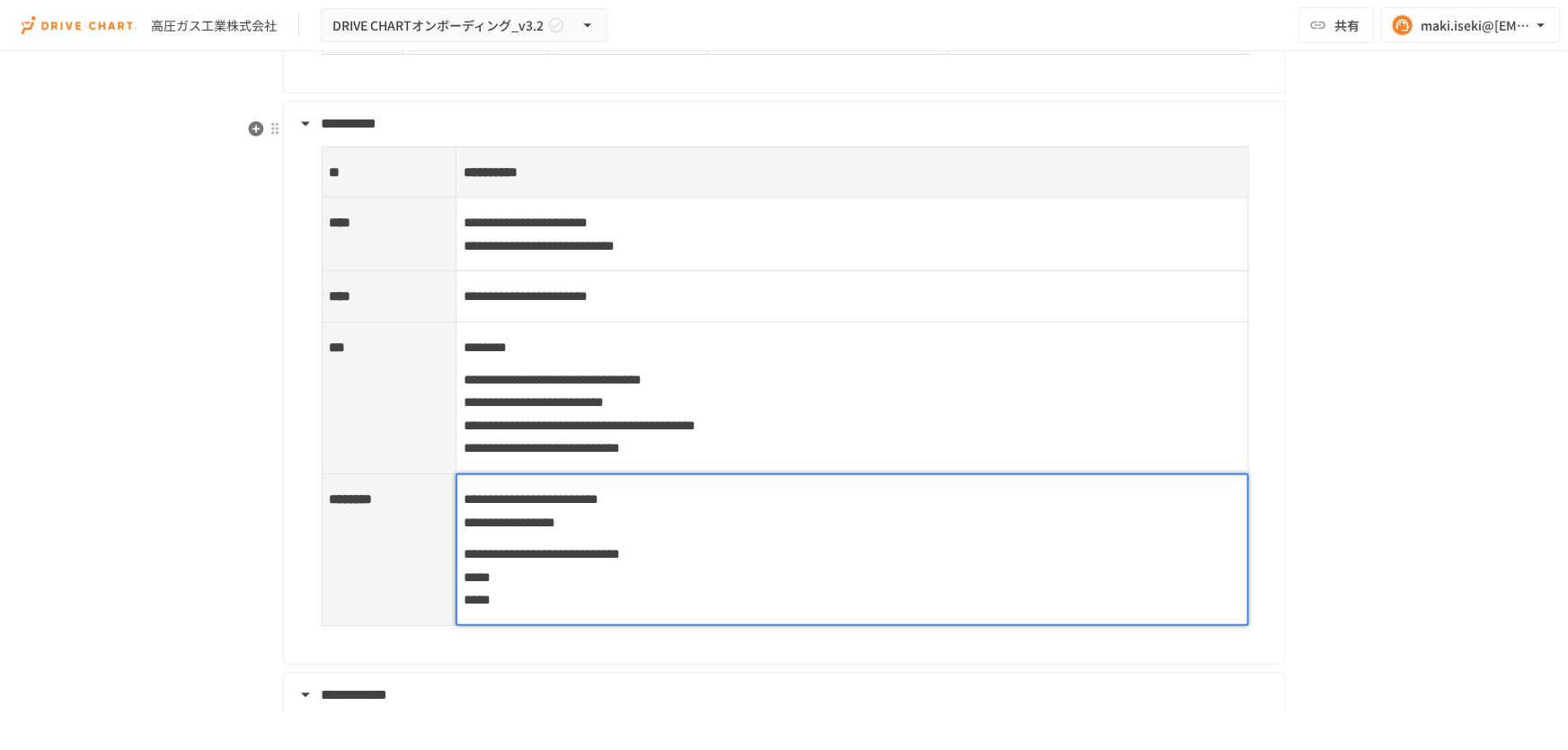 click on "高圧ガス工業株式会社" at bounding box center (852, 577) 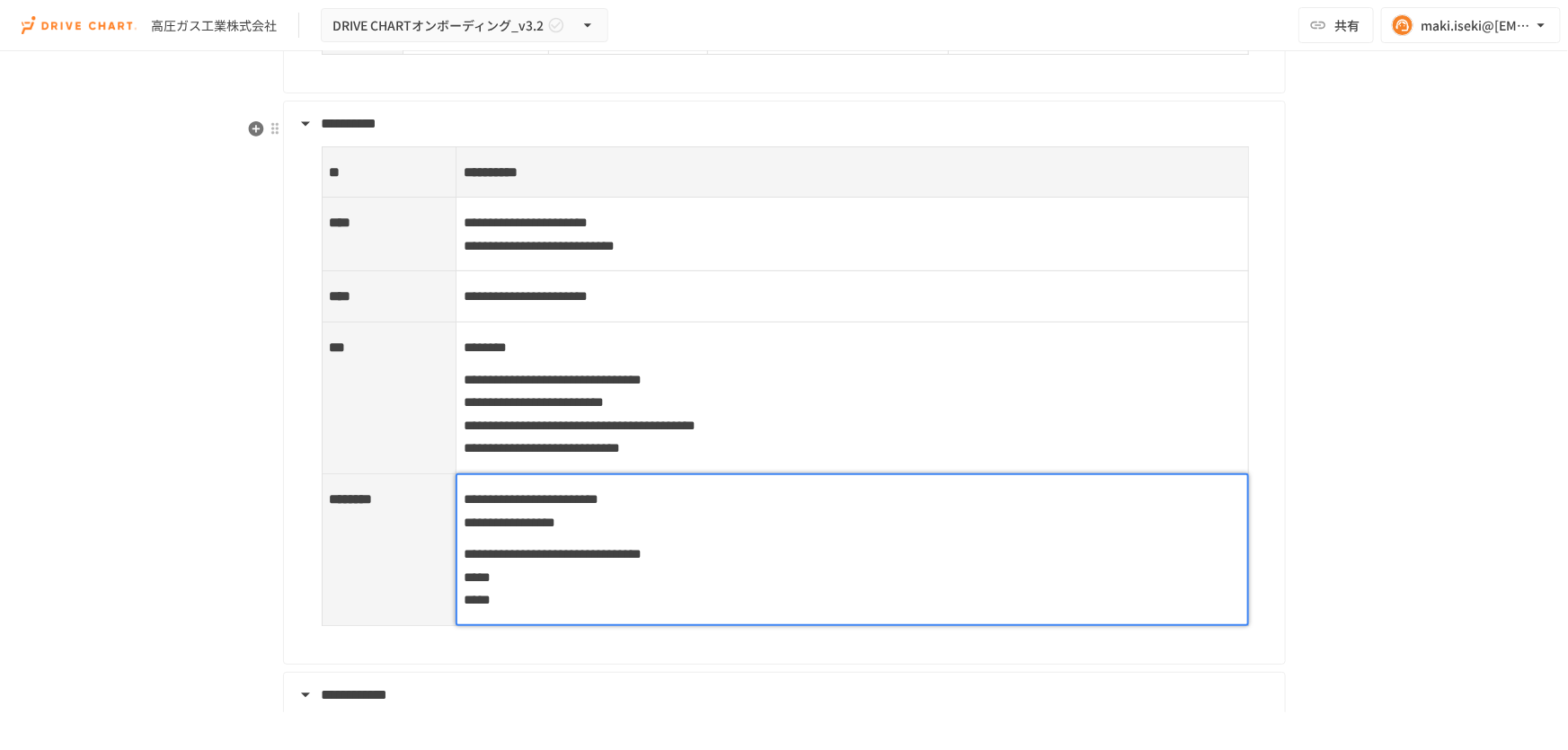 click on "**********" at bounding box center [852, 577] 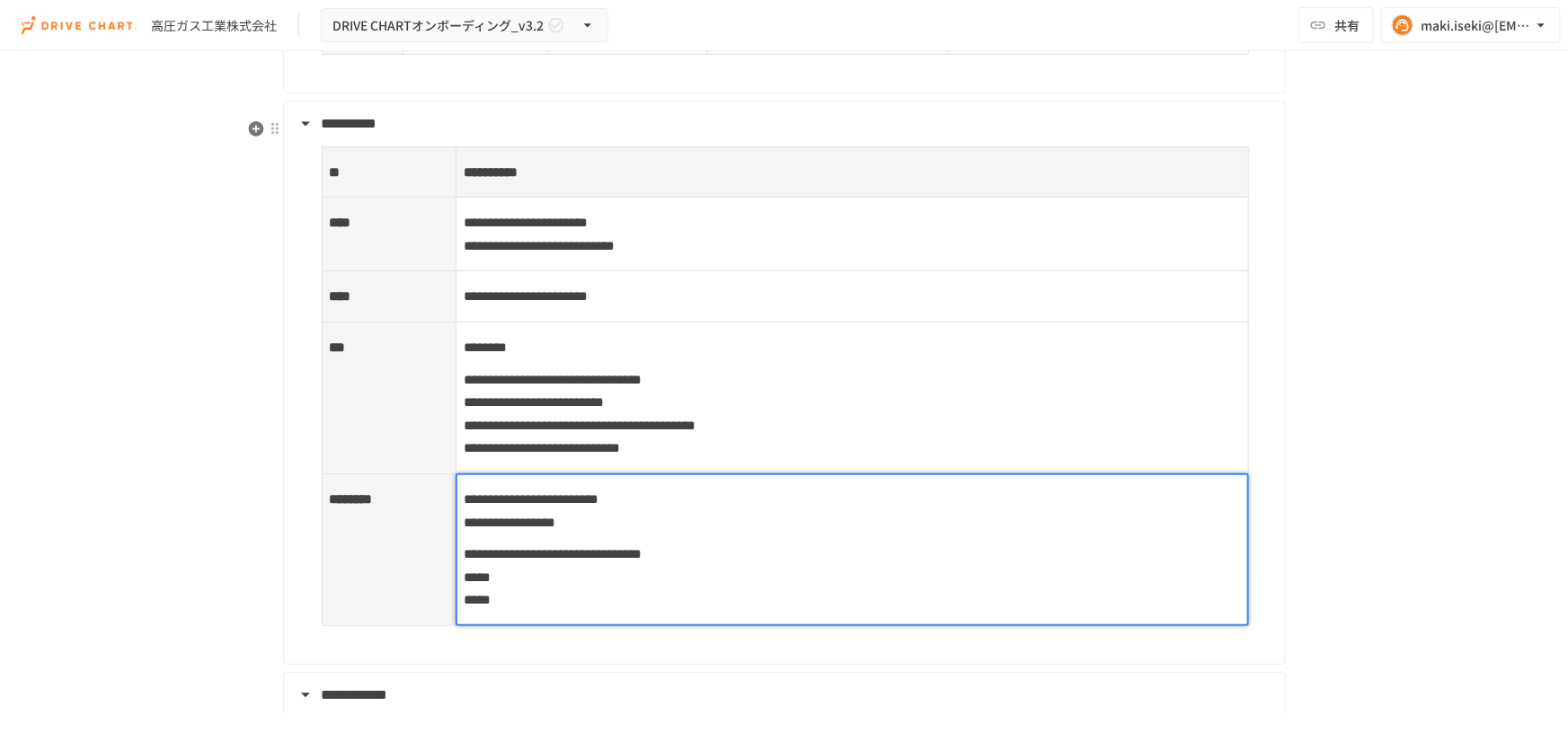click on "**********" at bounding box center [553, 553] 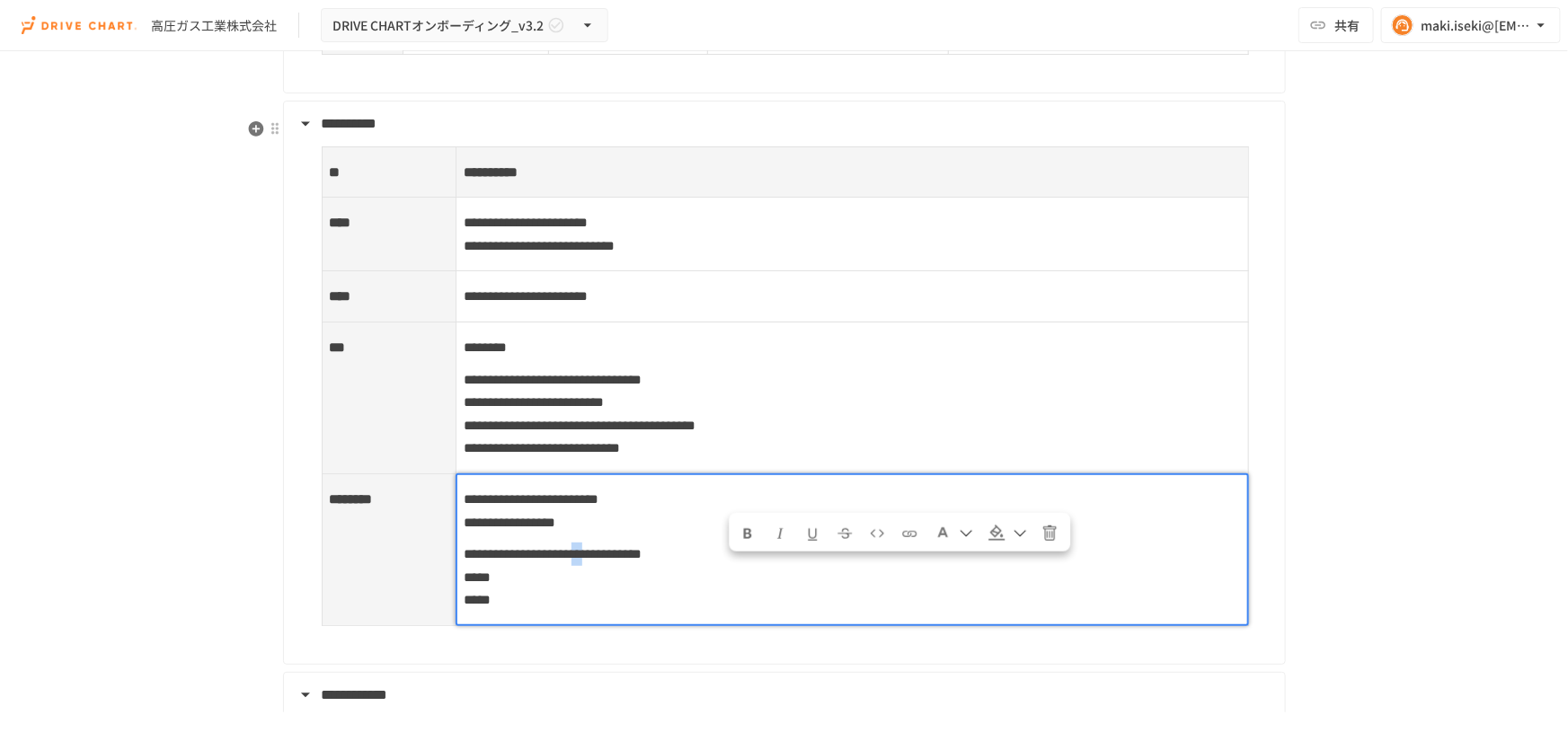 drag, startPoint x: 731, startPoint y: 571, endPoint x: 757, endPoint y: 571, distance: 26 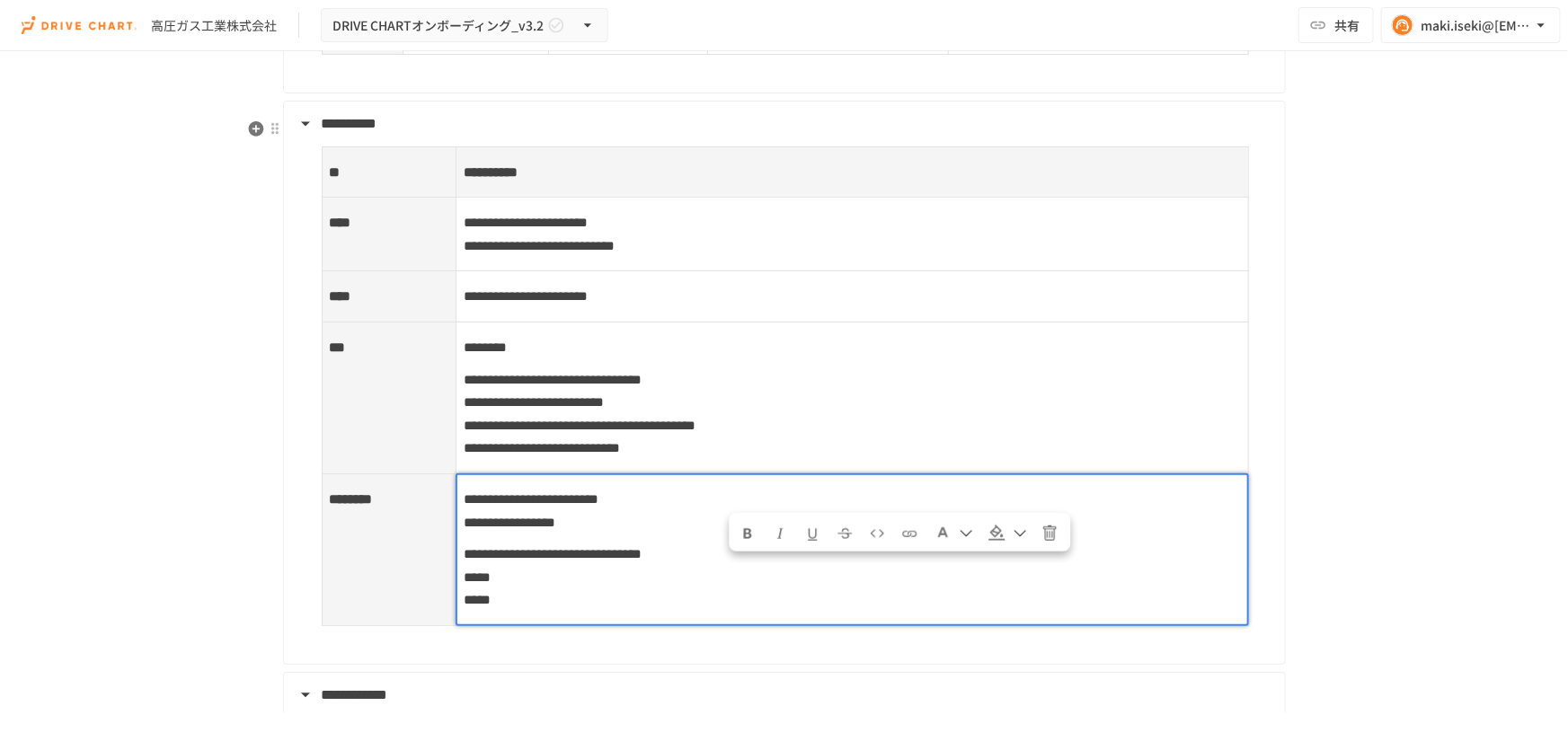 click on "**********" at bounding box center [553, 553] 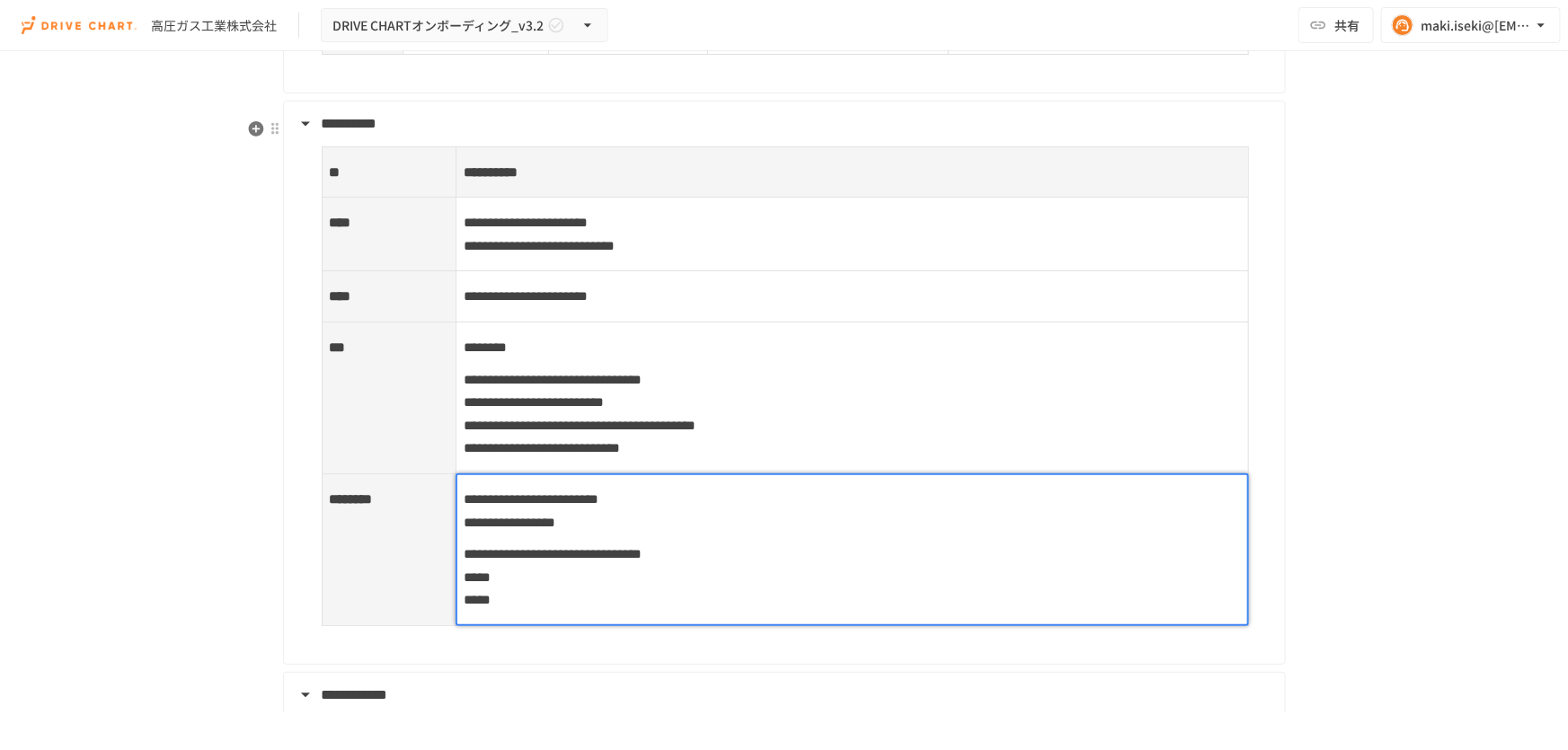 click on "**********" at bounding box center [553, 553] 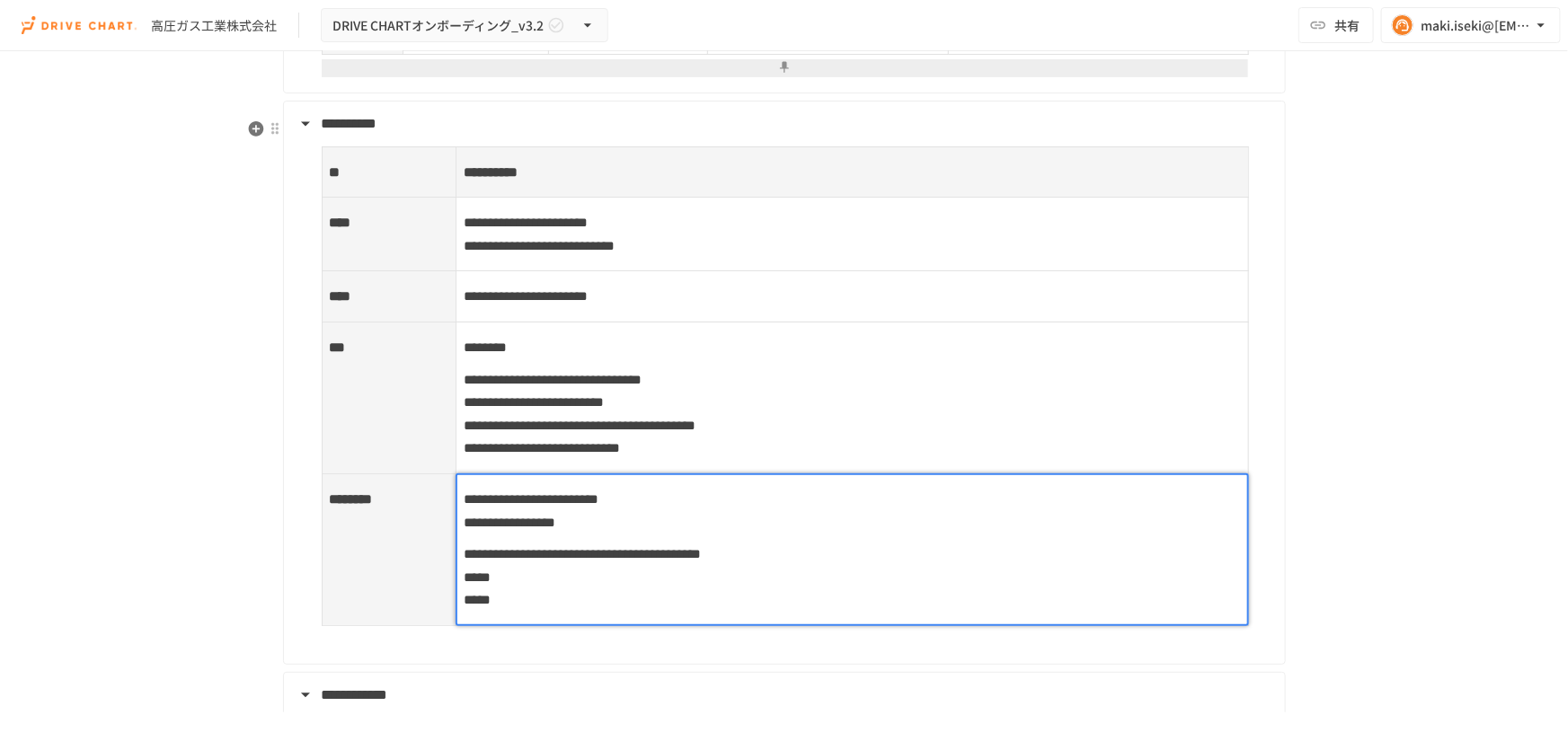 click on "高圧ガス工業株式会社" at bounding box center (852, 577) 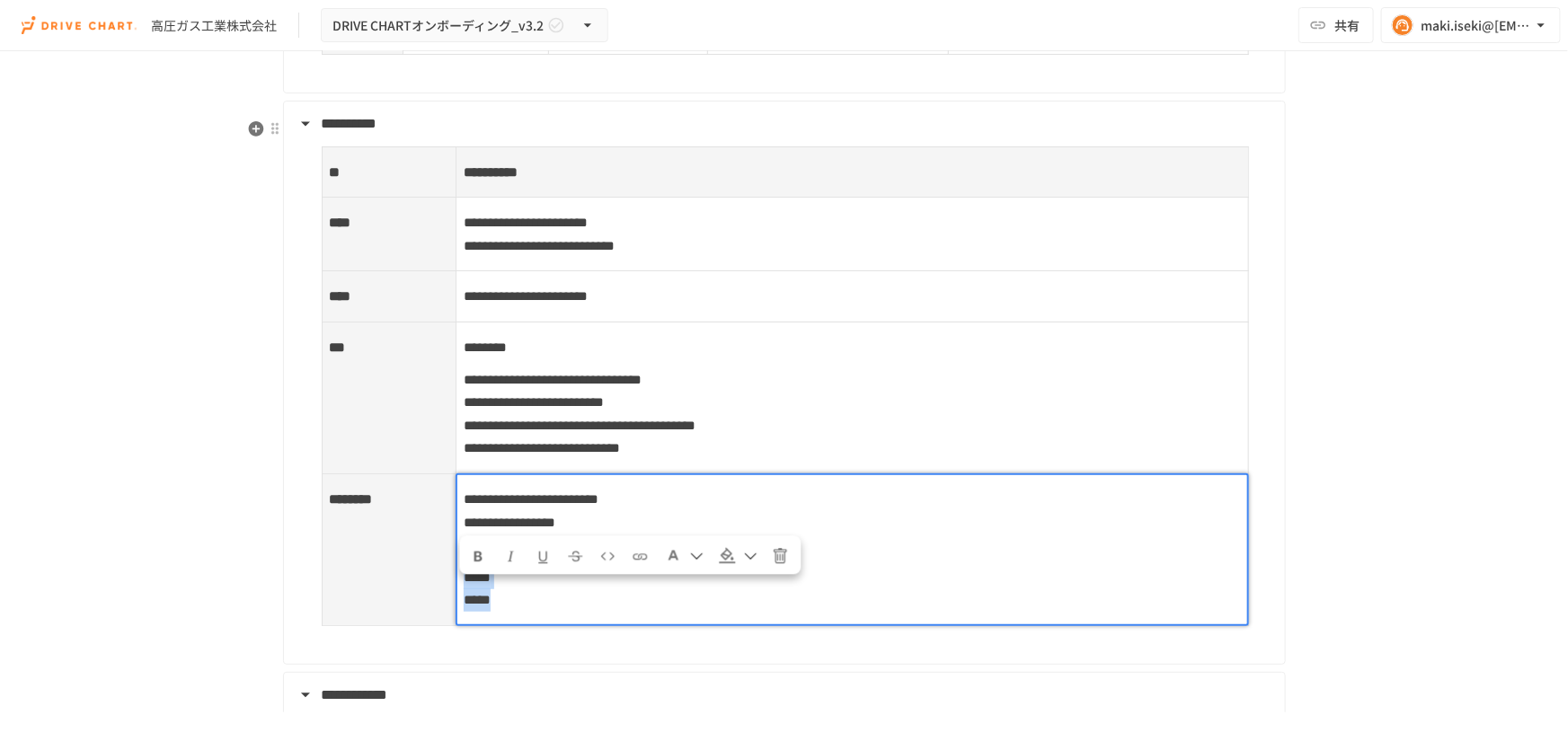 drag, startPoint x: 527, startPoint y: 619, endPoint x: 452, endPoint y: 597, distance: 78.16009 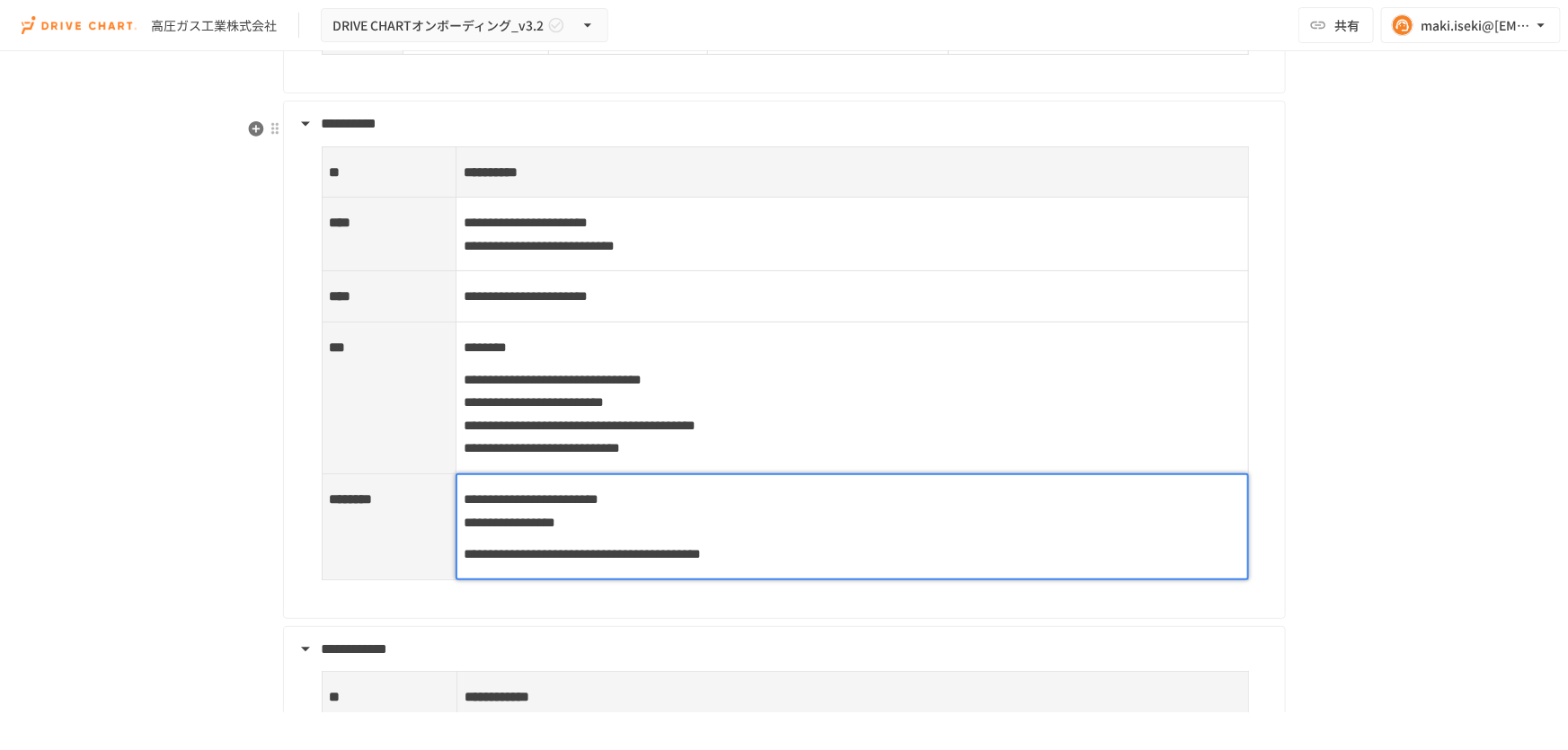 click on "**********" at bounding box center (783, 649) 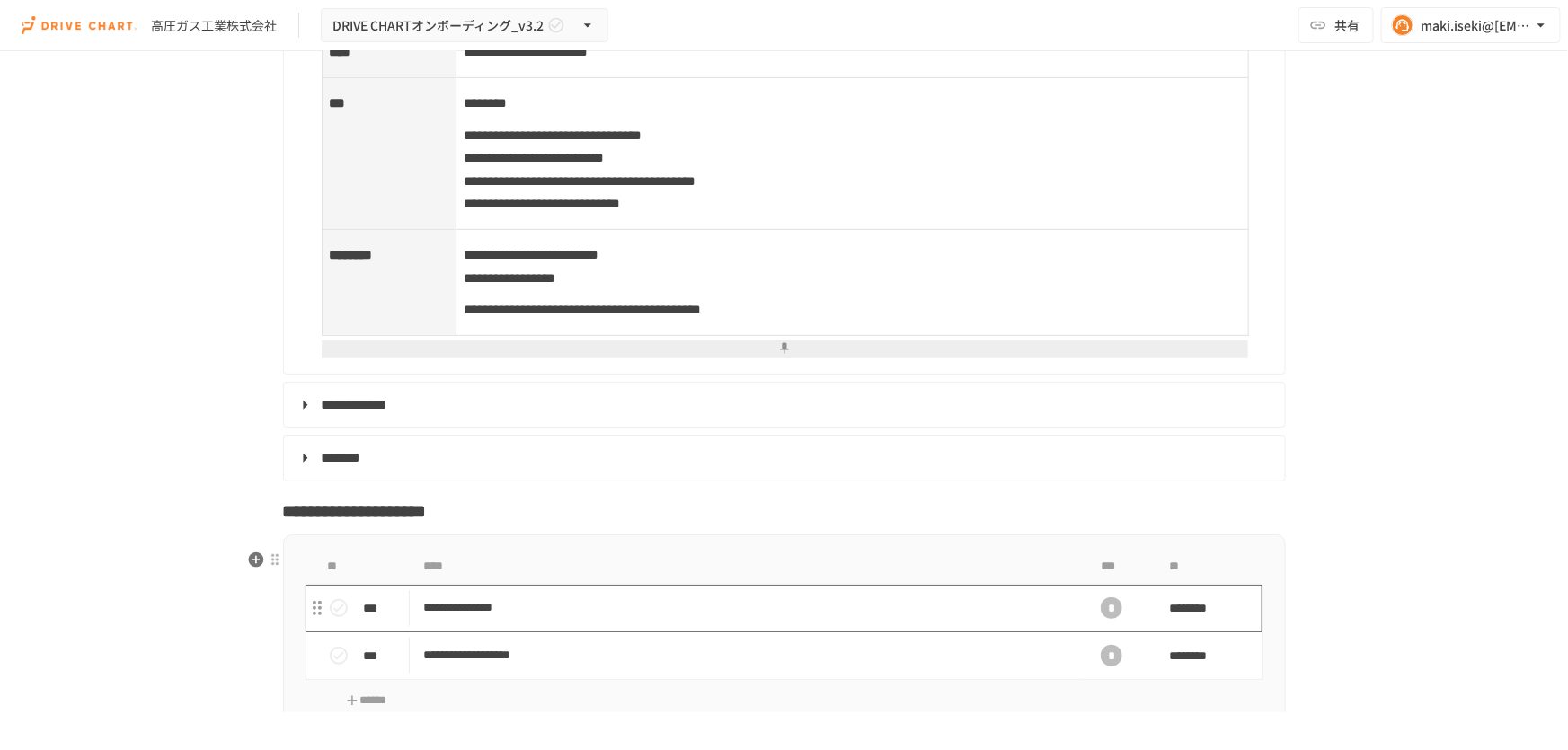 scroll, scrollTop: 7512, scrollLeft: 0, axis: vertical 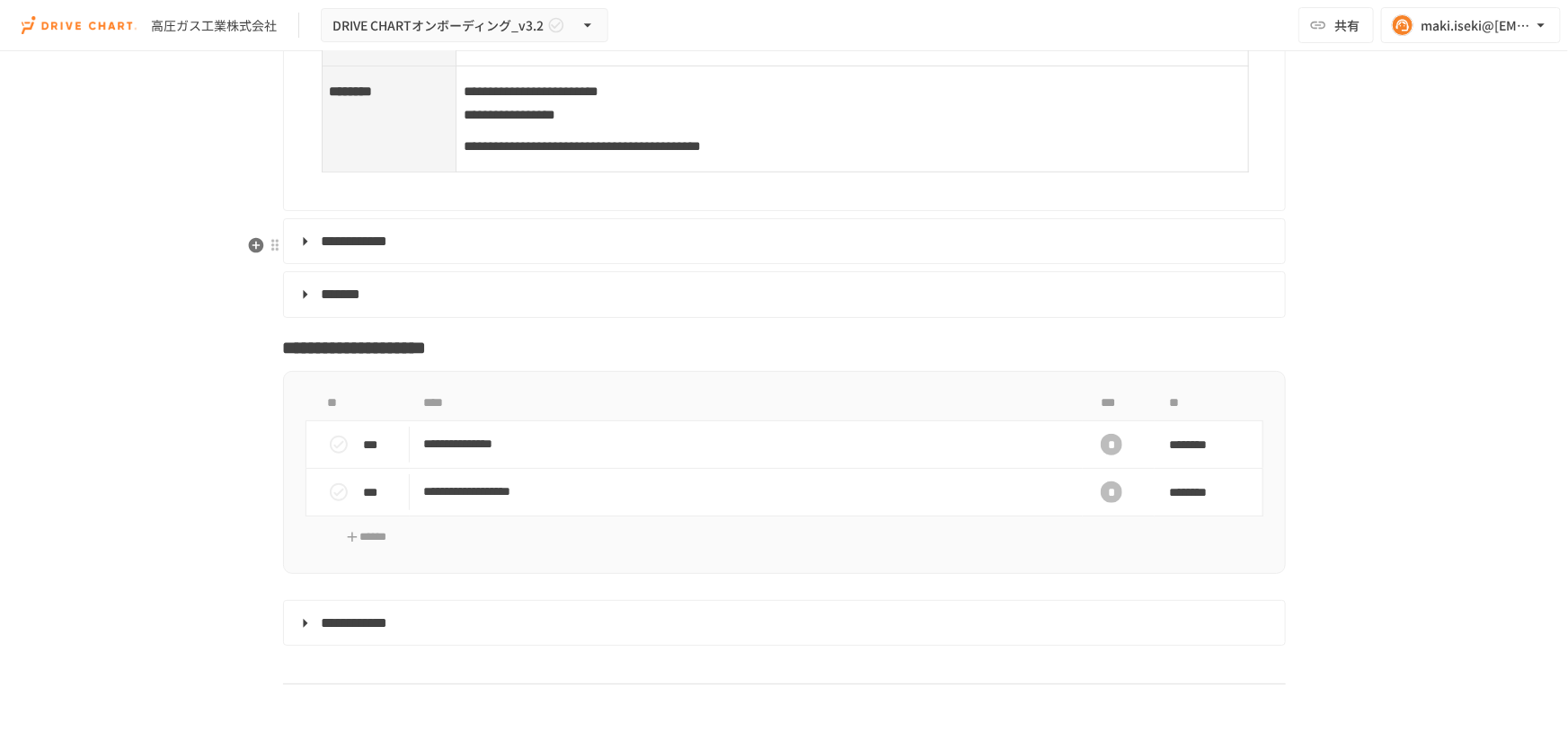 click on "**********" at bounding box center [355, 241] 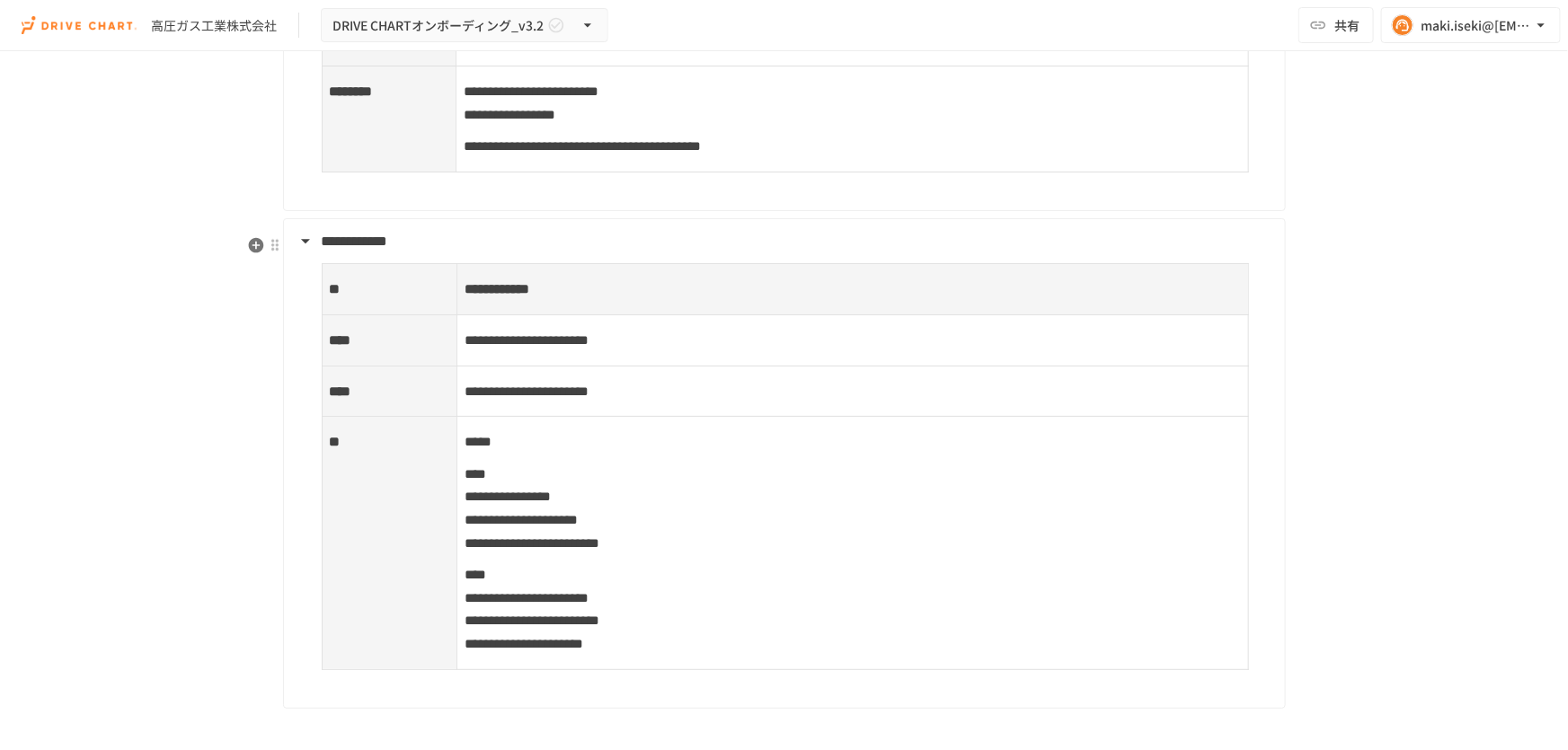 click on "**********" at bounding box center (852, 508) 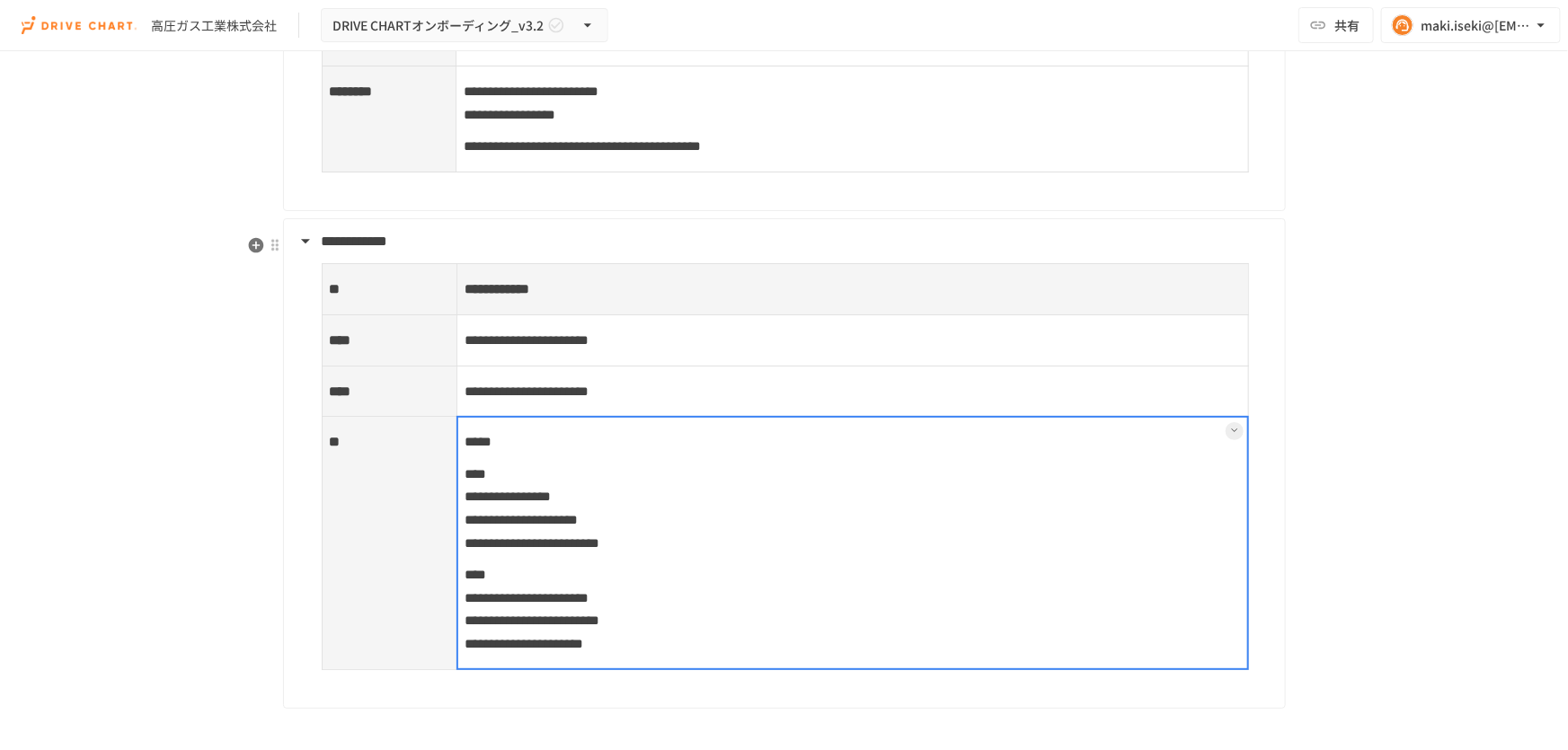 click on "**********" at bounding box center [853, 543] 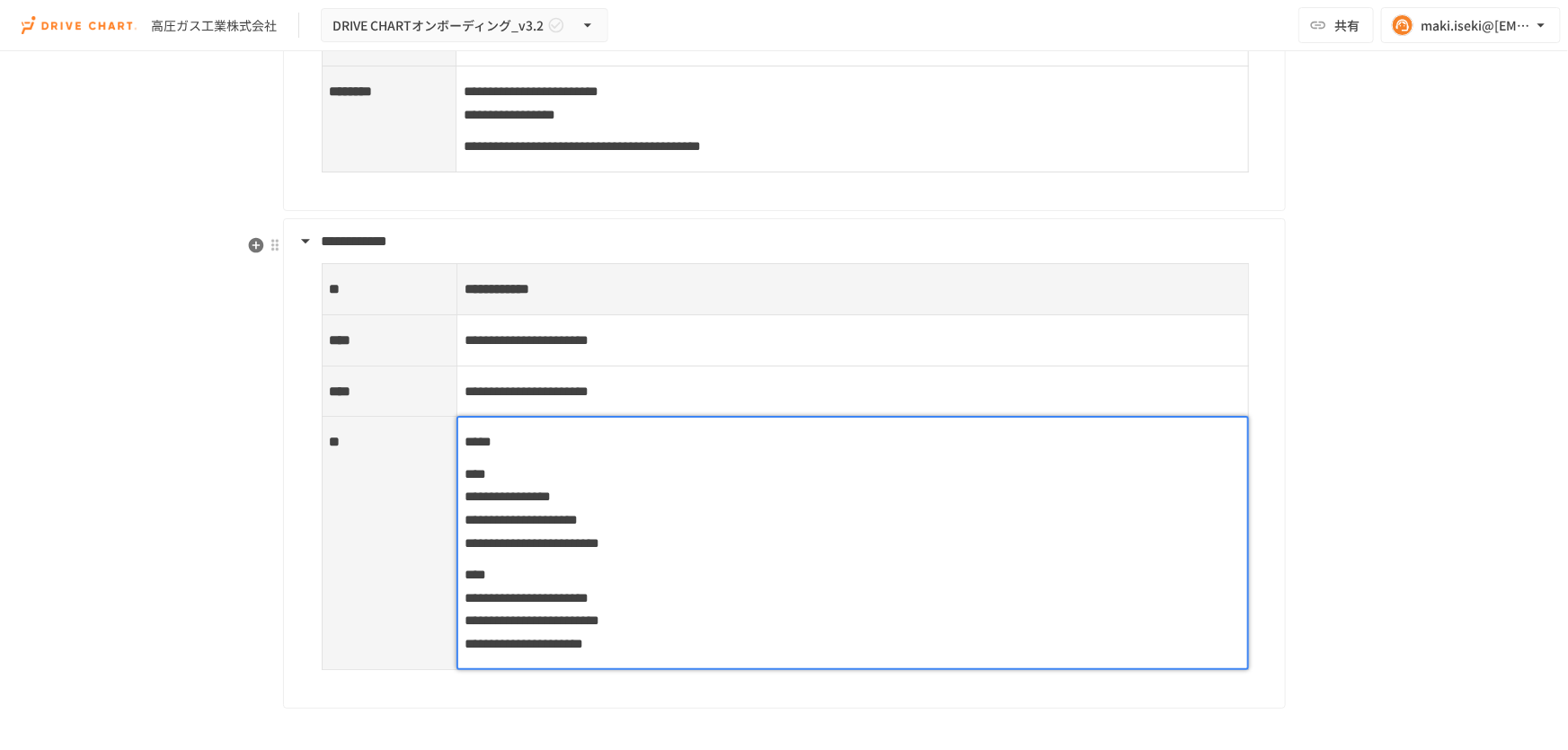 click on "**********" at bounding box center [852, 609] 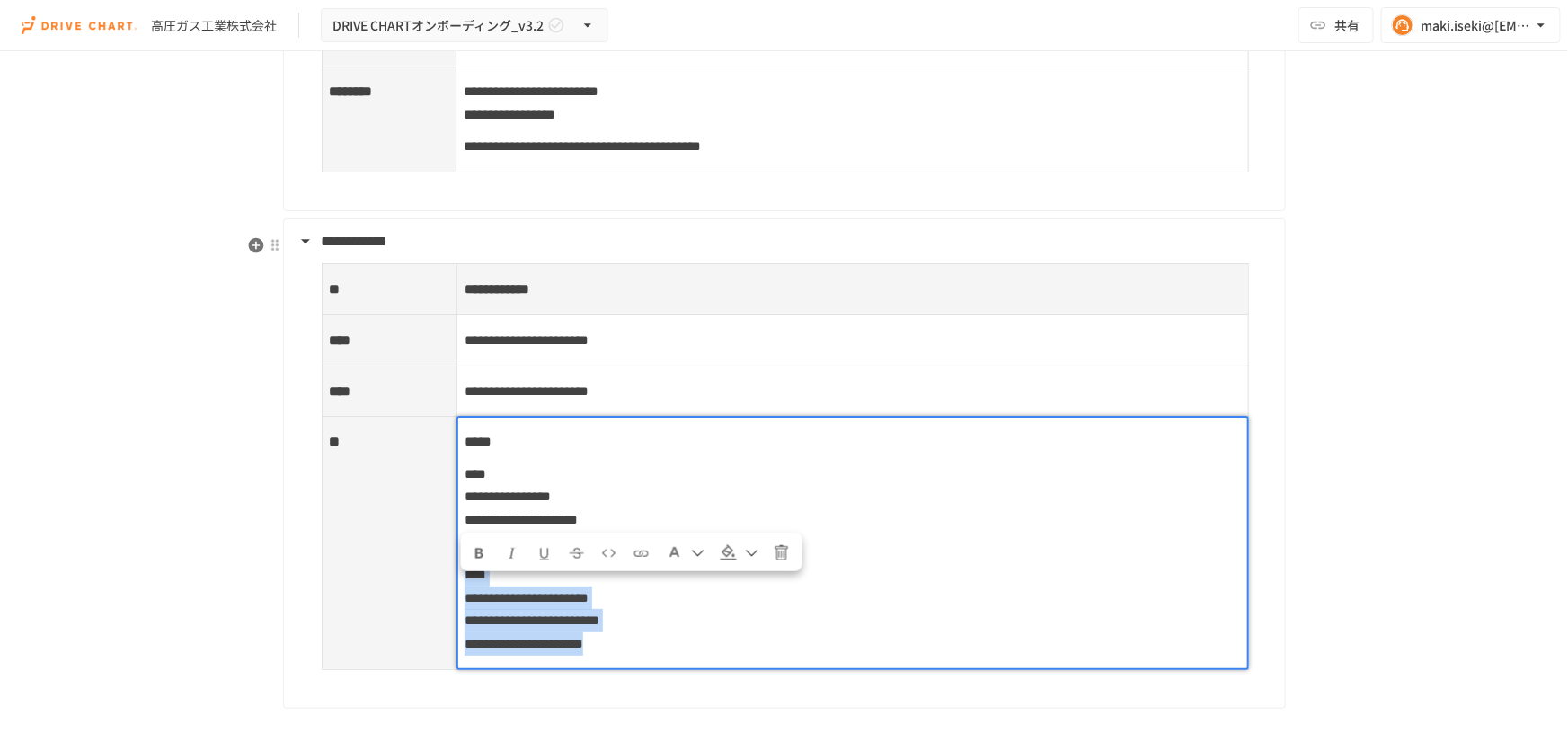 drag, startPoint x: 458, startPoint y: 592, endPoint x: 819, endPoint y: 688, distance: 373.5465 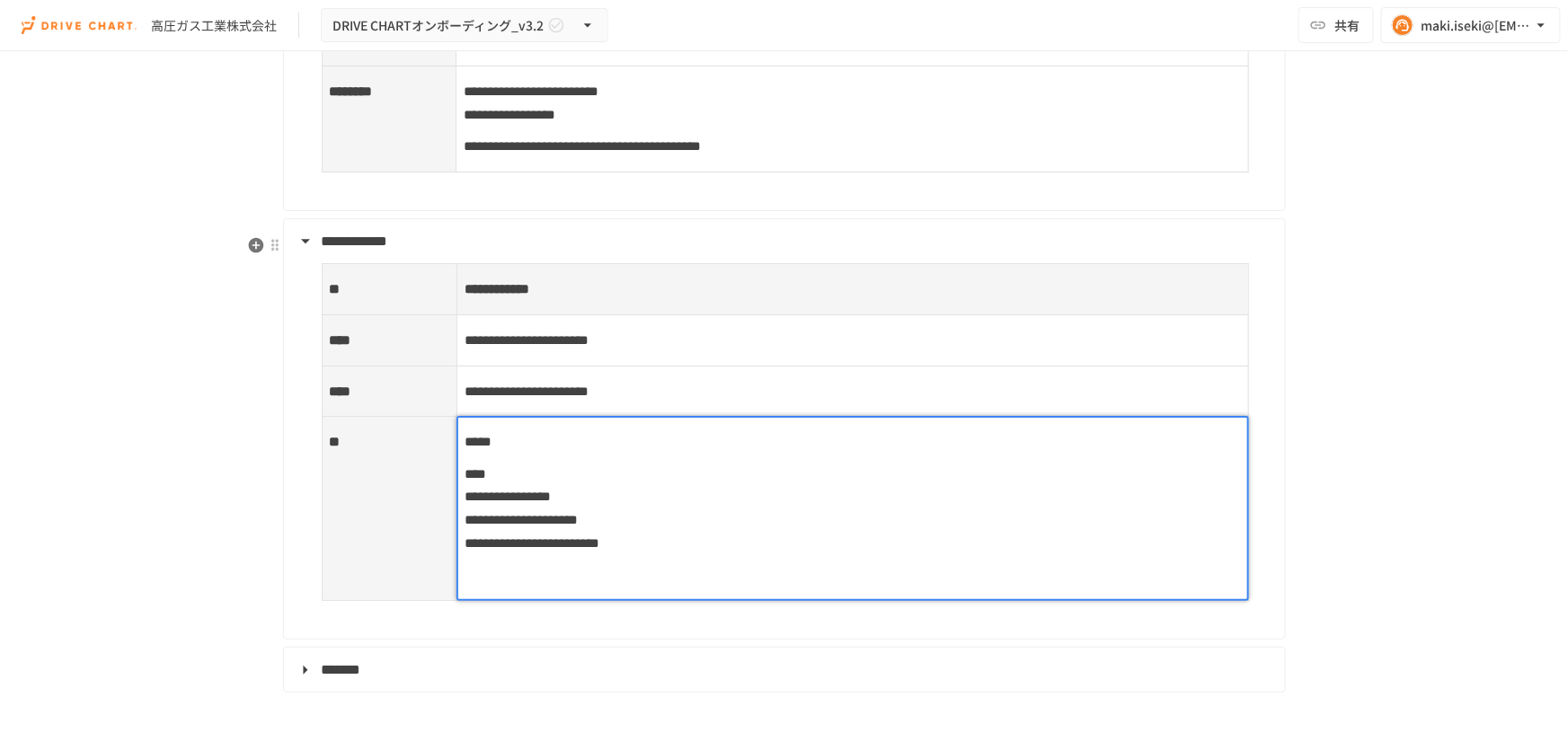 click on "**********" at bounding box center [508, 496] 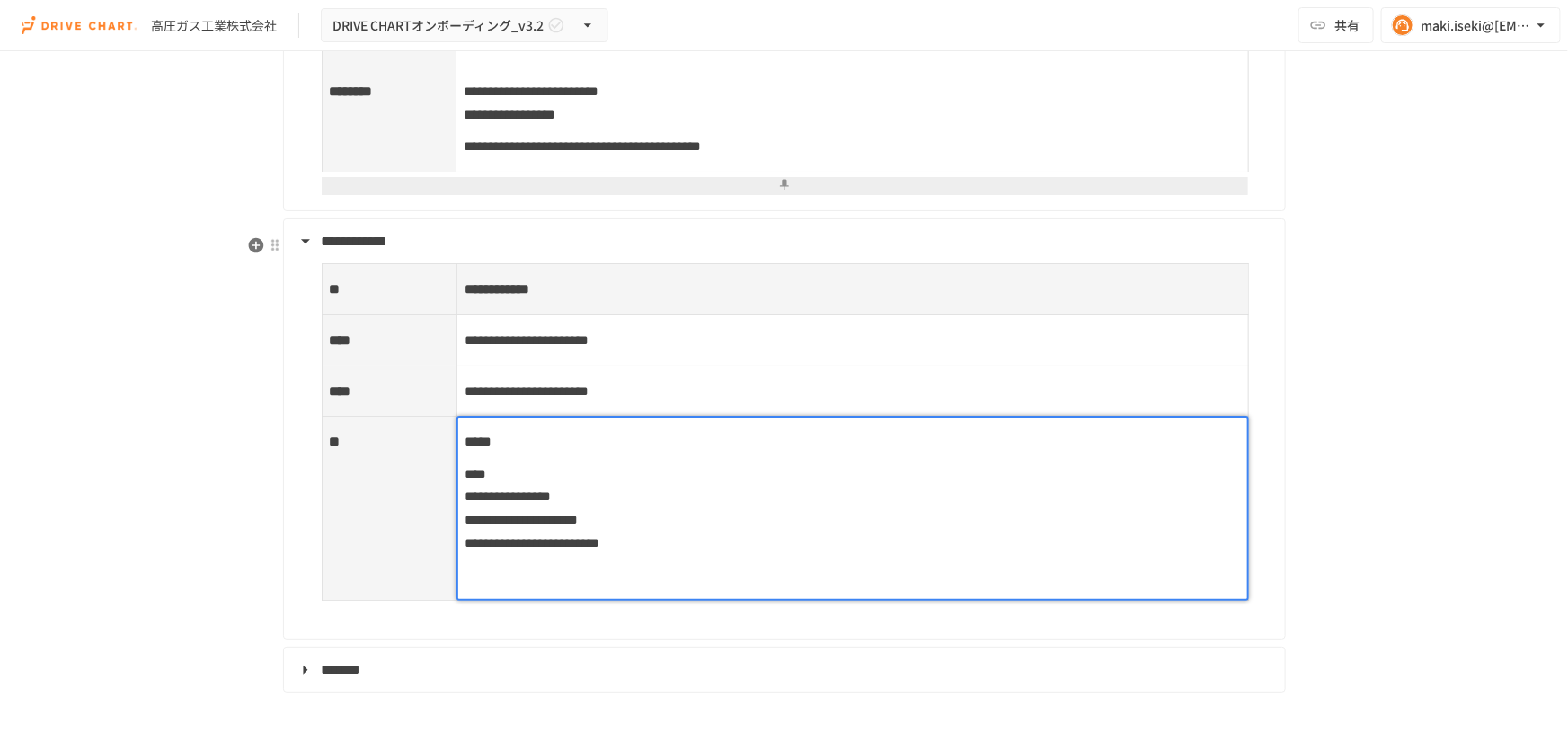 click on "高圧ガス工業株式会社" at bounding box center [852, 508] 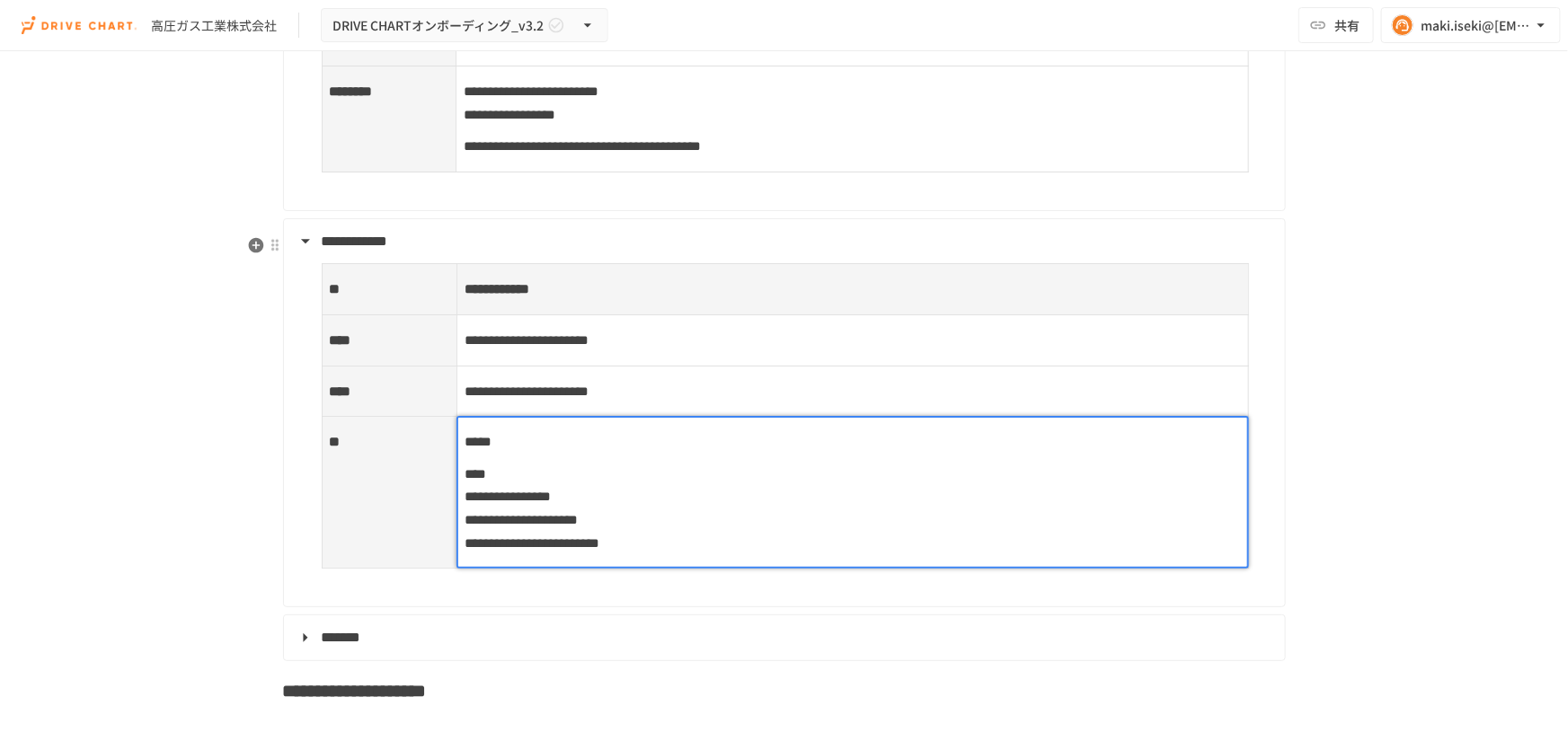 click on "**********" at bounding box center (852, 508) 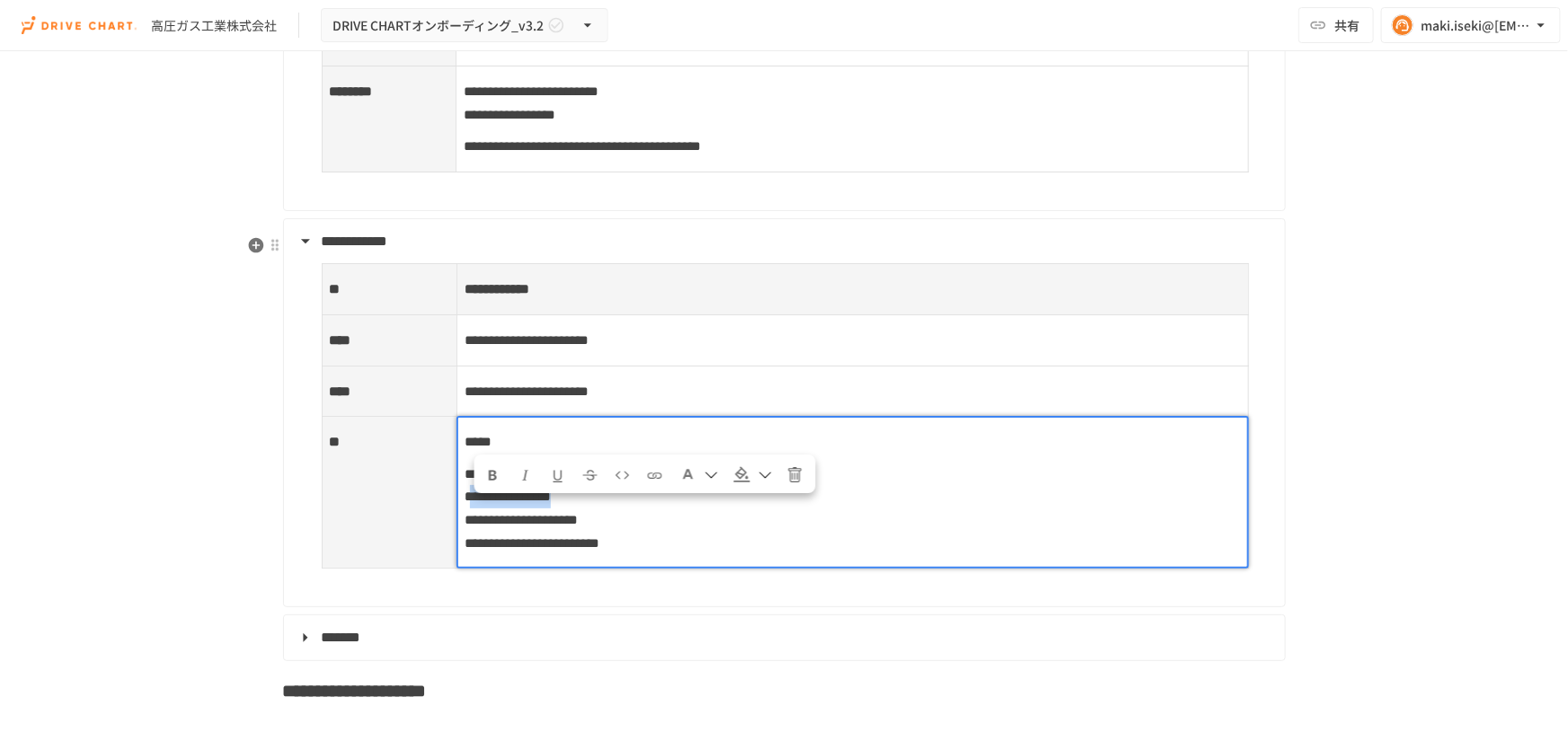 drag, startPoint x: 469, startPoint y: 516, endPoint x: 752, endPoint y: 506, distance: 283.17662 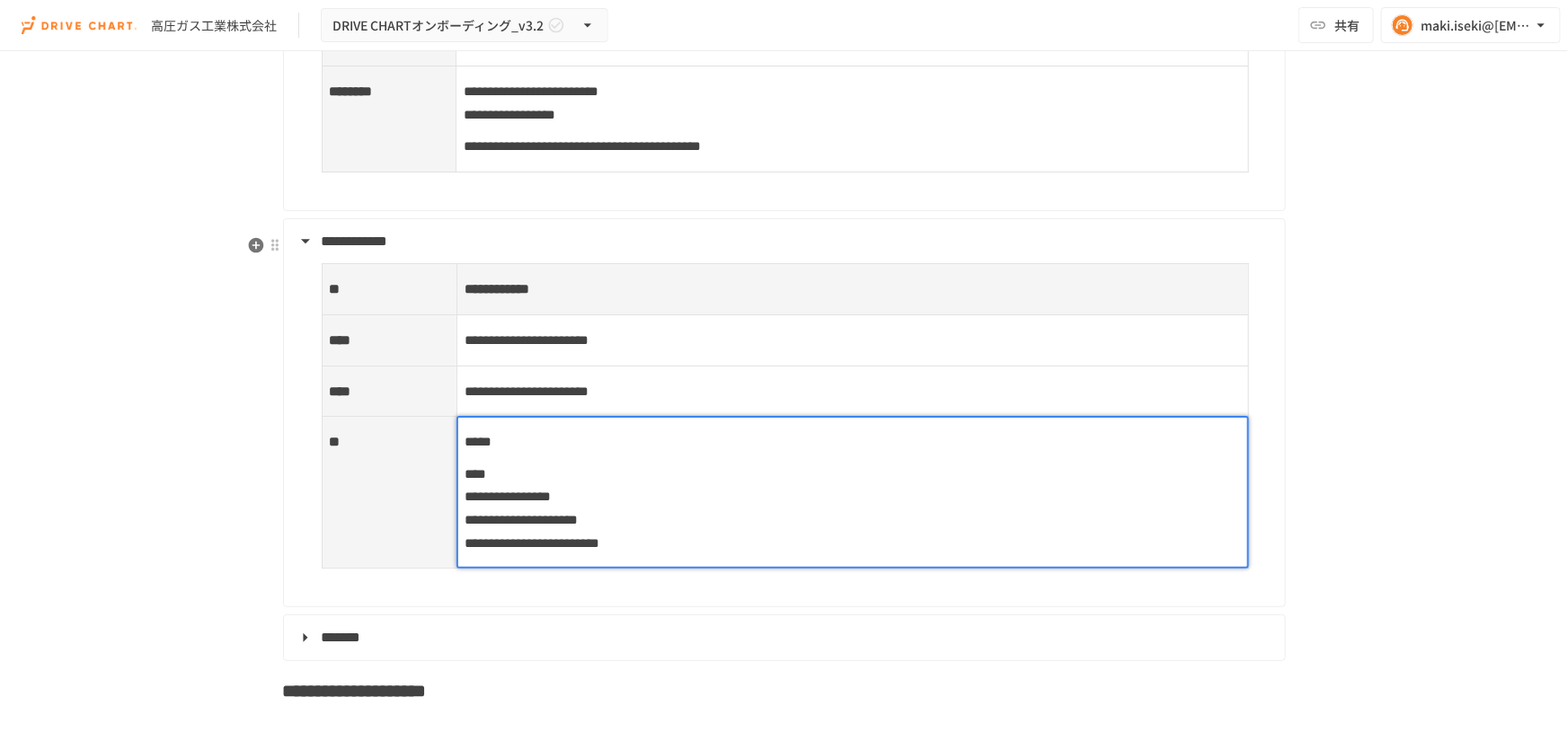 click on "**********" at bounding box center [852, 508] 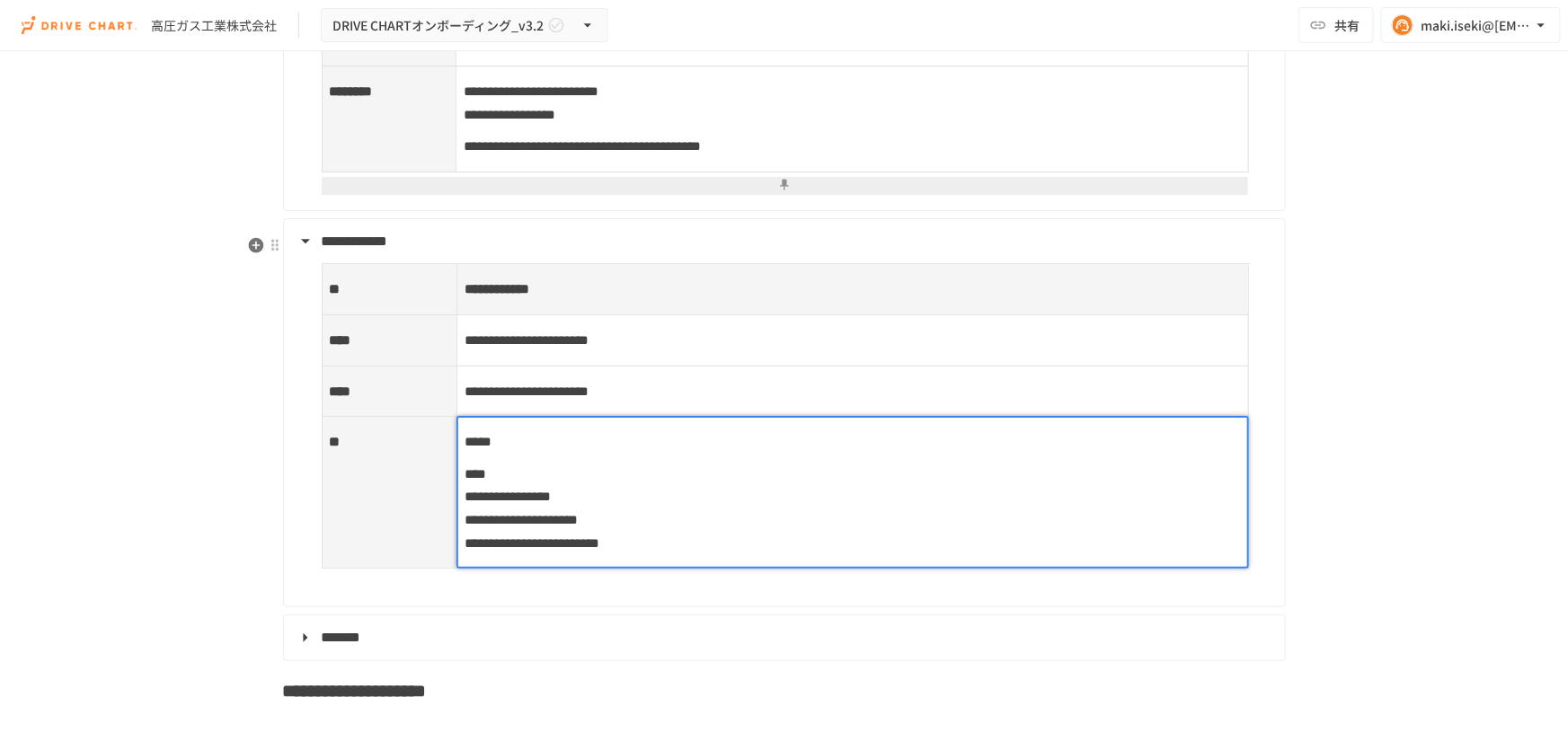 click on "**********" at bounding box center [852, 508] 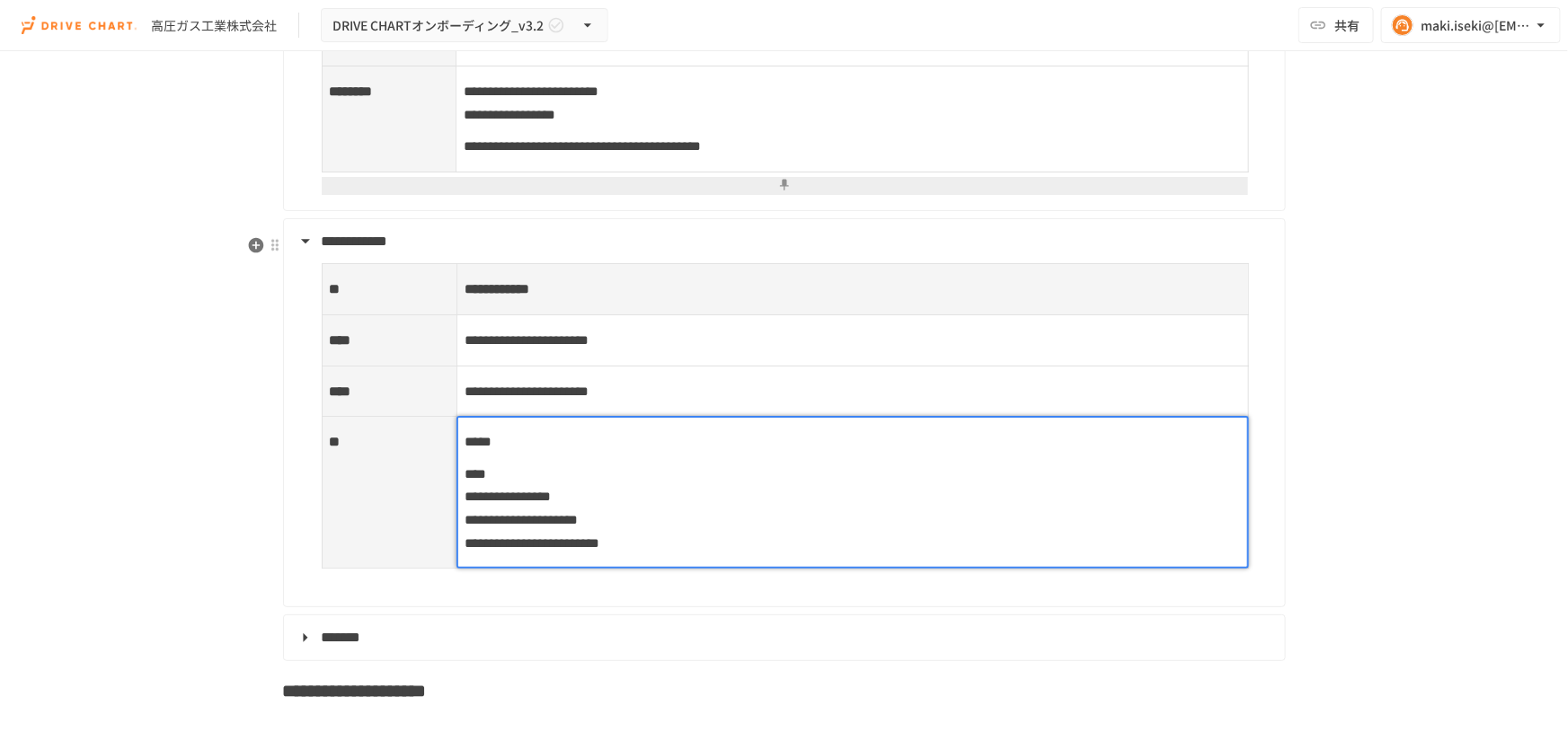 click on "**********" at bounding box center (852, 508) 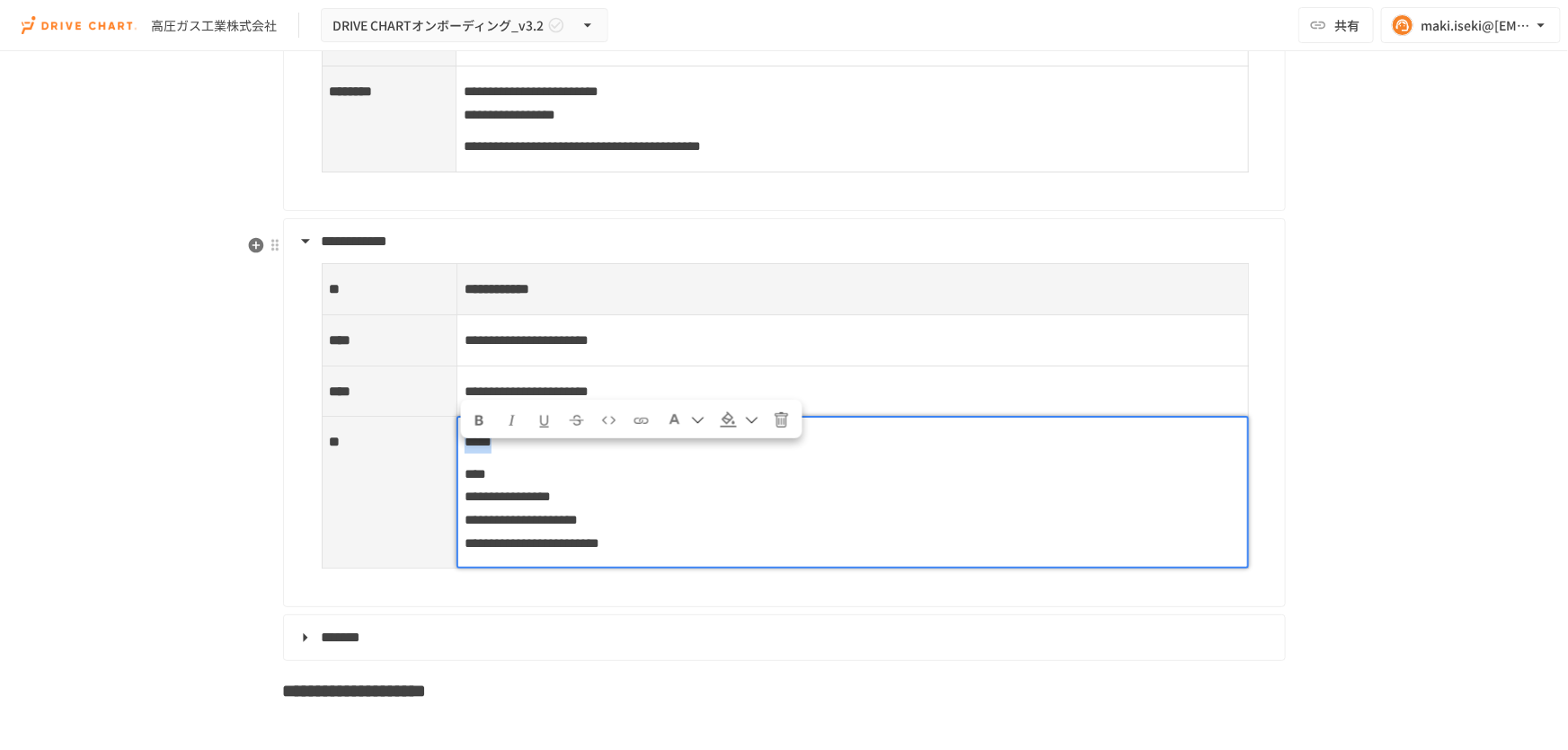 drag, startPoint x: 542, startPoint y: 451, endPoint x: 451, endPoint y: 452, distance: 91.00549 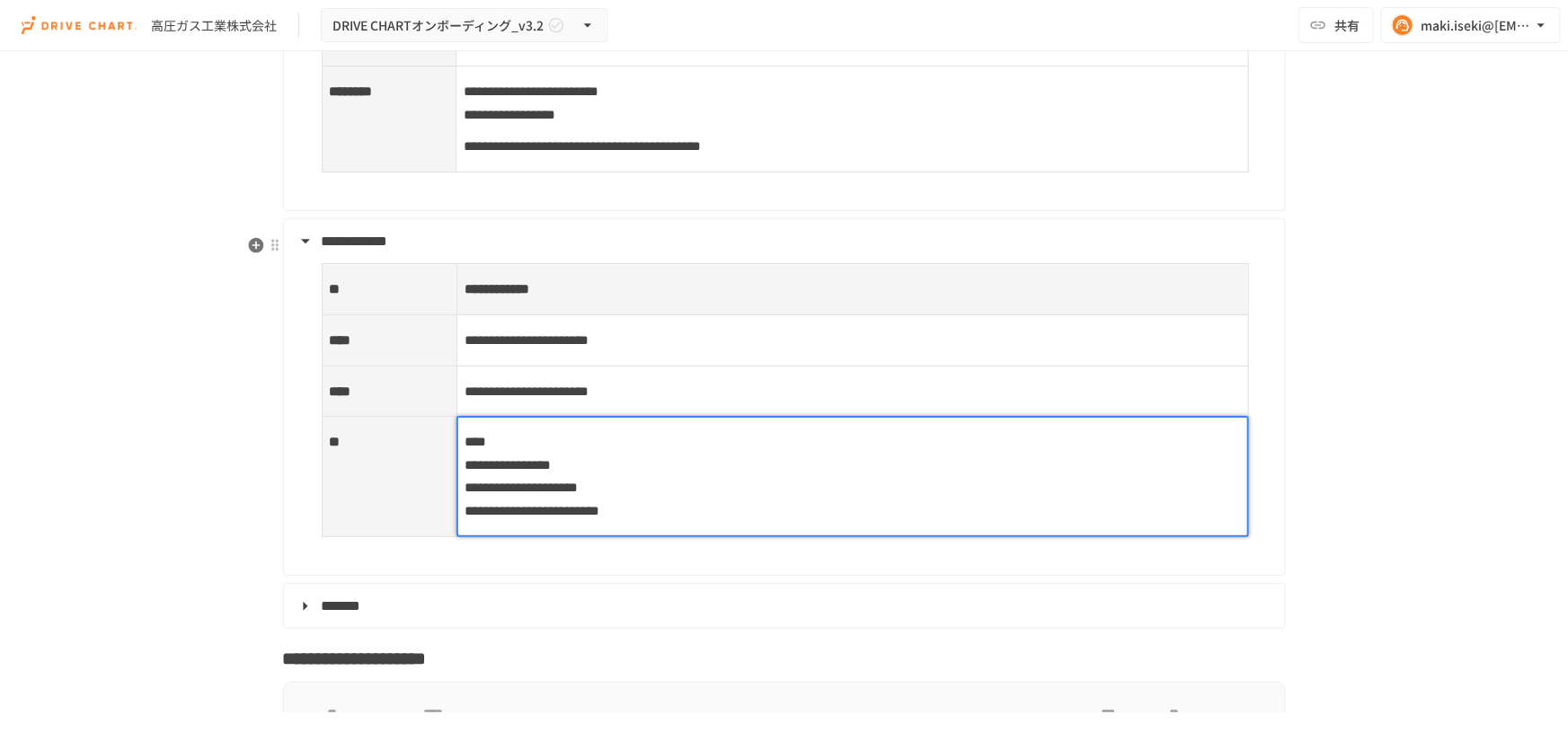 click on "**********" at bounding box center (521, 487) 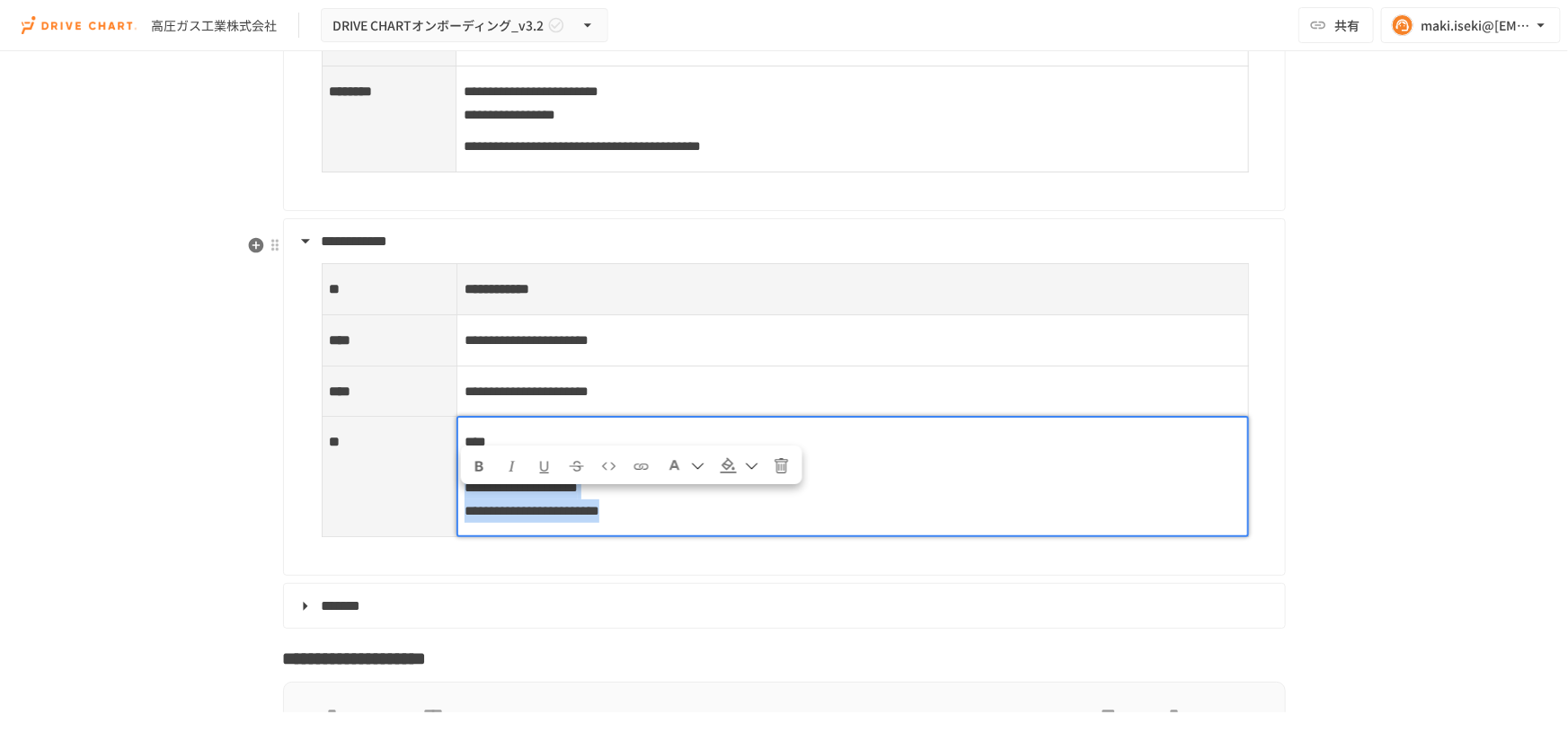 drag, startPoint x: 799, startPoint y: 526, endPoint x: 433, endPoint y: 498, distance: 367.06948 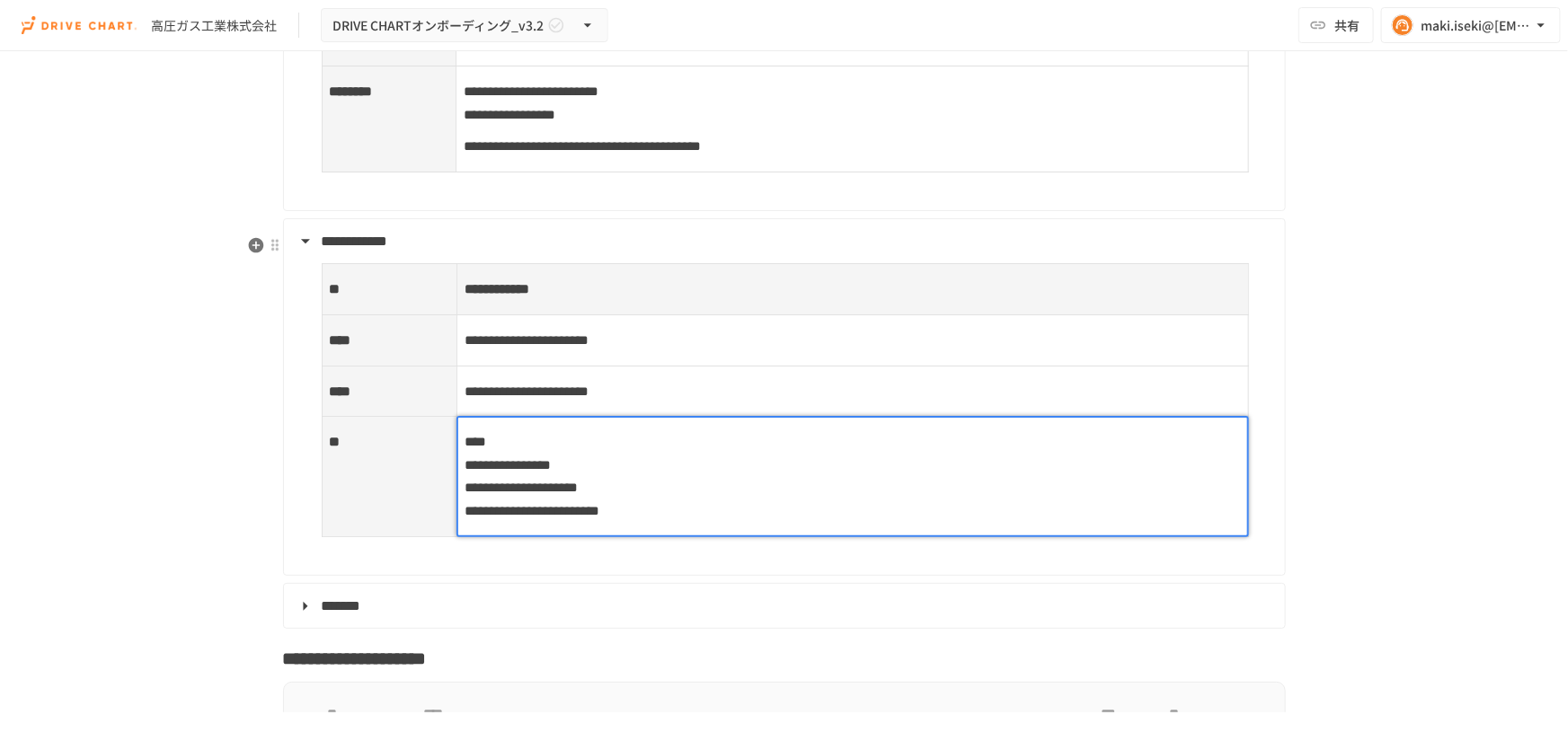 click on "**********" at bounding box center [852, 476] 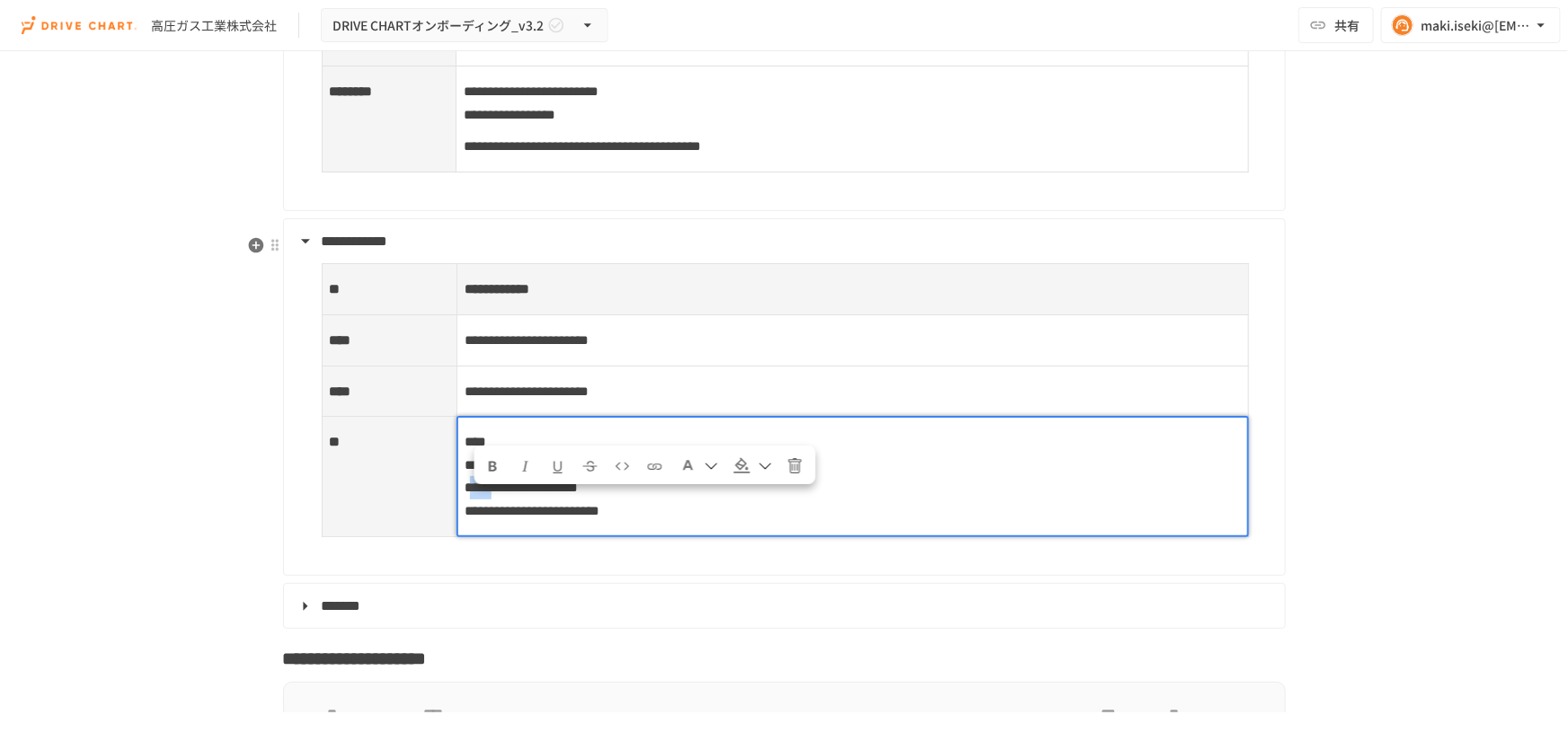 drag, startPoint x: 523, startPoint y: 502, endPoint x: 509, endPoint y: 482, distance: 24.413111 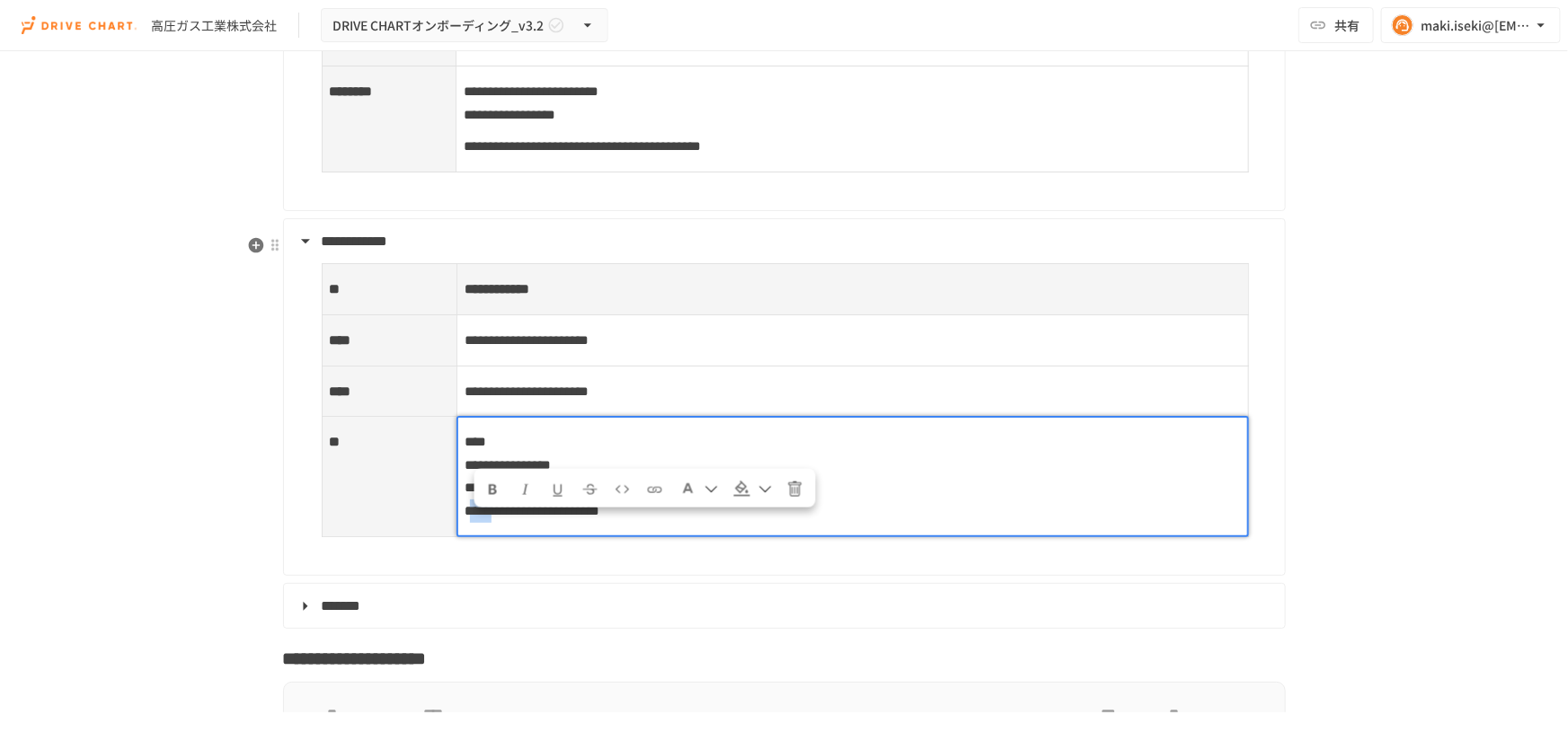drag, startPoint x: 522, startPoint y: 524, endPoint x: 473, endPoint y: 526, distance: 49.040799 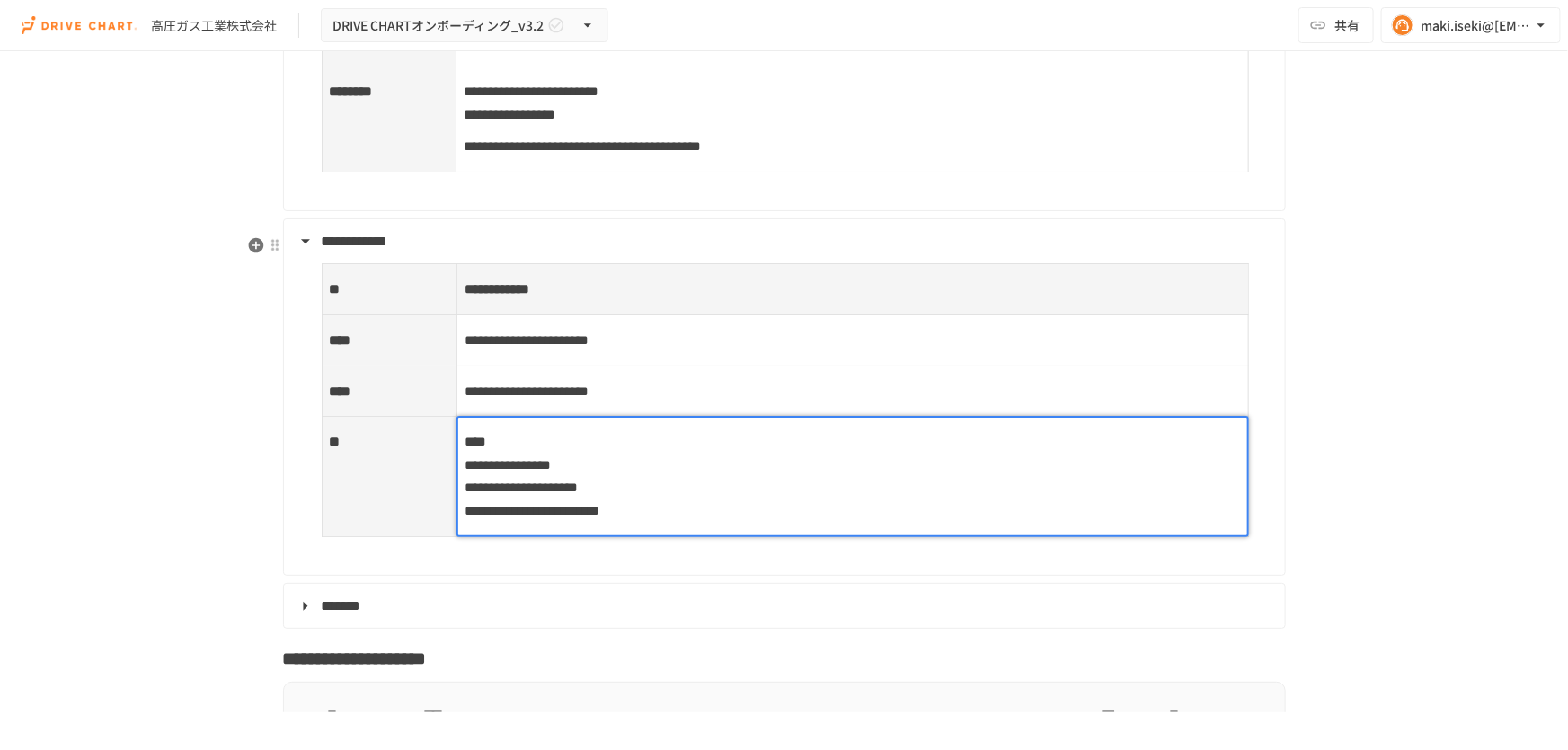click on "**********" at bounding box center (852, 476) 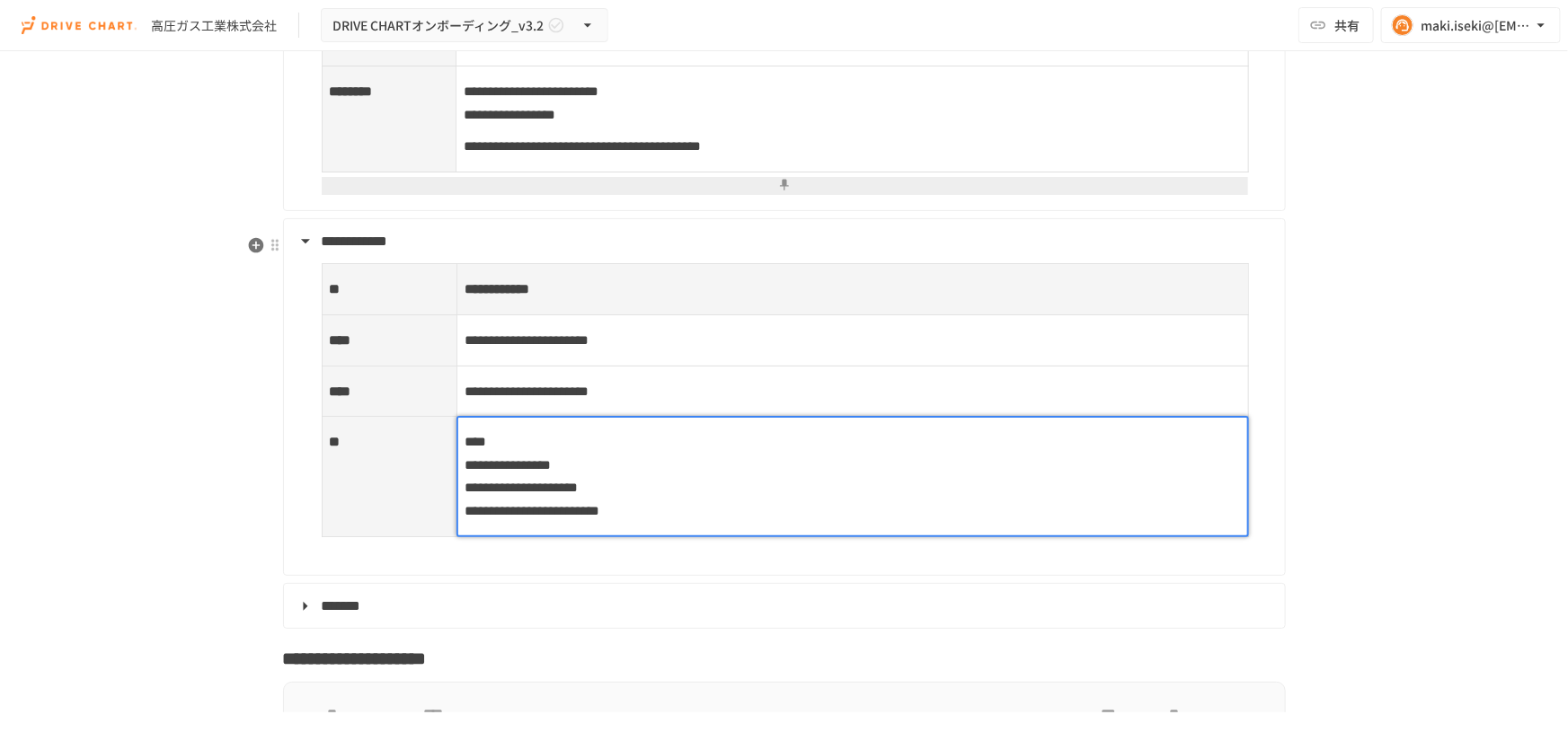 click at bounding box center [852, 476] 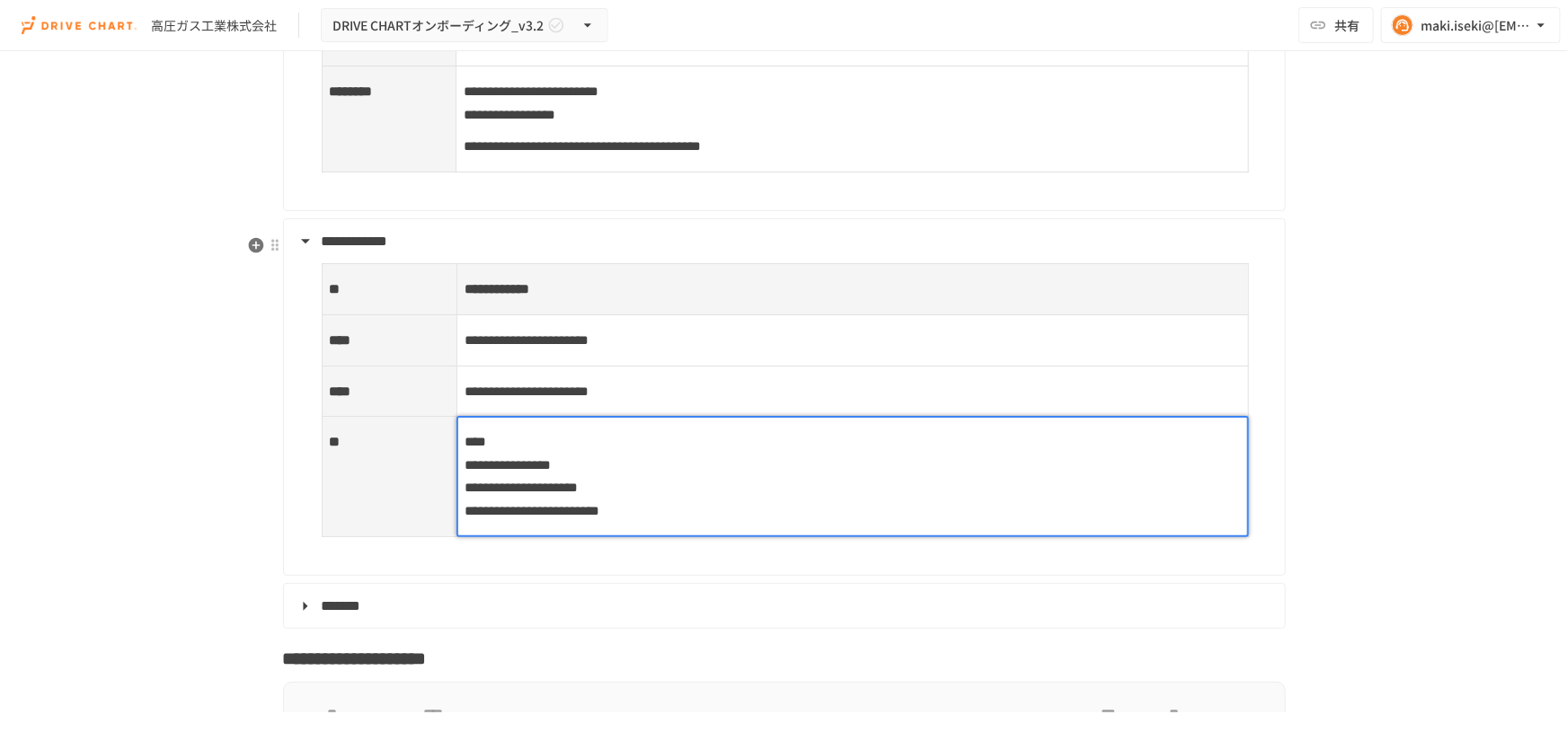 click on "**********" at bounding box center (852, 476) 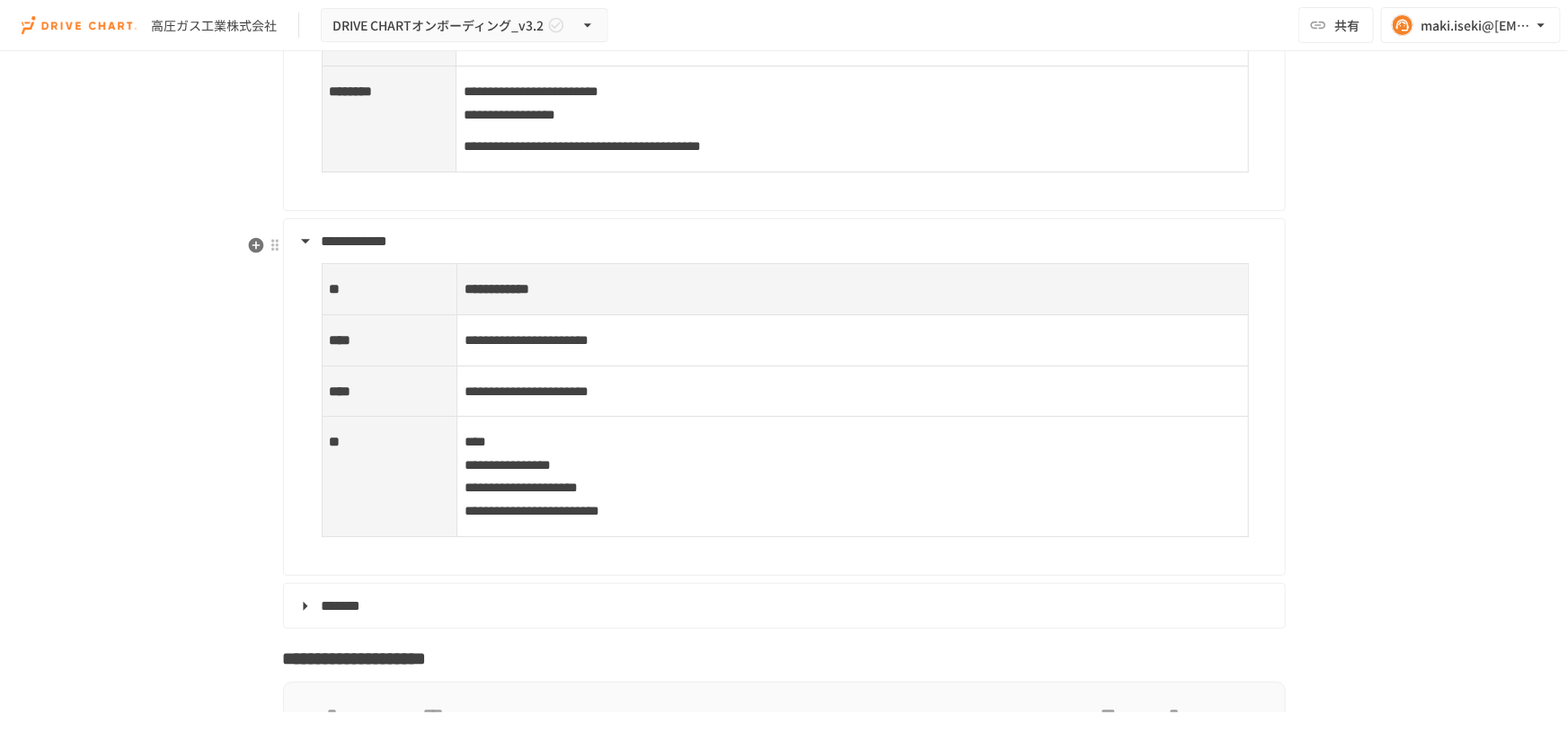 click on "**********" at bounding box center [784, 397] 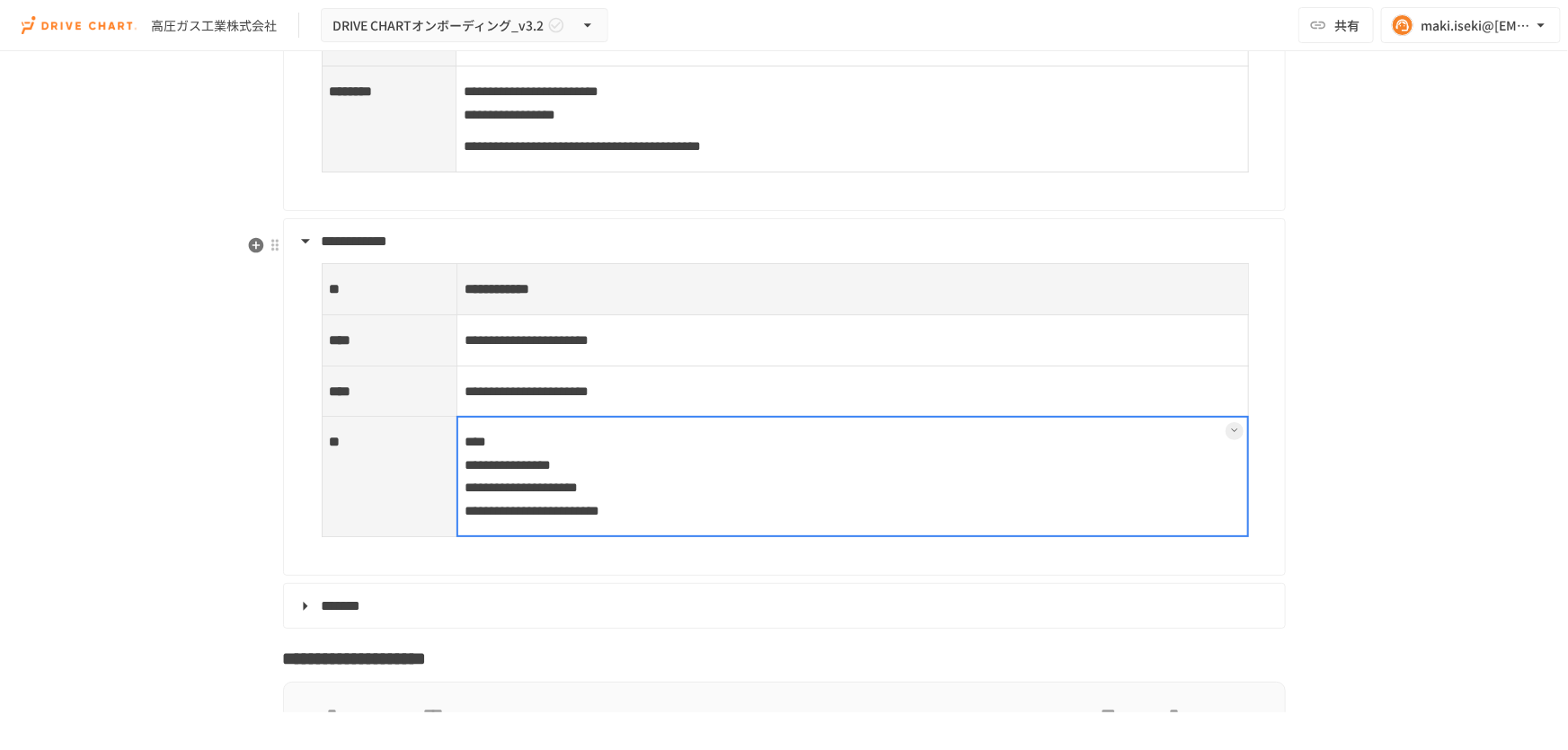 click at bounding box center (852, 476) 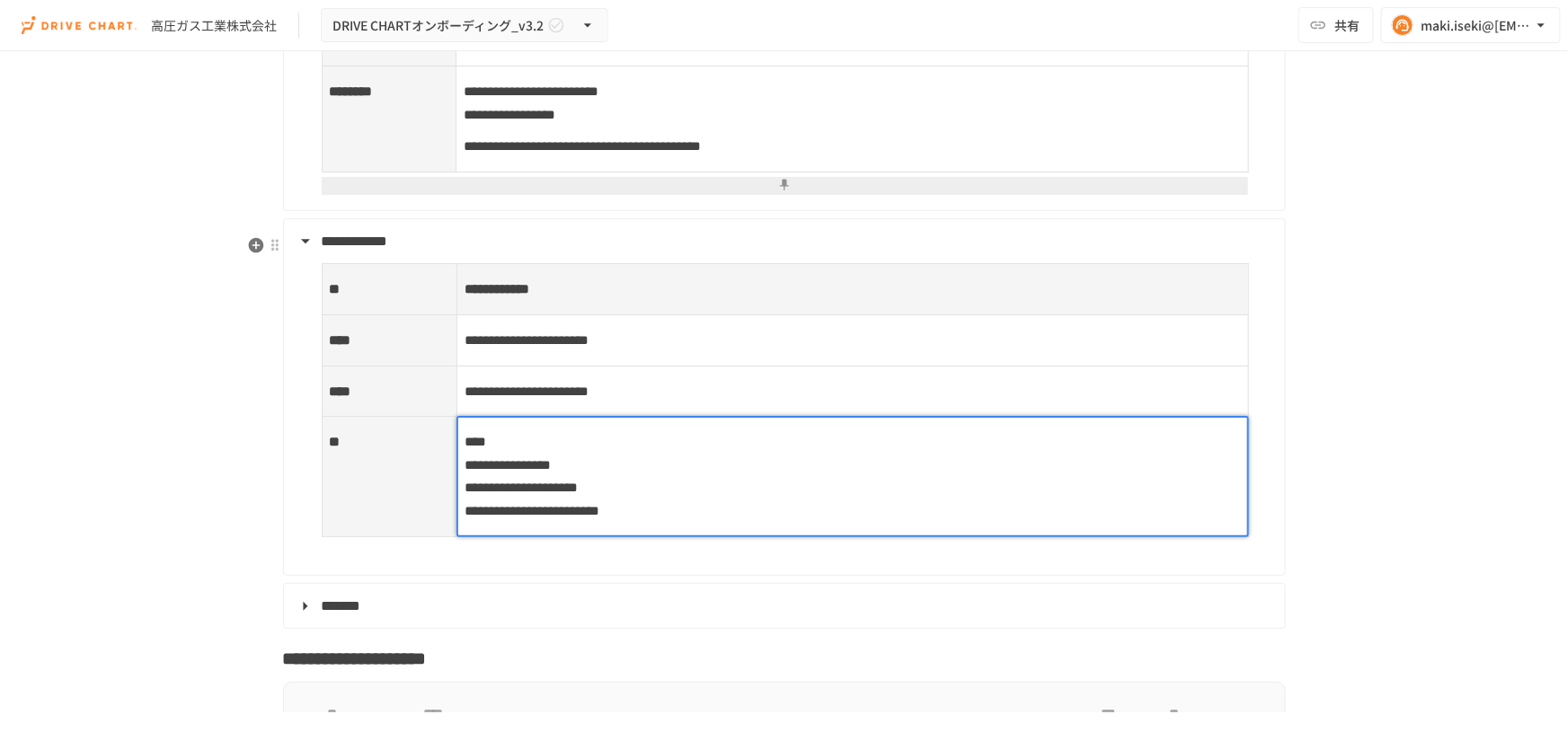 click on "**********" at bounding box center [852, 476] 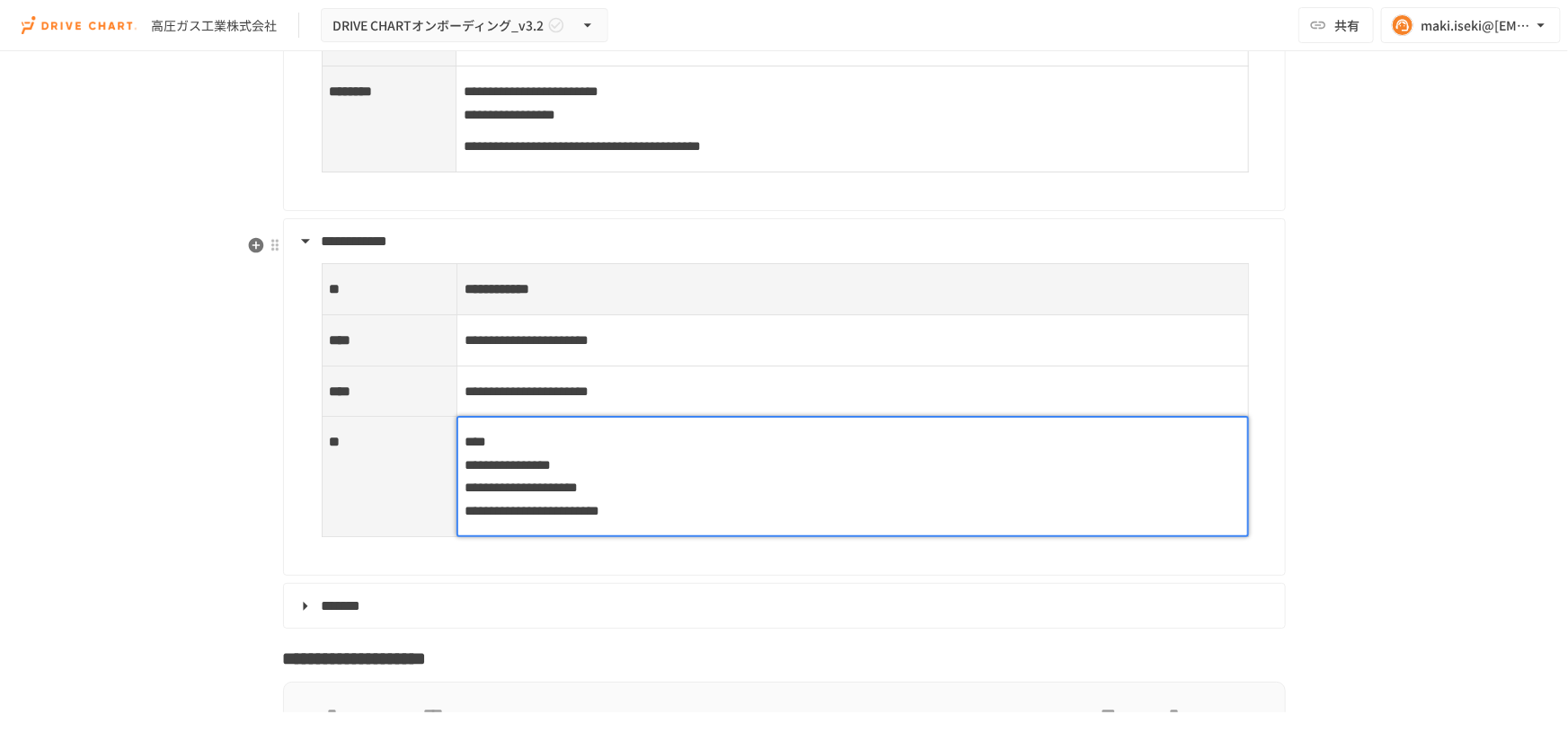 click on "**********" at bounding box center [852, 476] 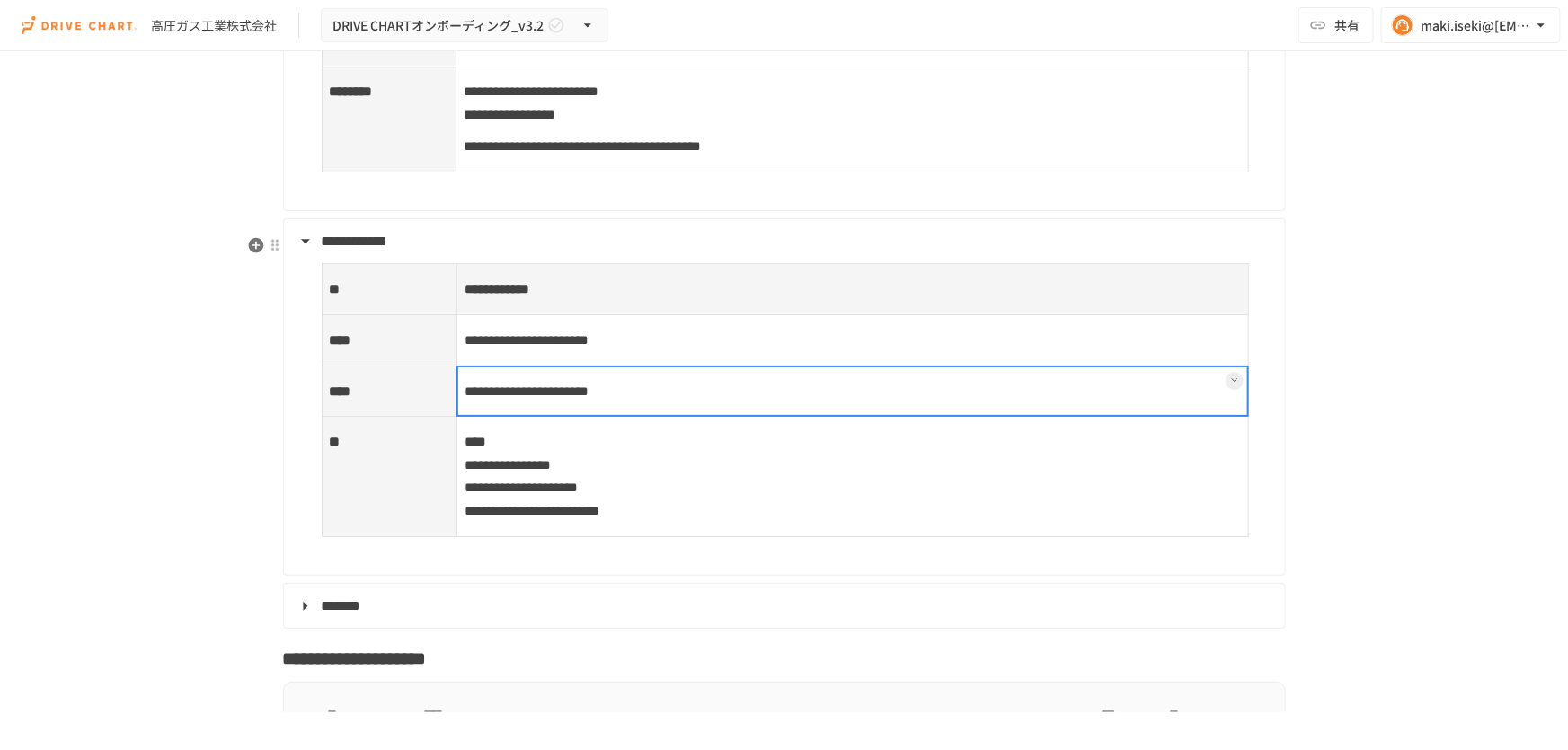 click on "**********" at bounding box center [853, 391] 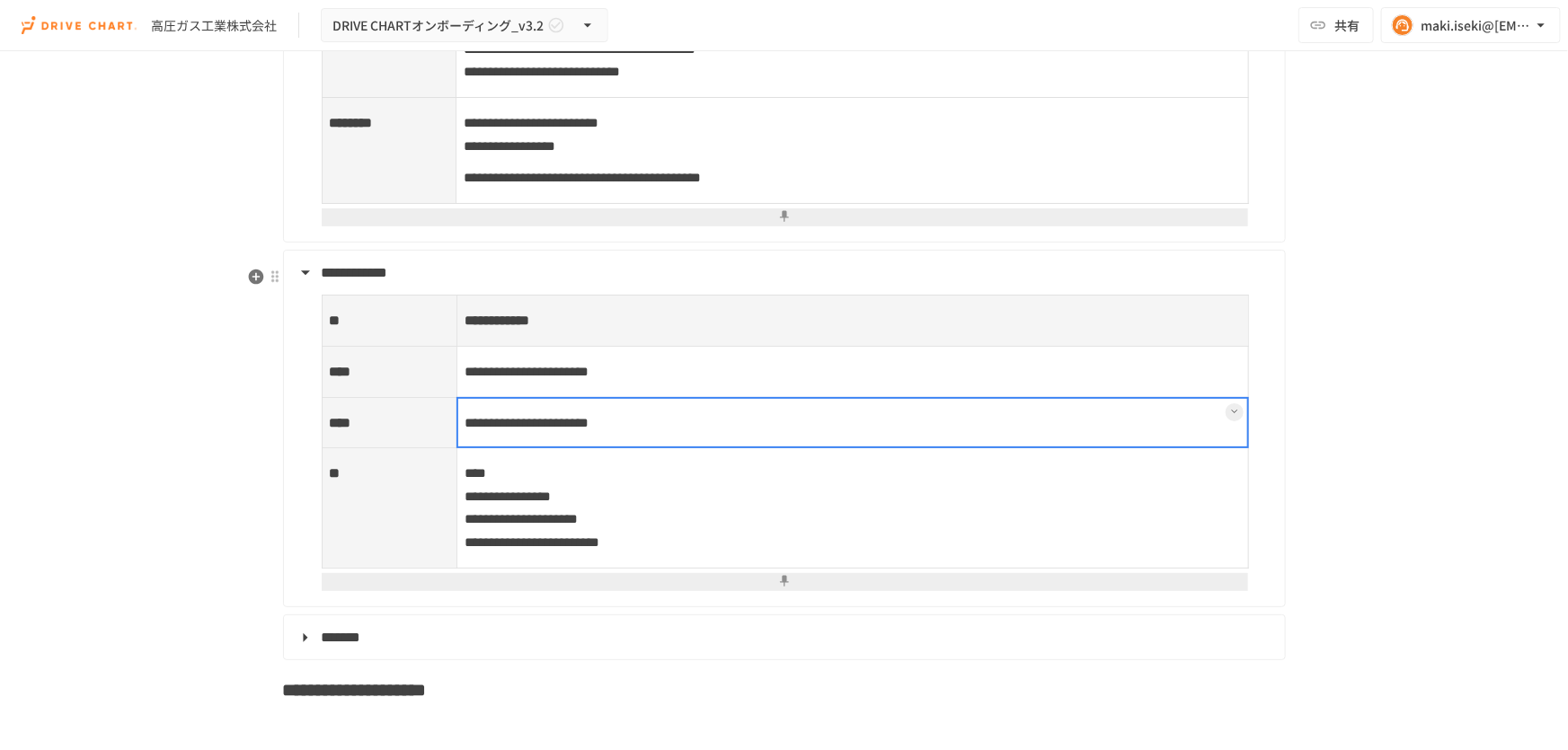 scroll, scrollTop: 7593, scrollLeft: 0, axis: vertical 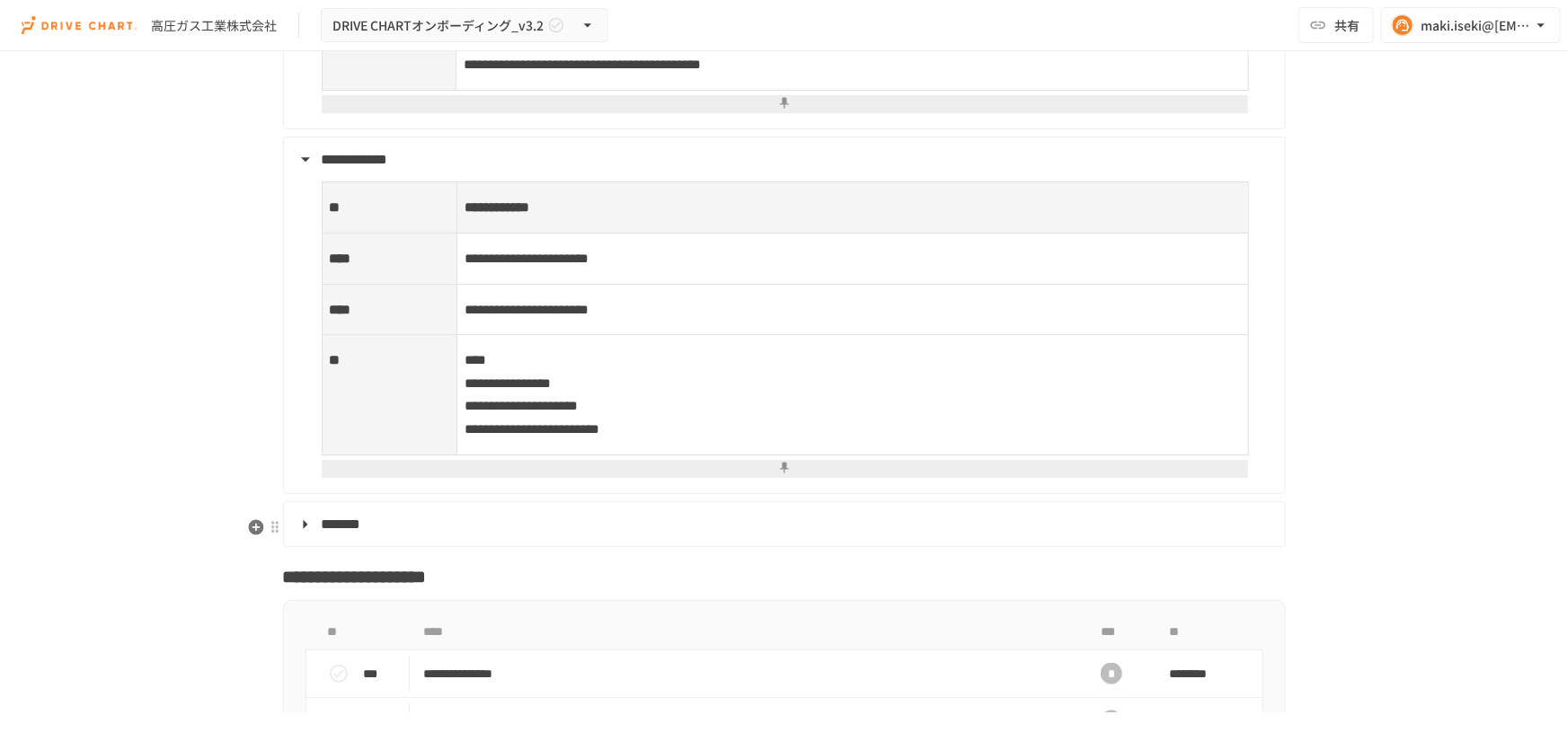 click on "*******" at bounding box center (783, 525) 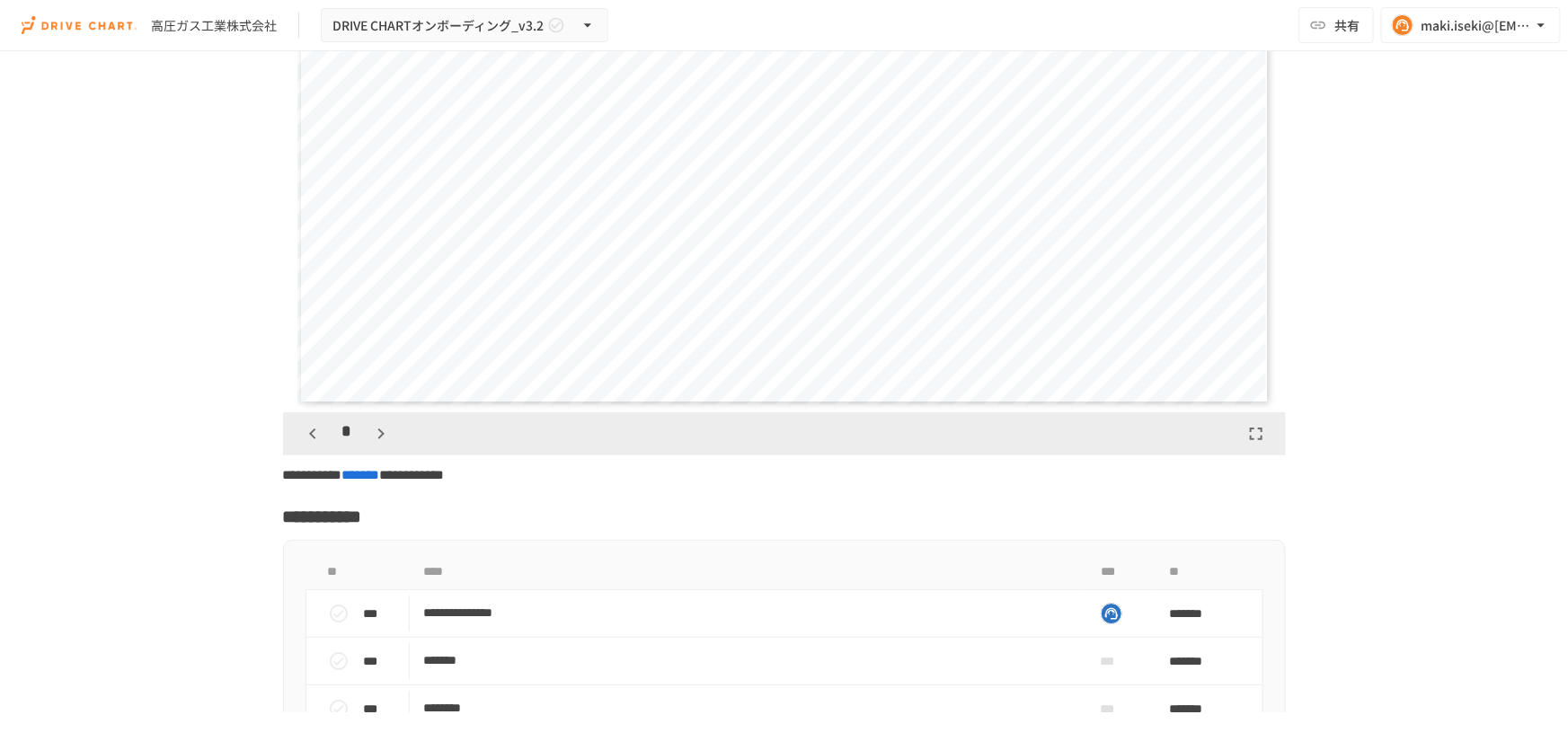 scroll, scrollTop: 6042, scrollLeft: 0, axis: vertical 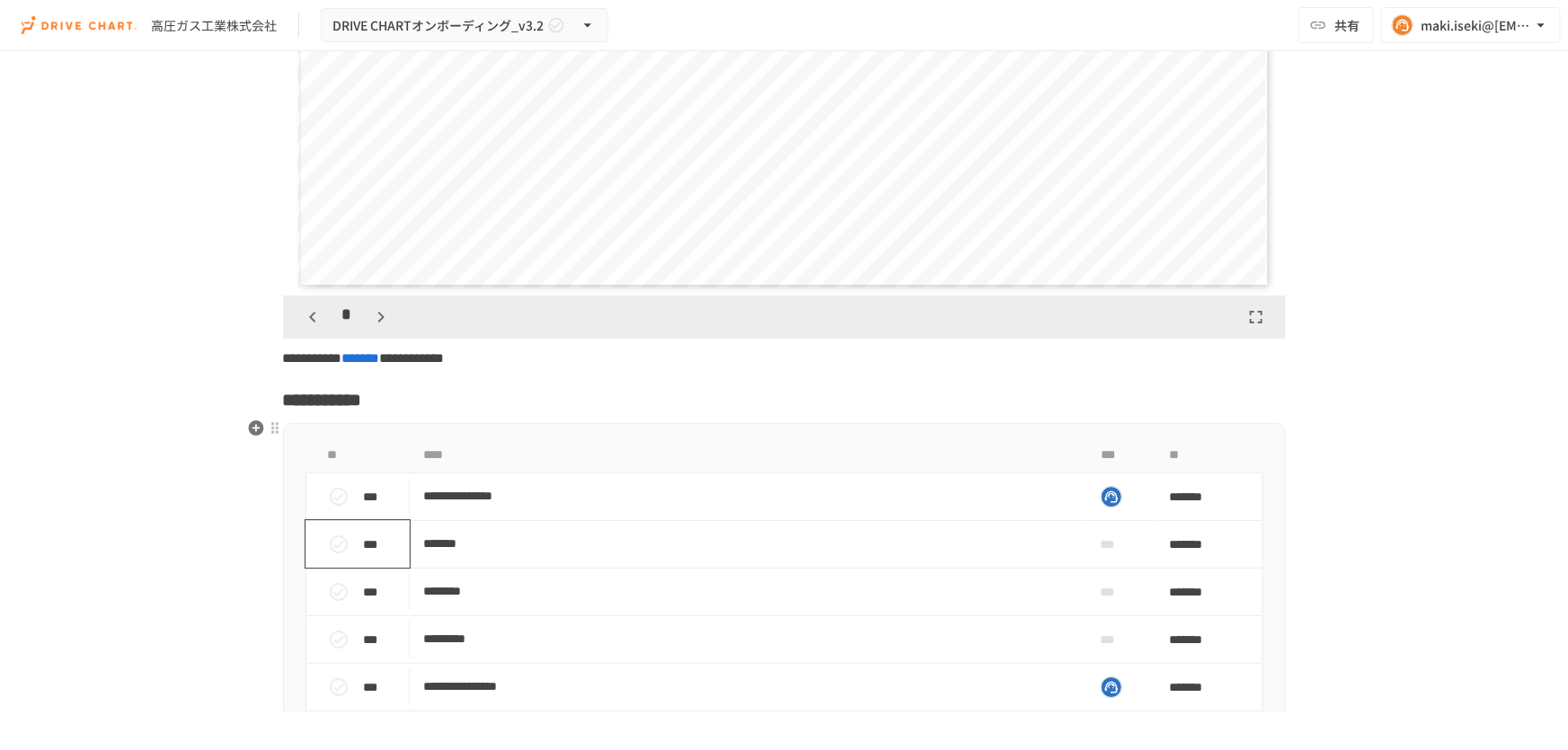 click 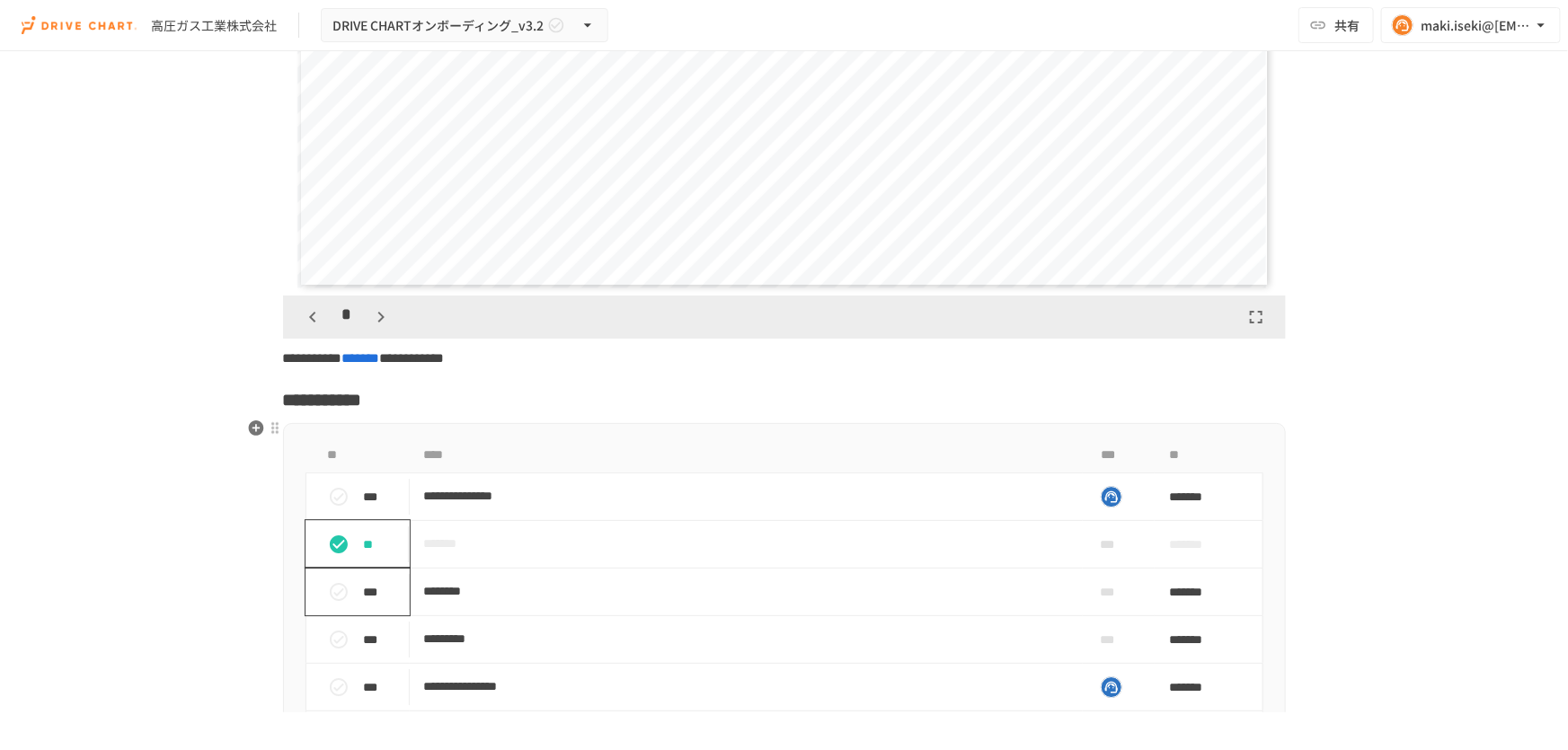 click 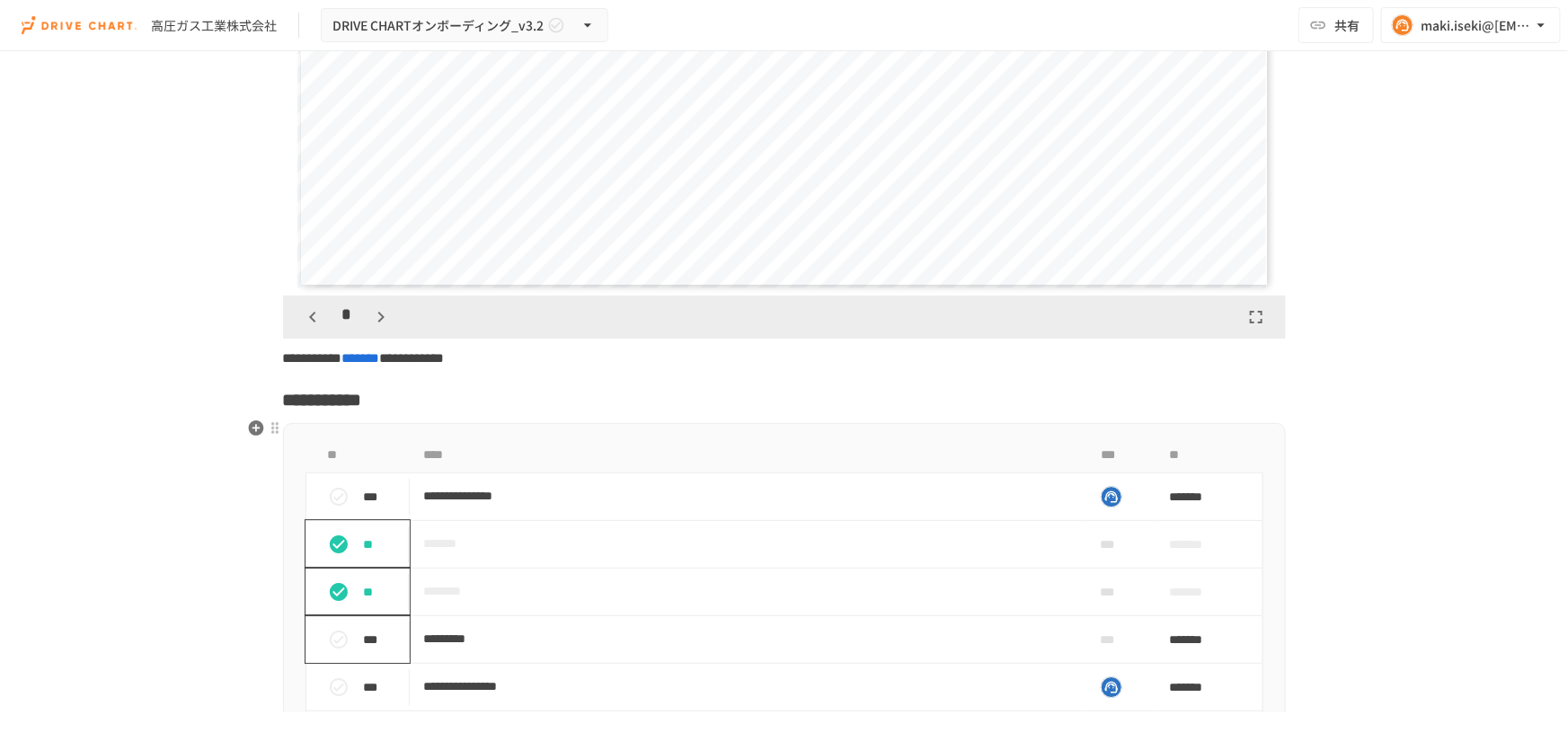 click 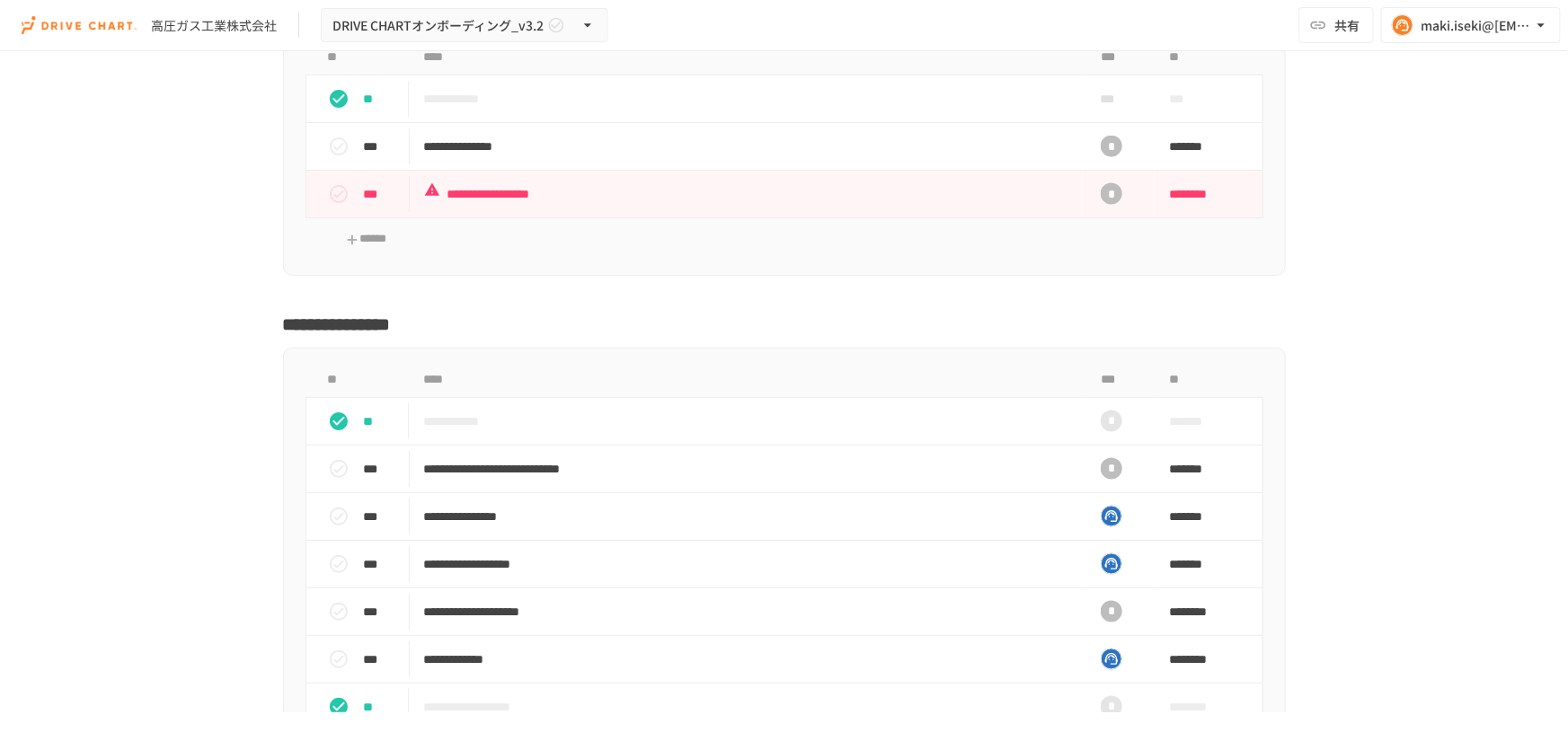 scroll, scrollTop: 4735, scrollLeft: 0, axis: vertical 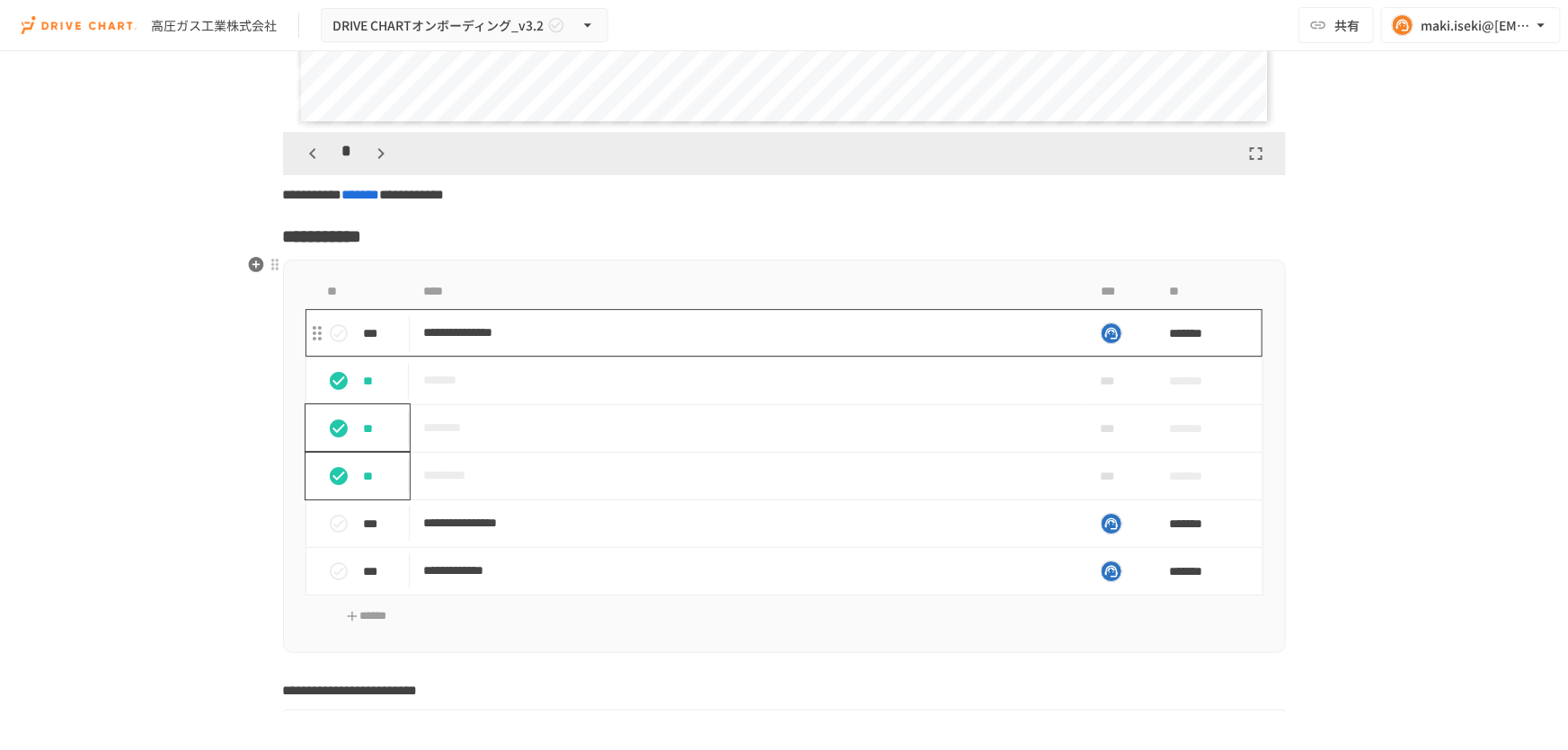 click on "**********" at bounding box center (747, 332) 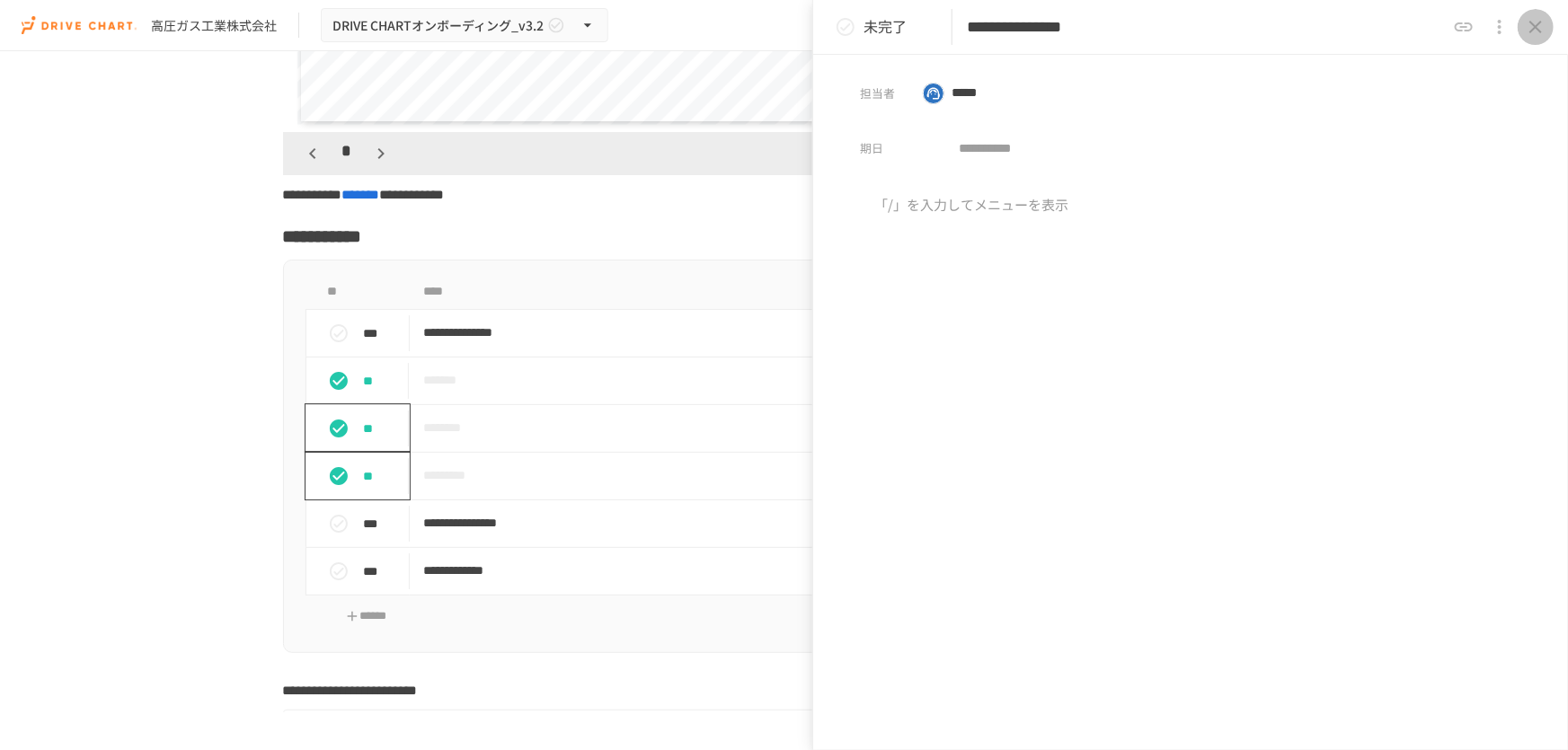 click 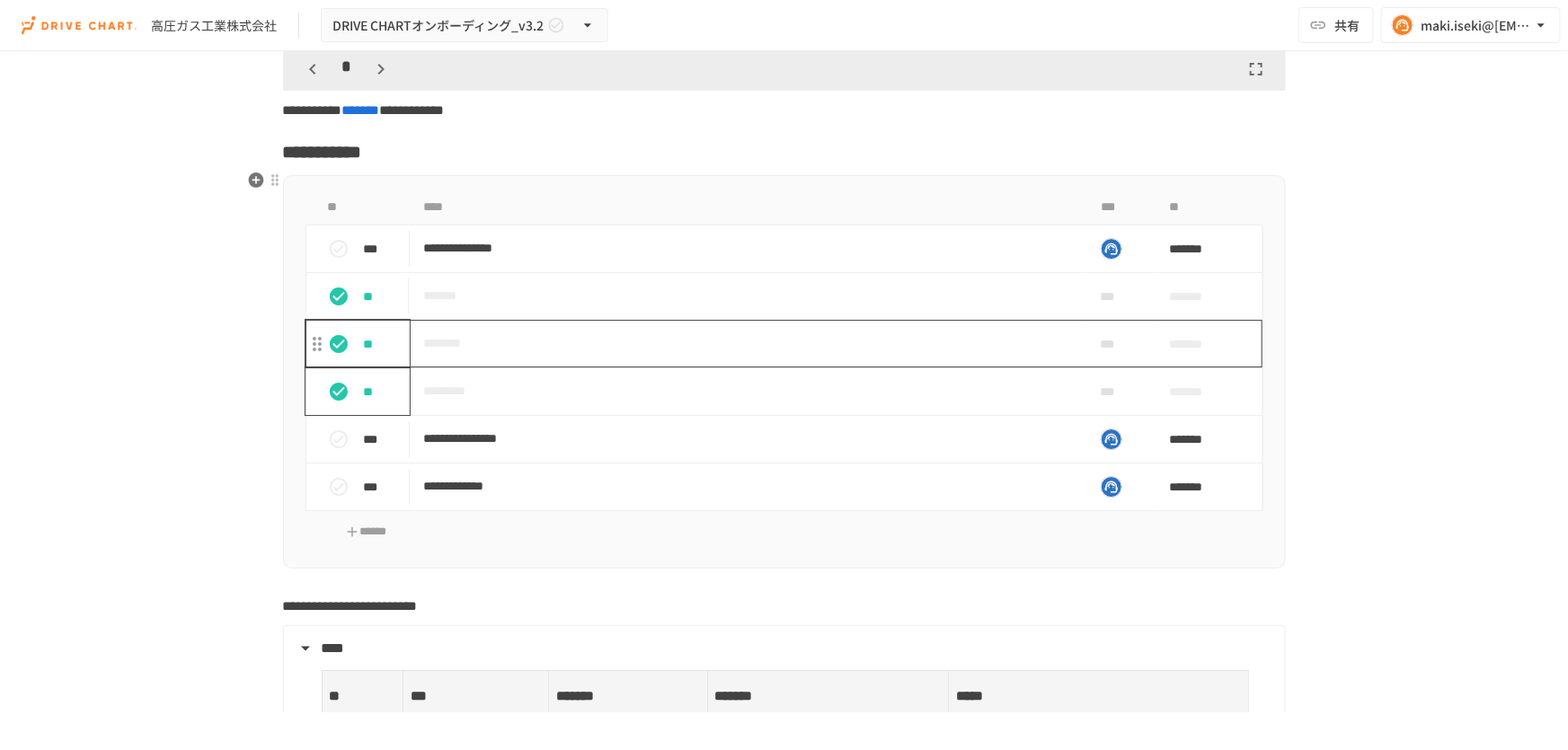 scroll, scrollTop: 6287, scrollLeft: 0, axis: vertical 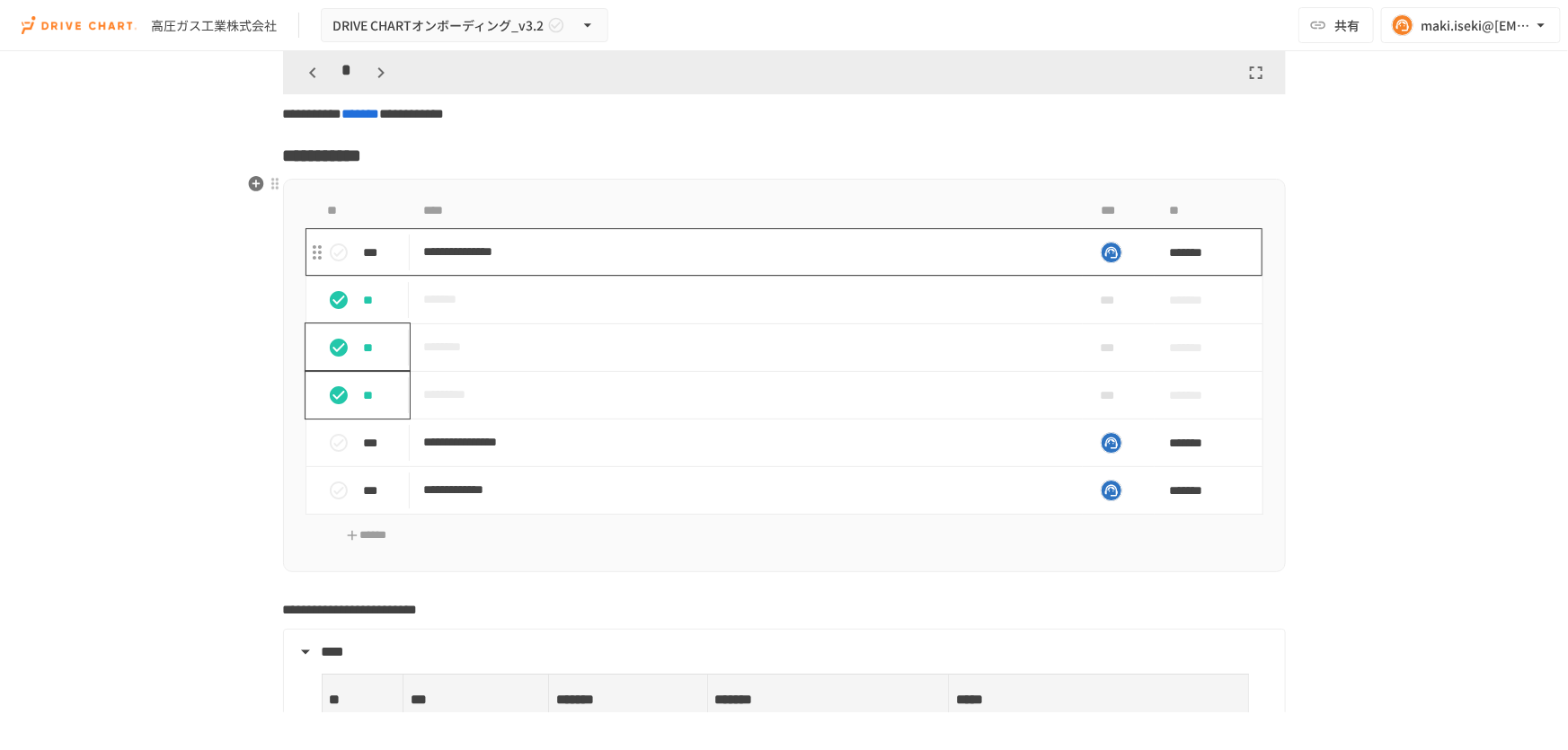 click on "**********" at bounding box center (747, 251) 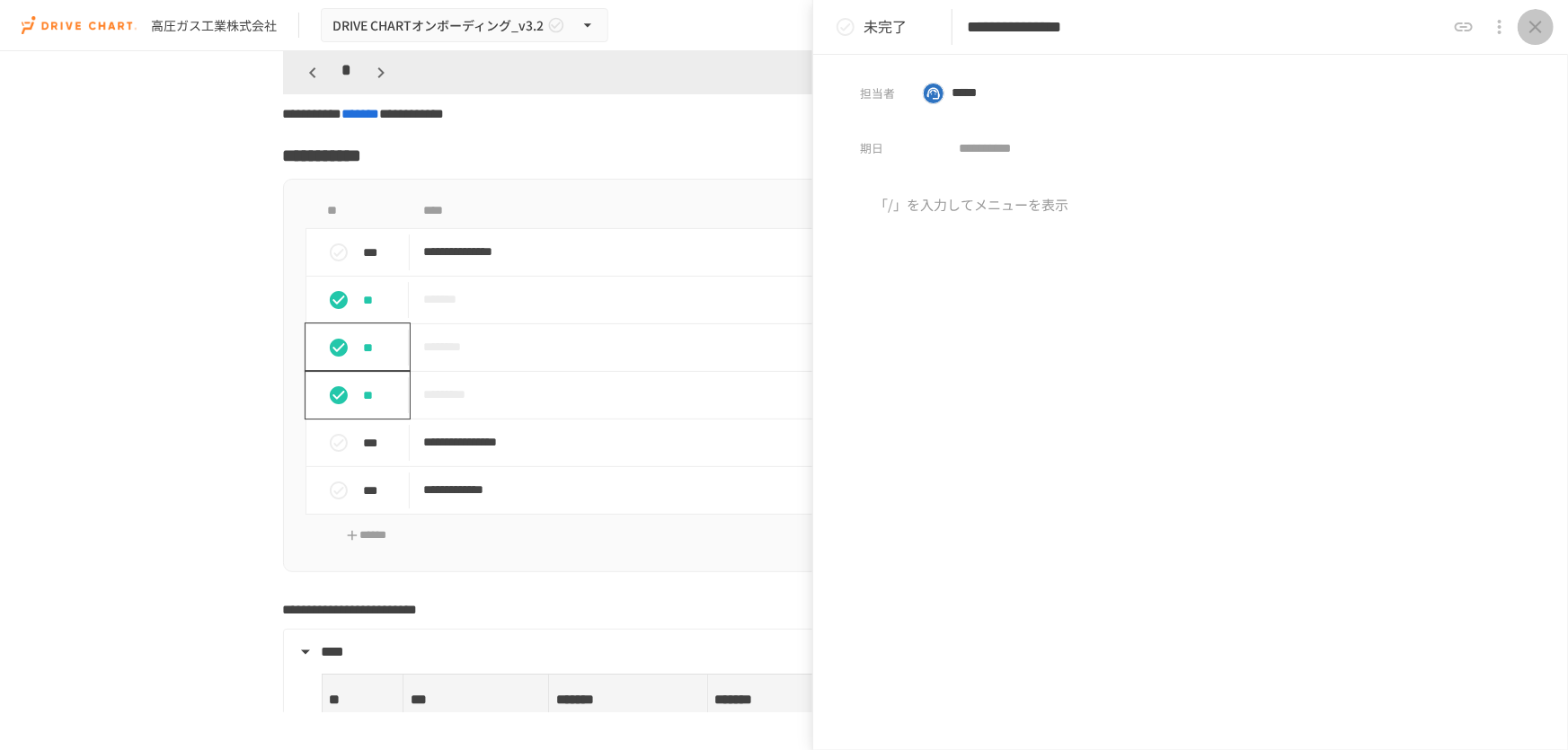 click 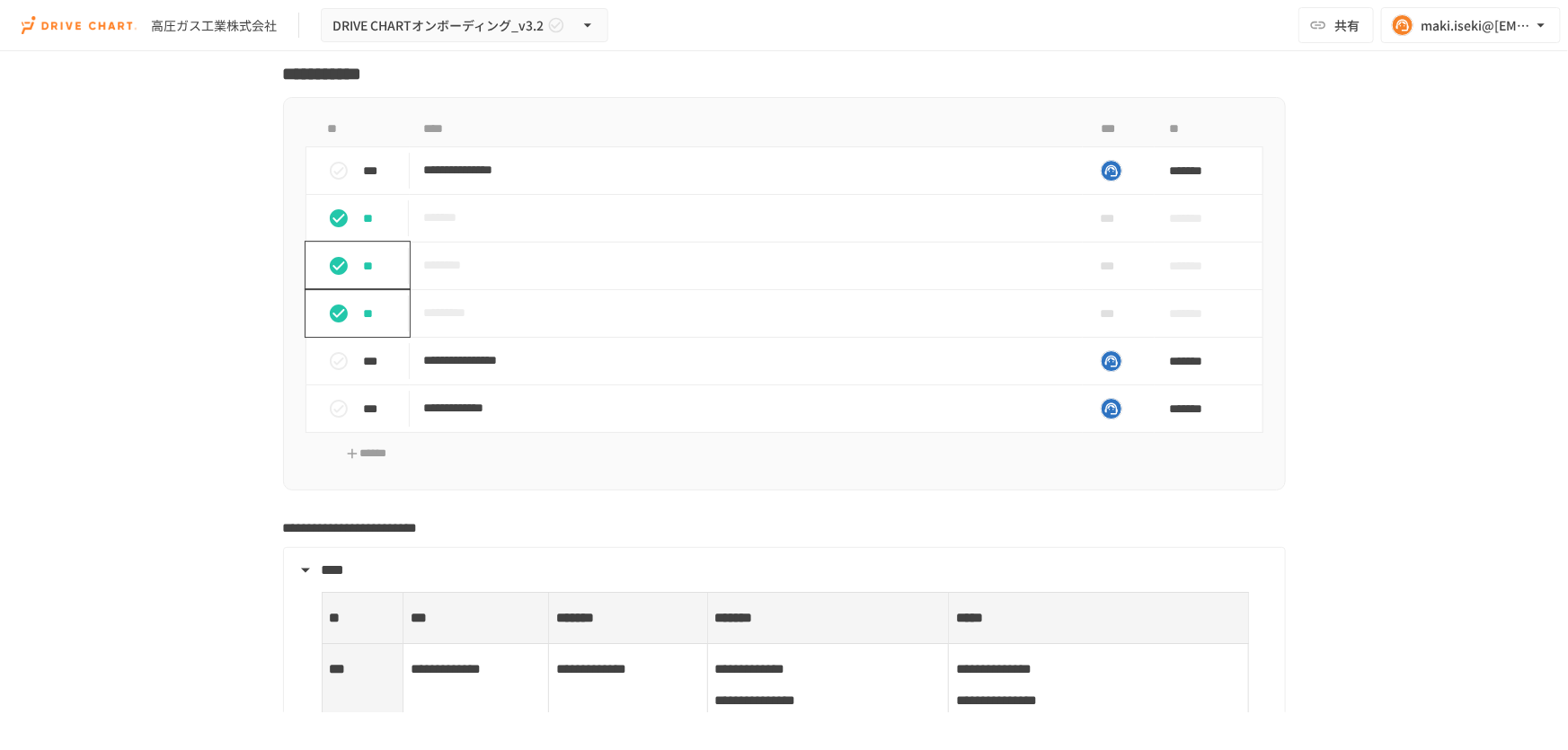 scroll, scrollTop: 6368, scrollLeft: 0, axis: vertical 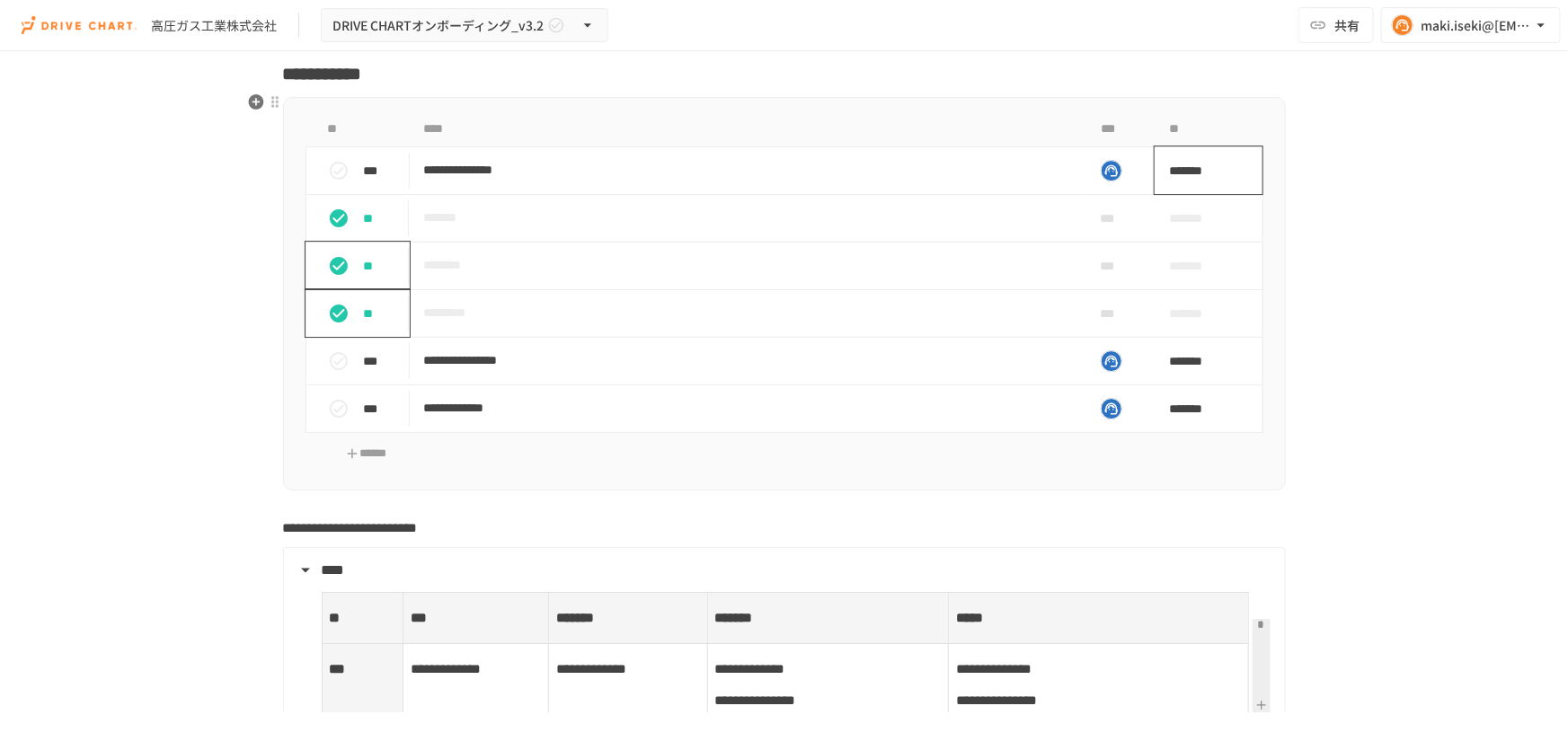 click on "*******" at bounding box center (1199, 171) 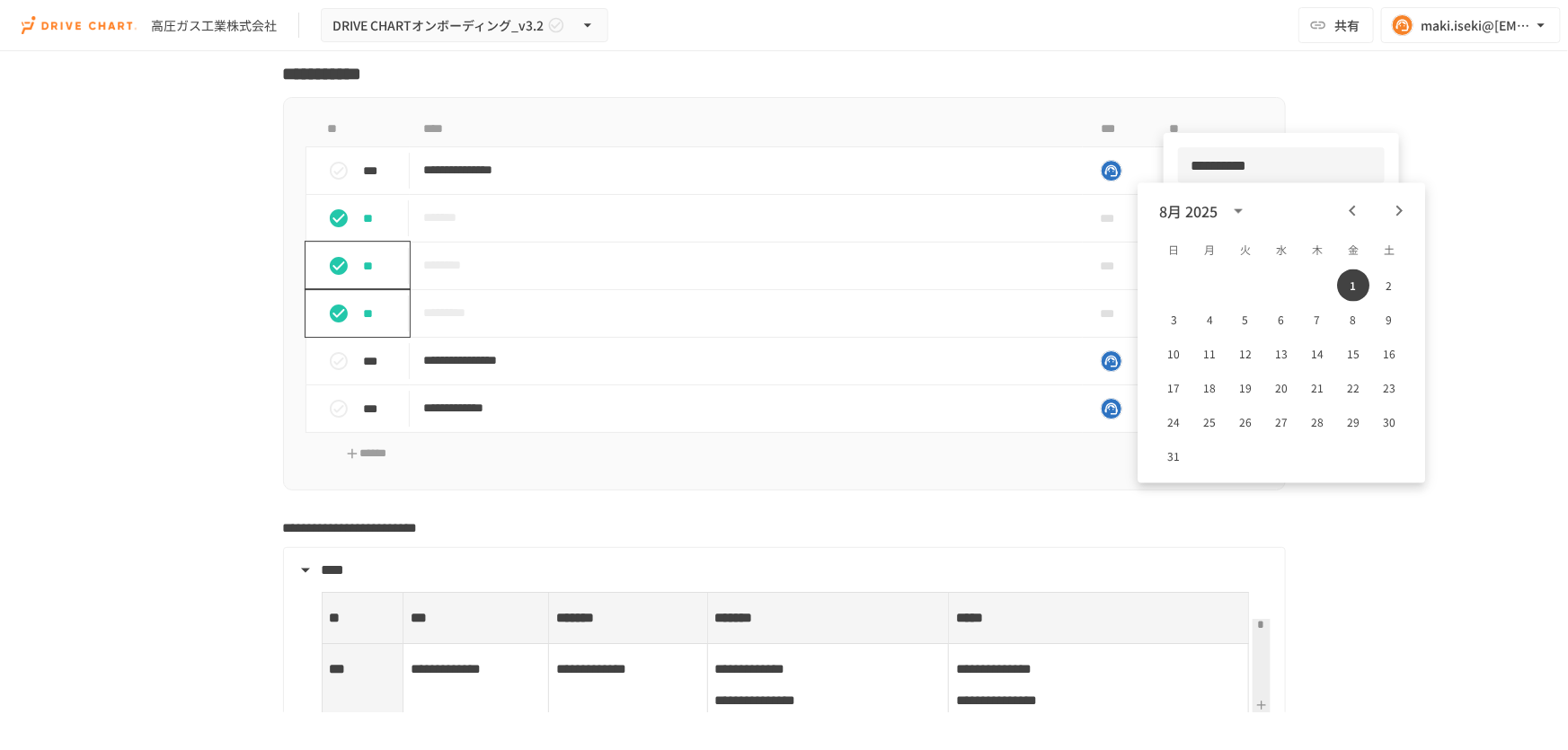 click at bounding box center (784, 375) 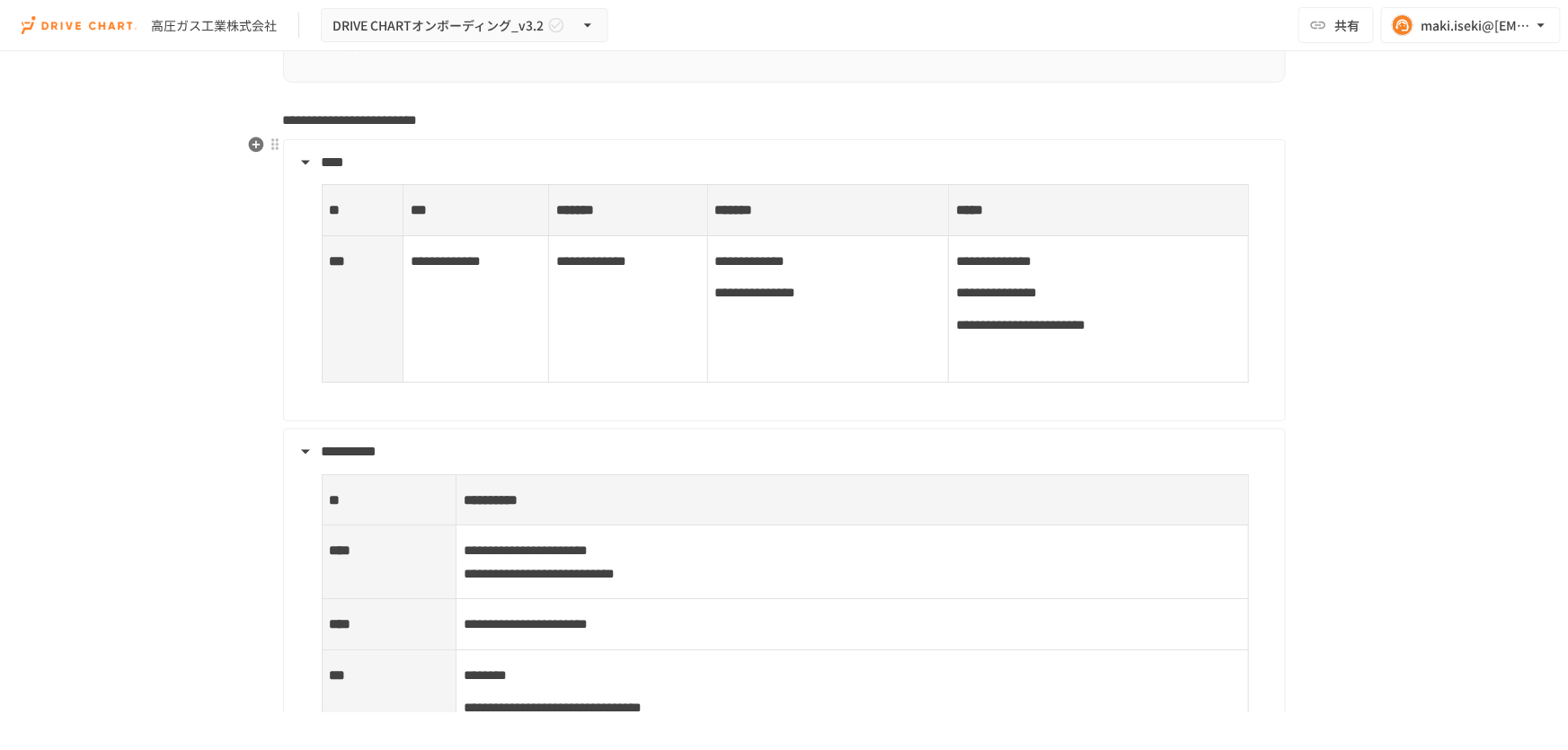 scroll, scrollTop: 7021, scrollLeft: 0, axis: vertical 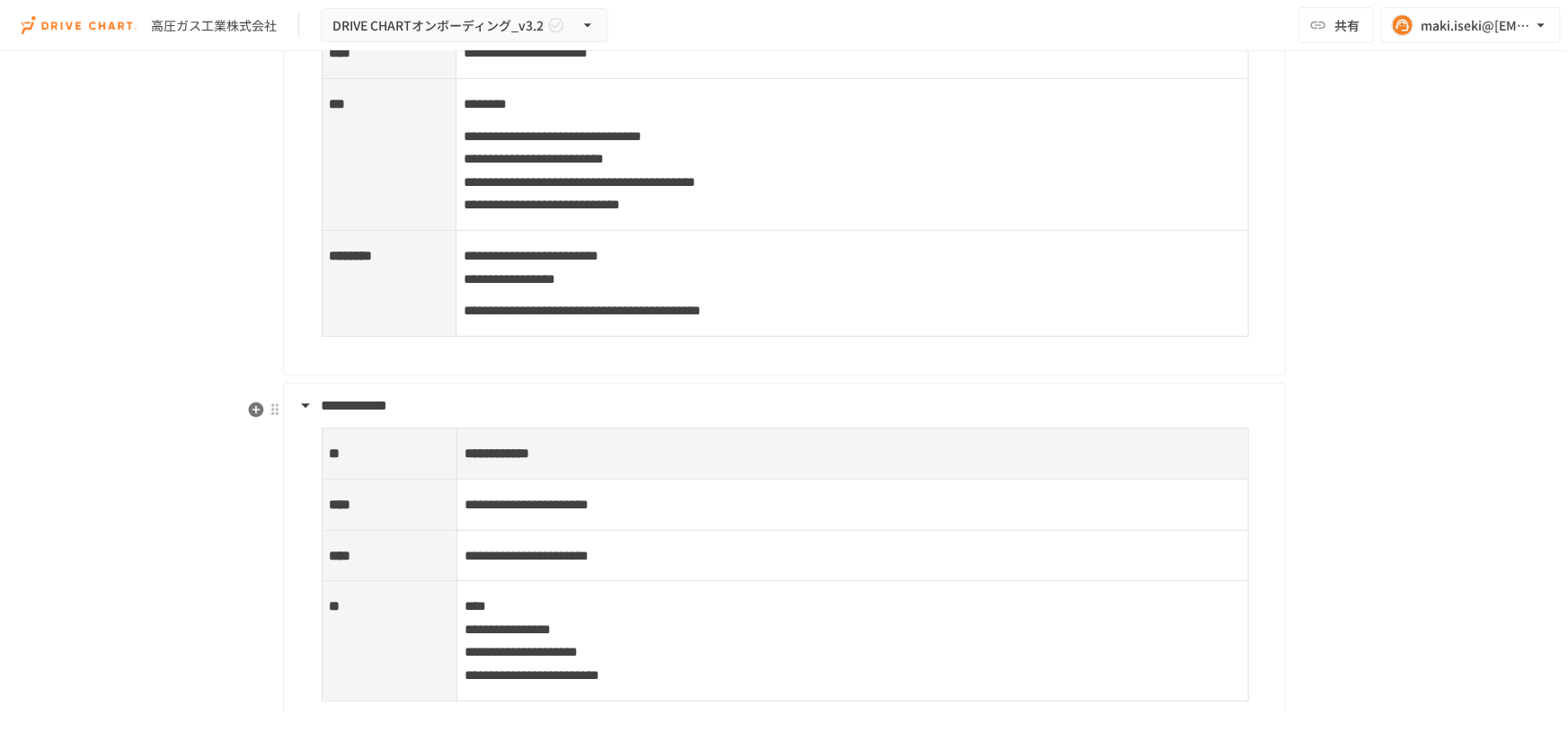 click on "**********" at bounding box center [527, 504] 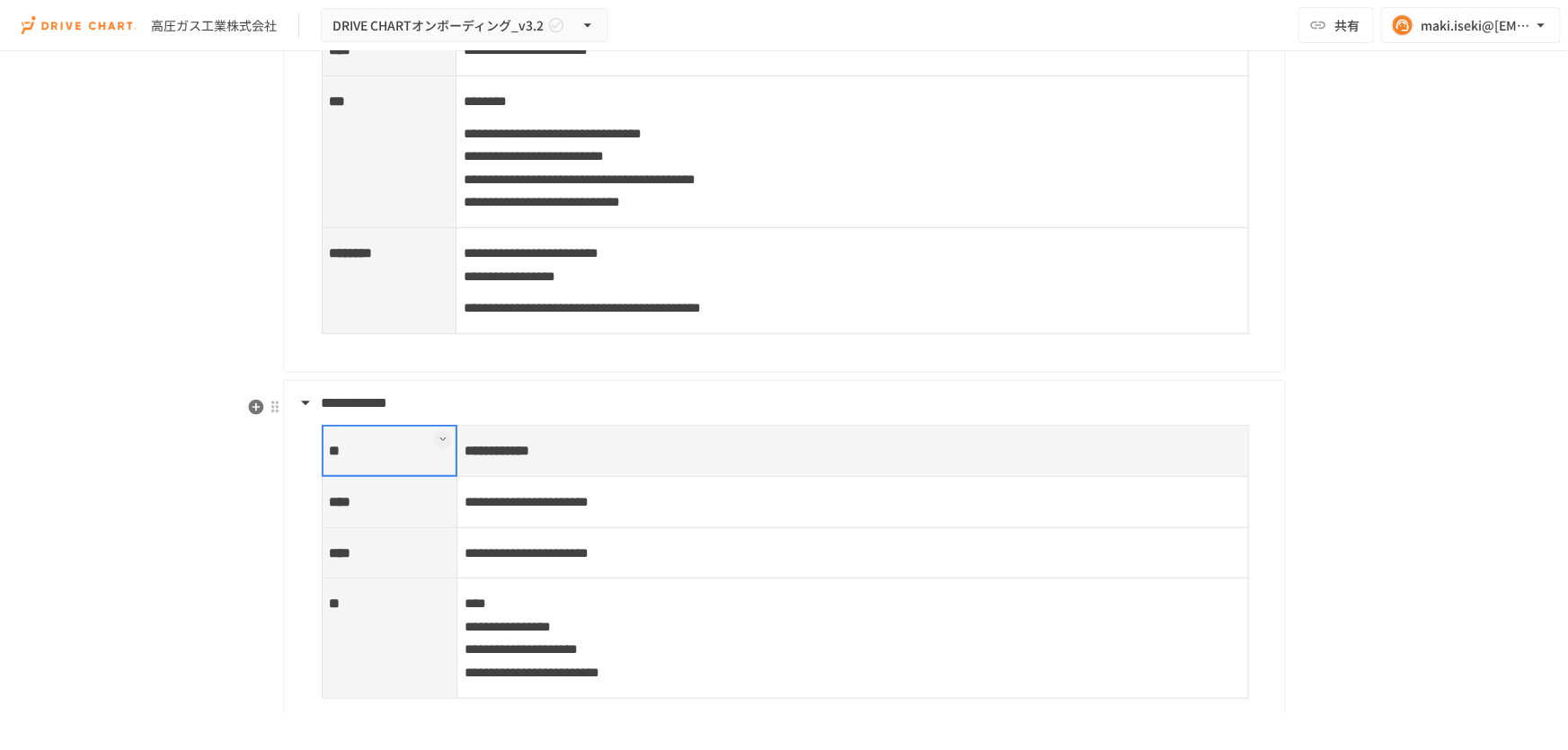 click on "**********" at bounding box center [853, 502] 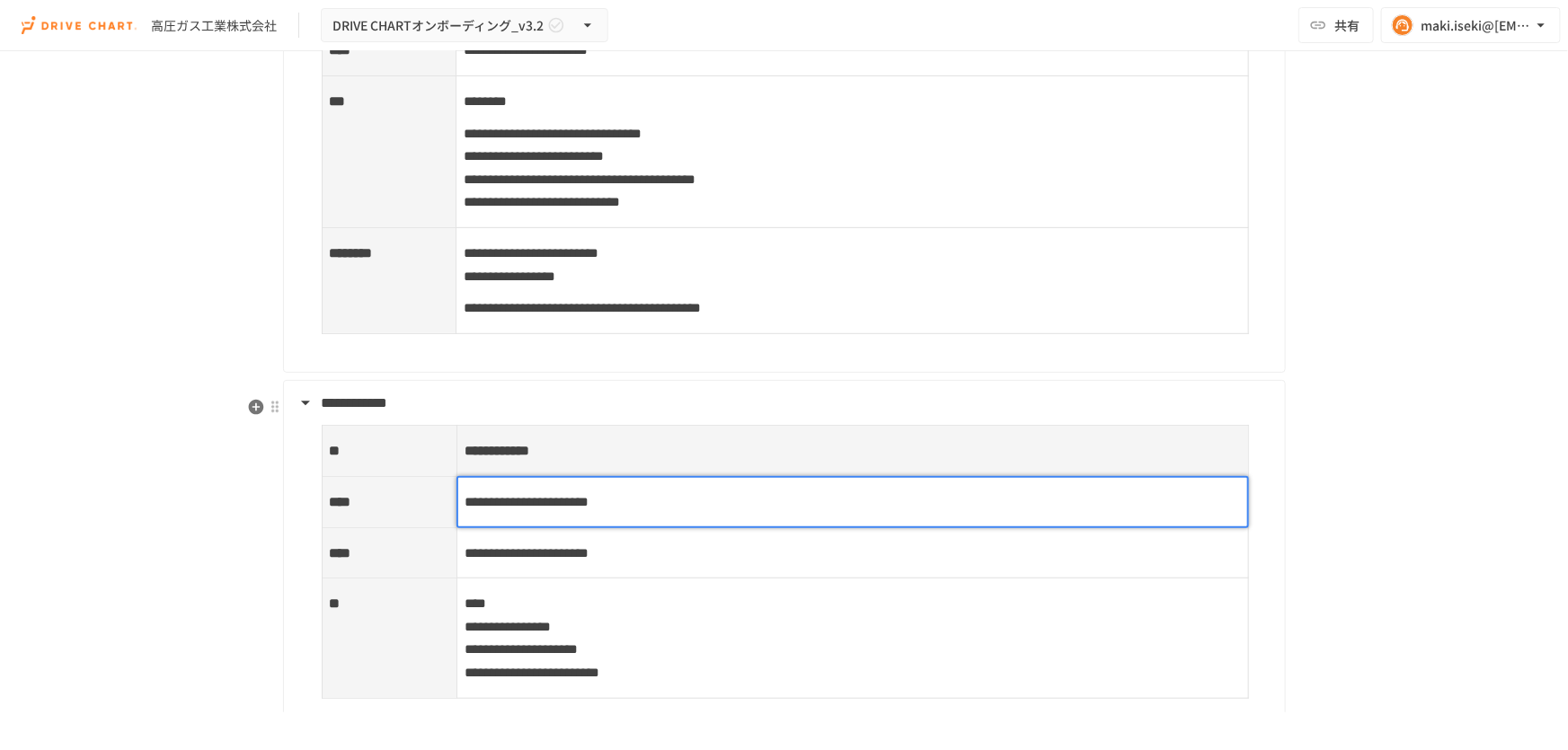 click on "**********" at bounding box center [527, 501] 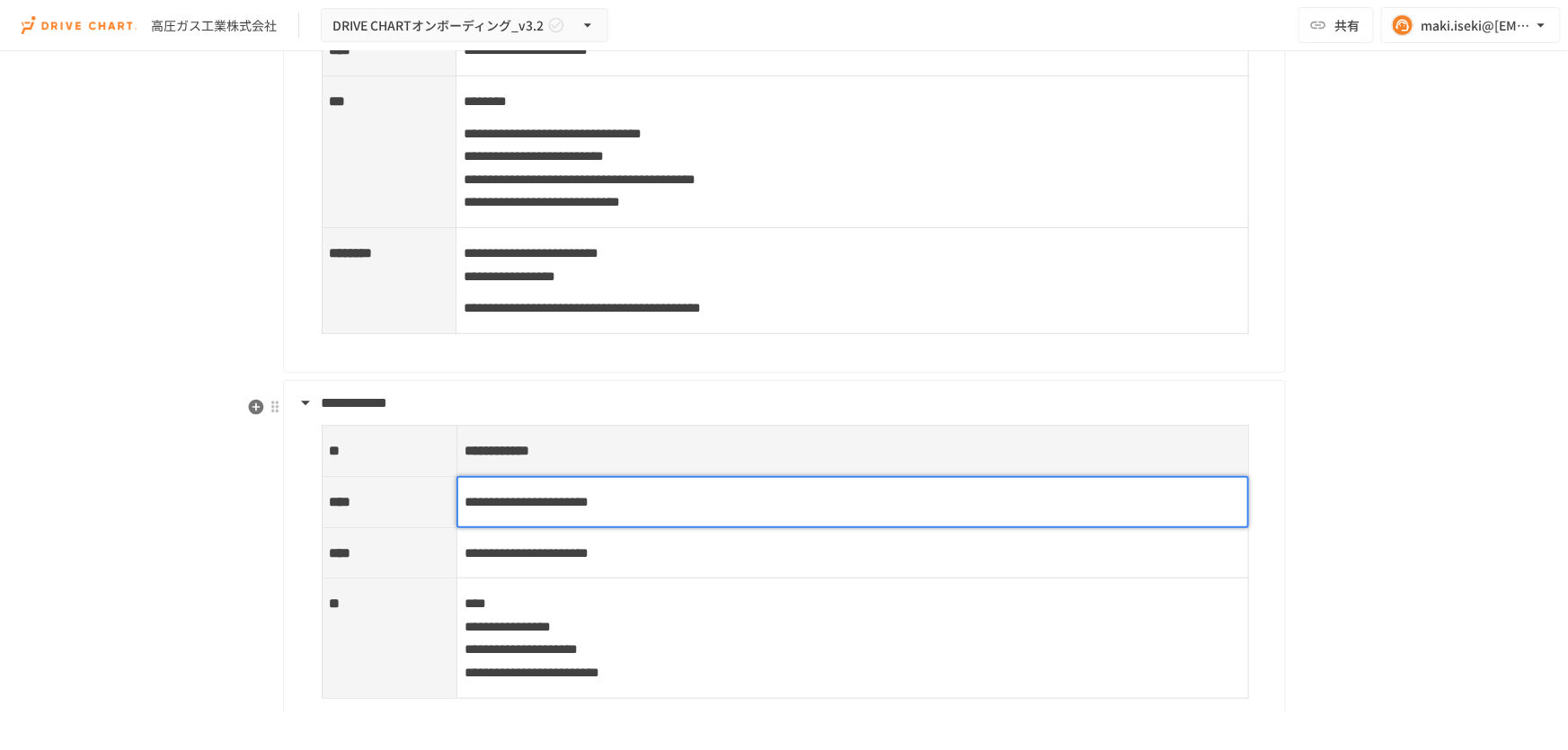 click on "**********" at bounding box center (527, 501) 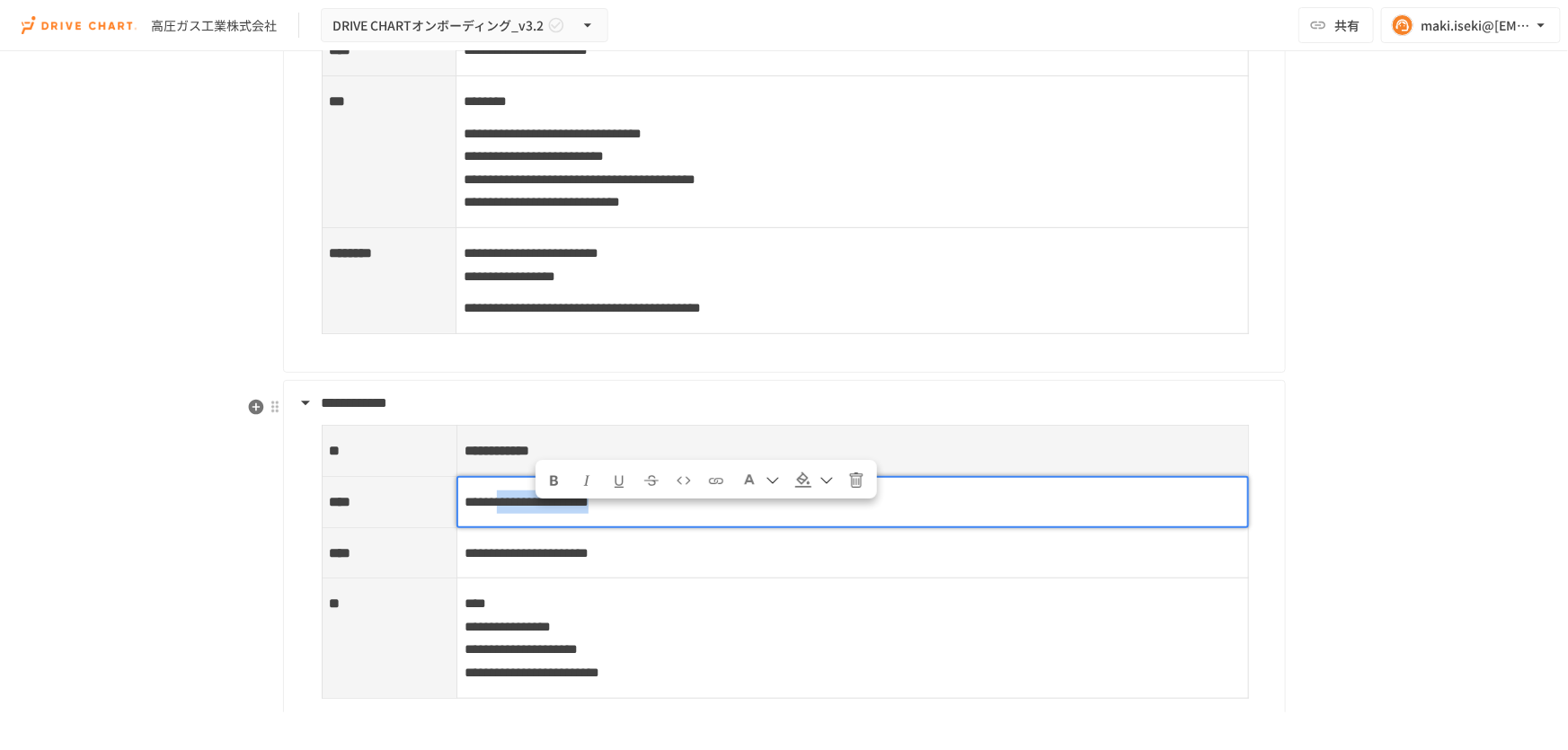 drag, startPoint x: 802, startPoint y: 517, endPoint x: 539, endPoint y: 518, distance: 263.0019 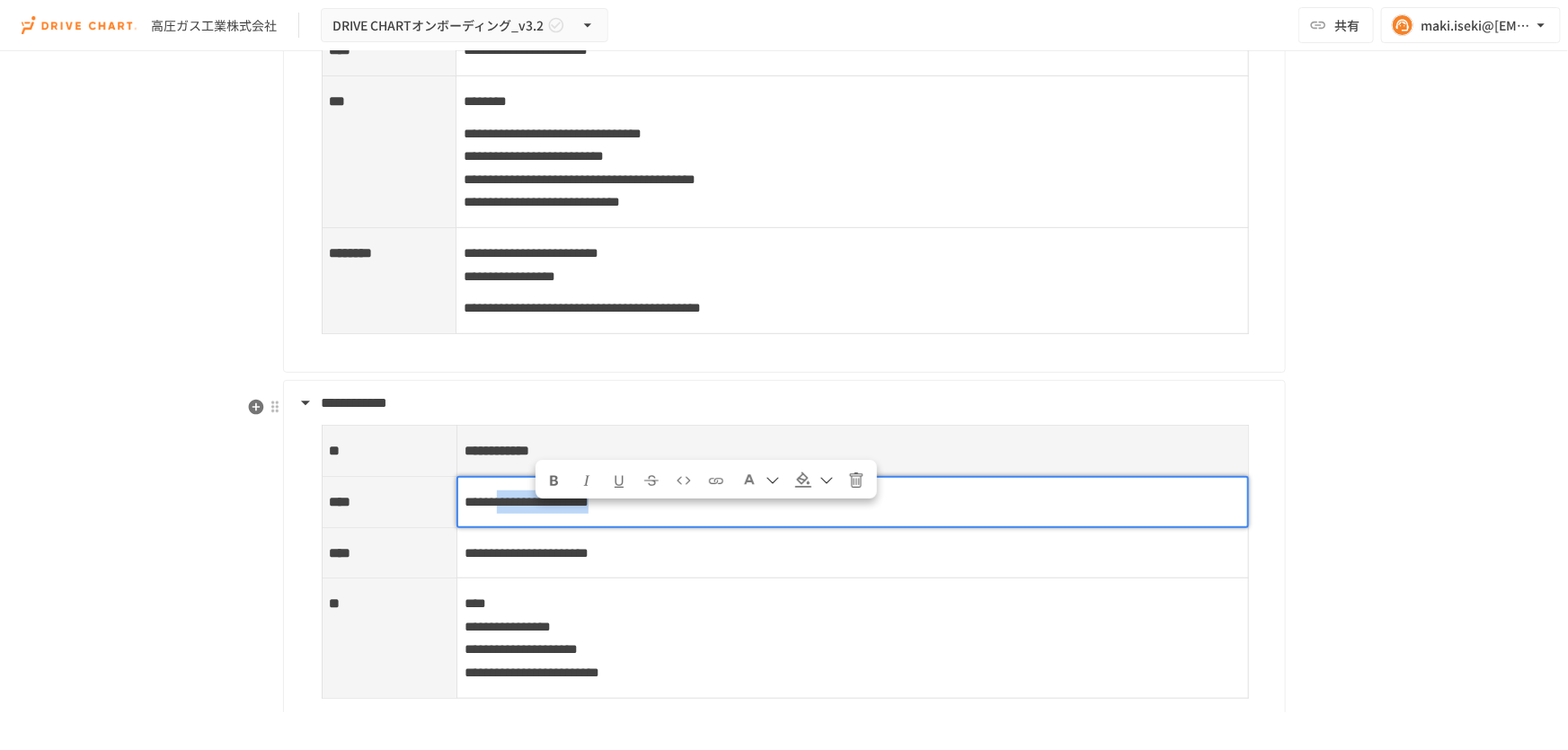click on "**********" at bounding box center (527, 501) 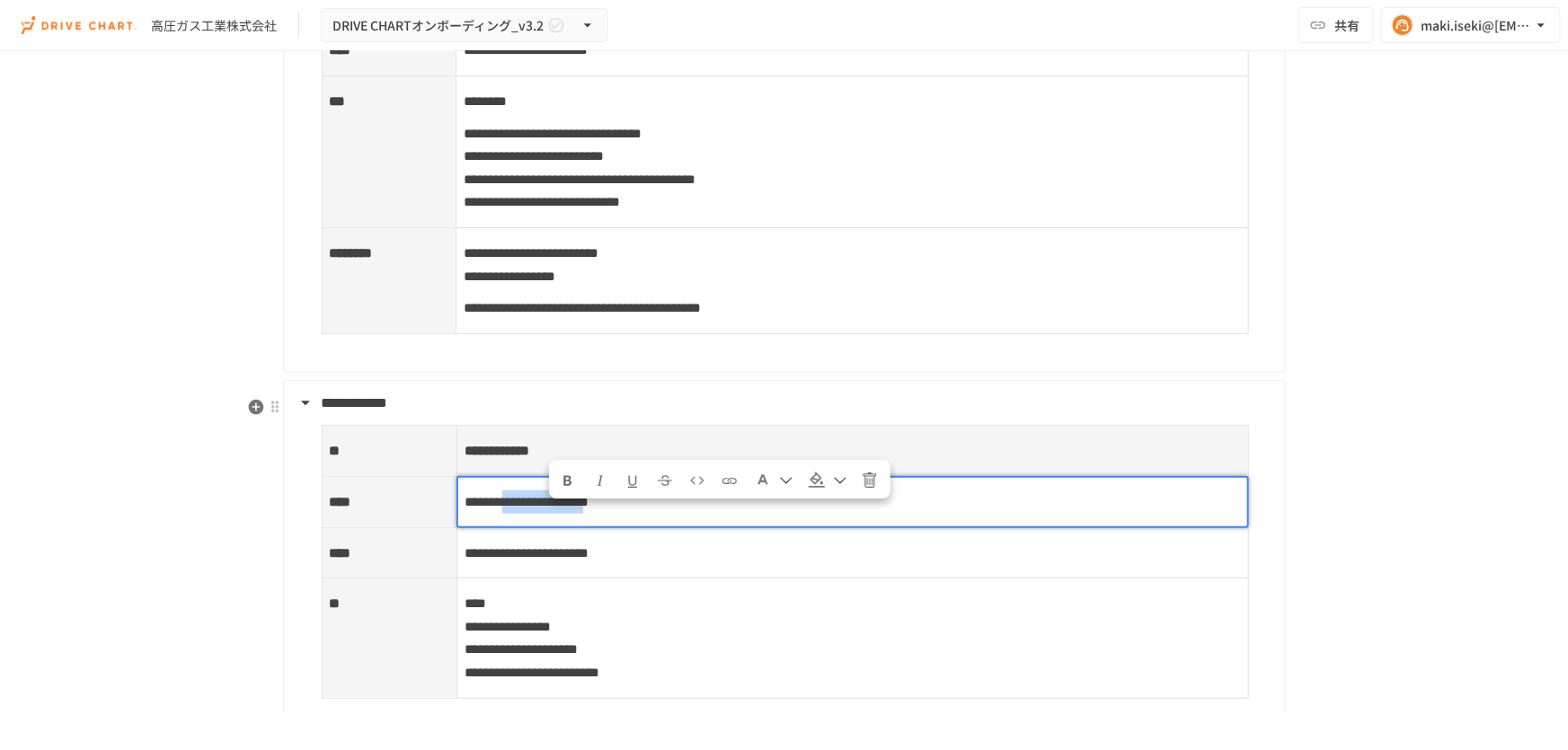 drag, startPoint x: 546, startPoint y: 514, endPoint x: 746, endPoint y: 521, distance: 200.1225 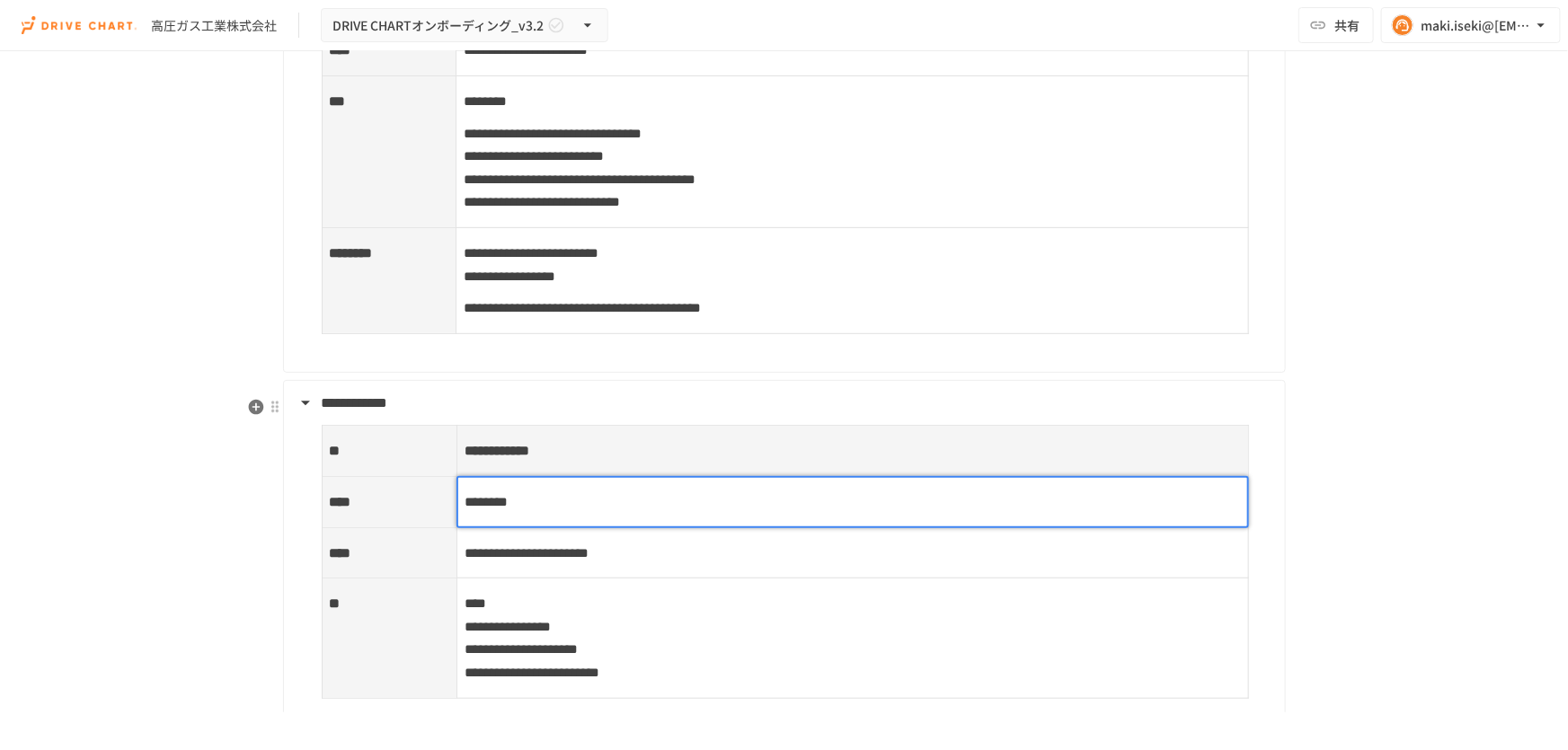 type 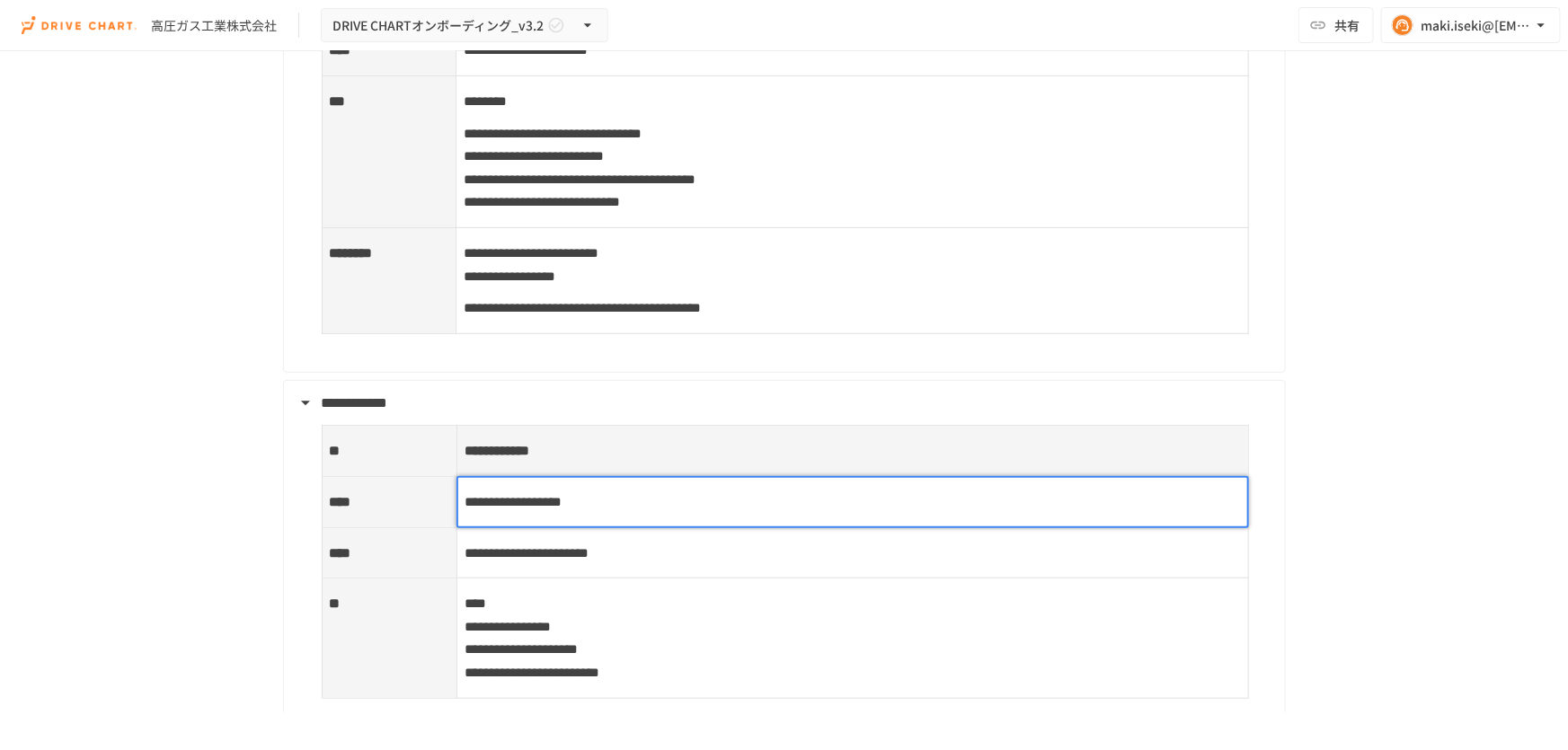click on "**********" at bounding box center [582, 307] 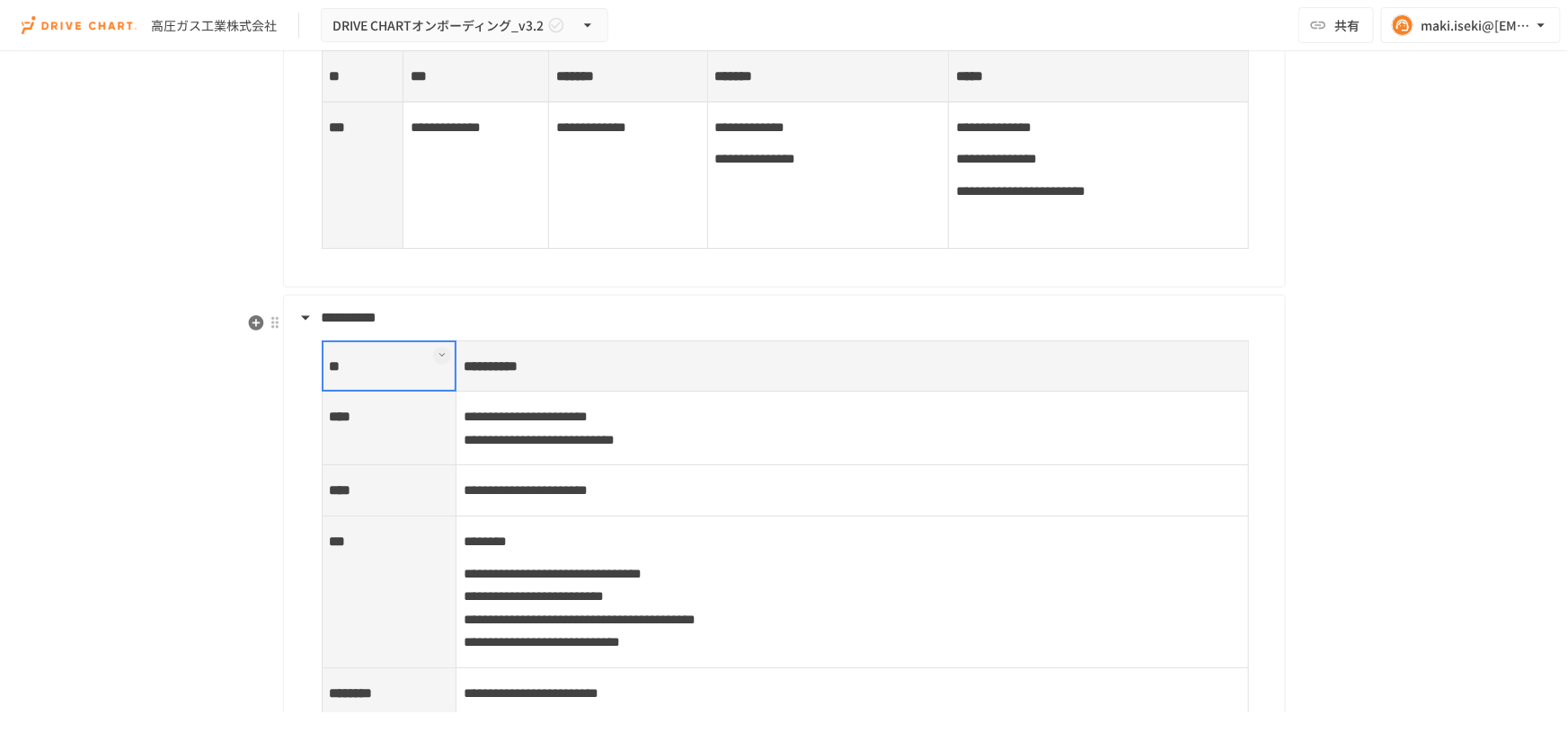 scroll, scrollTop: 6992, scrollLeft: 0, axis: vertical 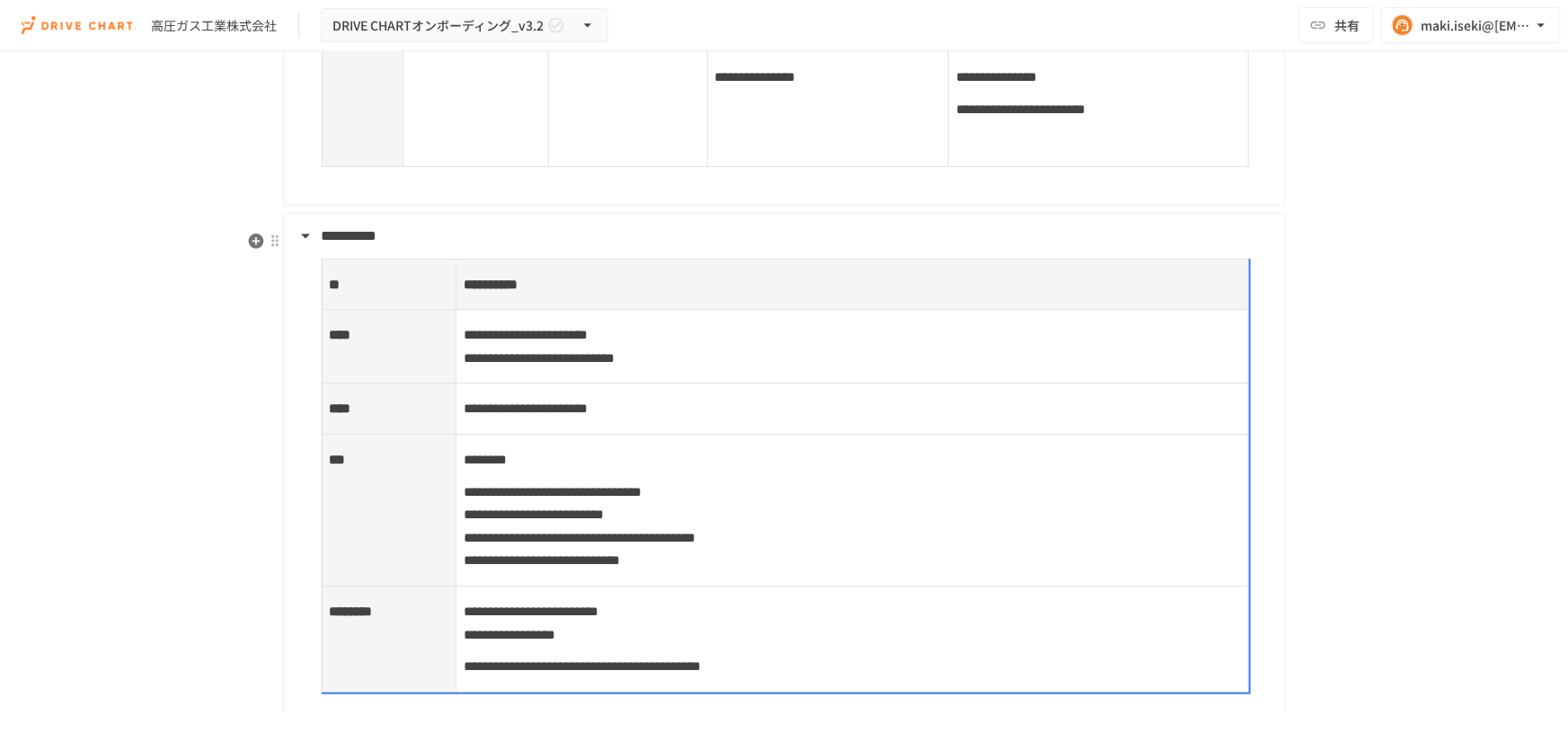click on "**********" at bounding box center [526, 334] 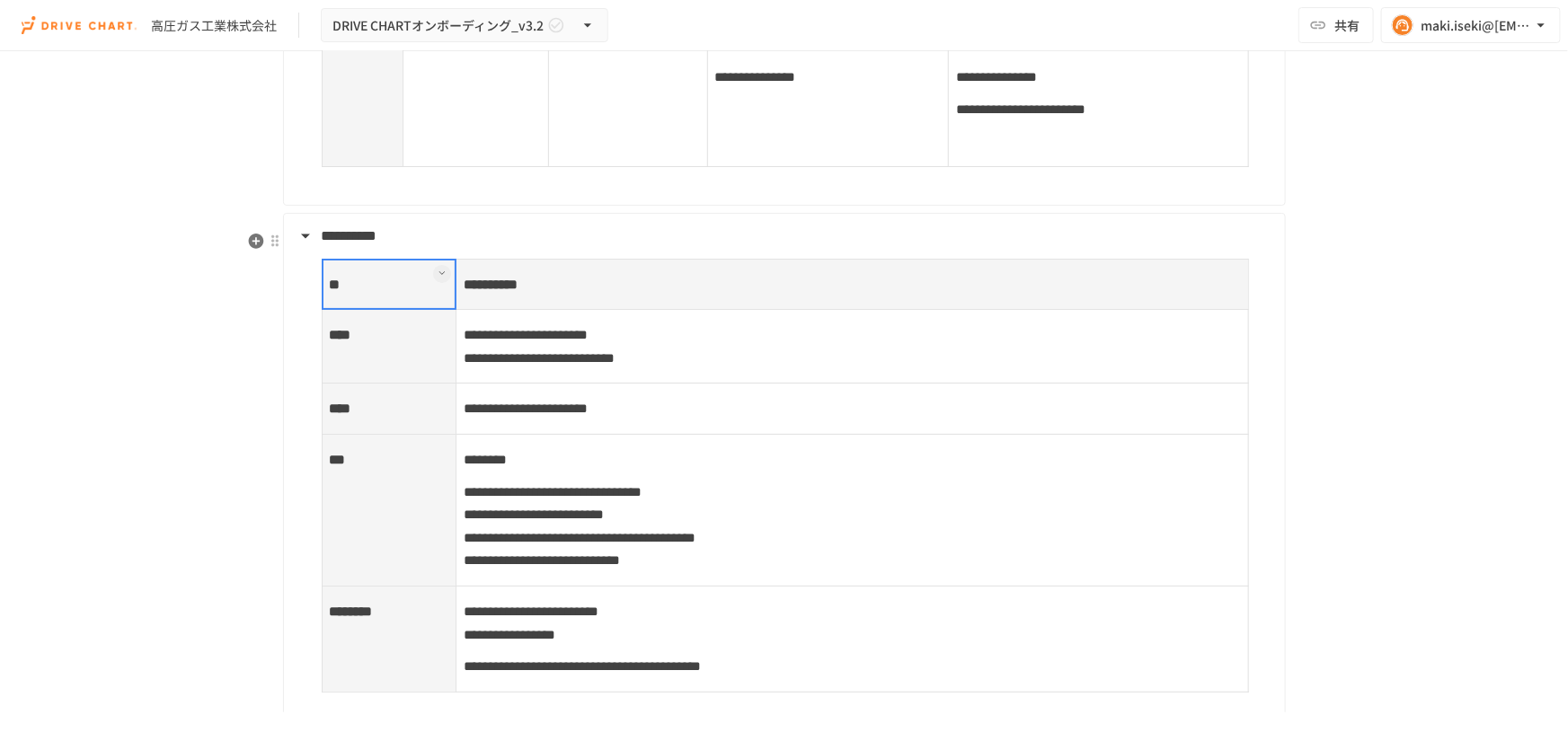click on "**********" at bounding box center (852, 347) 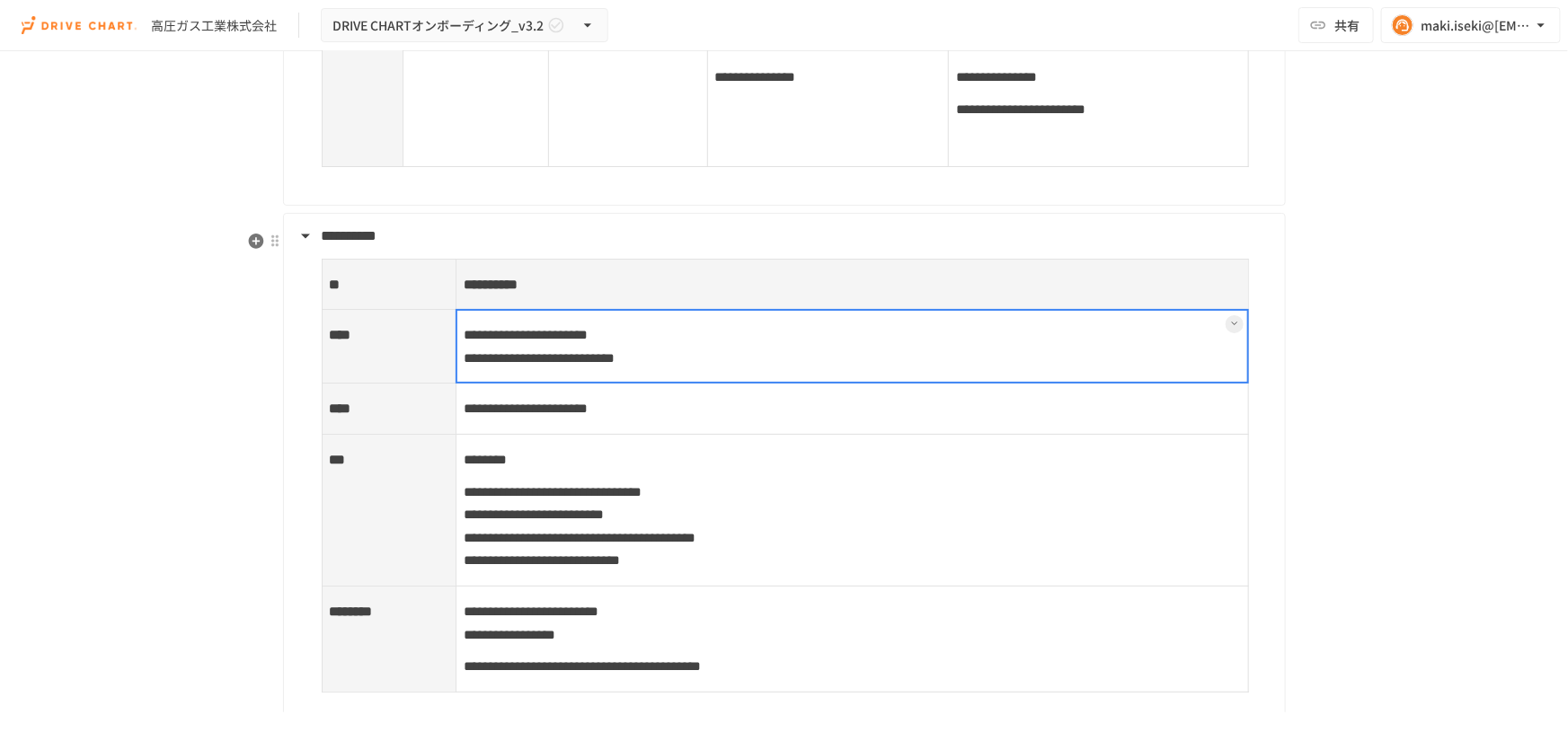 click at bounding box center [852, 346] 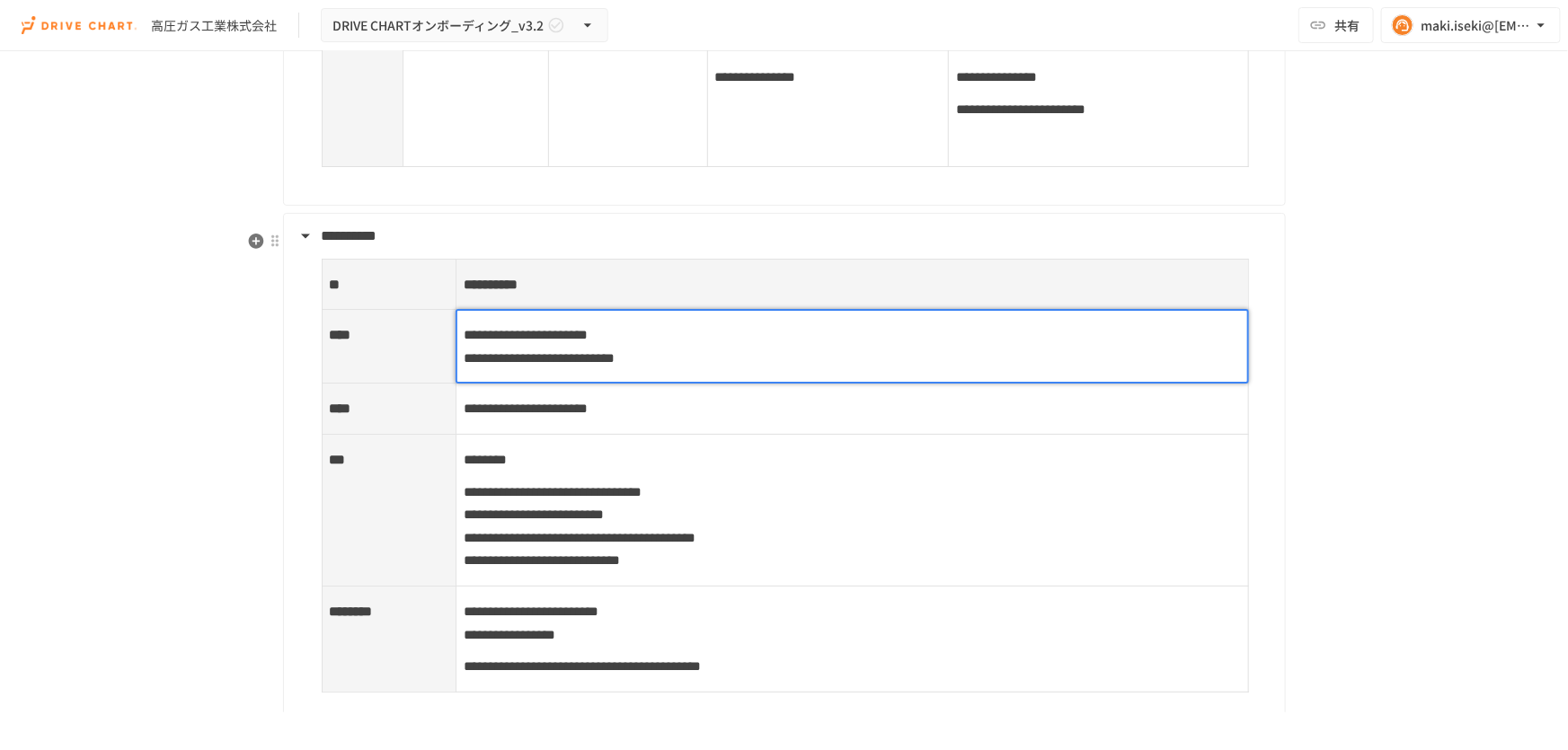 click on "**********" at bounding box center [526, 334] 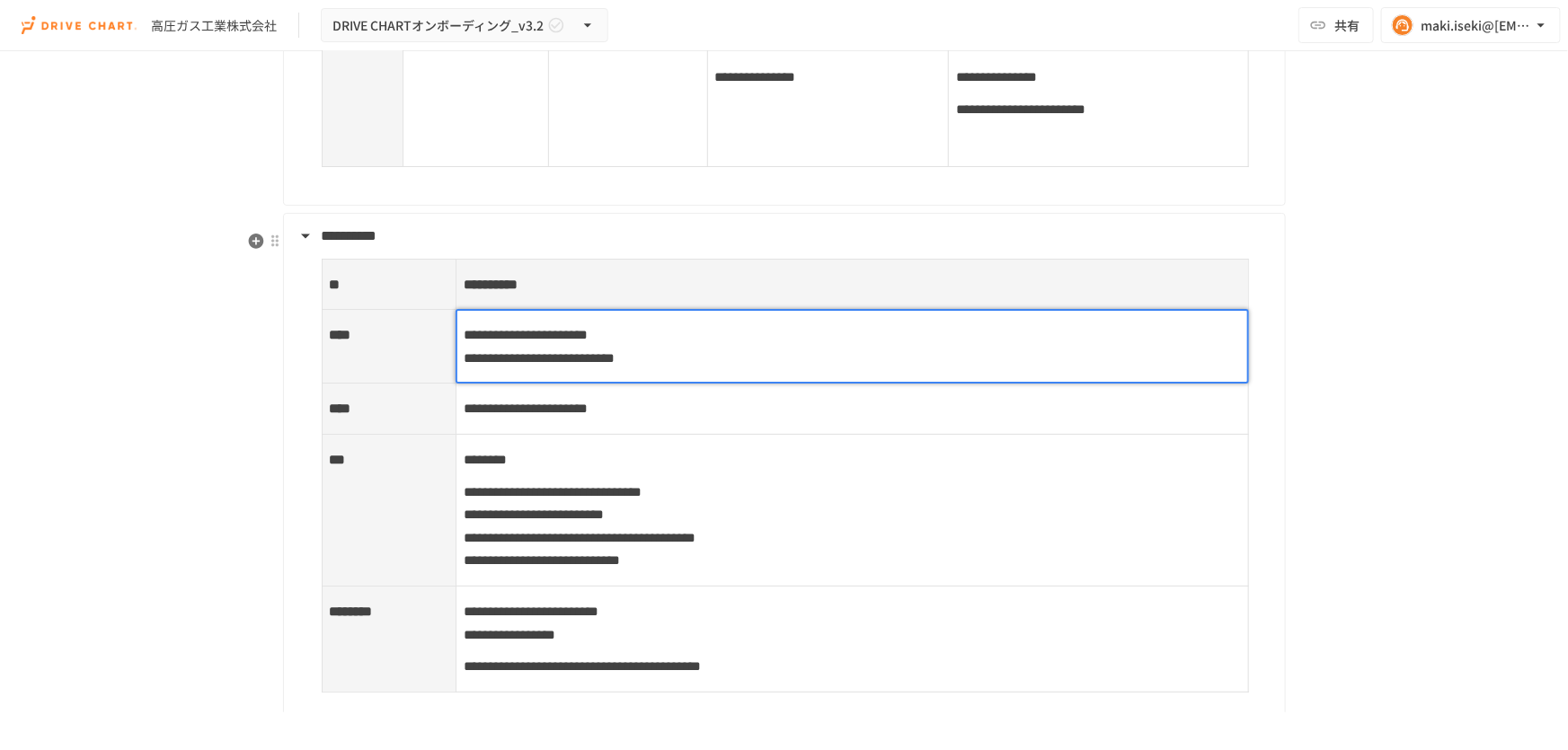click on "**********" at bounding box center (526, 334) 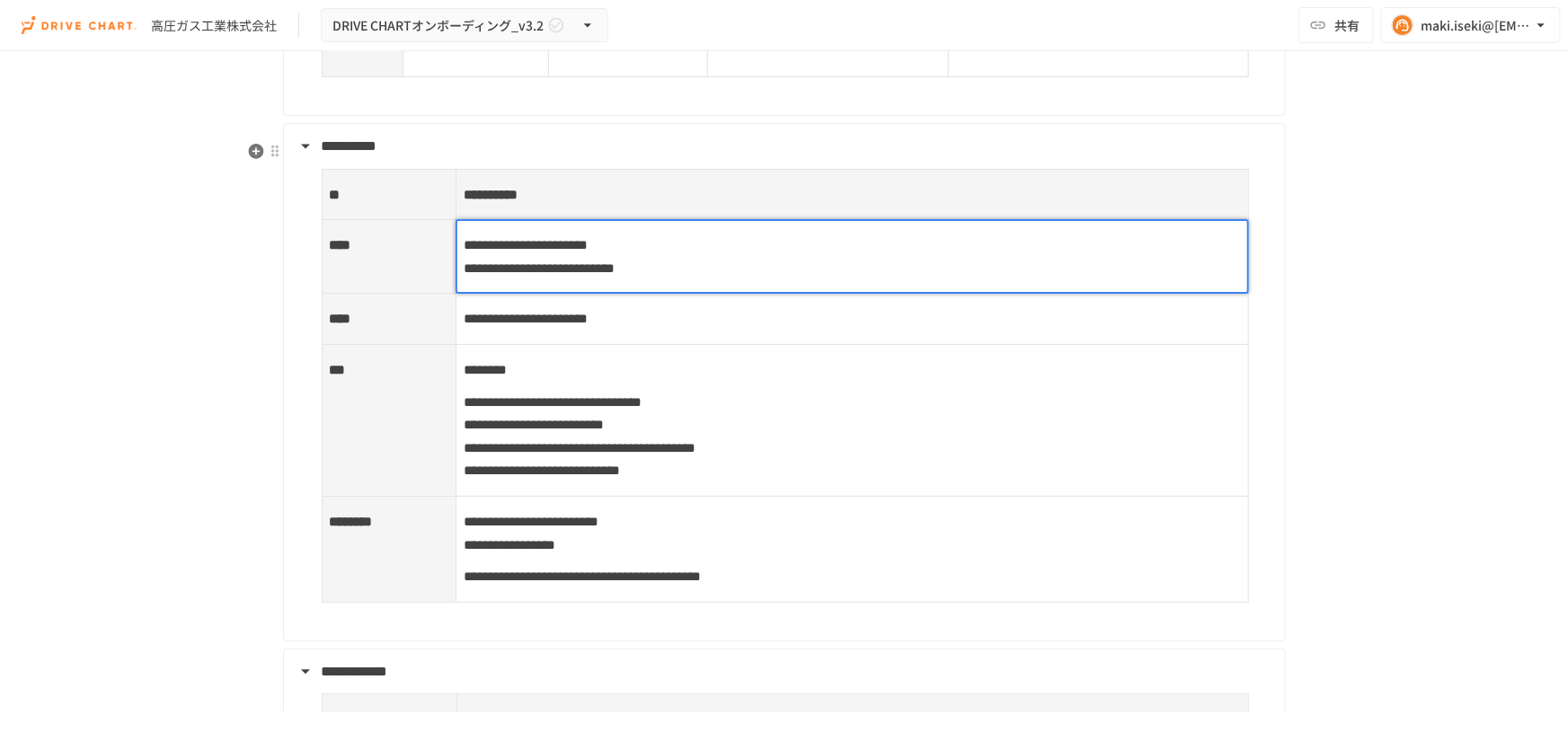 scroll, scrollTop: 7237, scrollLeft: 0, axis: vertical 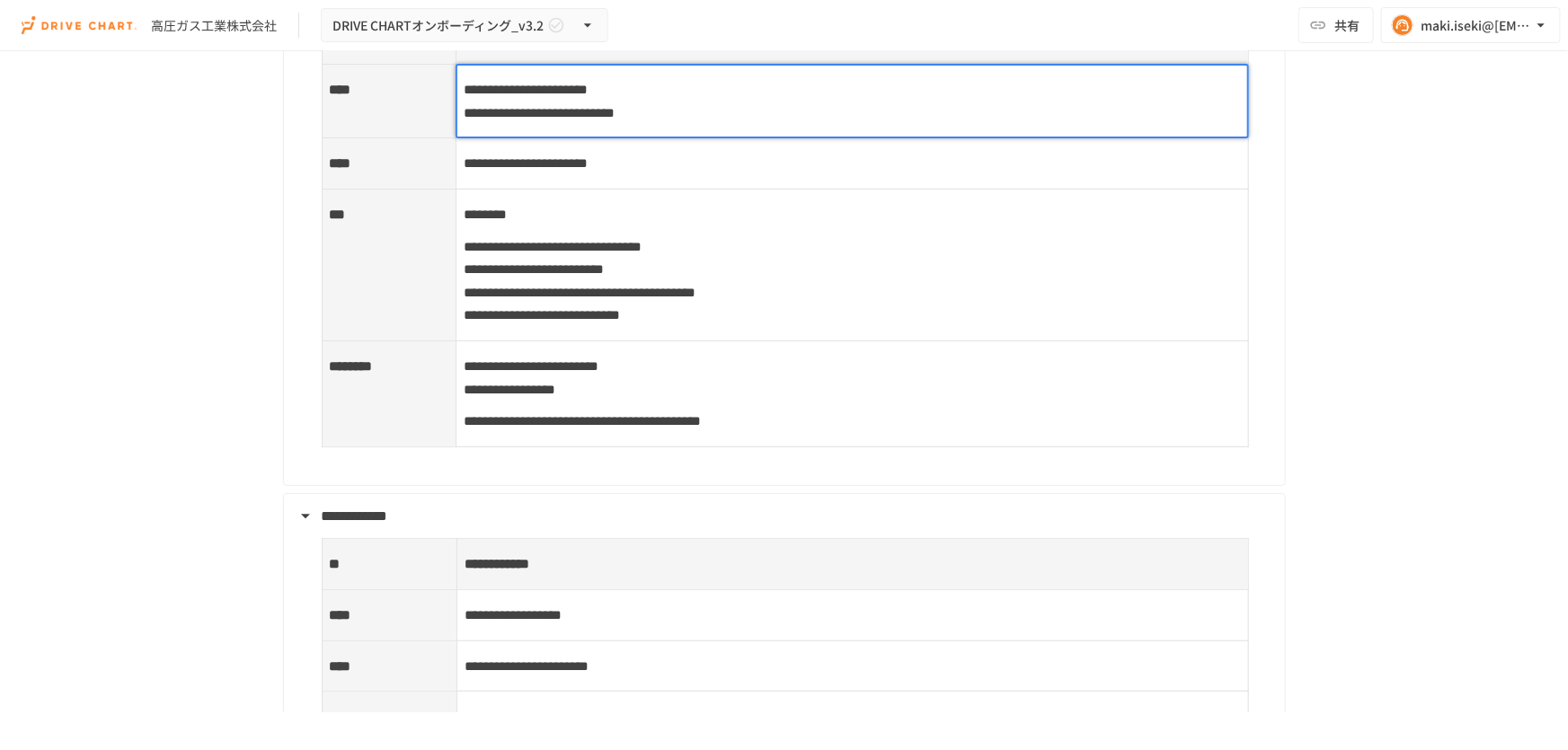 click on "**********" at bounding box center [852, 394] 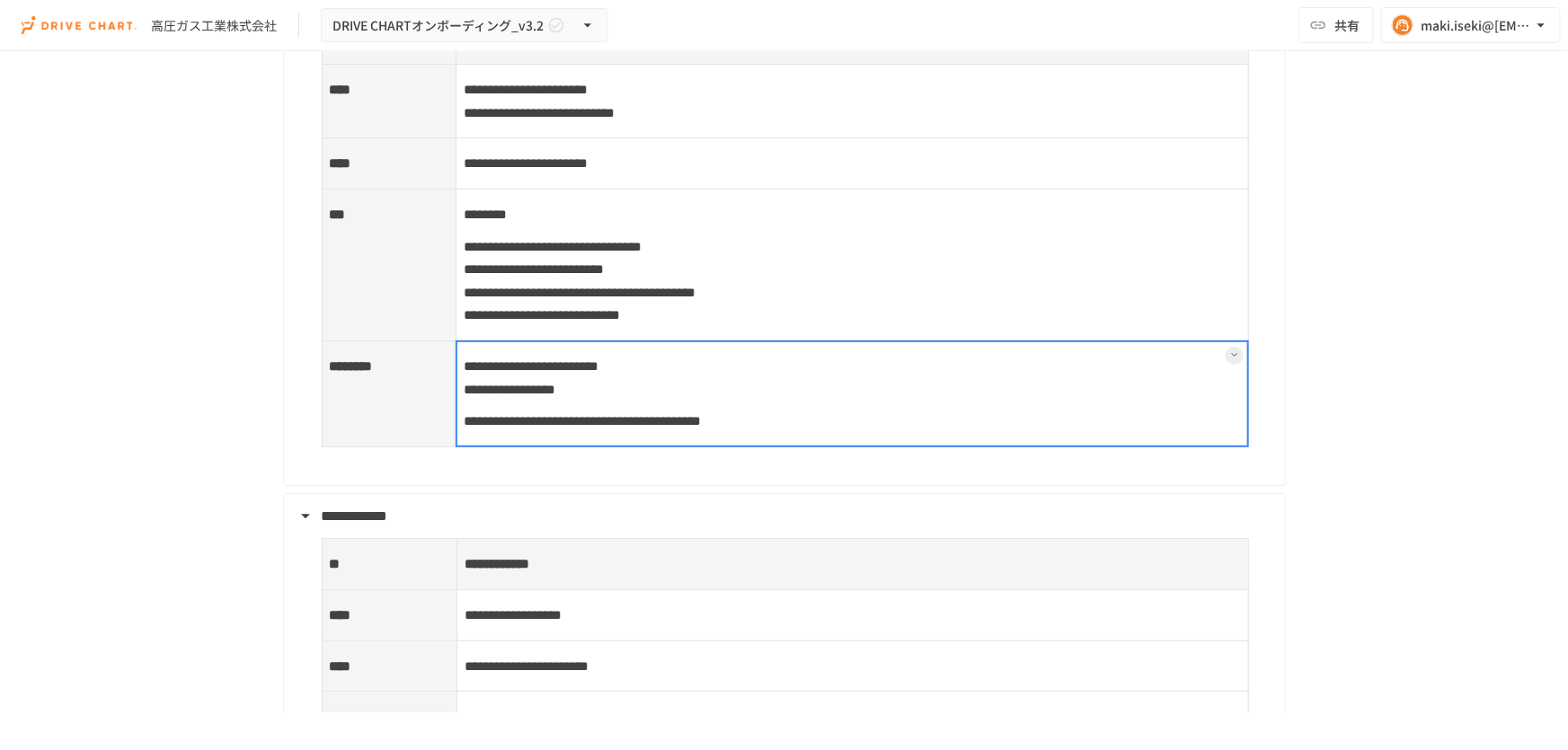 click on "****" at bounding box center (389, 101) 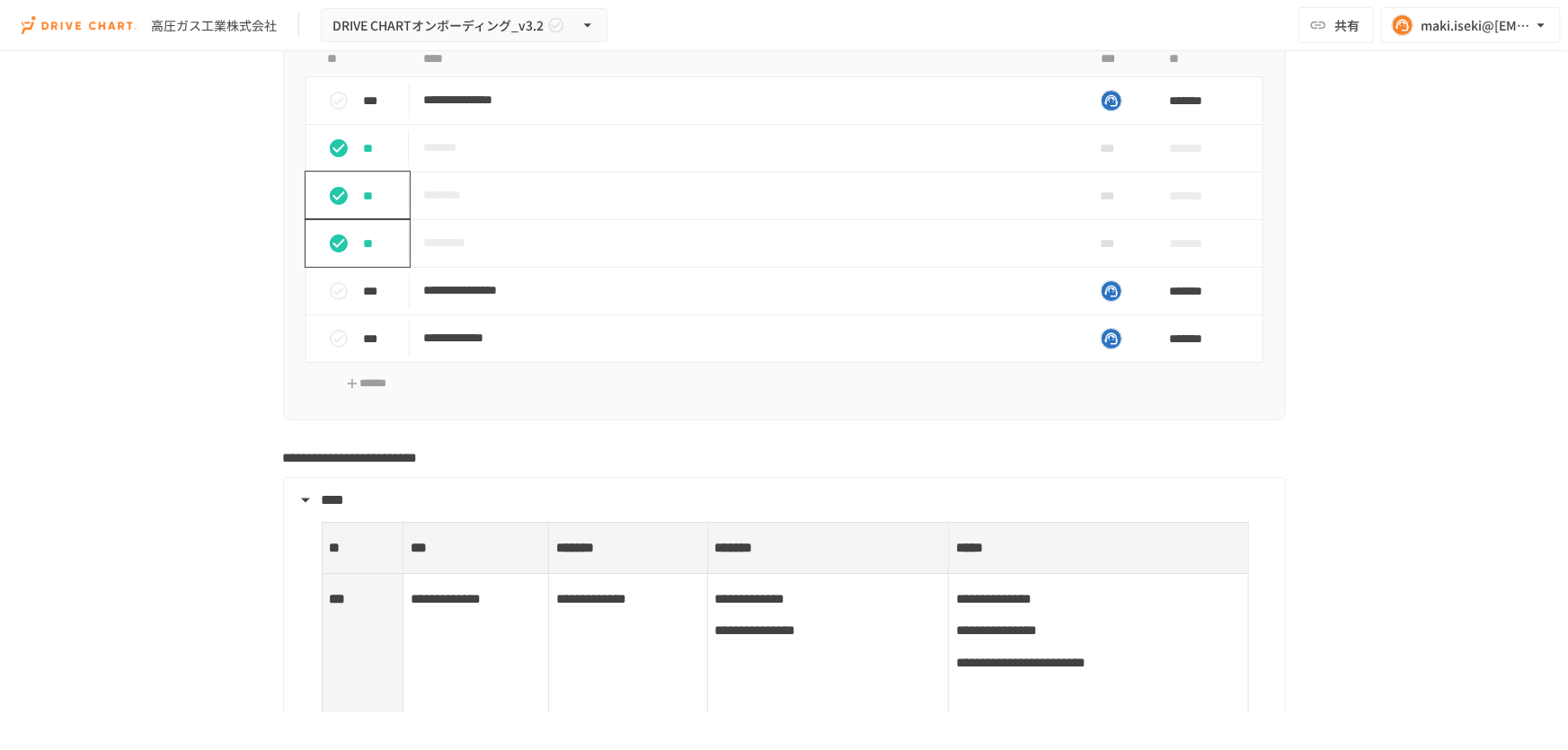 scroll, scrollTop: 6339, scrollLeft: 0, axis: vertical 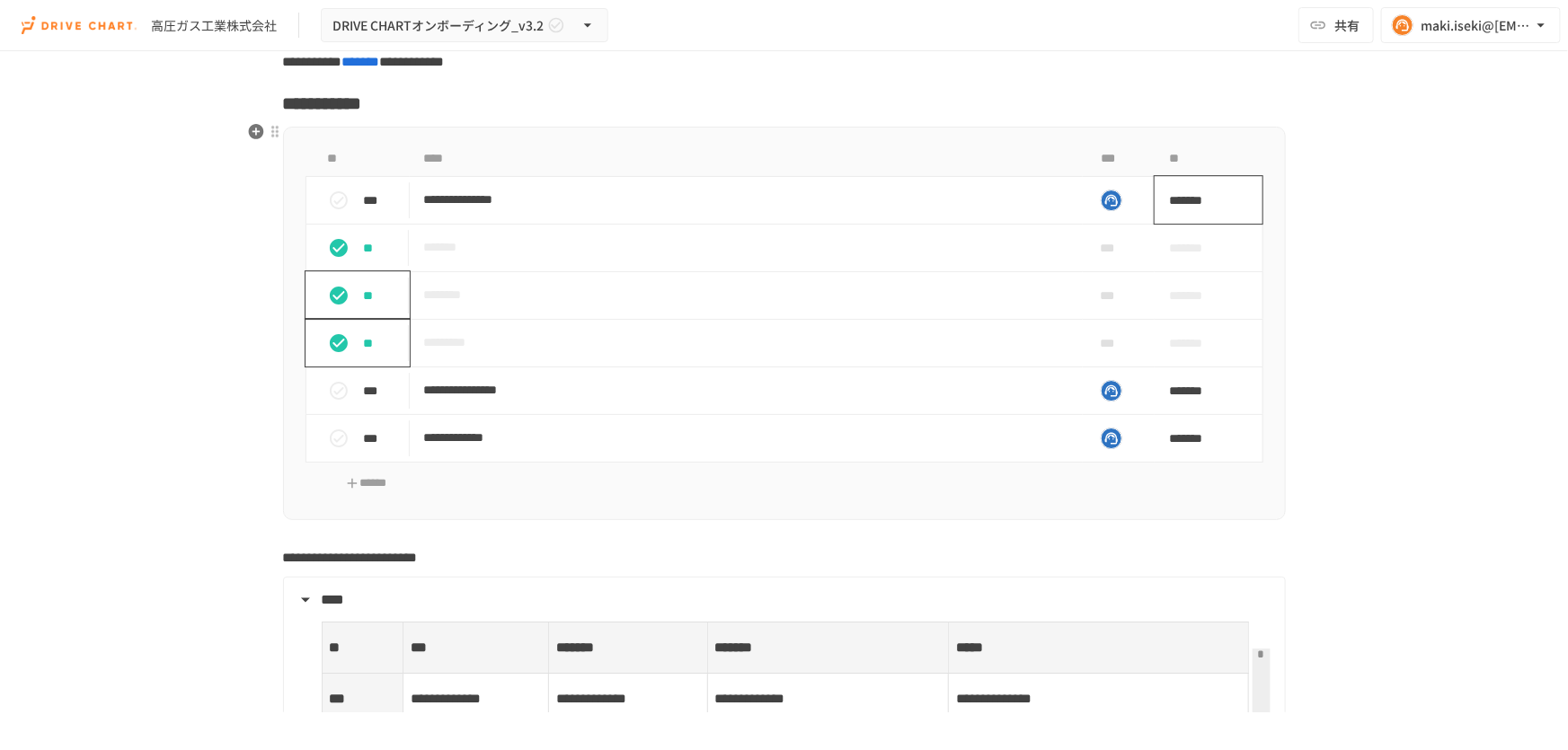 click on "*******" at bounding box center (1199, 200) 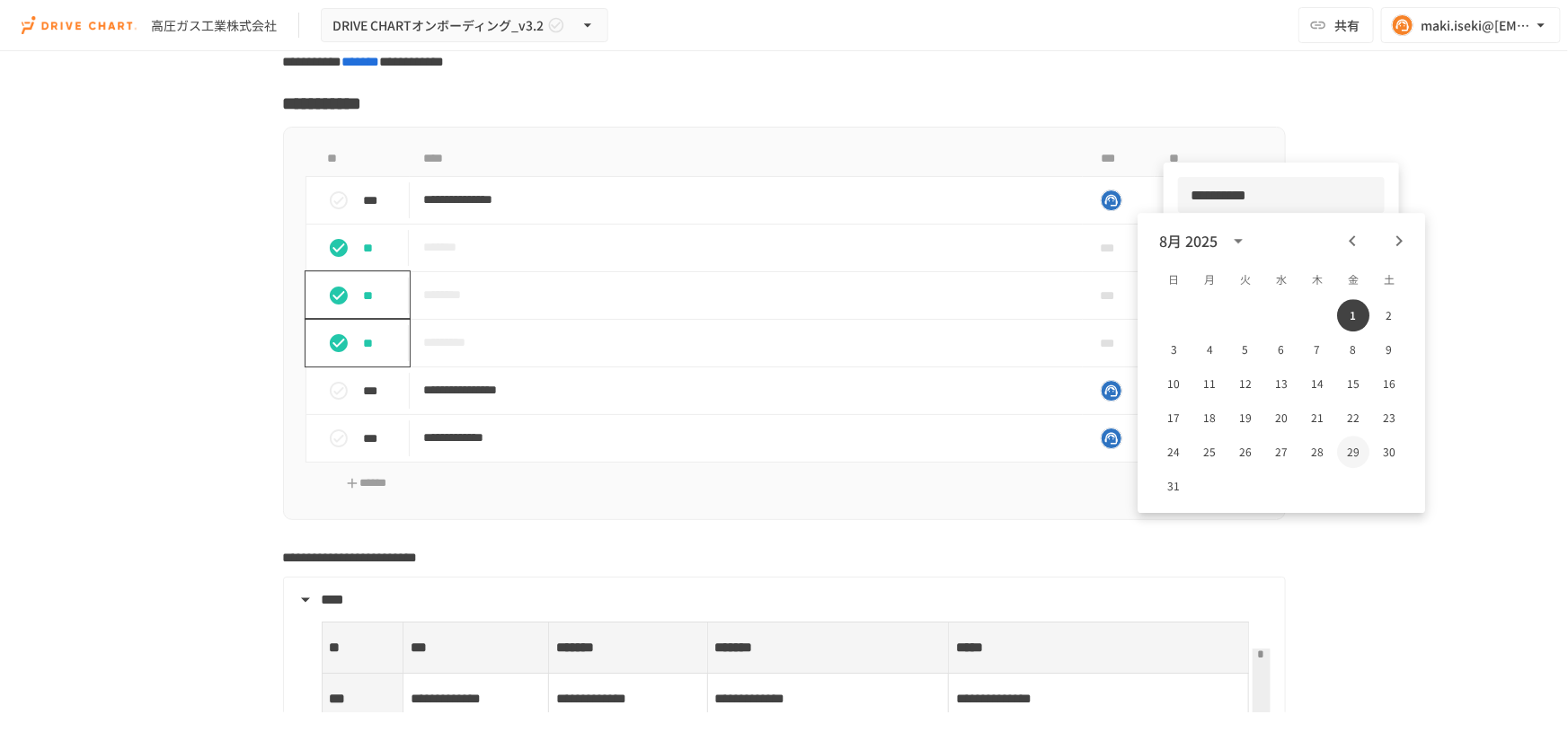 click on "29" at bounding box center [1353, 452] 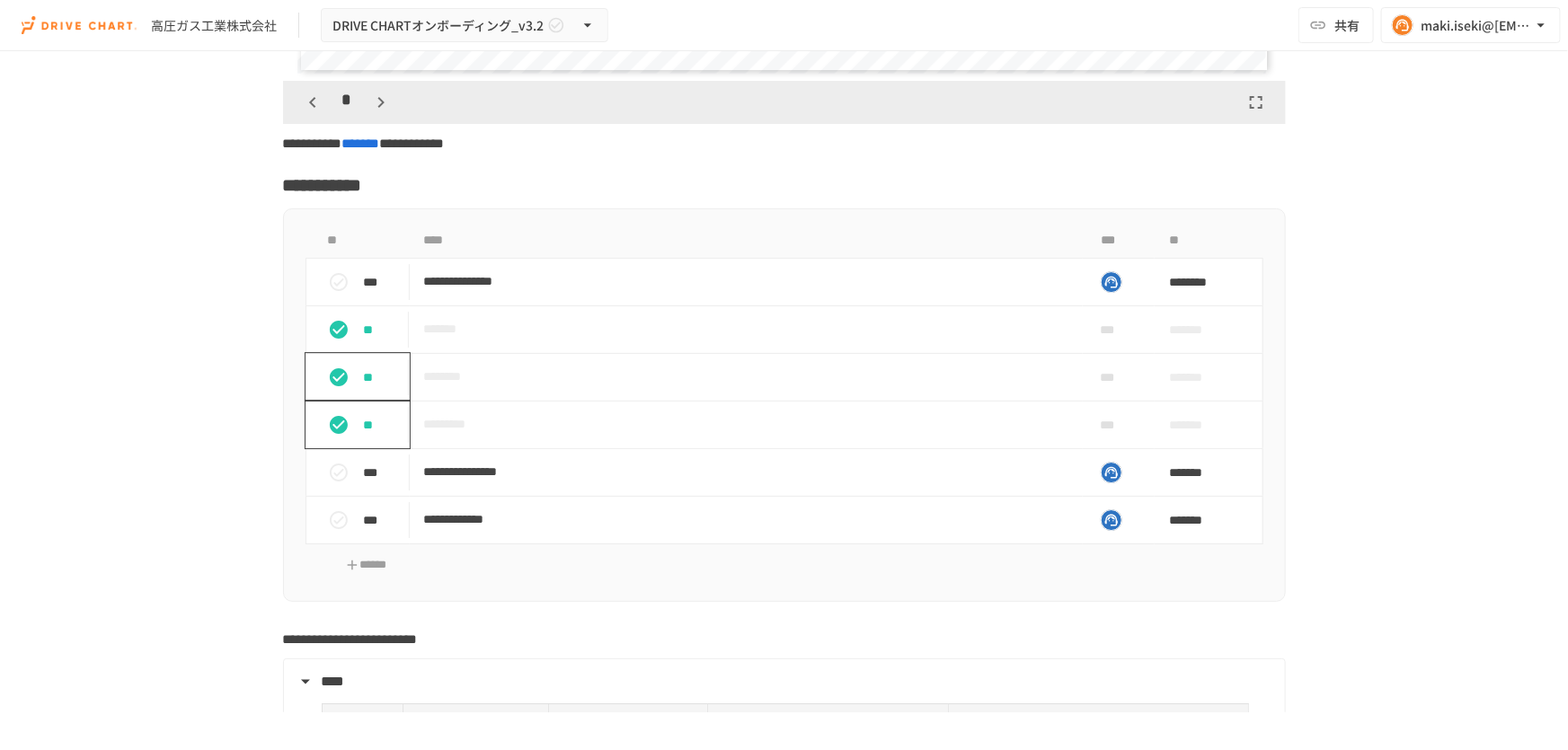 scroll, scrollTop: 6175, scrollLeft: 0, axis: vertical 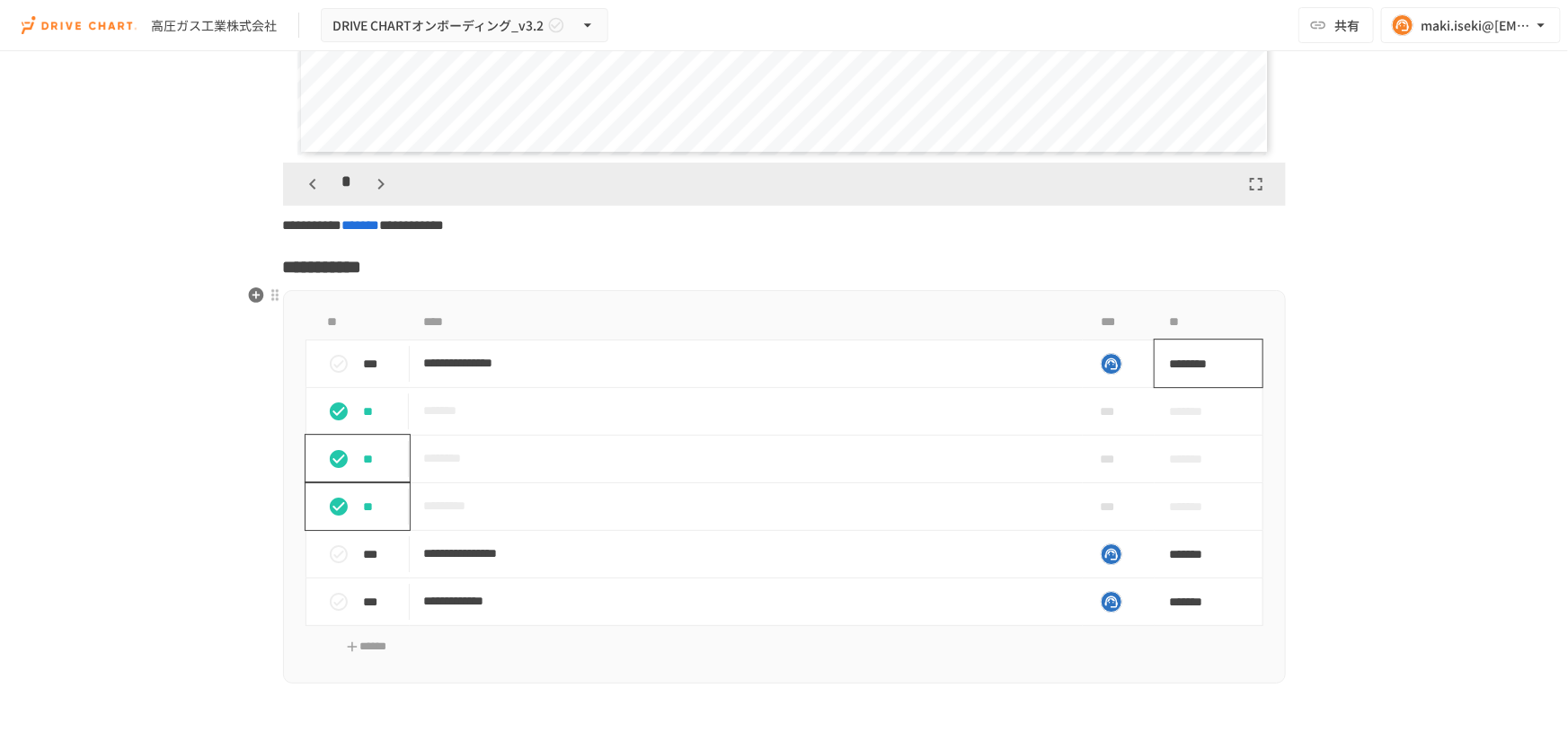 click on "********" at bounding box center (1202, 364) 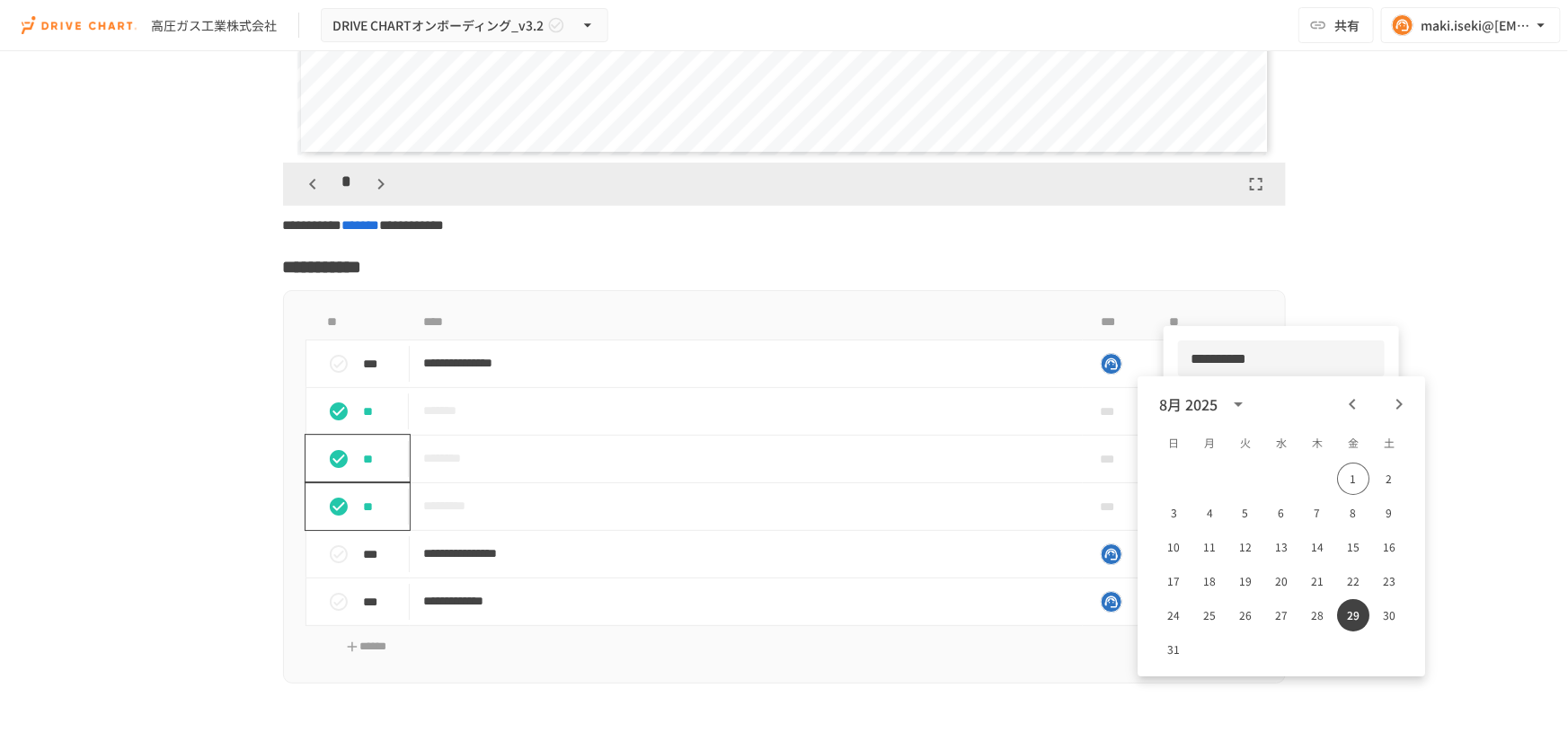 click at bounding box center [784, 375] 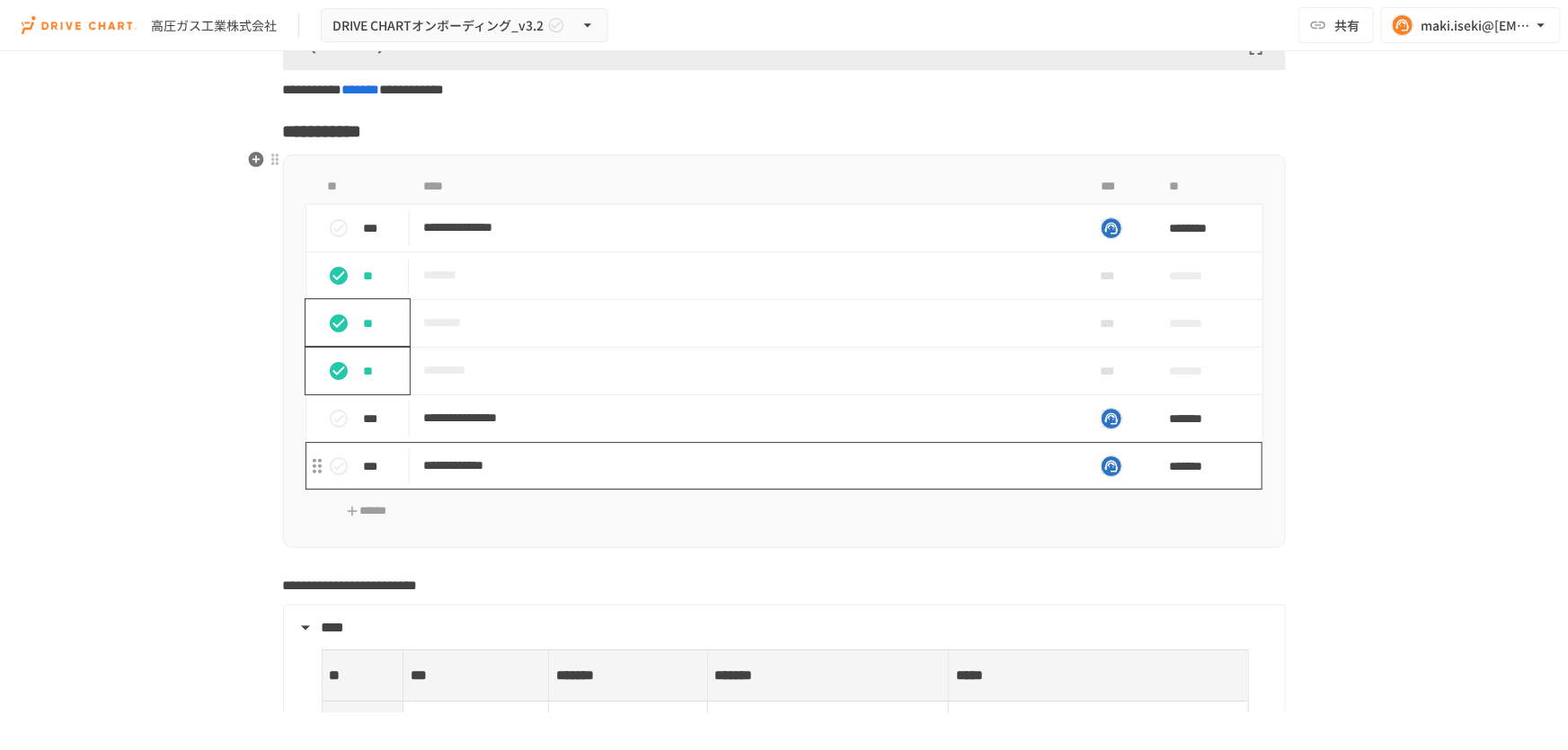 scroll, scrollTop: 6339, scrollLeft: 0, axis: vertical 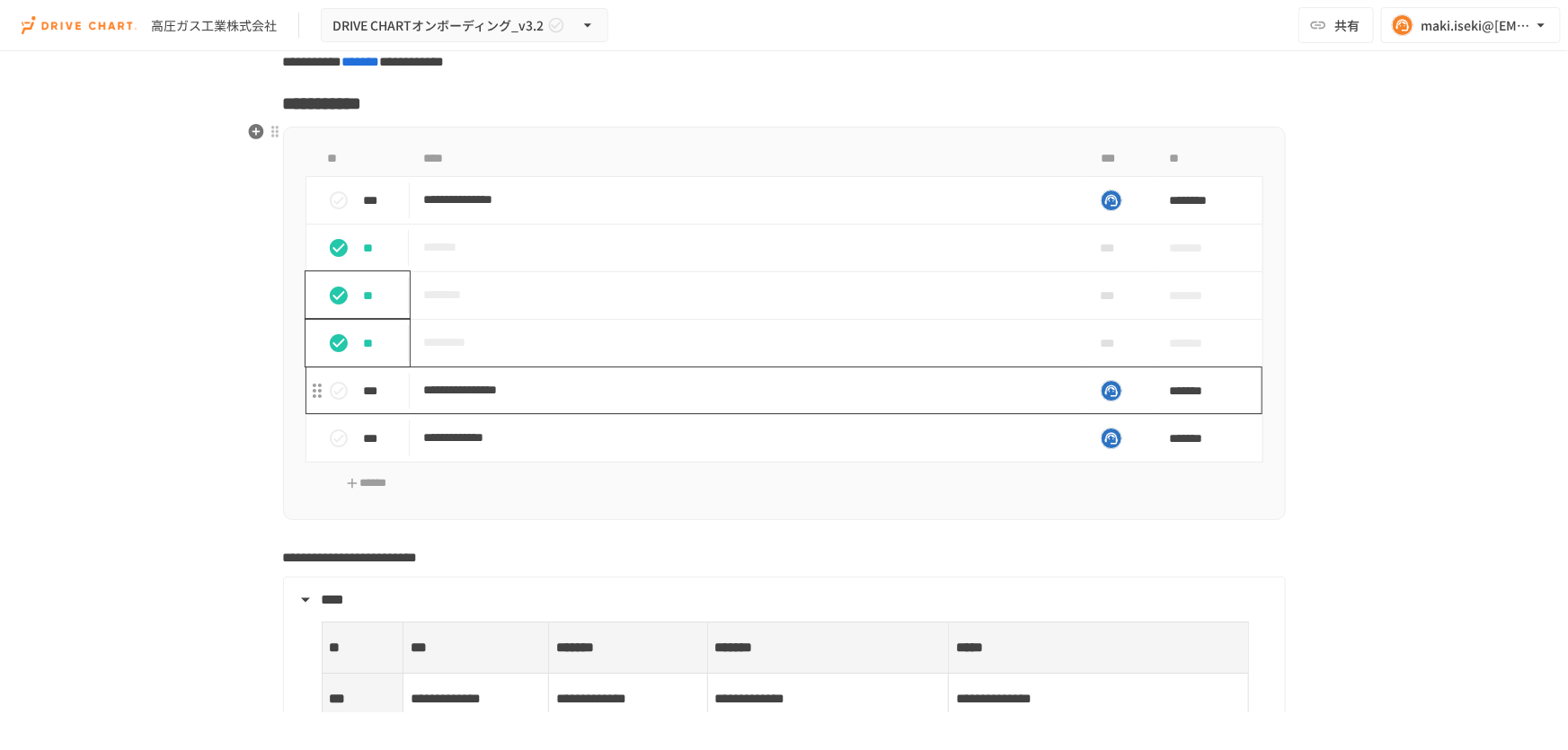 click on "**********" at bounding box center (747, 390) 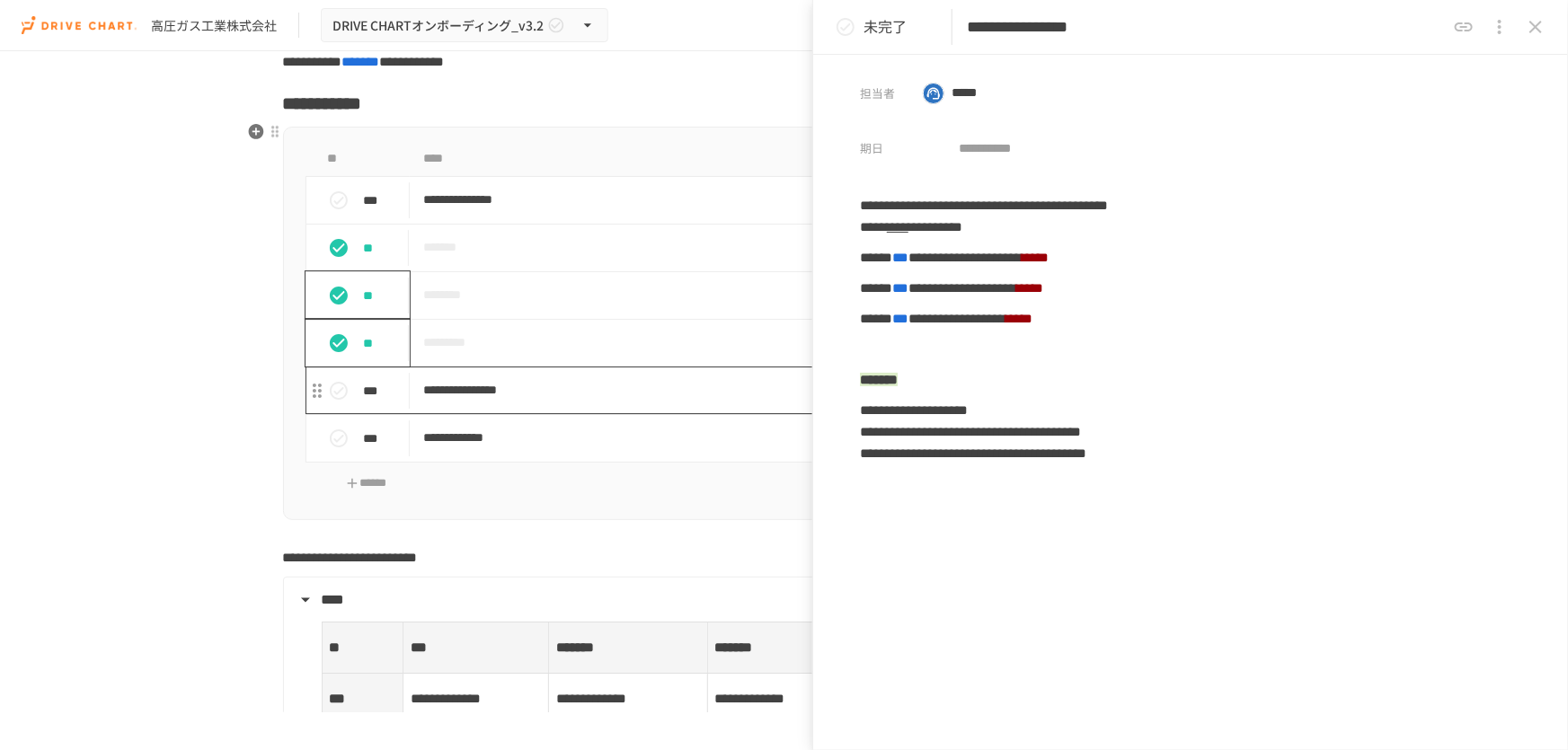 click on "**********" at bounding box center (747, 390) 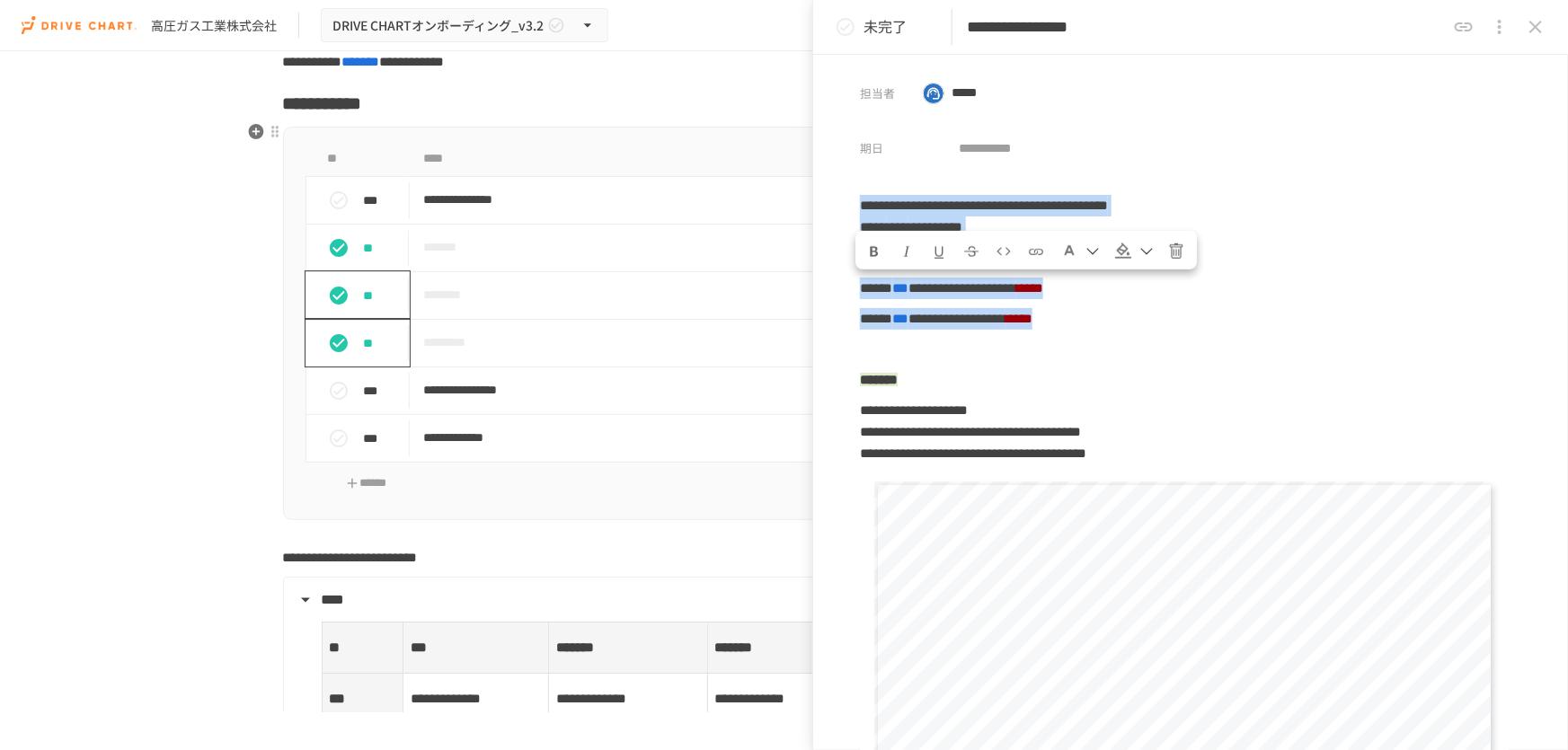 drag, startPoint x: 1322, startPoint y: 321, endPoint x: 833, endPoint y: 280, distance: 490.7158 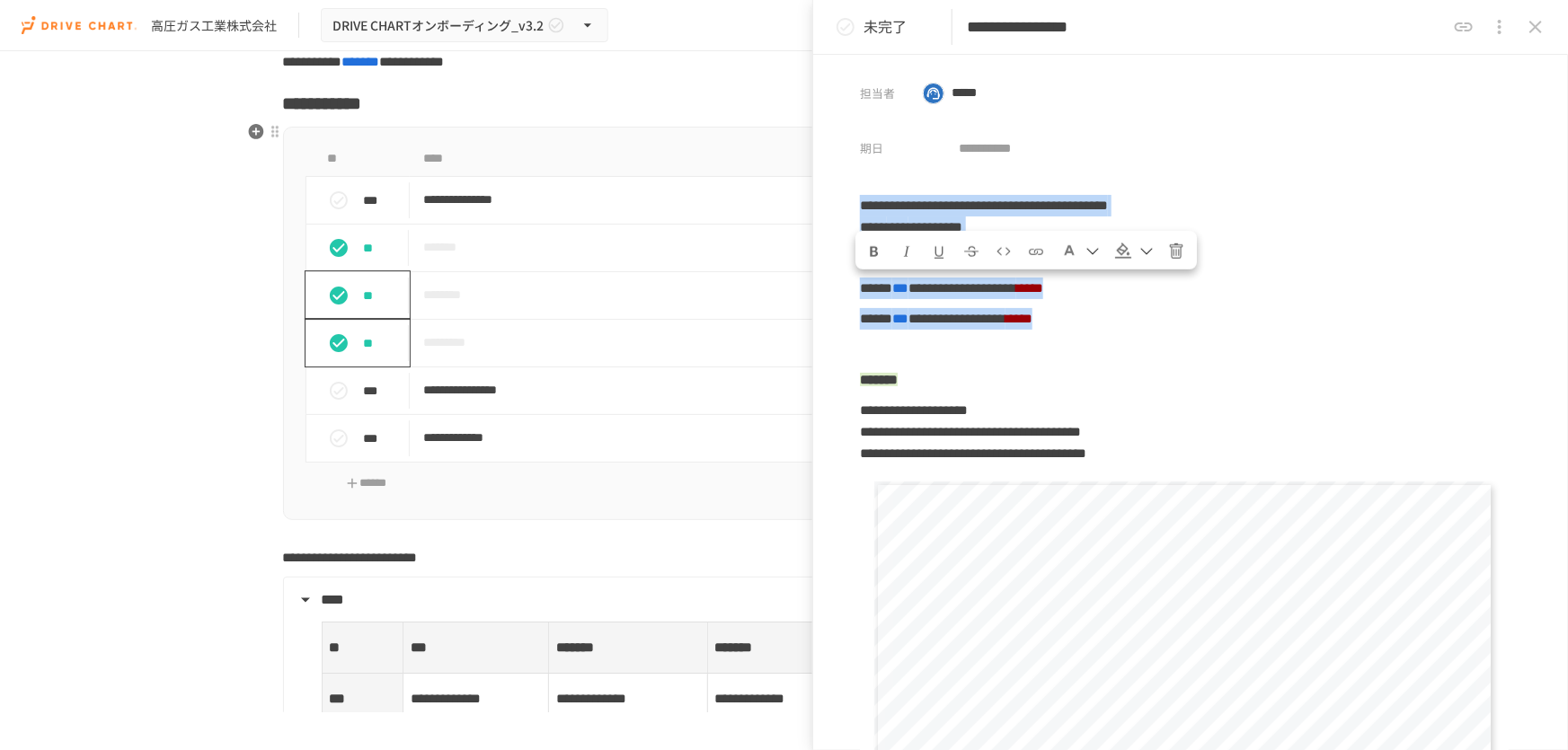 click on "高圧ガス工業株式会社" at bounding box center [1191, 818] 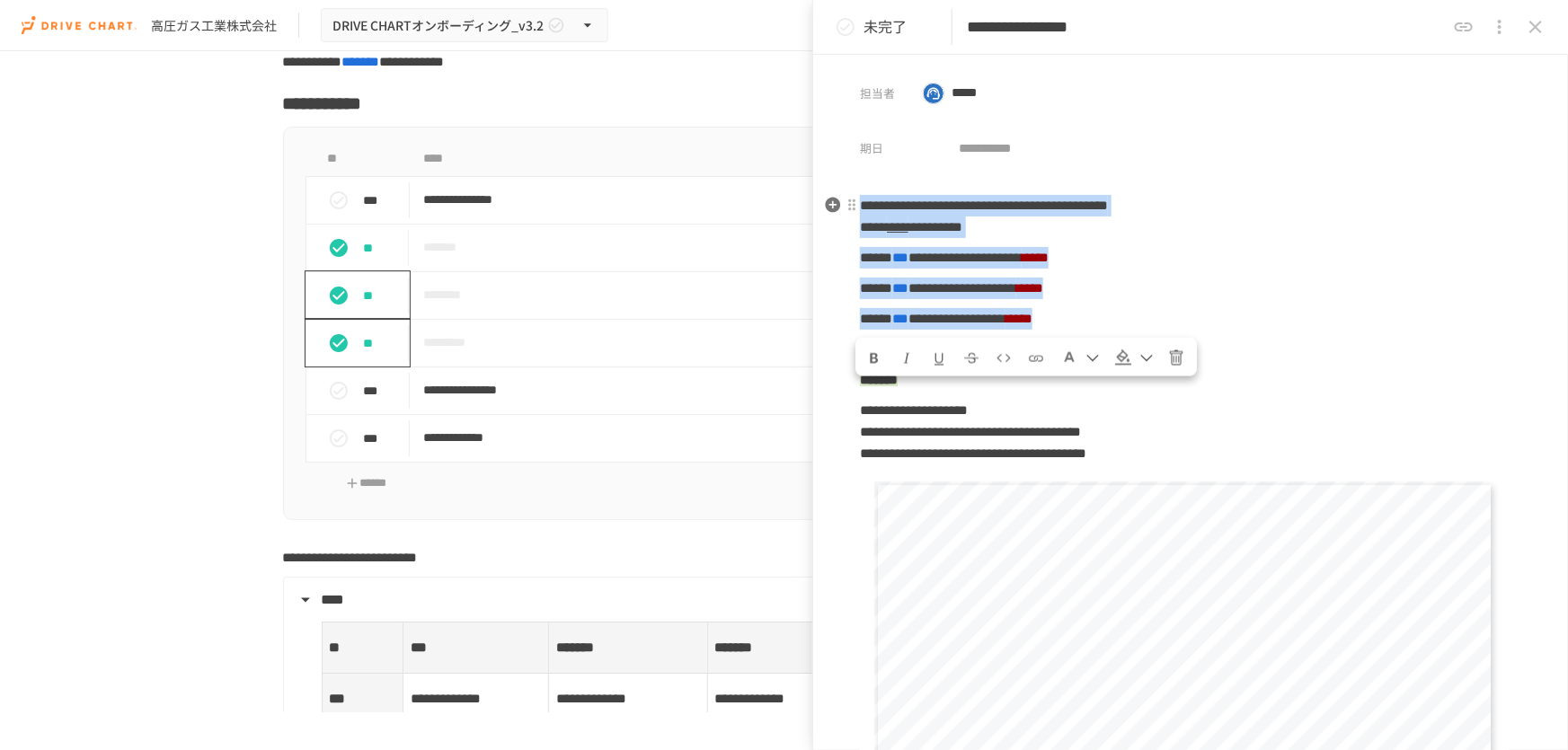 click on "**********" at bounding box center [1191, 216] 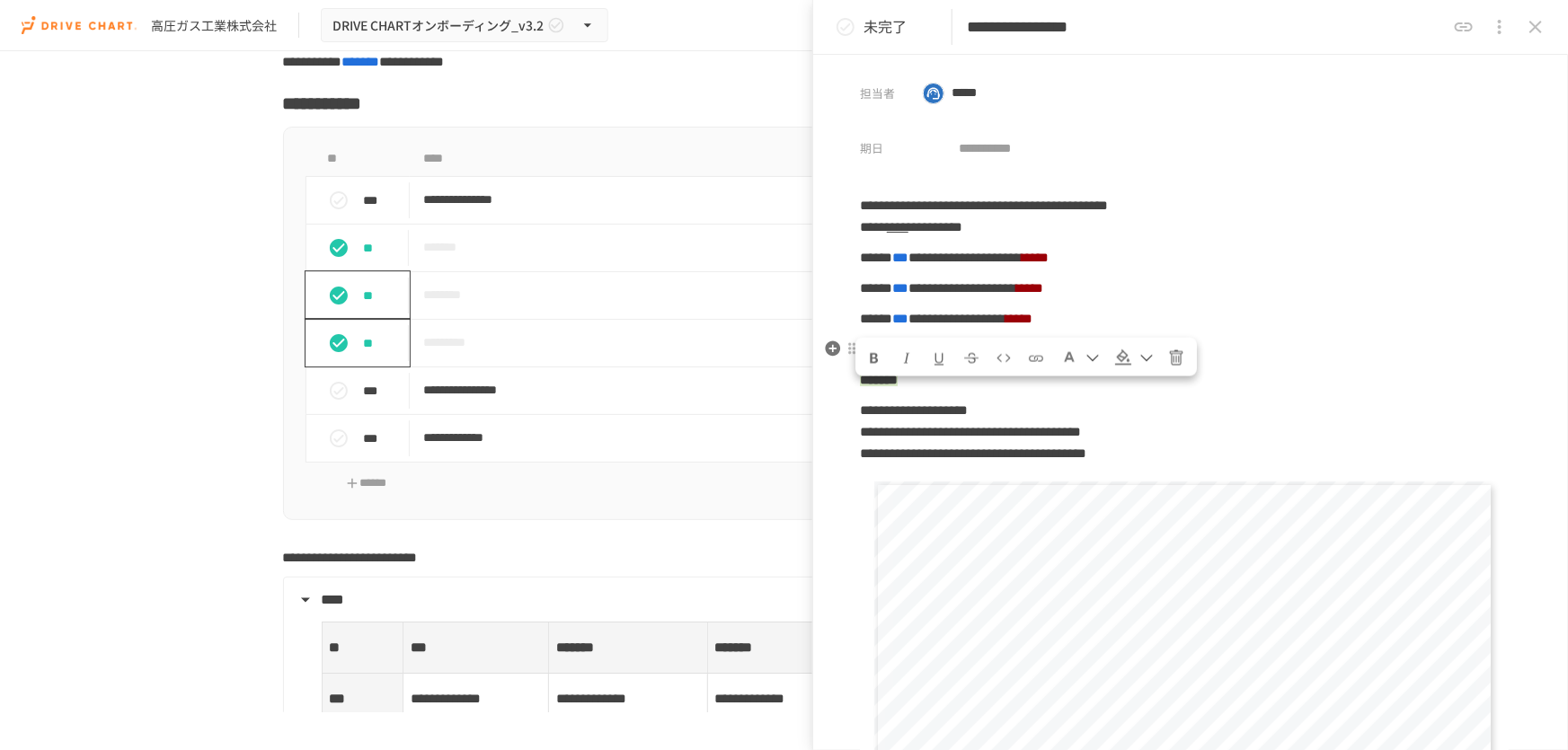 click at bounding box center (1191, 349) 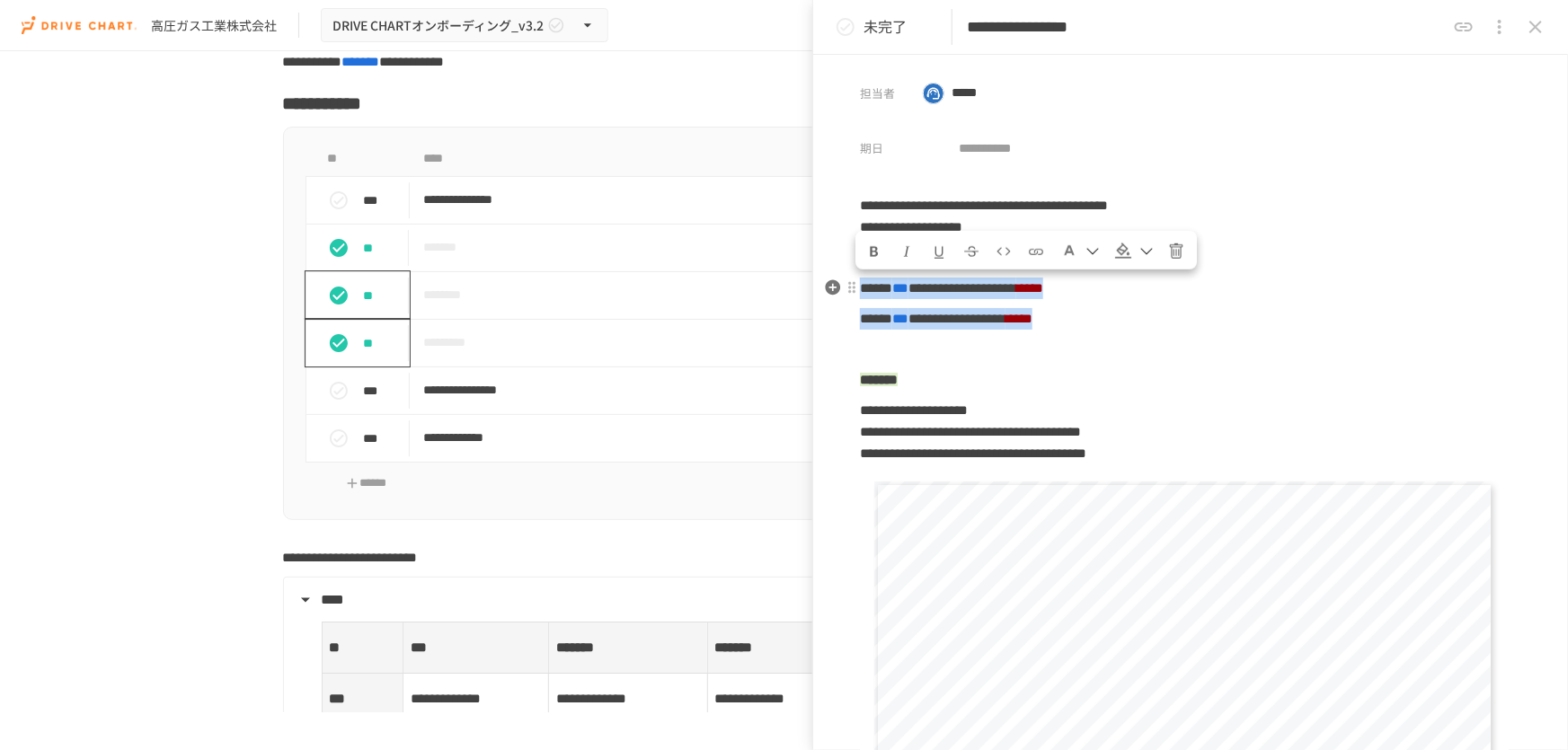 drag, startPoint x: 1320, startPoint y: 327, endPoint x: 864, endPoint y: 295, distance: 457.1214 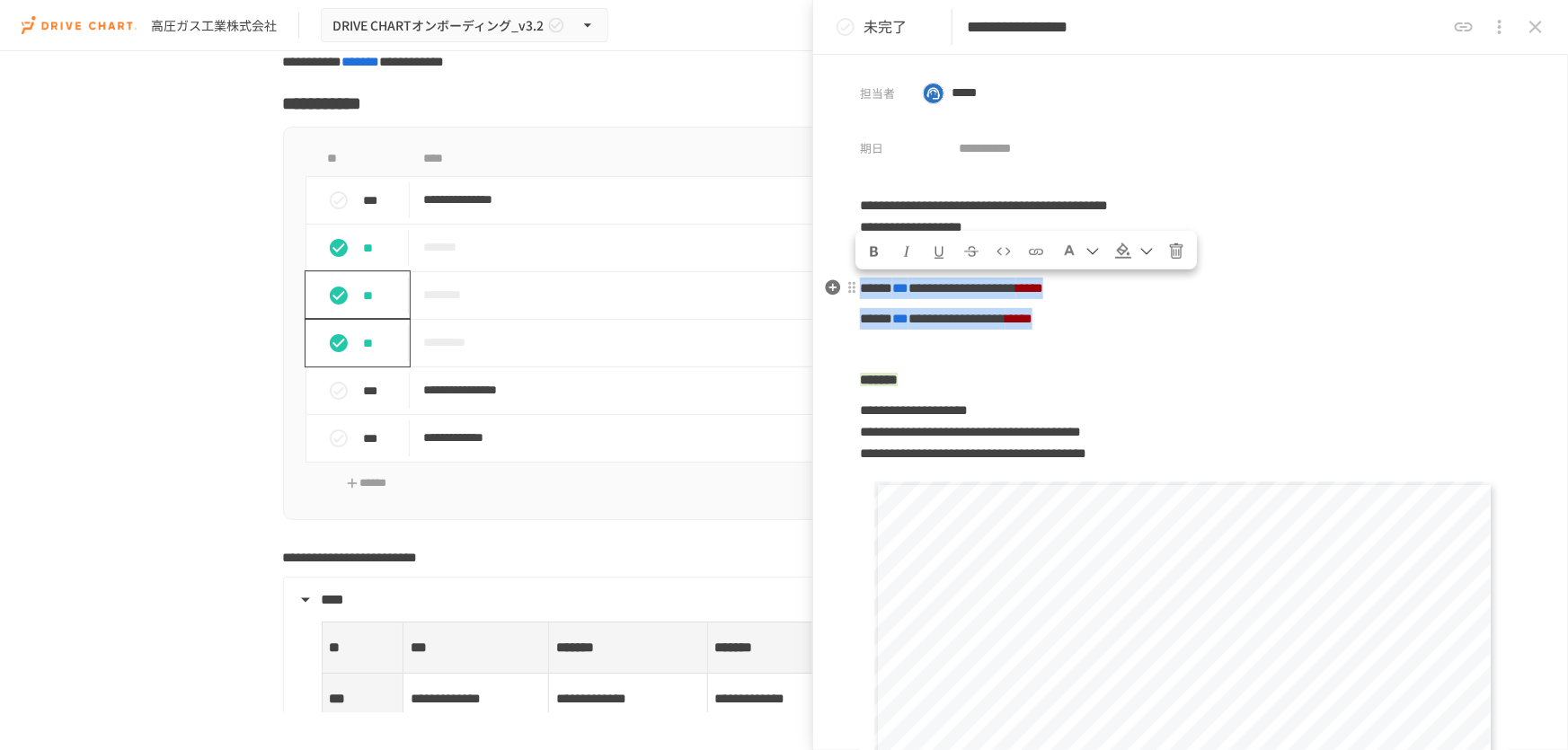 click on "**********" at bounding box center [1191, 680] 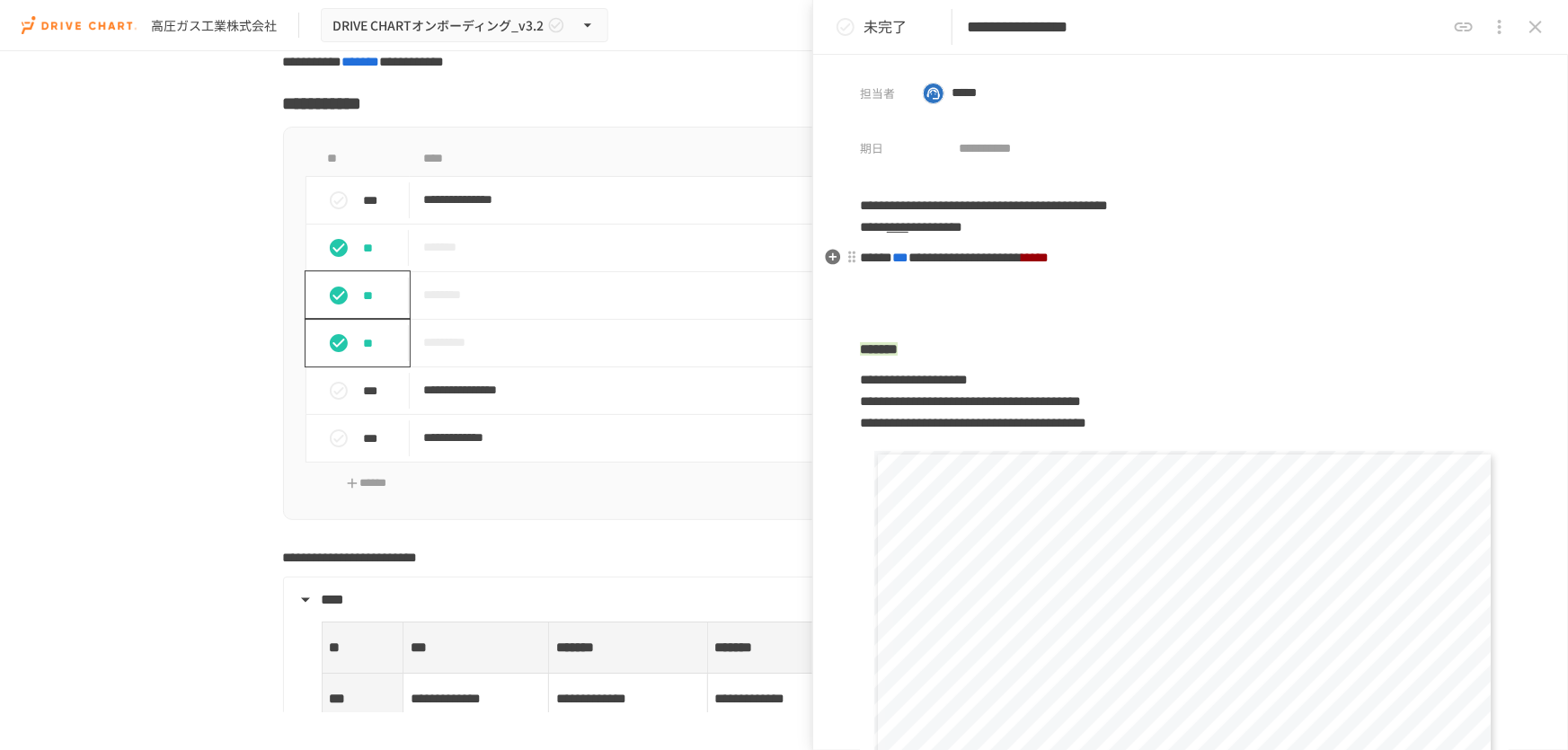 click on "***" at bounding box center (900, 257) 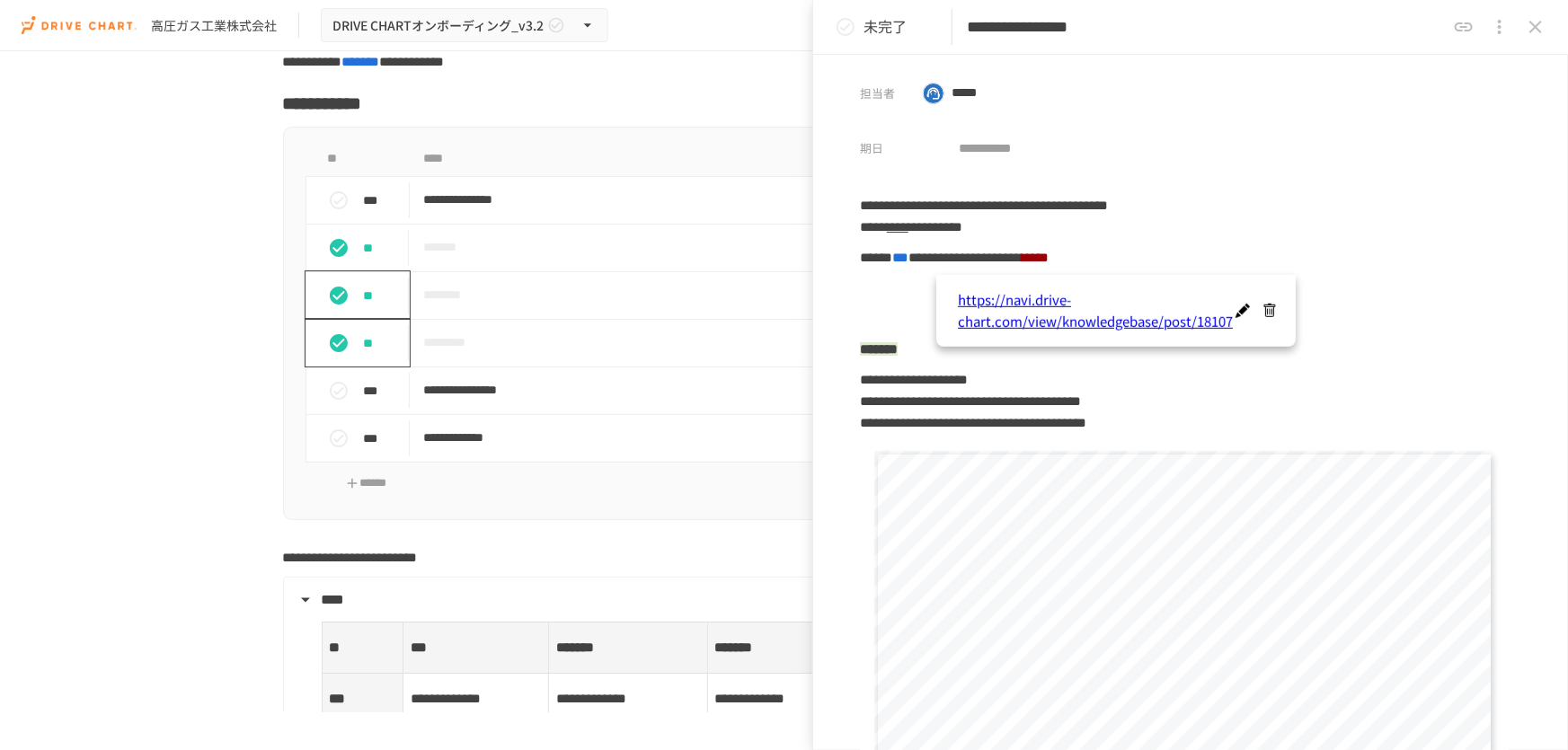 click 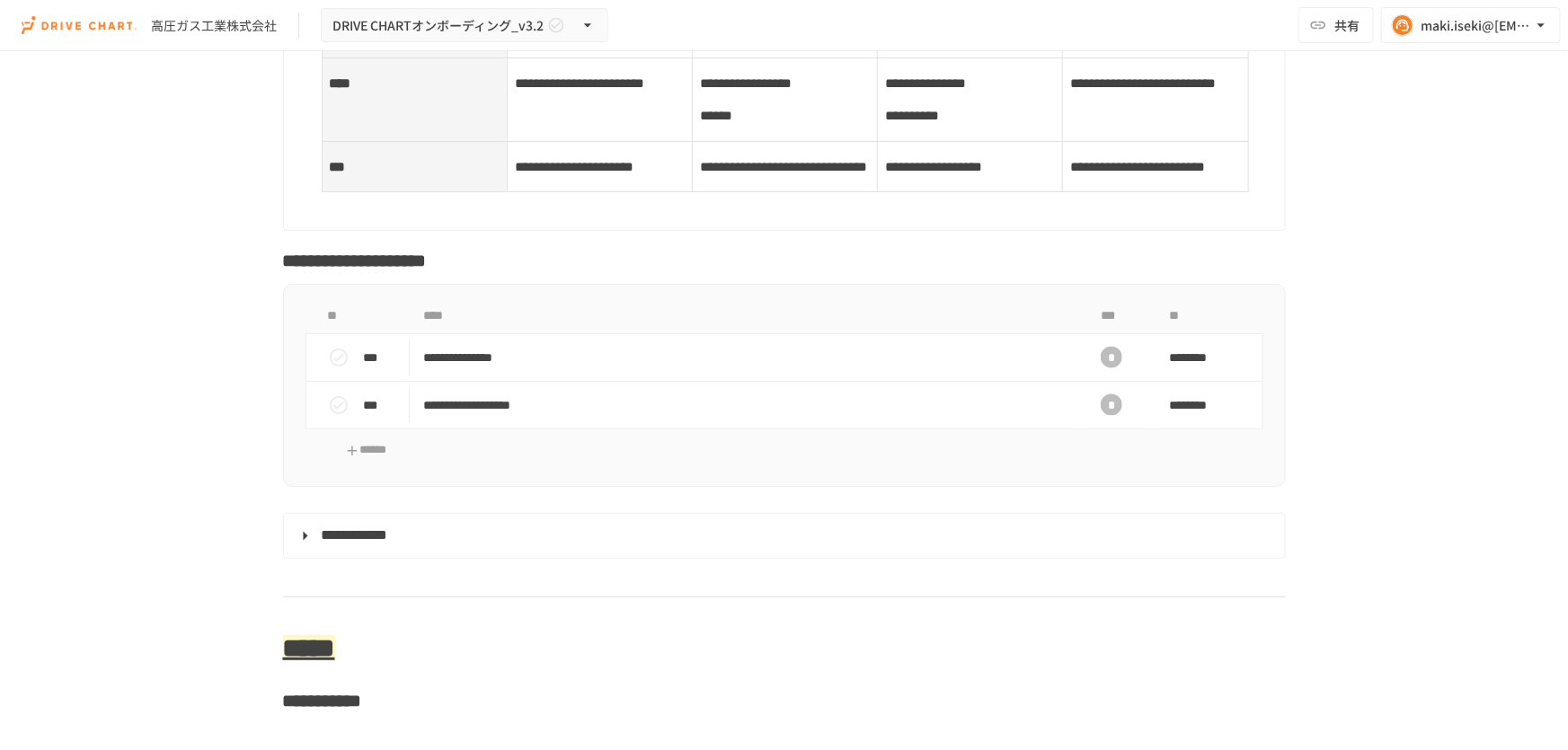 scroll, scrollTop: 8299, scrollLeft: 0, axis: vertical 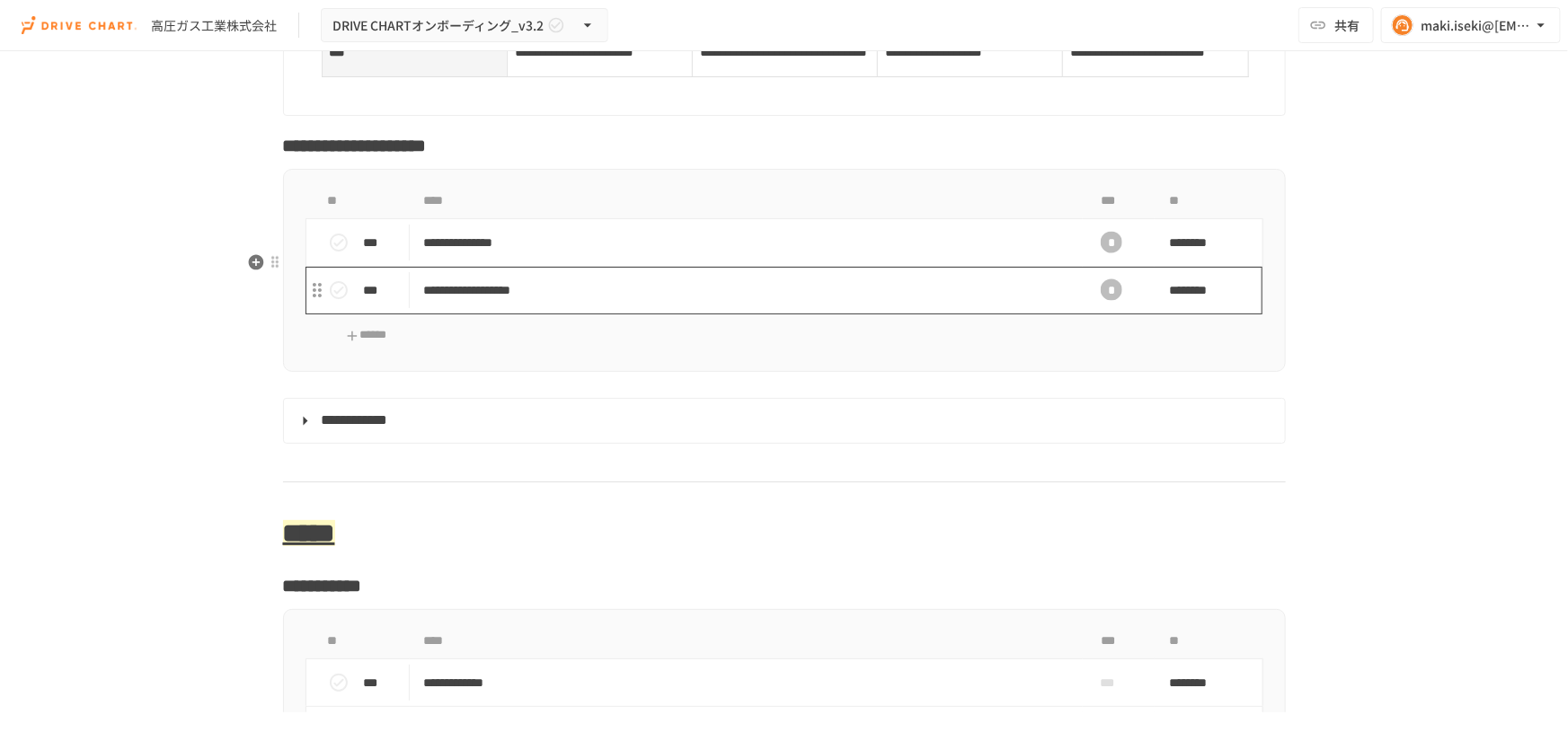 click on "**********" at bounding box center [747, 290] 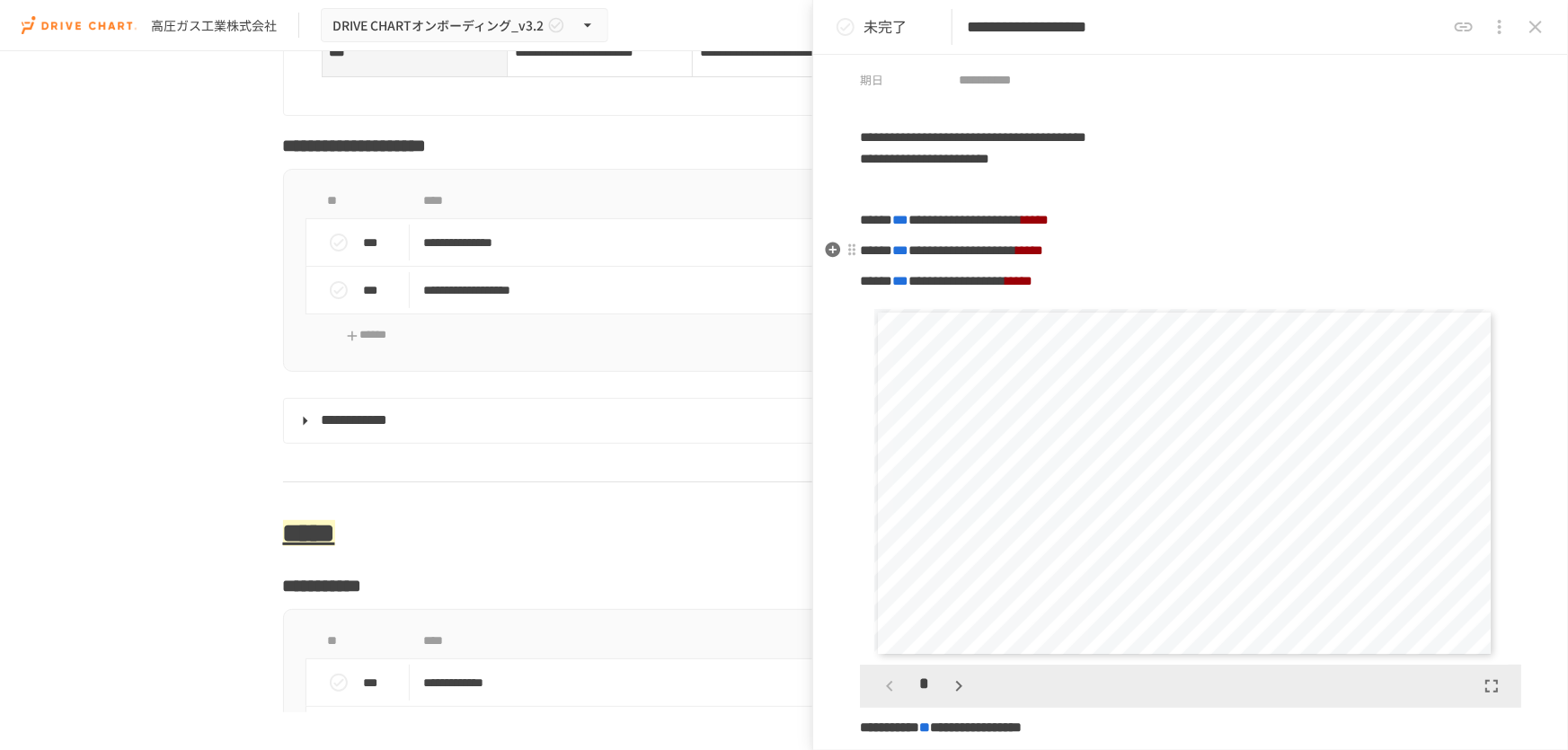 scroll, scrollTop: 163, scrollLeft: 0, axis: vertical 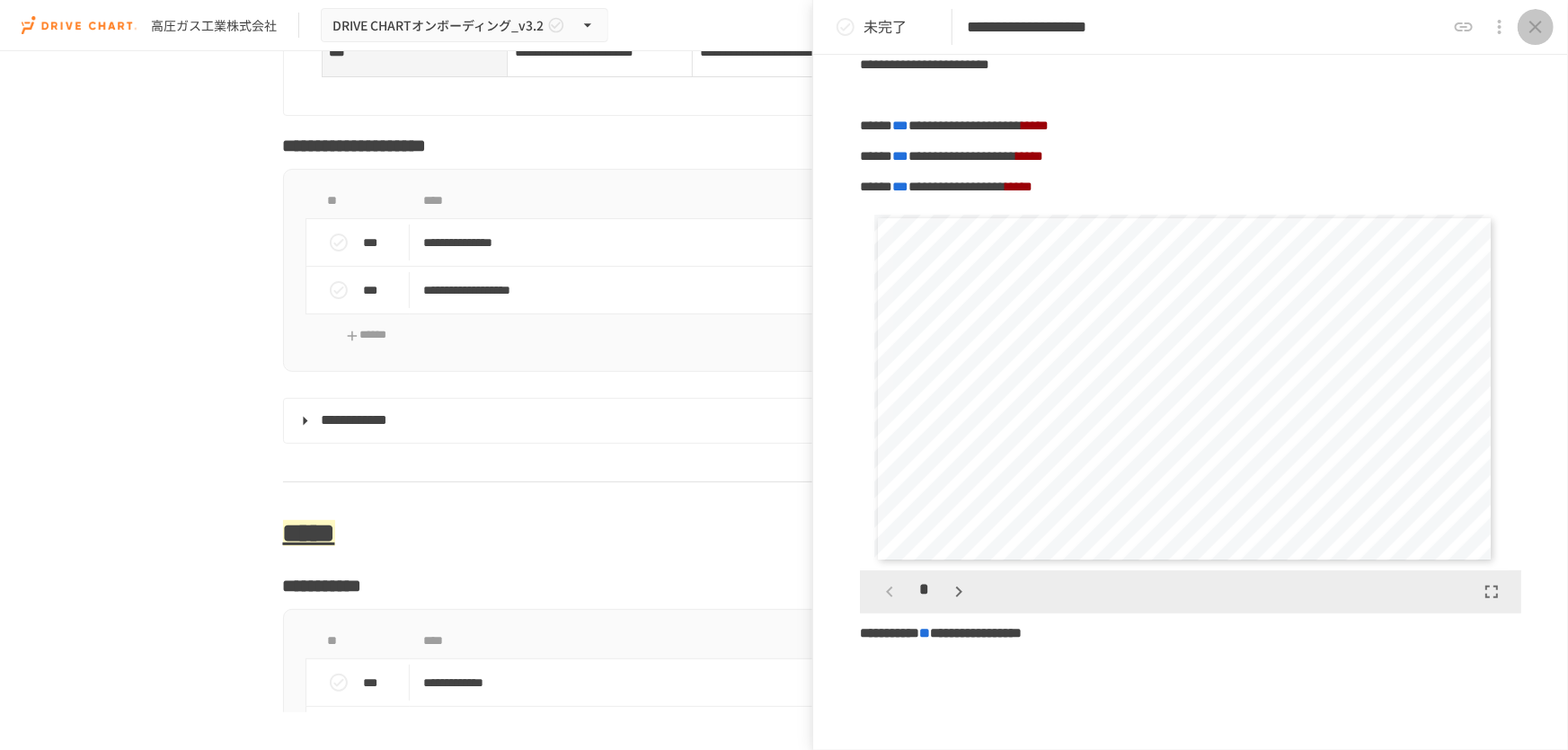 click 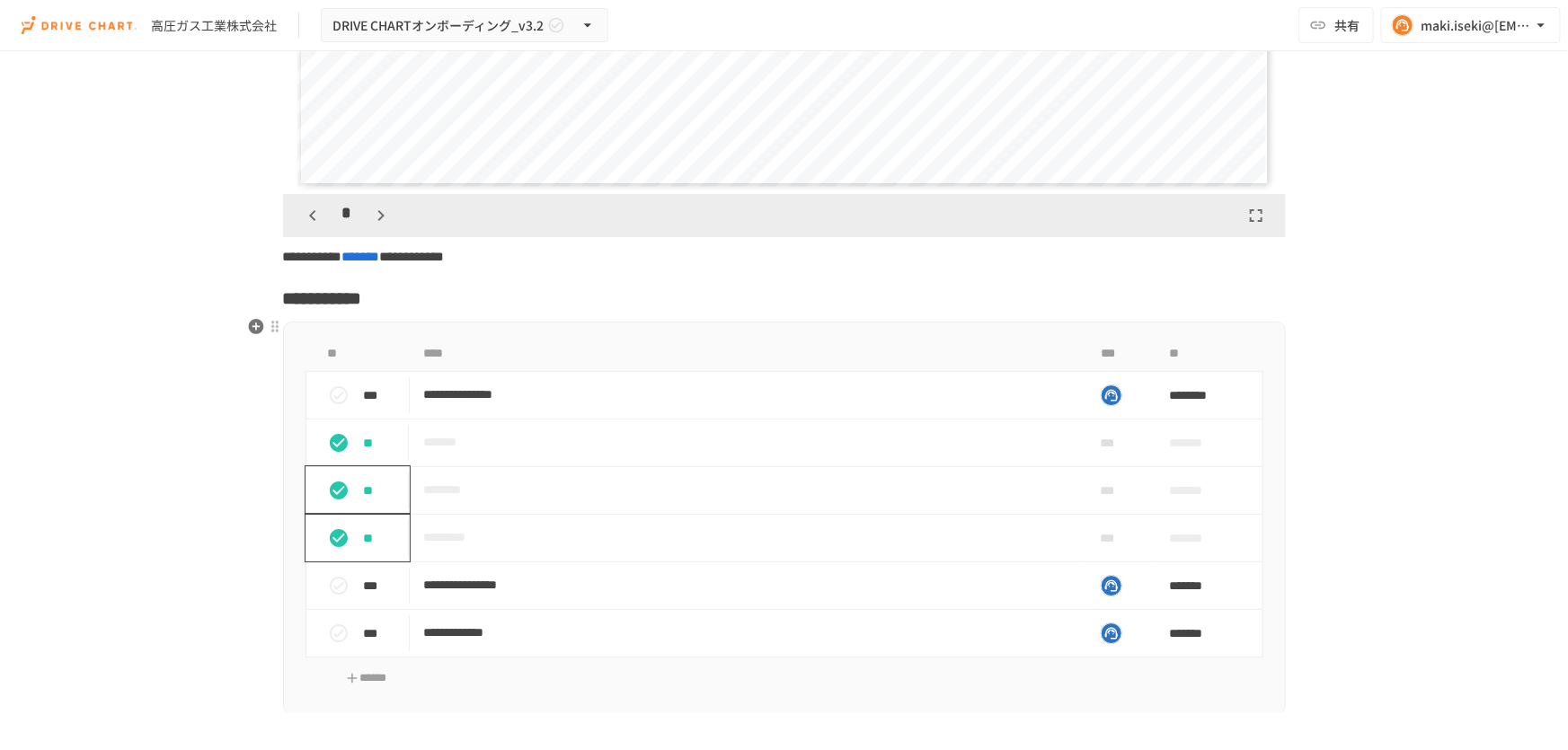 scroll, scrollTop: 6093, scrollLeft: 0, axis: vertical 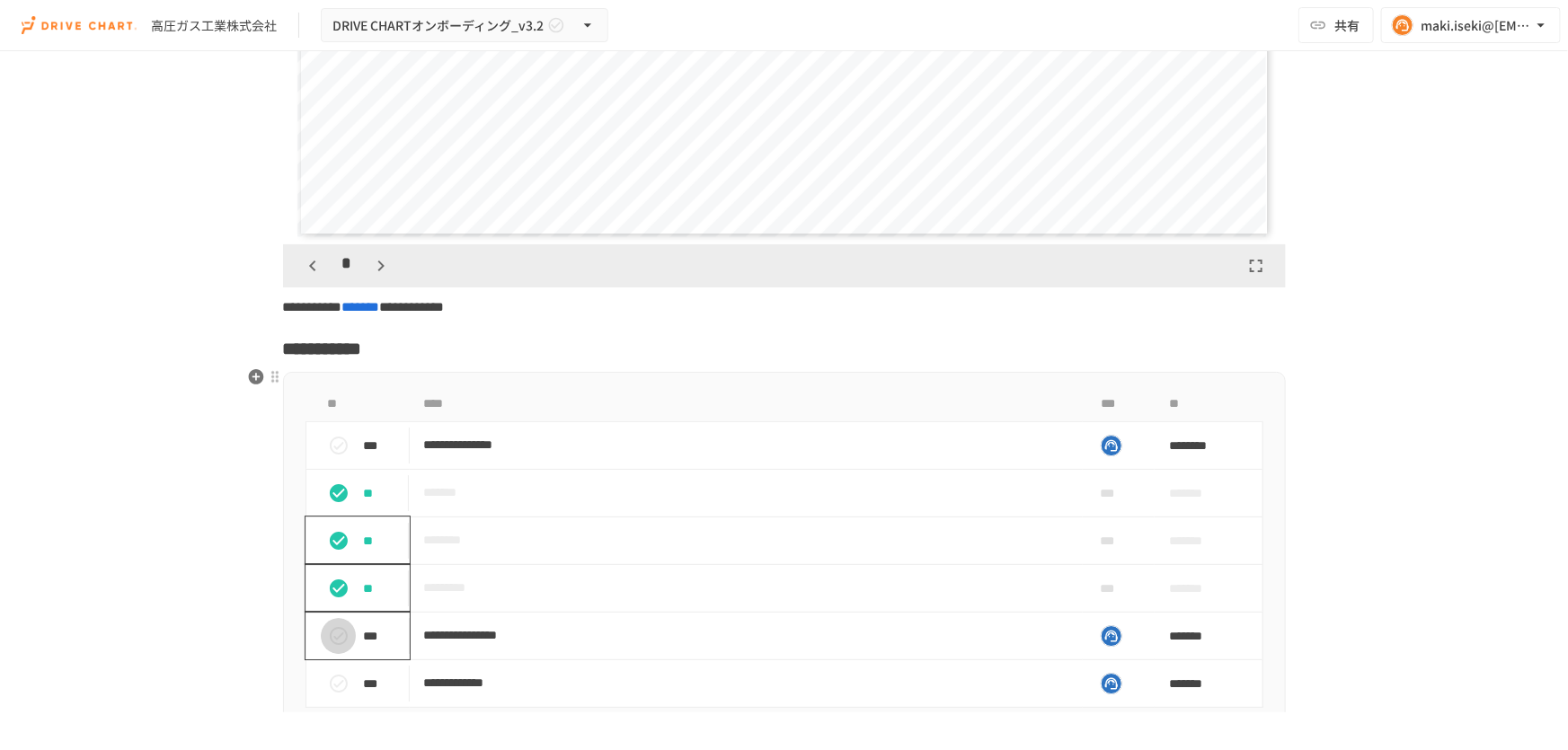 click 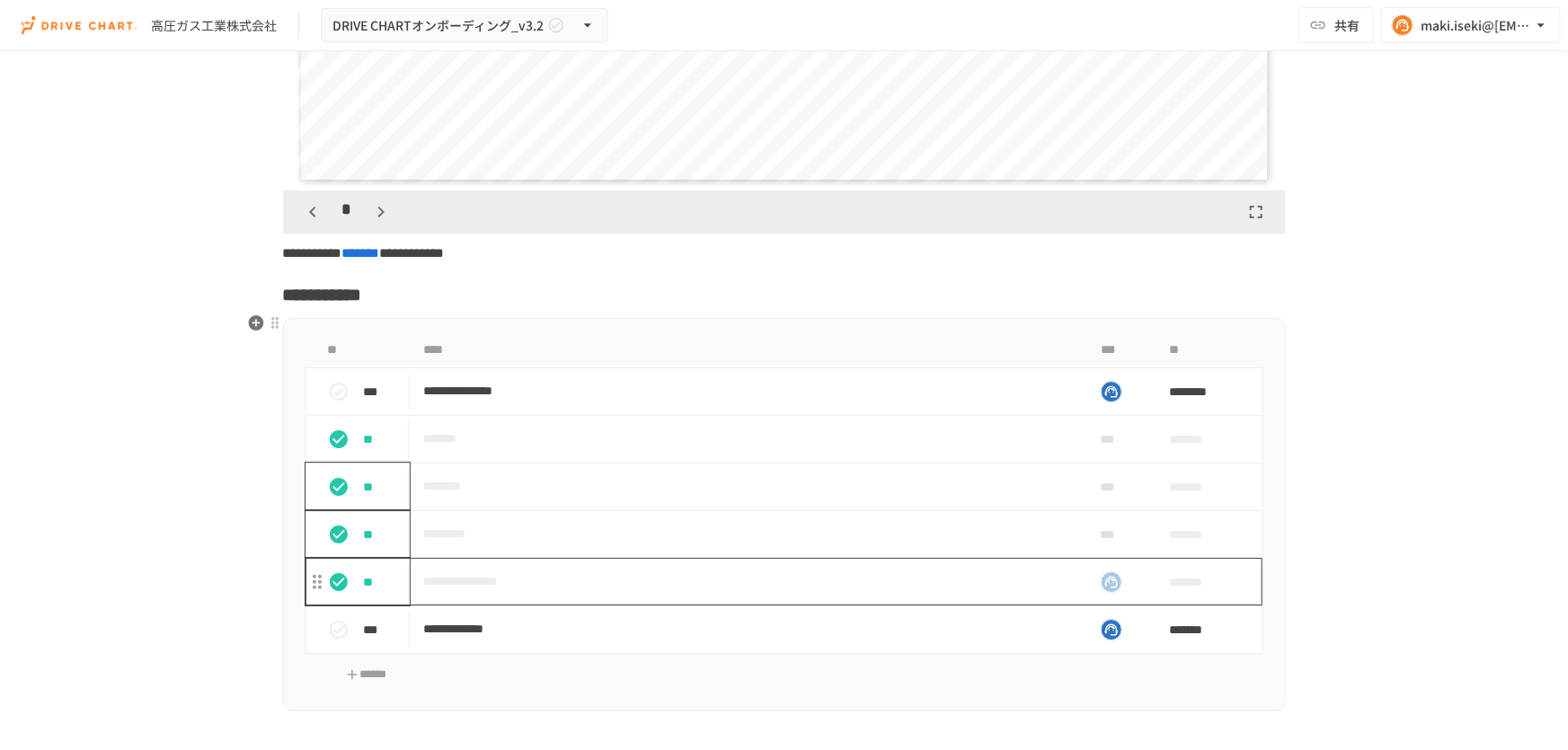 scroll, scrollTop: 6175, scrollLeft: 0, axis: vertical 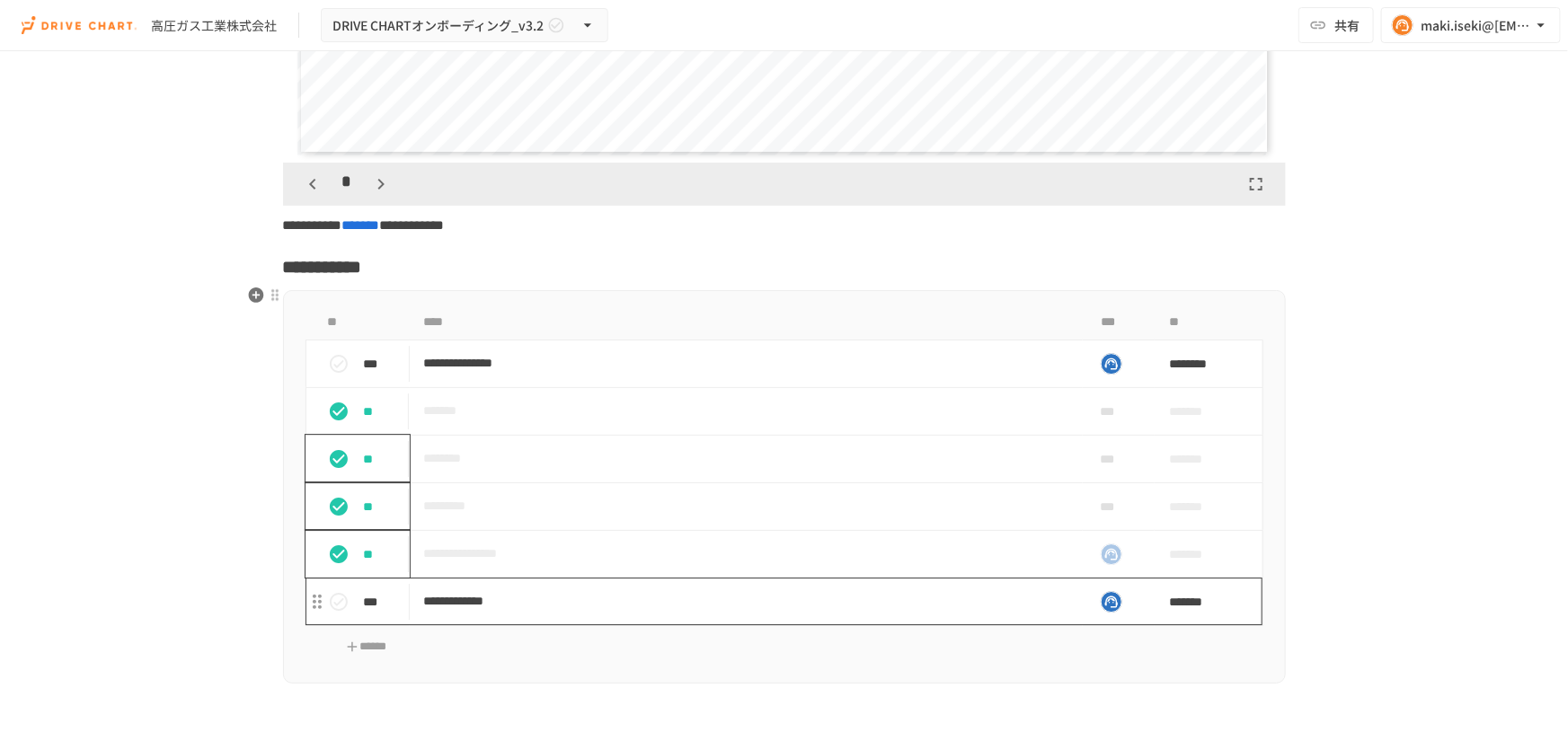click on "**********" at bounding box center [747, 601] 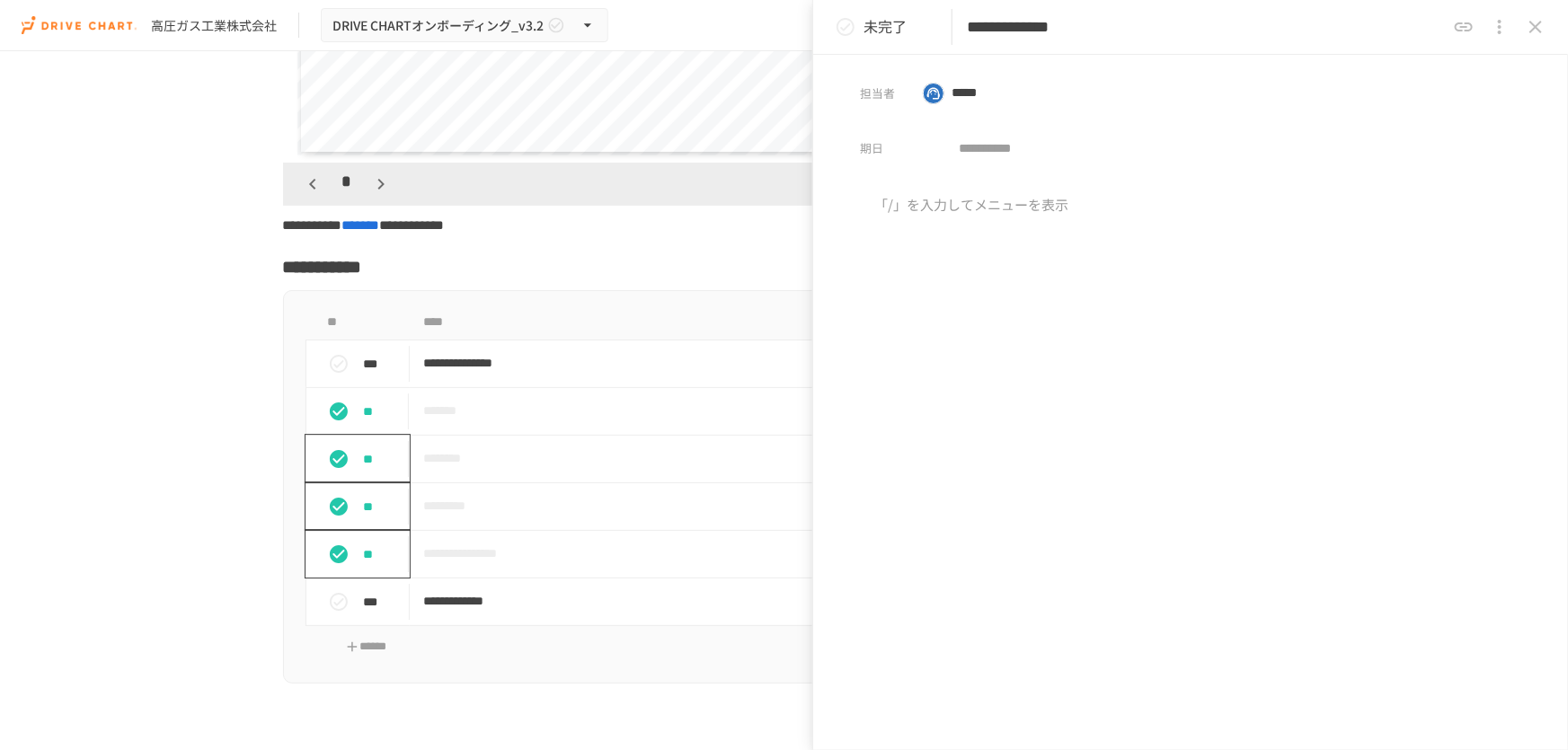 click on "**********" at bounding box center [1206, 27] 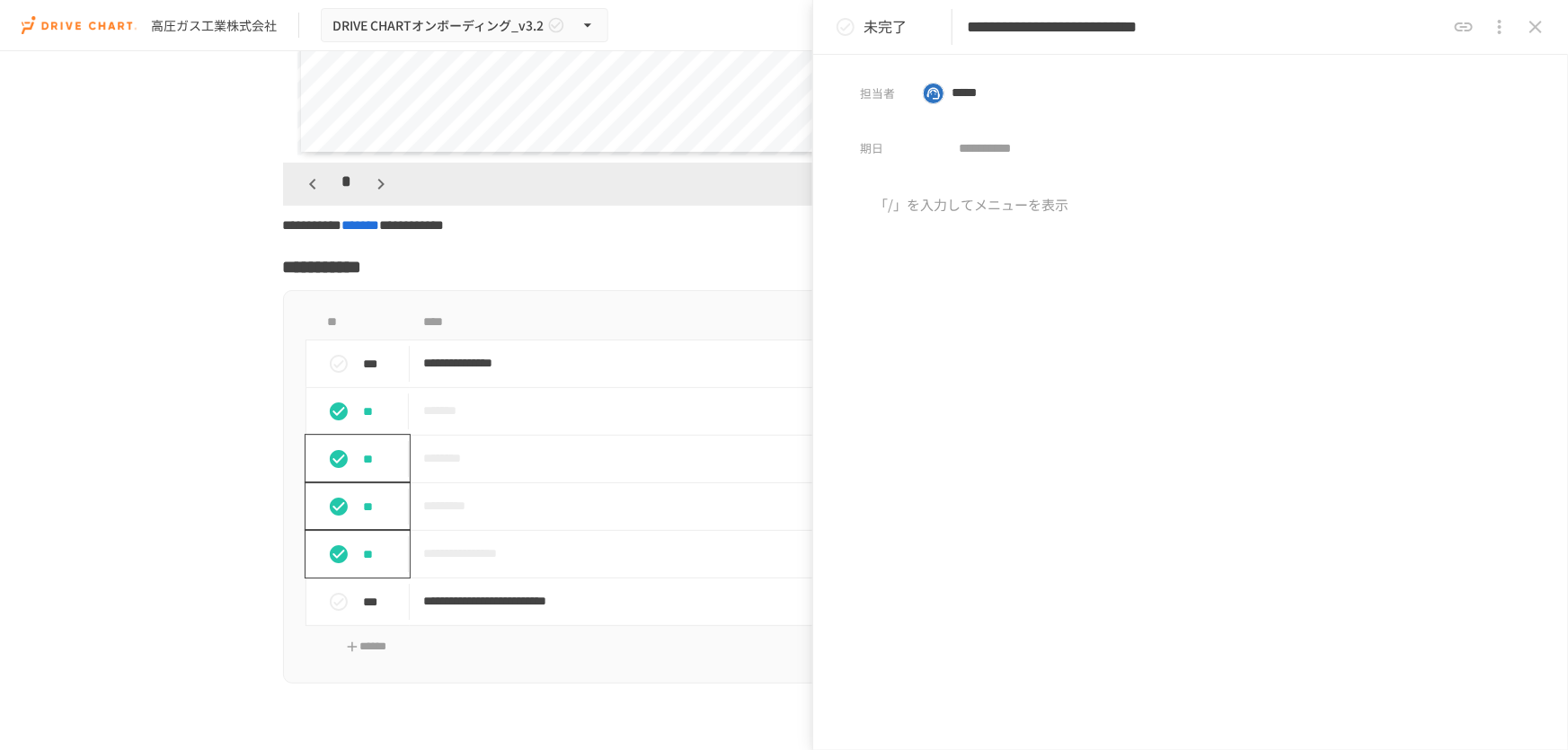 type on "**********" 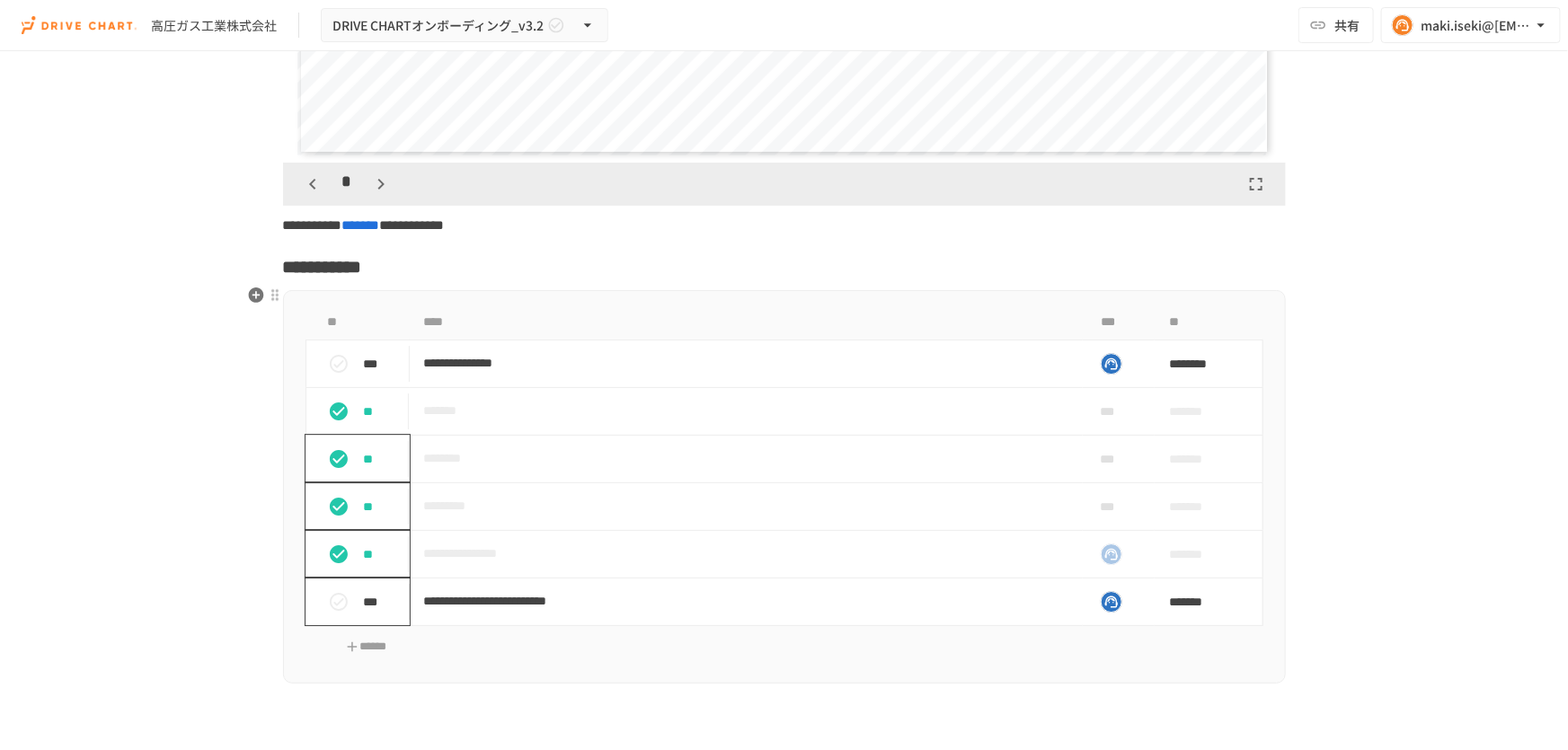 click 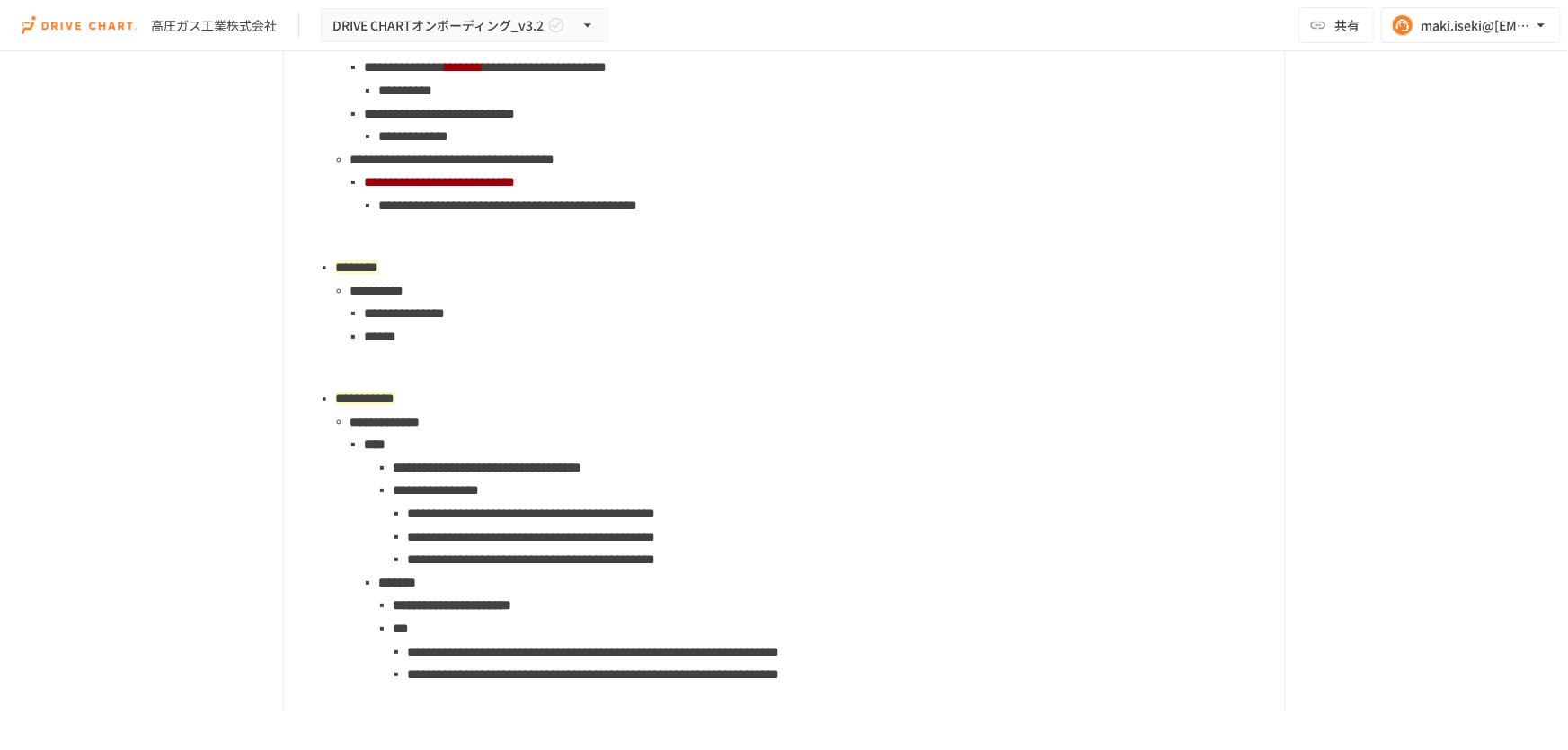 scroll, scrollTop: 1715, scrollLeft: 0, axis: vertical 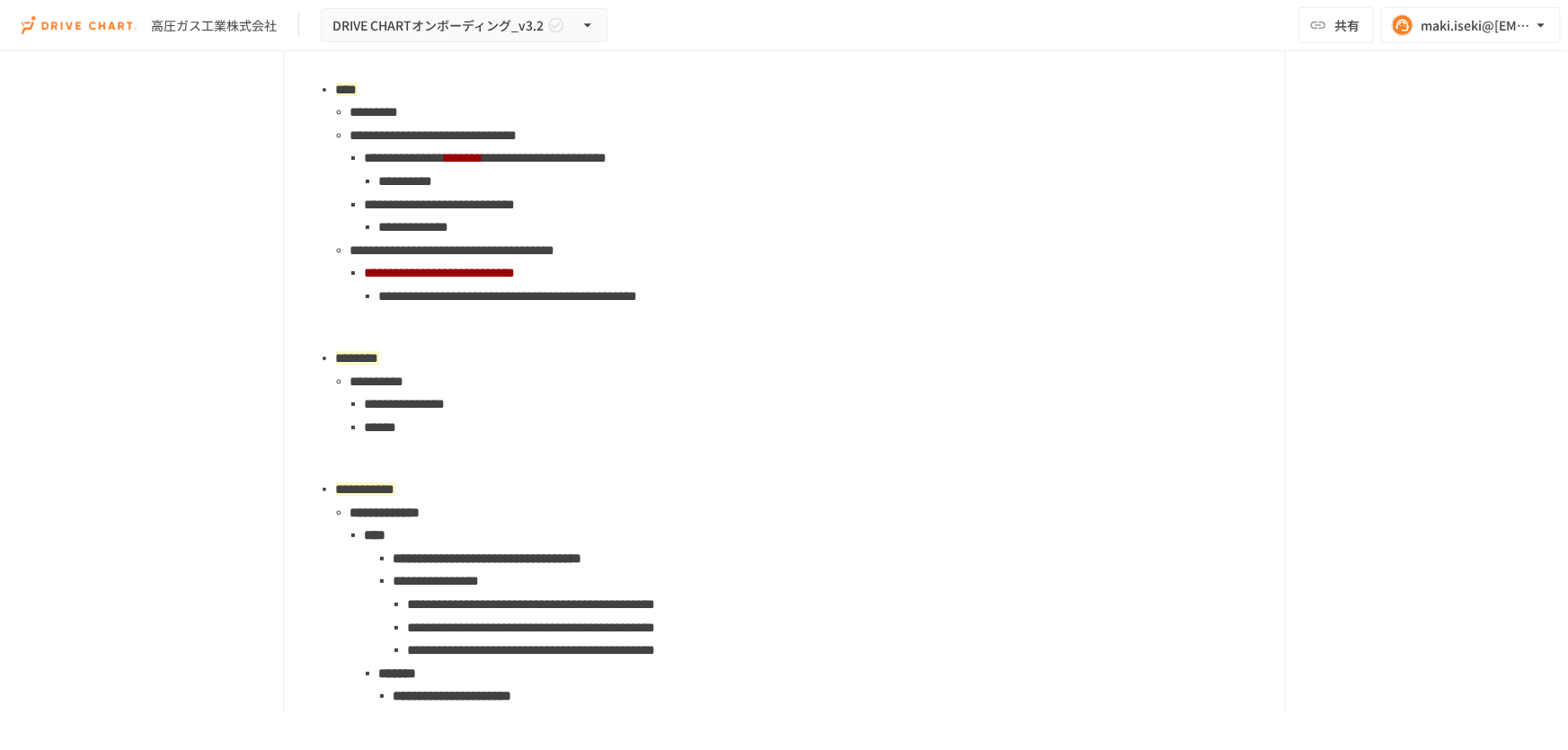 click on "**********" at bounding box center (825, 181) 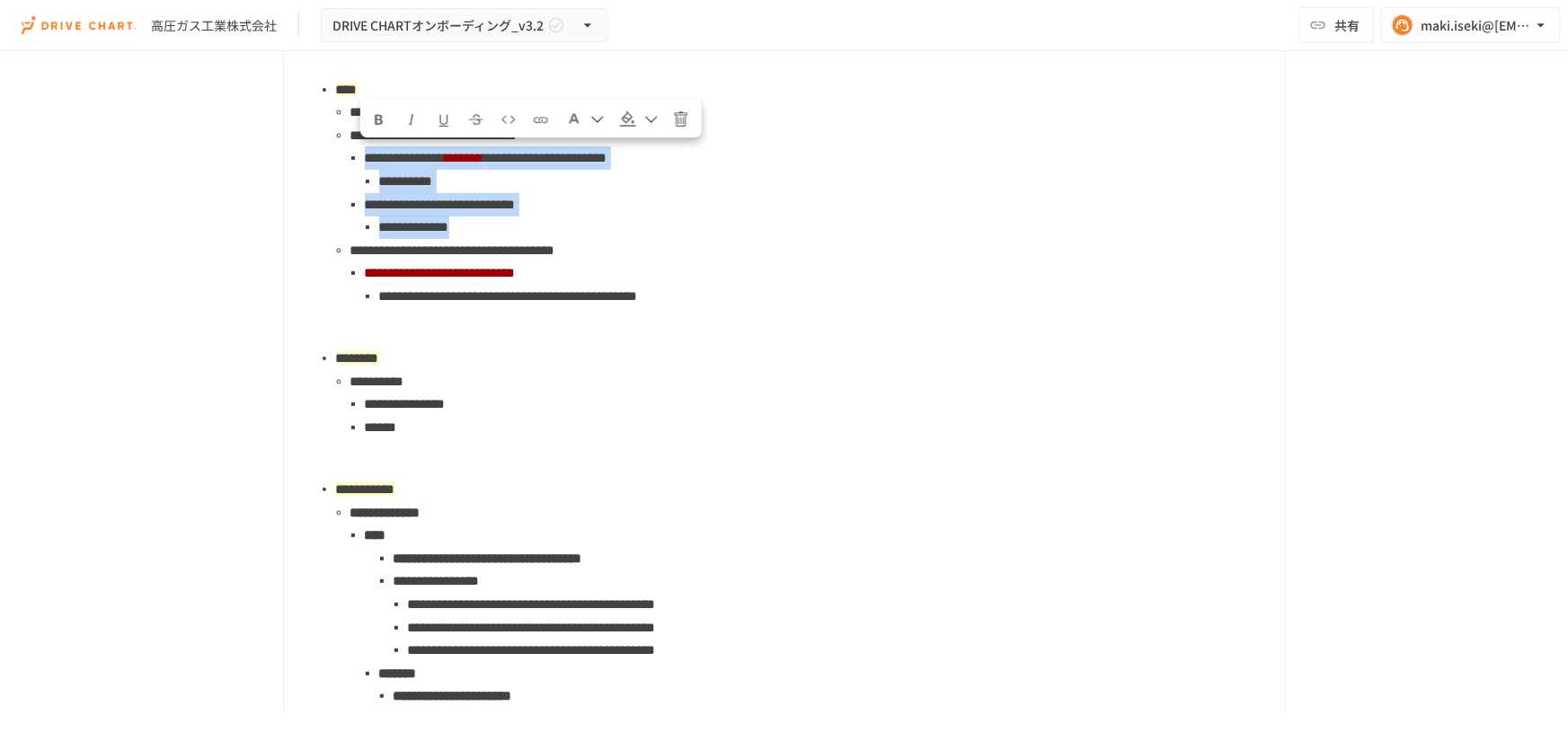 drag, startPoint x: 563, startPoint y: 229, endPoint x: 359, endPoint y: 163, distance: 214.41082 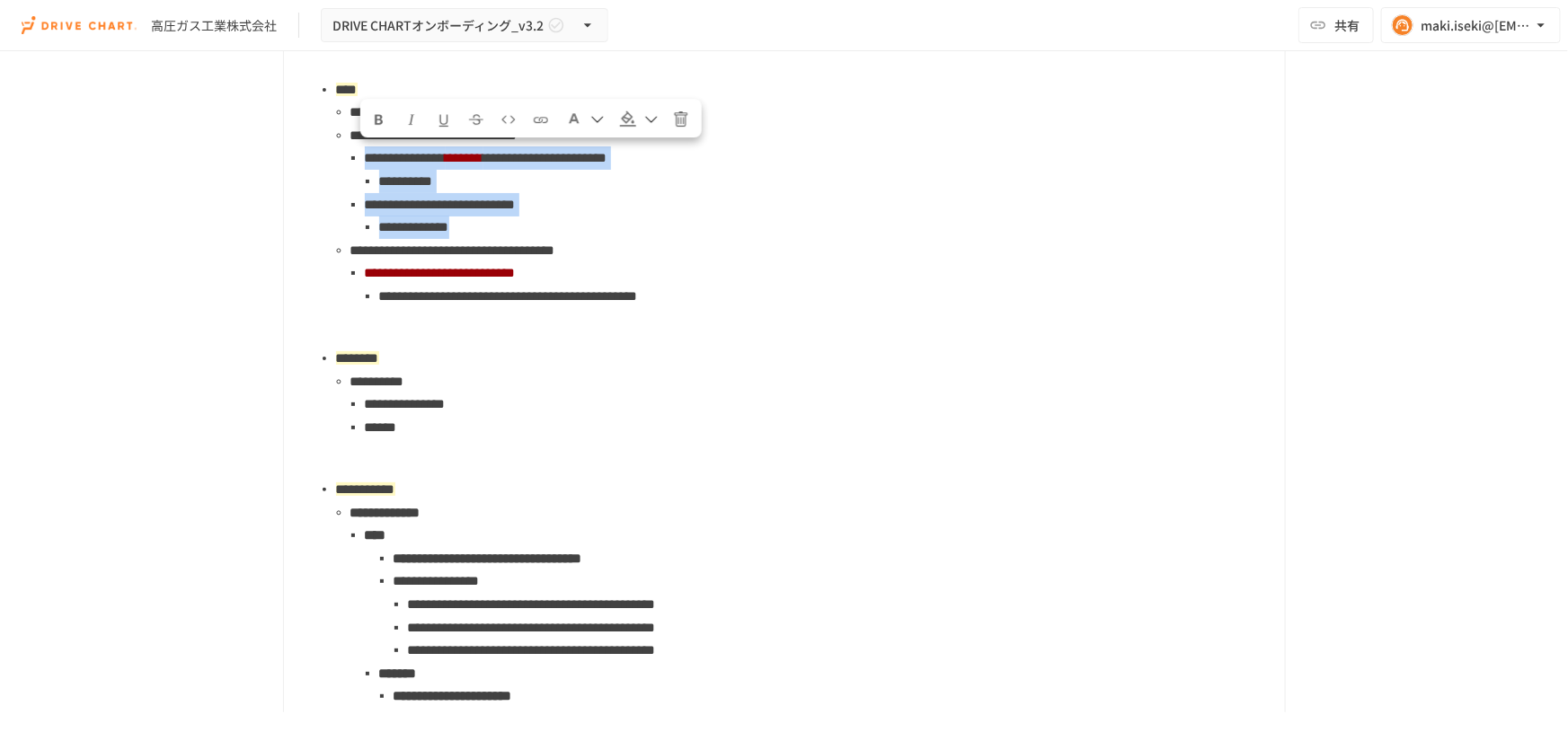 click on "**********" at bounding box center (818, 192) 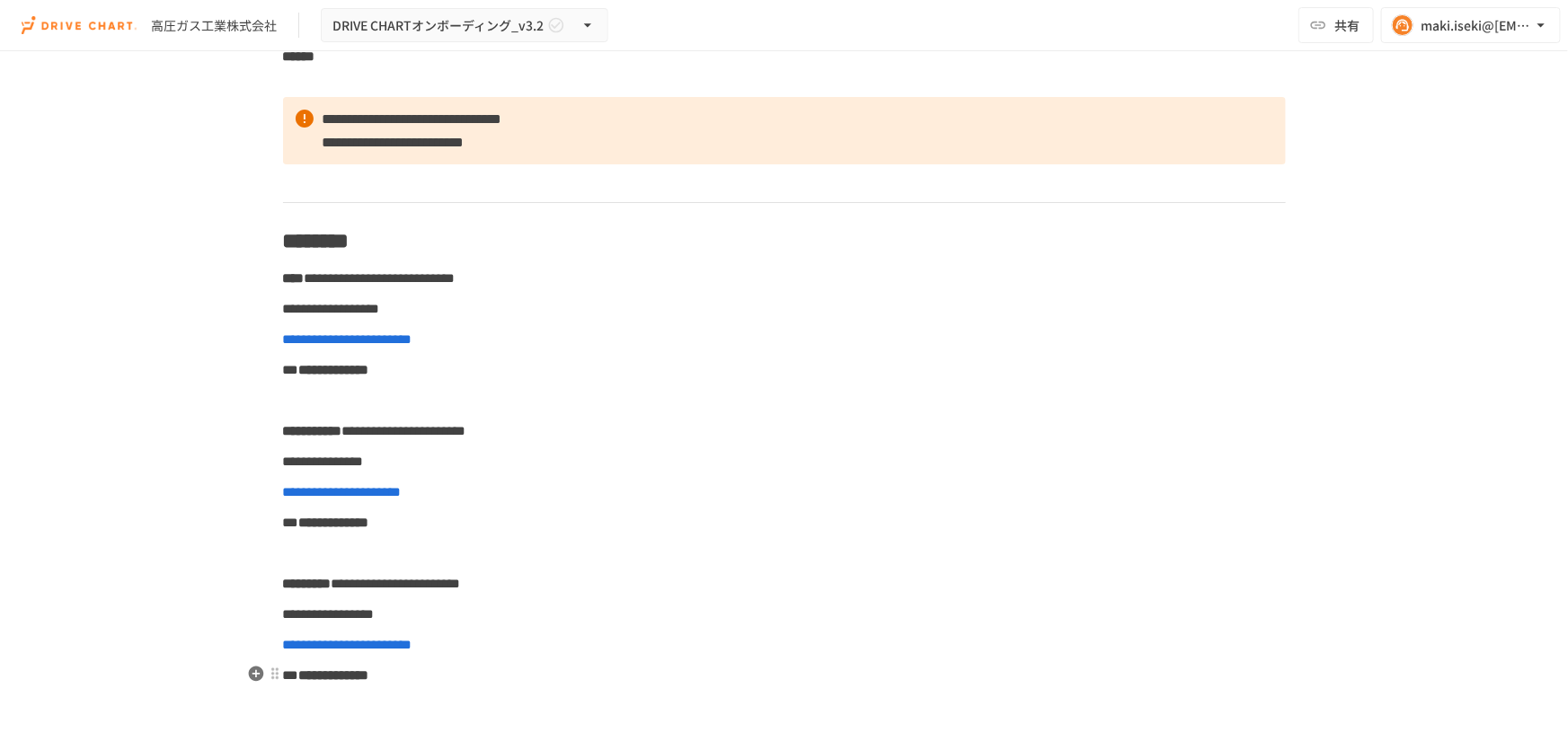 scroll, scrollTop: 735, scrollLeft: 0, axis: vertical 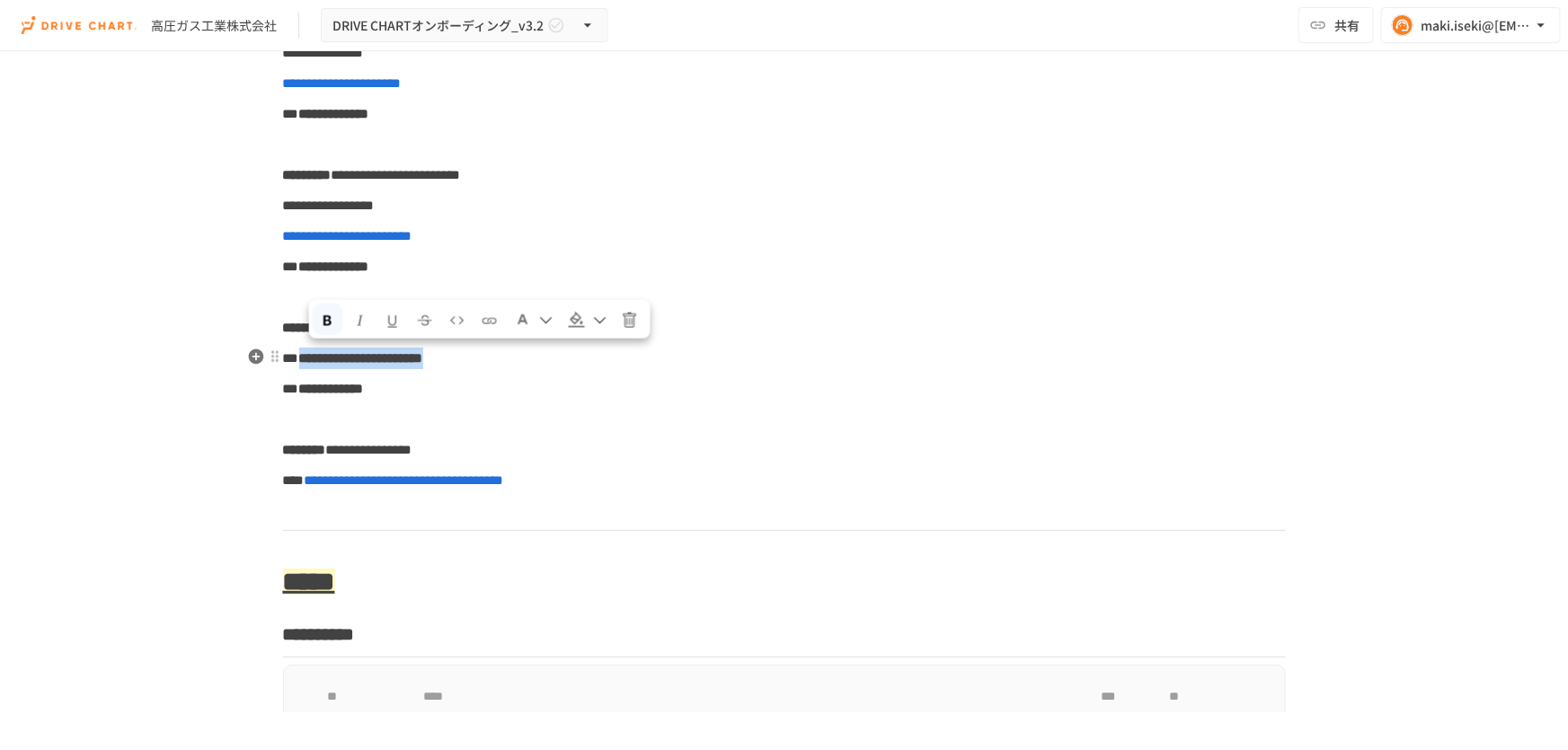 drag, startPoint x: 483, startPoint y: 363, endPoint x: 307, endPoint y: 360, distance: 176.02557 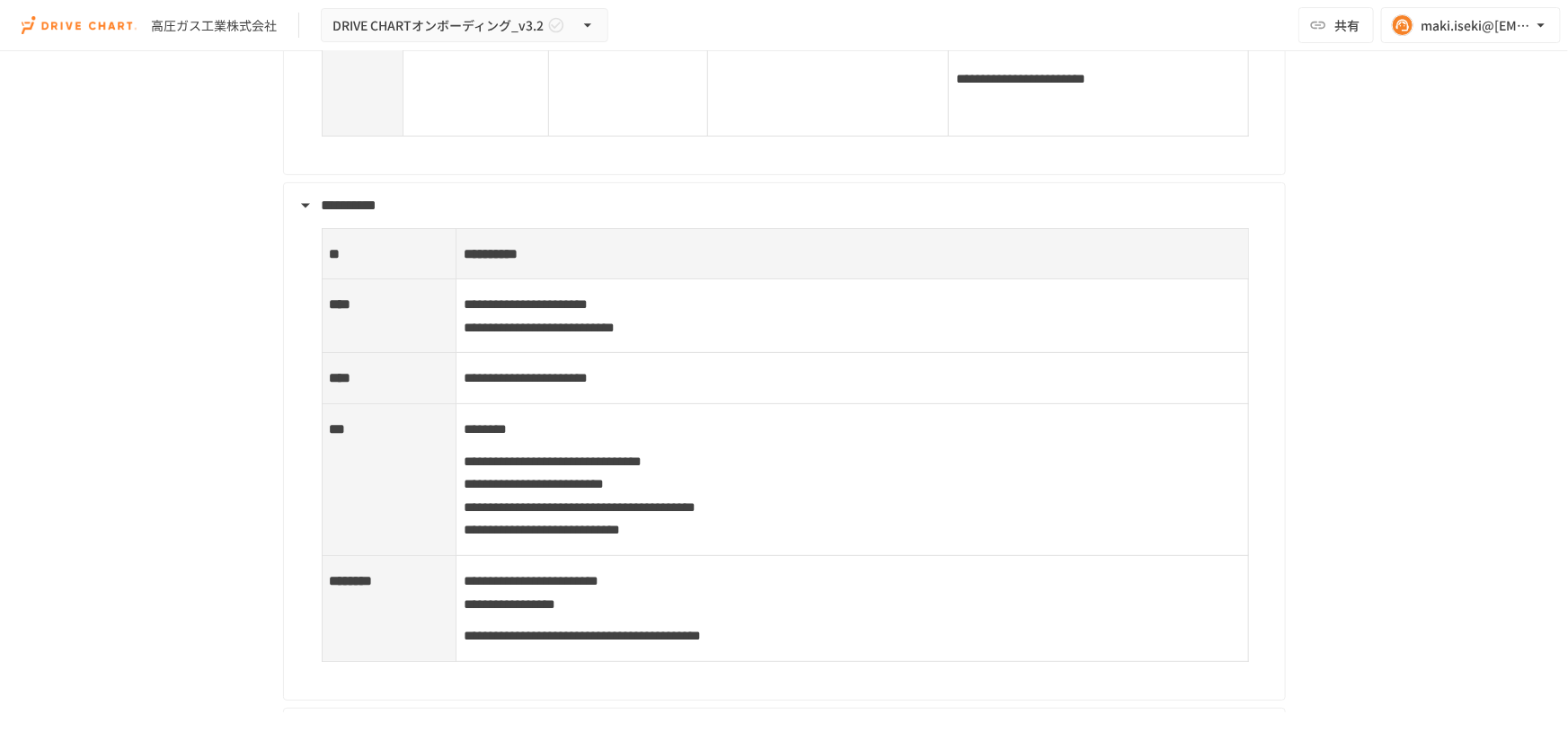 scroll, scrollTop: 6368, scrollLeft: 0, axis: vertical 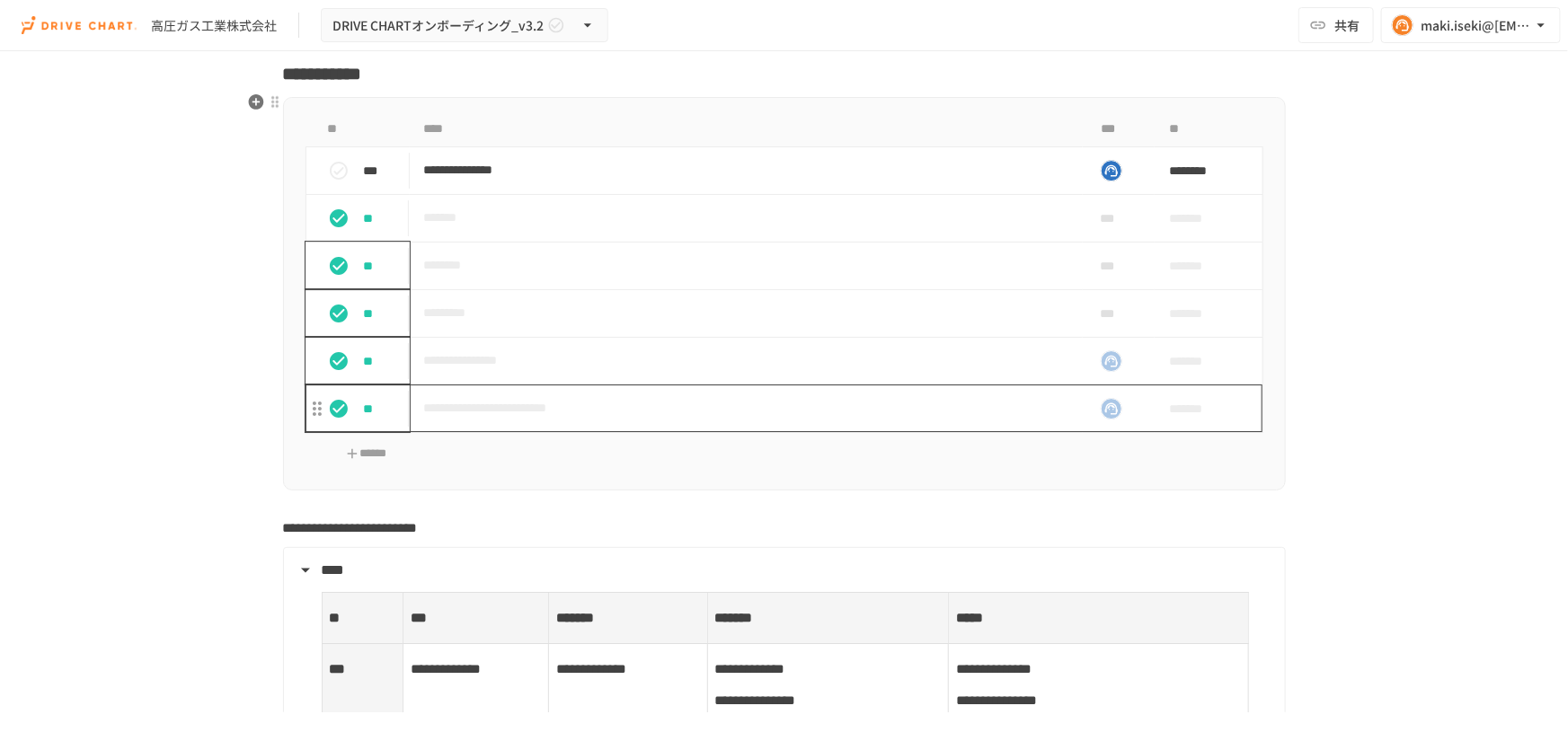 click on "**********" at bounding box center [747, 408] 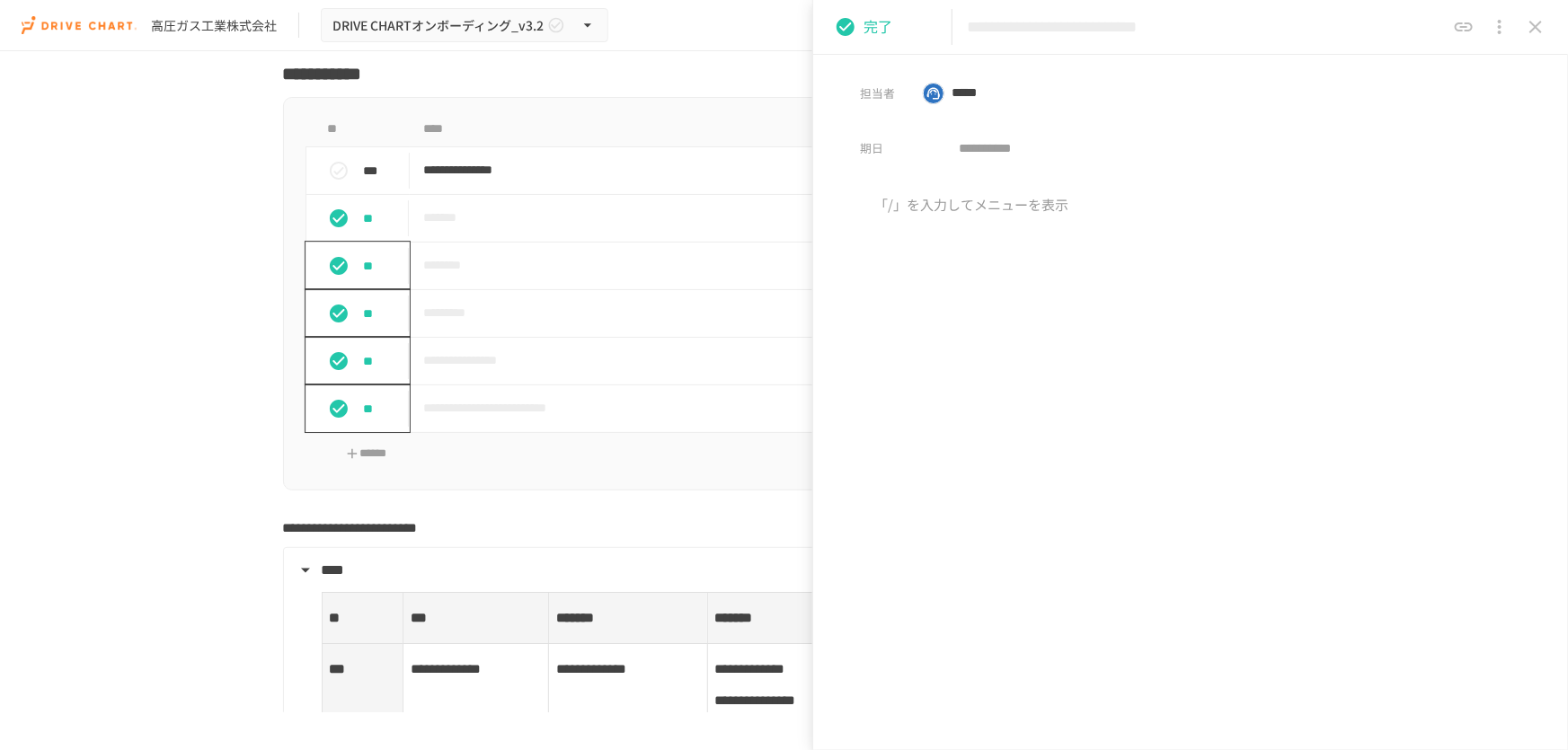 drag, startPoint x: 1190, startPoint y: 30, endPoint x: 1342, endPoint y: 37, distance: 152.1611 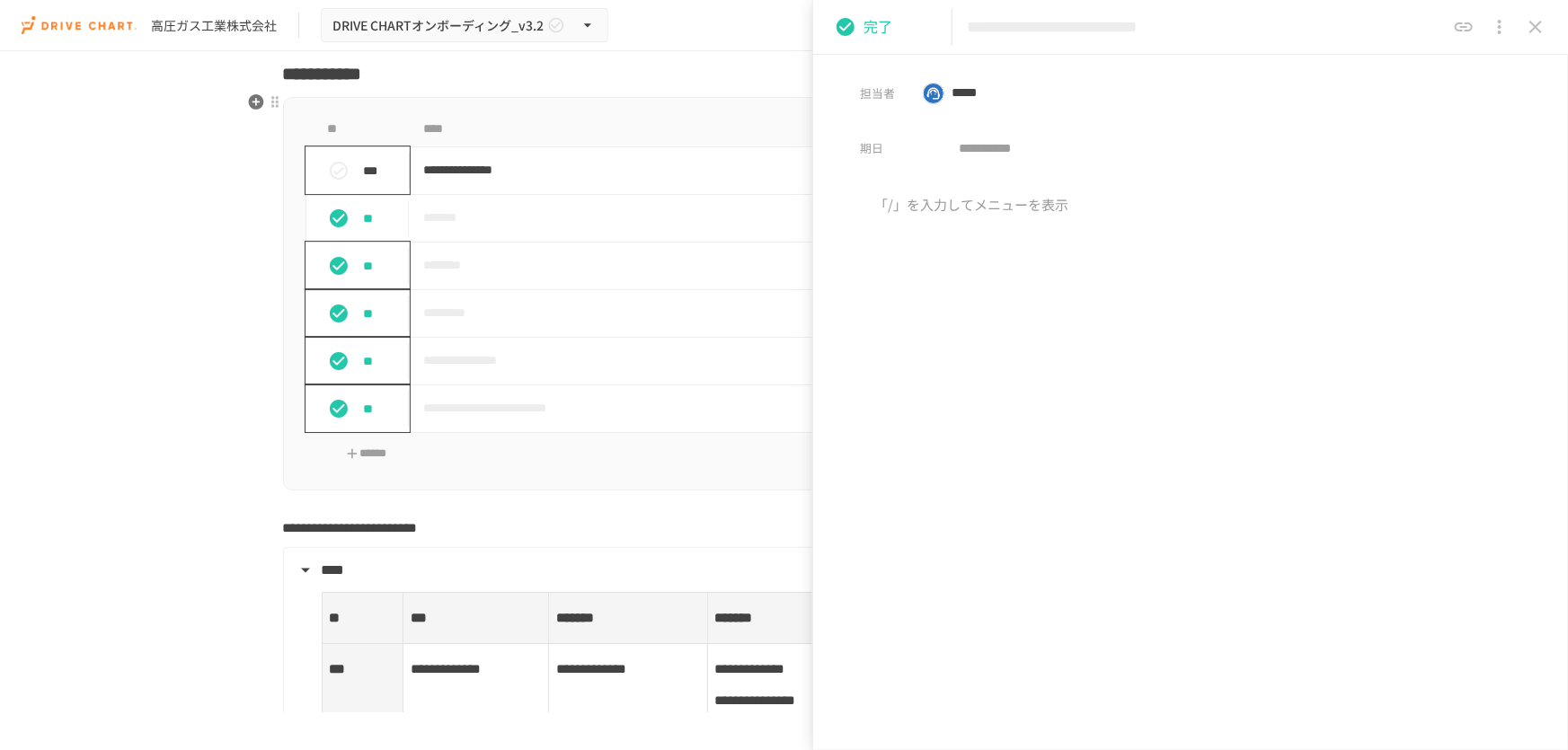 drag, startPoint x: 332, startPoint y: 168, endPoint x: 337, endPoint y: 176, distance: 9.43398 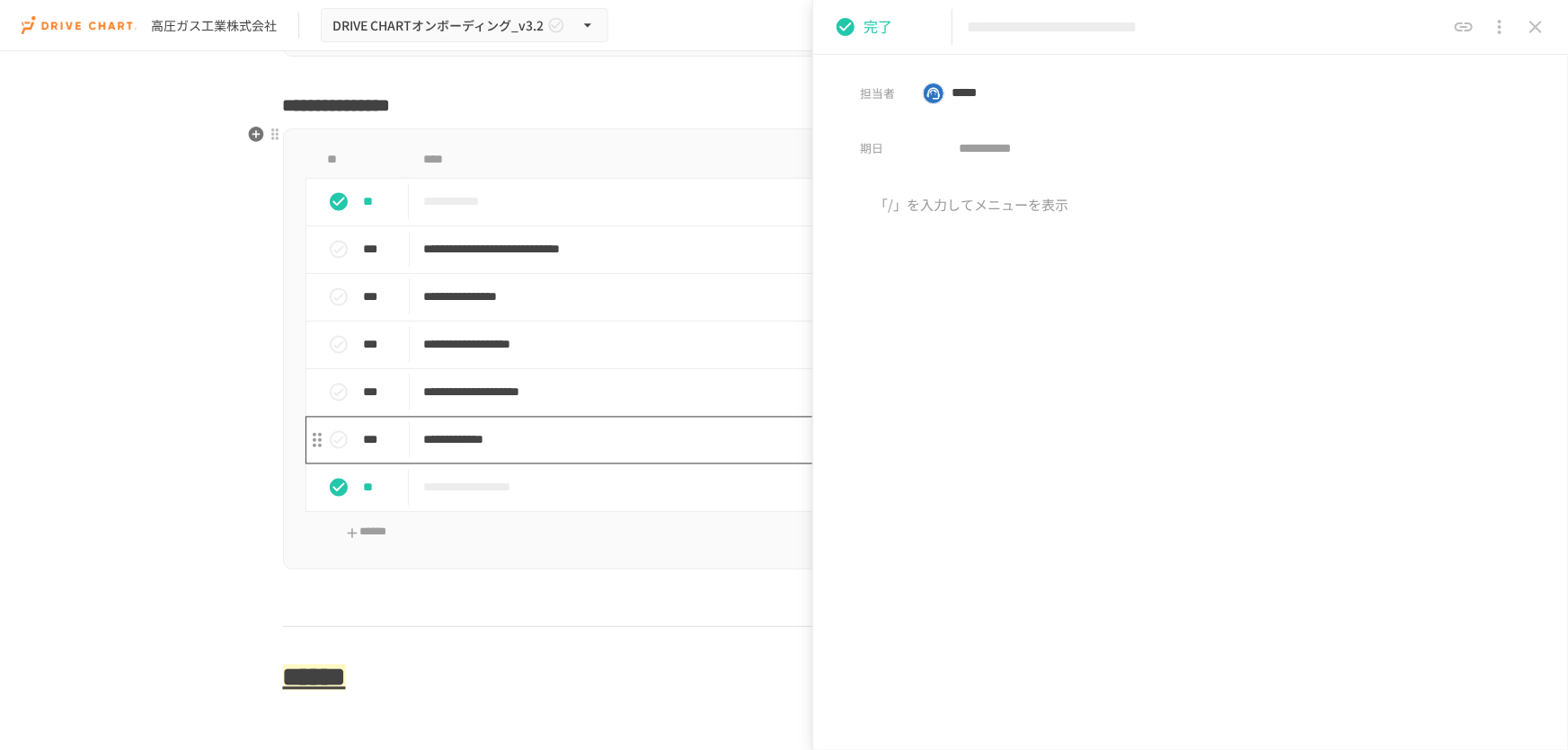 scroll, scrollTop: 4899, scrollLeft: 0, axis: vertical 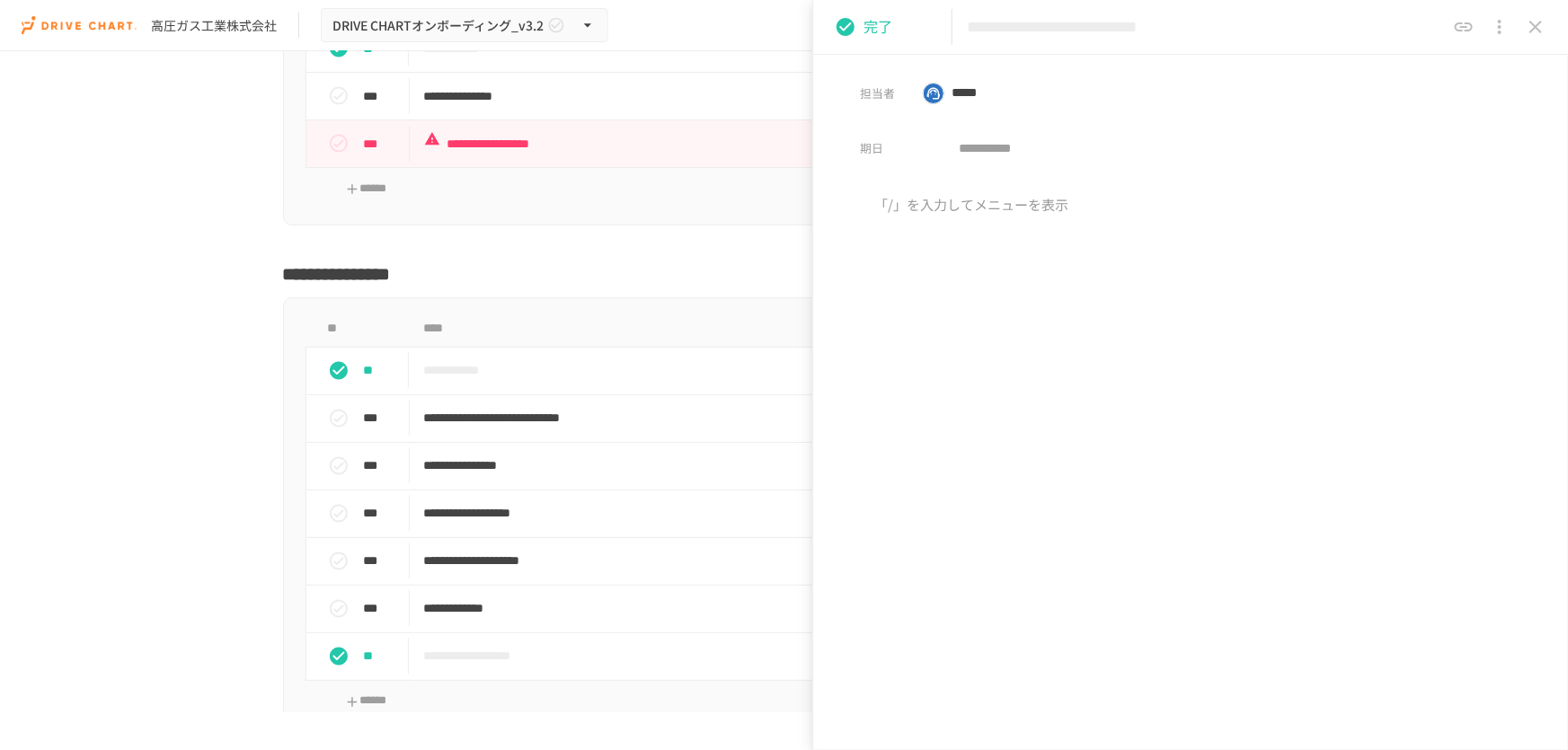 click 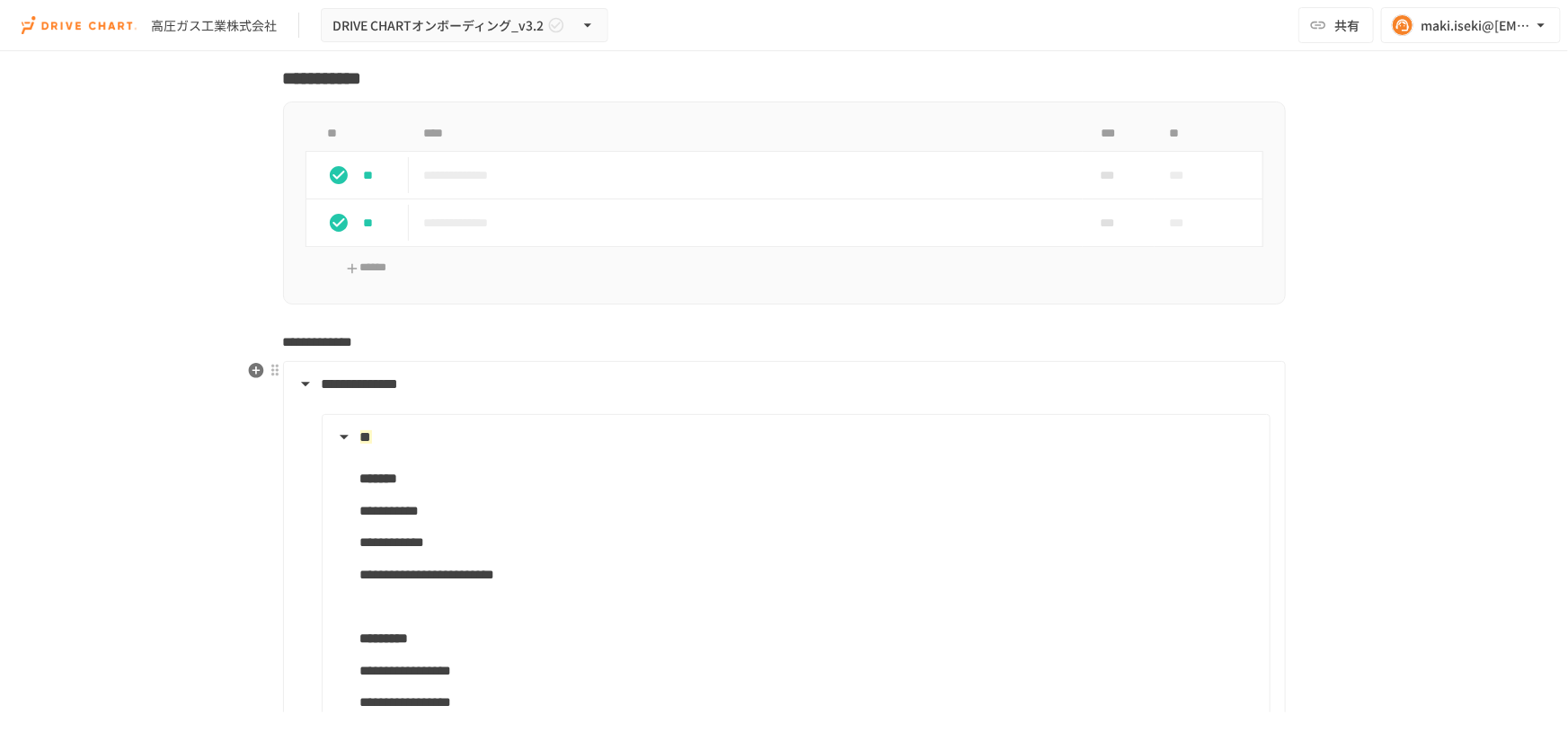 scroll, scrollTop: 3755, scrollLeft: 0, axis: vertical 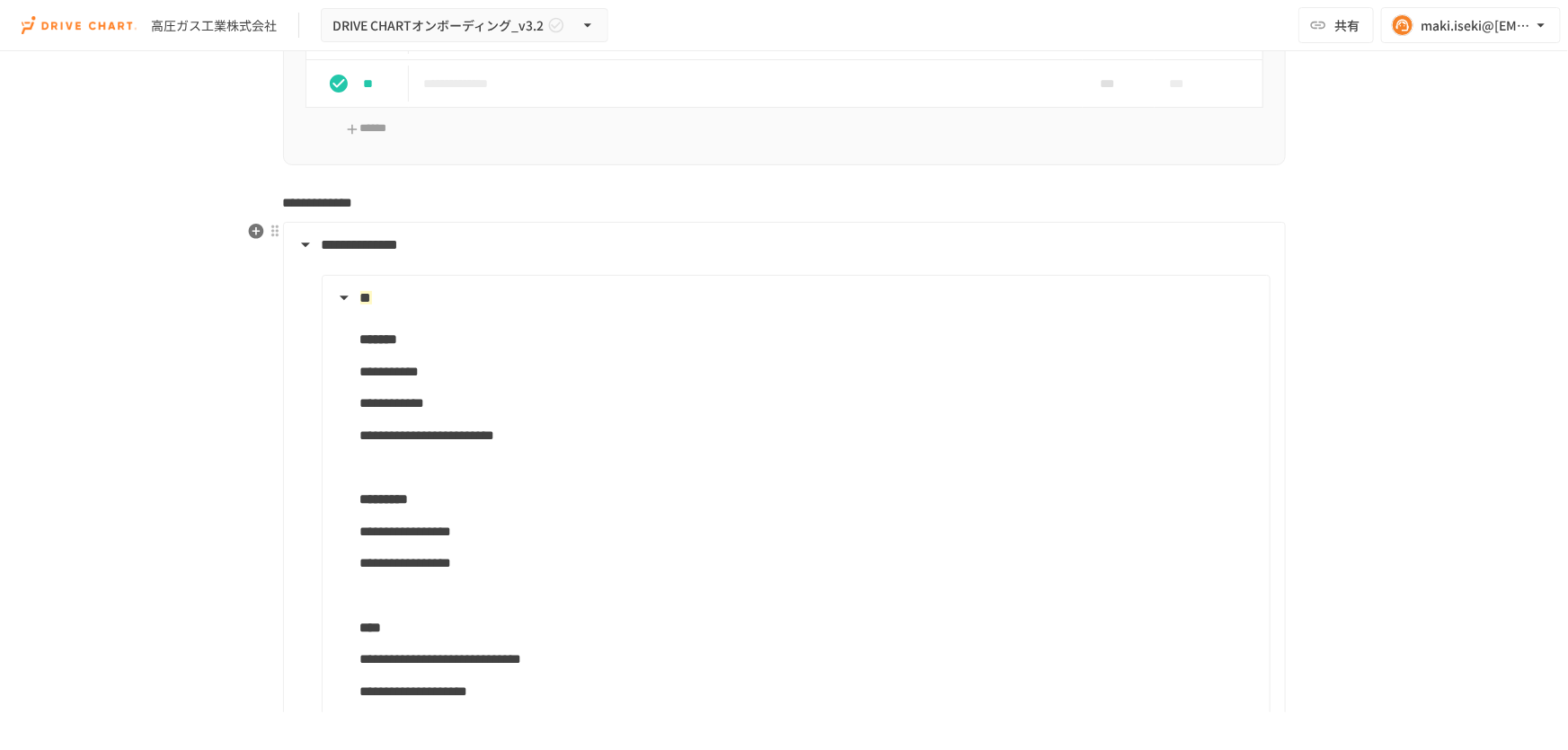 click on "**" at bounding box center [794, 298] 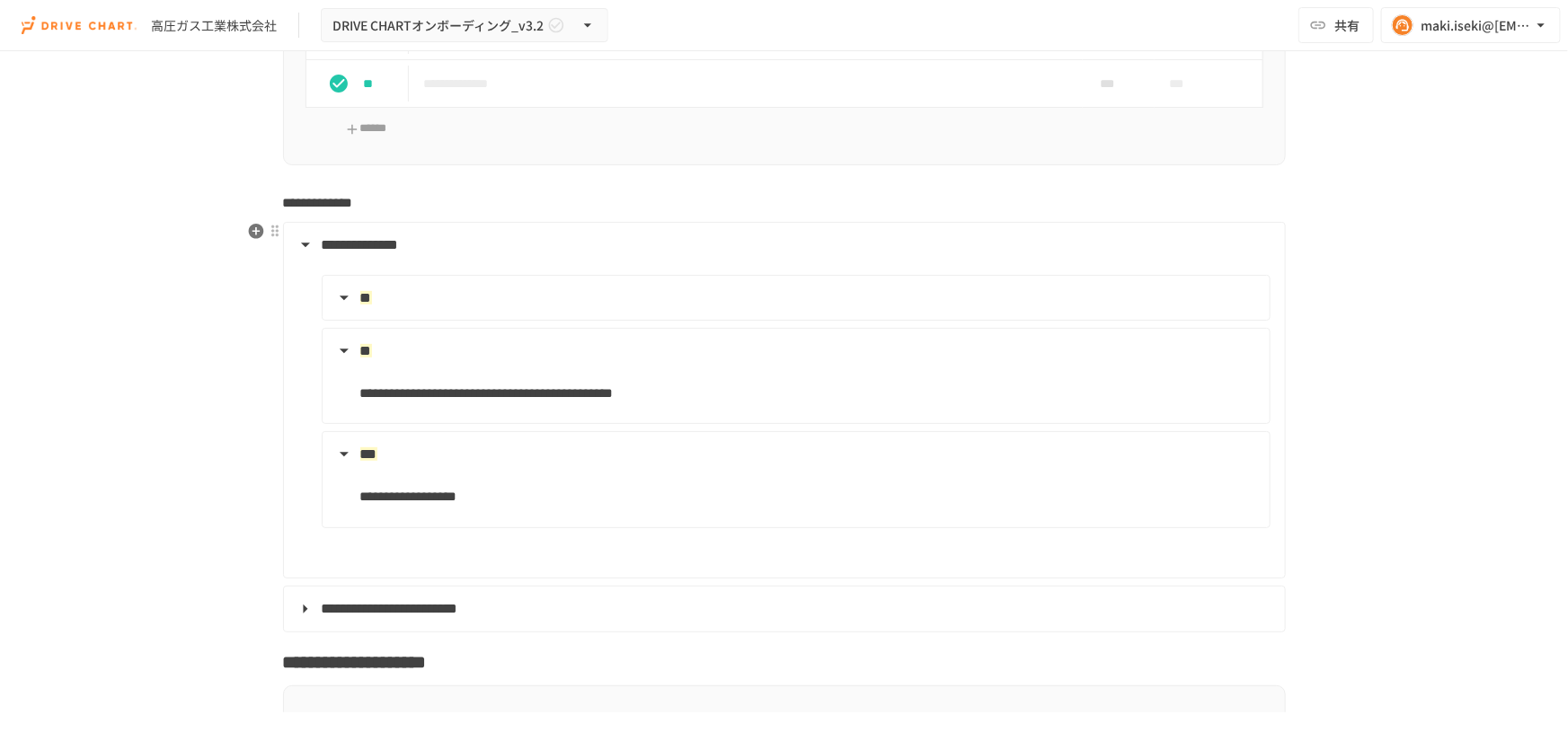 click on "***" at bounding box center [794, 454] 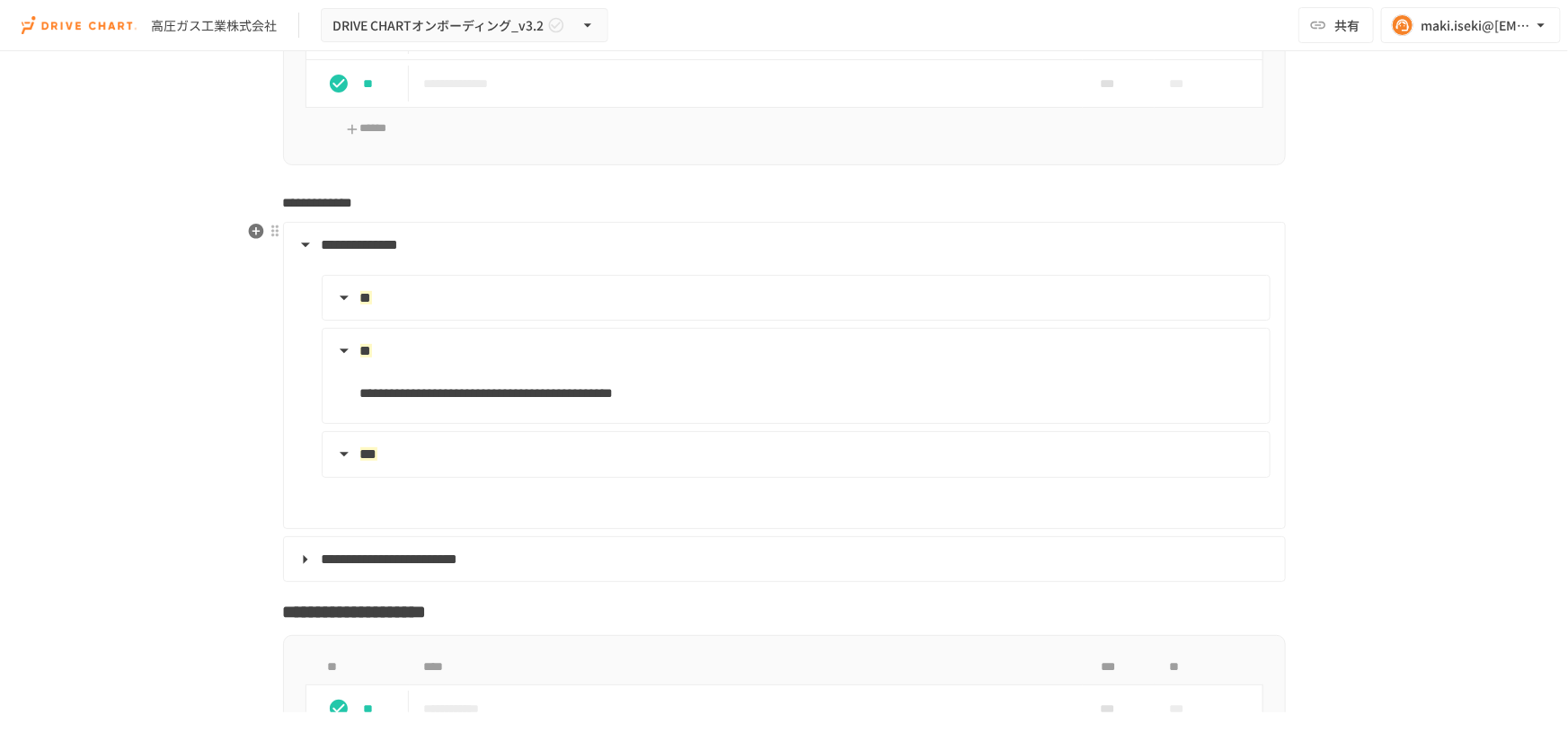 click on "**" at bounding box center (794, 351) 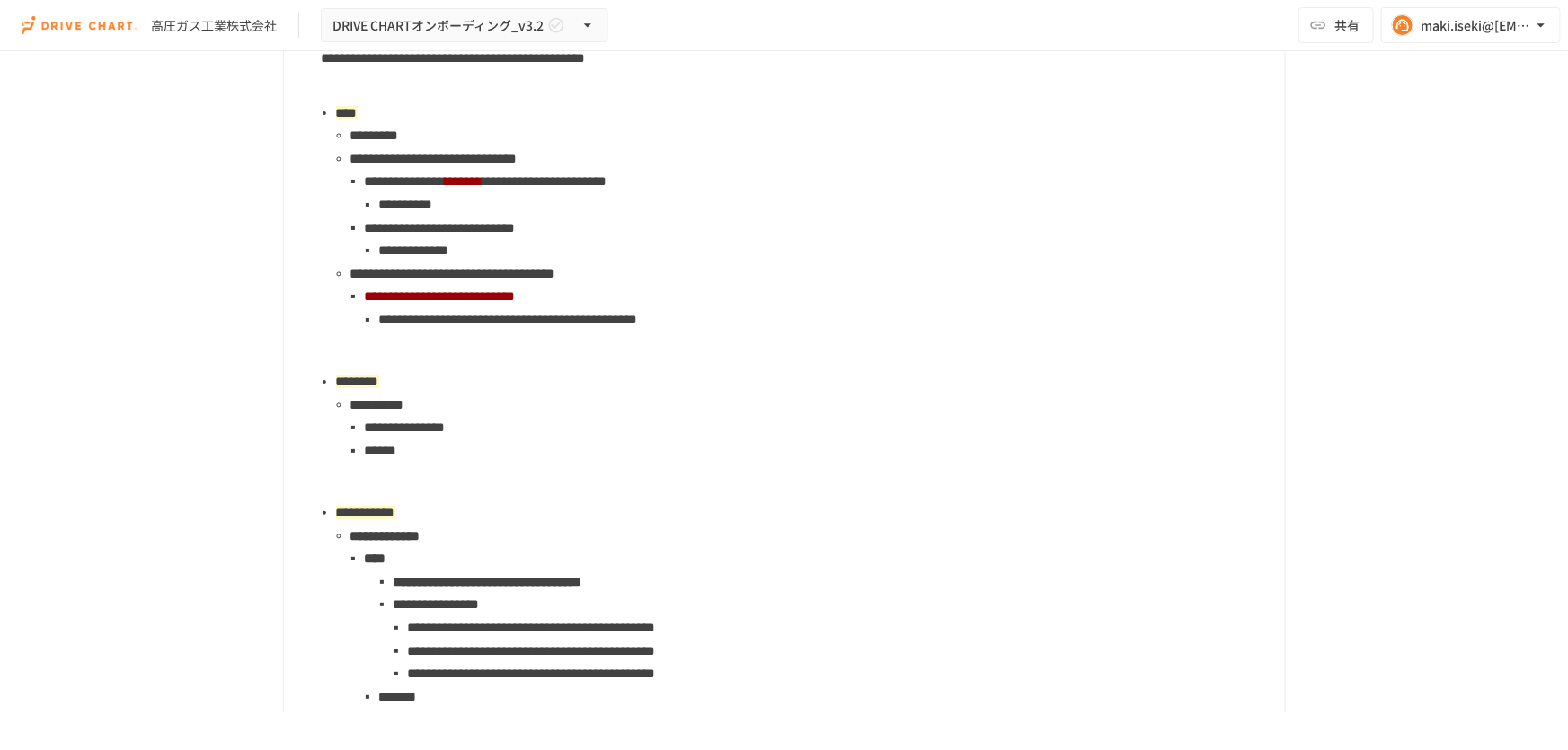 scroll, scrollTop: 1551, scrollLeft: 0, axis: vertical 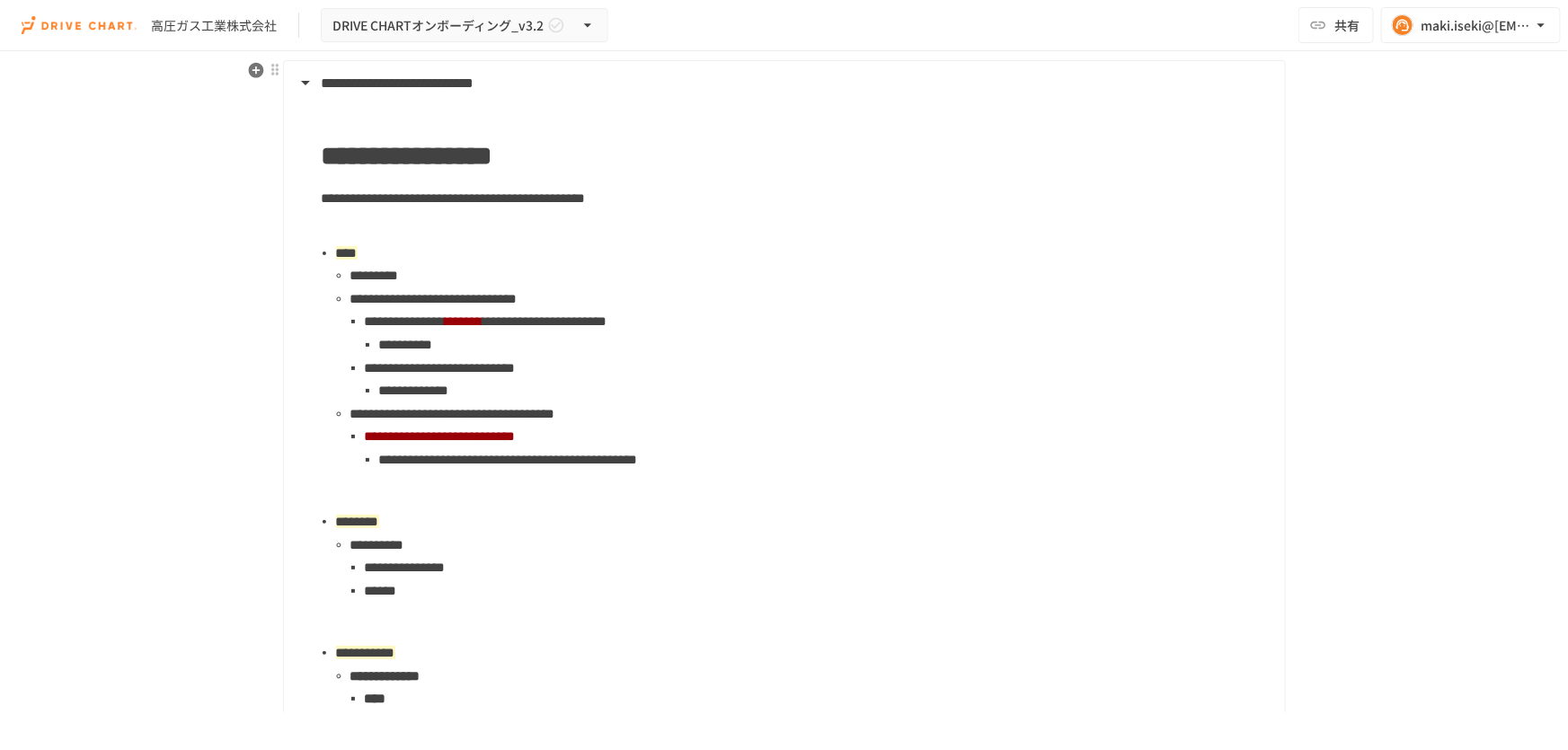 drag, startPoint x: 298, startPoint y: 85, endPoint x: 468, endPoint y: 296, distance: 270.9631 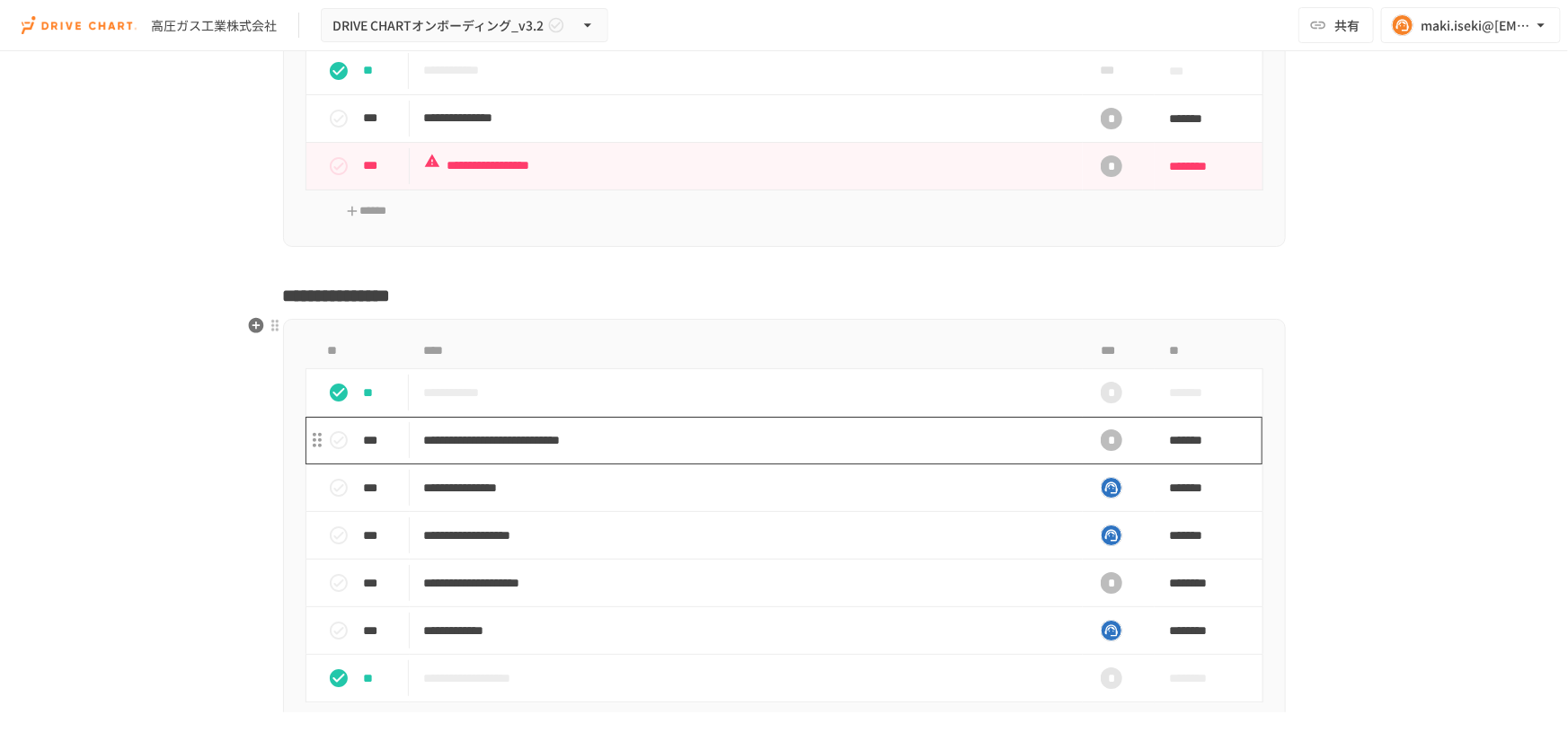 scroll, scrollTop: 3102, scrollLeft: 0, axis: vertical 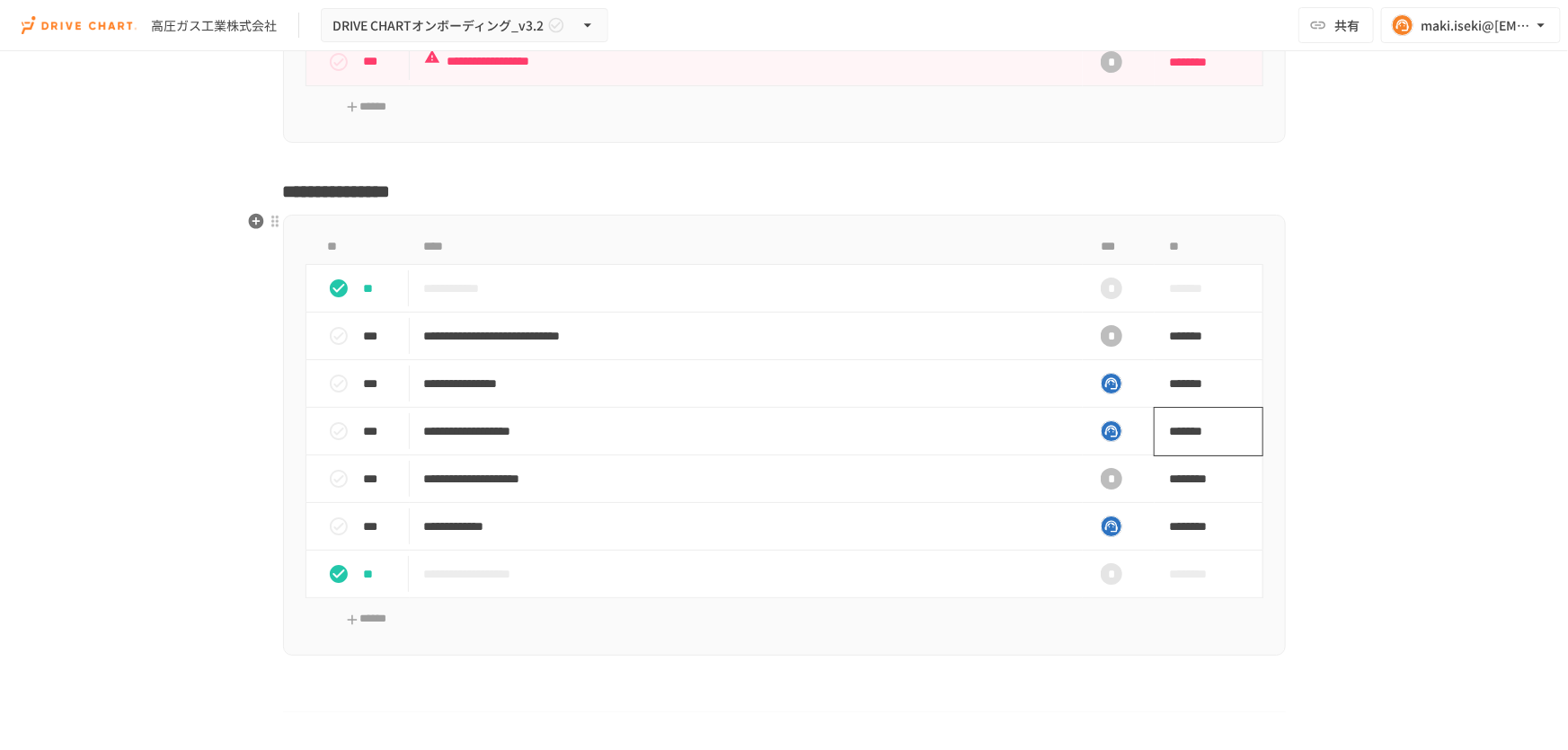 click on "*******" at bounding box center [1199, 431] 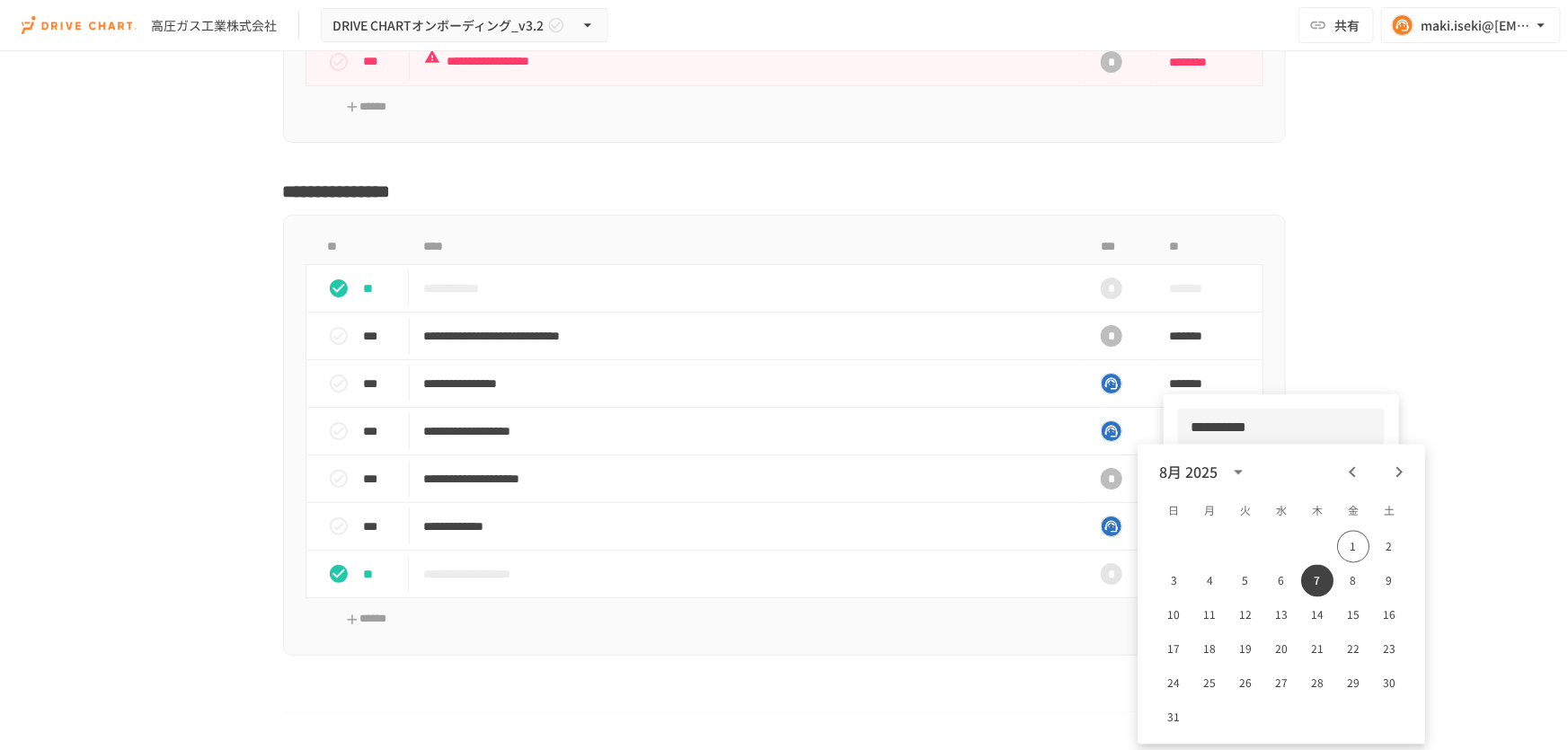 click at bounding box center [784, 375] 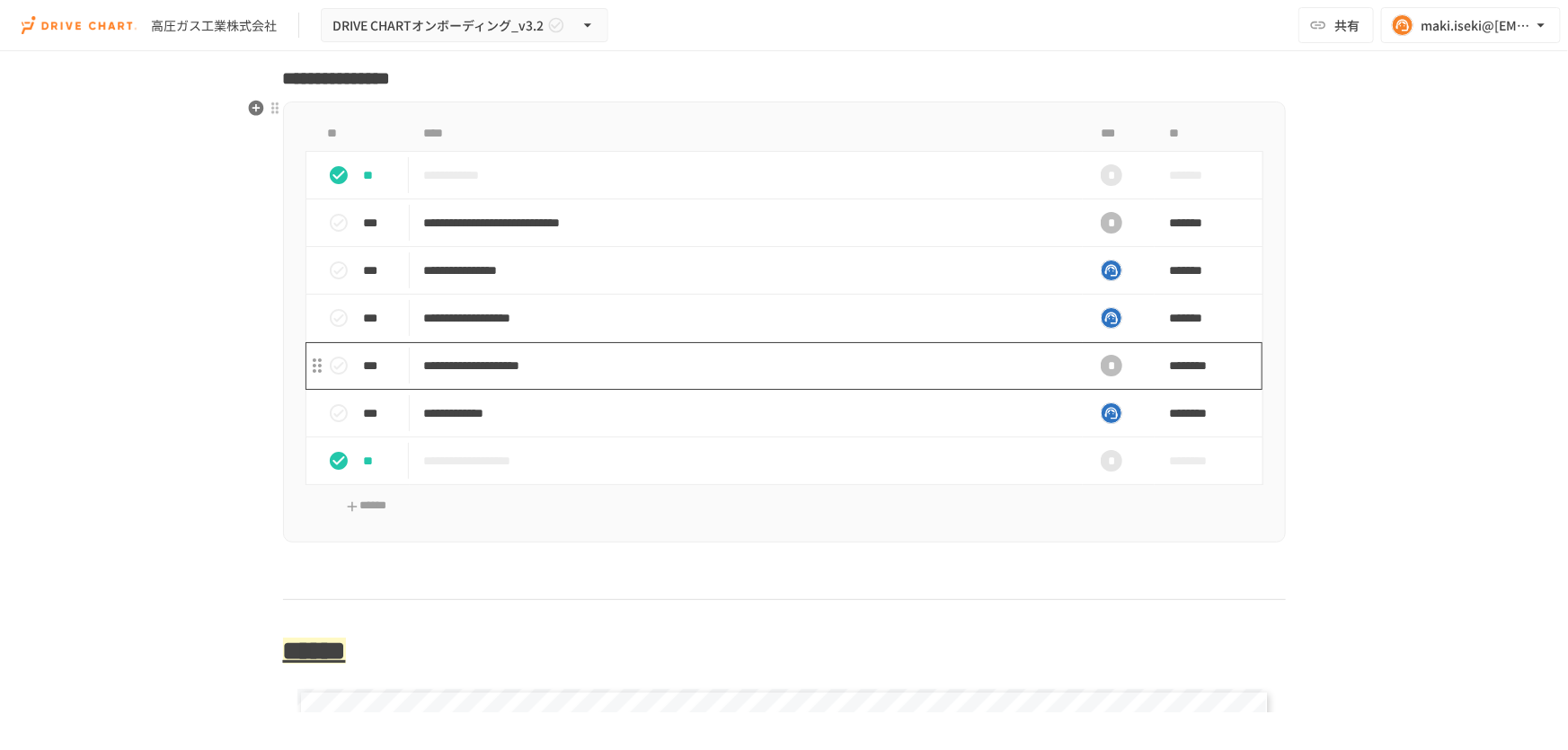 scroll, scrollTop: 3184, scrollLeft: 0, axis: vertical 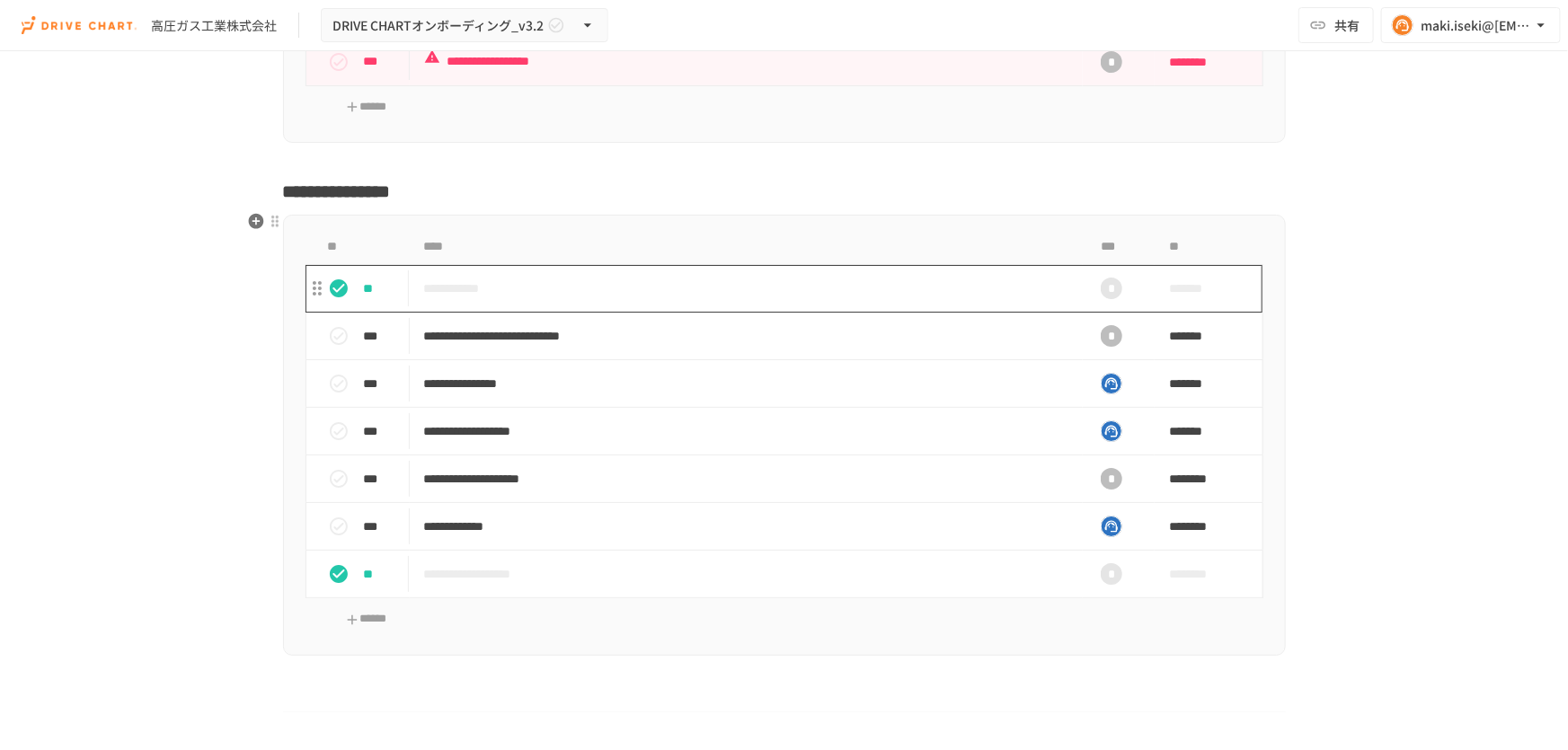 click on "**********" at bounding box center (747, 288) 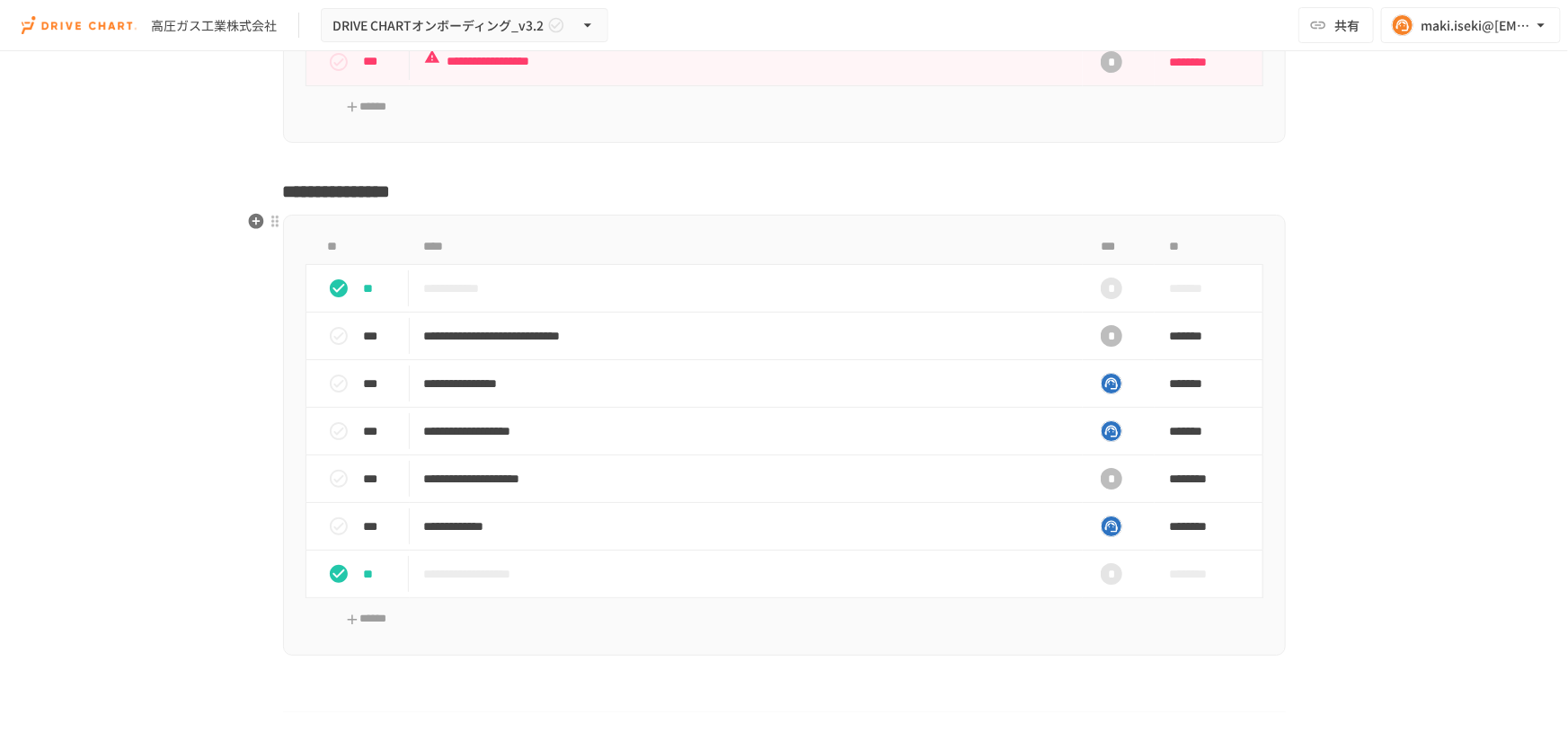 scroll, scrollTop: 1571, scrollLeft: 0, axis: vertical 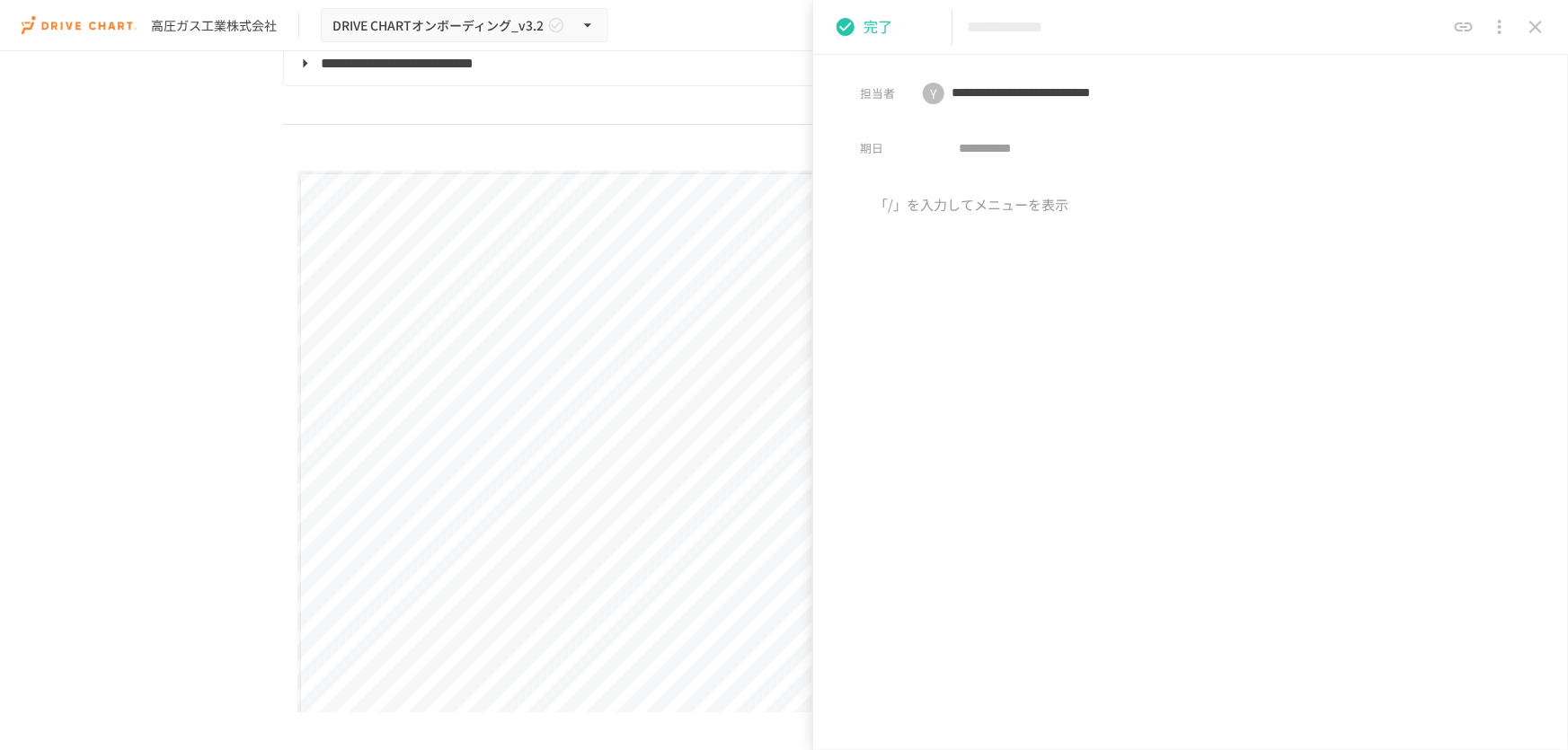 click 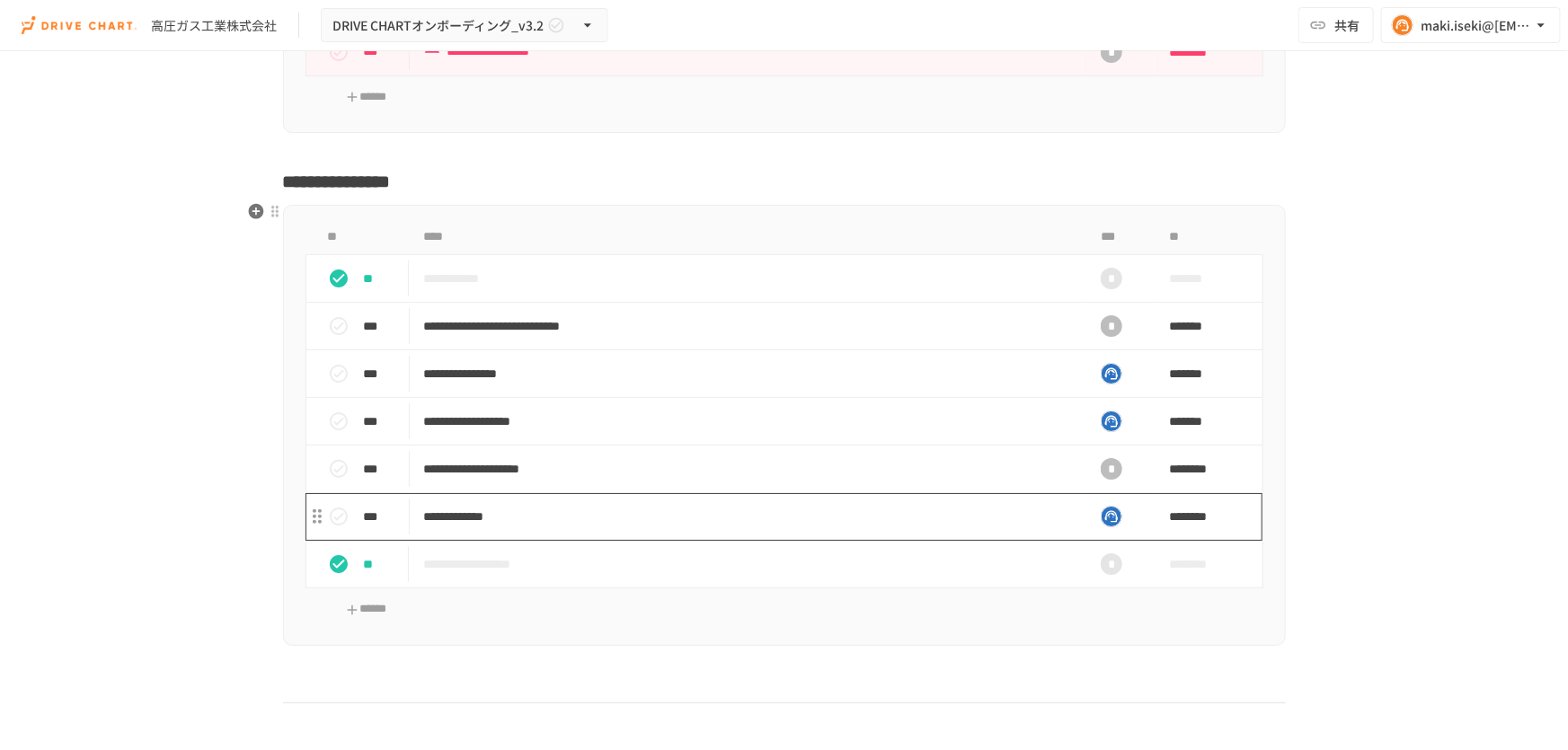 scroll, scrollTop: 3286, scrollLeft: 0, axis: vertical 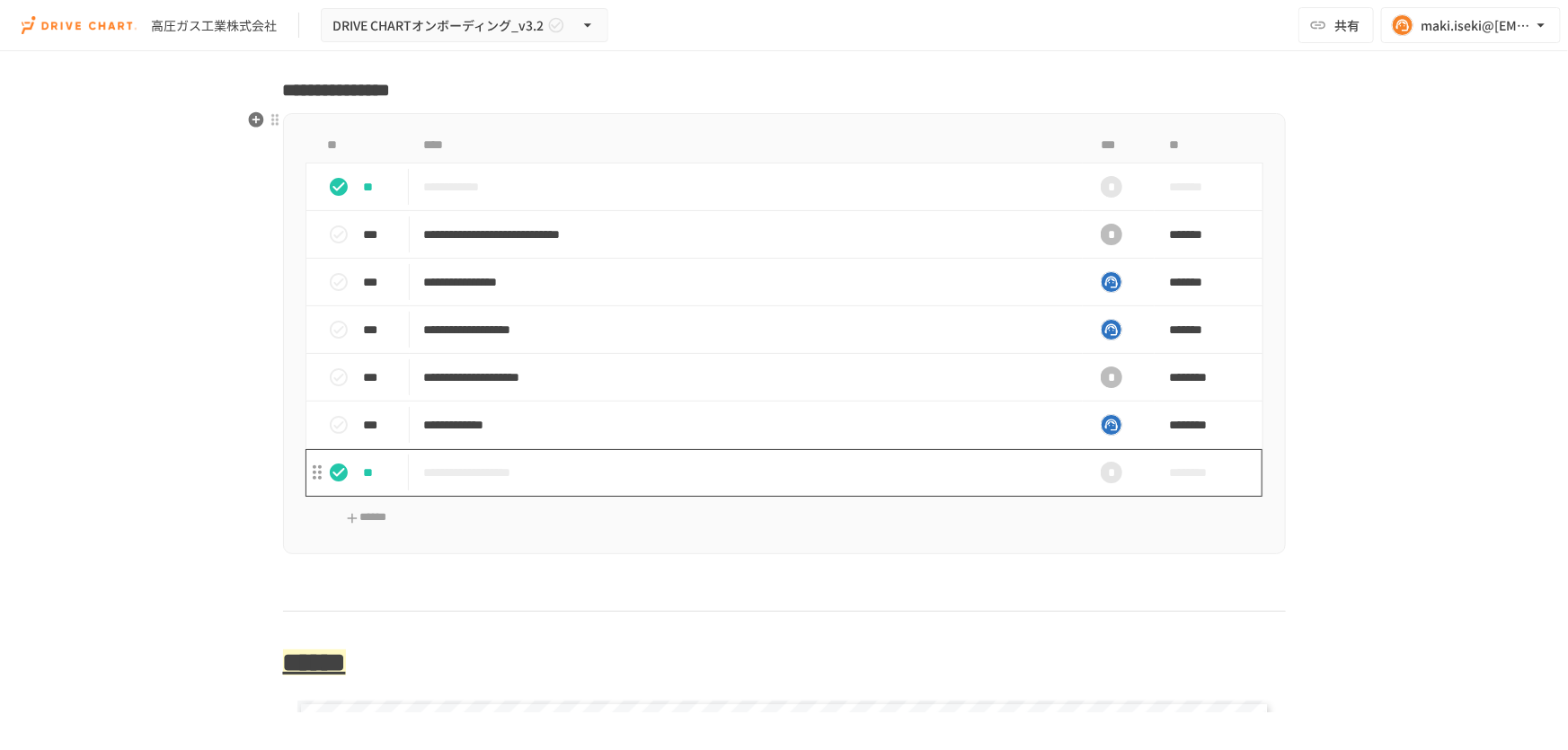 click on "**********" at bounding box center [747, 472] 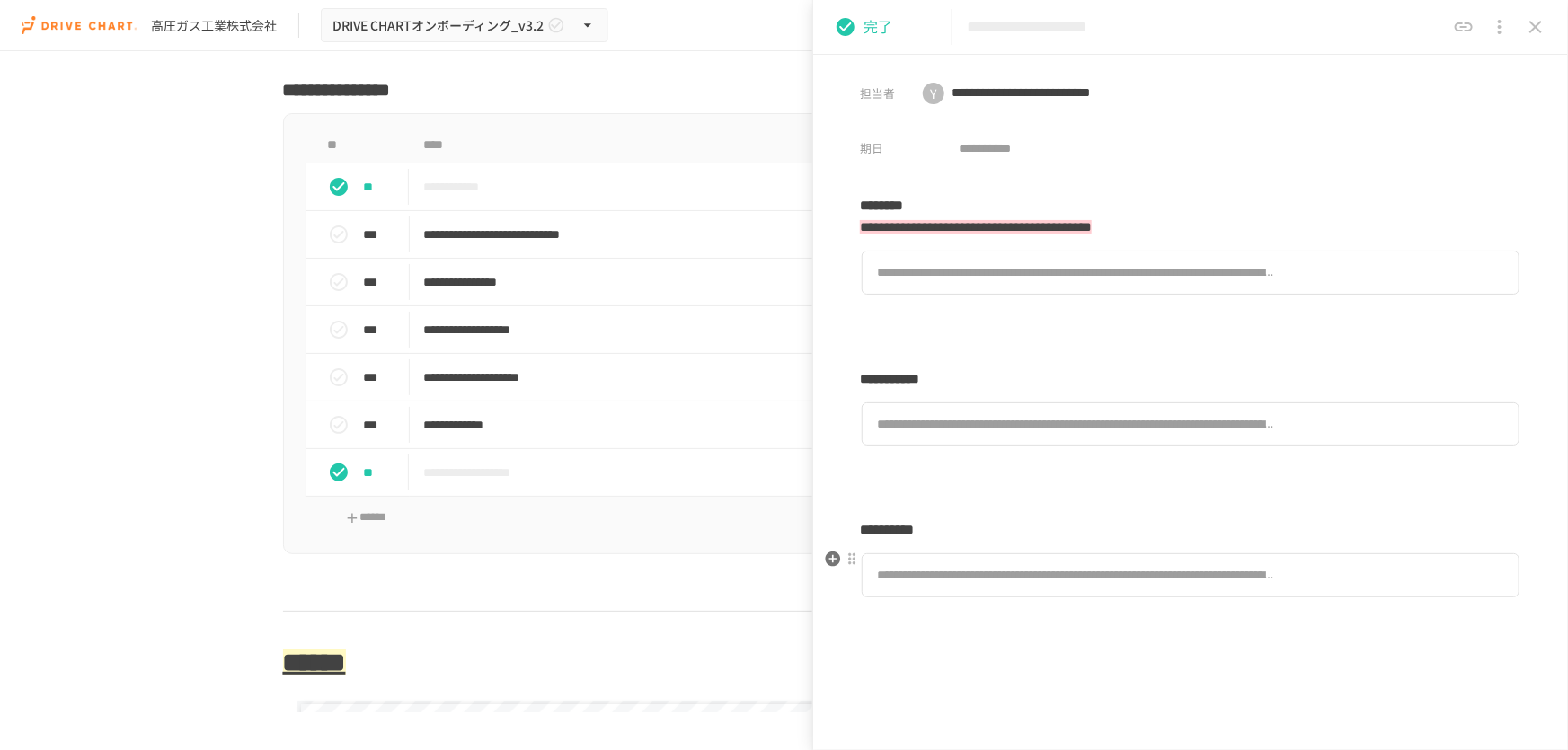drag, startPoint x: 870, startPoint y: 181, endPoint x: 1042, endPoint y: 594, distance: 447.38462 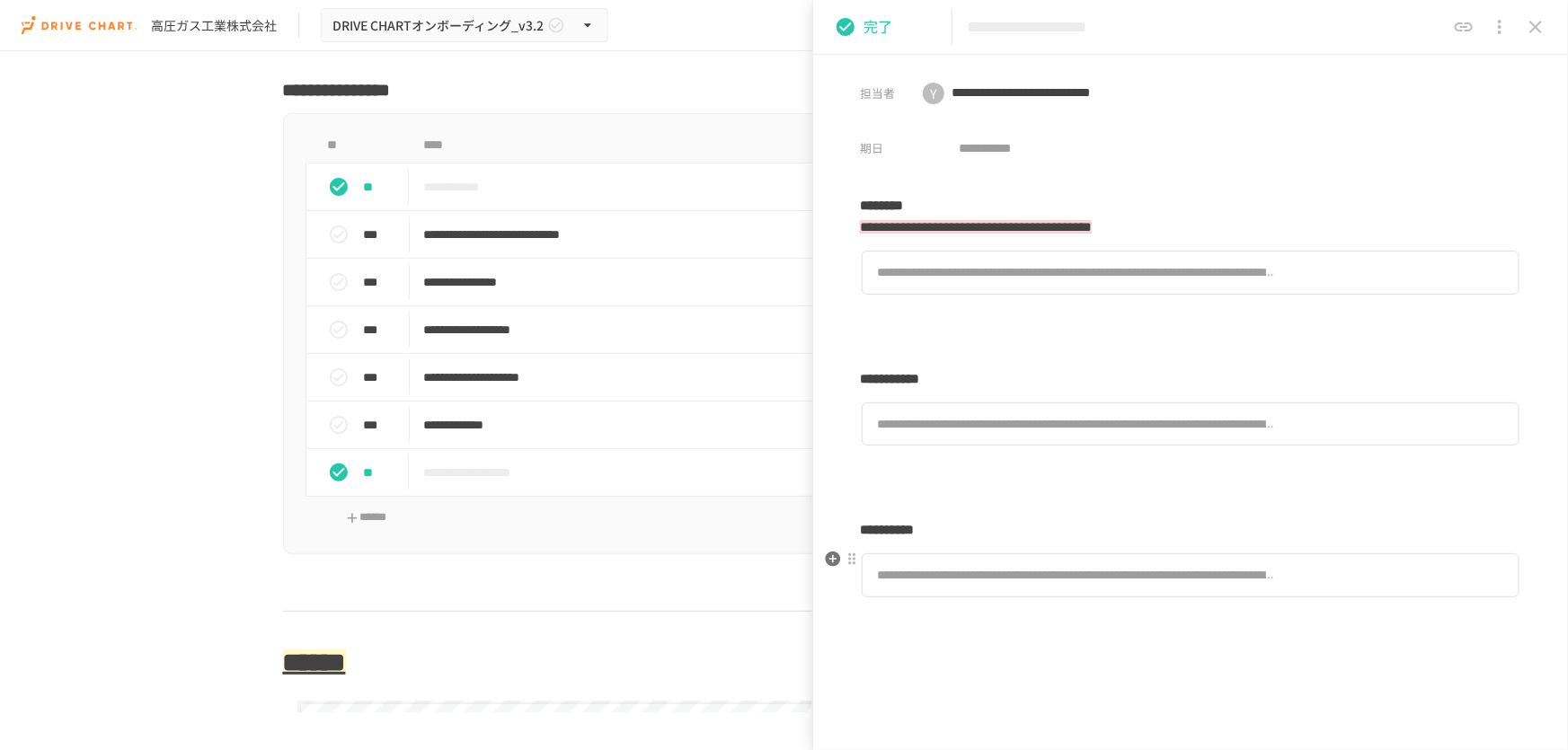 click on "**********" at bounding box center [1191, 402] 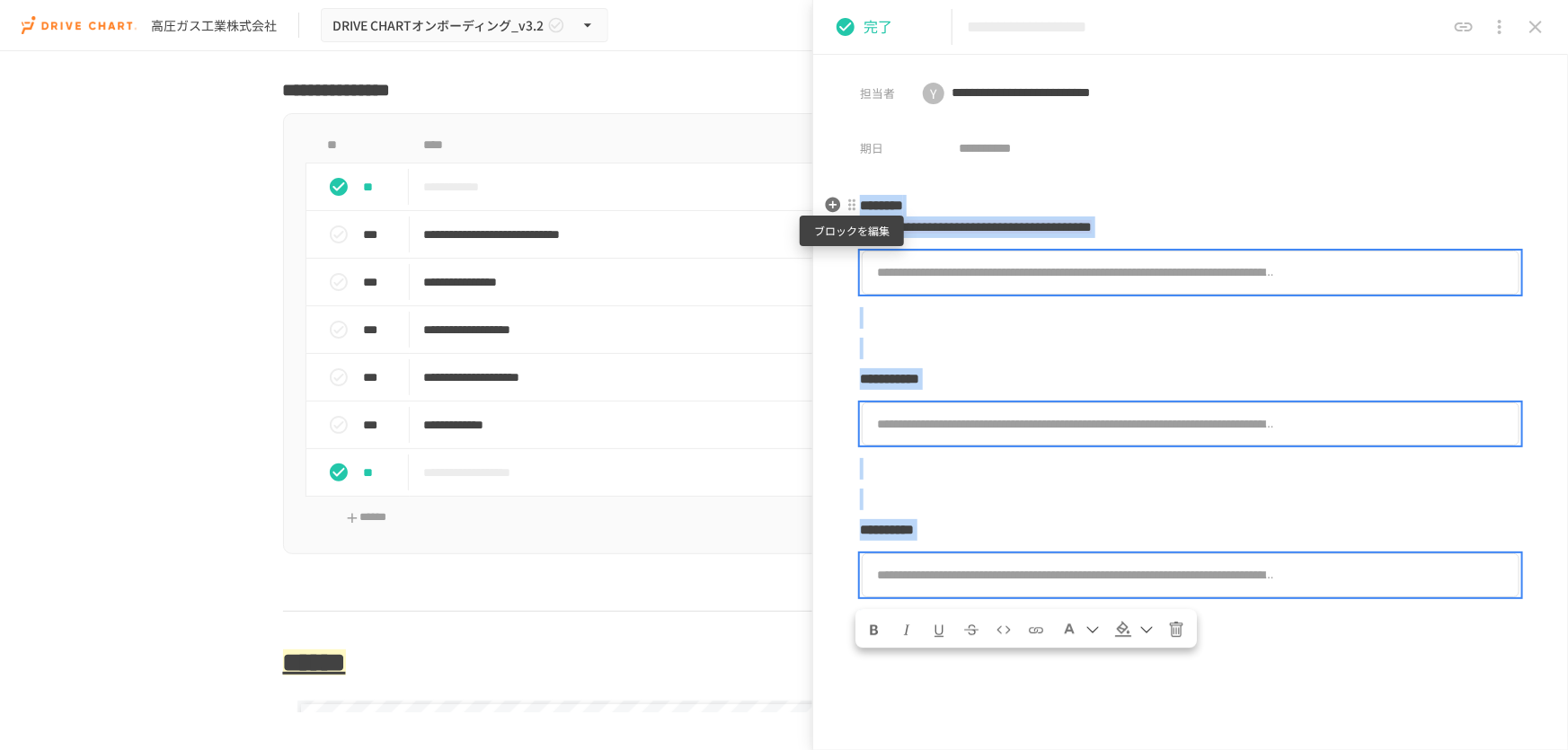 drag, startPoint x: 1033, startPoint y: 607, endPoint x: 855, endPoint y: 201, distance: 443.3058 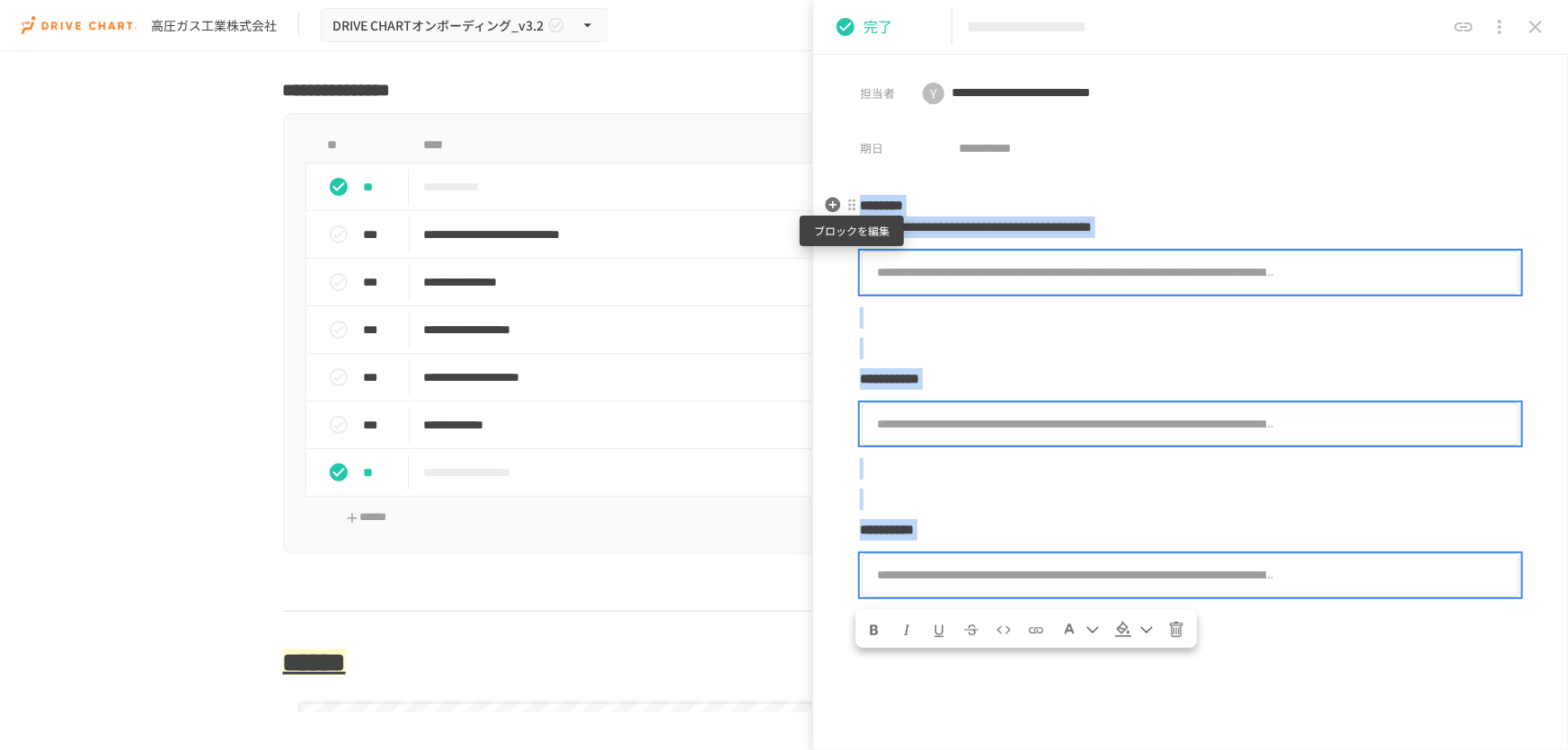 click on "**********" at bounding box center (1191, 551) 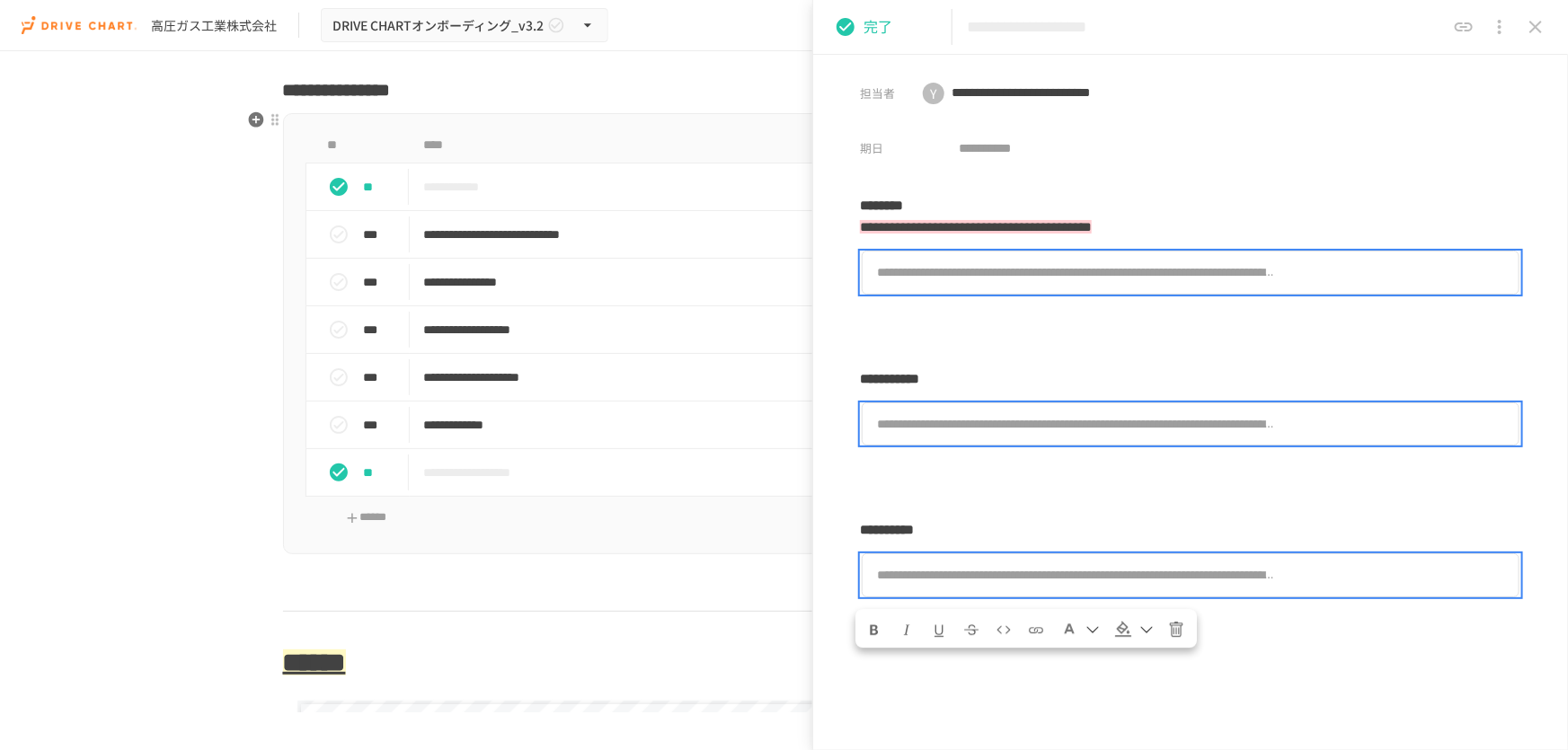 click on "**********" at bounding box center [784, 333] 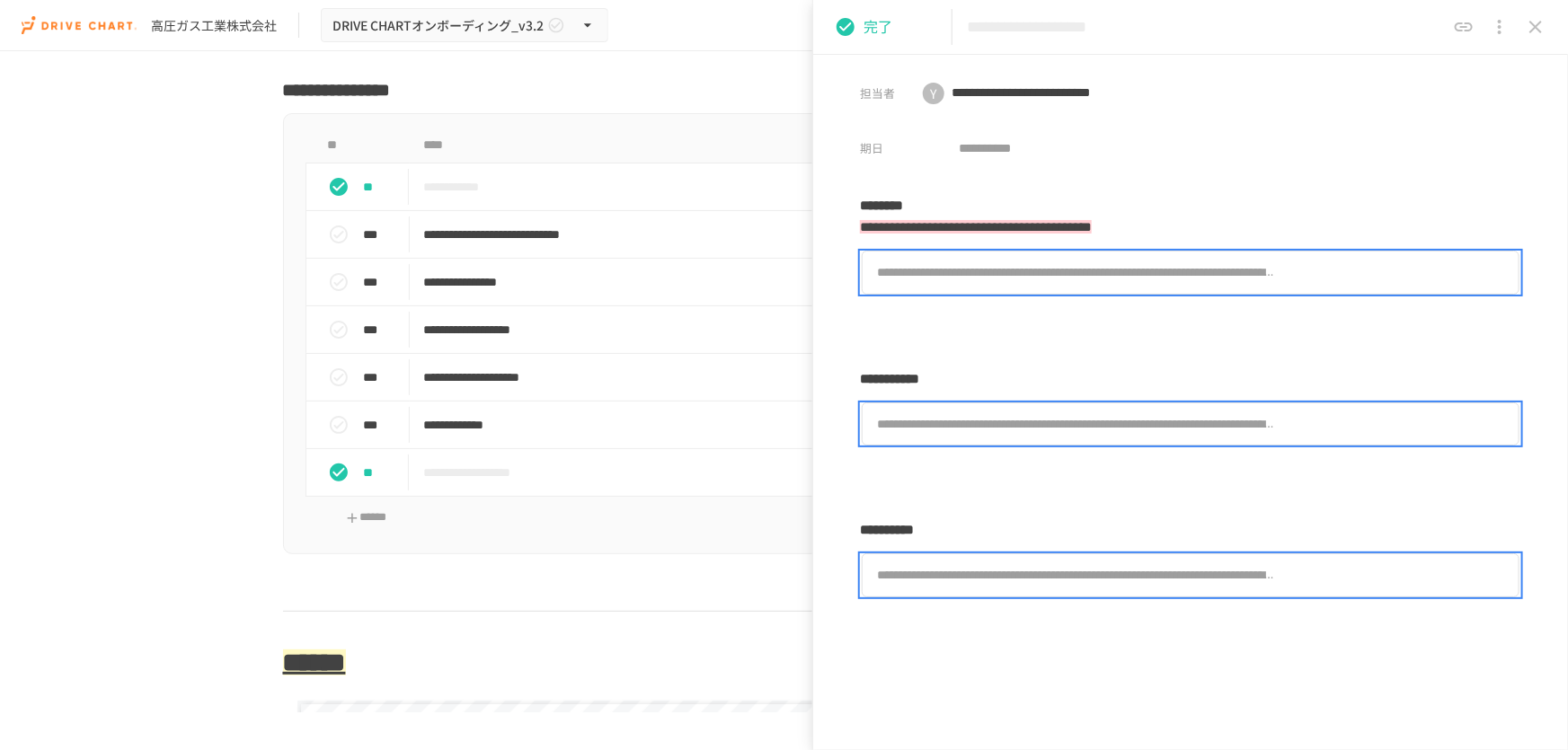 click 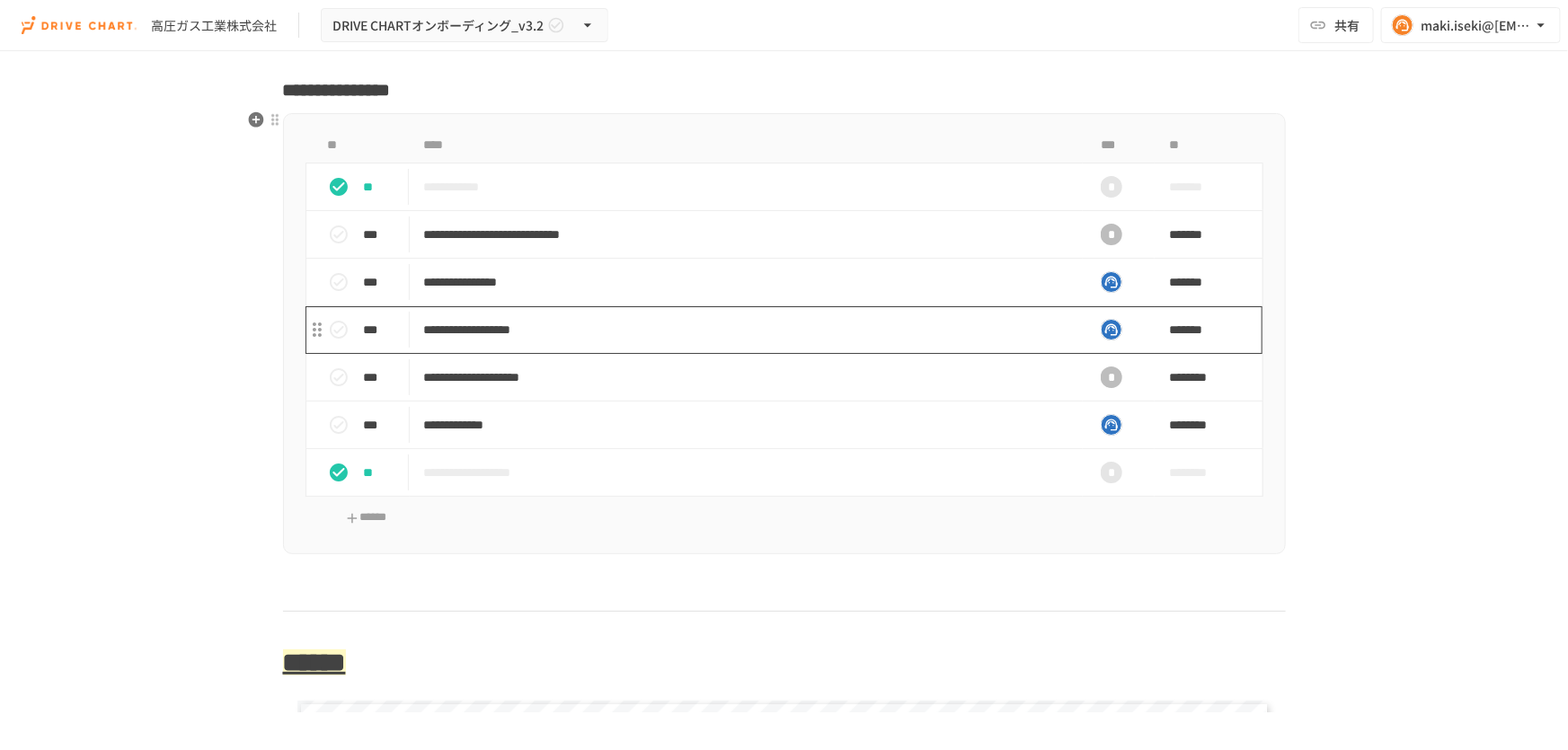 scroll, scrollTop: 3122, scrollLeft: 0, axis: vertical 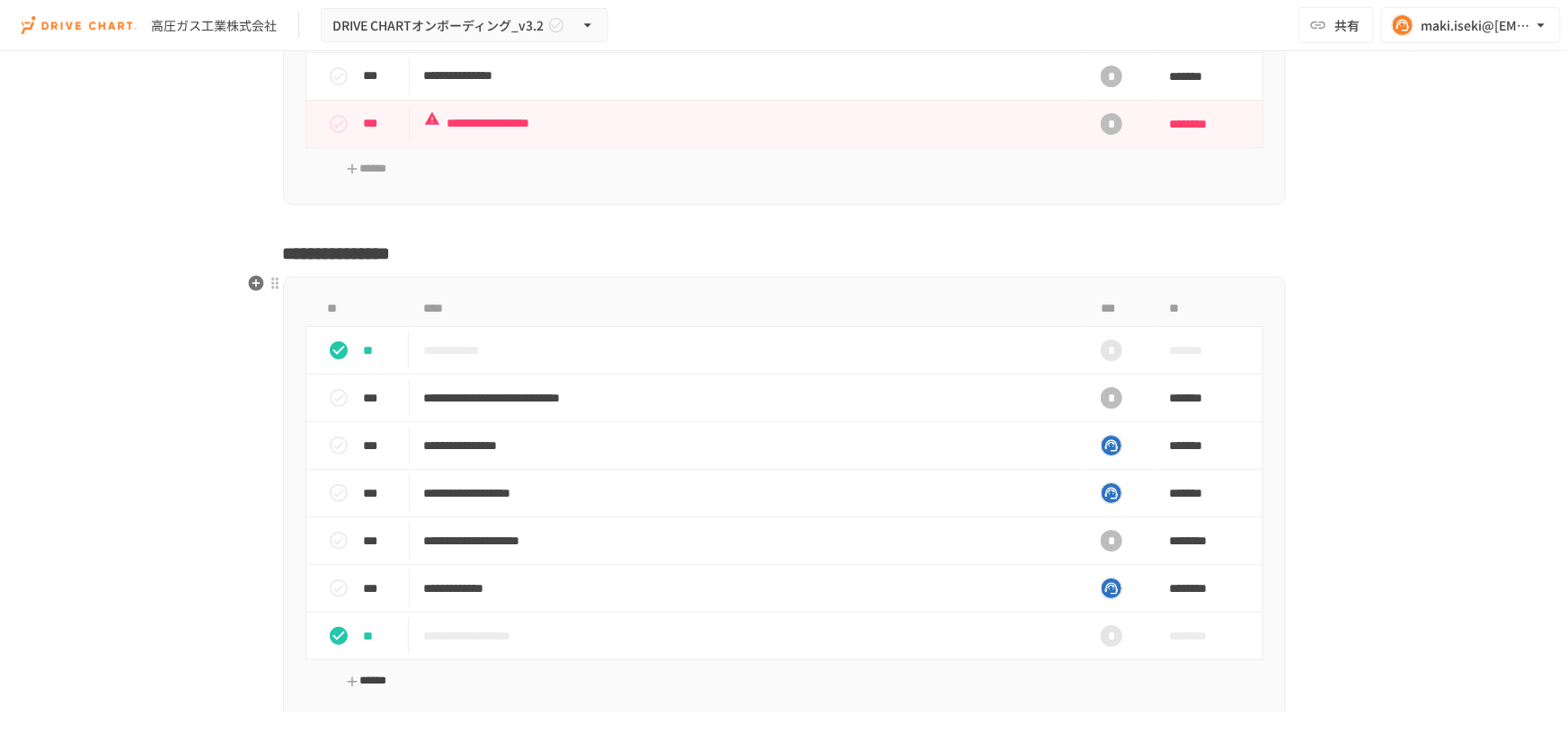 drag, startPoint x: 317, startPoint y: 676, endPoint x: 381, endPoint y: 673, distance: 64.07027 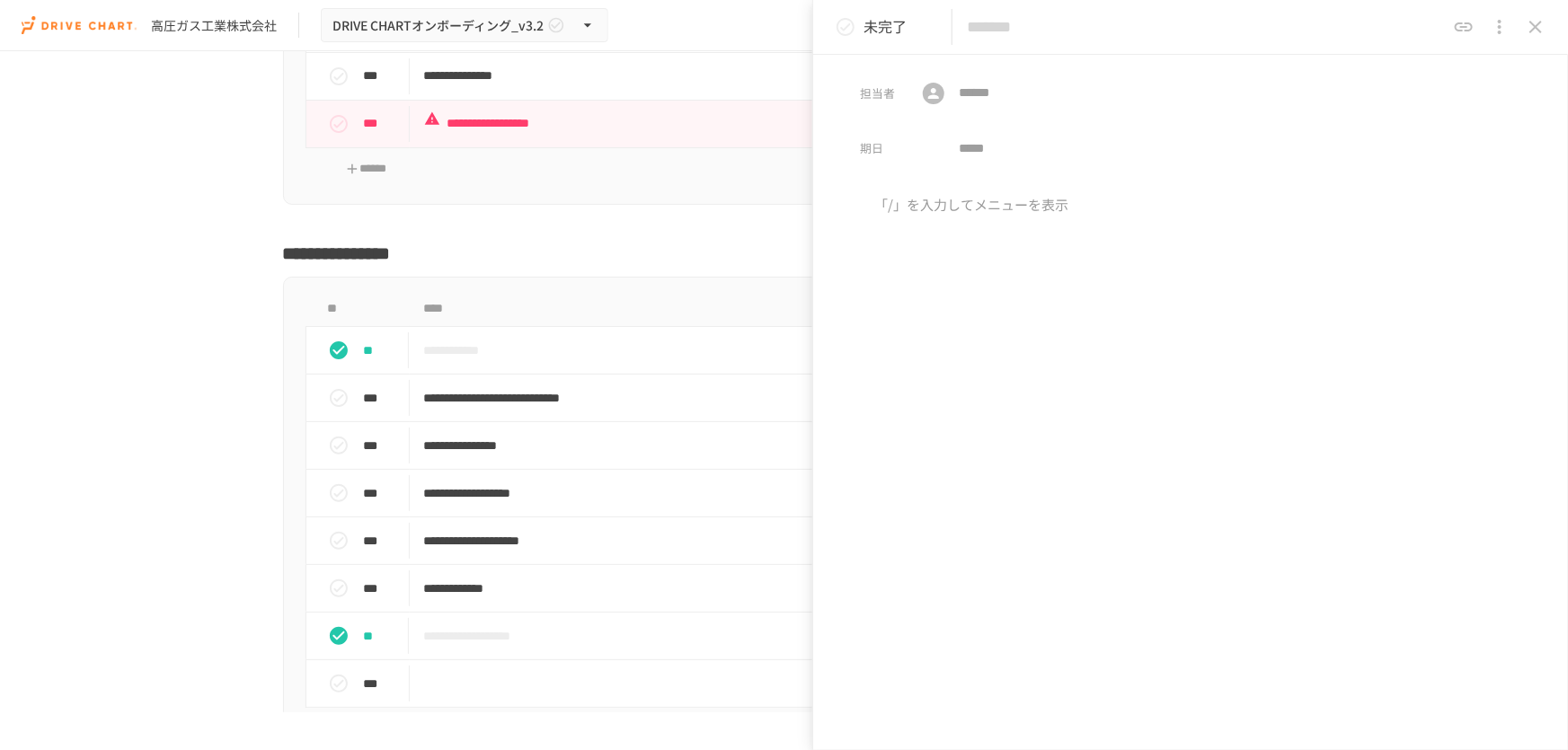 click at bounding box center [1206, 27] 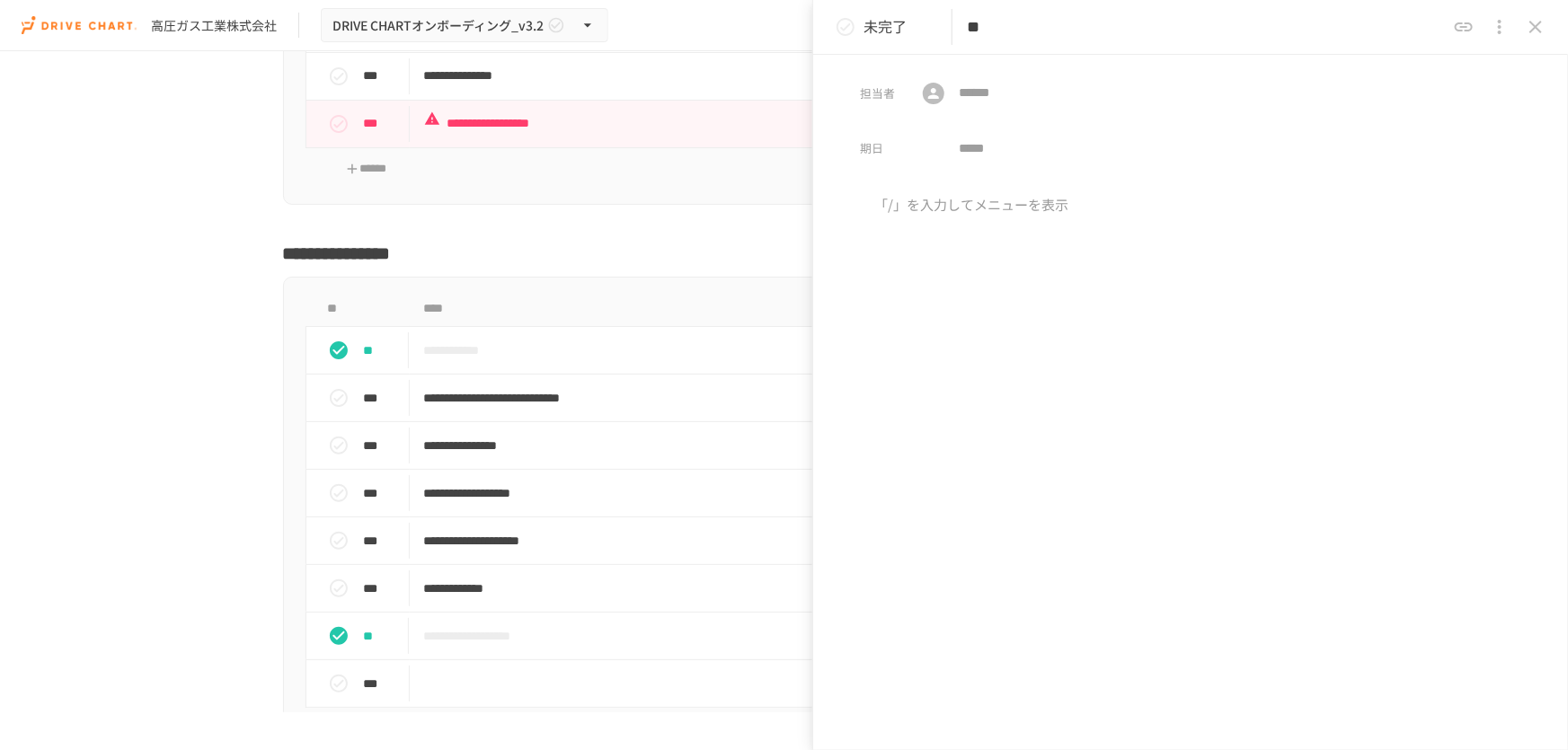 type on "*" 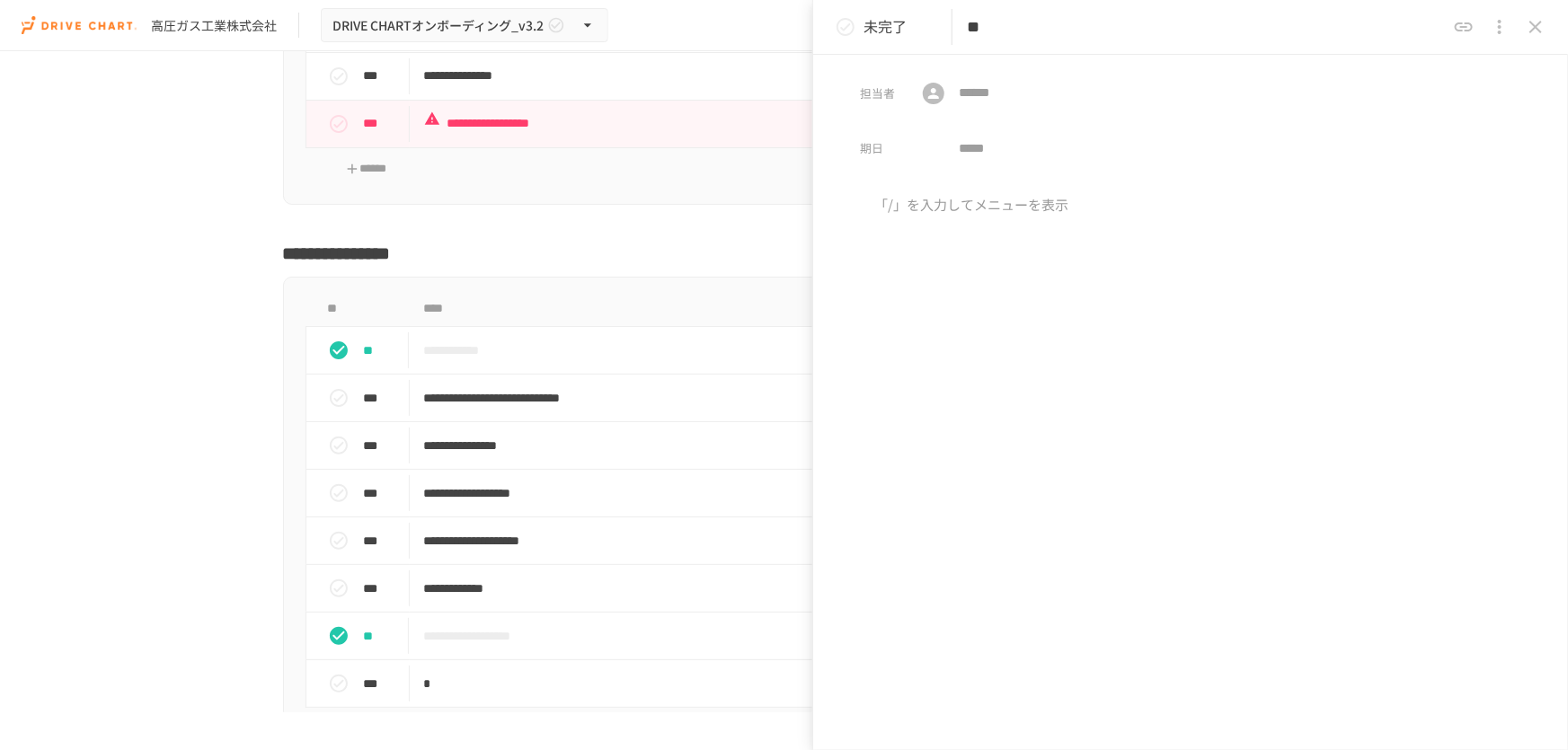 type on "*" 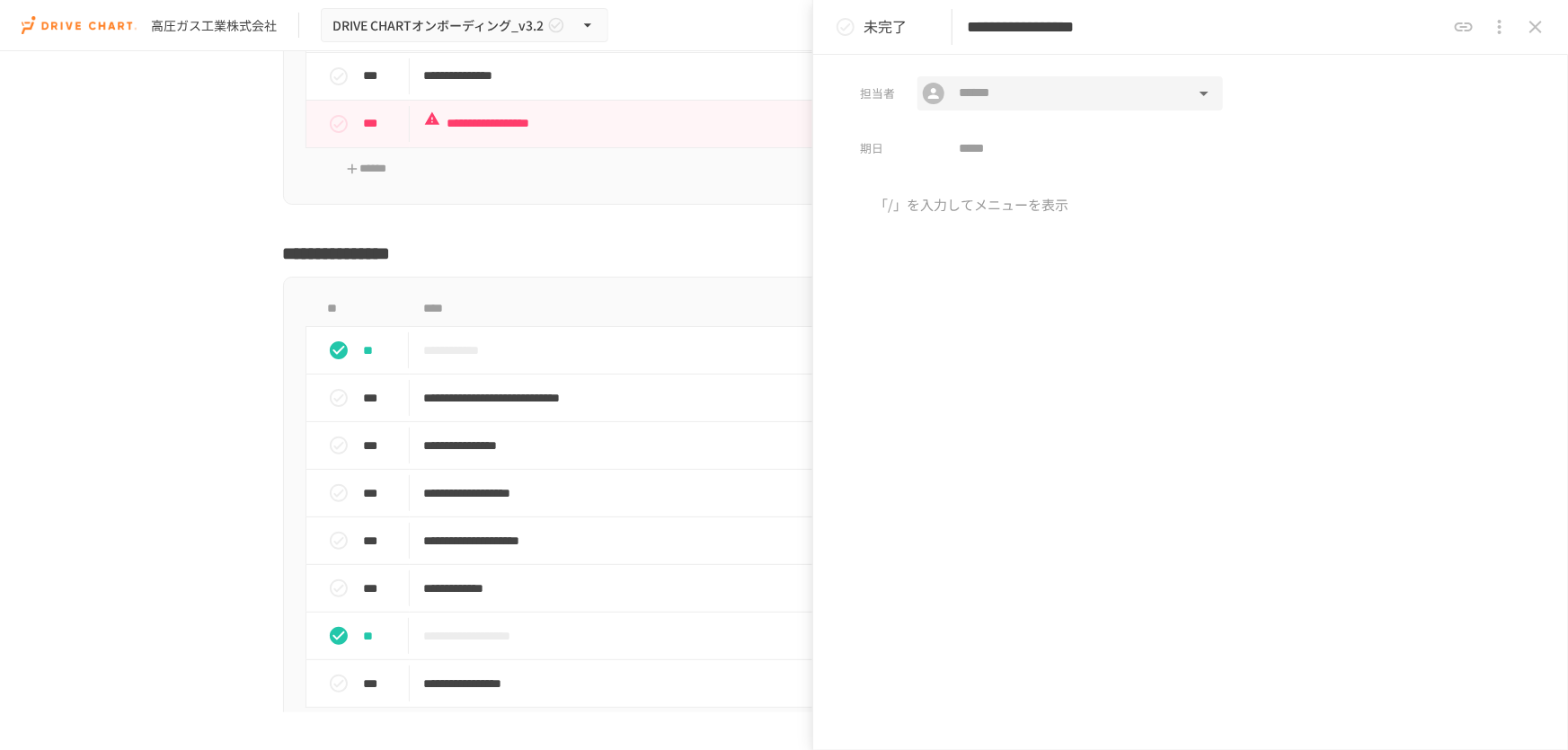 click on "​ ​" at bounding box center (1070, 93) 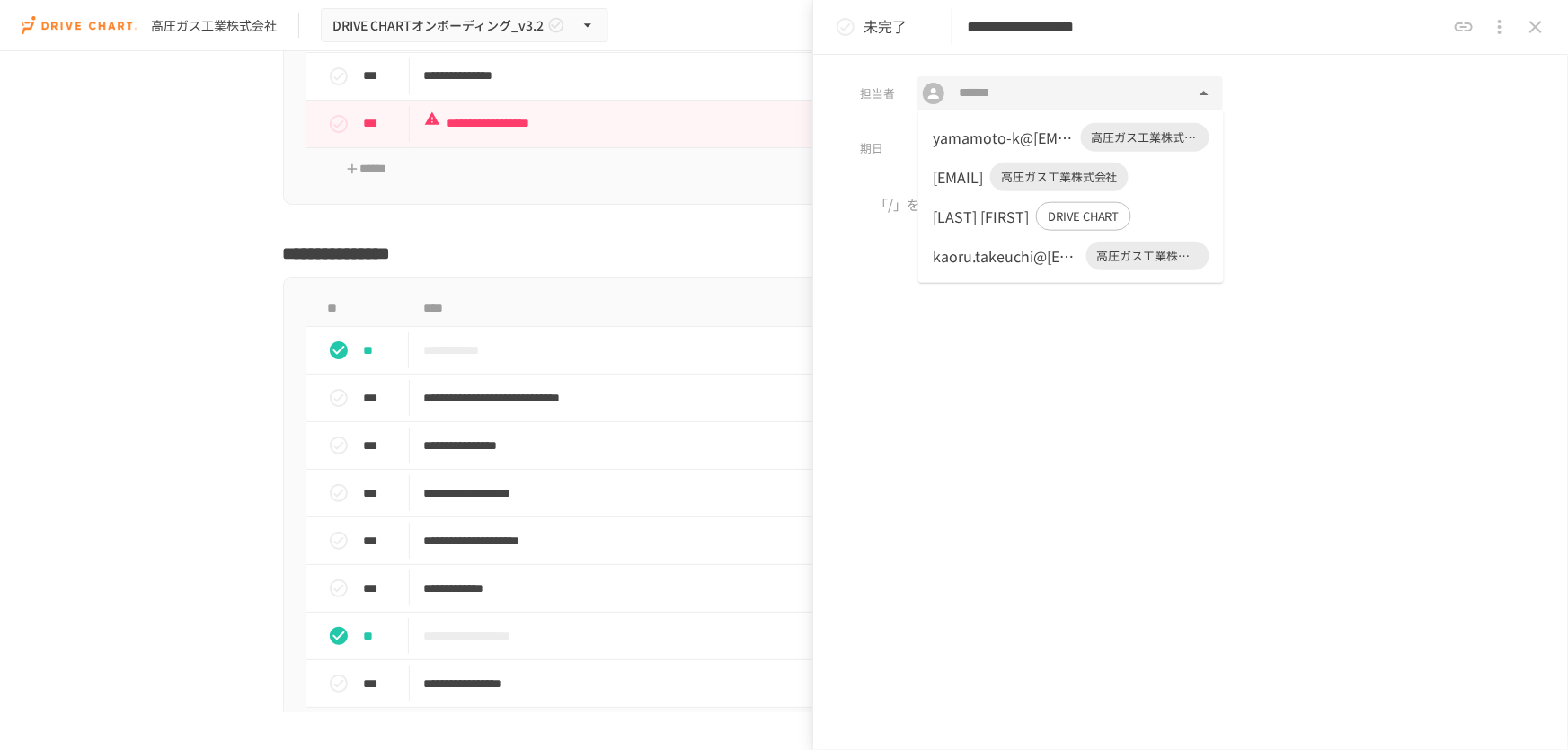 click on "yamamoto-k@[EMAIL]" at bounding box center (1003, 137) 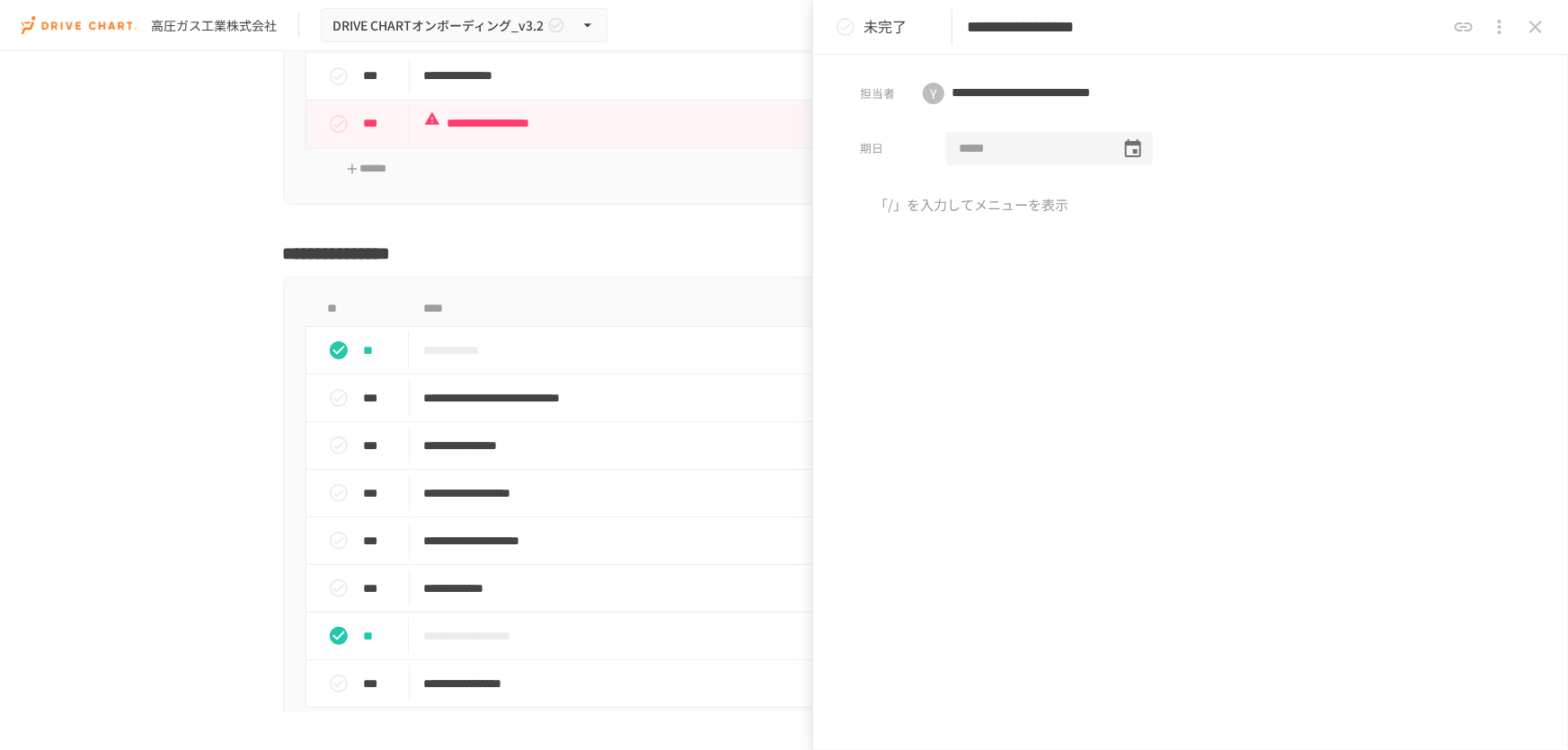 click at bounding box center (1027, 149) 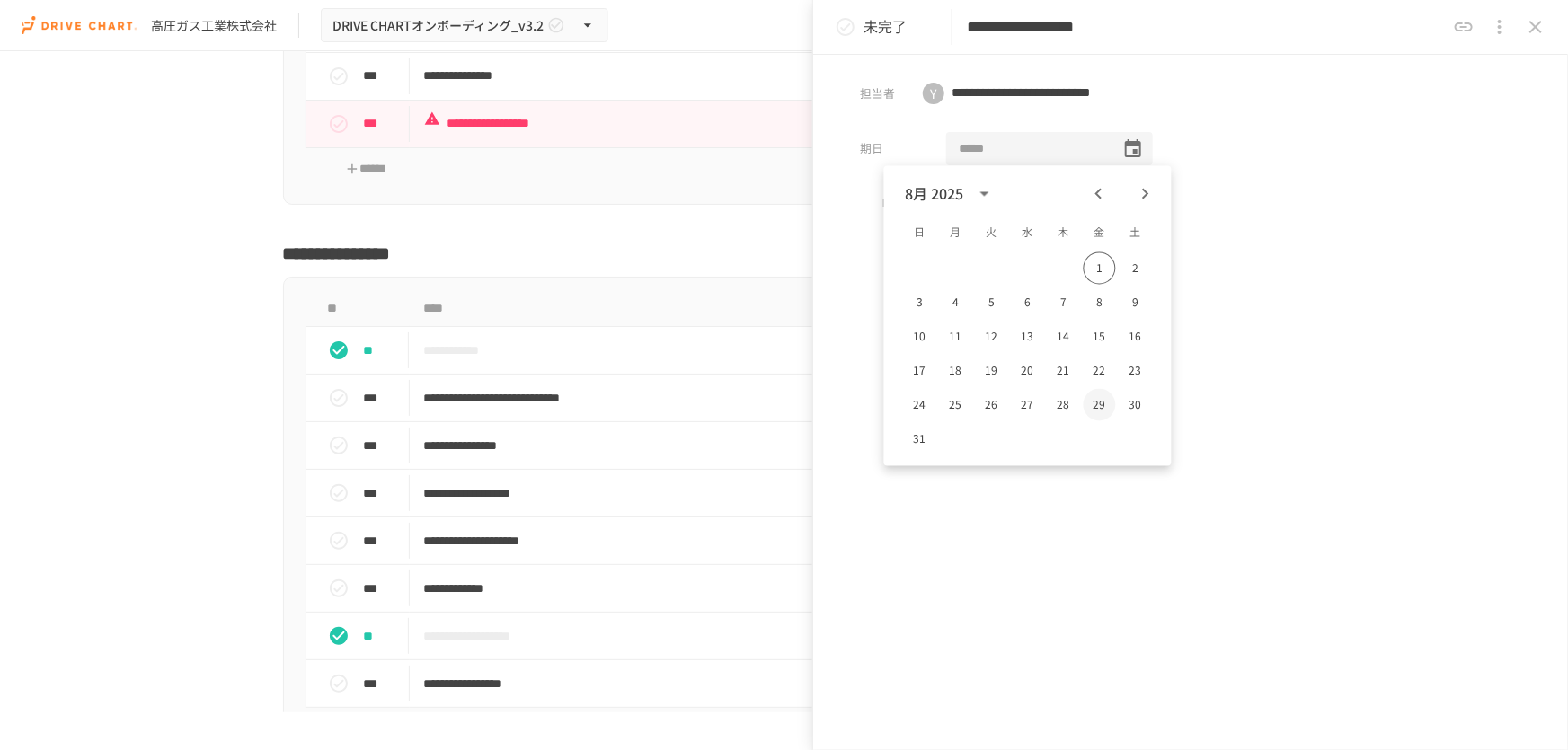 click on "29" at bounding box center (1100, 405) 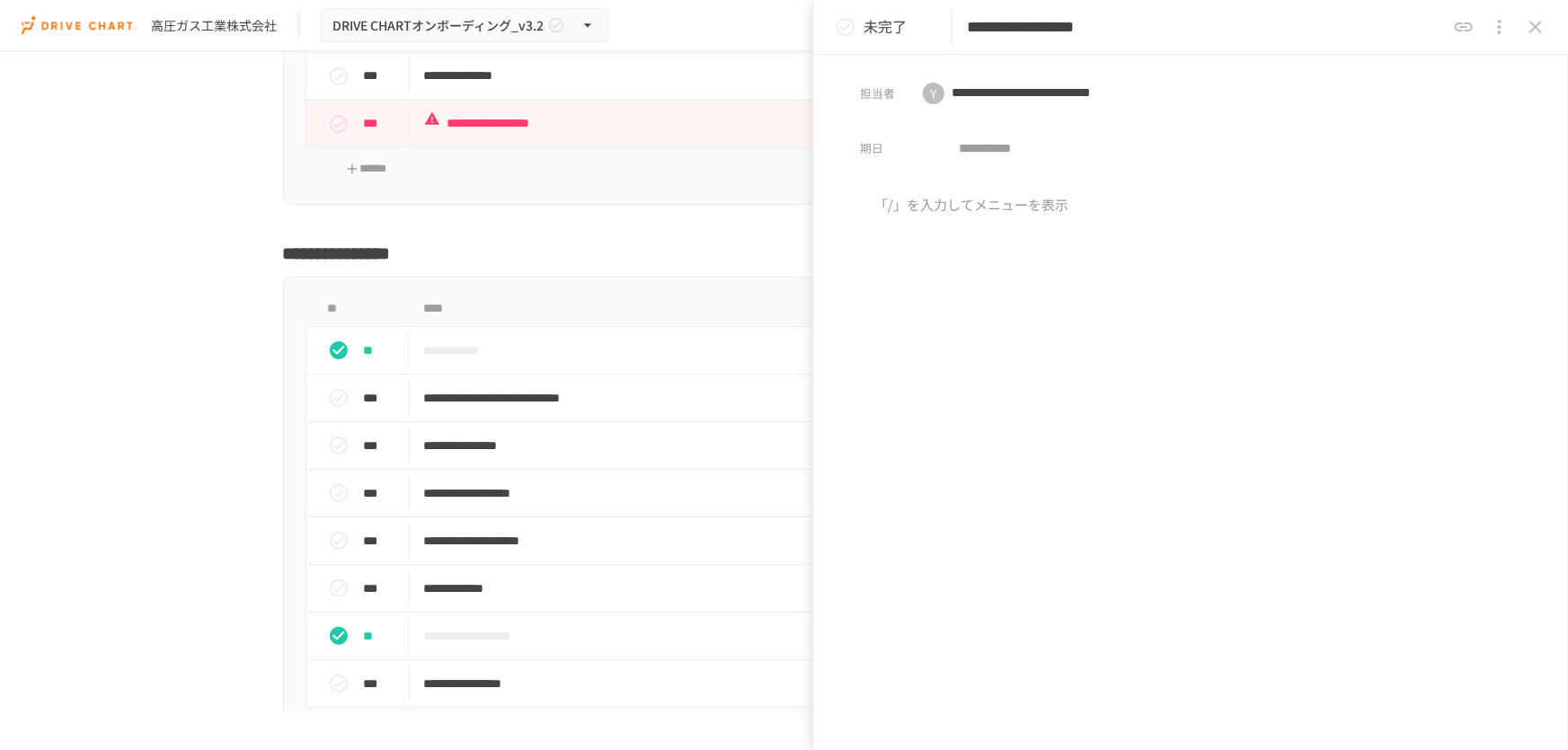 type on "**********" 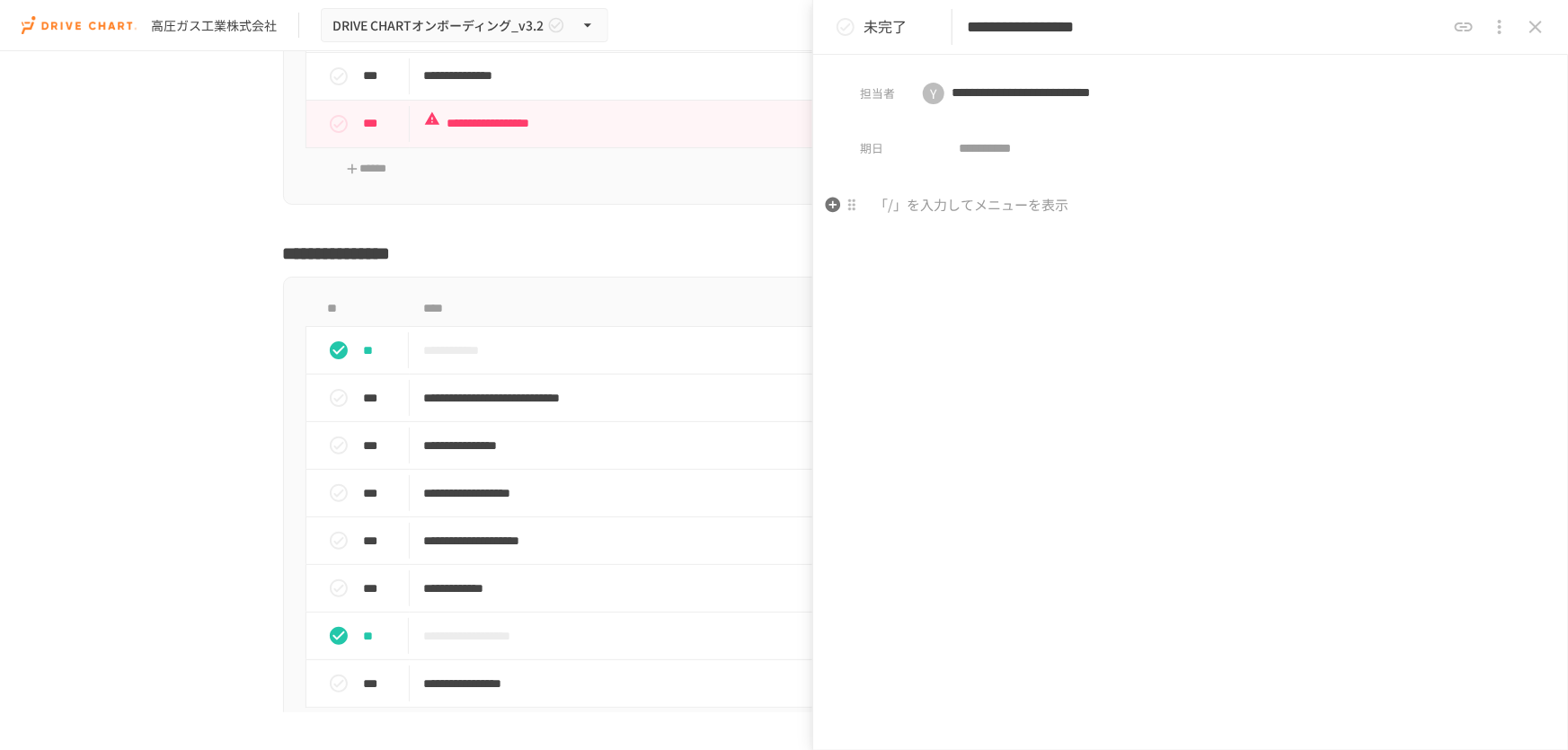 click at bounding box center (1191, 206) 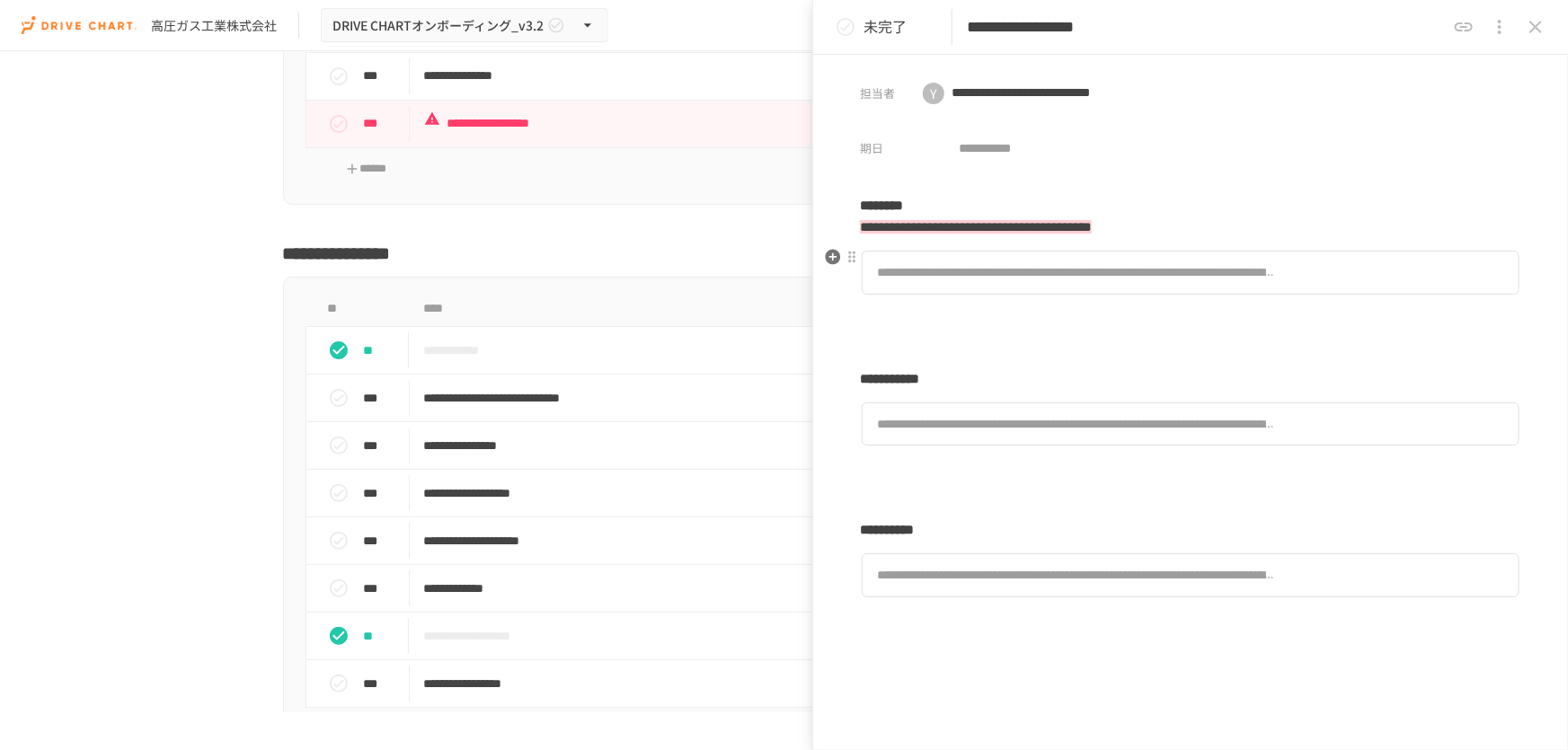 click at bounding box center (1191, 318) 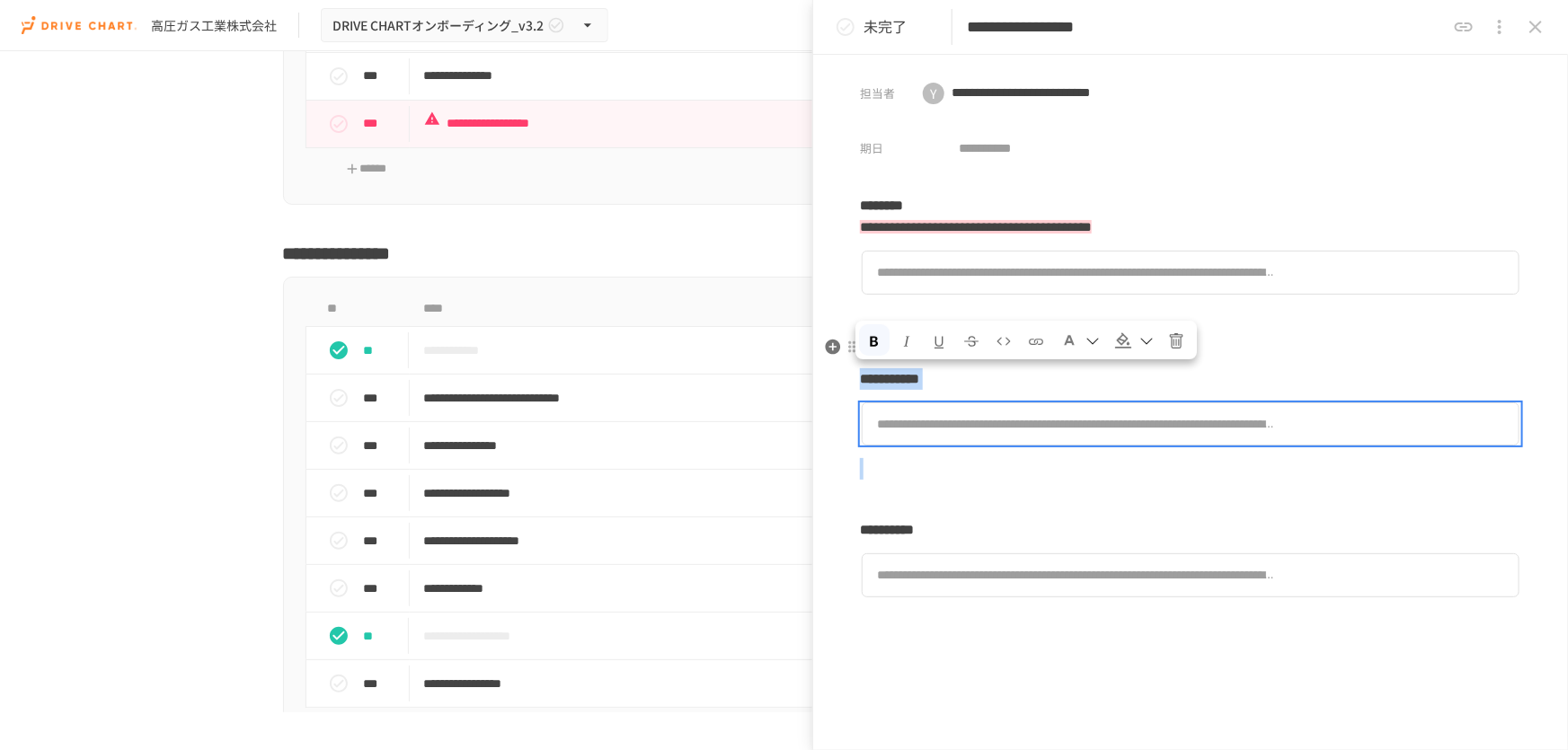 drag, startPoint x: 997, startPoint y: 472, endPoint x: 846, endPoint y: 366, distance: 184.49119 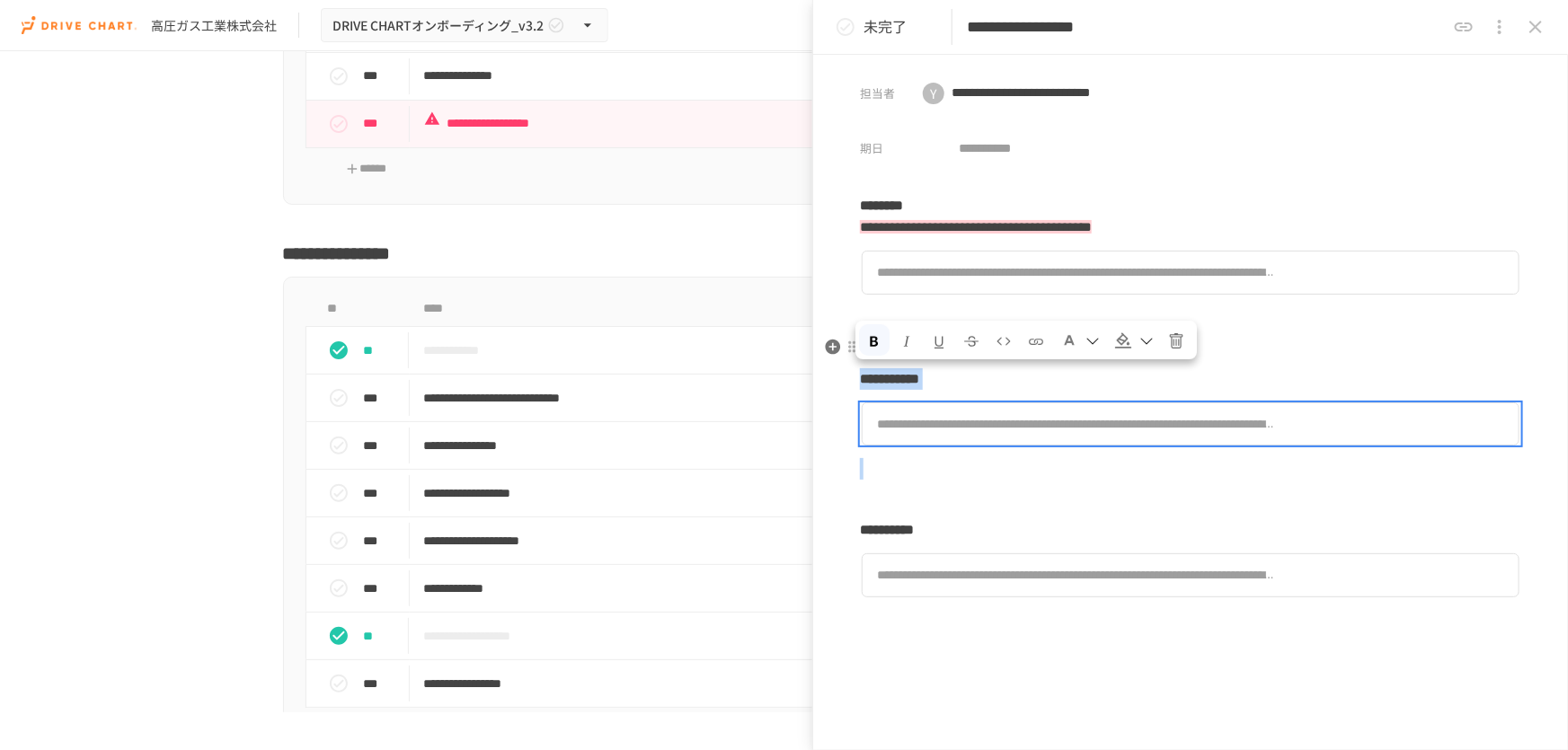 click on "**********" at bounding box center [1191, 412] 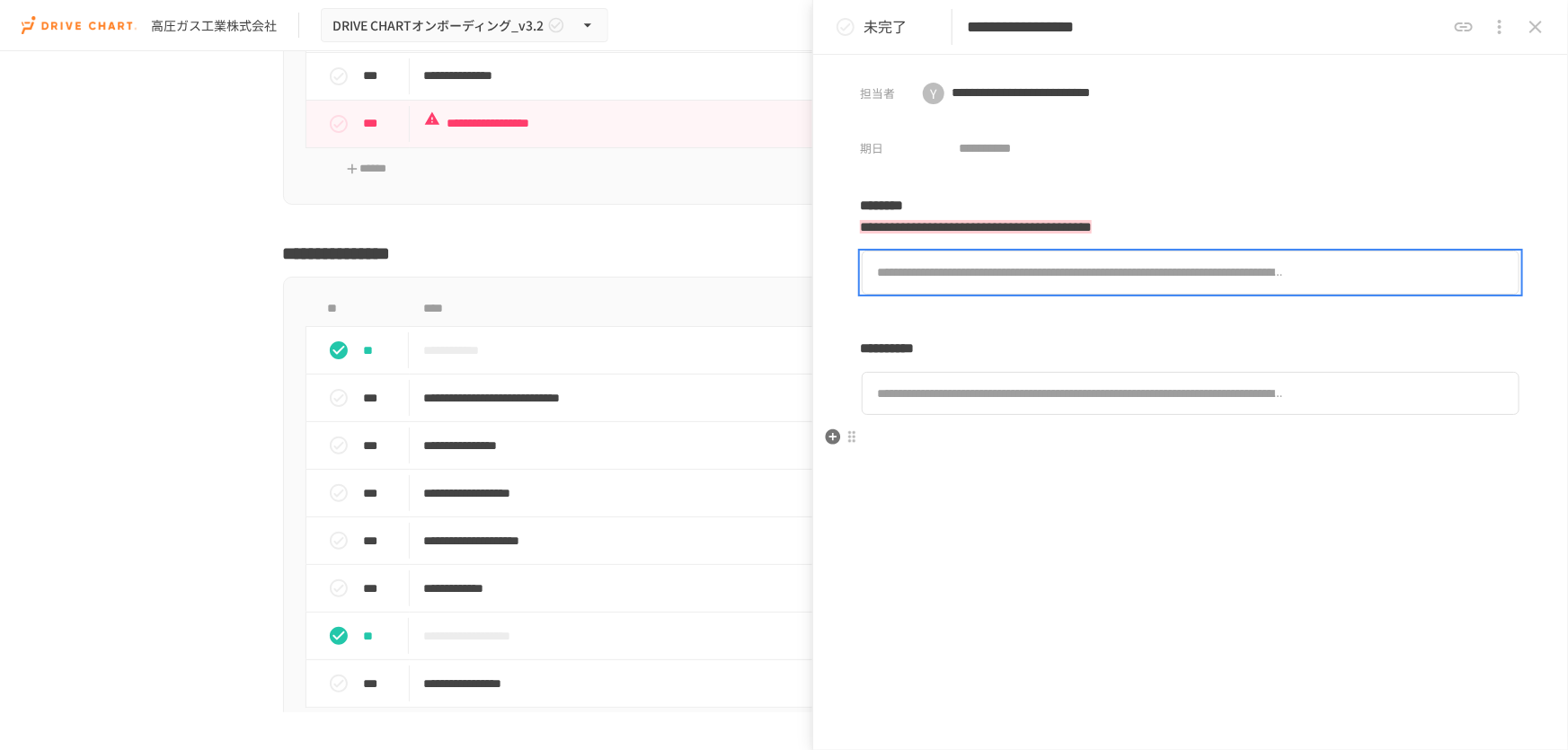 click at bounding box center (1191, 438) 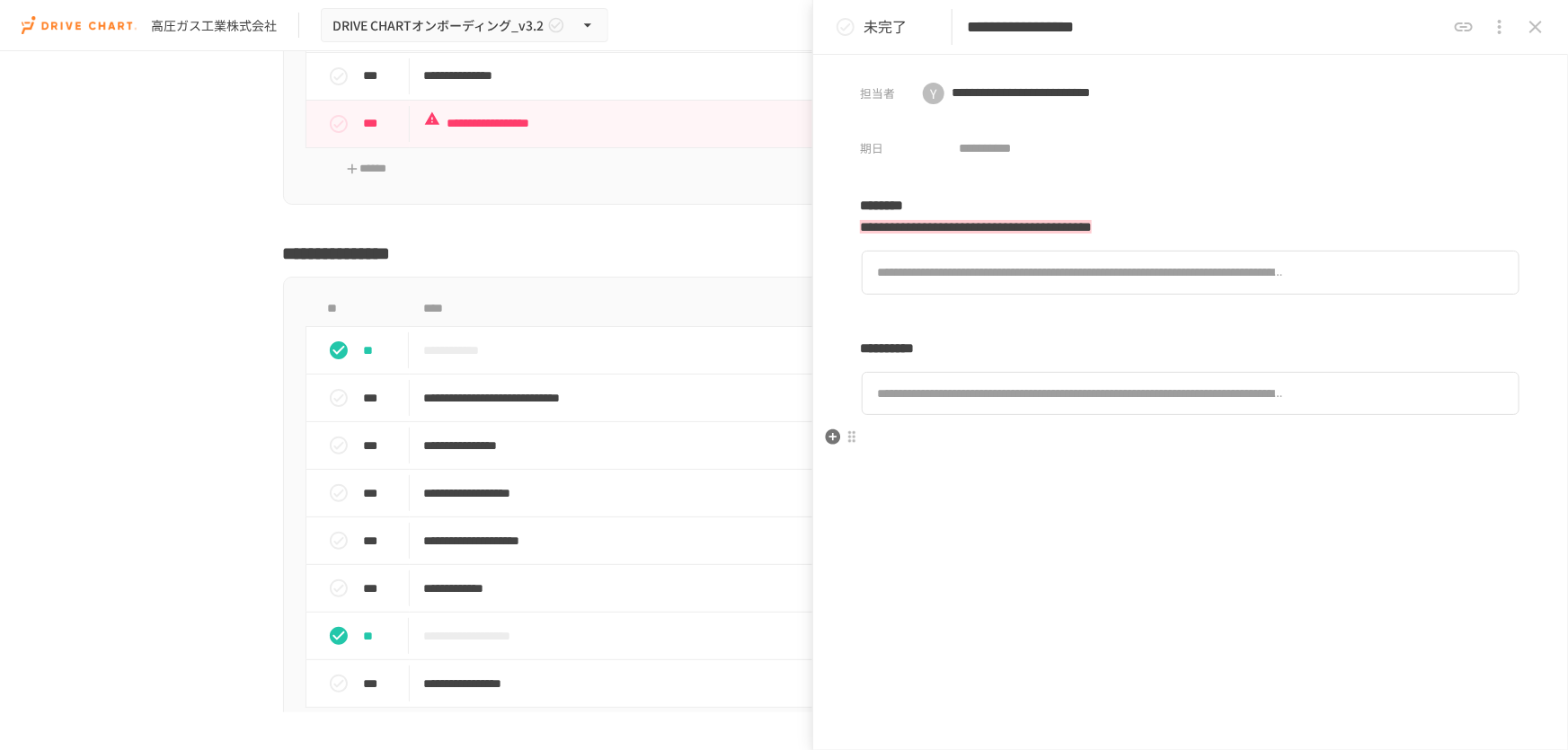 type 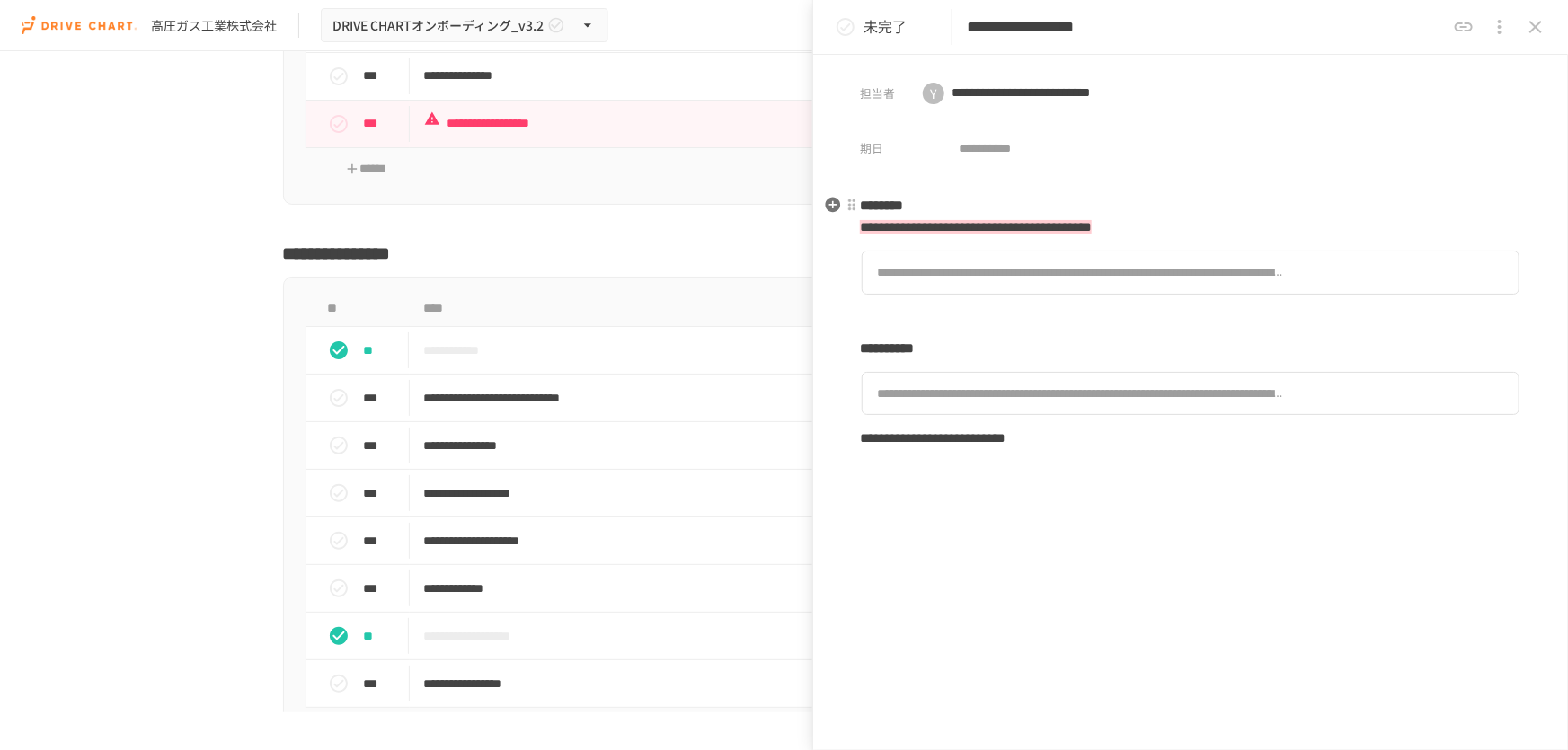 click on "高圧ガス工業株式会社" at bounding box center [1191, 216] 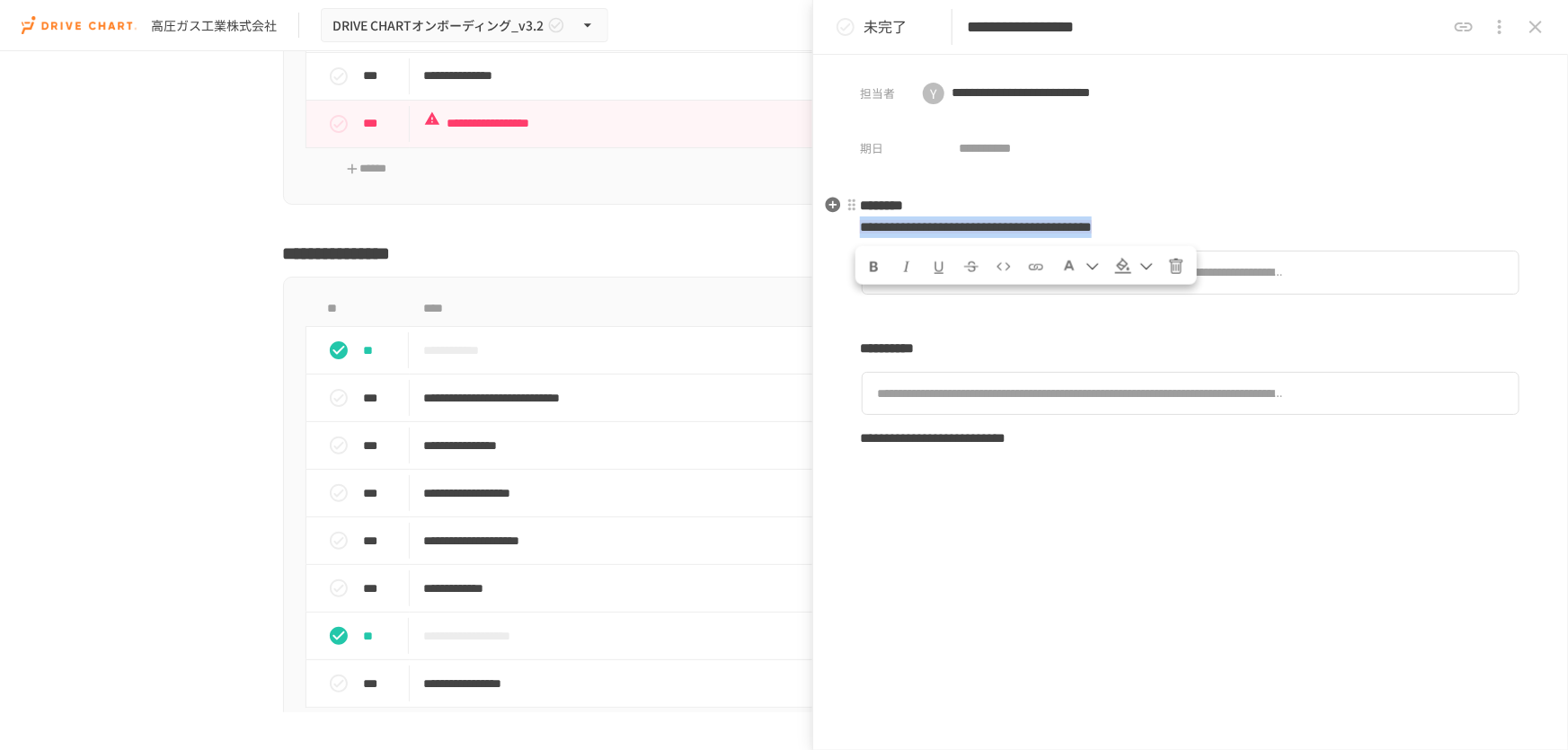 drag, startPoint x: 1482, startPoint y: 222, endPoint x: 856, endPoint y: 216, distance: 626.0288 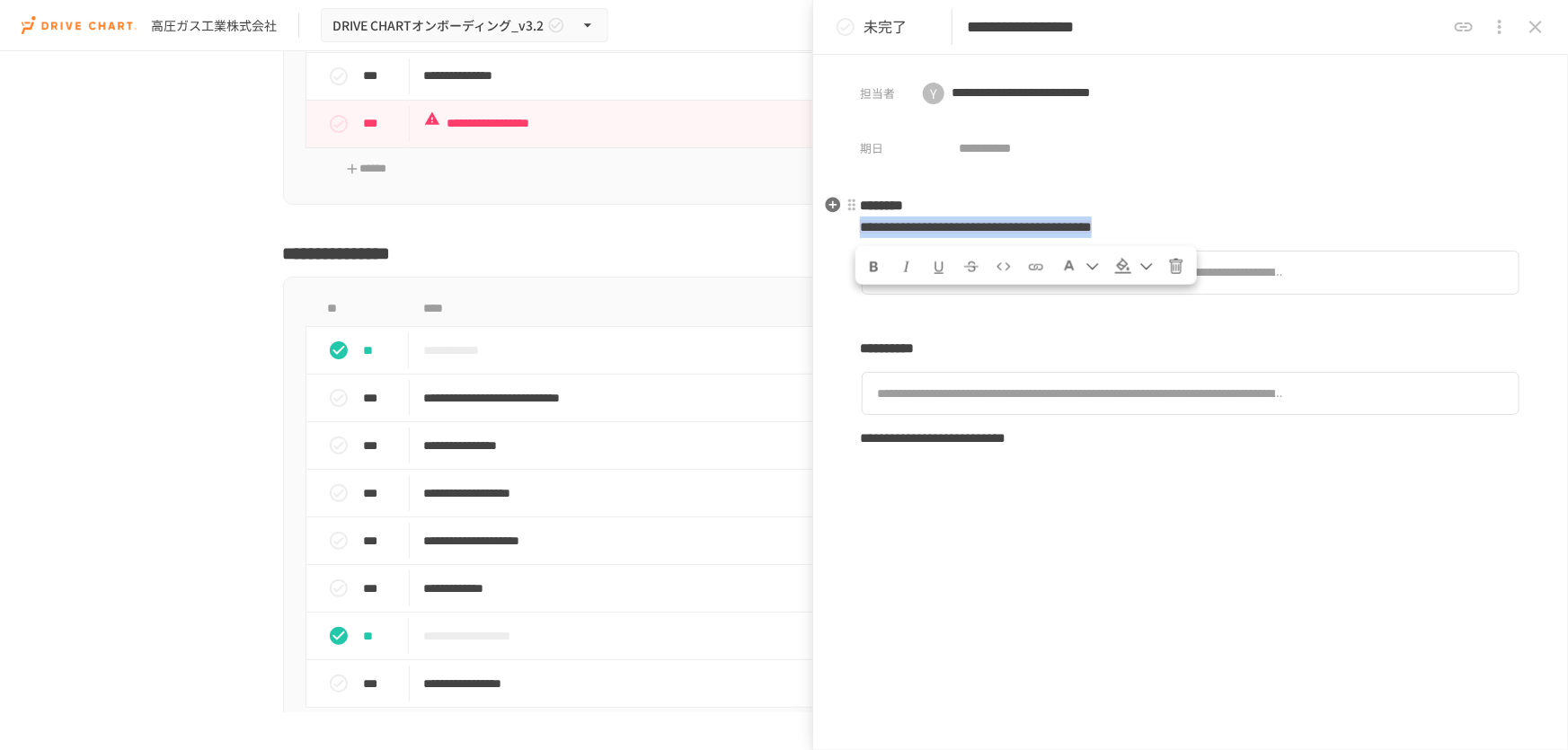 click on "**********" at bounding box center (1191, 322) 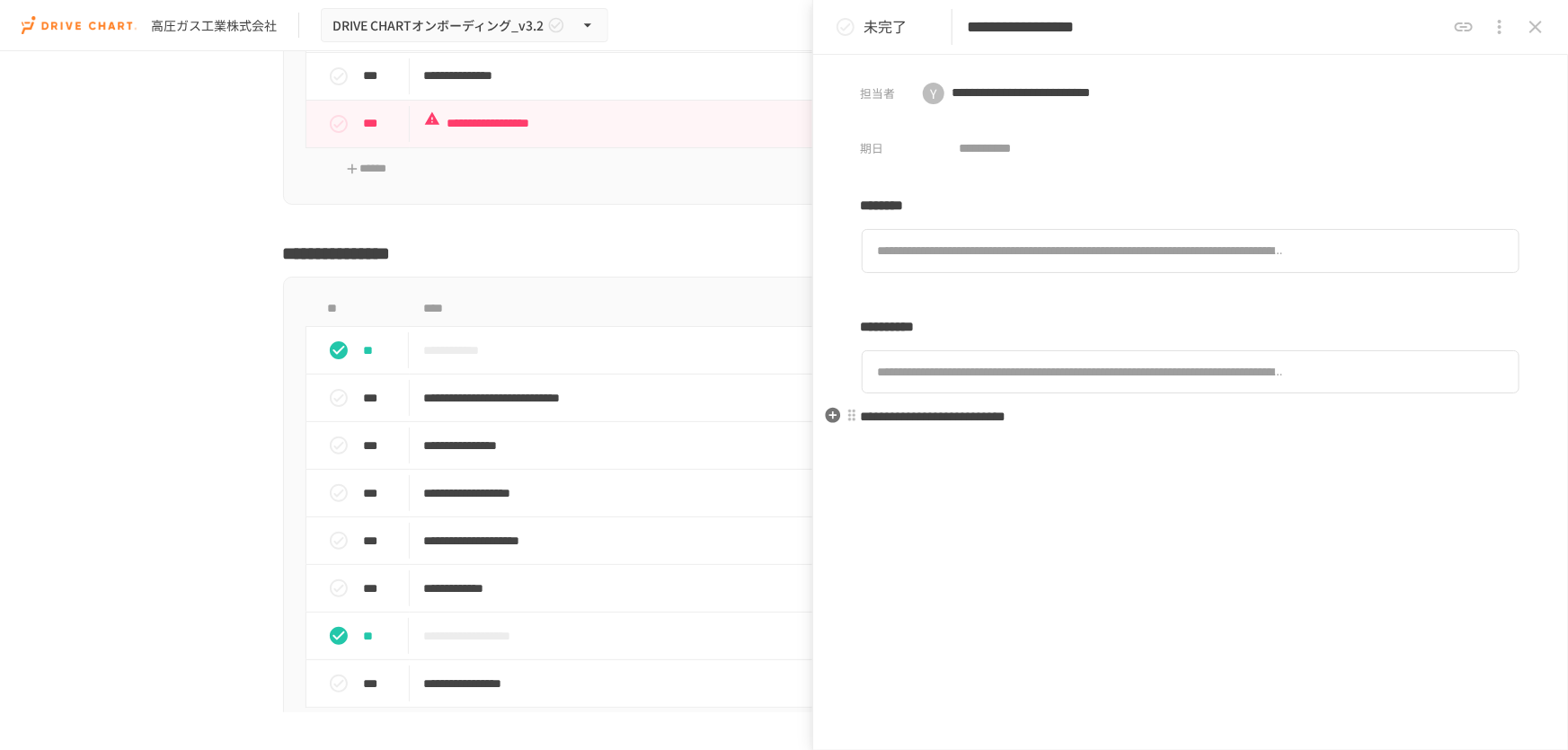 click on "**********" at bounding box center [1191, 417] 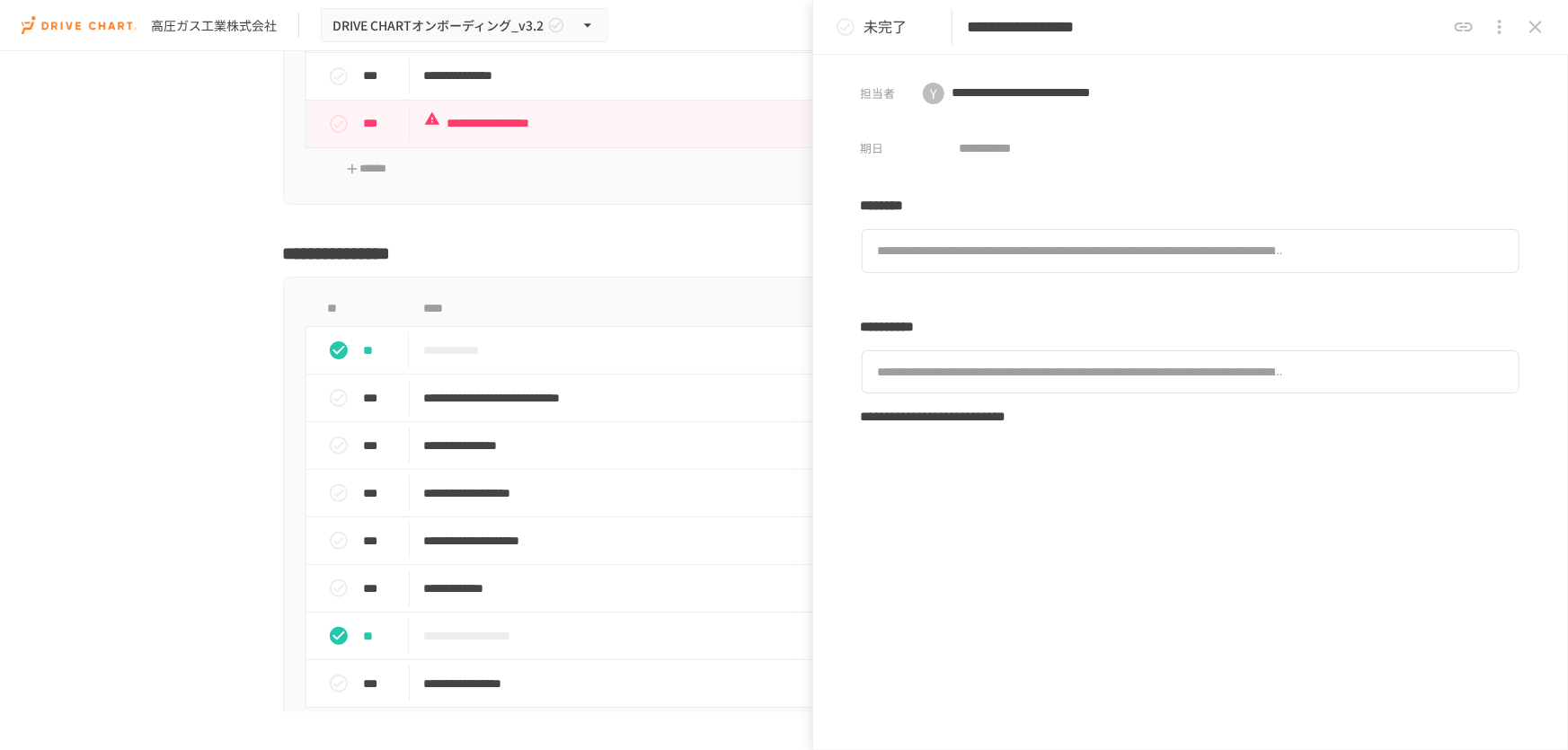 click at bounding box center (1536, 27) 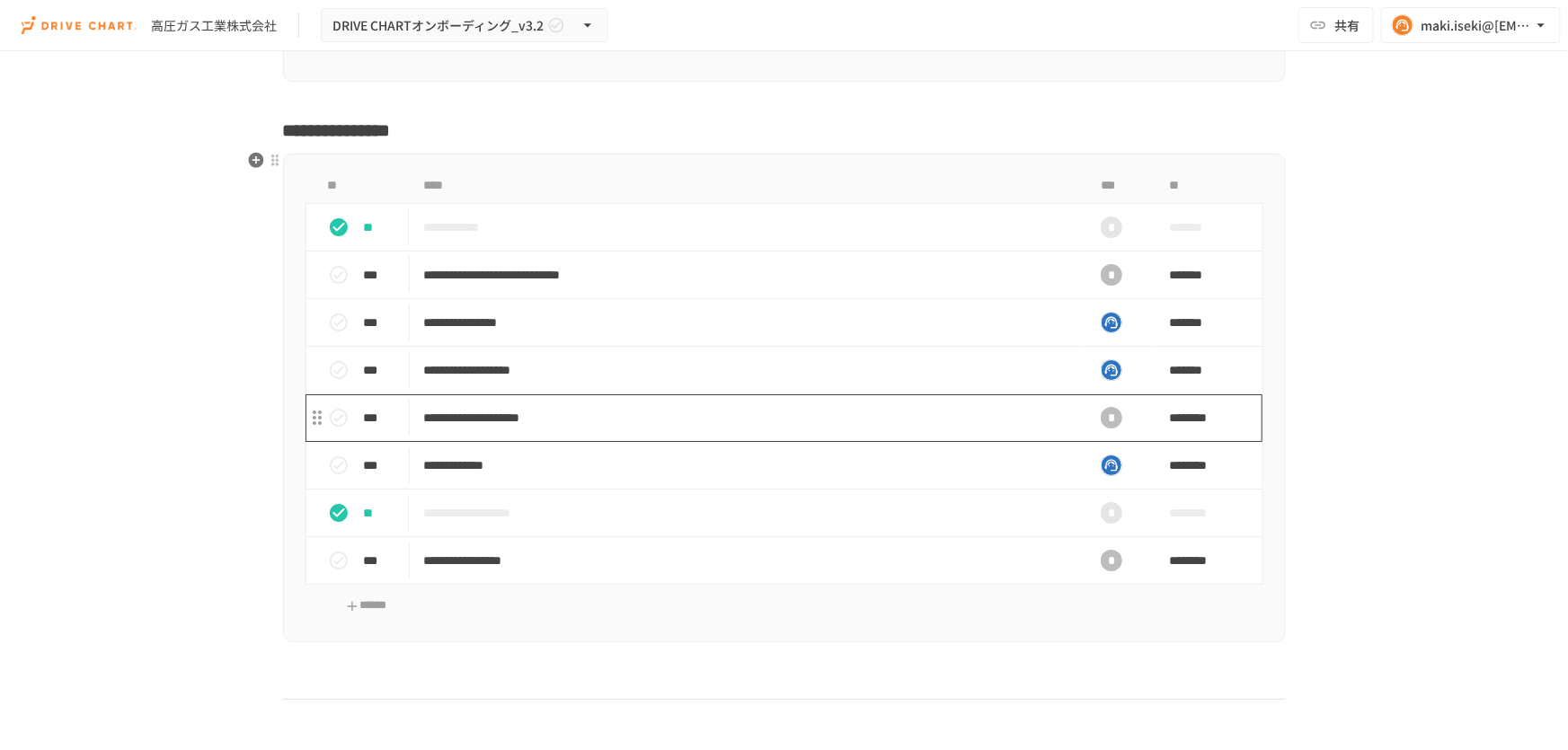 scroll, scrollTop: 3286, scrollLeft: 0, axis: vertical 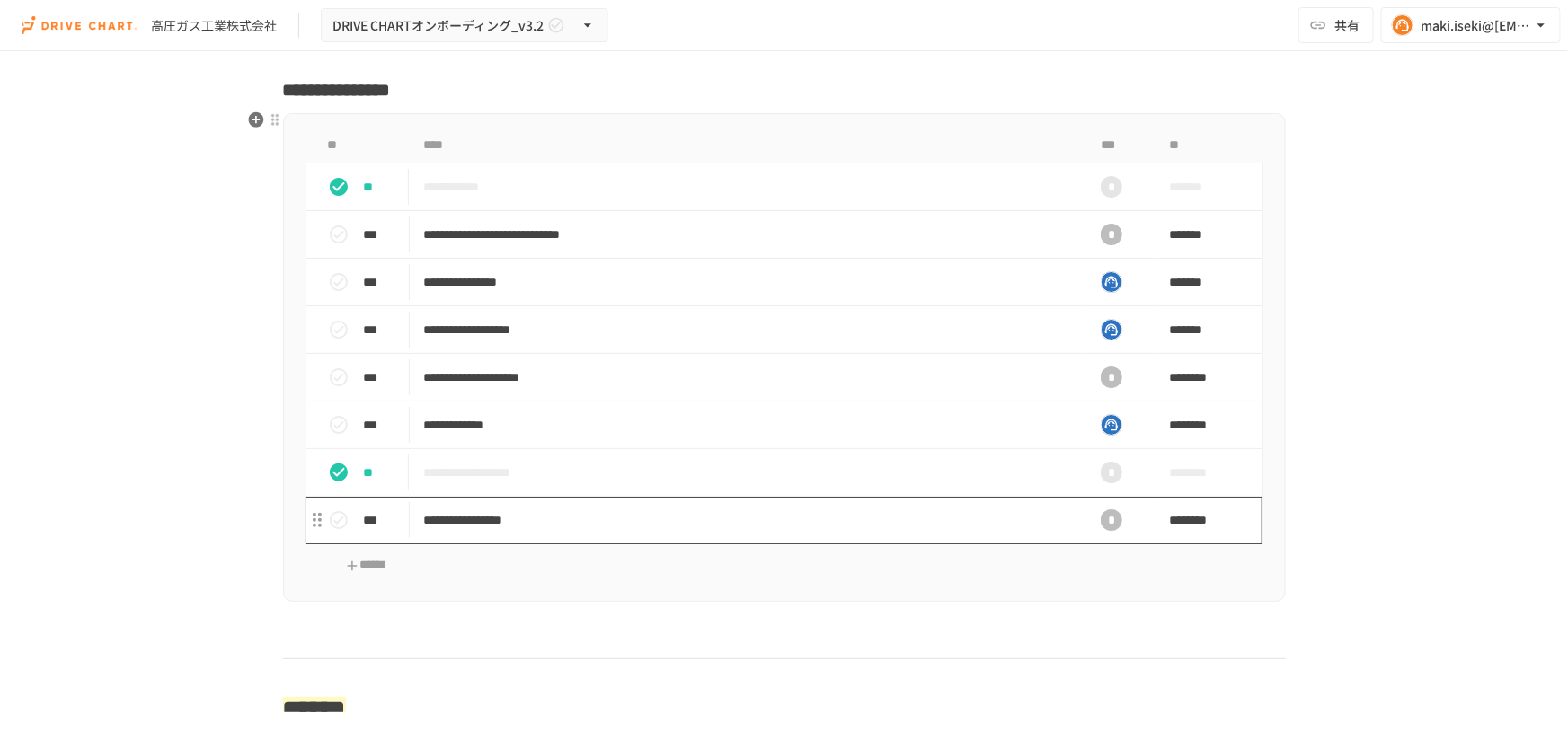click on "**********" at bounding box center (747, 520) 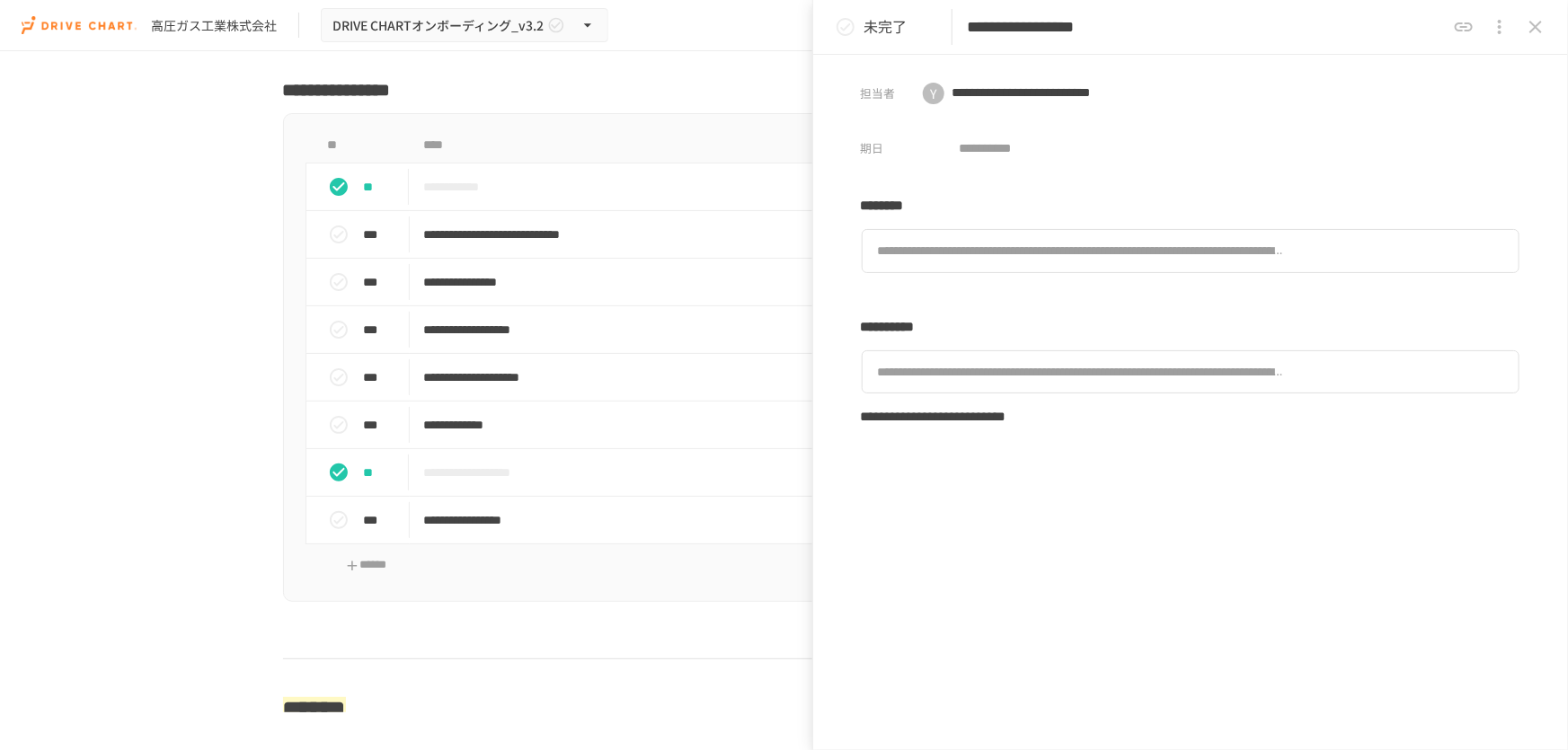 click on "**********" at bounding box center [1206, 27] 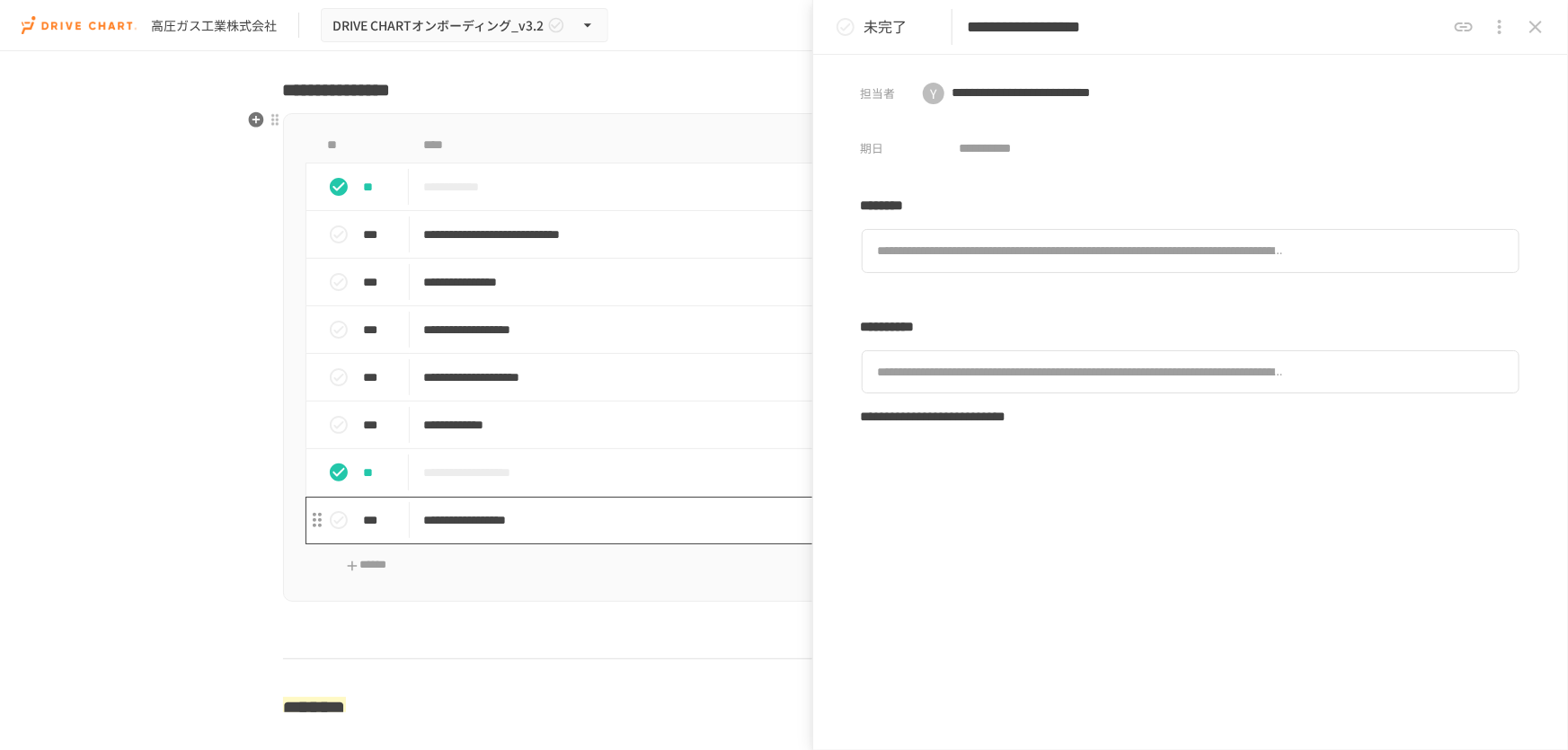 type on "**********" 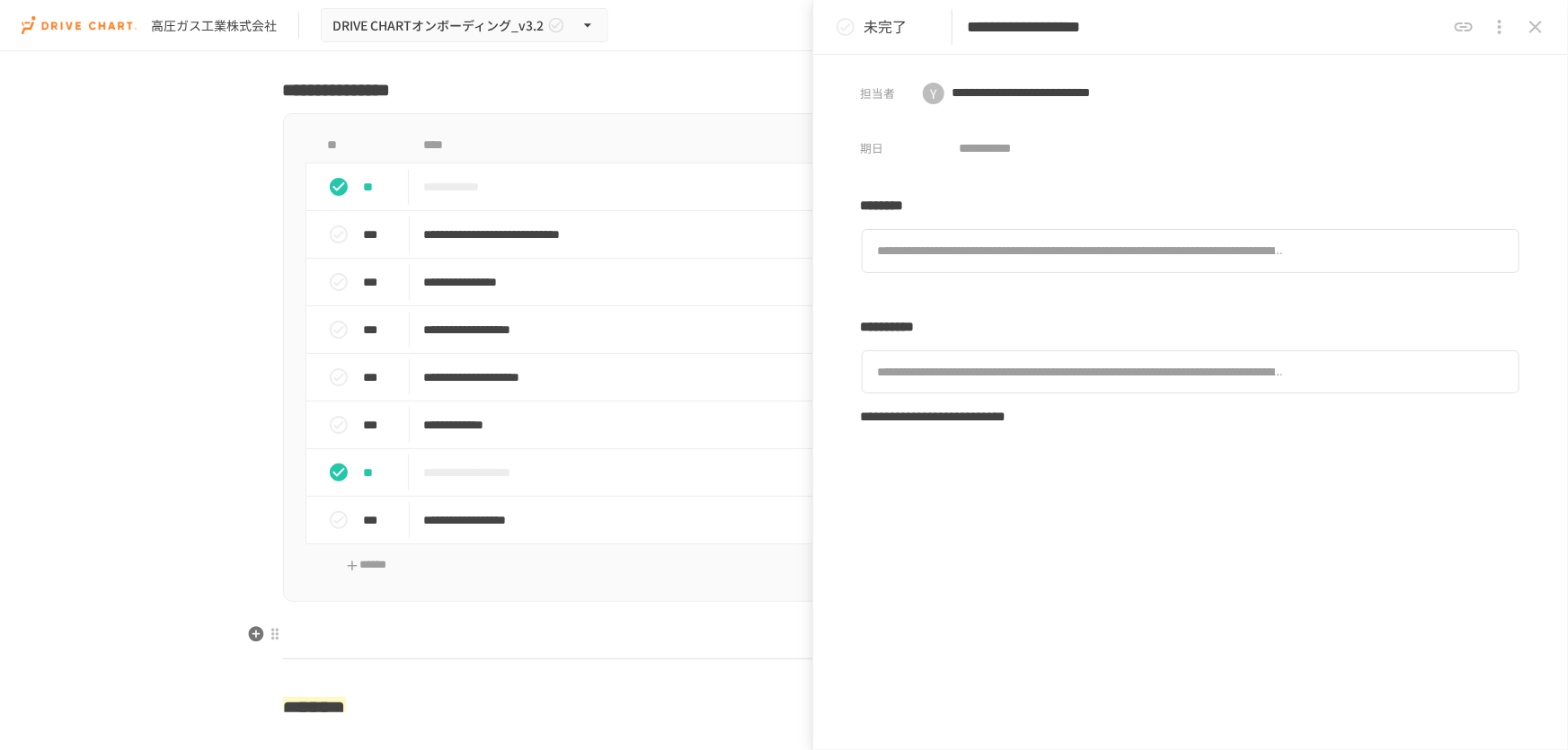 click on "高圧ガス工業株式会社" at bounding box center [784, 1389] 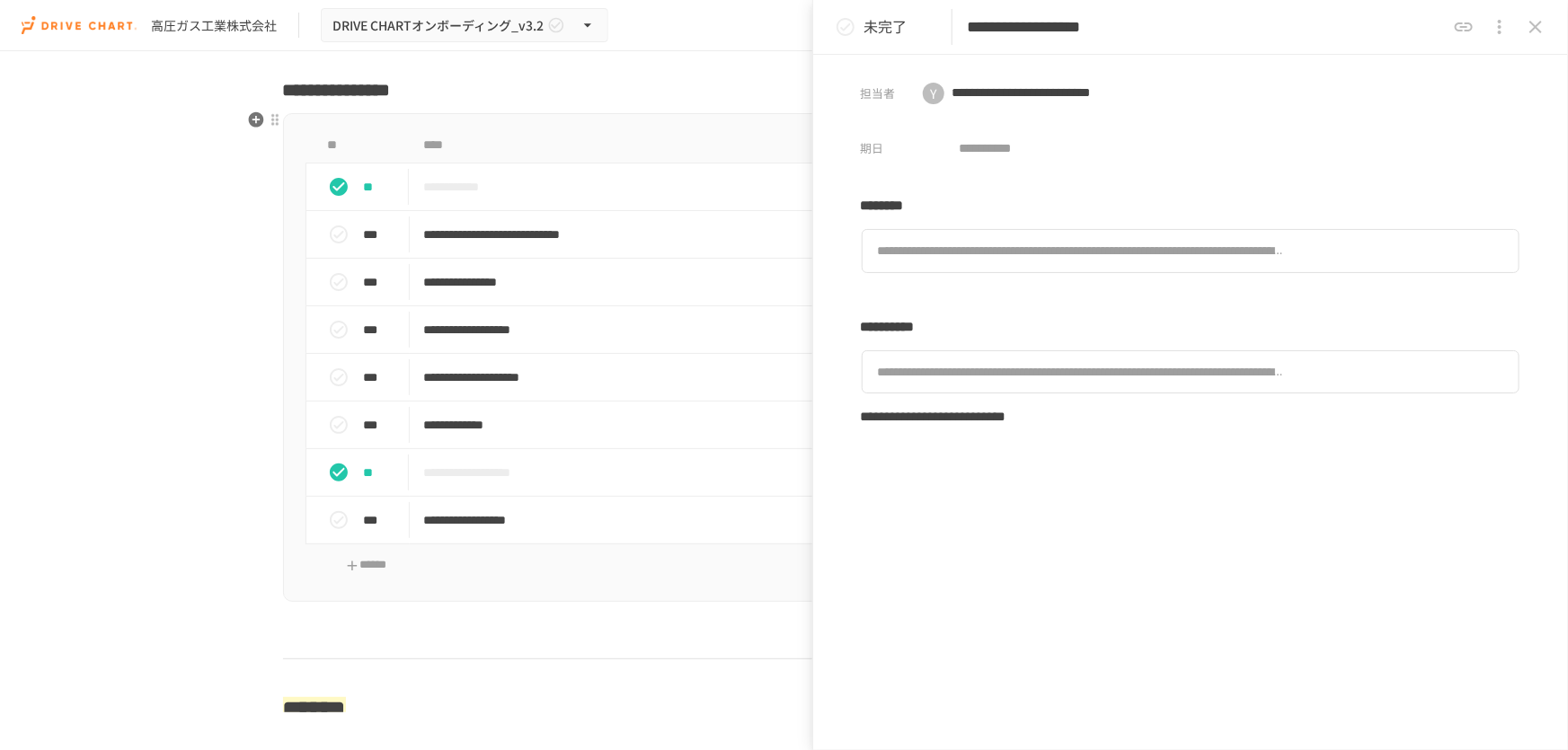click on "高圧ガス工業株式会社" at bounding box center (784, 357) 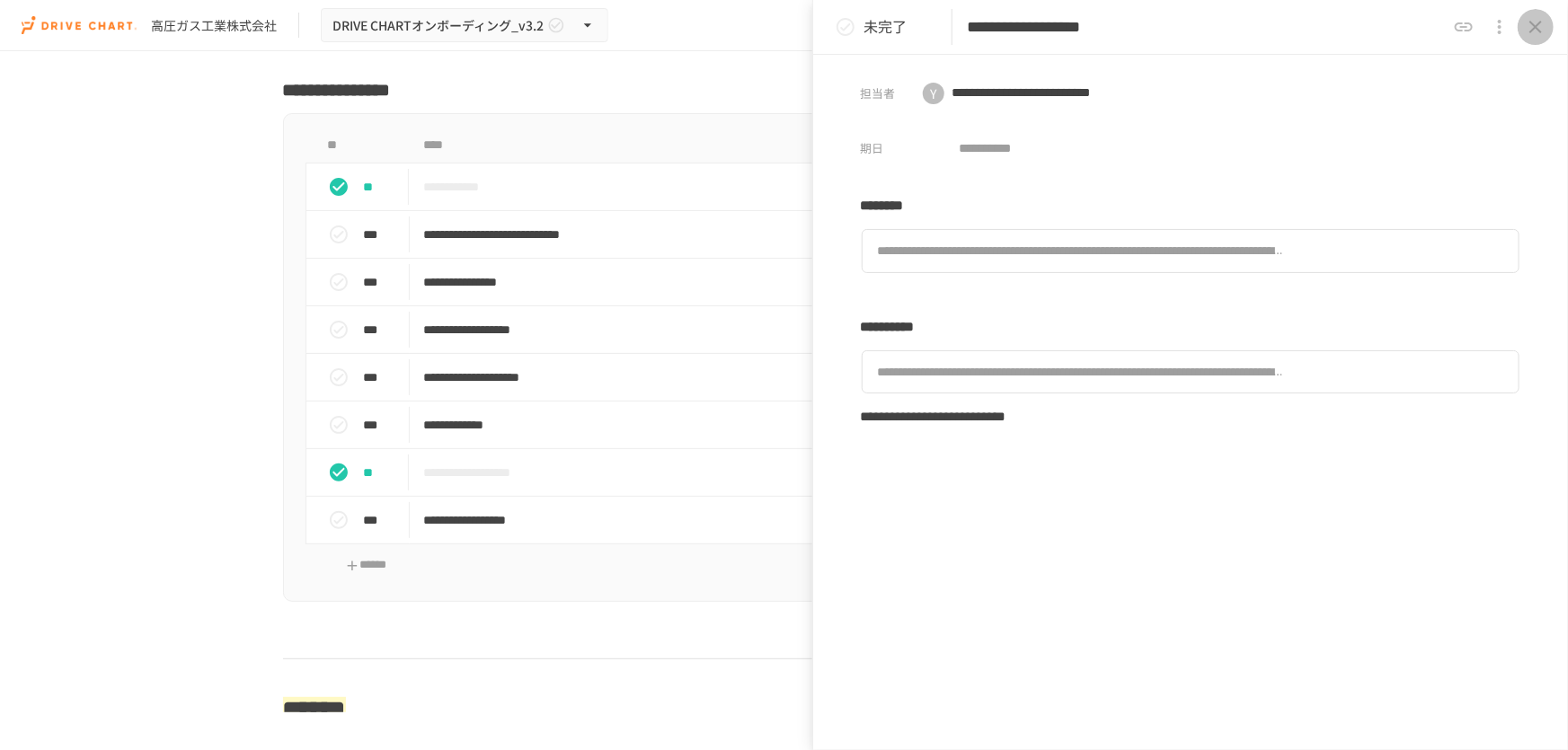 click 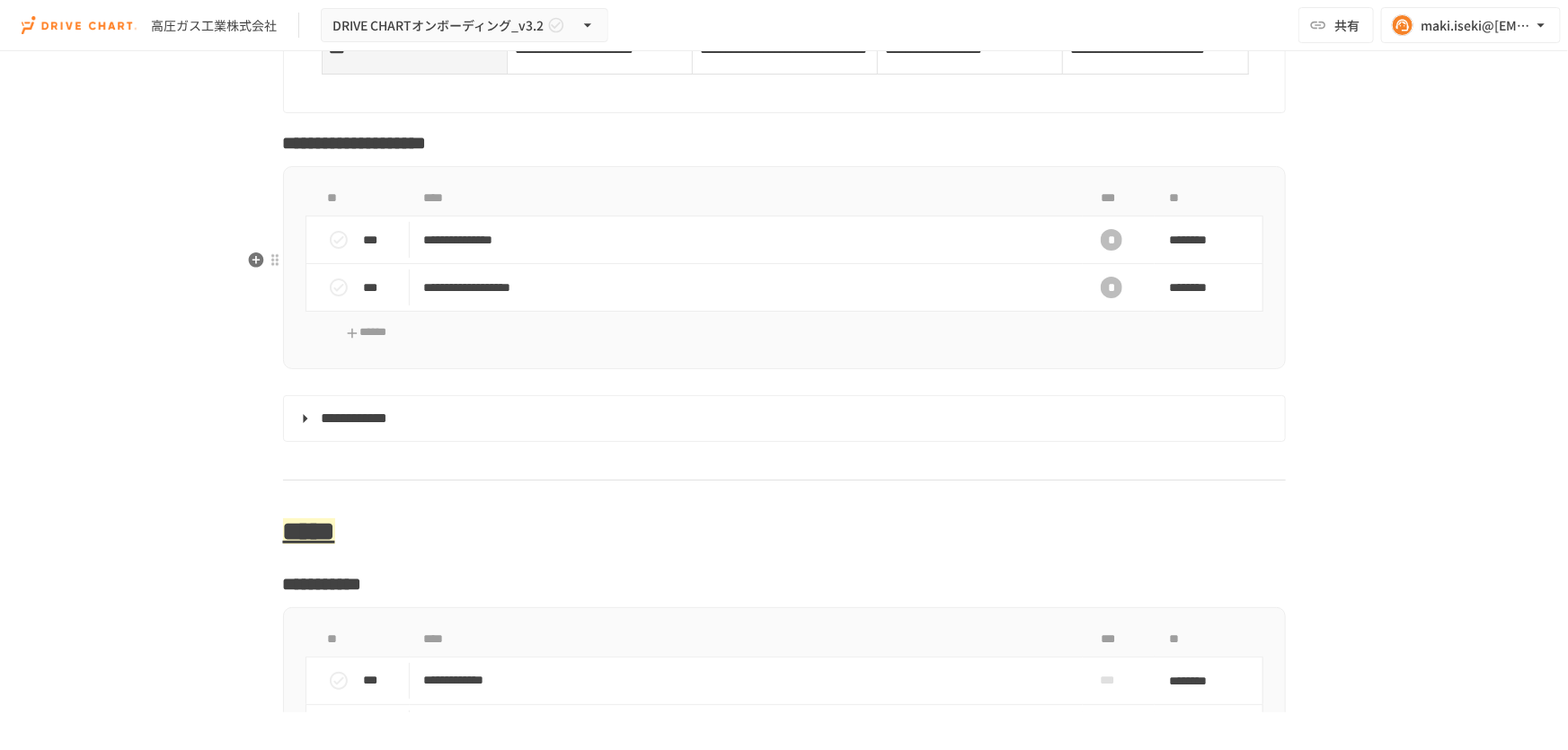 scroll, scrollTop: 6062, scrollLeft: 0, axis: vertical 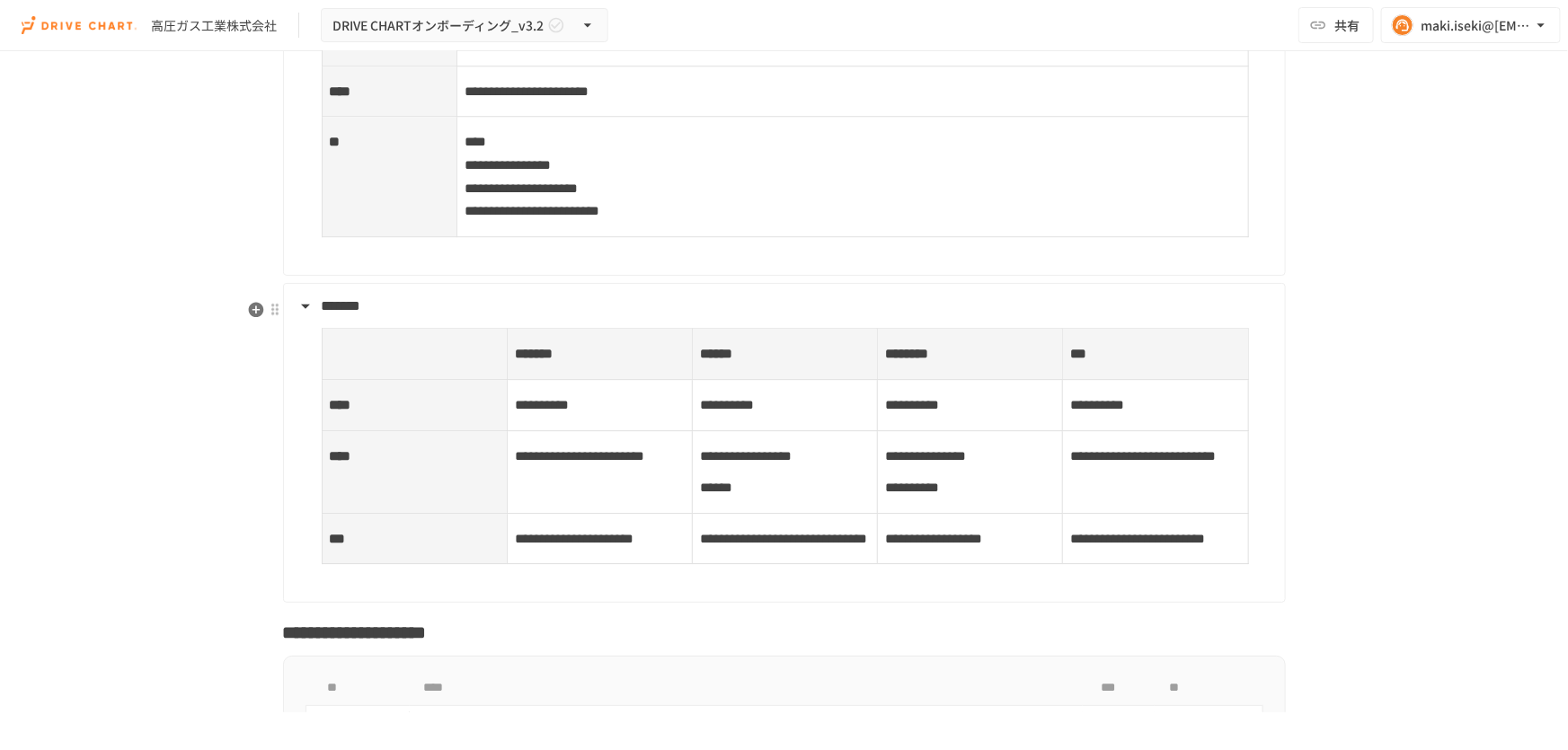 click on "**********" at bounding box center [1155, 405] 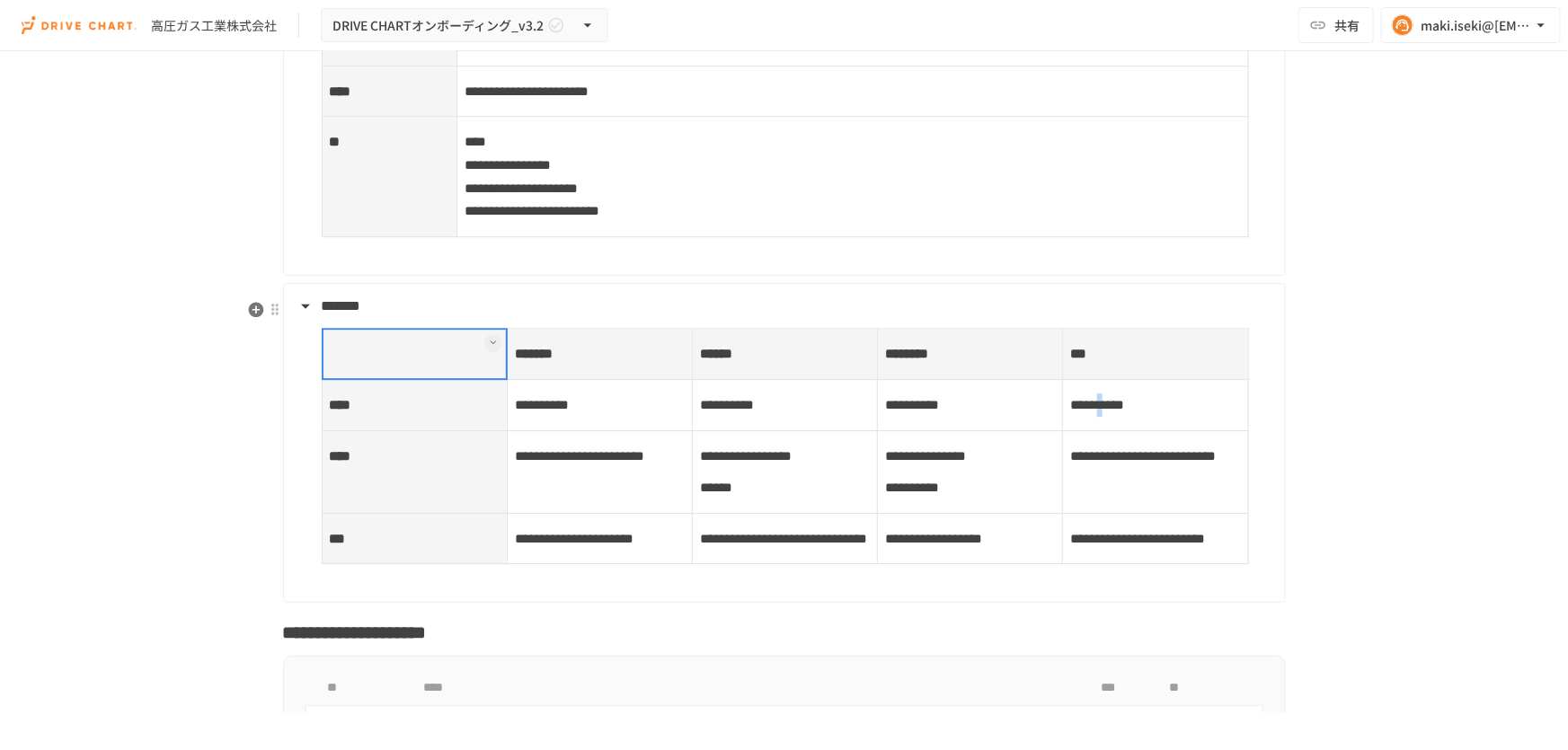 click on "**********" at bounding box center (1156, 404) 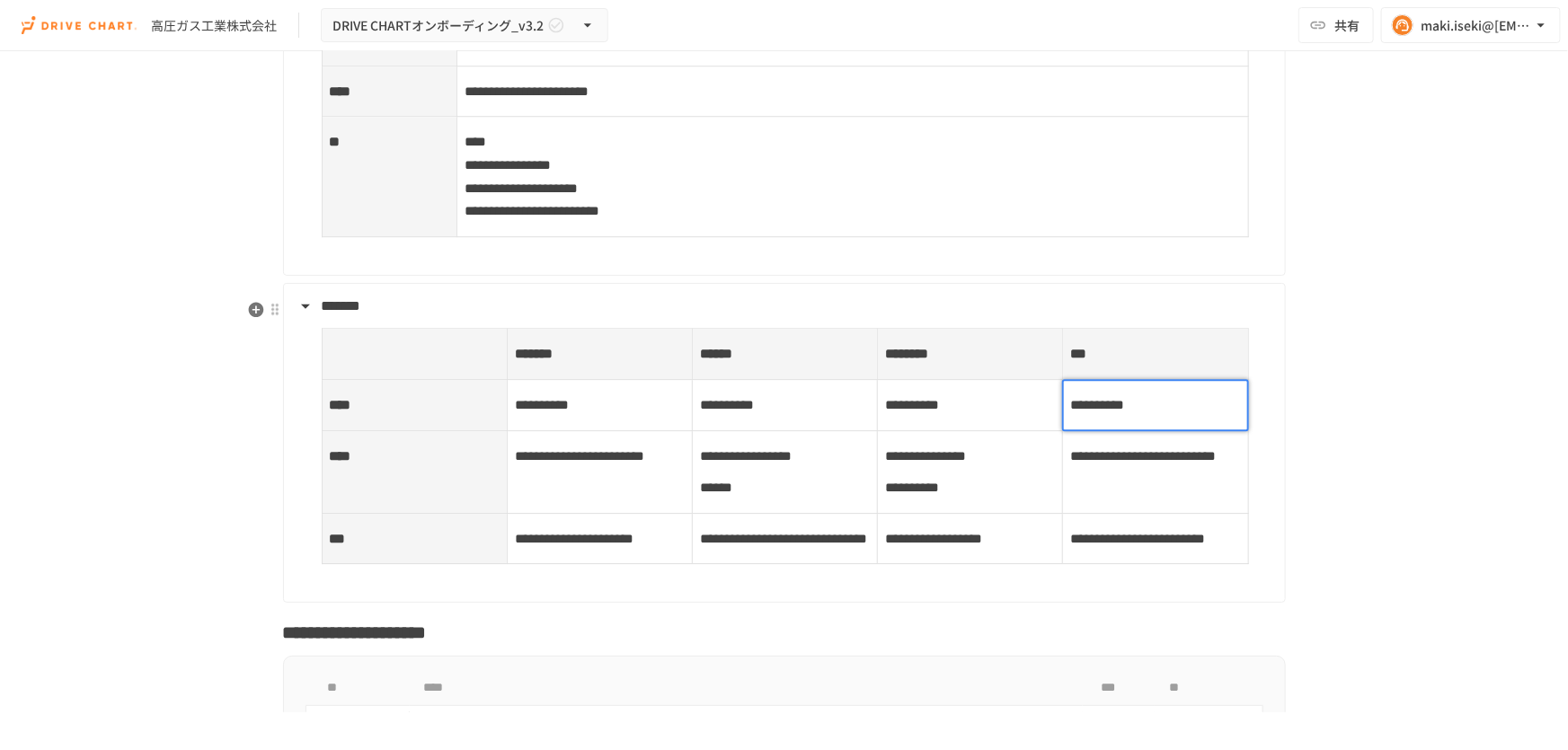 click on "**********" at bounding box center (1097, 404) 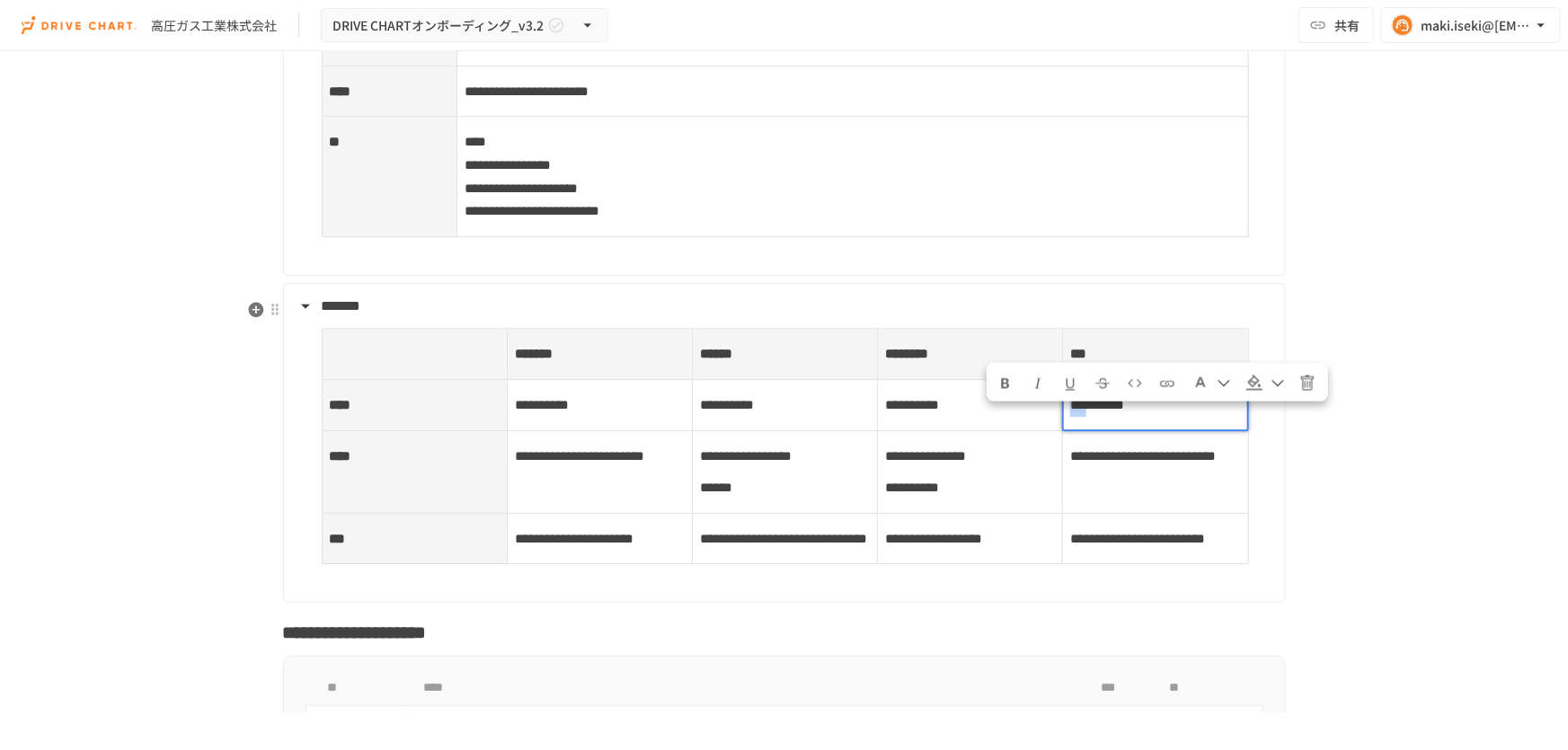 drag, startPoint x: 1097, startPoint y: 423, endPoint x: 1059, endPoint y: 422, distance: 38.013156 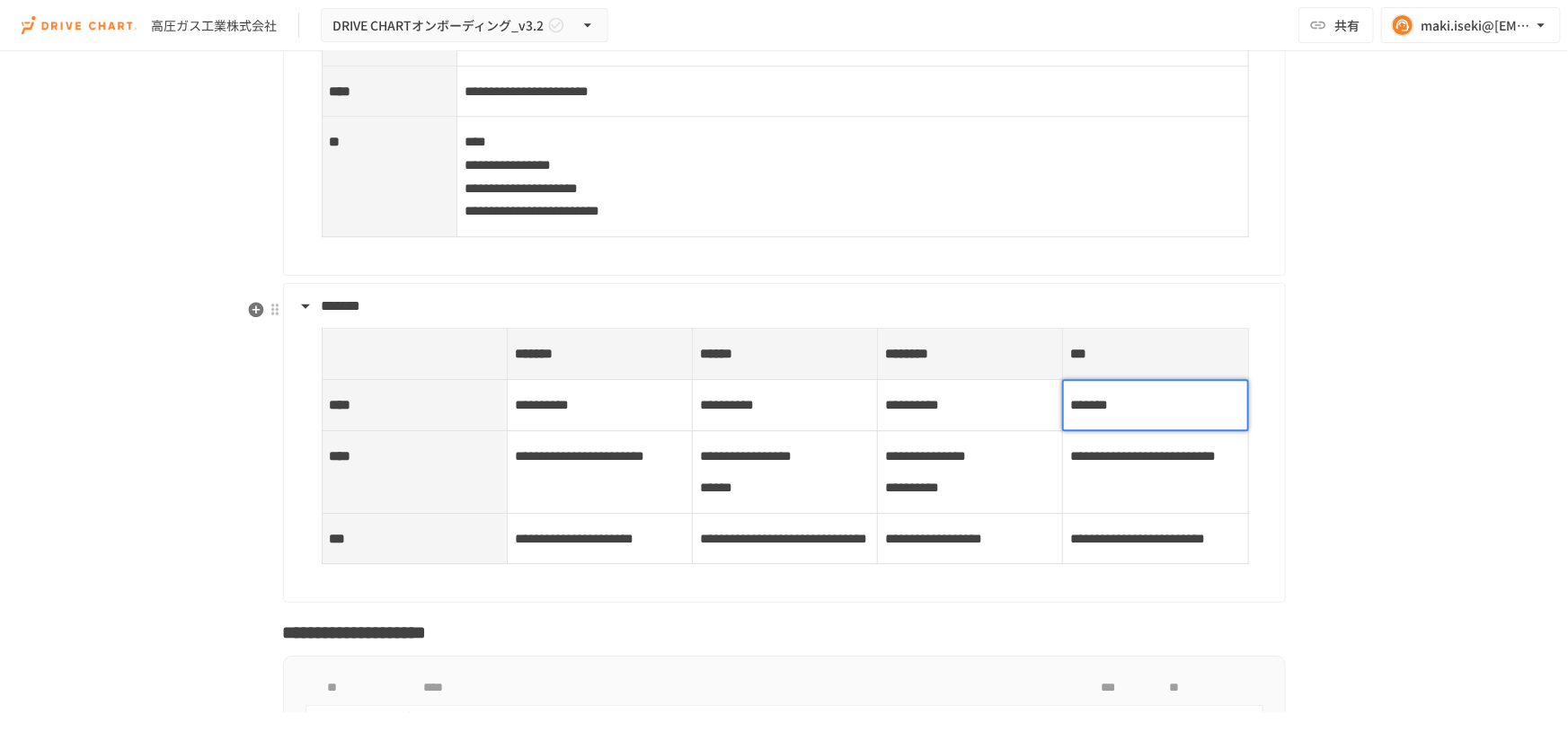 click on "**********" at bounding box center [970, 404] 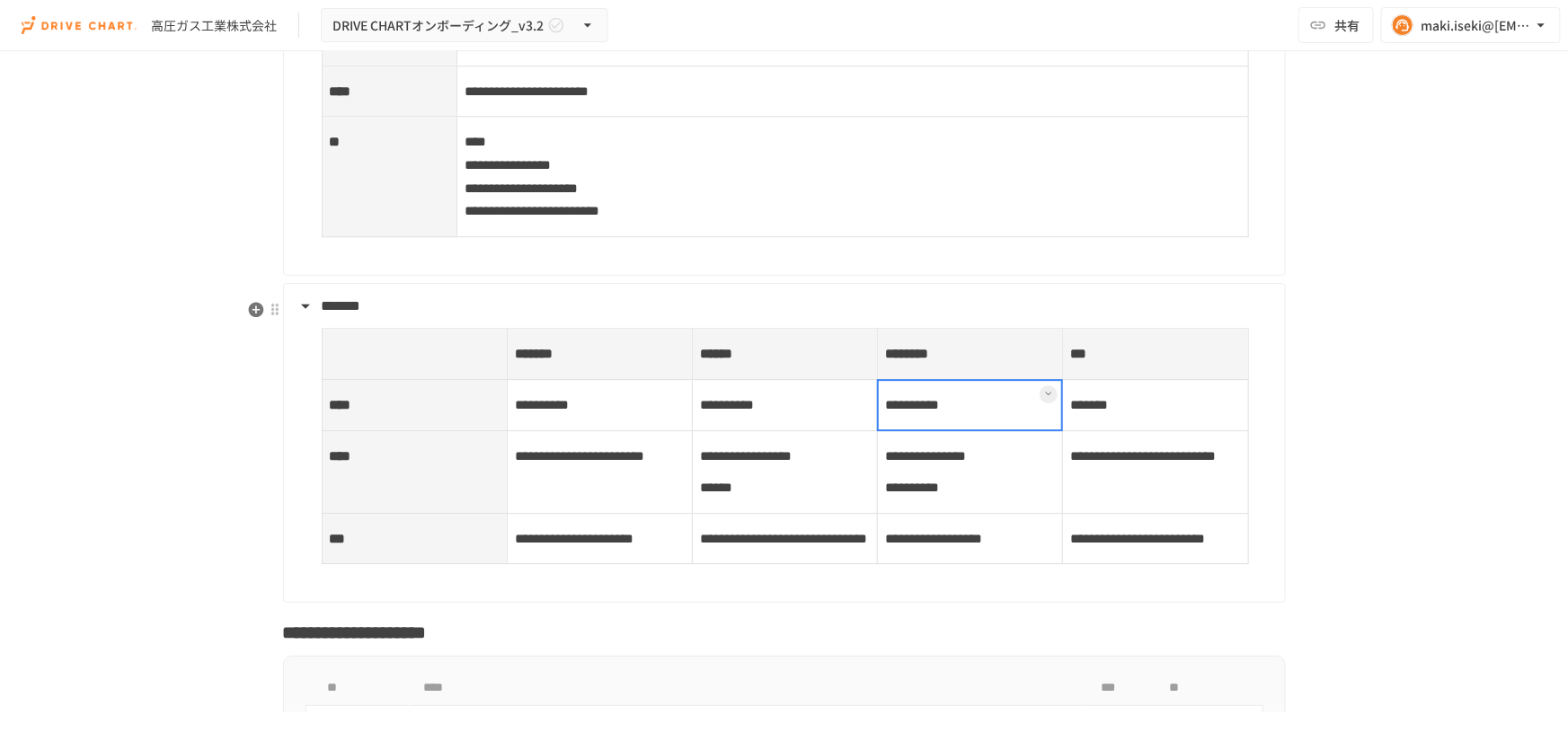 click at bounding box center (970, 405) 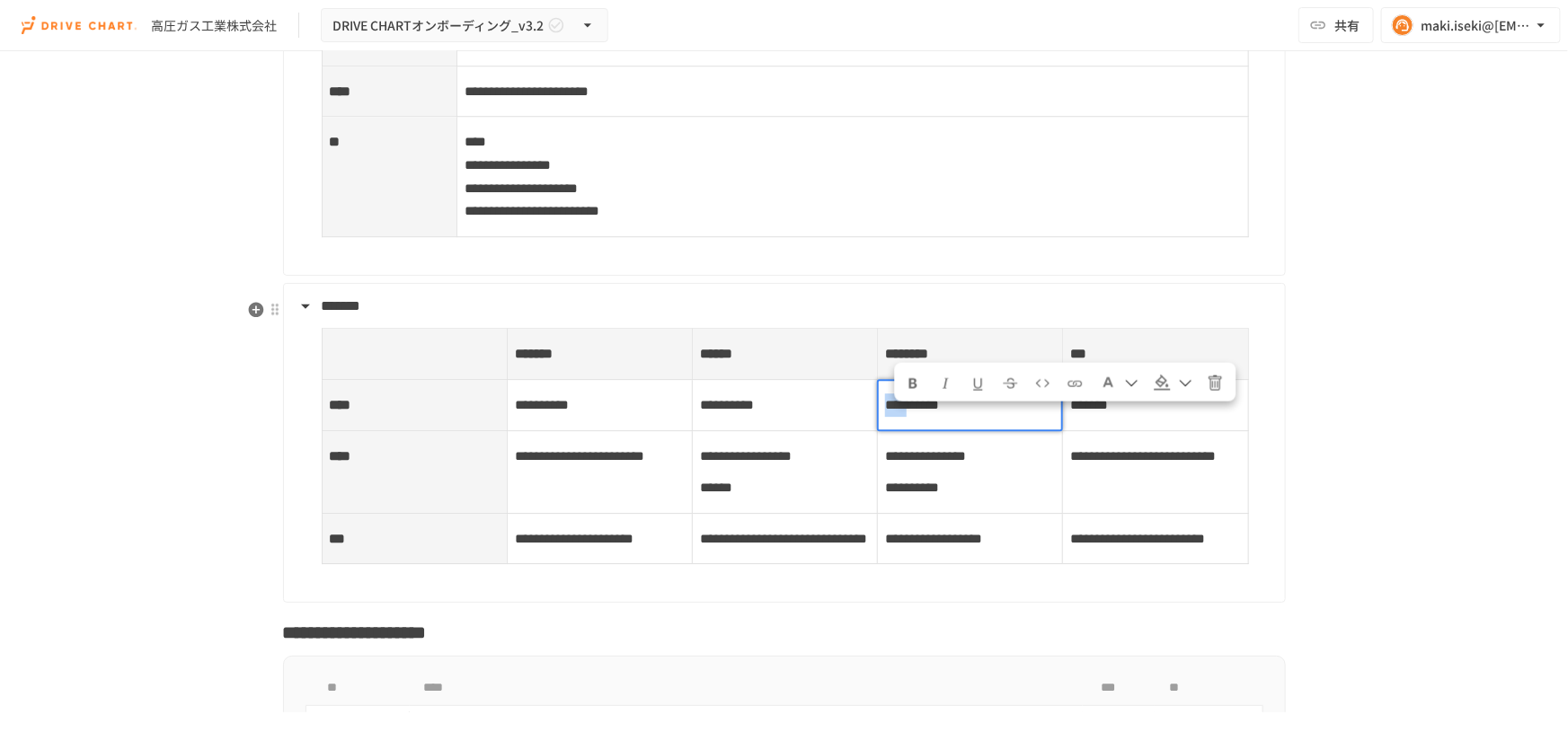 drag, startPoint x: 917, startPoint y: 419, endPoint x: 884, endPoint y: 425, distance: 33.54102 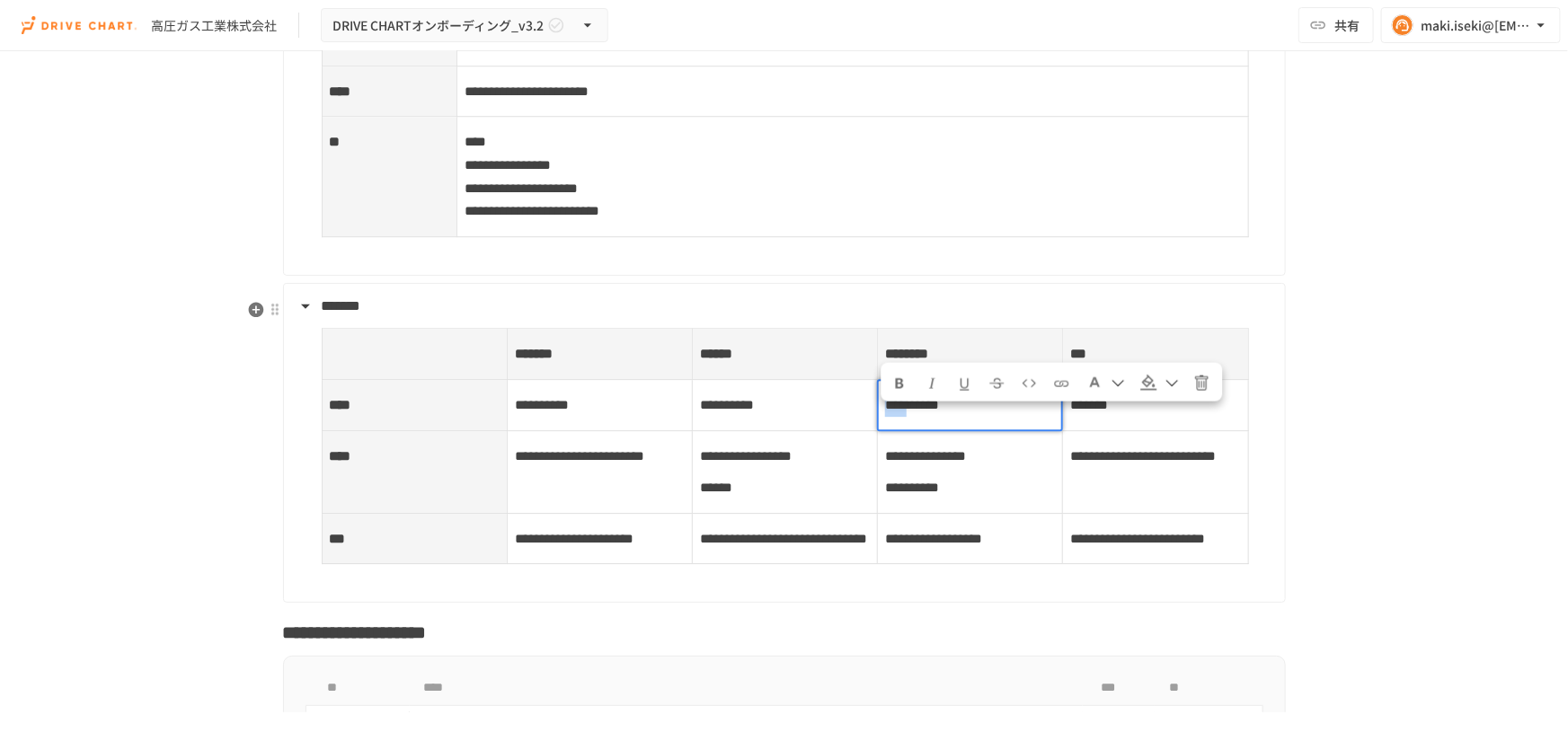click on "**********" at bounding box center (912, 404) 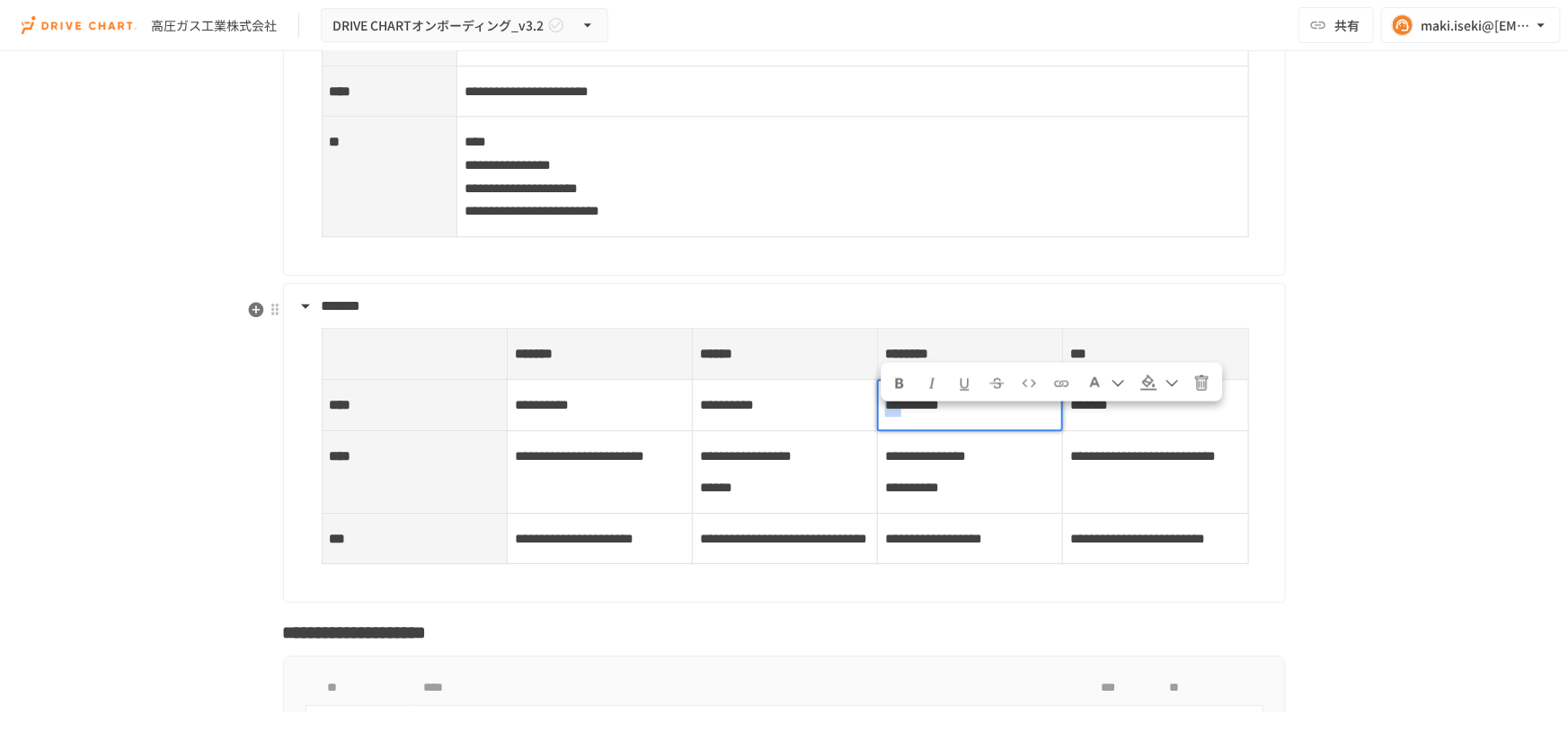 drag, startPoint x: 910, startPoint y: 421, endPoint x: 856, endPoint y: 418, distance: 54.083269 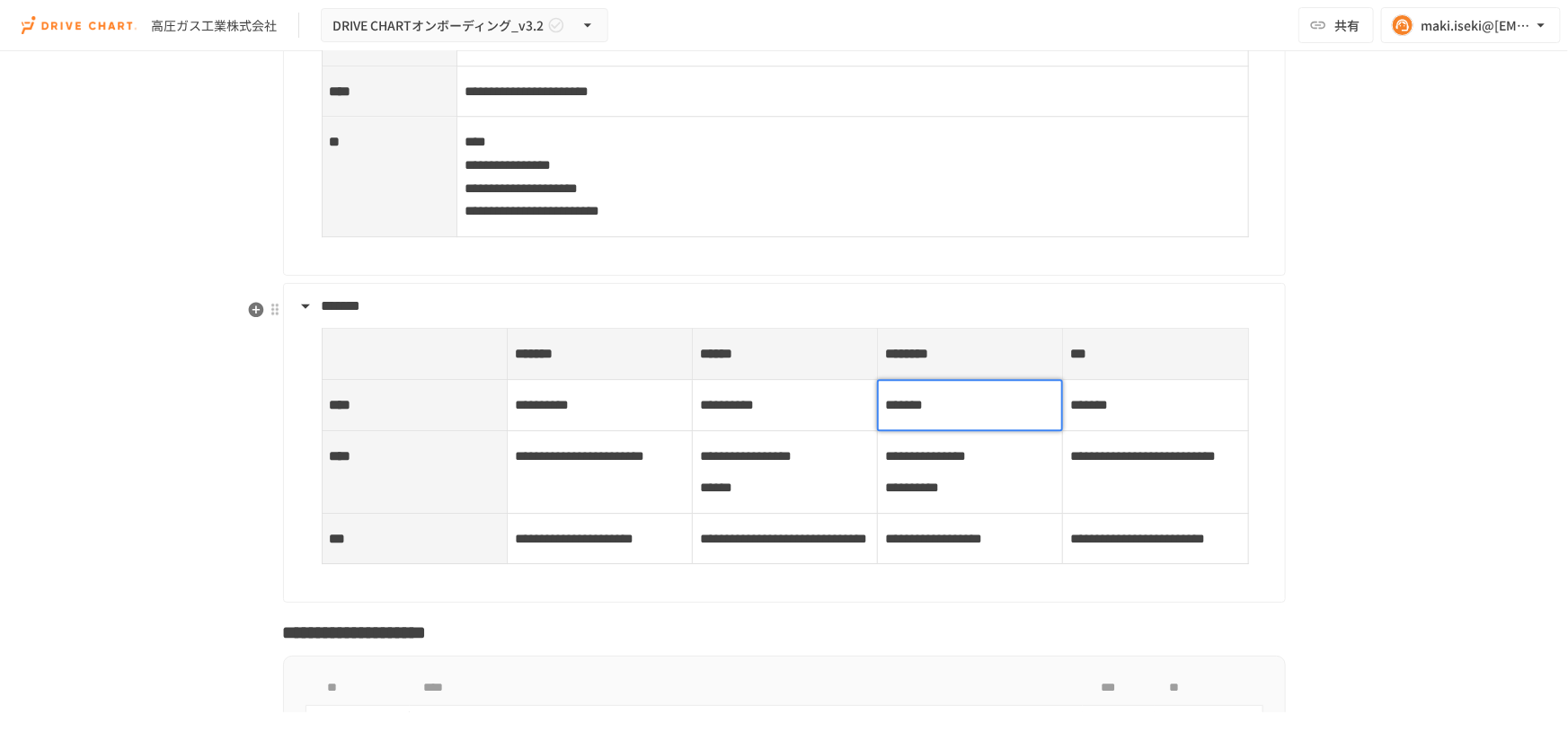 click on "**********" at bounding box center (784, 404) 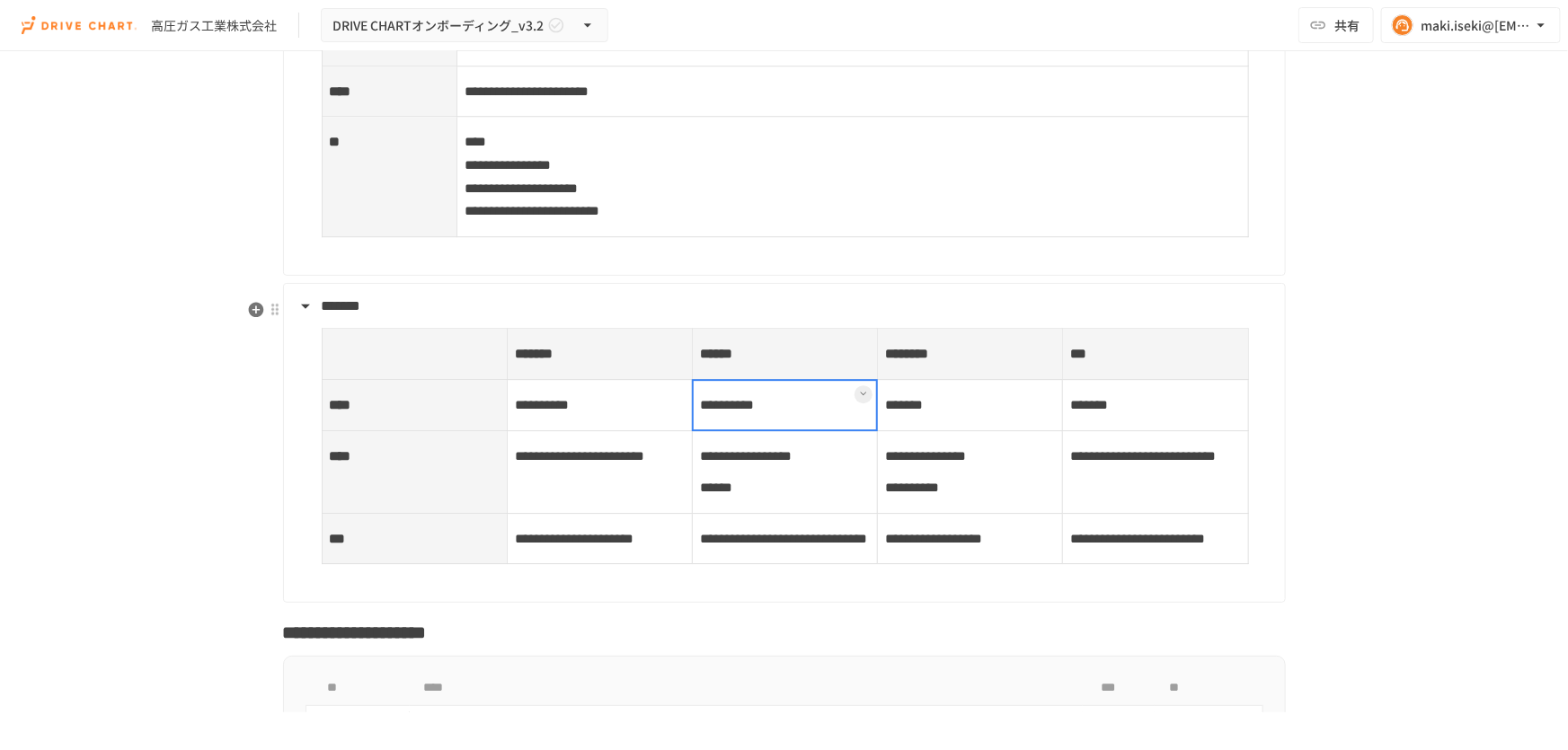 click at bounding box center (784, 405) 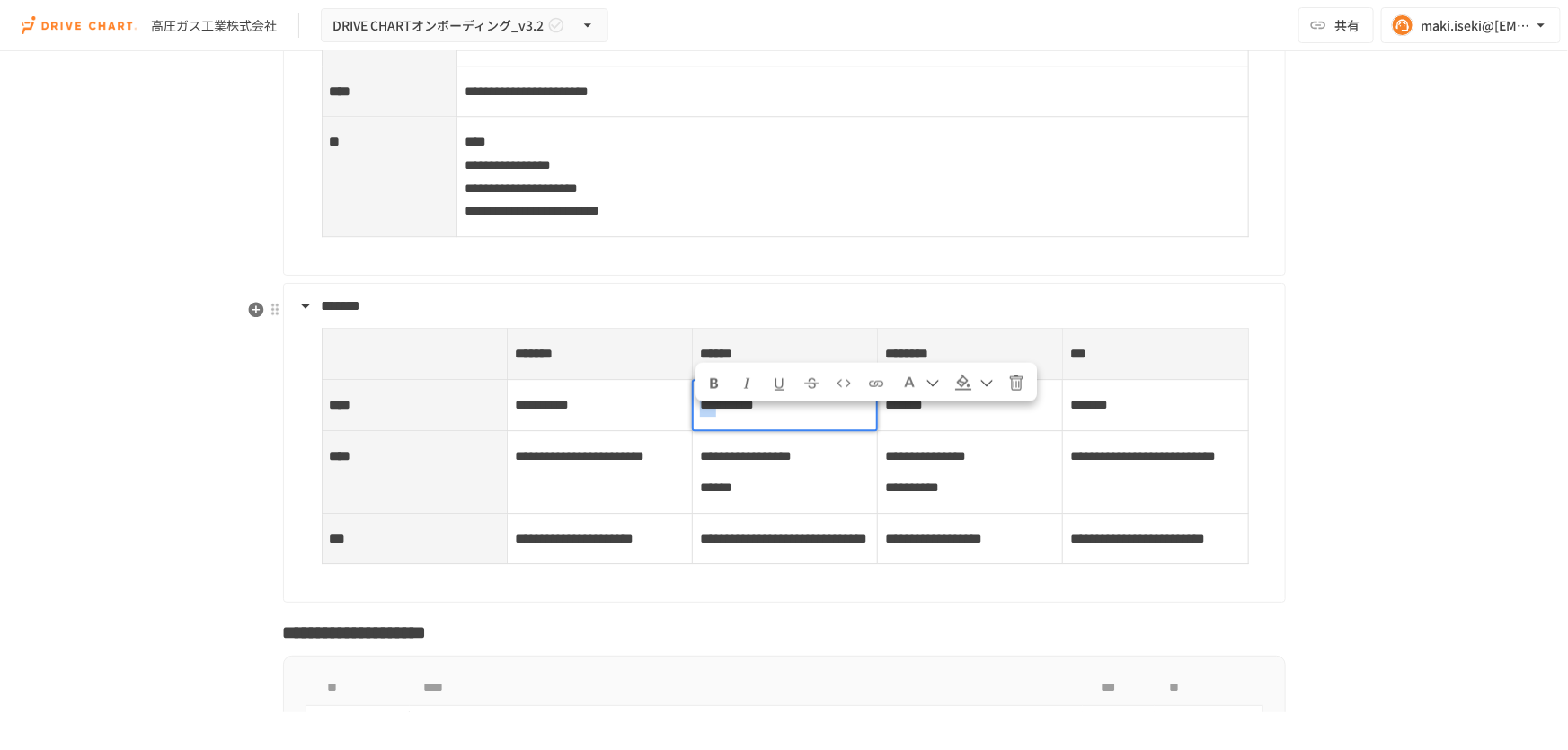 drag, startPoint x: 723, startPoint y: 420, endPoint x: 626, endPoint y: 439, distance: 98.84331 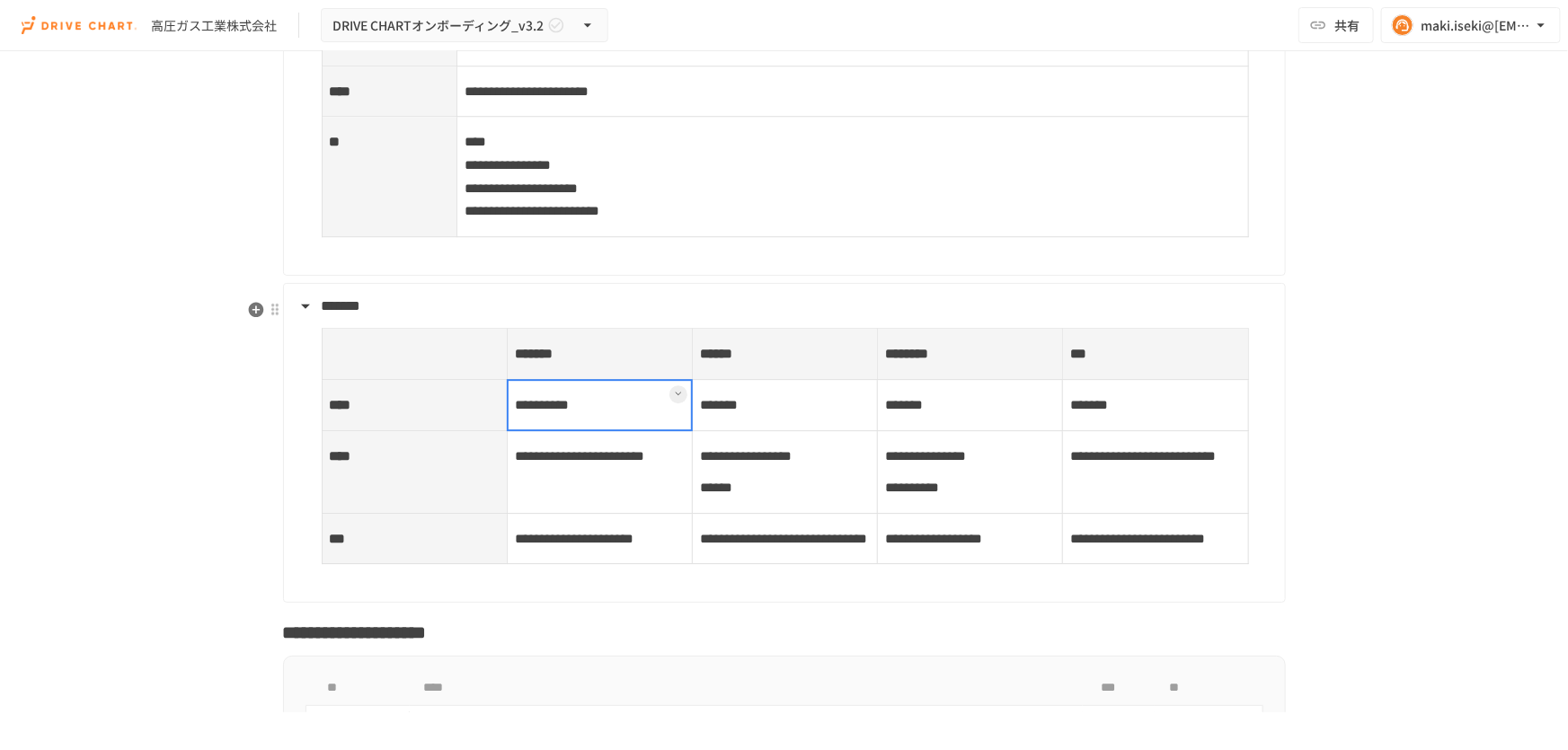 click on "**********" at bounding box center [599, 404] 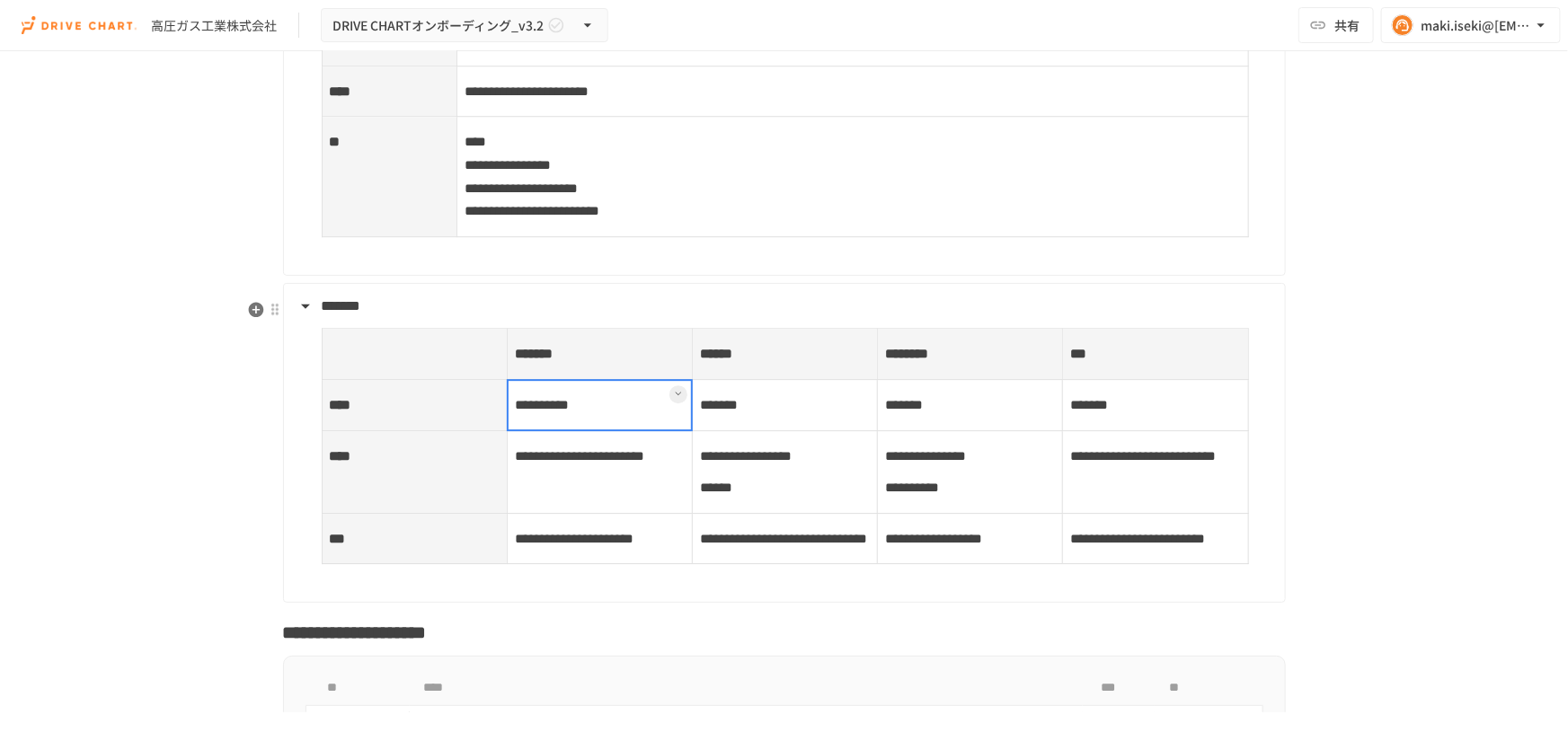click at bounding box center [599, 405] 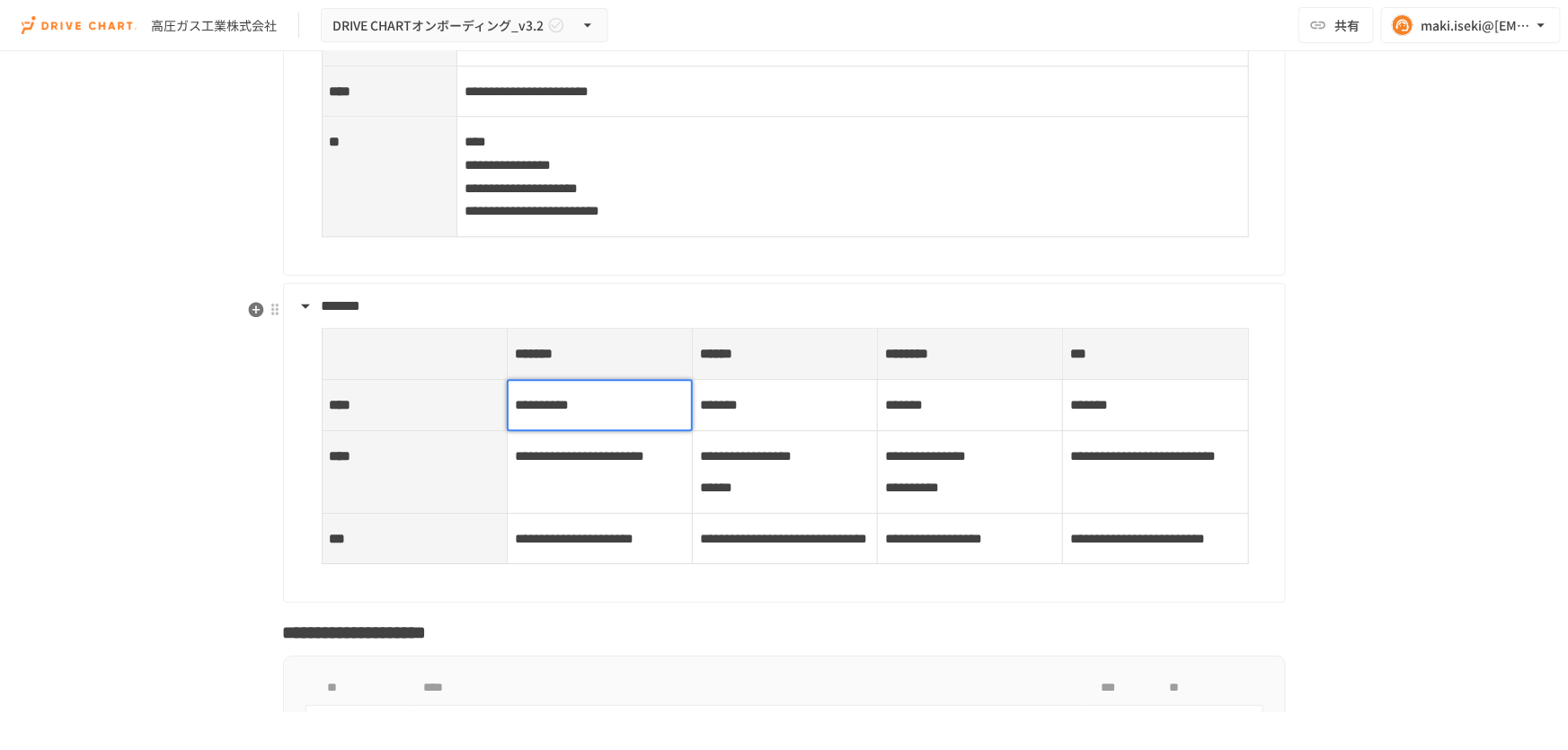 click on "**********" at bounding box center (542, 404) 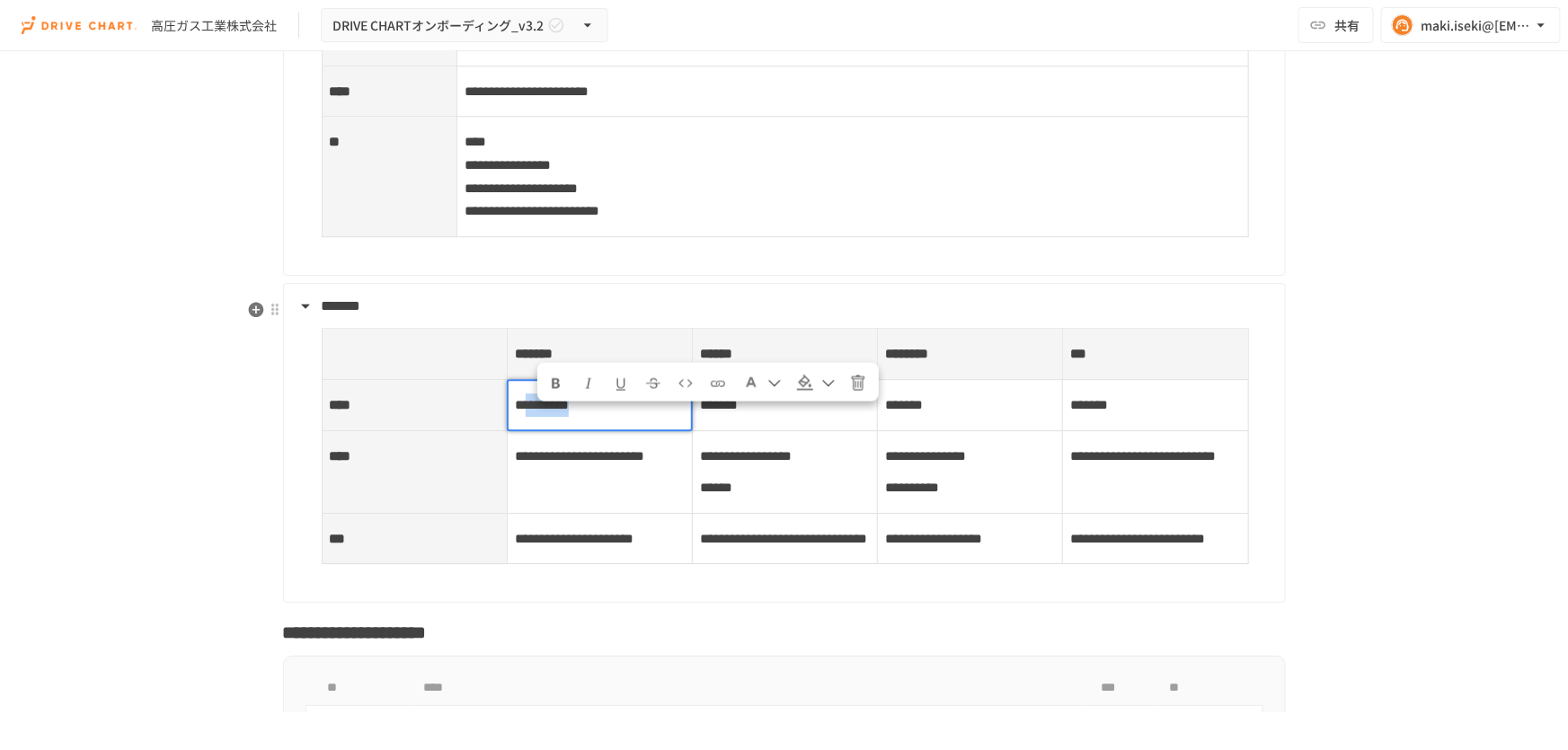 drag, startPoint x: 534, startPoint y: 421, endPoint x: 647, endPoint y: 431, distance: 113.44161 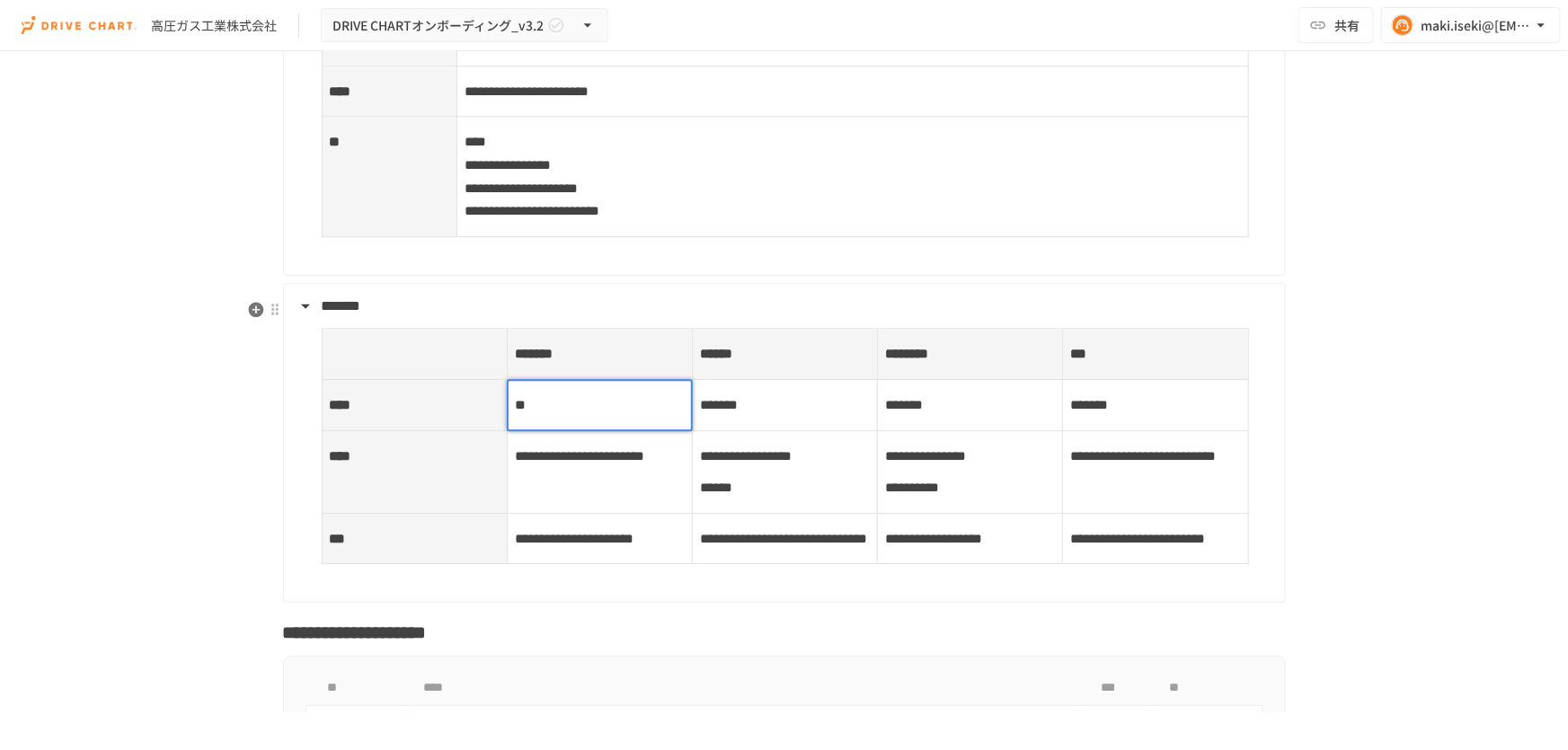 click on "高圧ガス工業株式会社" at bounding box center (784, 472) 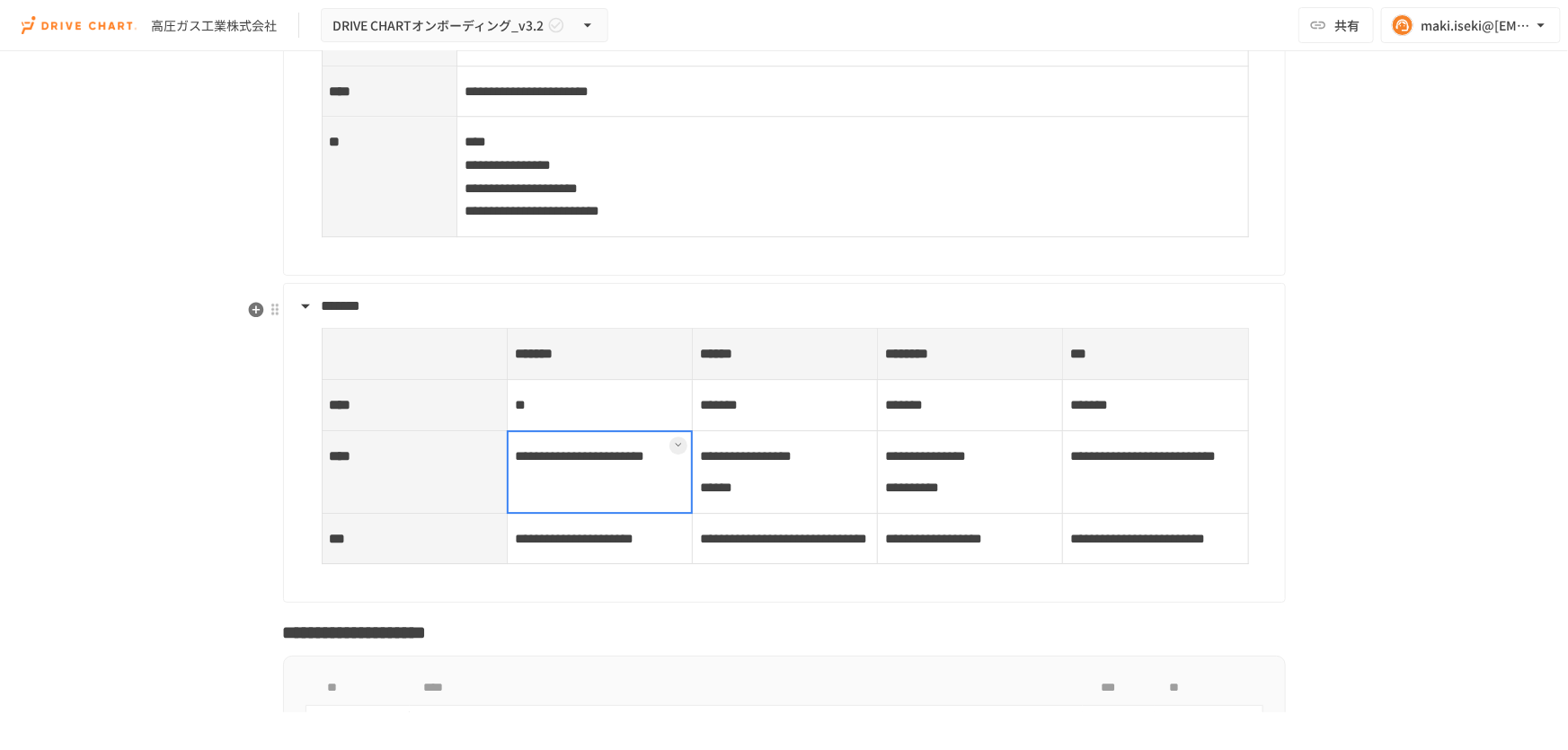 click on "**********" at bounding box center (599, 472) 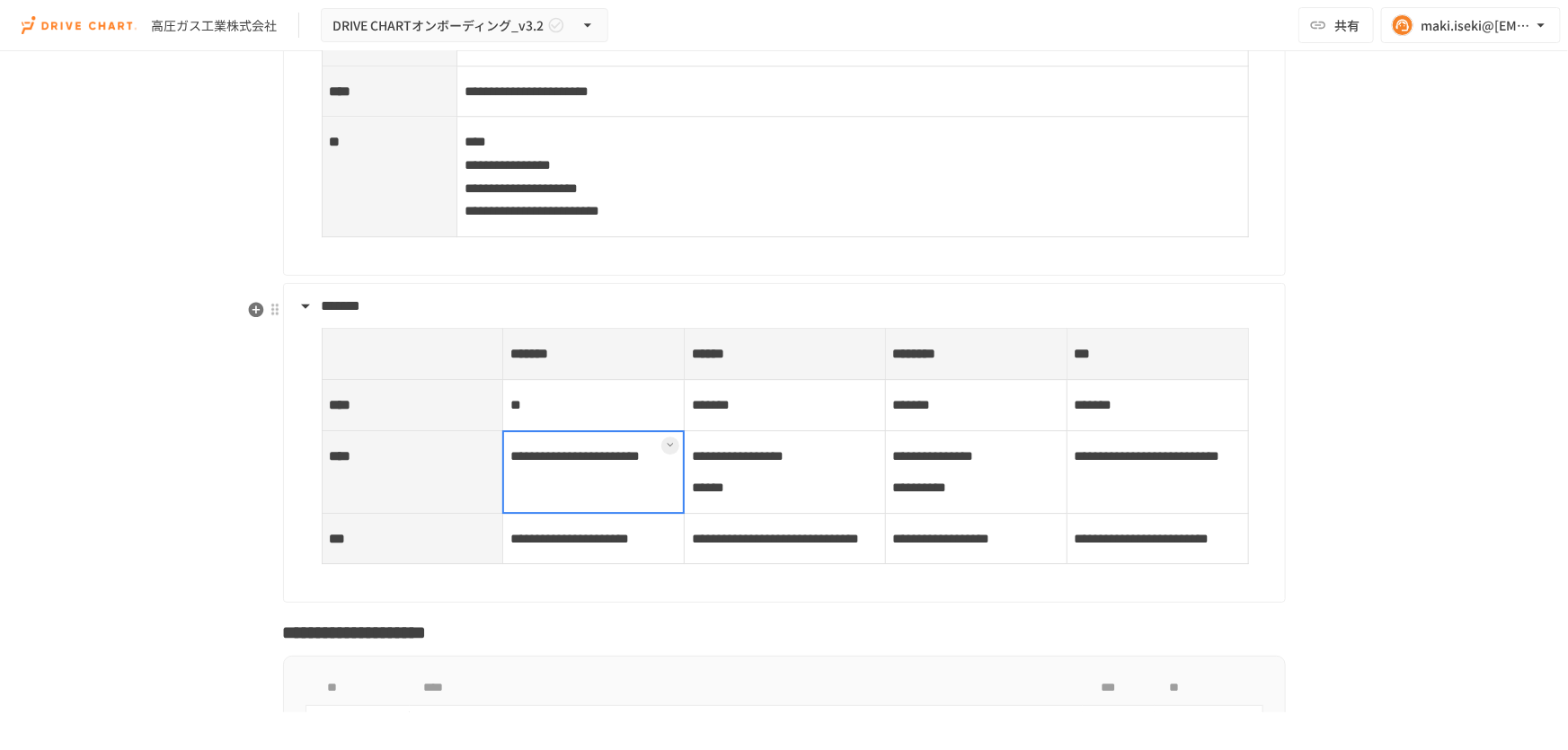 click on "高圧ガス工業株式会社" at bounding box center (784, 472) 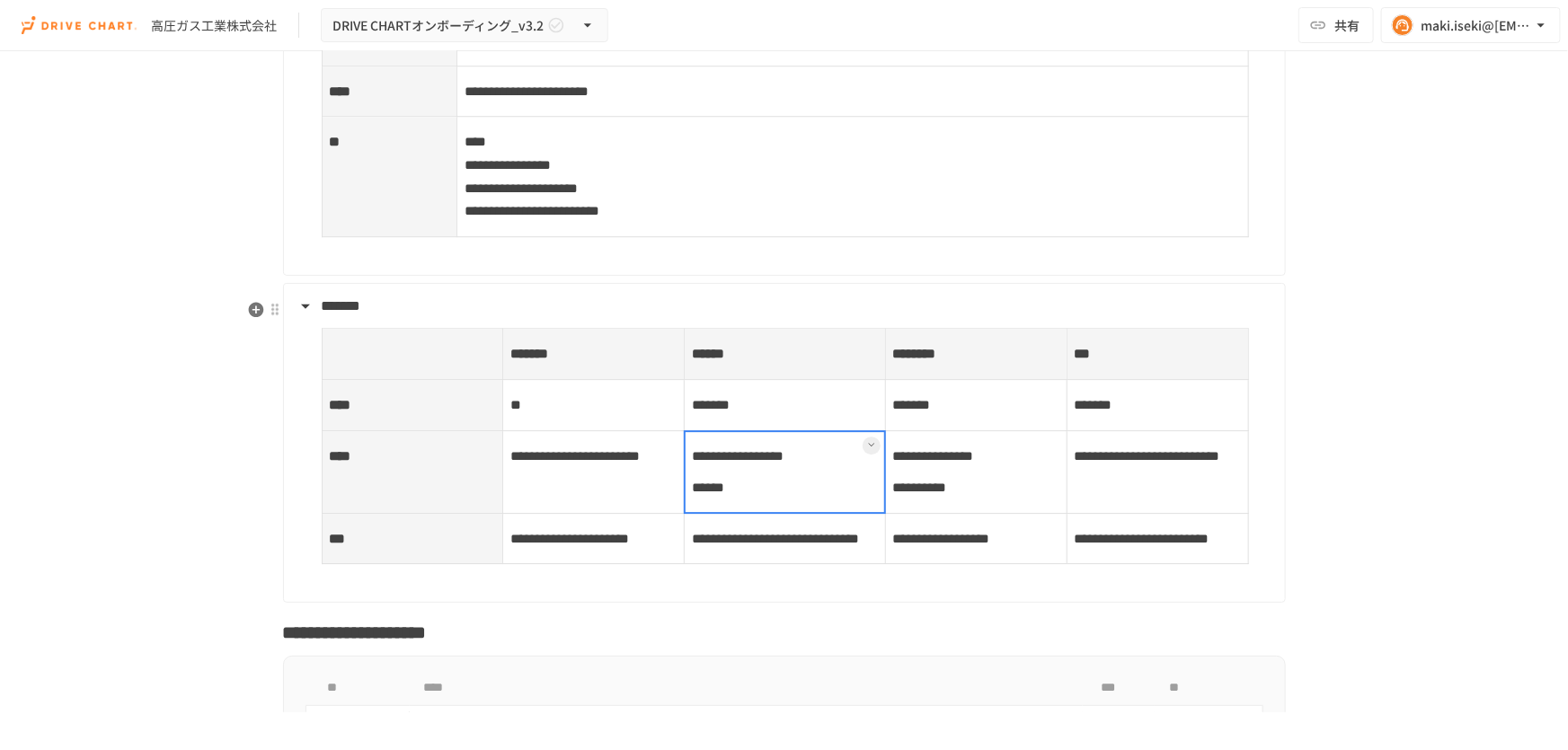 click at bounding box center (784, 472) 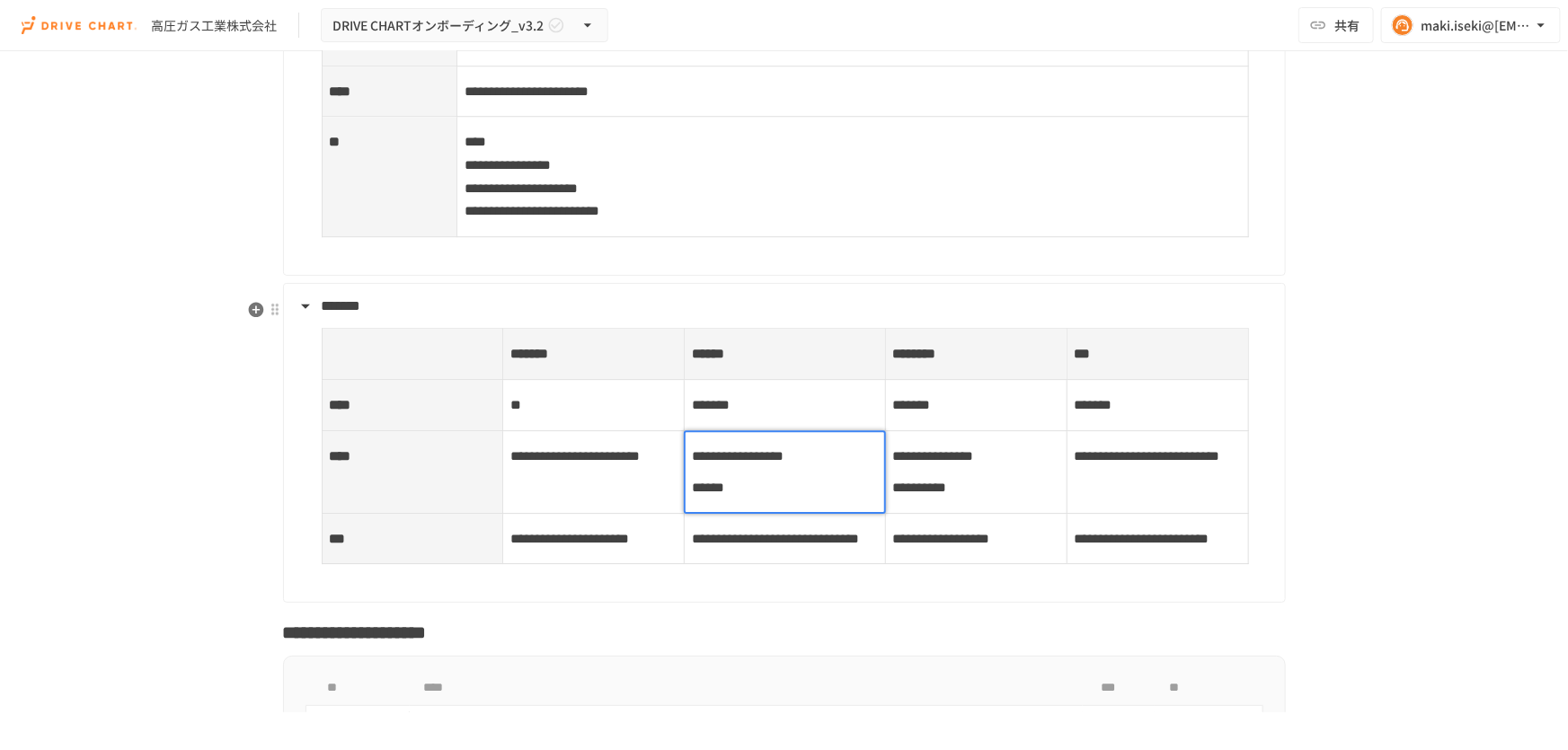 click on "**********" at bounding box center (738, 455) 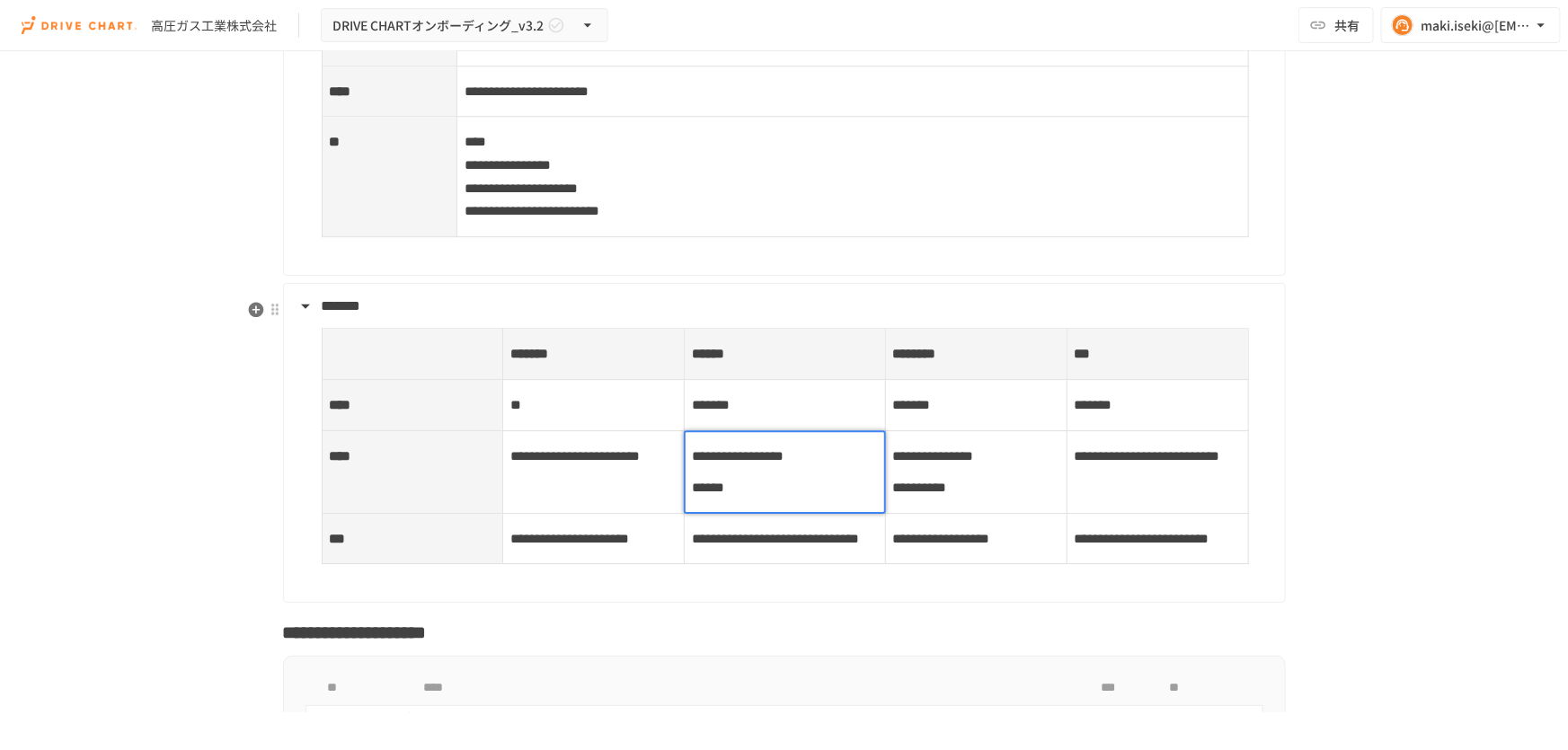 click on "**********" at bounding box center (738, 455) 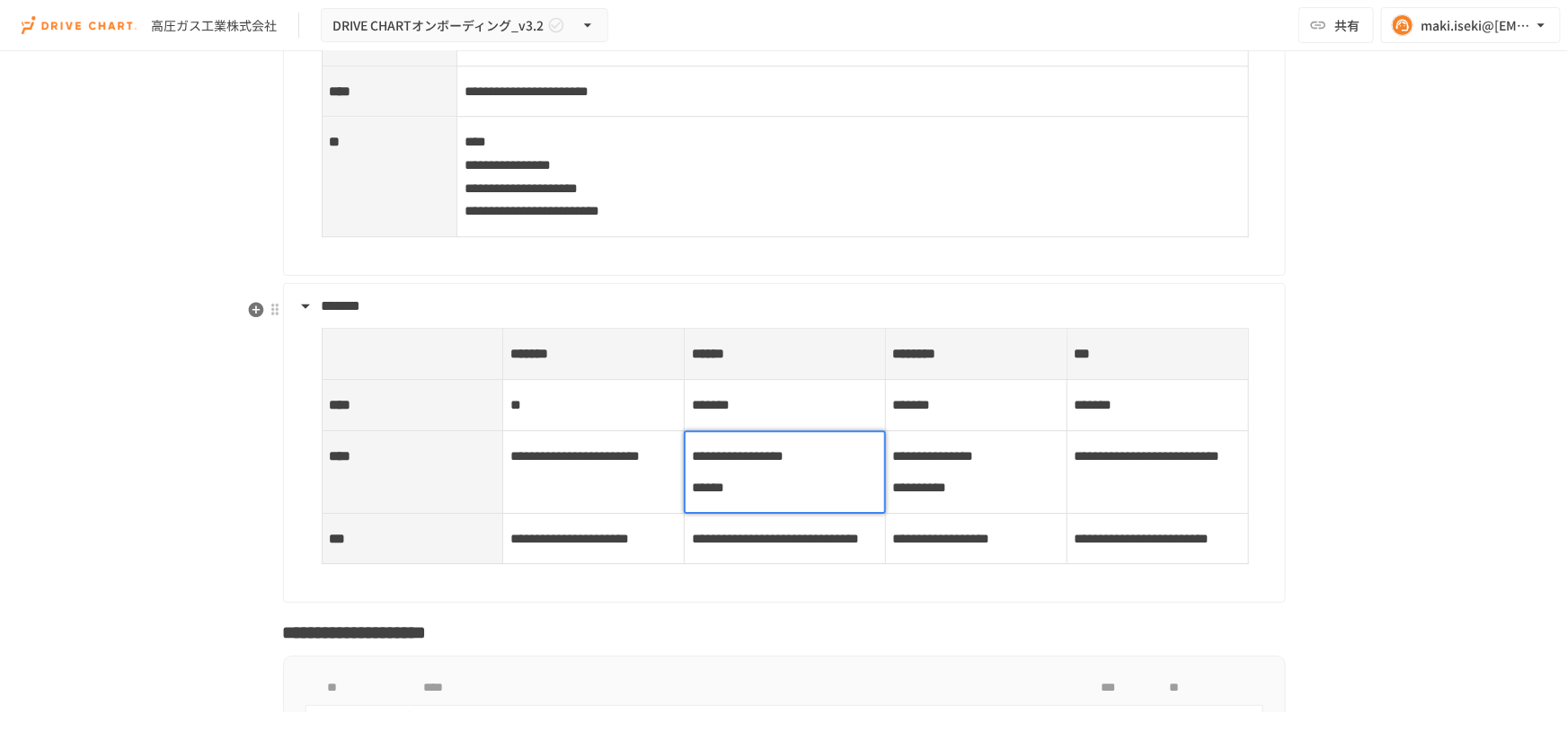 type 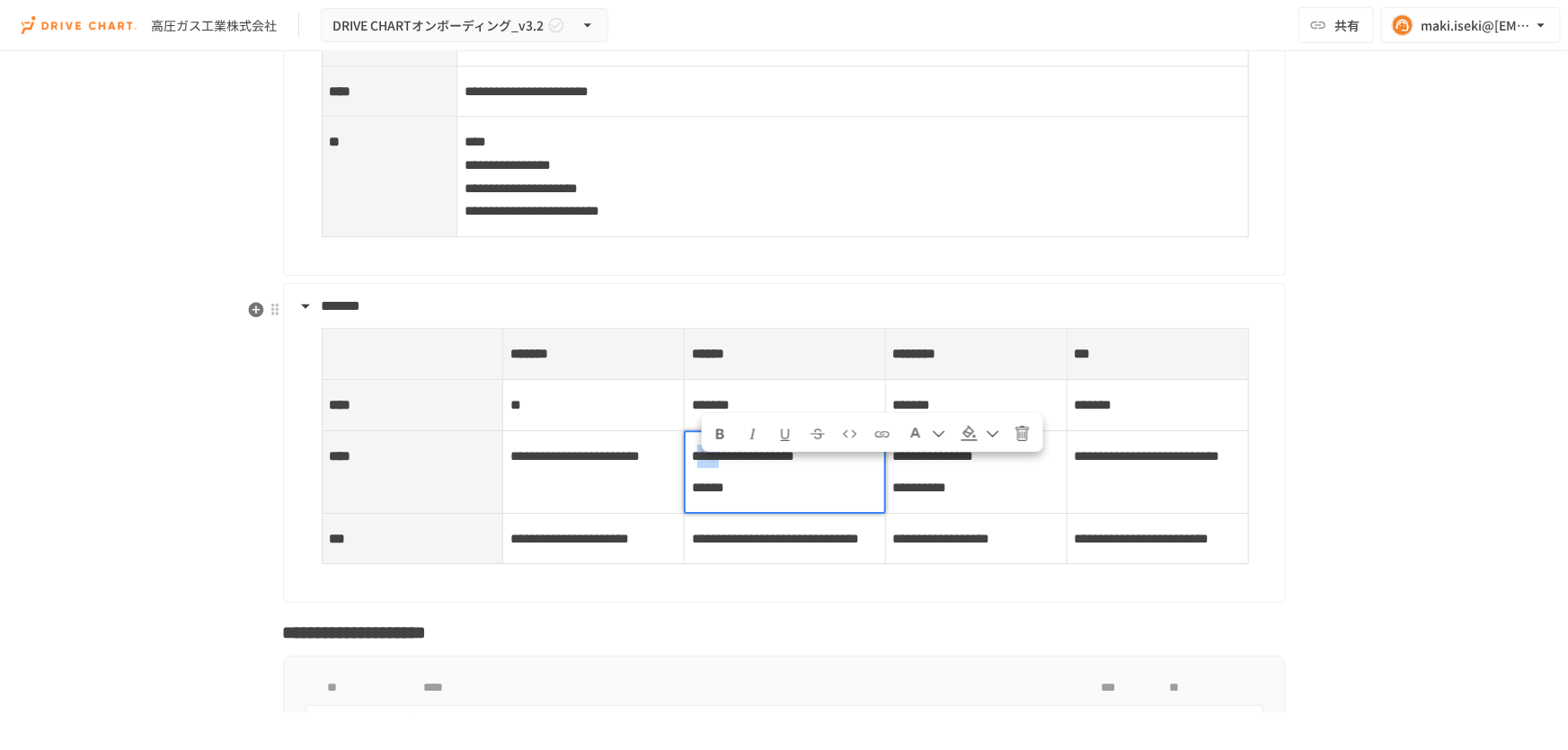 drag, startPoint x: 742, startPoint y: 471, endPoint x: 697, endPoint y: 471, distance: 45 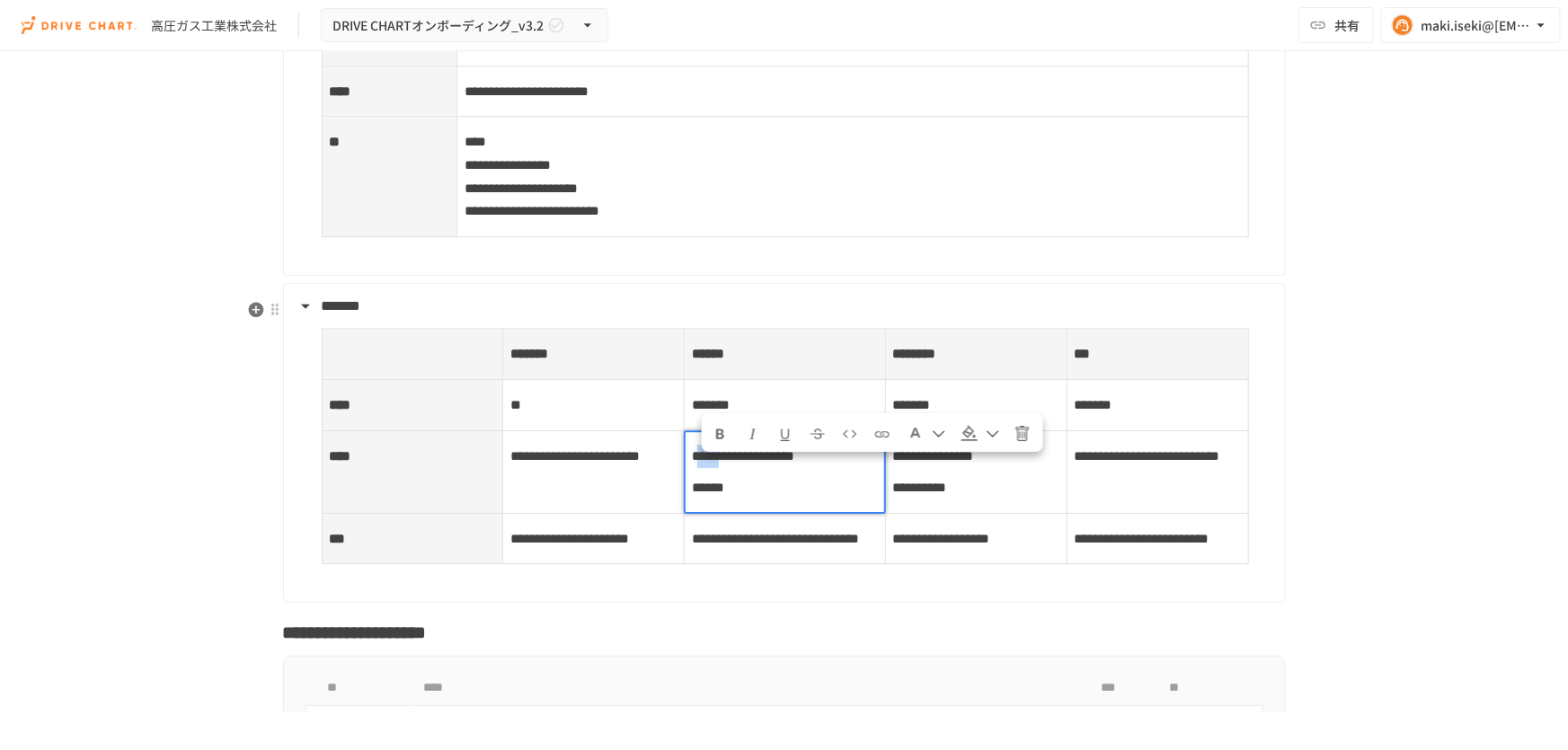 click on "**********" at bounding box center [743, 455] 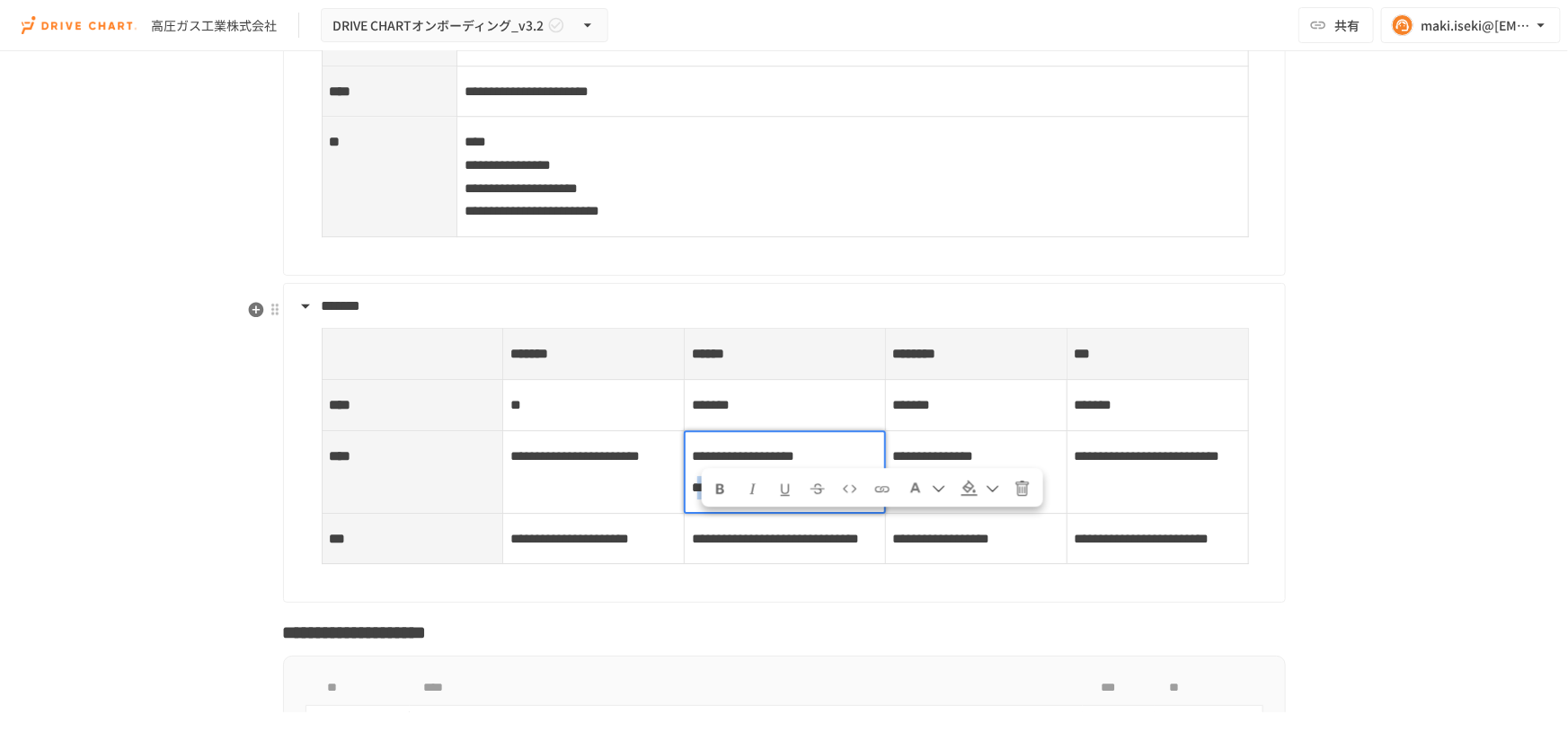 drag, startPoint x: 717, startPoint y: 525, endPoint x: 699, endPoint y: 523, distance: 18.11077 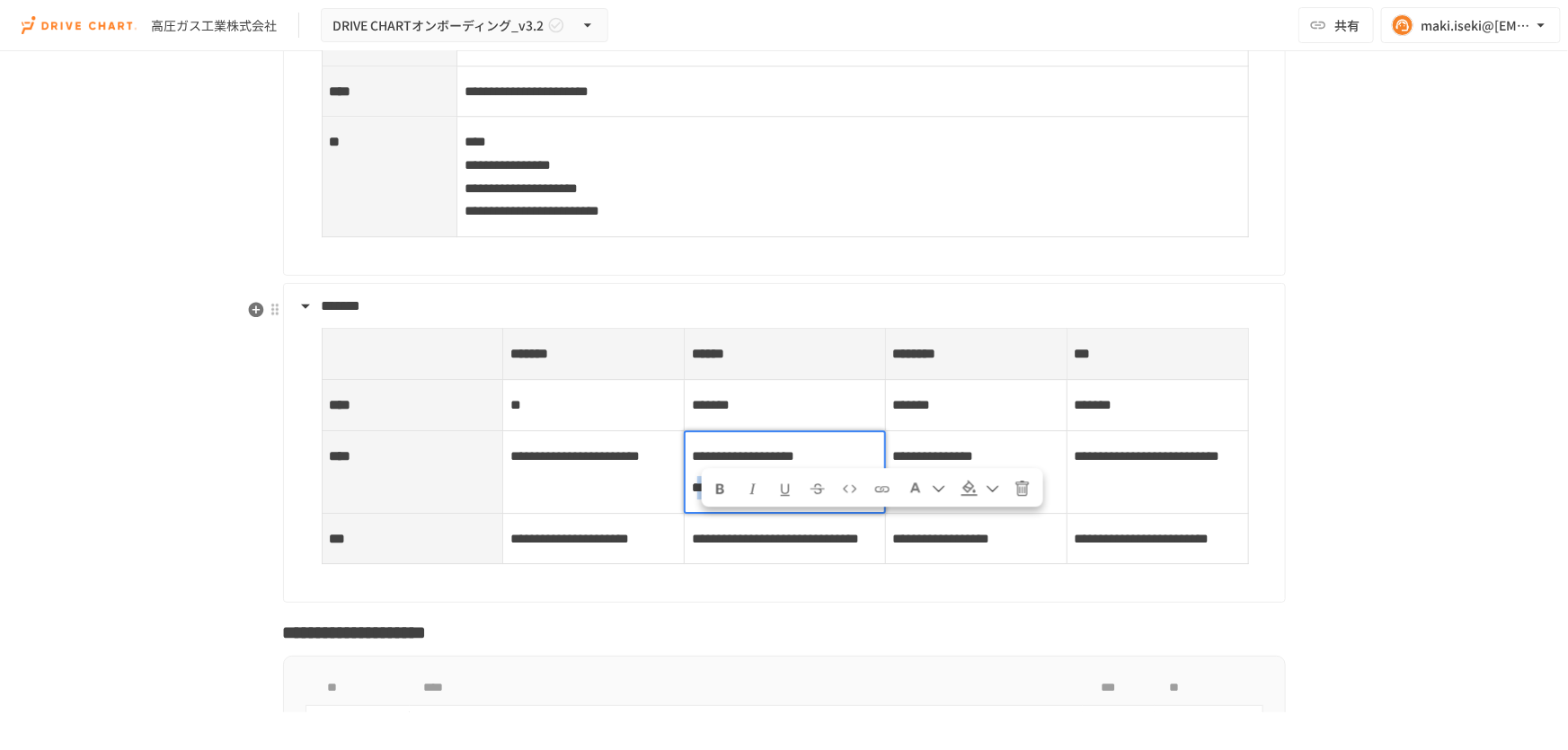 click on "******" at bounding box center [708, 487] 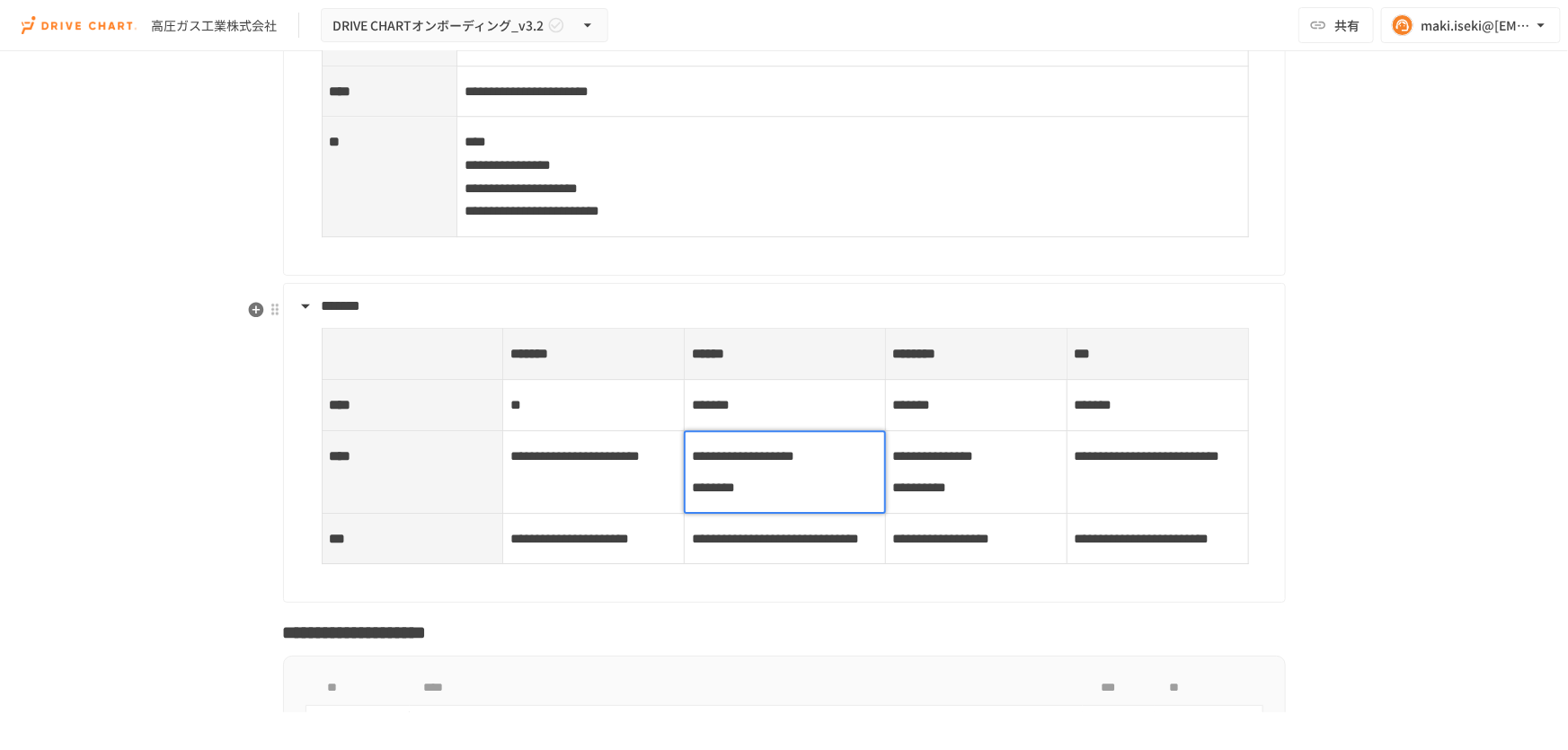 click on "**********" at bounding box center [976, 472] 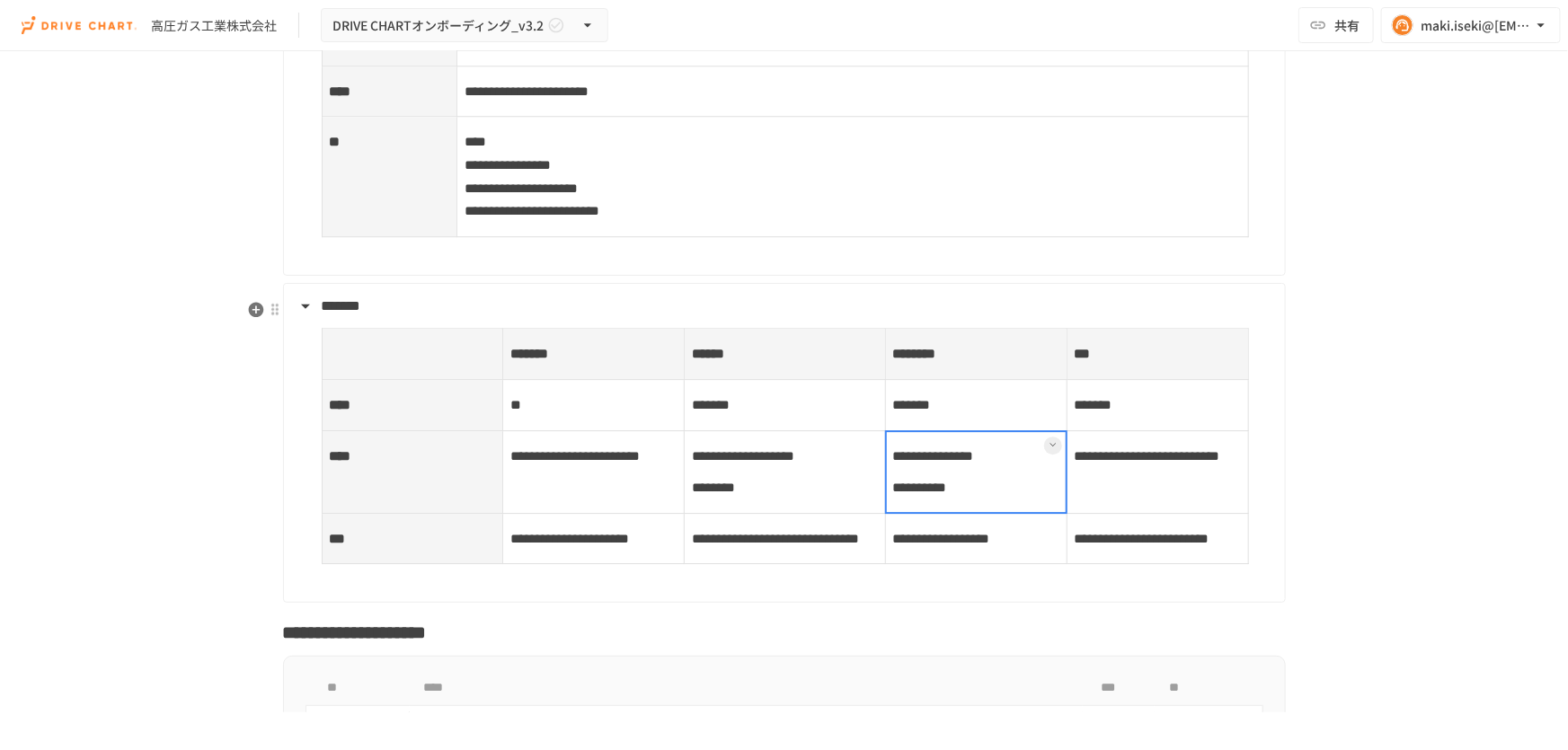click at bounding box center [976, 472] 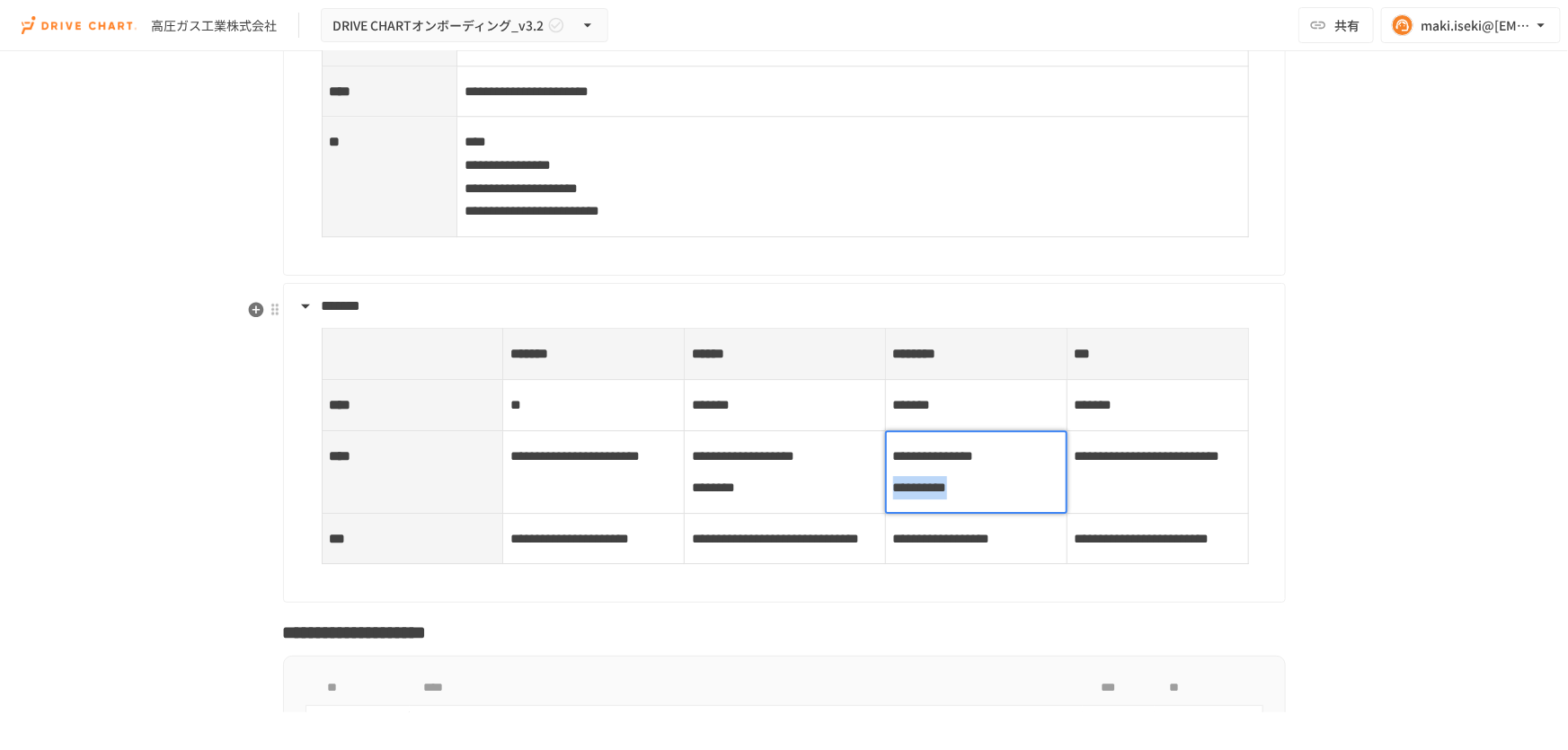 click on "**********" at bounding box center [920, 487] 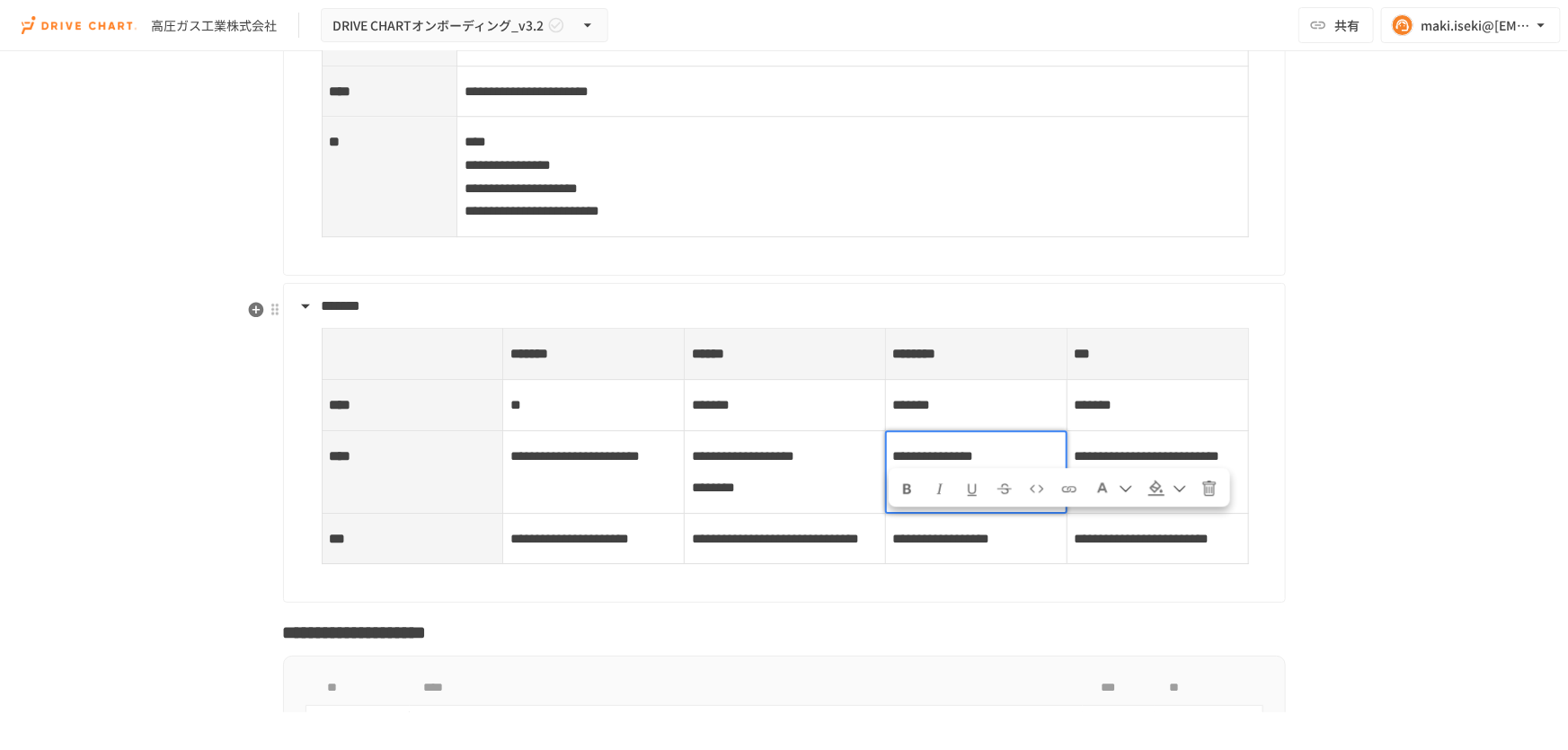 click on "**********" at bounding box center (920, 487) 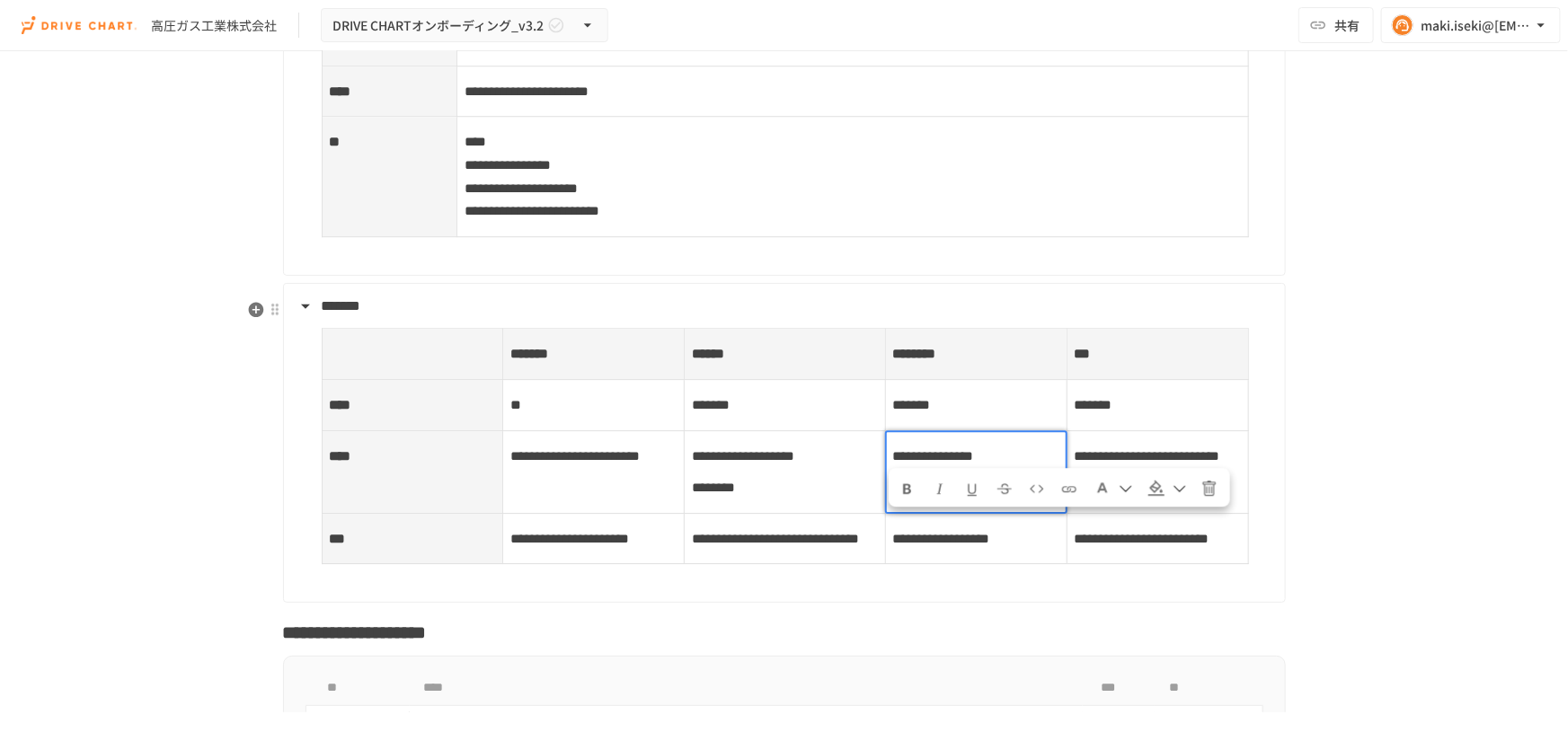 drag, startPoint x: 920, startPoint y: 525, endPoint x: 891, endPoint y: 525, distance: 29 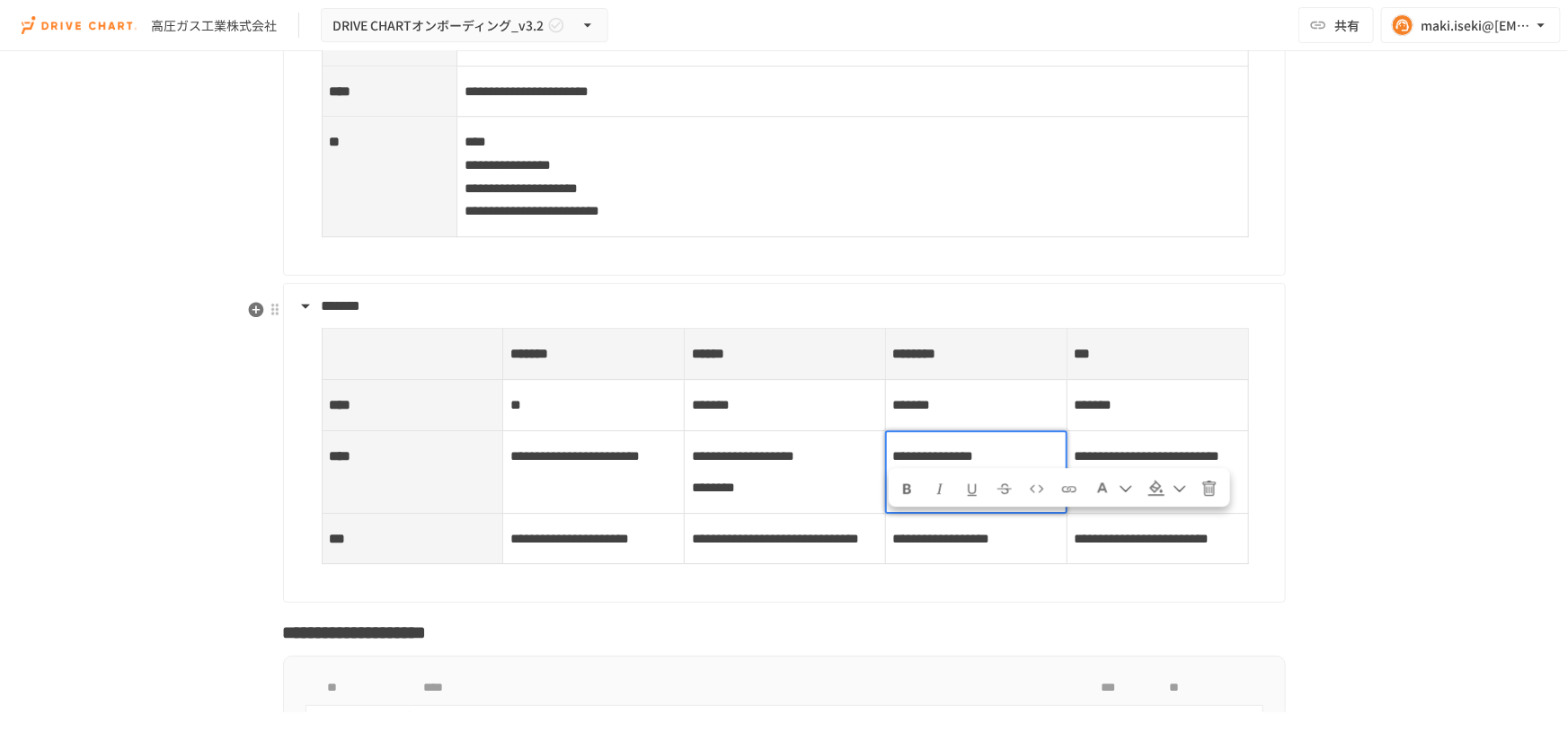 click on "**********" at bounding box center (920, 487) 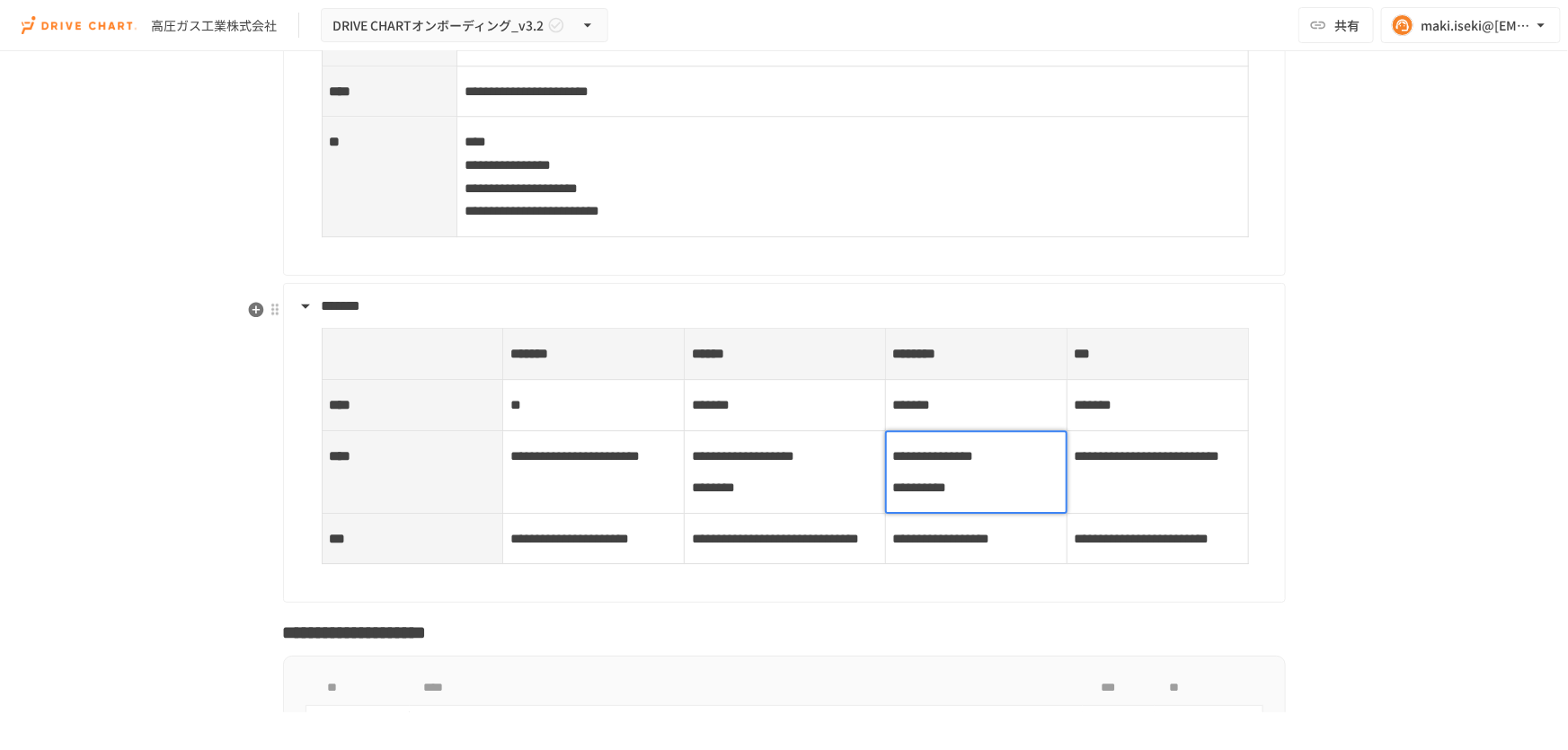 click on "**********" at bounding box center (920, 487) 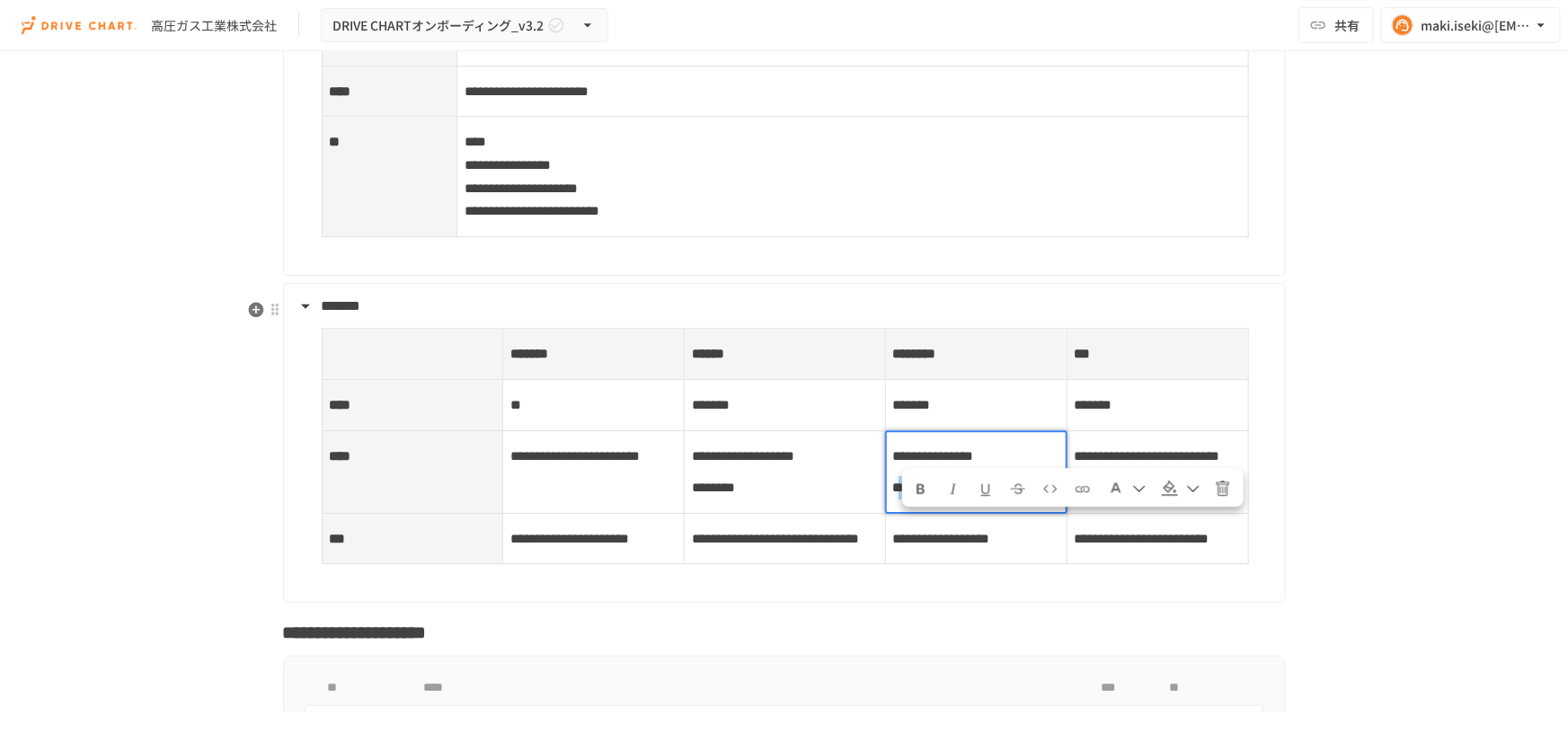 drag, startPoint x: 898, startPoint y: 526, endPoint x: 919, endPoint y: 529, distance: 21.213203 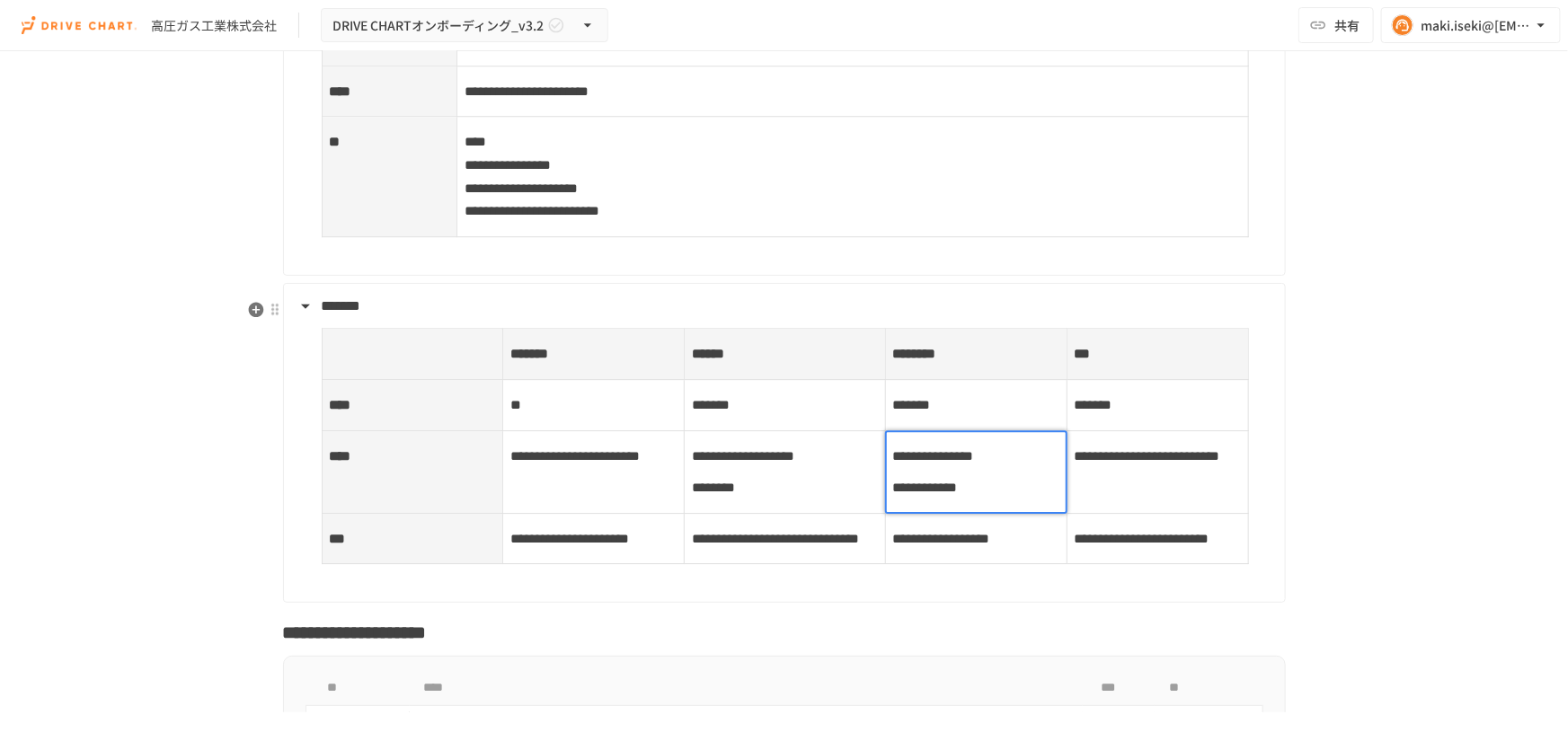 click at bounding box center [976, 472] 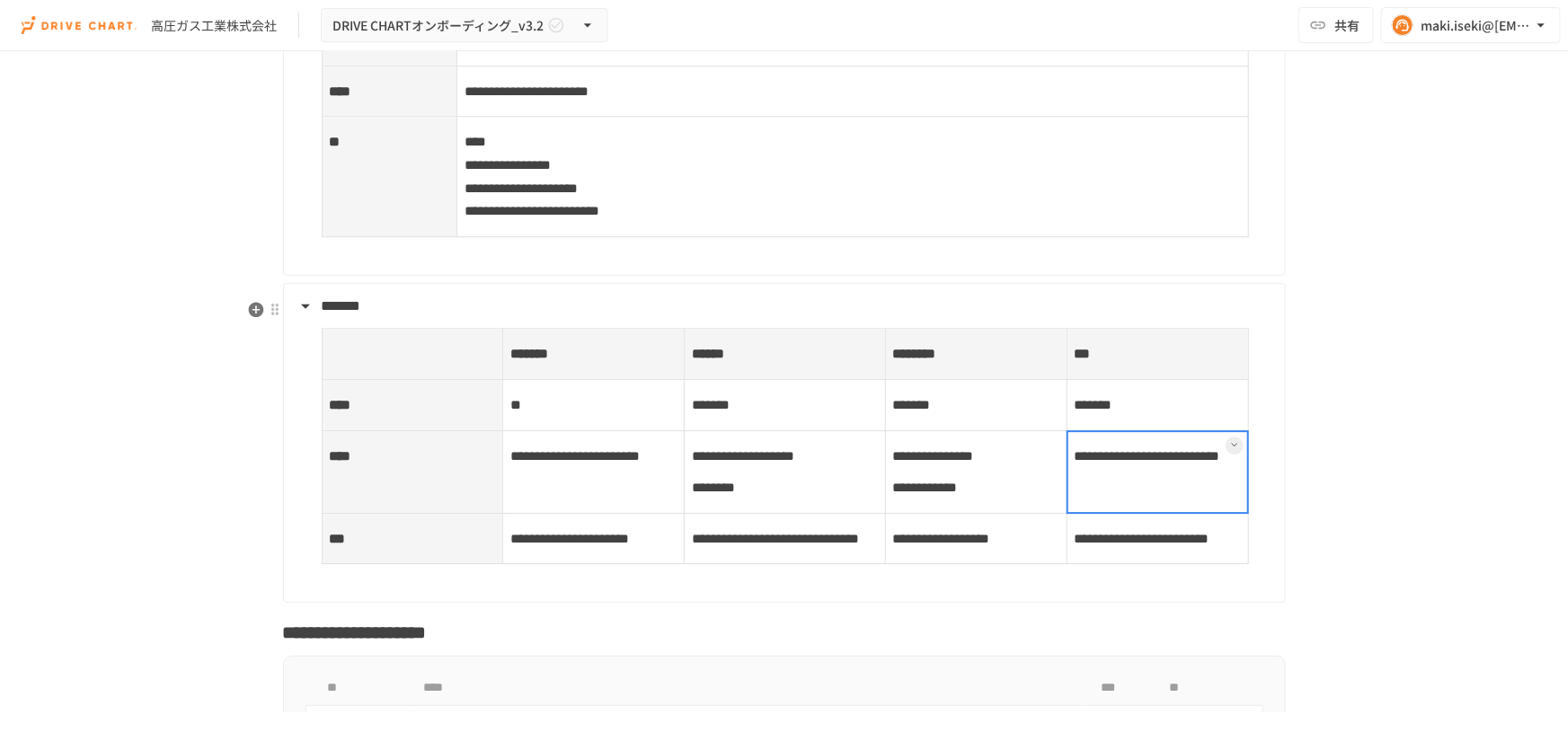 click at bounding box center [1157, 472] 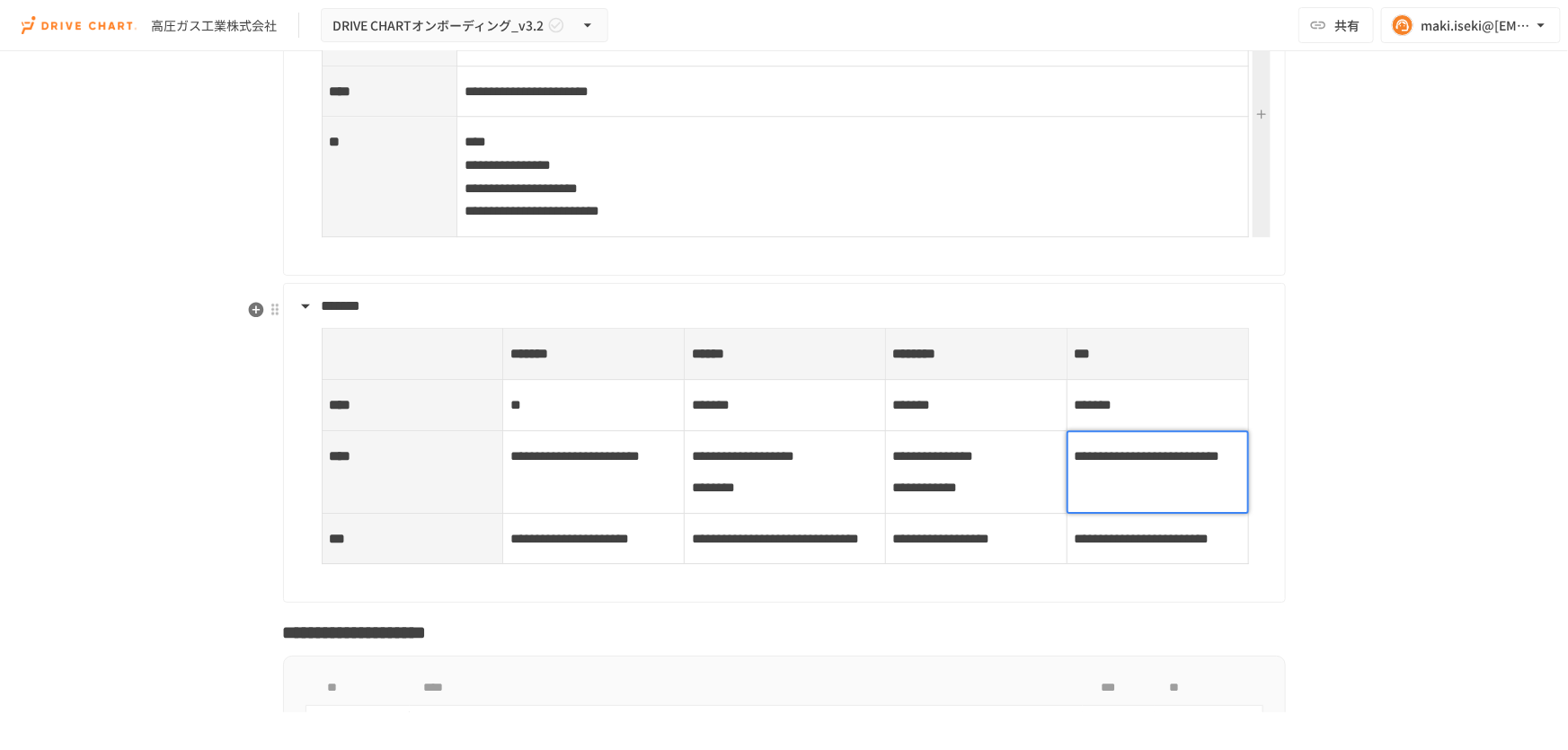 click on "**********" at bounding box center [1147, 455] 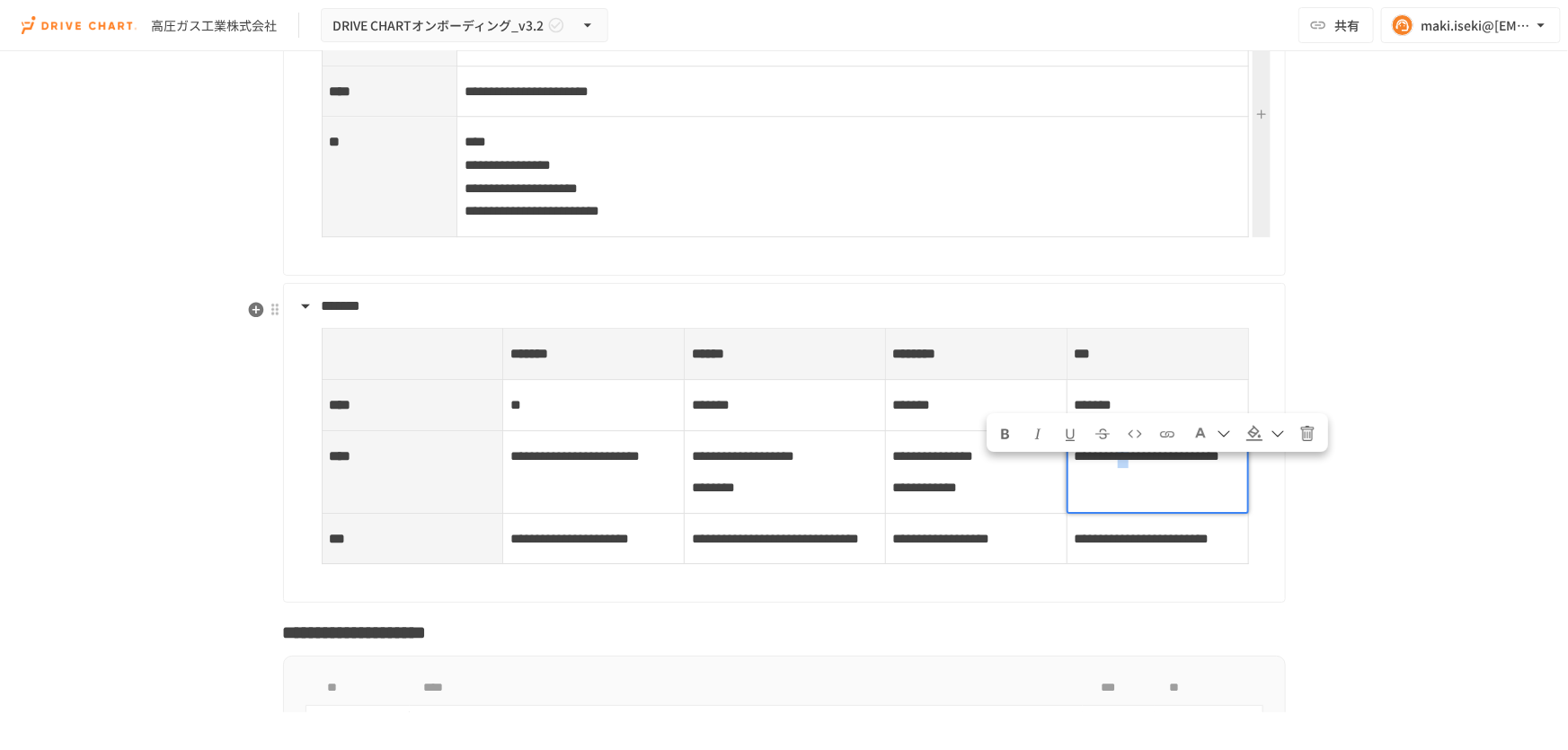 drag, startPoint x: 1191, startPoint y: 470, endPoint x: 1176, endPoint y: 470, distance: 15 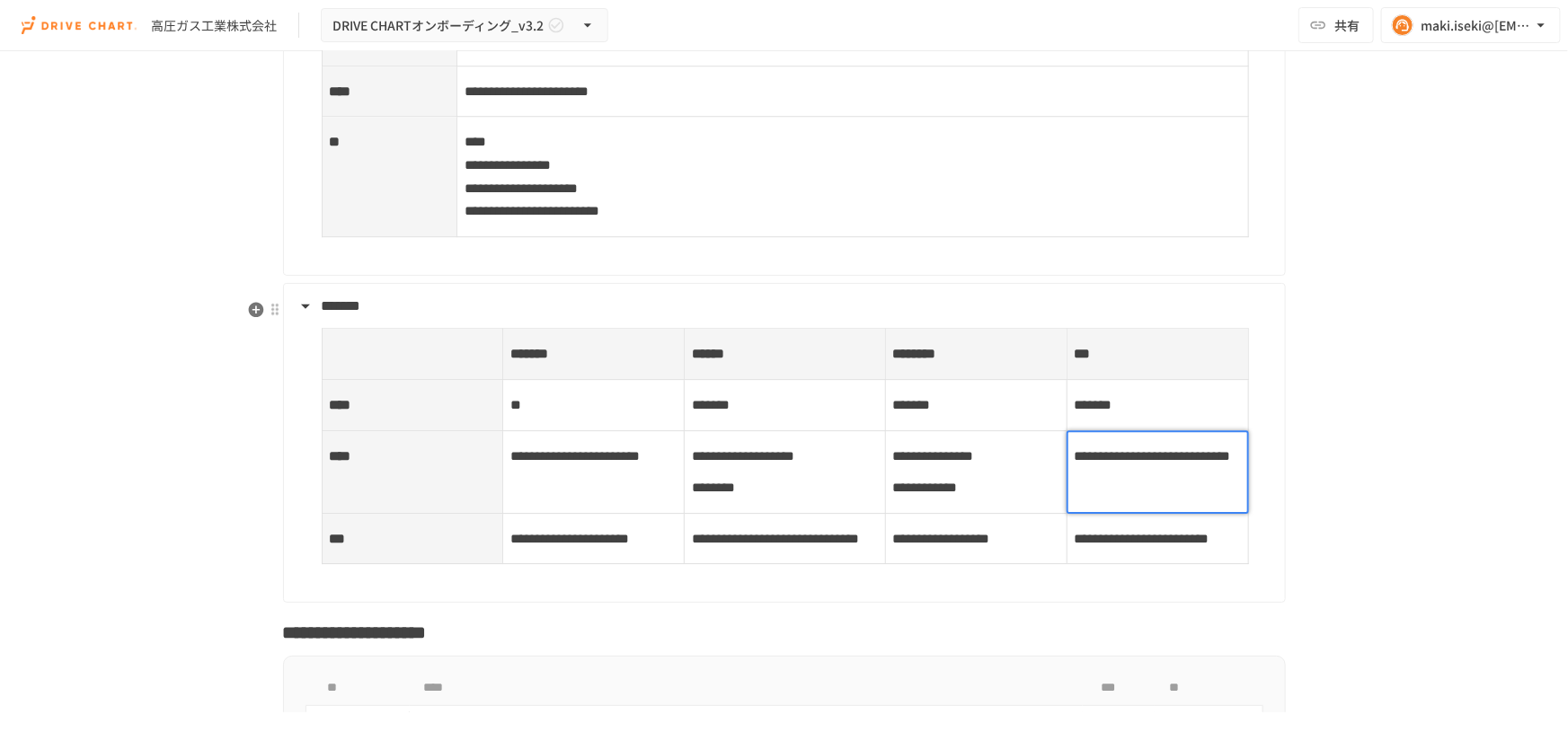 click on "**********" at bounding box center (784, 472) 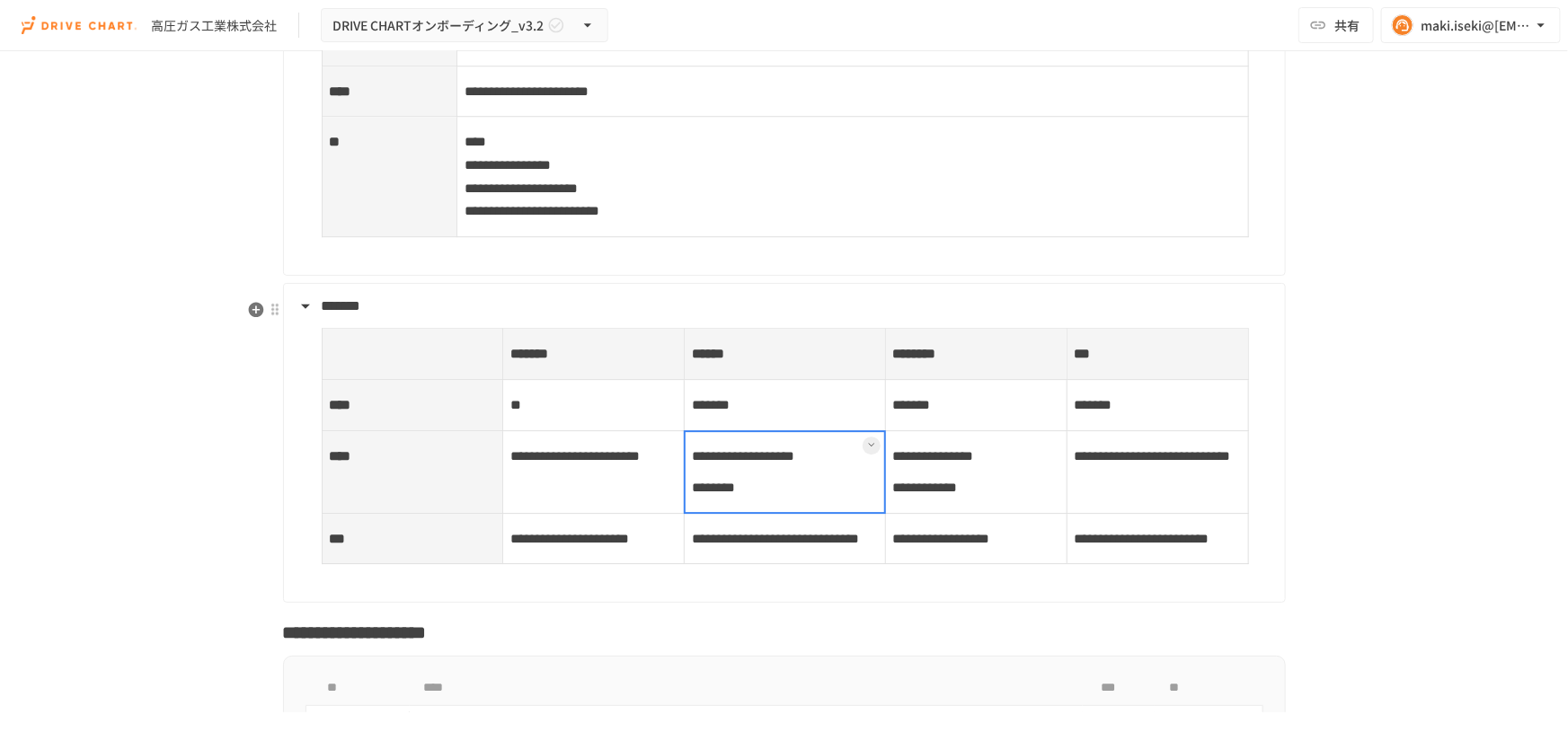click on "**********" at bounding box center (784, 538) 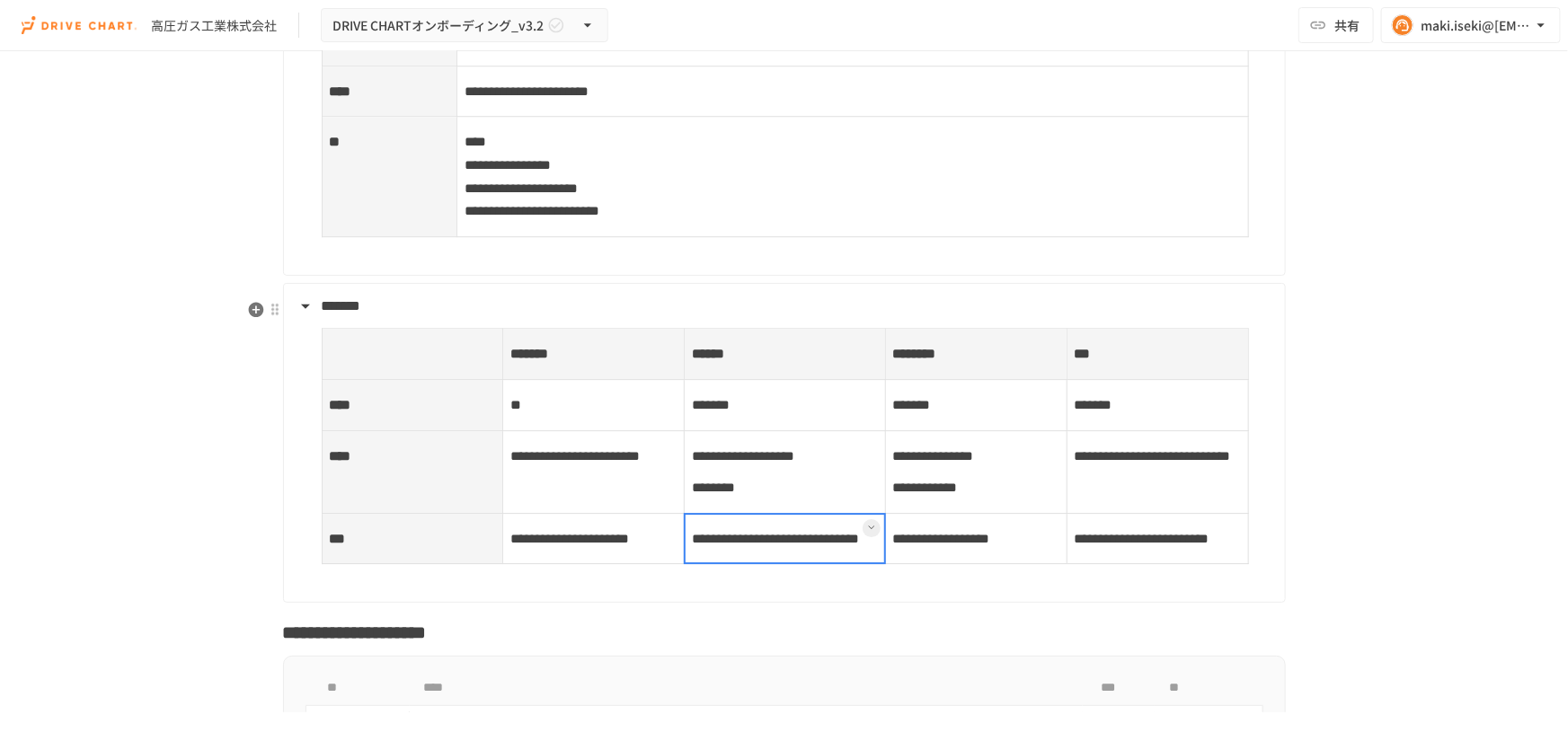 click on "**********" at bounding box center [976, 538] 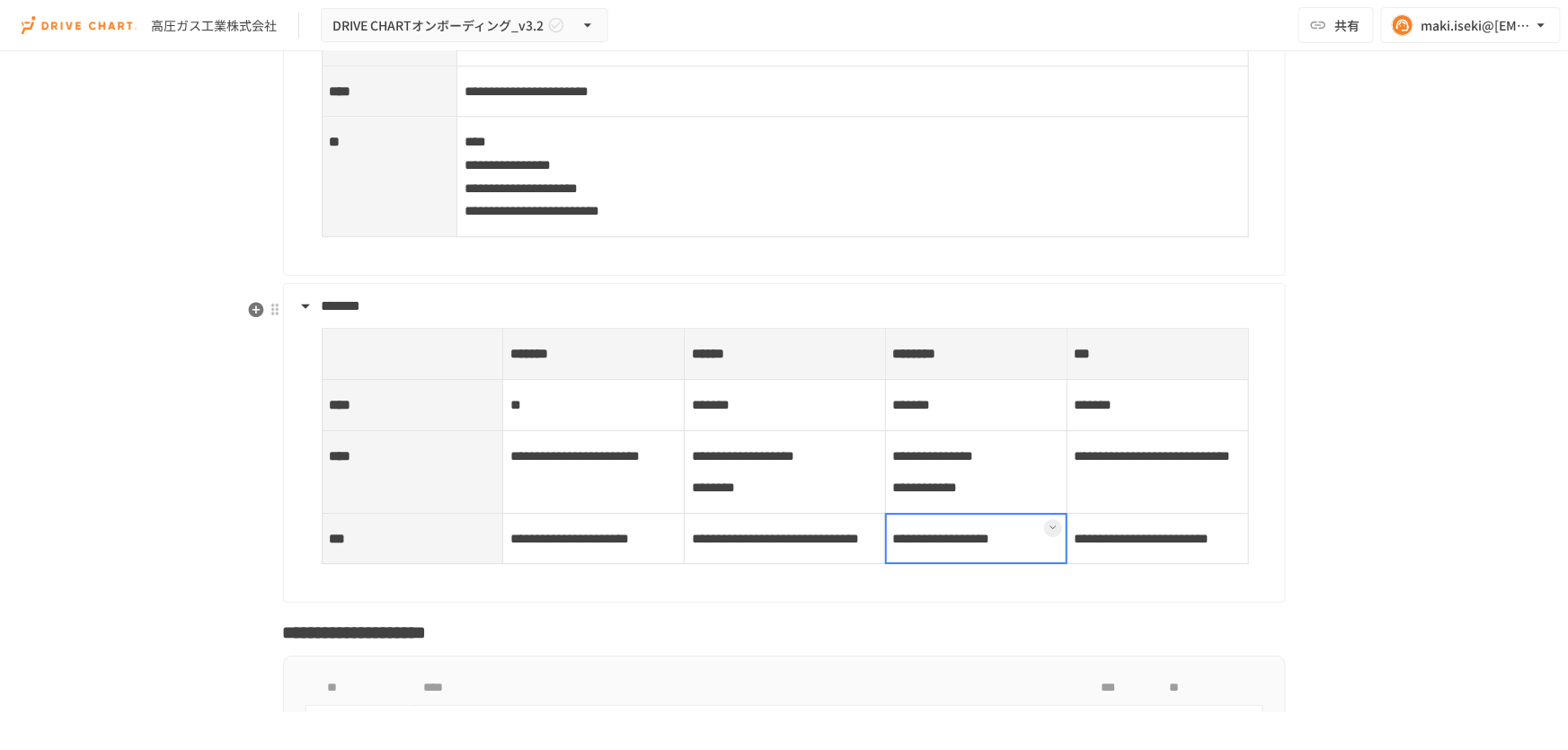 click on "**********" at bounding box center (1157, 538) 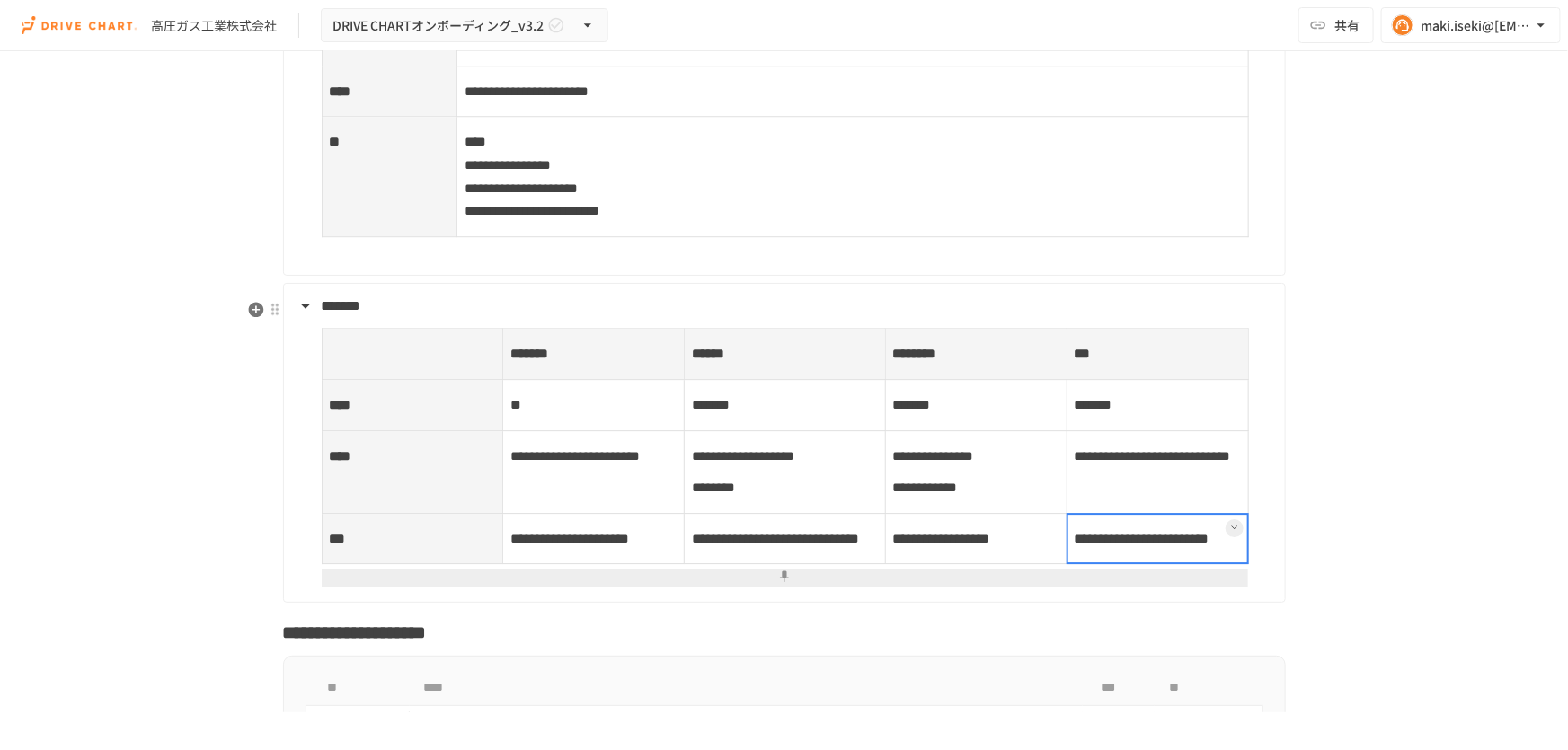 click at bounding box center [784, 578] 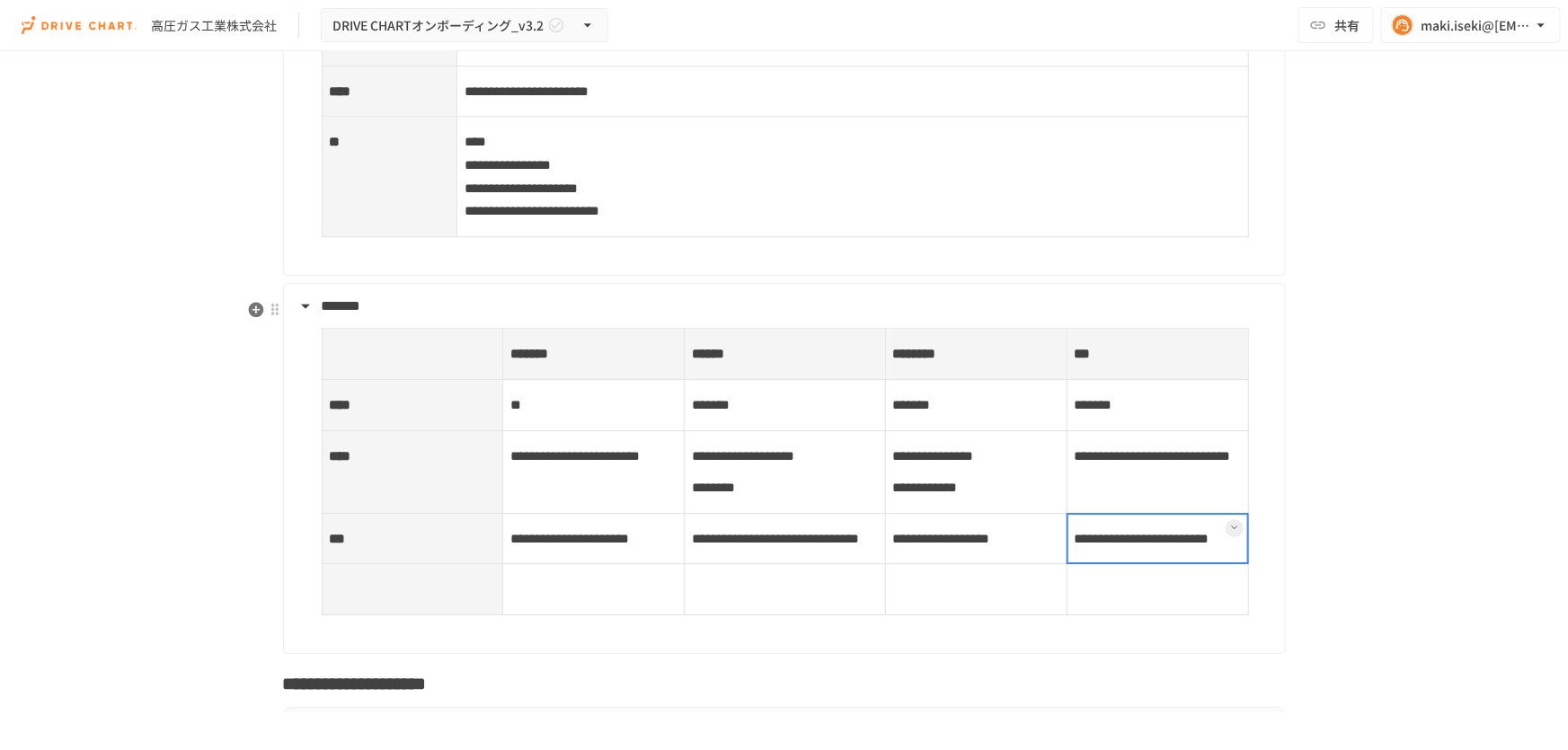 click on "**********" at bounding box center (976, 472) 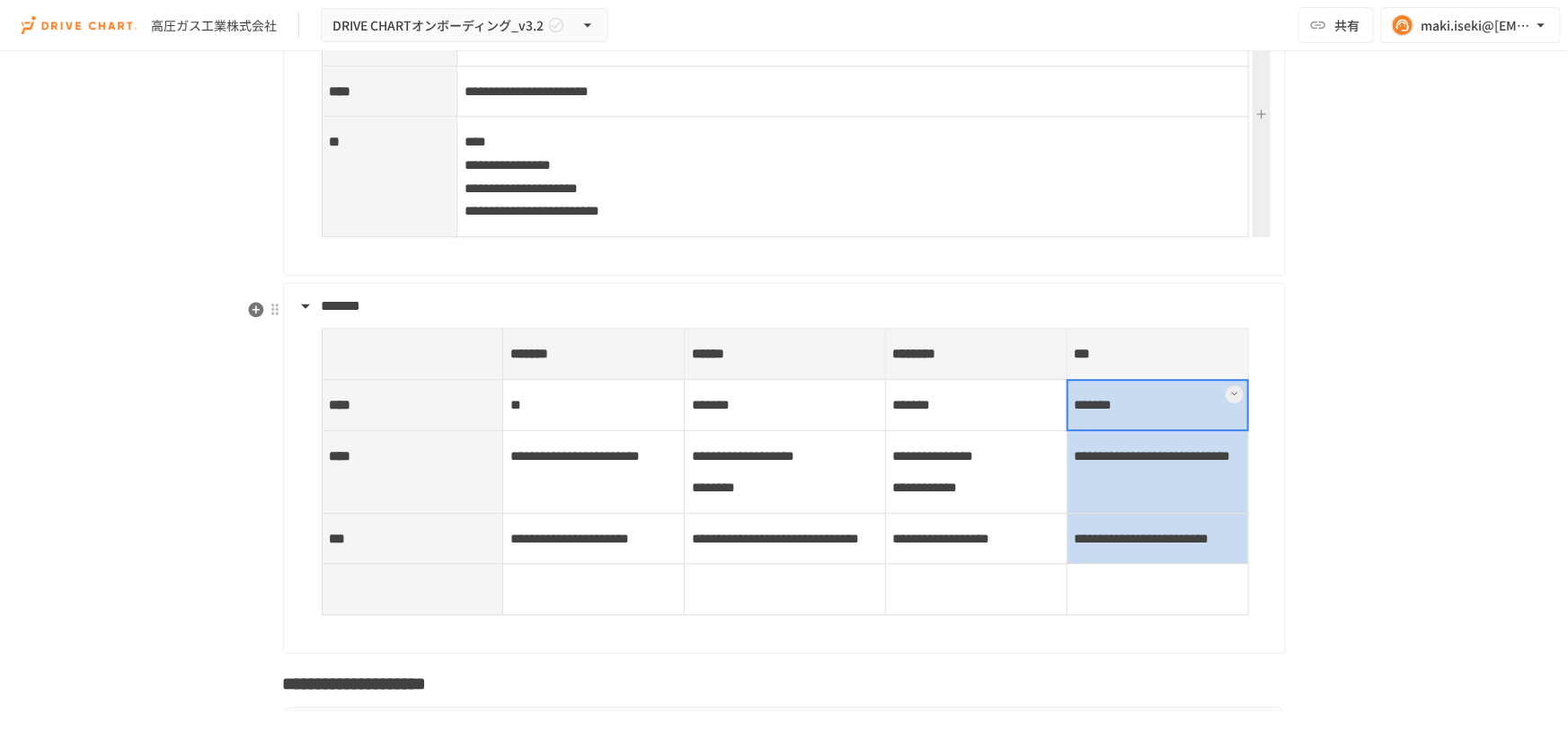 drag, startPoint x: 1169, startPoint y: 425, endPoint x: 1186, endPoint y: 584, distance: 159.90622 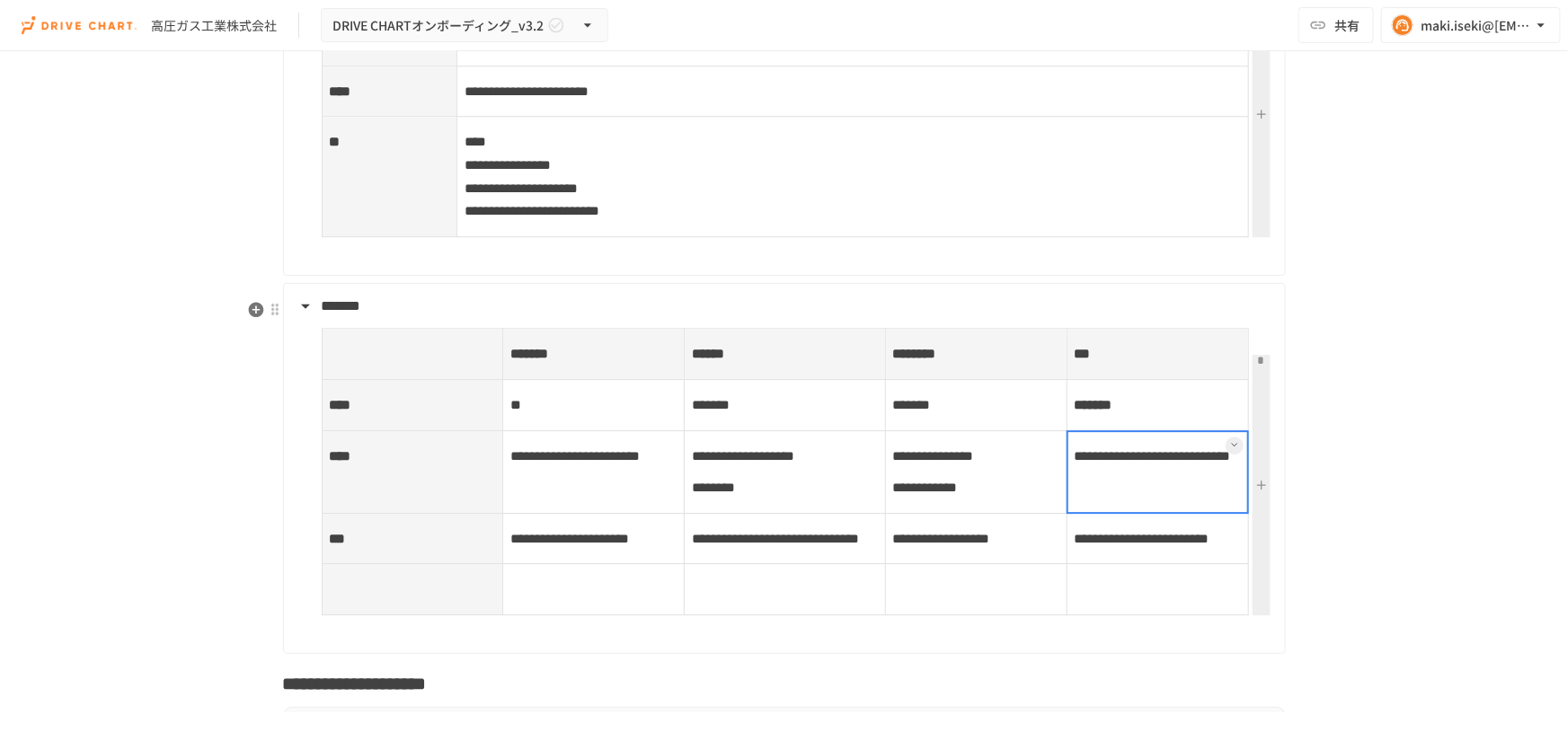 click on "**********" at bounding box center (1157, 472) 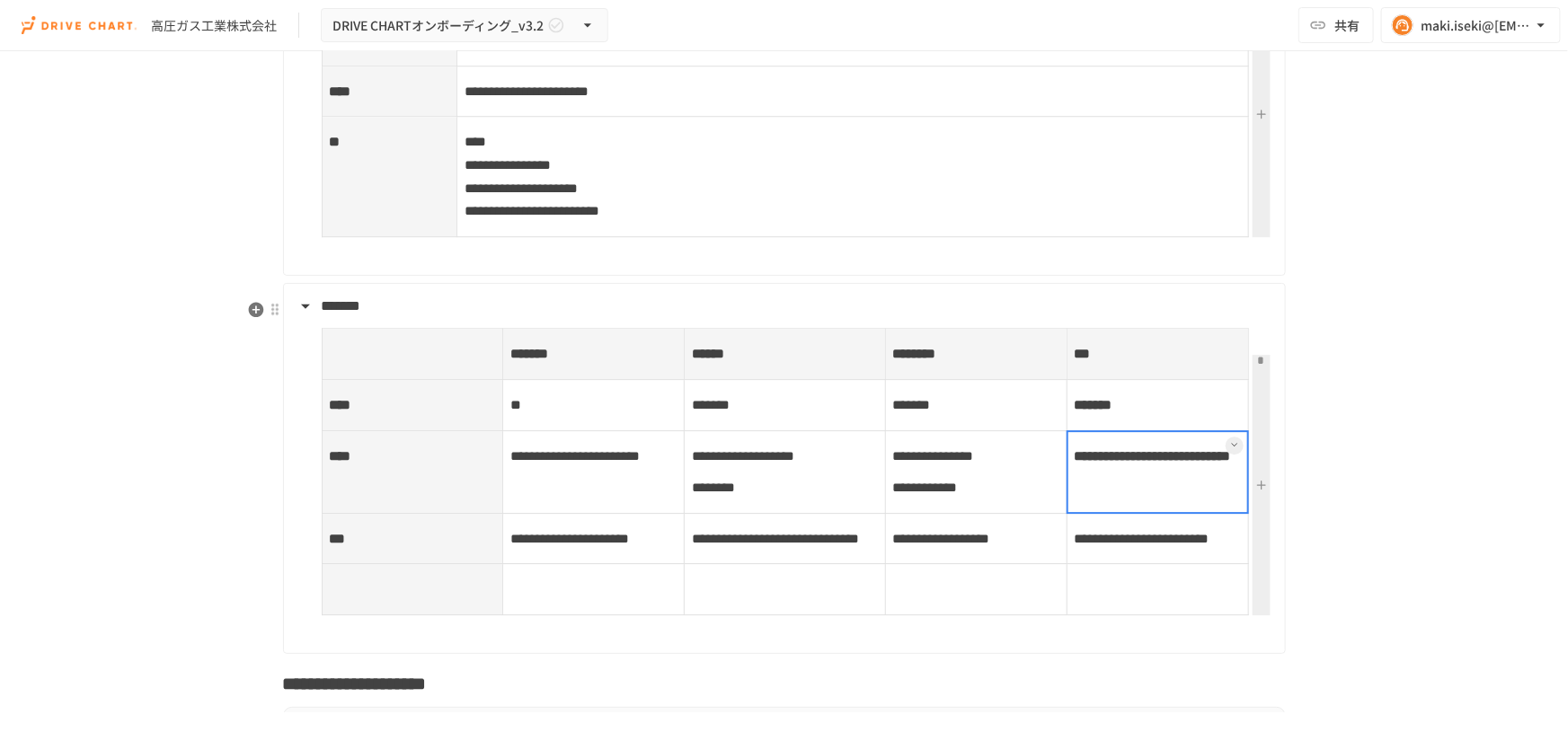 click on "**********" at bounding box center (1157, 538) 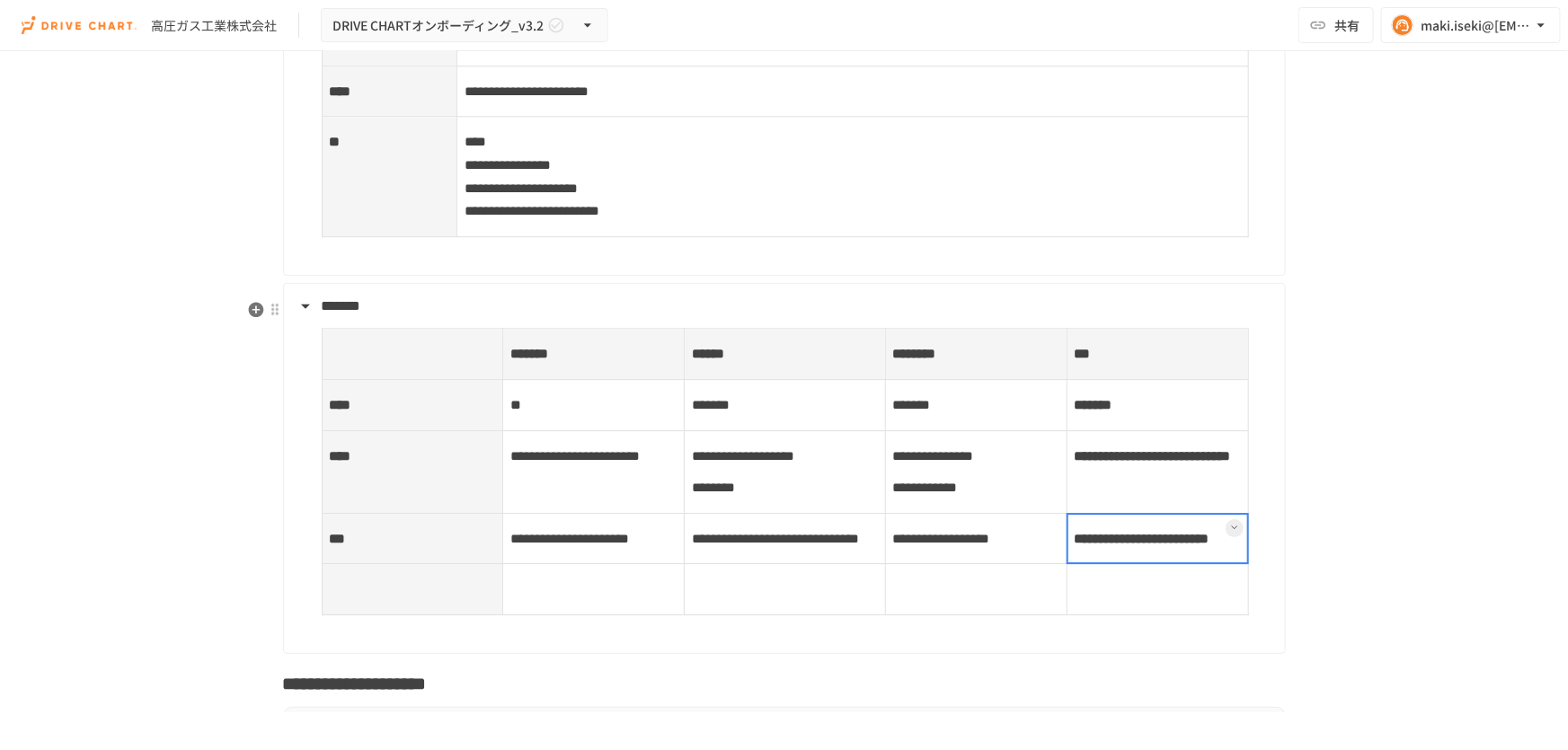 click on "高圧ガス工業株式会社" at bounding box center (784, -1363) 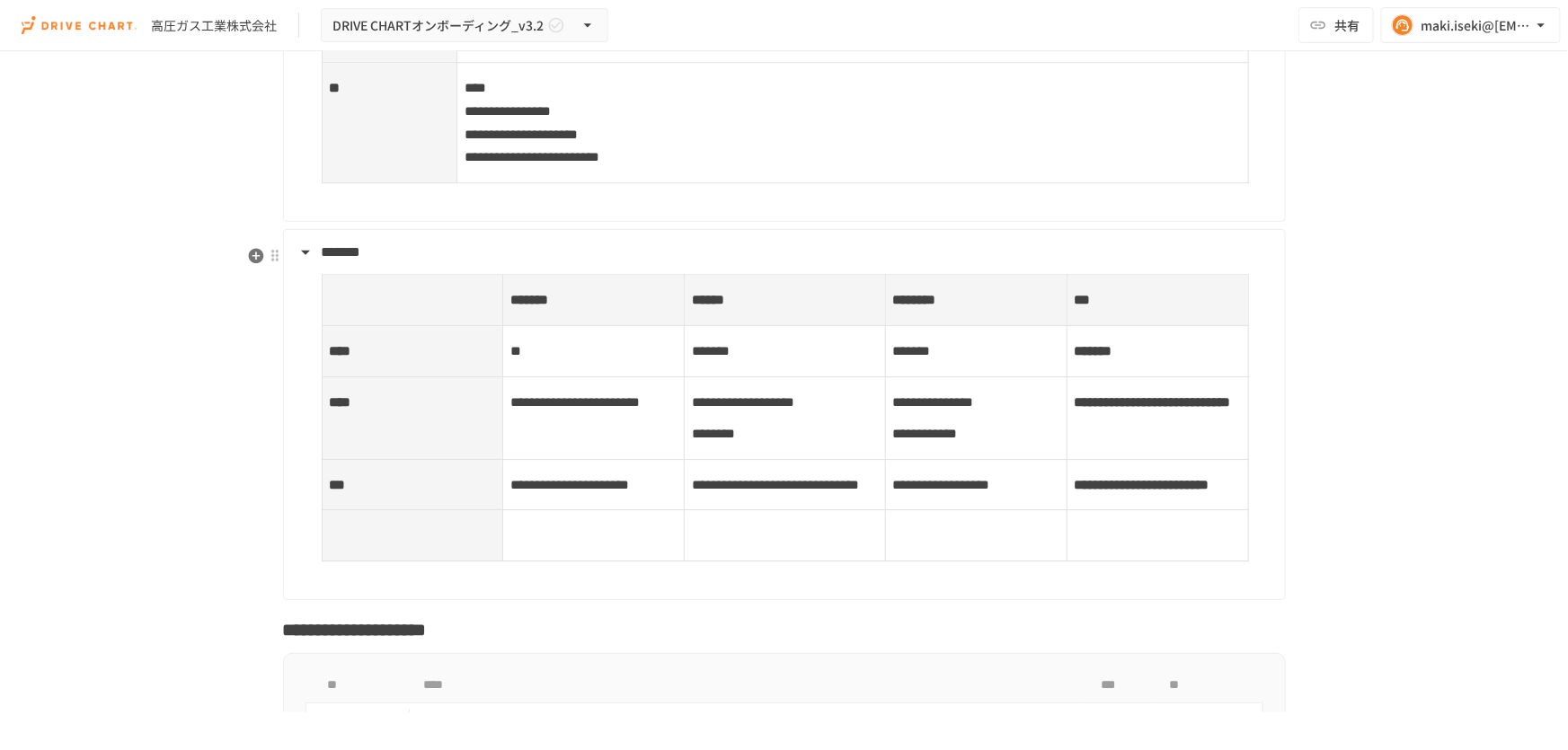 scroll, scrollTop: 6225, scrollLeft: 0, axis: vertical 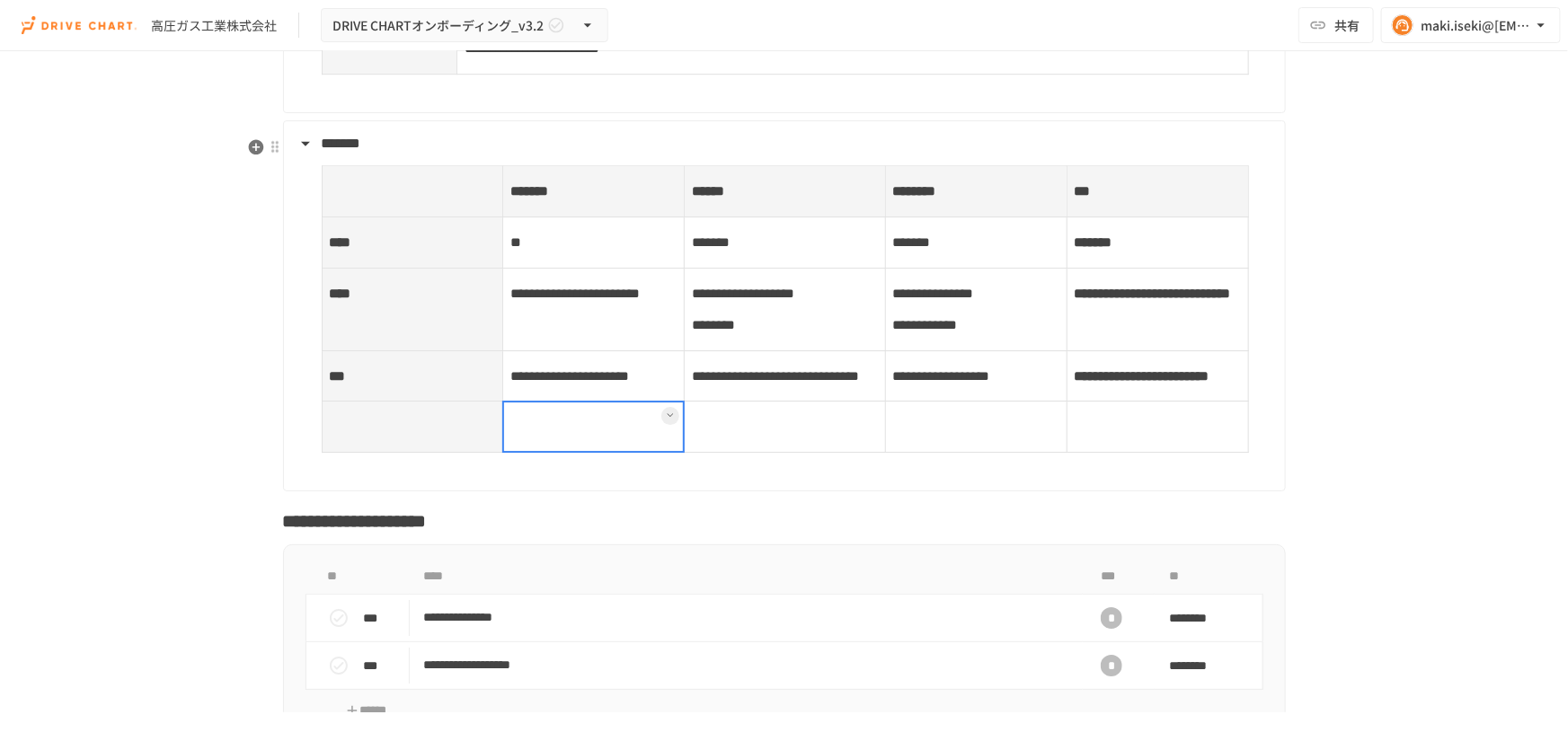 drag, startPoint x: 503, startPoint y: 506, endPoint x: 651, endPoint y: 521, distance: 148.75819 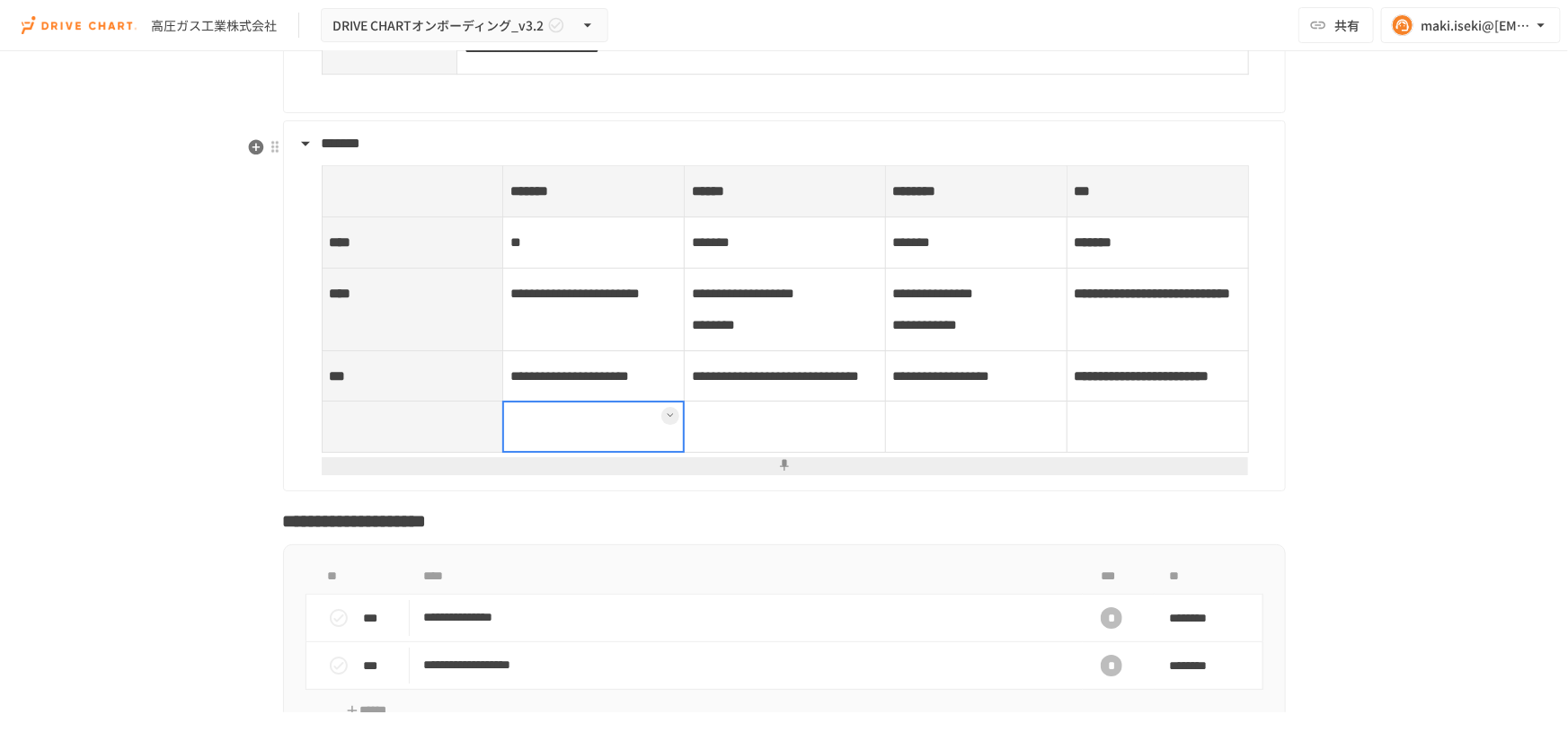 click at bounding box center (412, 427) 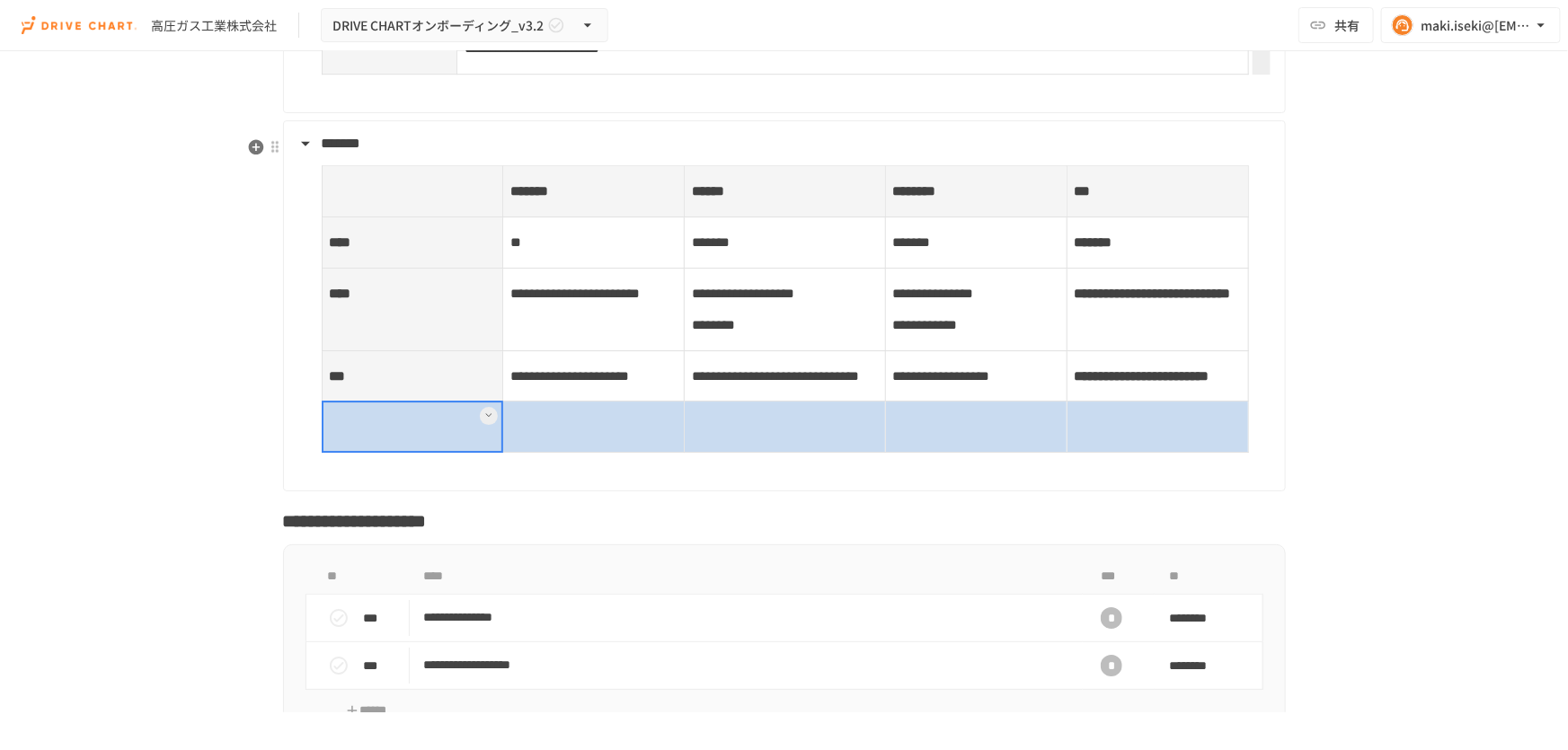 drag, startPoint x: 651, startPoint y: 521, endPoint x: 1177, endPoint y: 525, distance: 526.0152 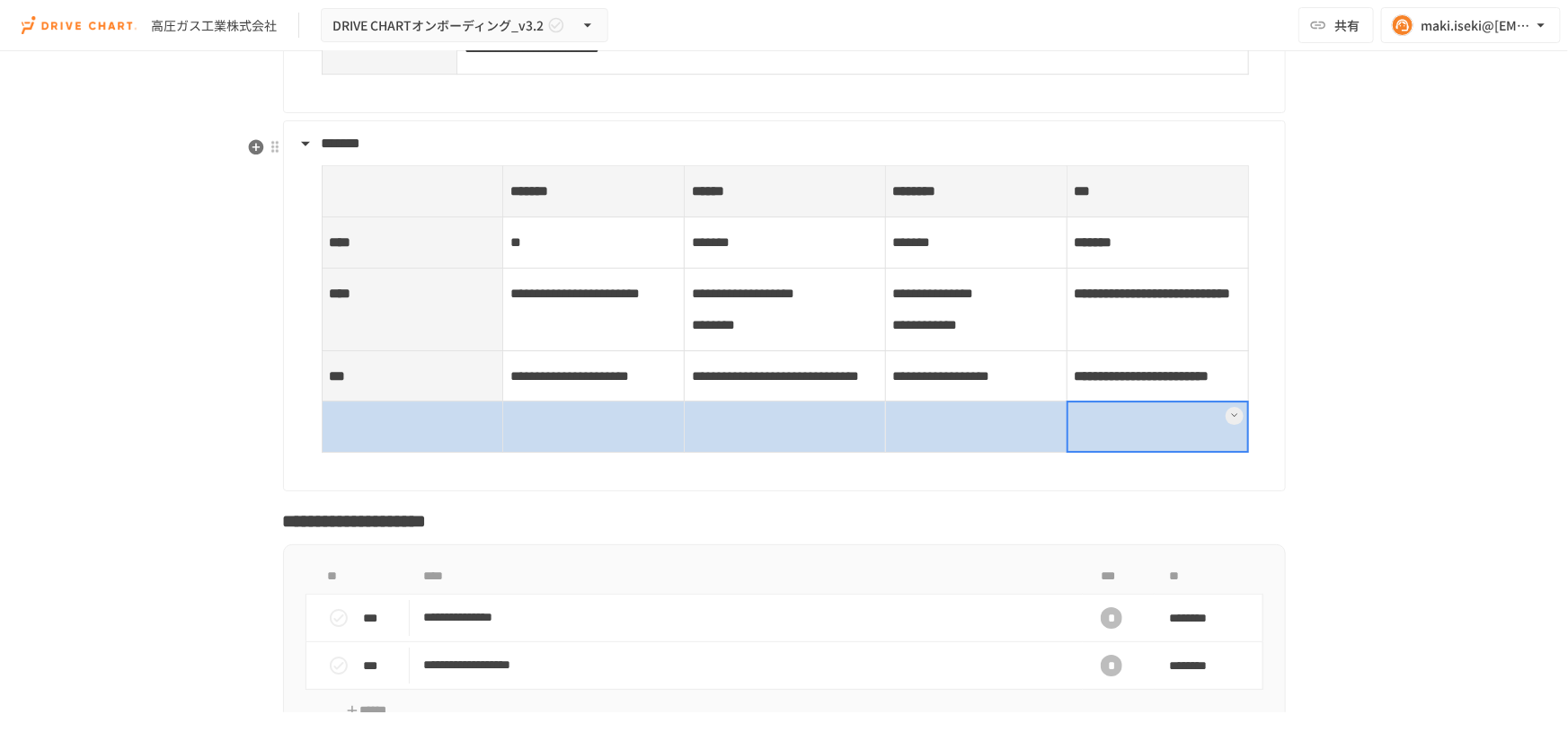drag, startPoint x: 1133, startPoint y: 504, endPoint x: 469, endPoint y: 499, distance: 664.0188 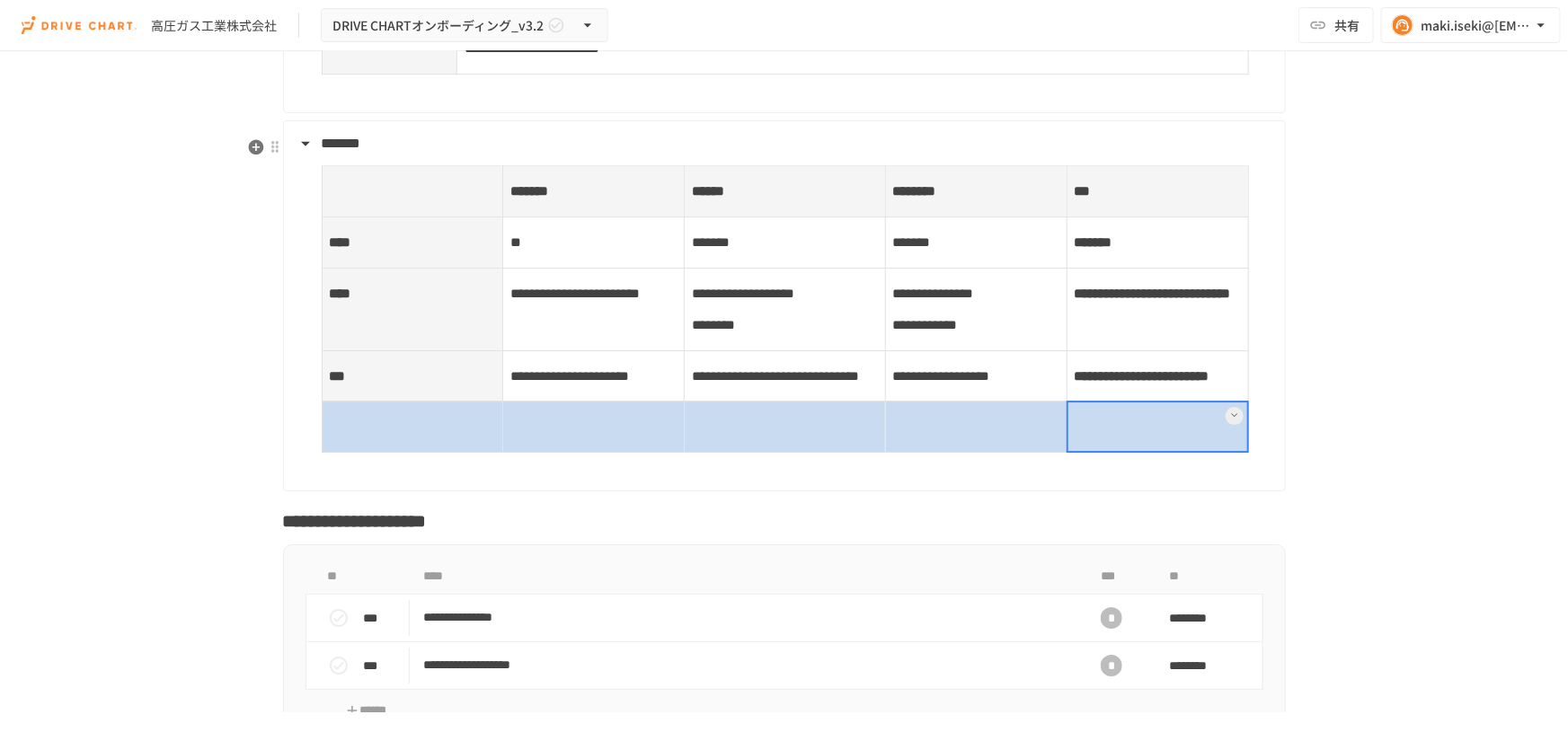 click at bounding box center [784, 427] 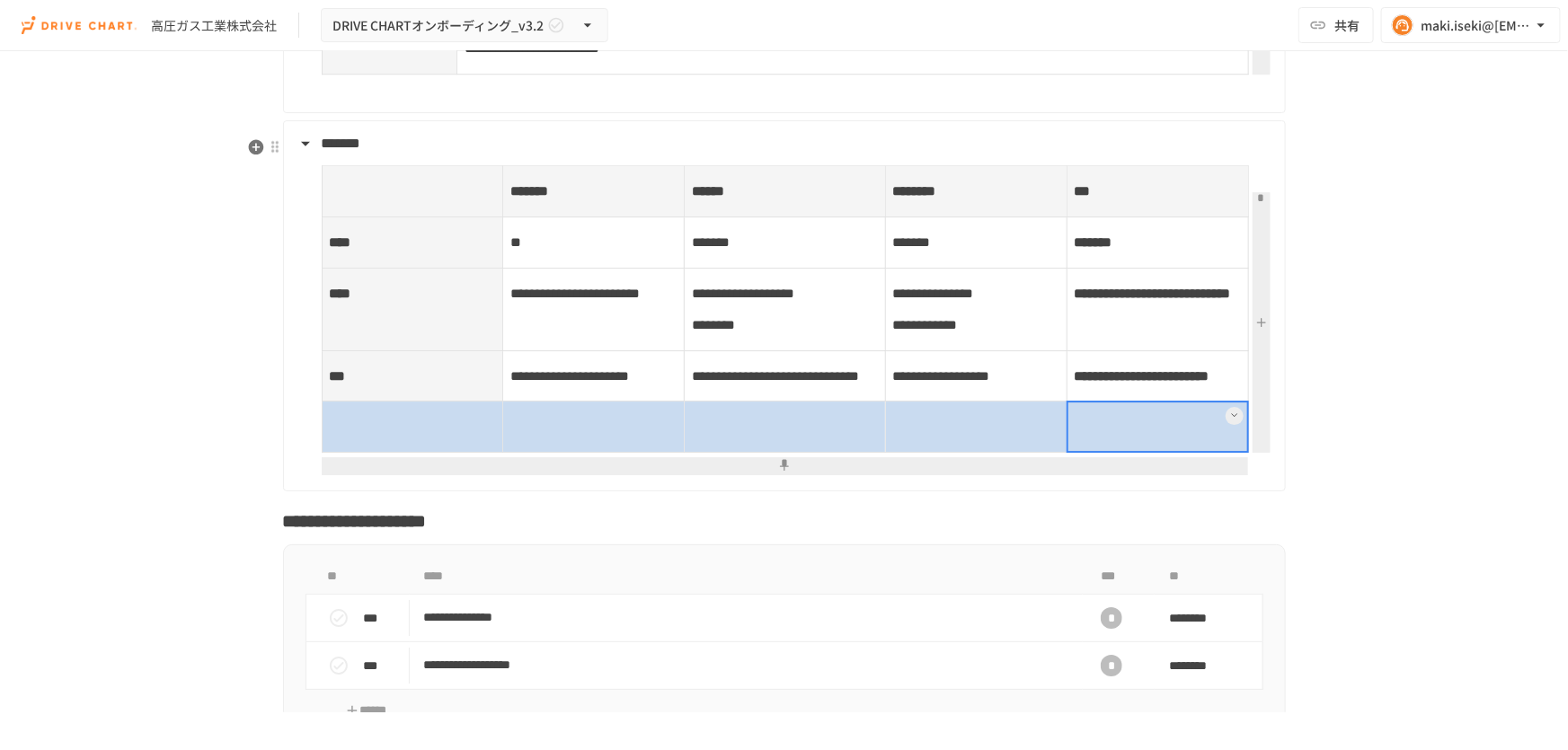 click at bounding box center (1235, 415) 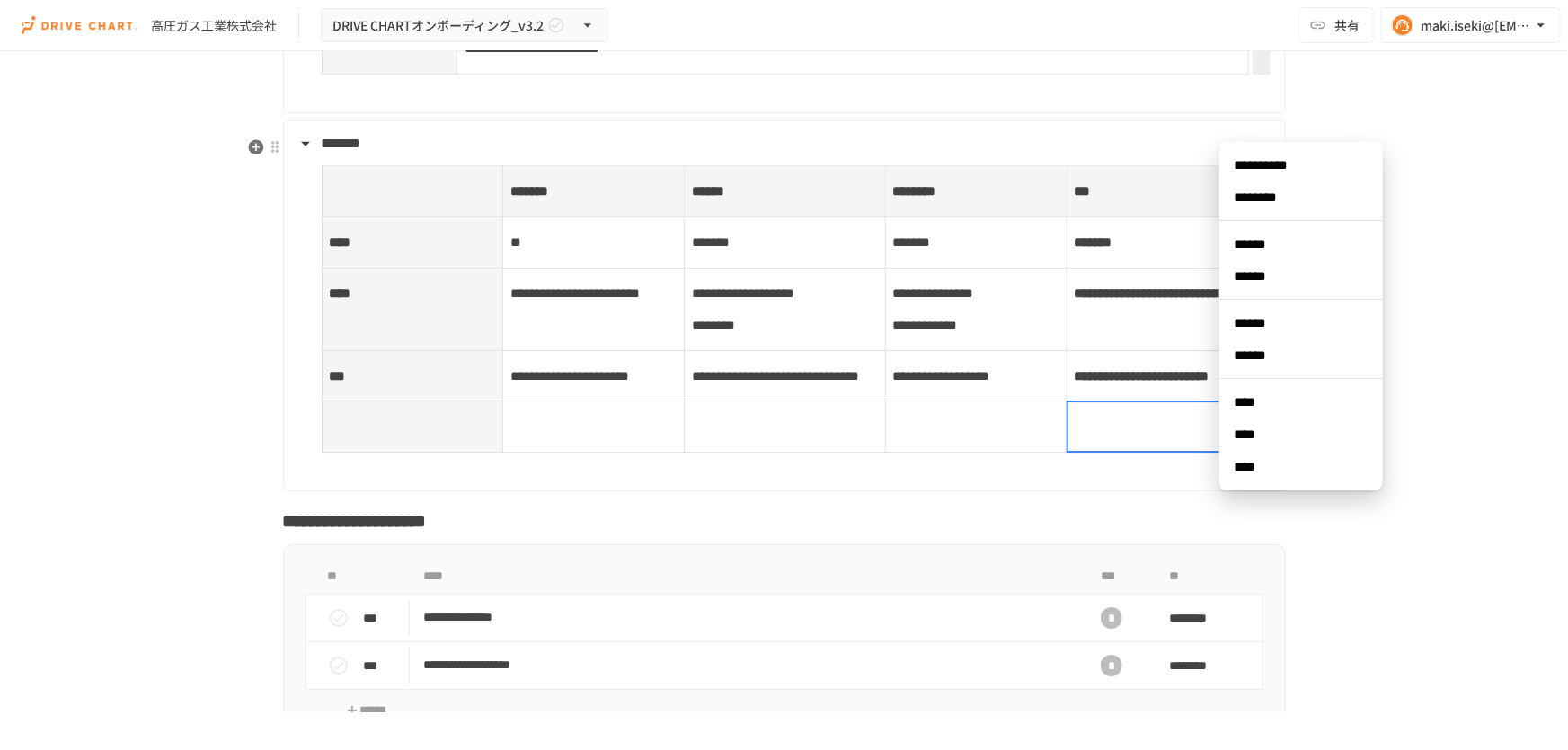 click on "****" at bounding box center (1301, 435) 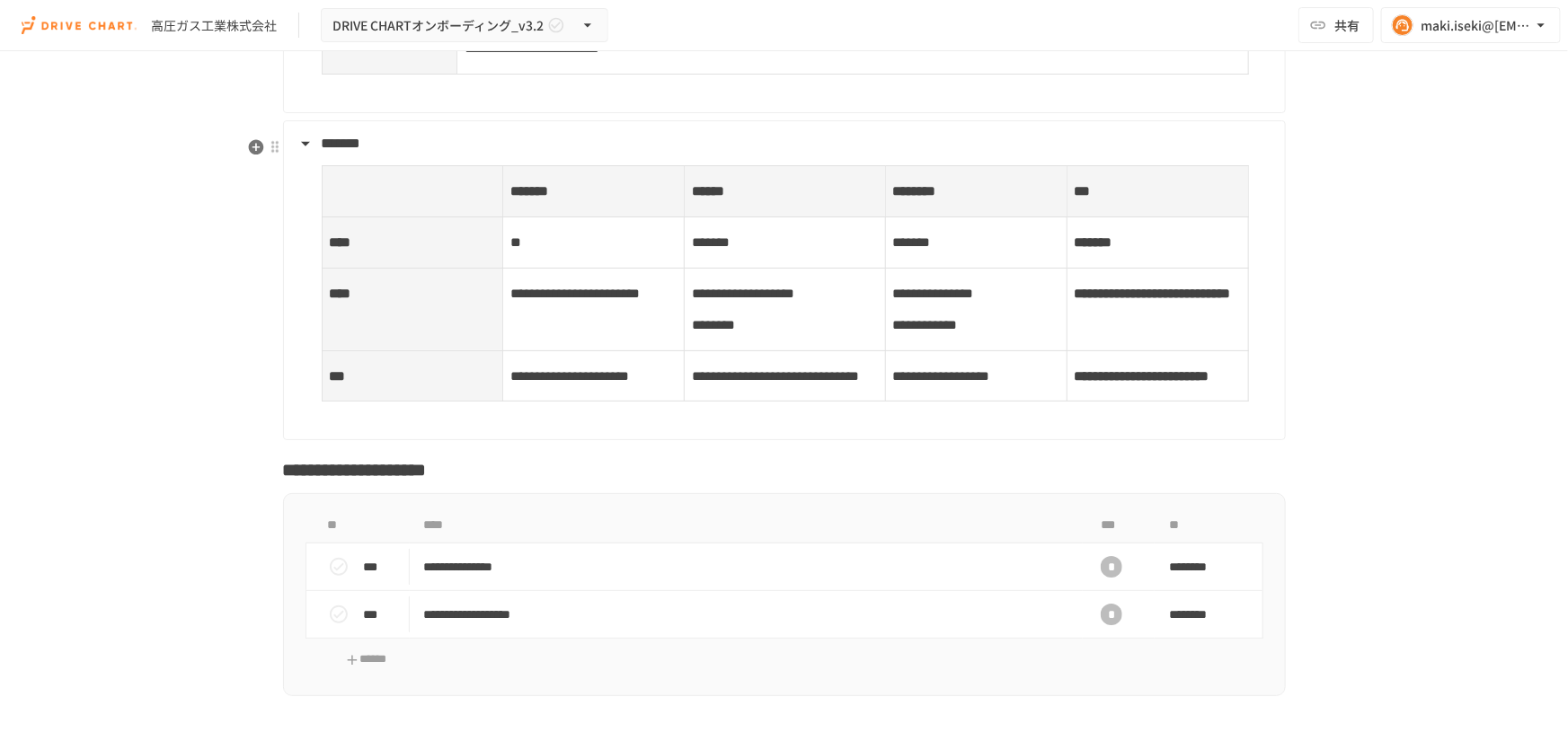 click on "高圧ガス工業株式会社" at bounding box center [784, -1550] 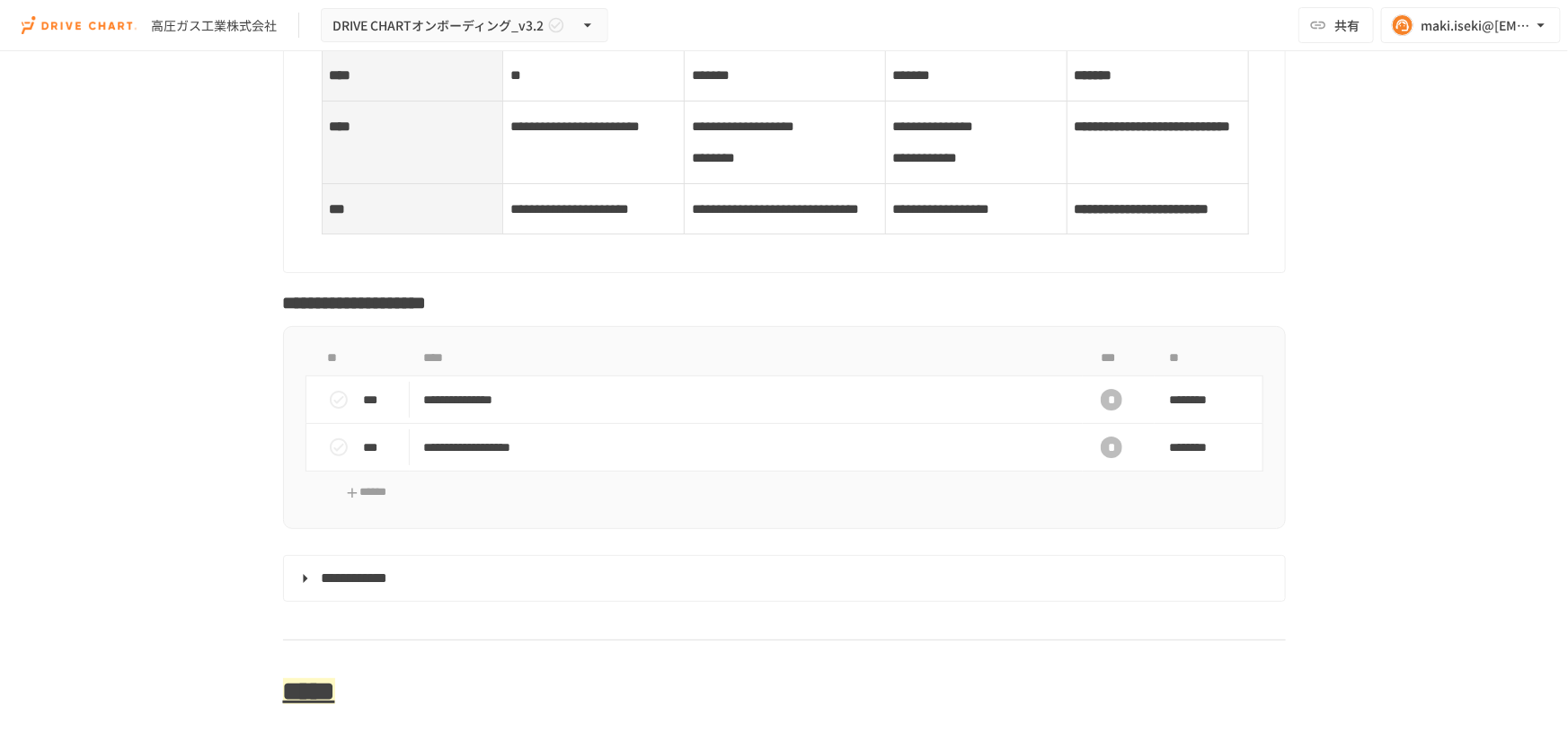 scroll, scrollTop: 6388, scrollLeft: 0, axis: vertical 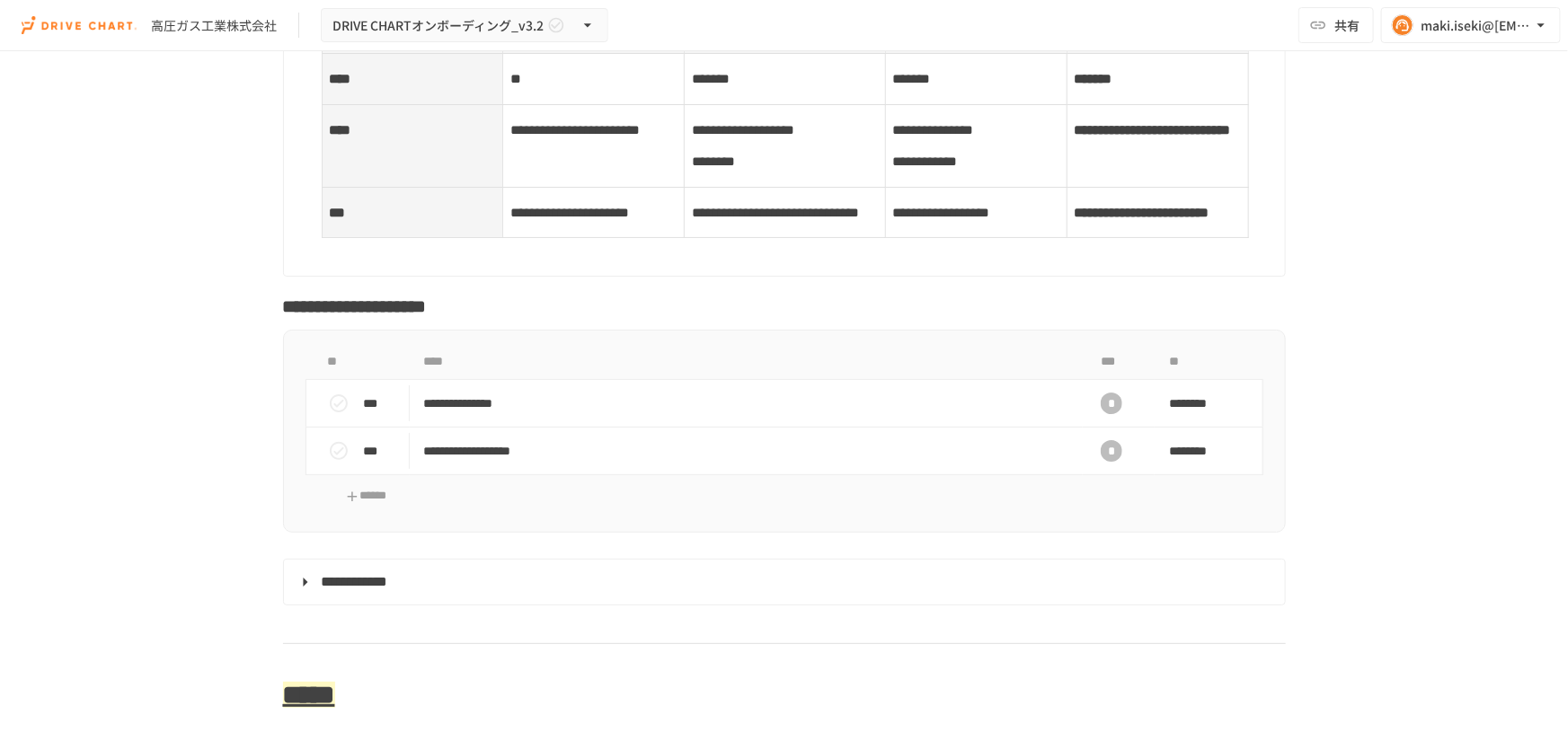 drag, startPoint x: 642, startPoint y: 396, endPoint x: 159, endPoint y: 358, distance: 484.49252 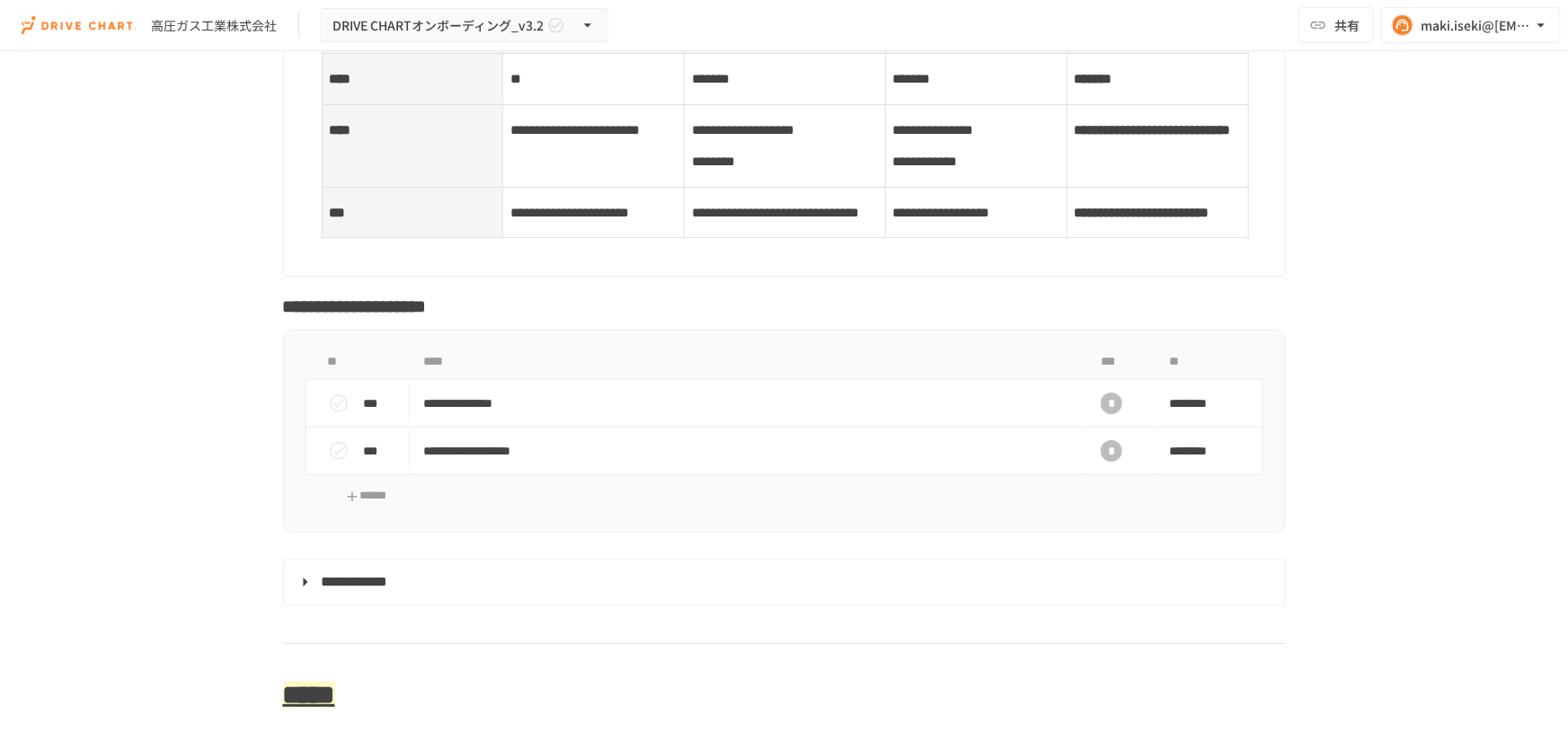 click on "高圧ガス工業株式会社" at bounding box center (784, 382) 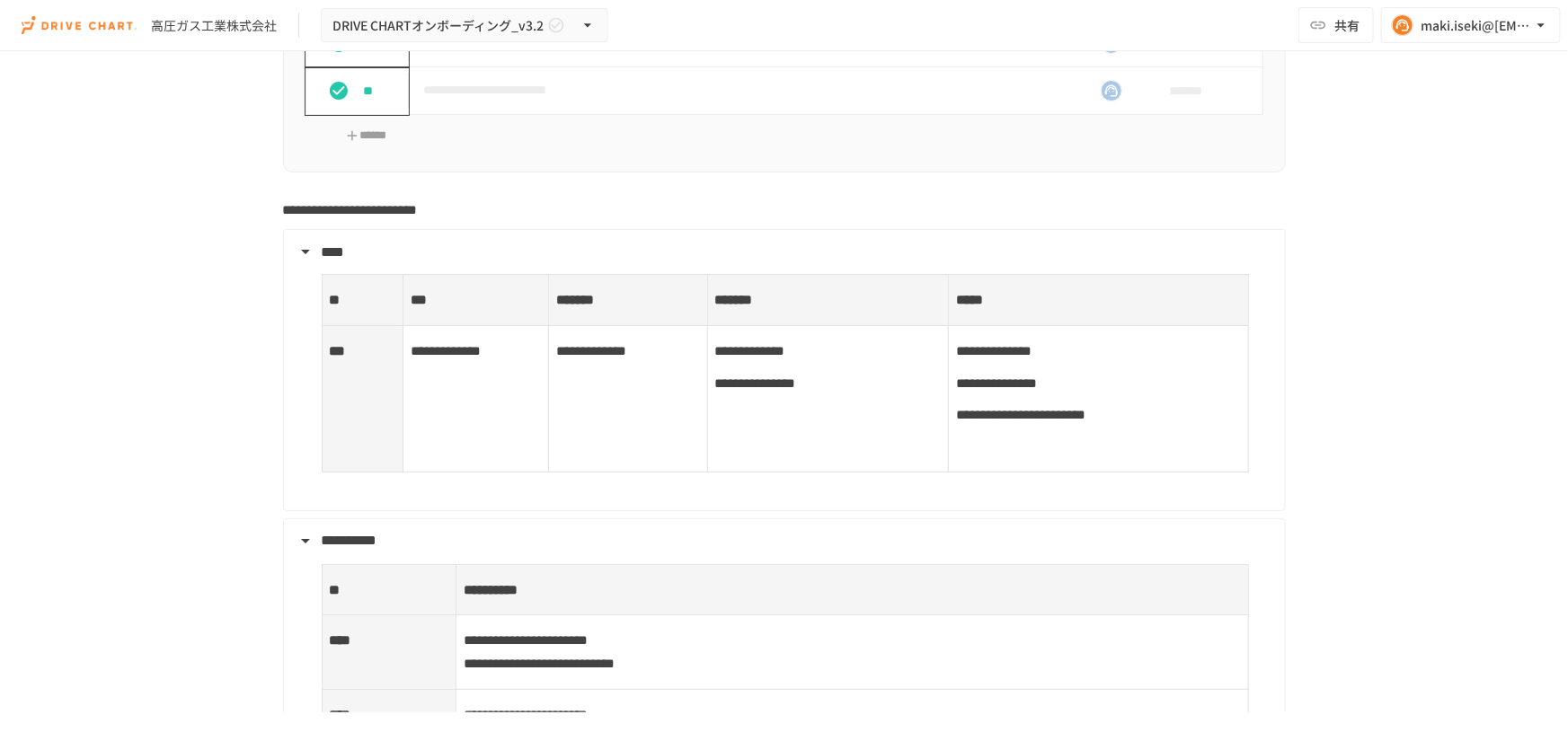 scroll, scrollTop: 4837, scrollLeft: 0, axis: vertical 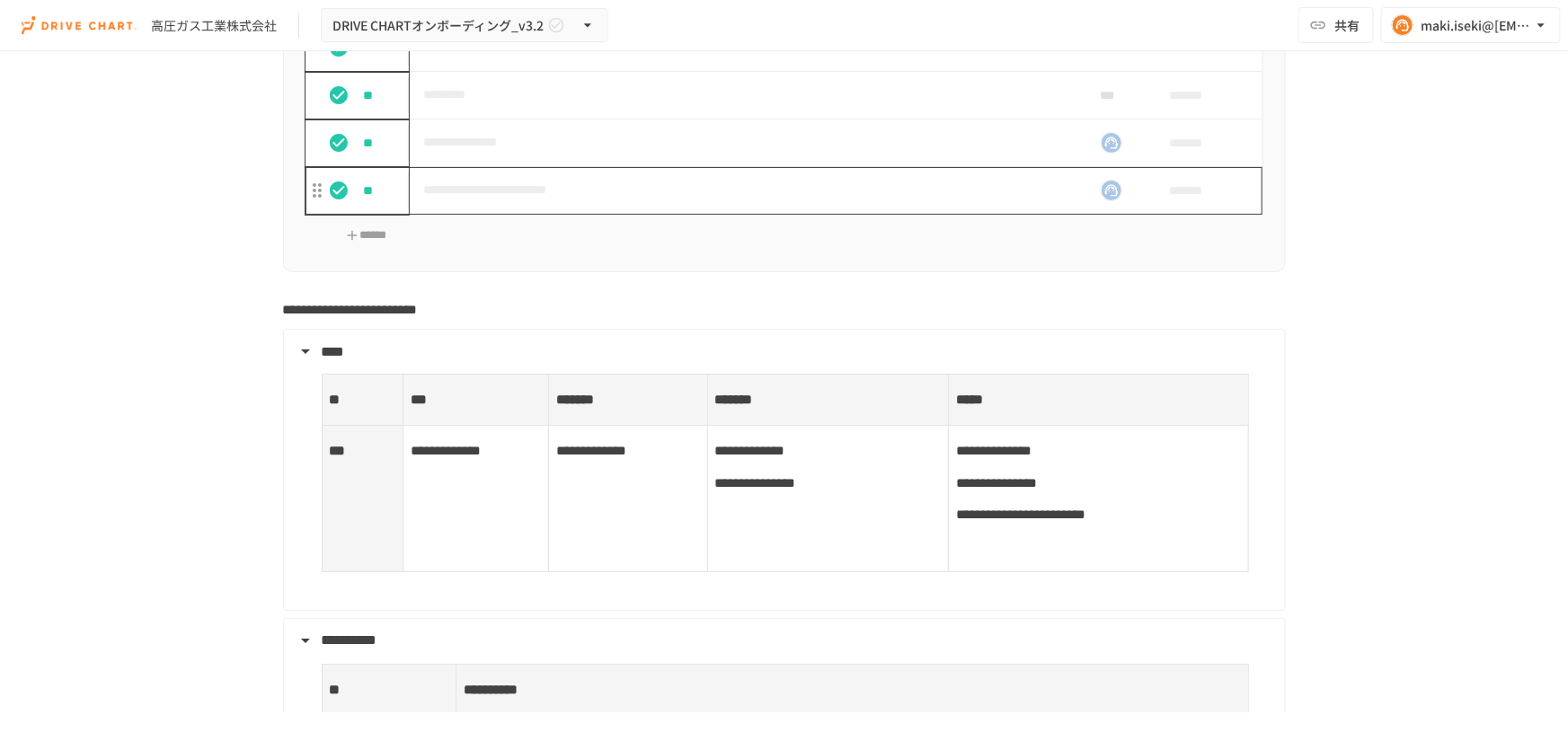 click on "**********" at bounding box center (746, 190) 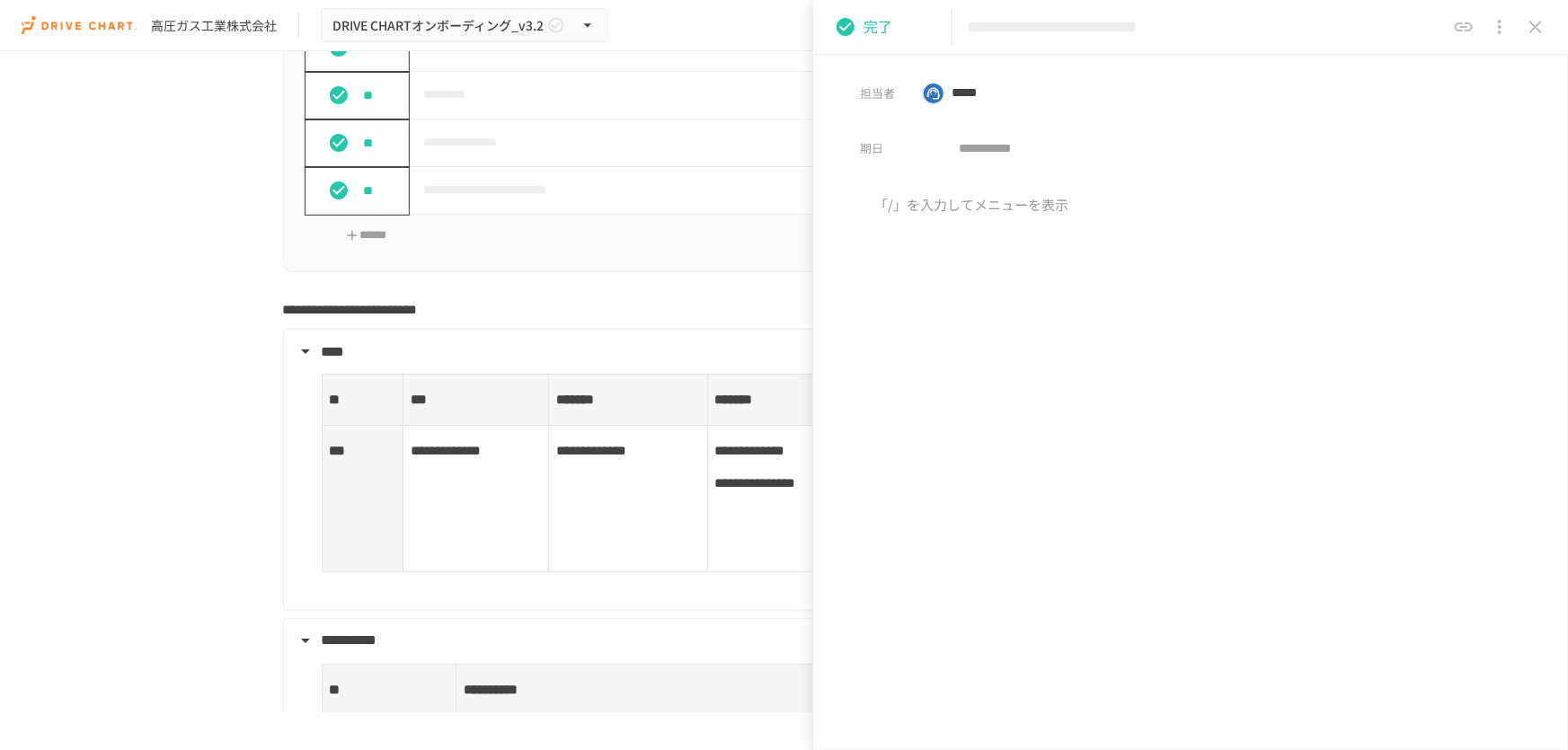 click on "**********" at bounding box center [1206, 27] 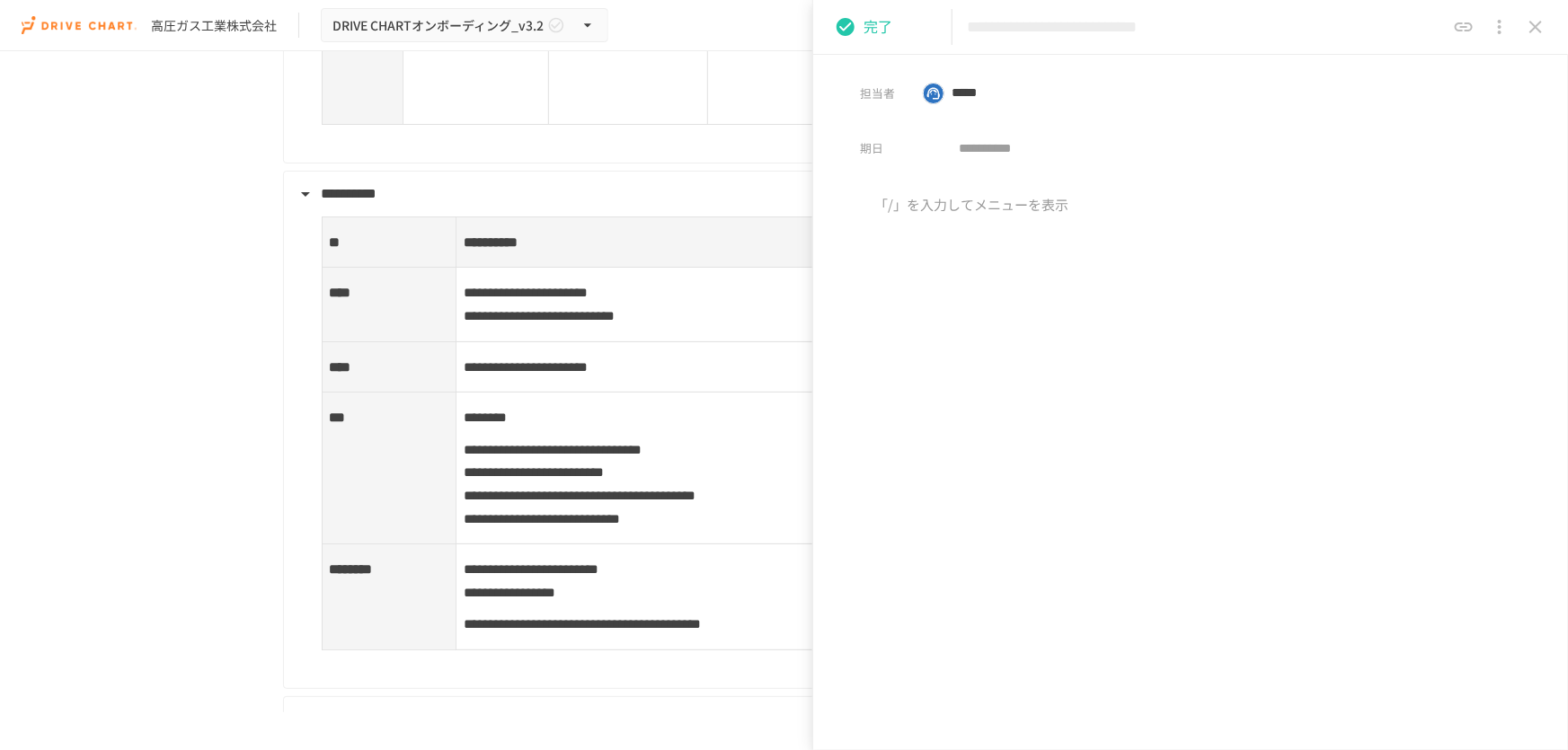 scroll, scrollTop: 5490, scrollLeft: 0, axis: vertical 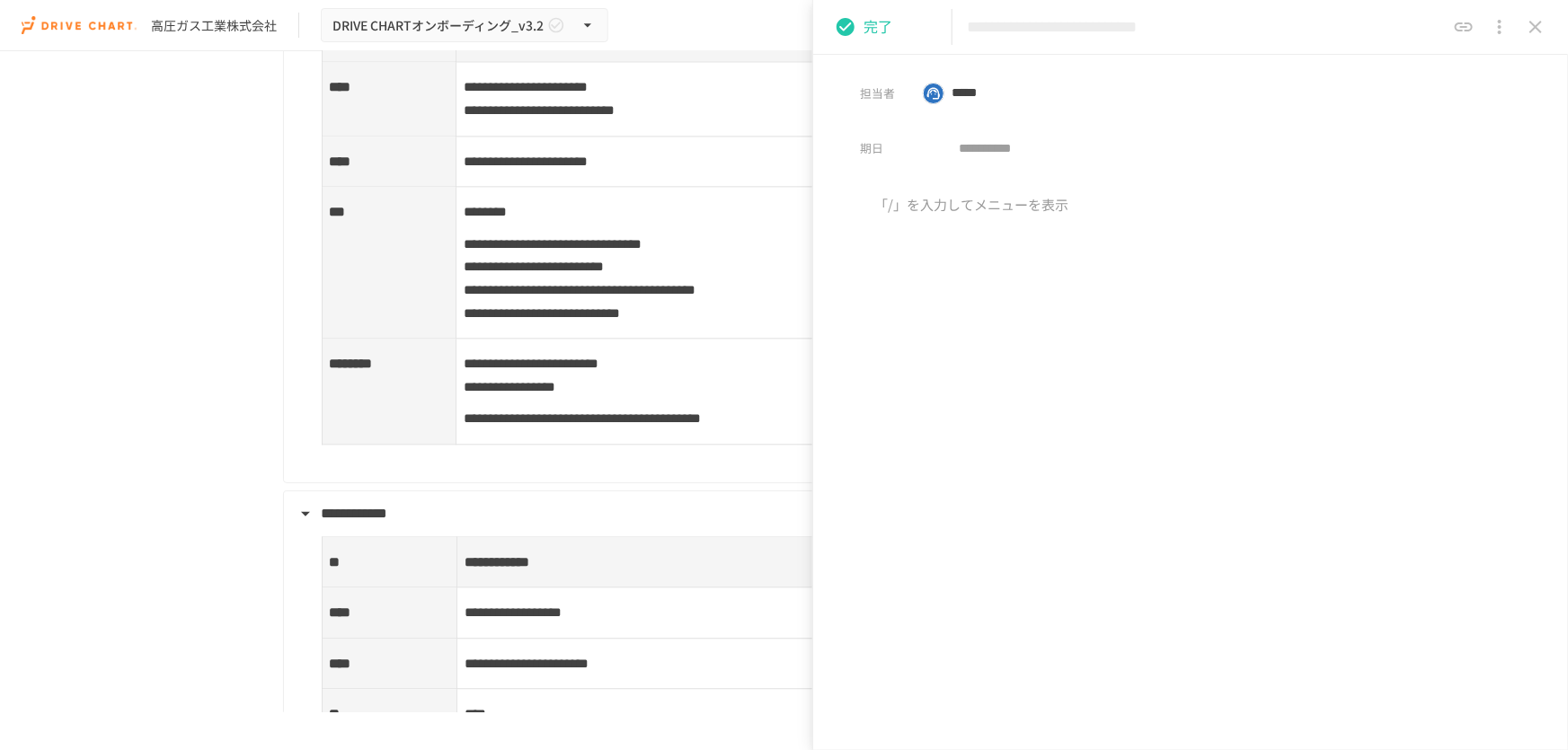click on "高圧ガス工業株式会社" at bounding box center (784, 382) 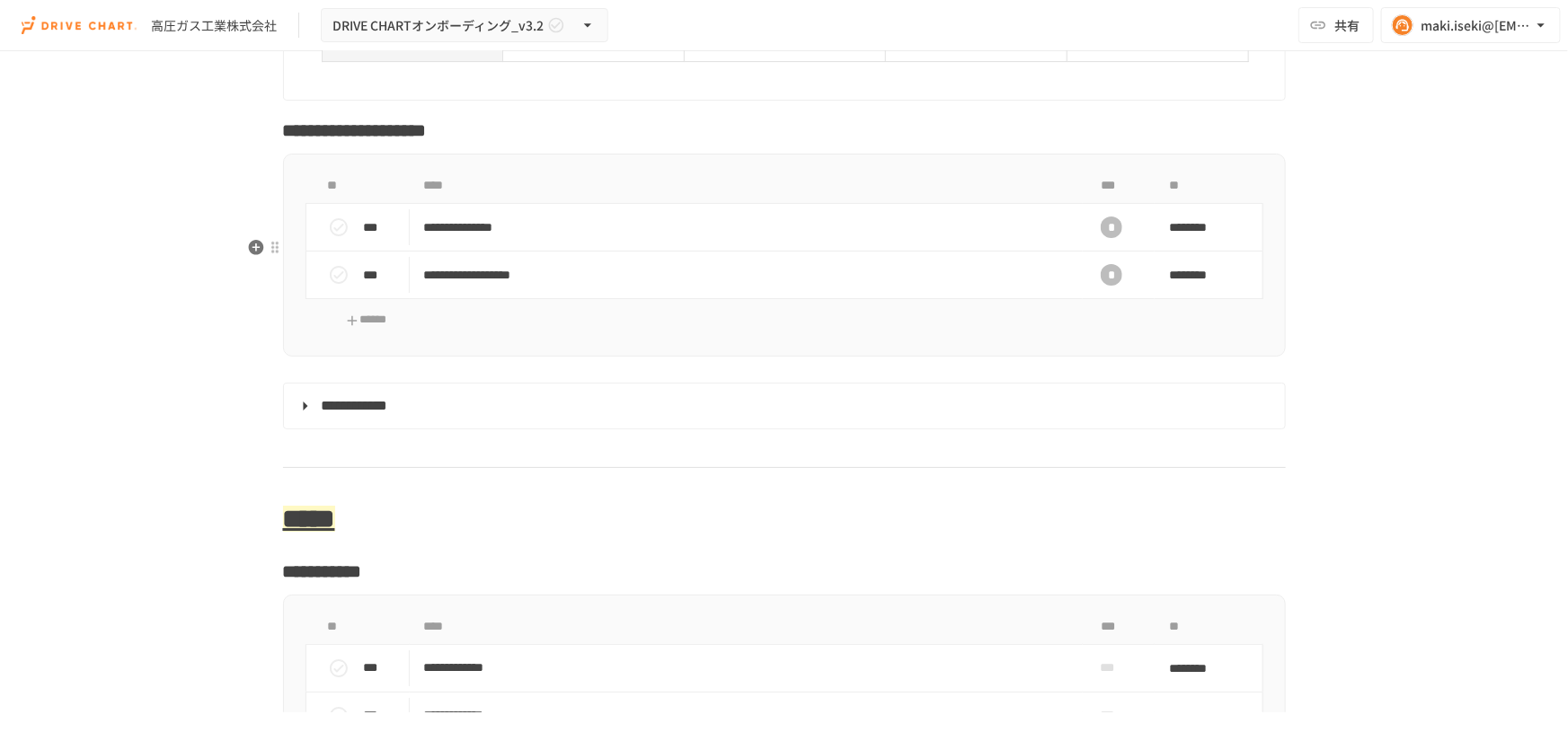 scroll, scrollTop: 6633, scrollLeft: 0, axis: vertical 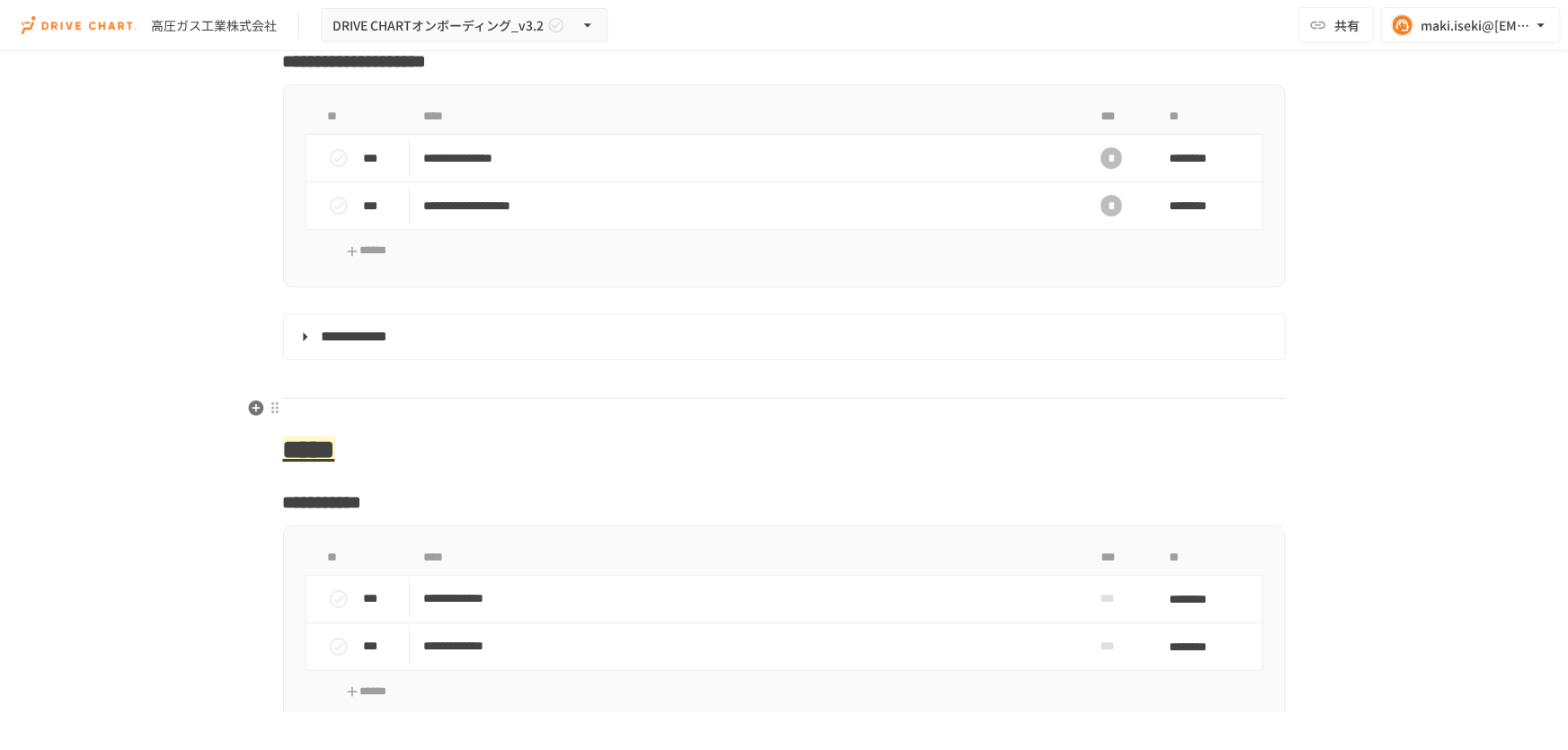 click on "**********" at bounding box center (783, 337) 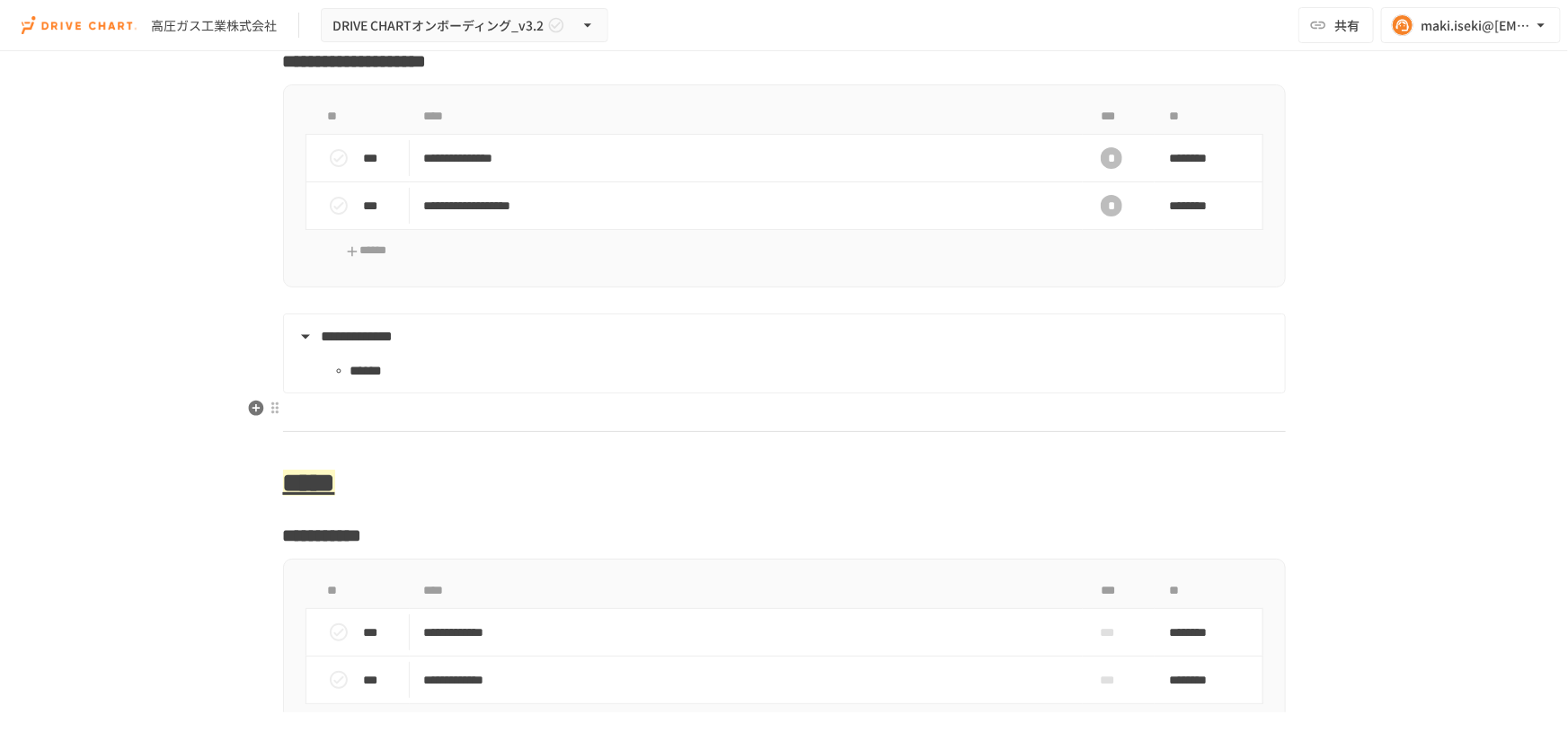 click on "******" at bounding box center (803, 371) 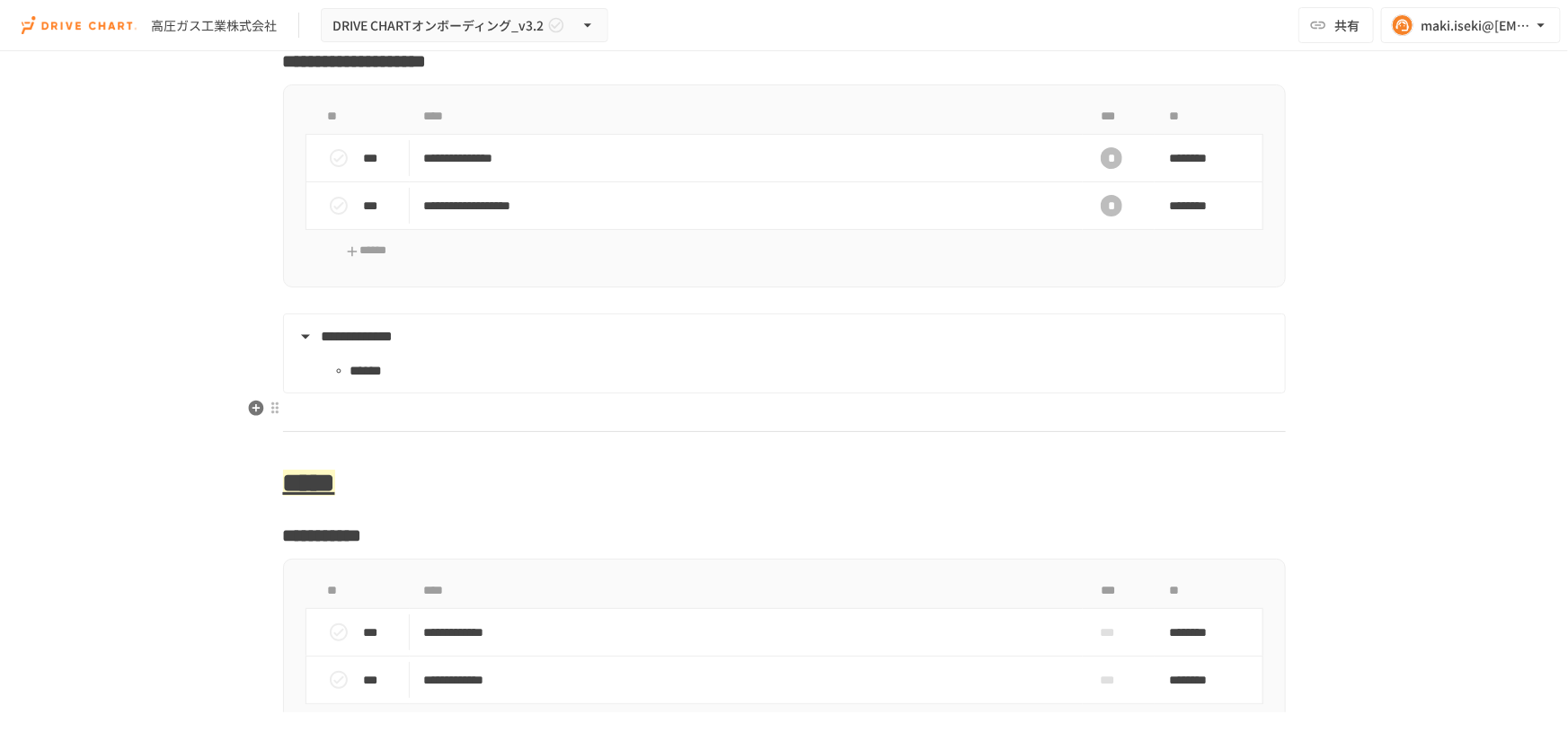 click on "**********" at bounding box center [783, 337] 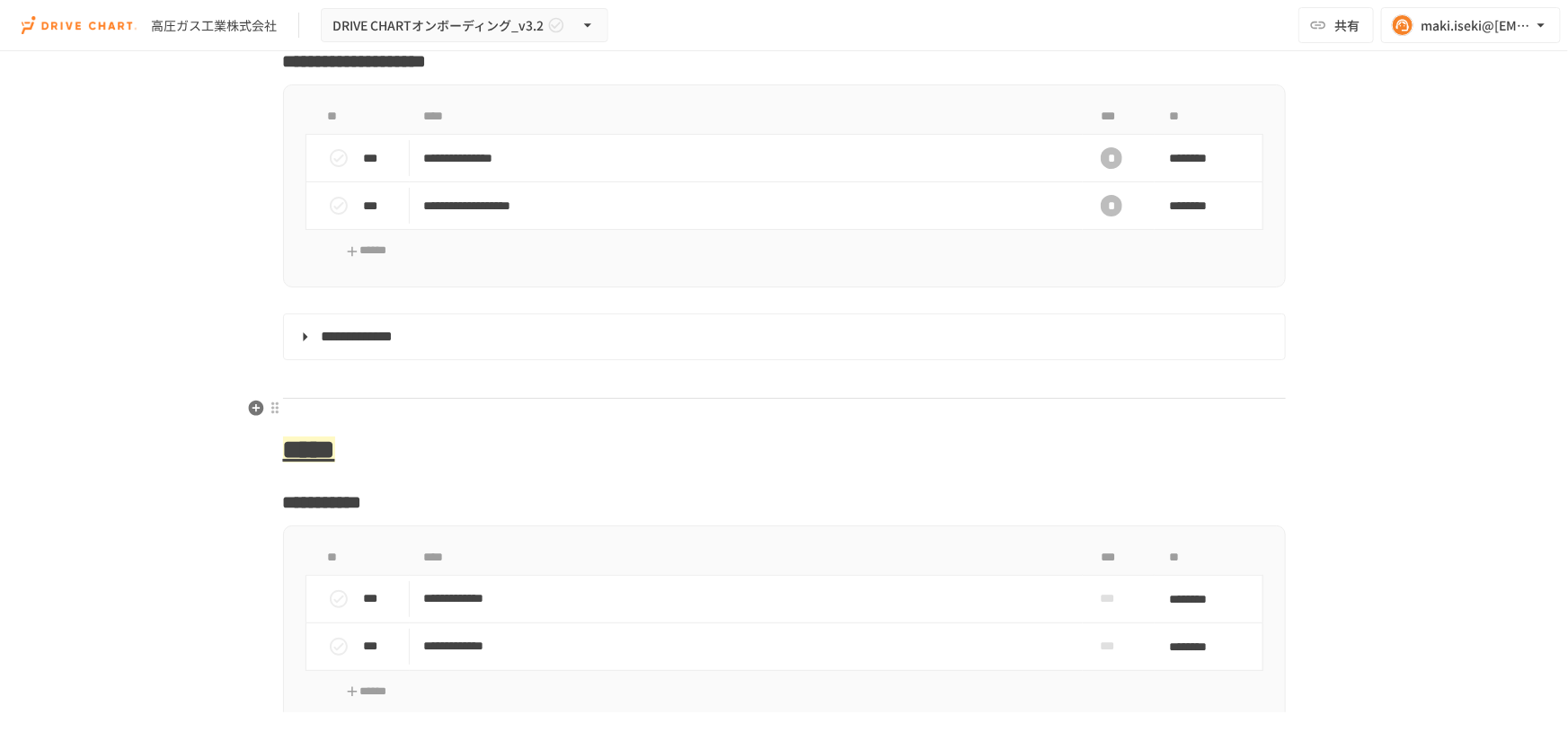click on "**********" at bounding box center [783, 337] 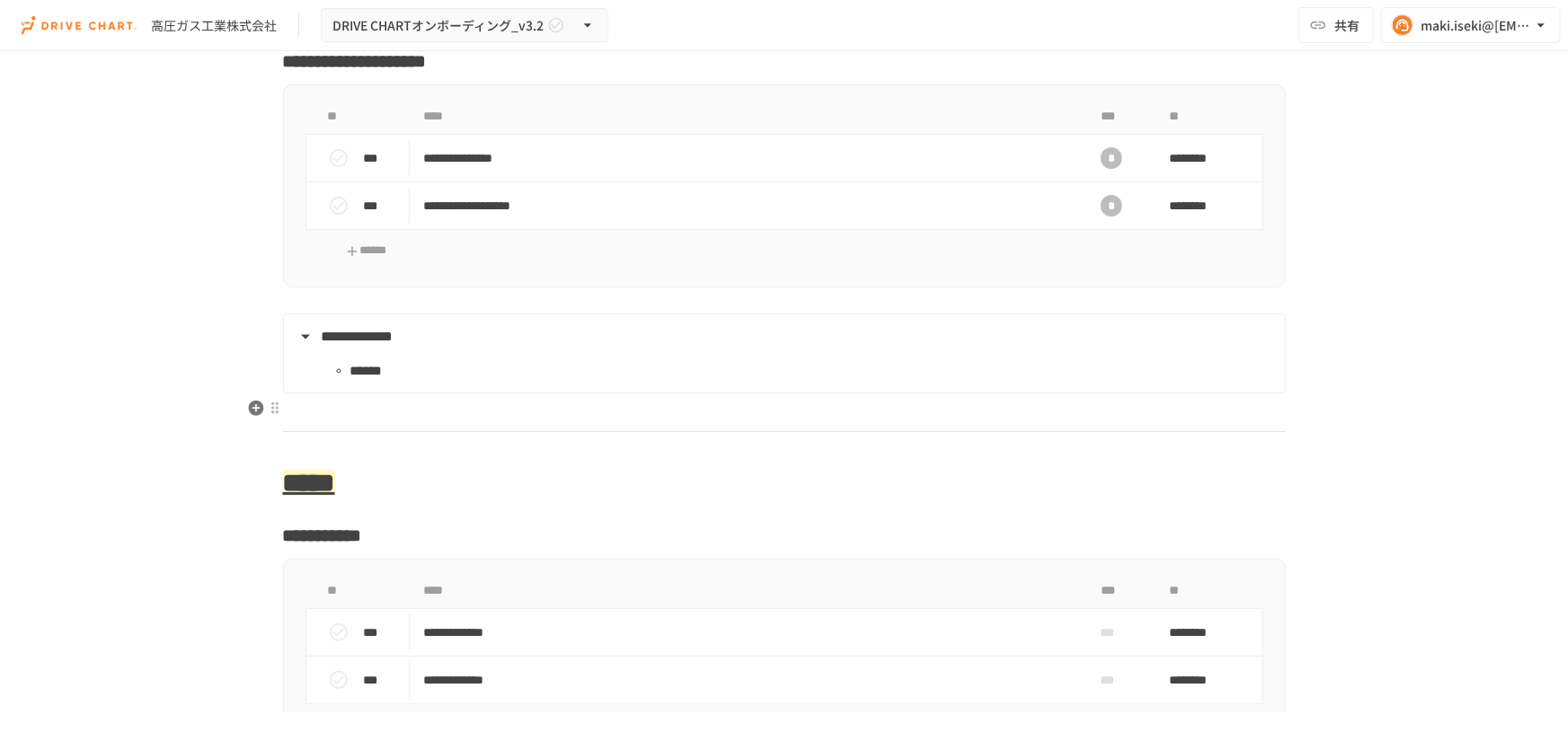 click on "**********" at bounding box center [783, 337] 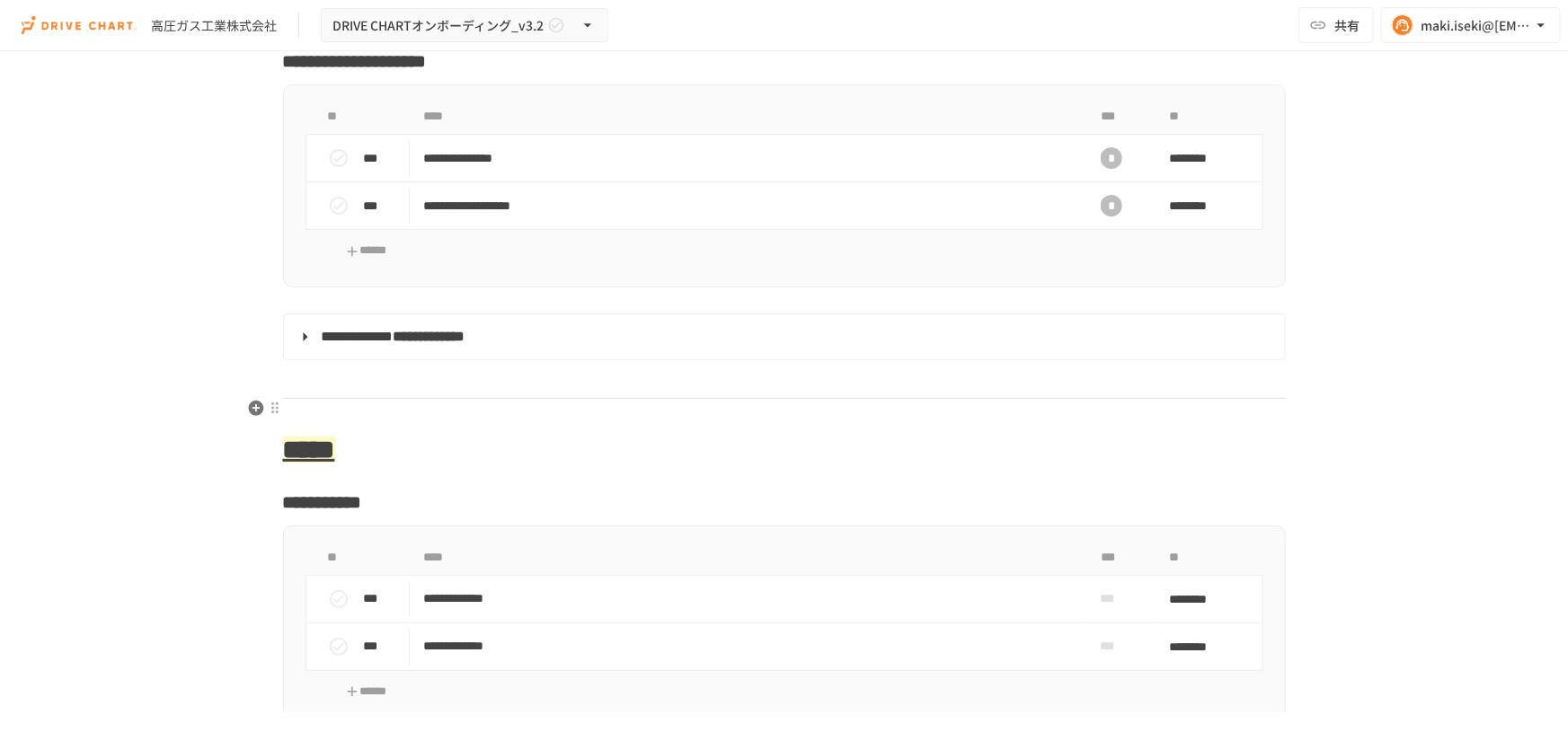 click on "高圧ガス工業株式会社" at bounding box center [784, 337] 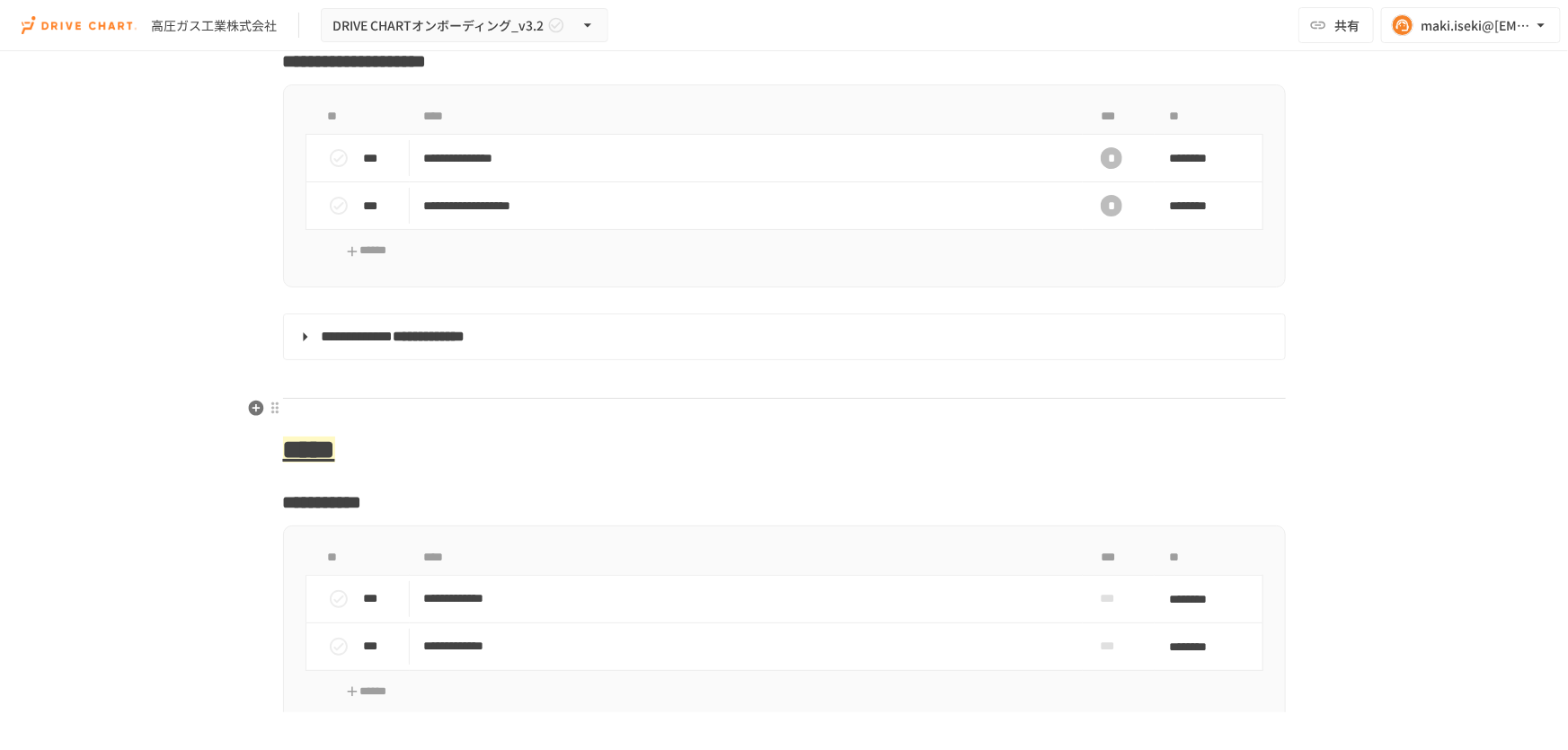 click on "**********" at bounding box center [783, 337] 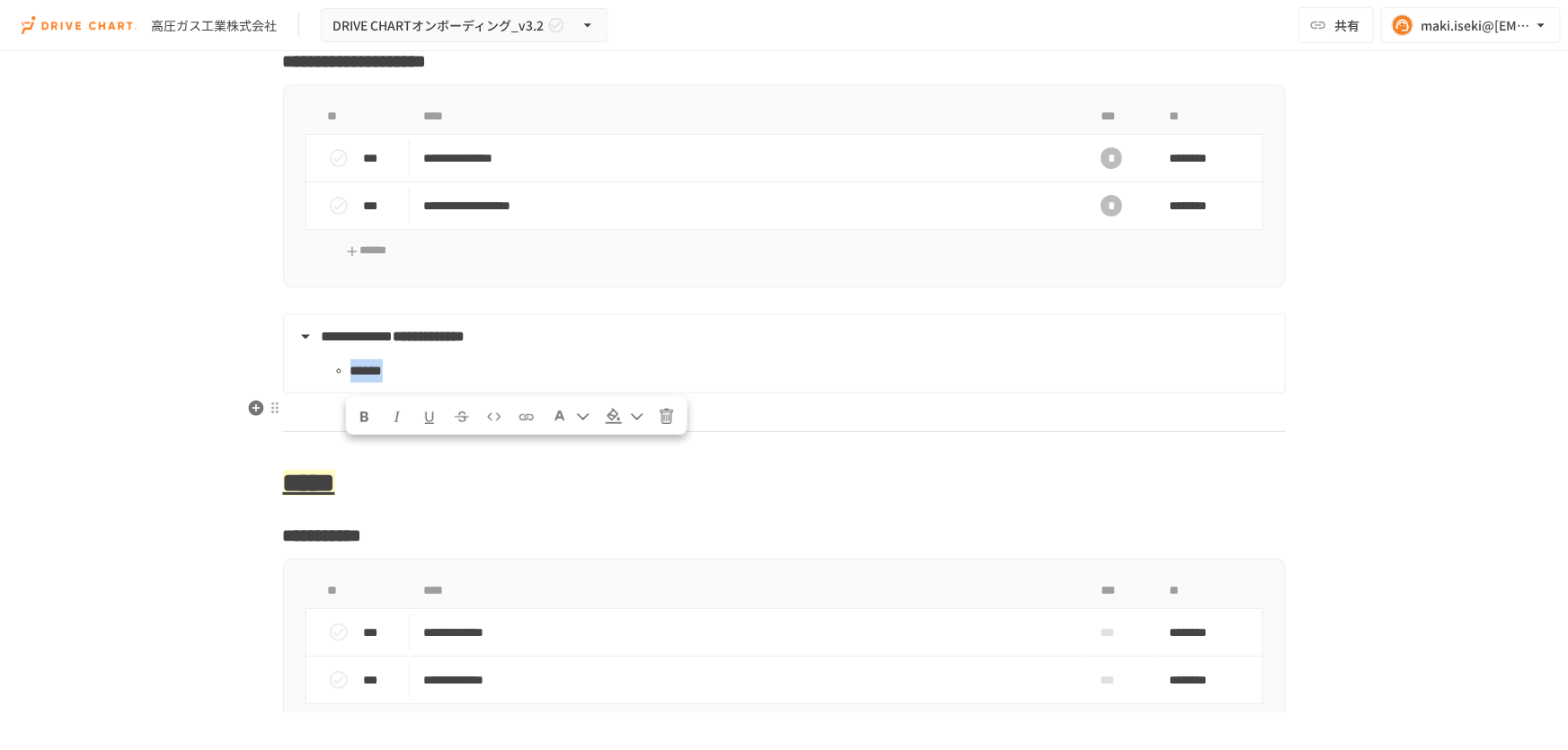 drag, startPoint x: 425, startPoint y: 451, endPoint x: 302, endPoint y: 452, distance: 123.00406 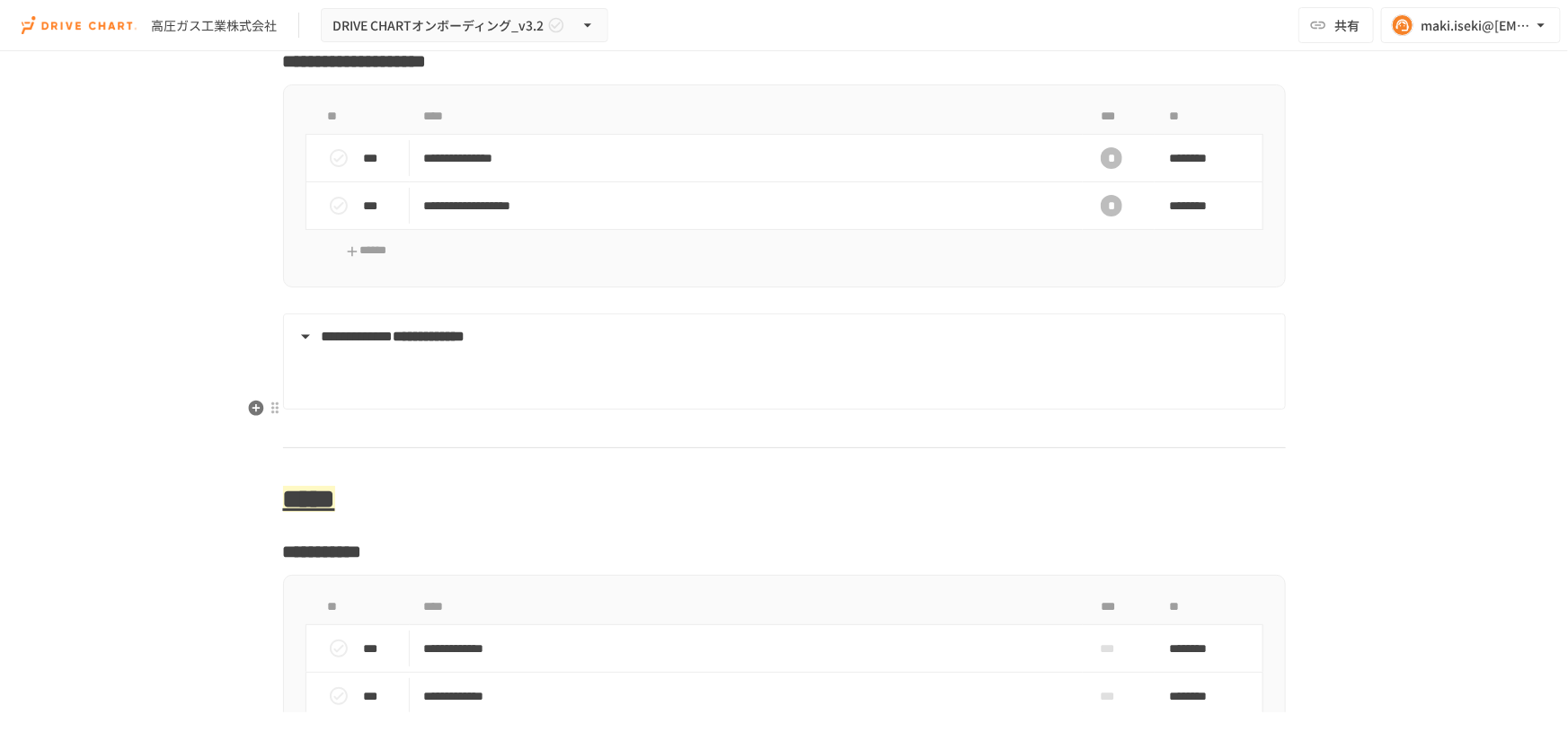 click on "高圧ガス工業株式会社" at bounding box center (784, 382) 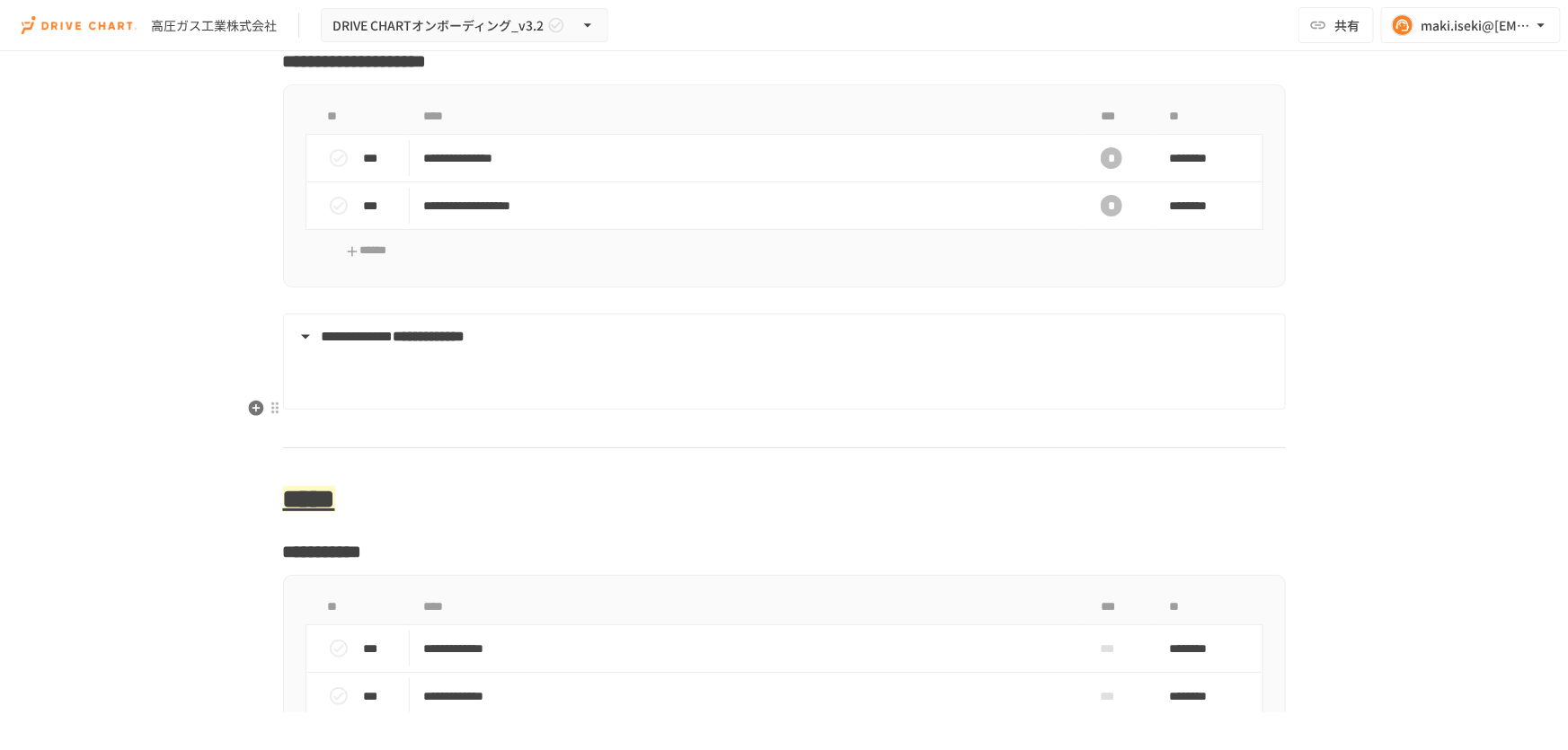 click on "**********" at bounding box center (783, 337) 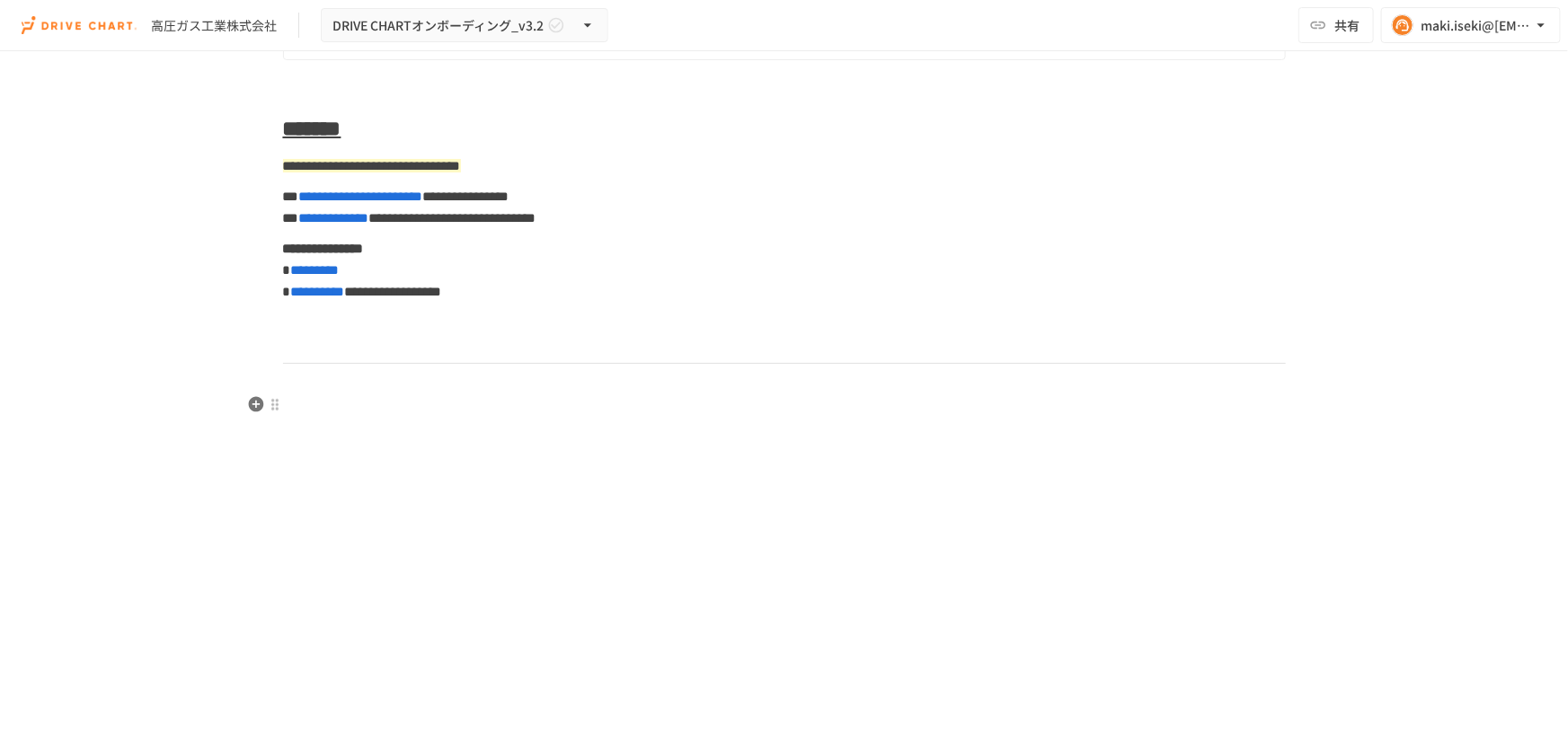 scroll, scrollTop: 8675, scrollLeft: 0, axis: vertical 